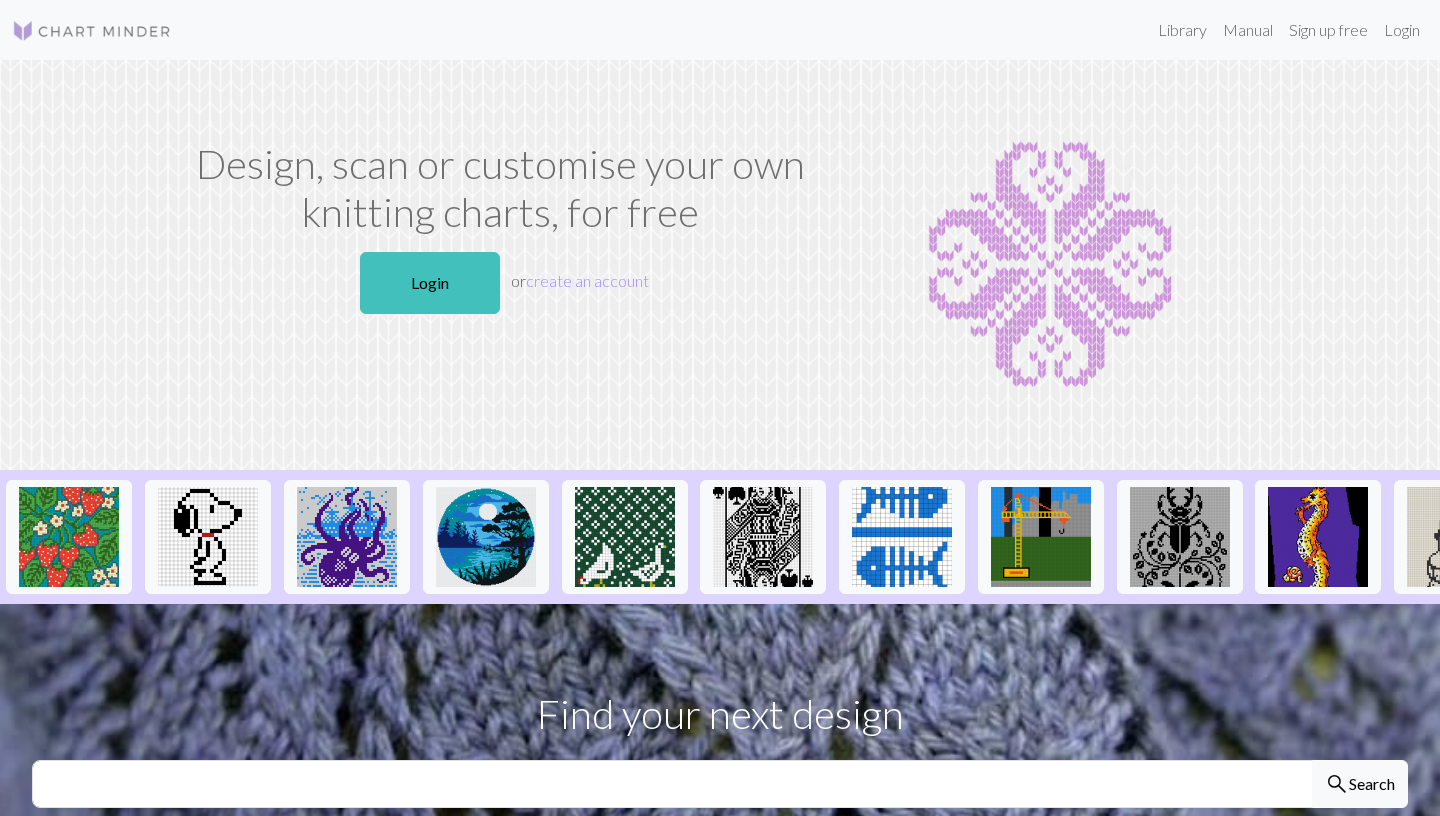 scroll, scrollTop: 0, scrollLeft: 0, axis: both 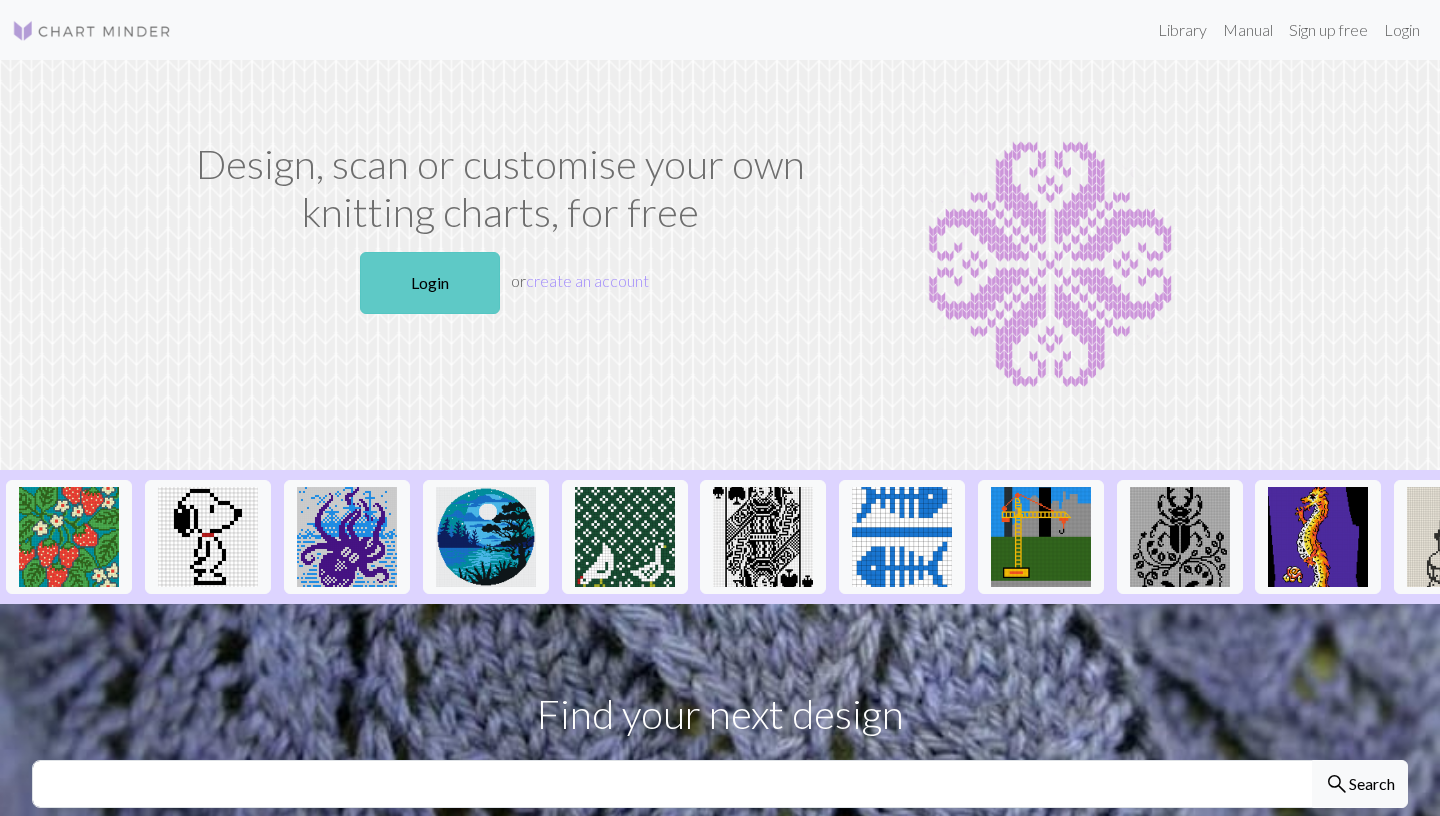 click on "Login" at bounding box center [430, 283] 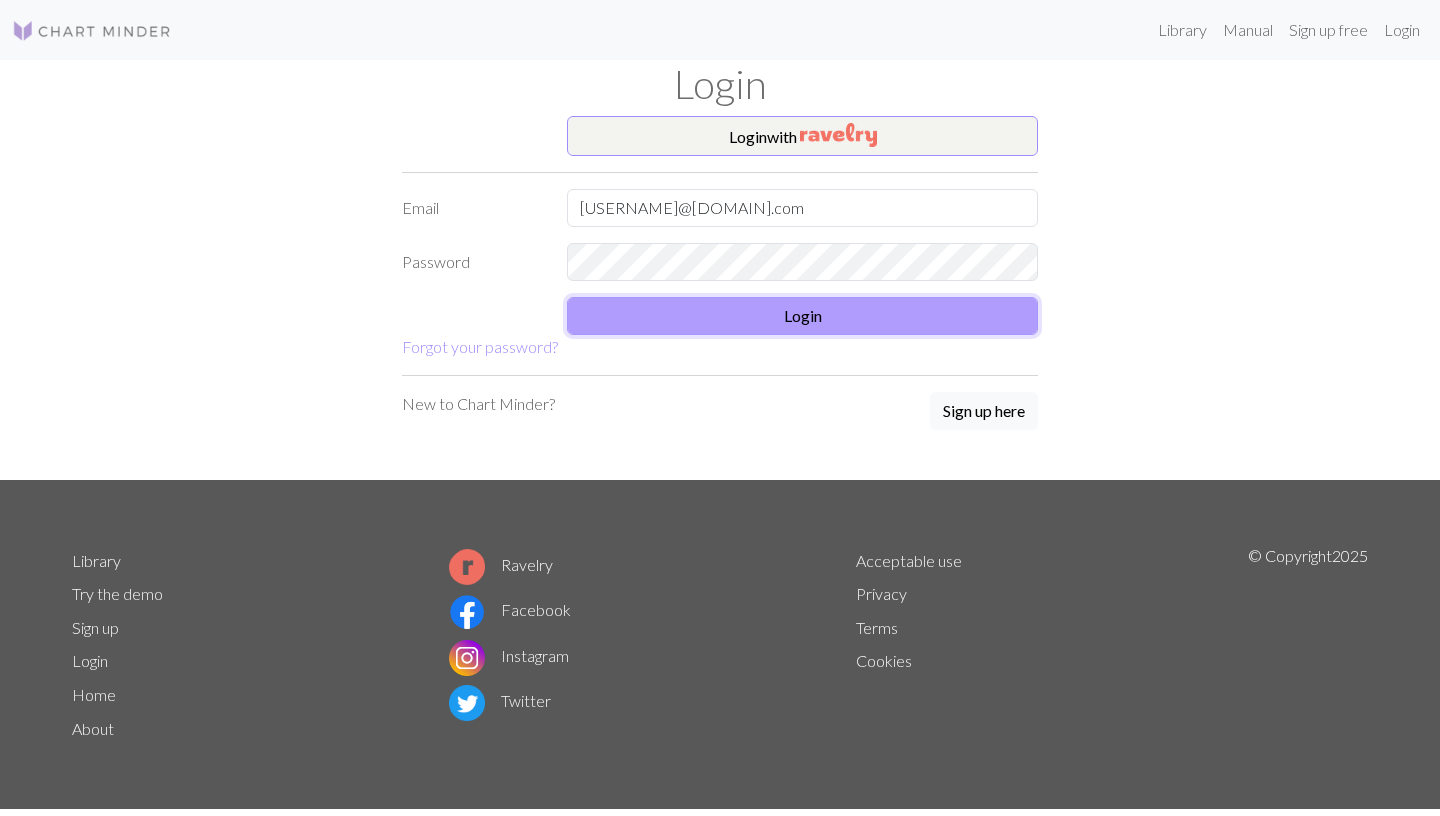 click on "Login" at bounding box center [802, 316] 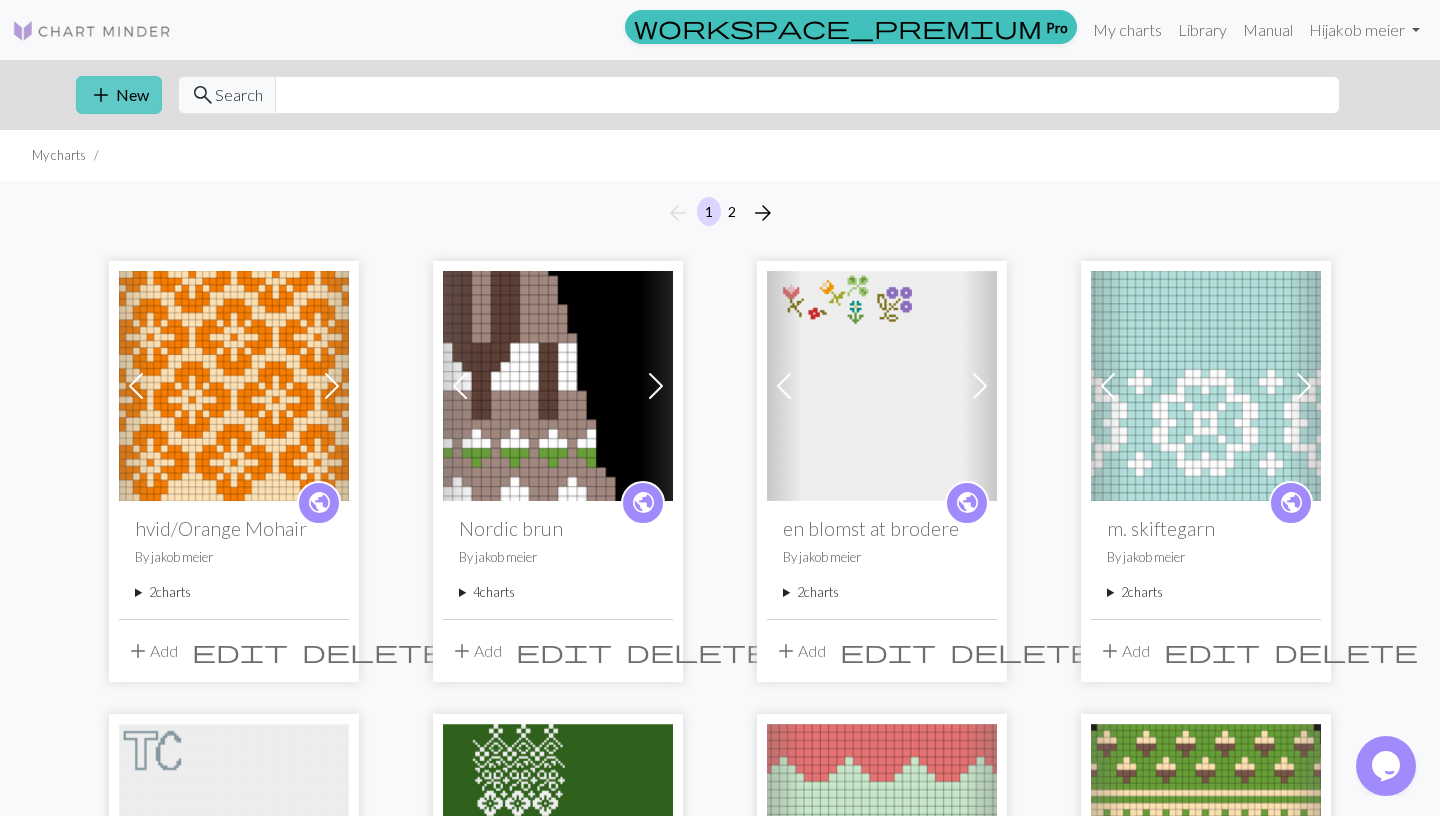 click on "add   New" at bounding box center [119, 95] 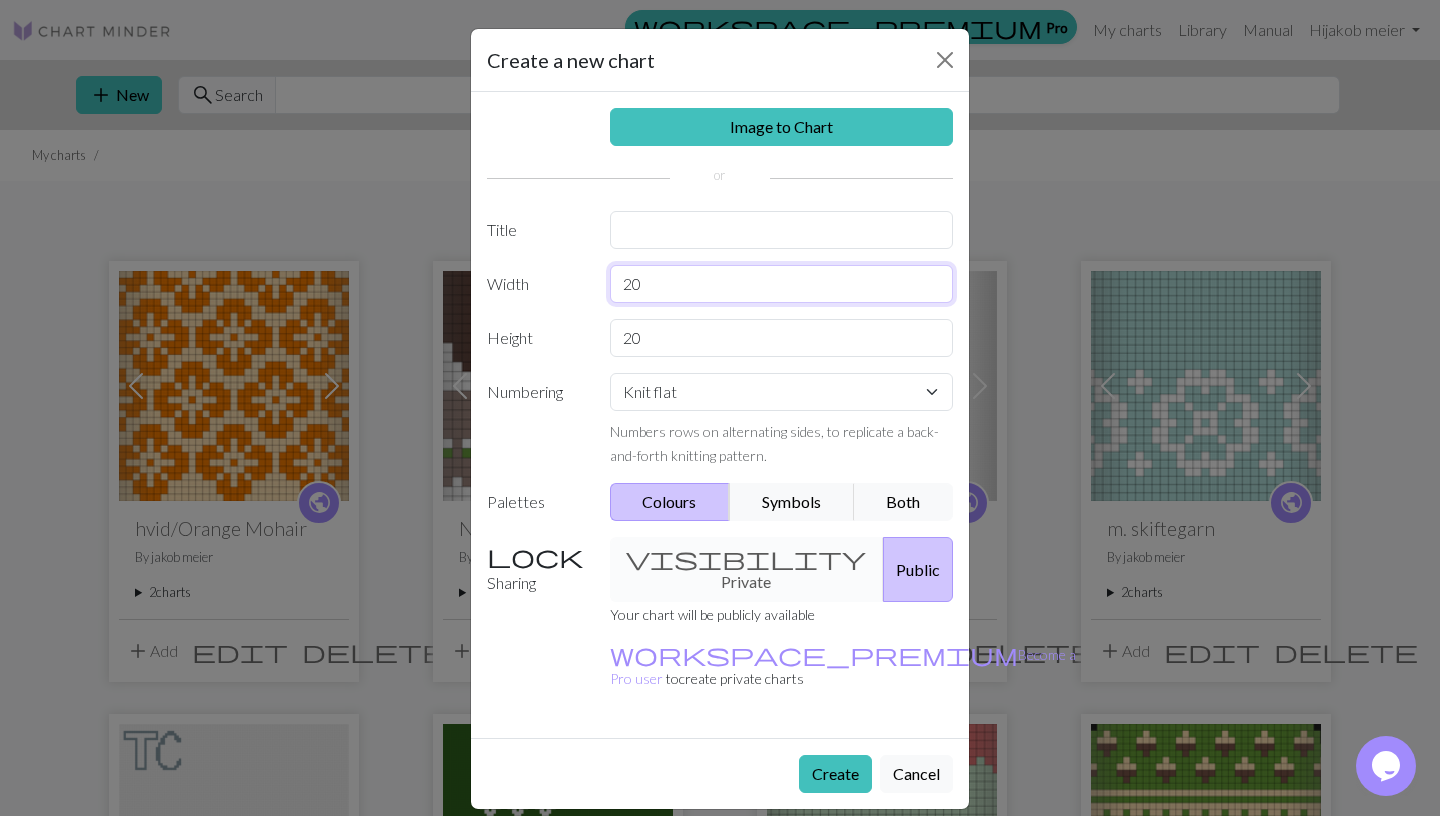 click on "20" at bounding box center [782, 284] 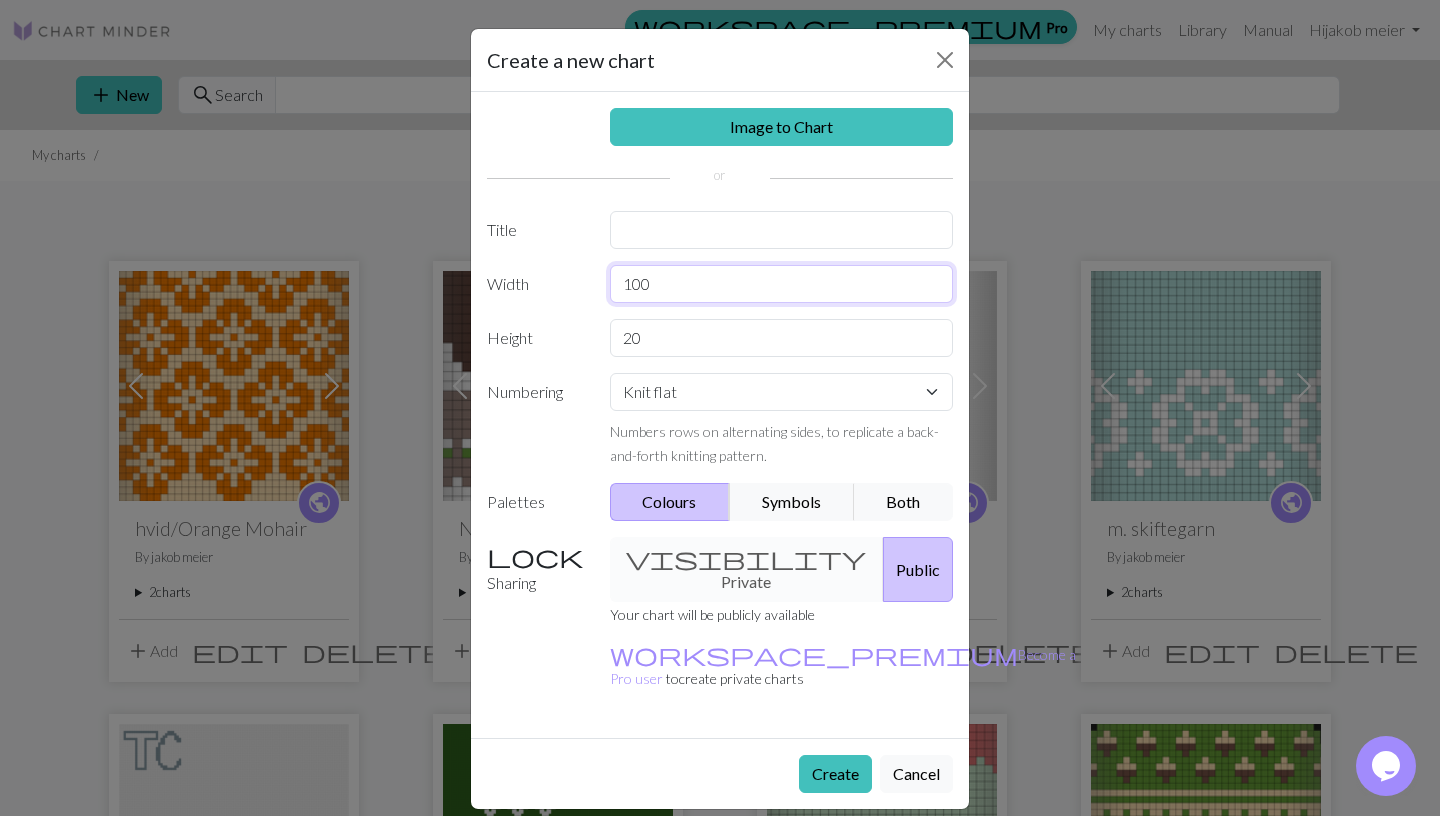 type on "100" 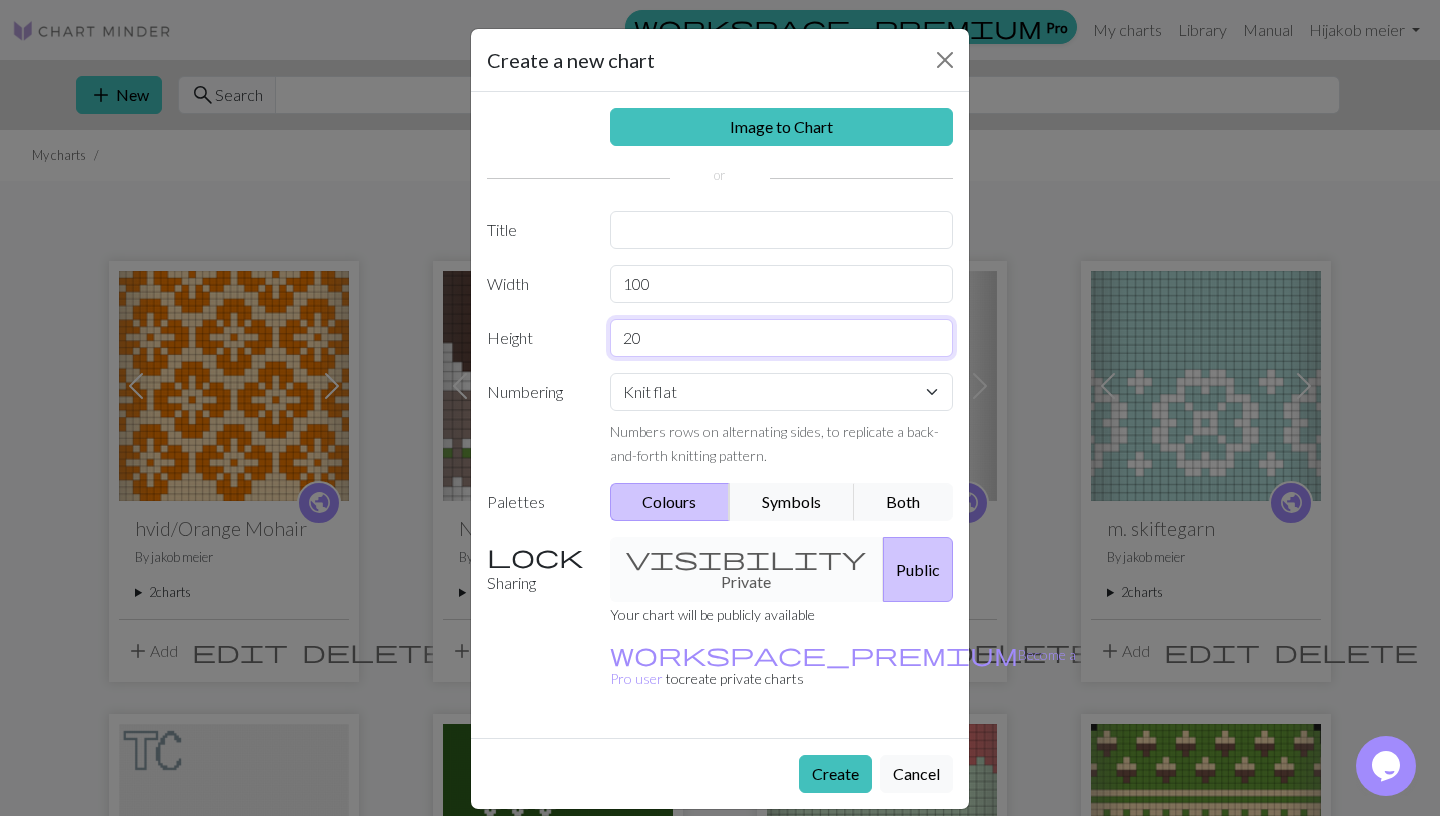 click on "20" at bounding box center (782, 338) 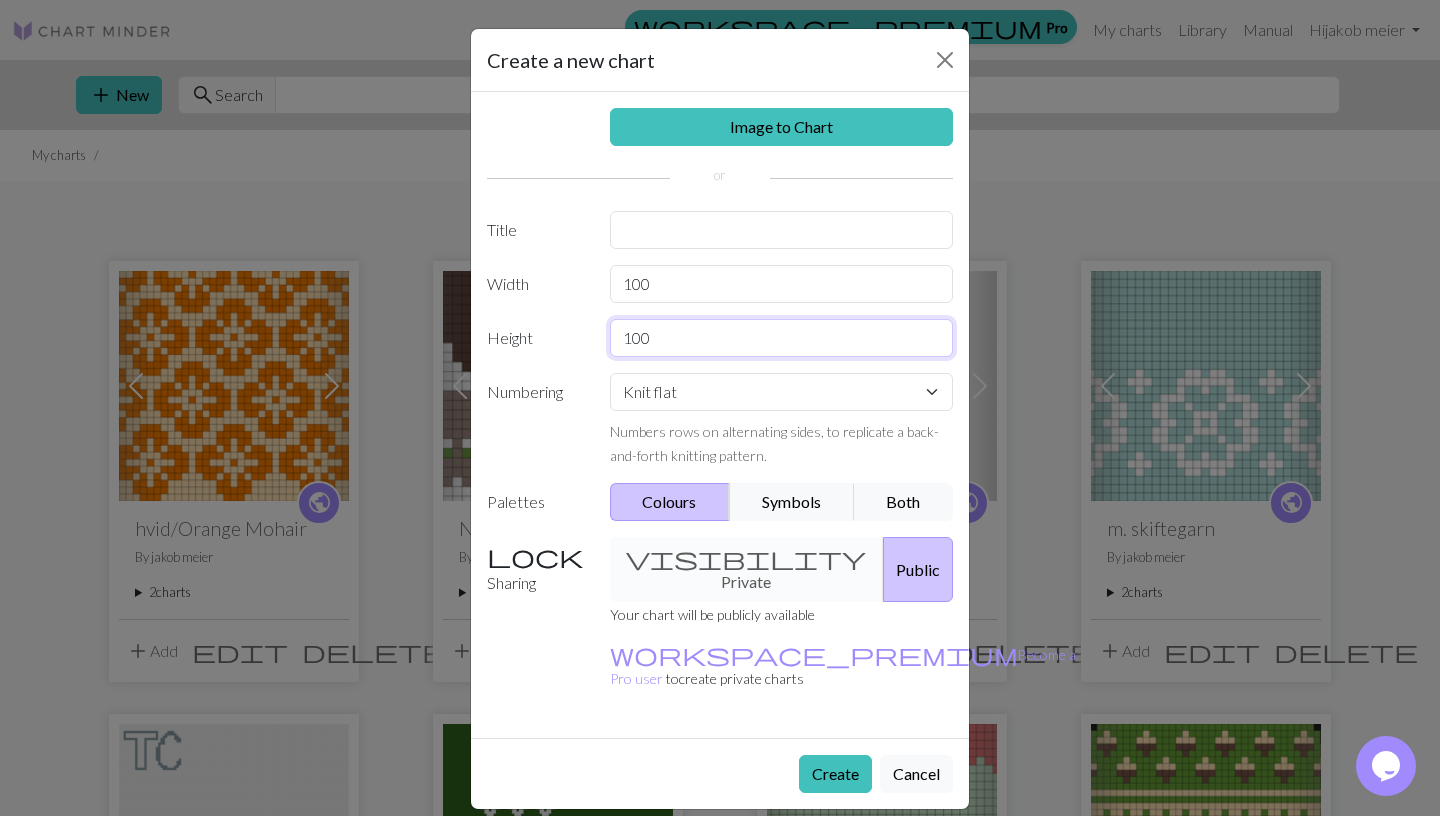 type on "100" 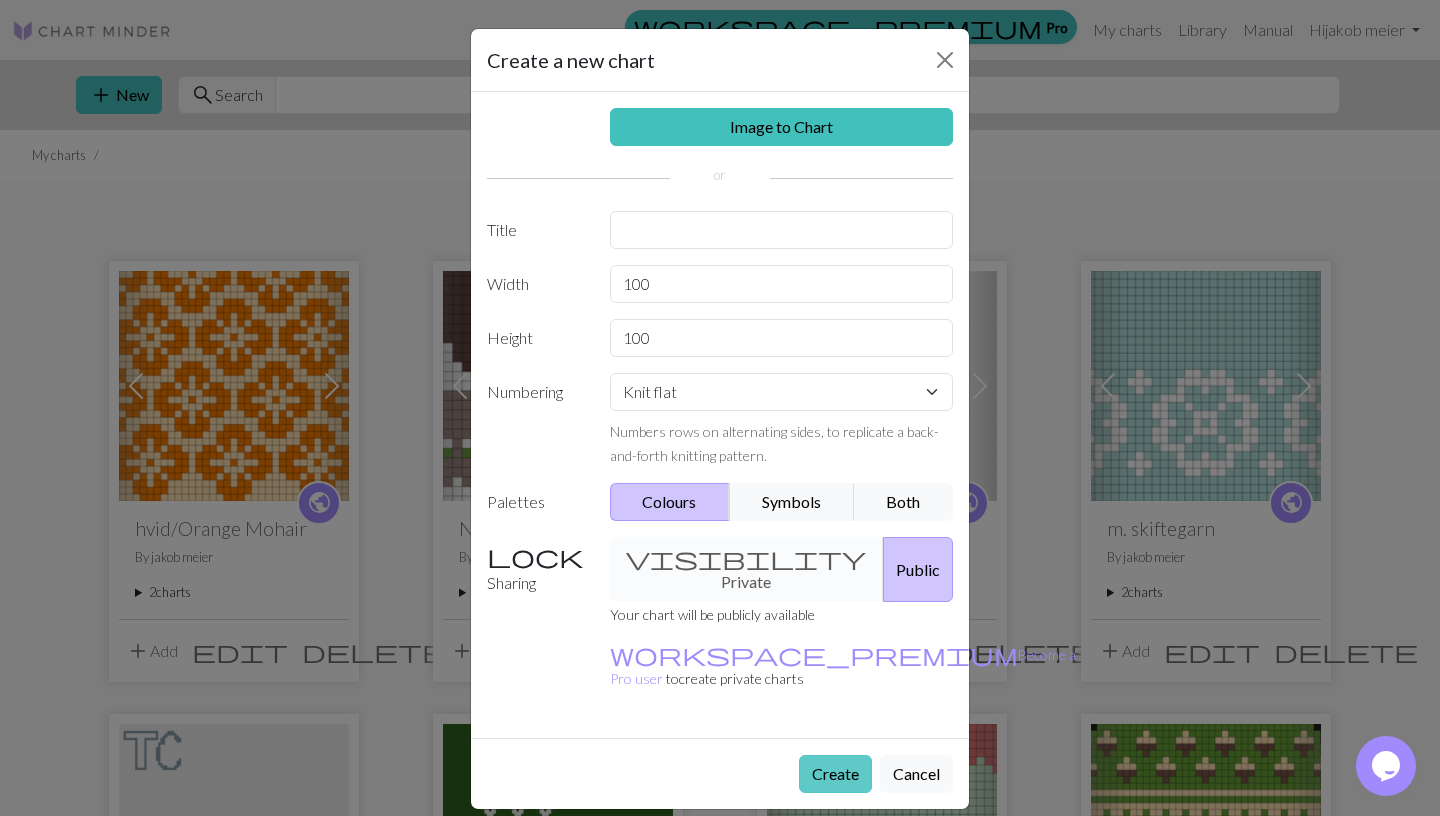 click on "Create" at bounding box center [835, 774] 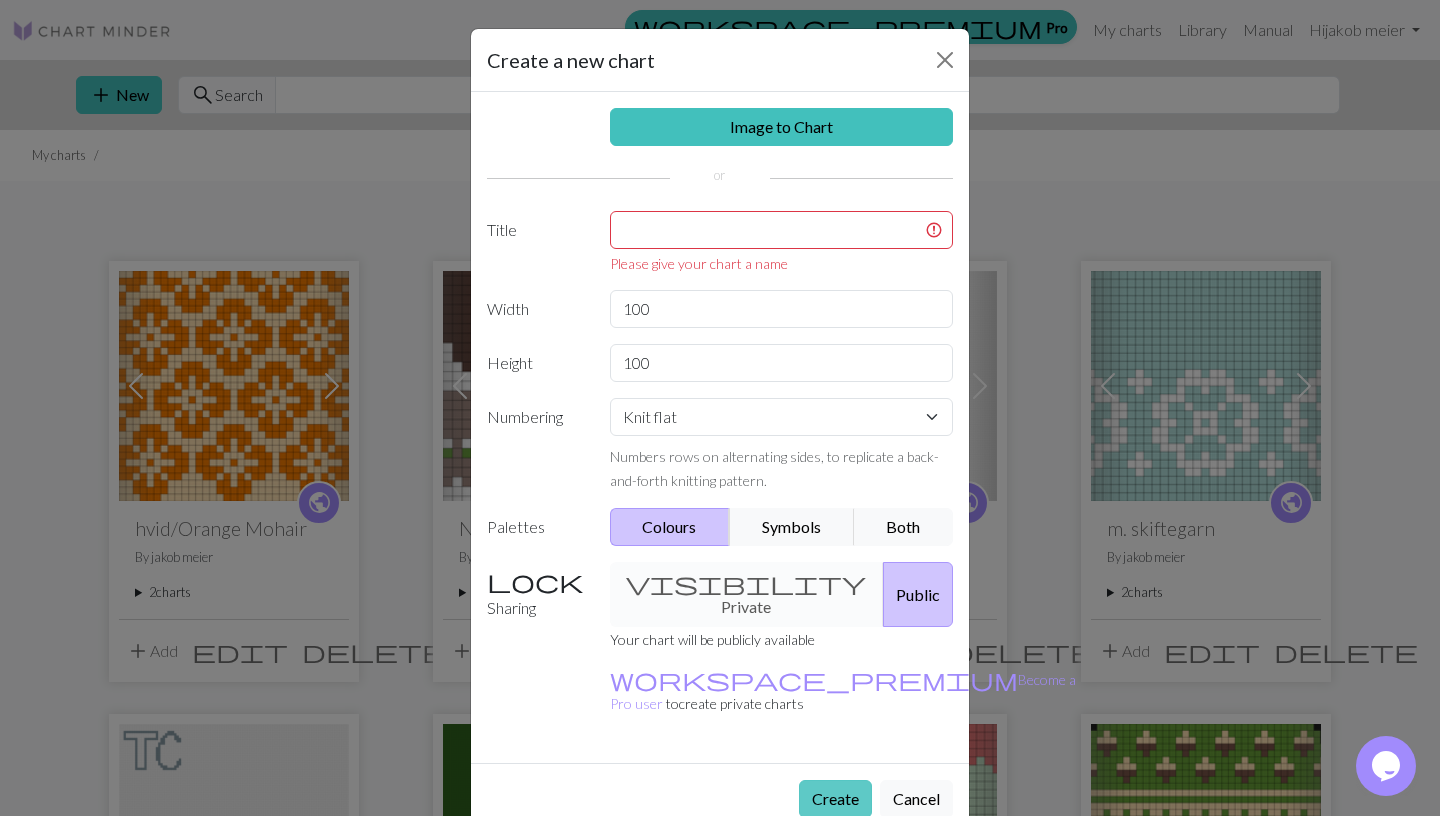 click on "Create" at bounding box center (835, 799) 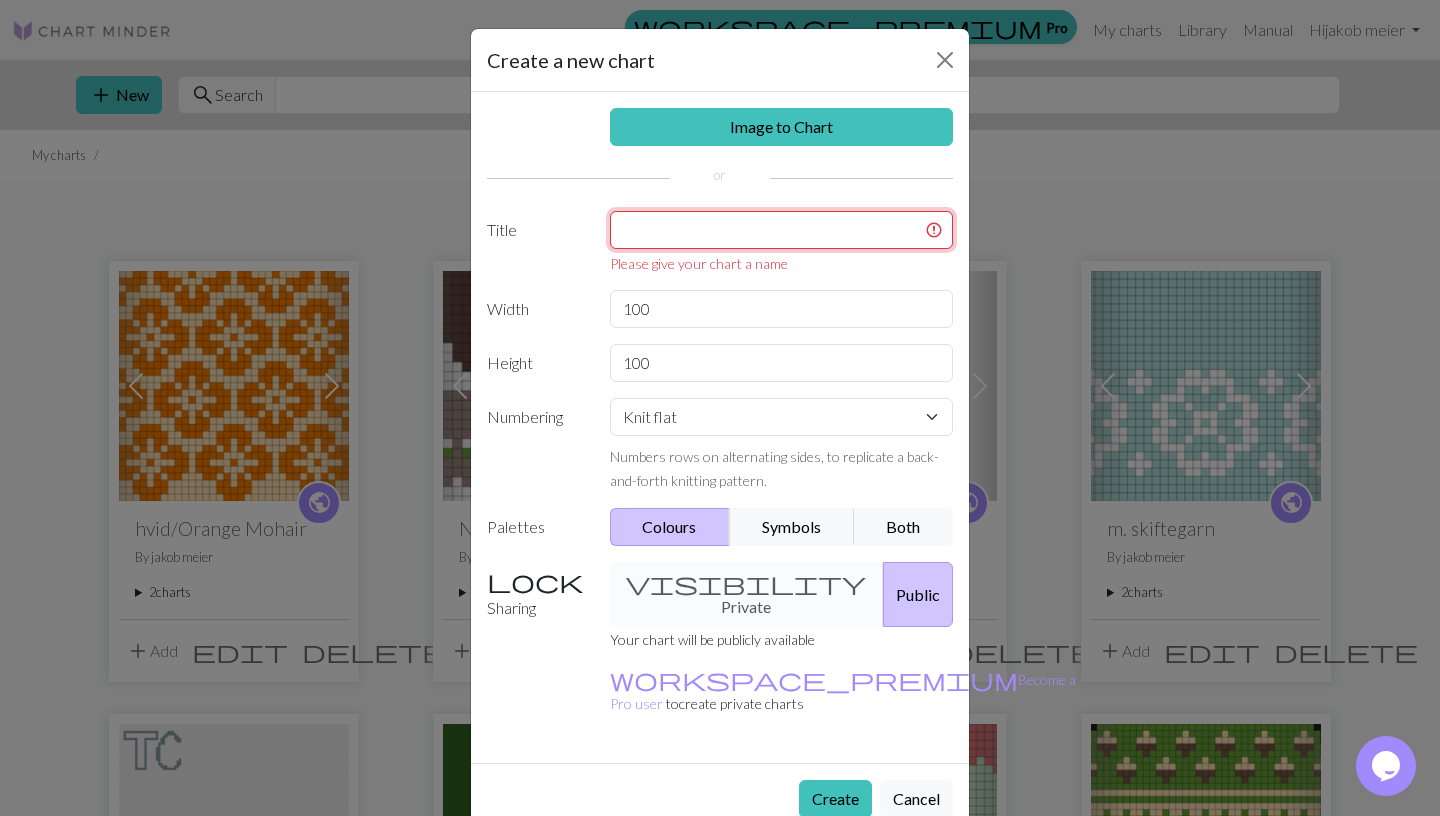 click at bounding box center [782, 230] 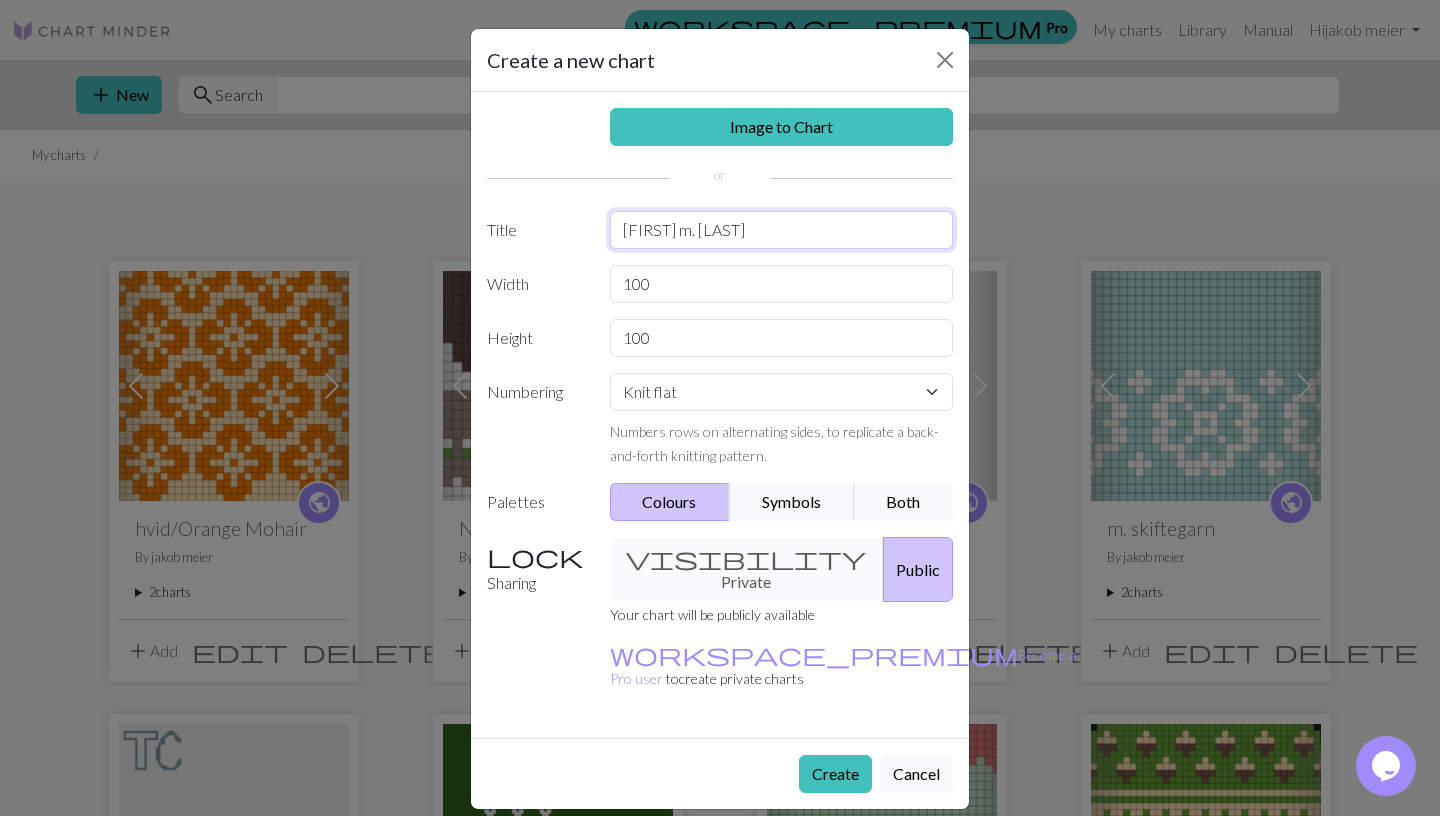 click on "[FIRST] m. [LAST]" at bounding box center (782, 230) 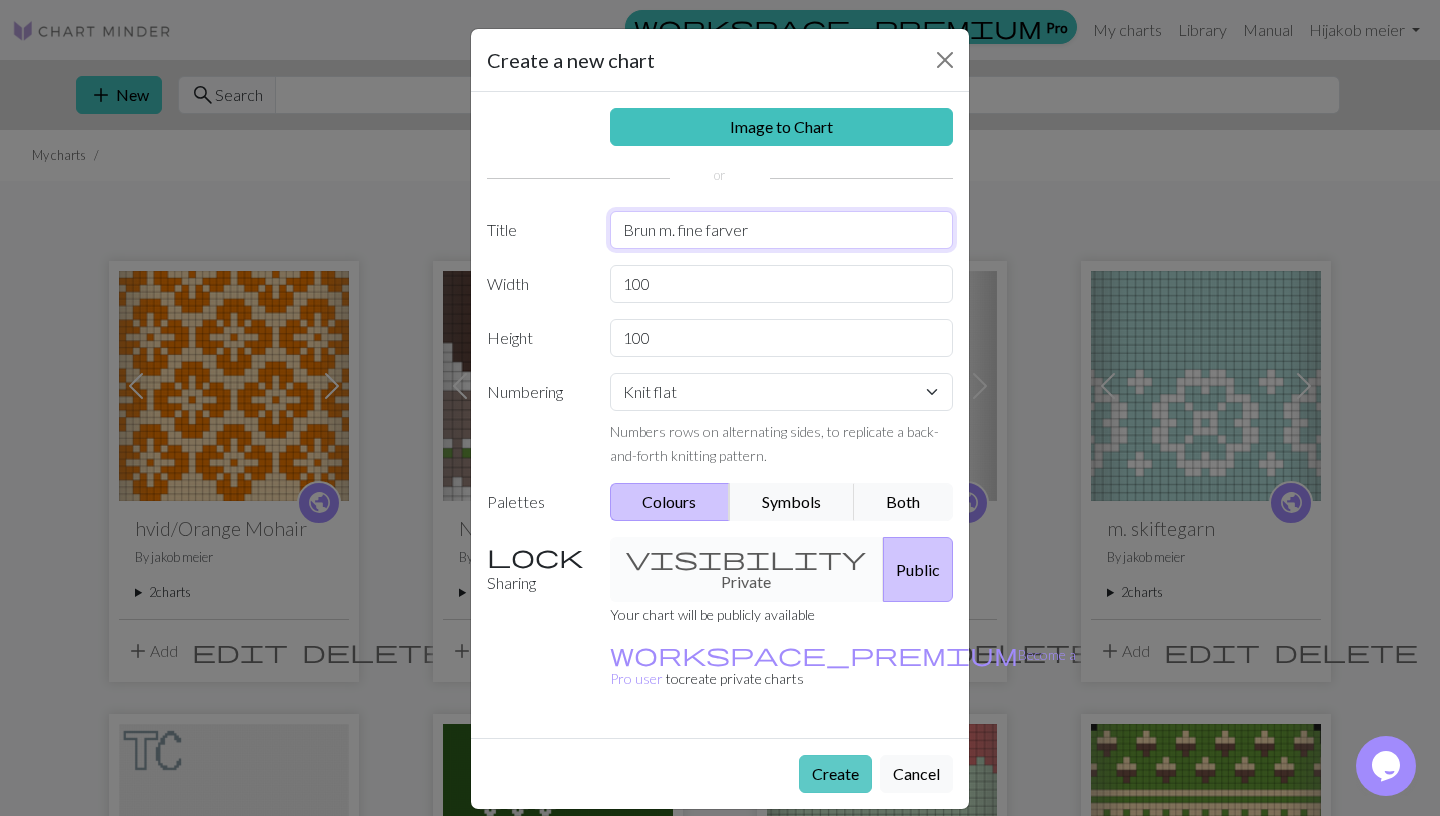 type on "Brun m. fine farver" 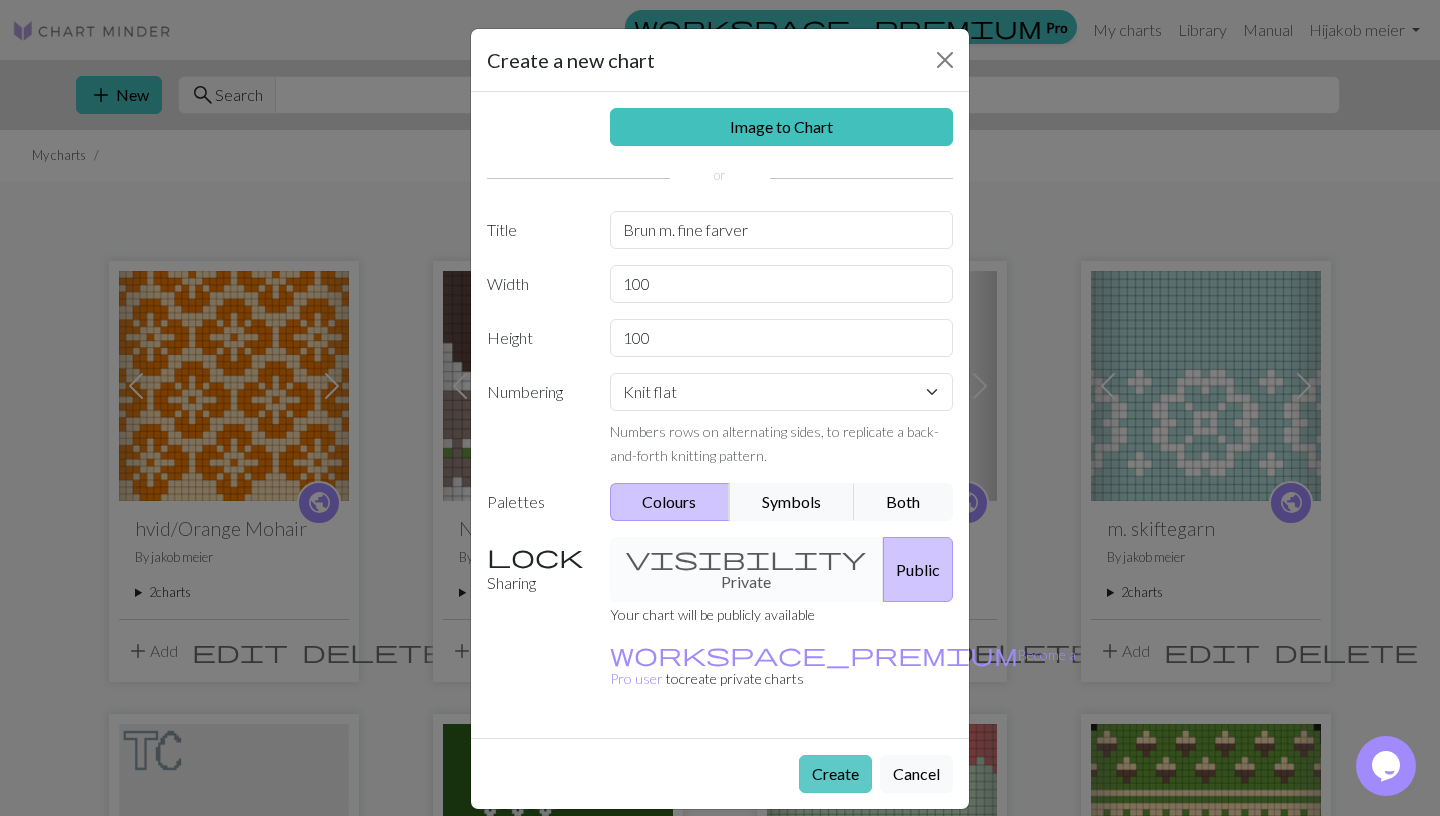 click on "Create" at bounding box center (835, 774) 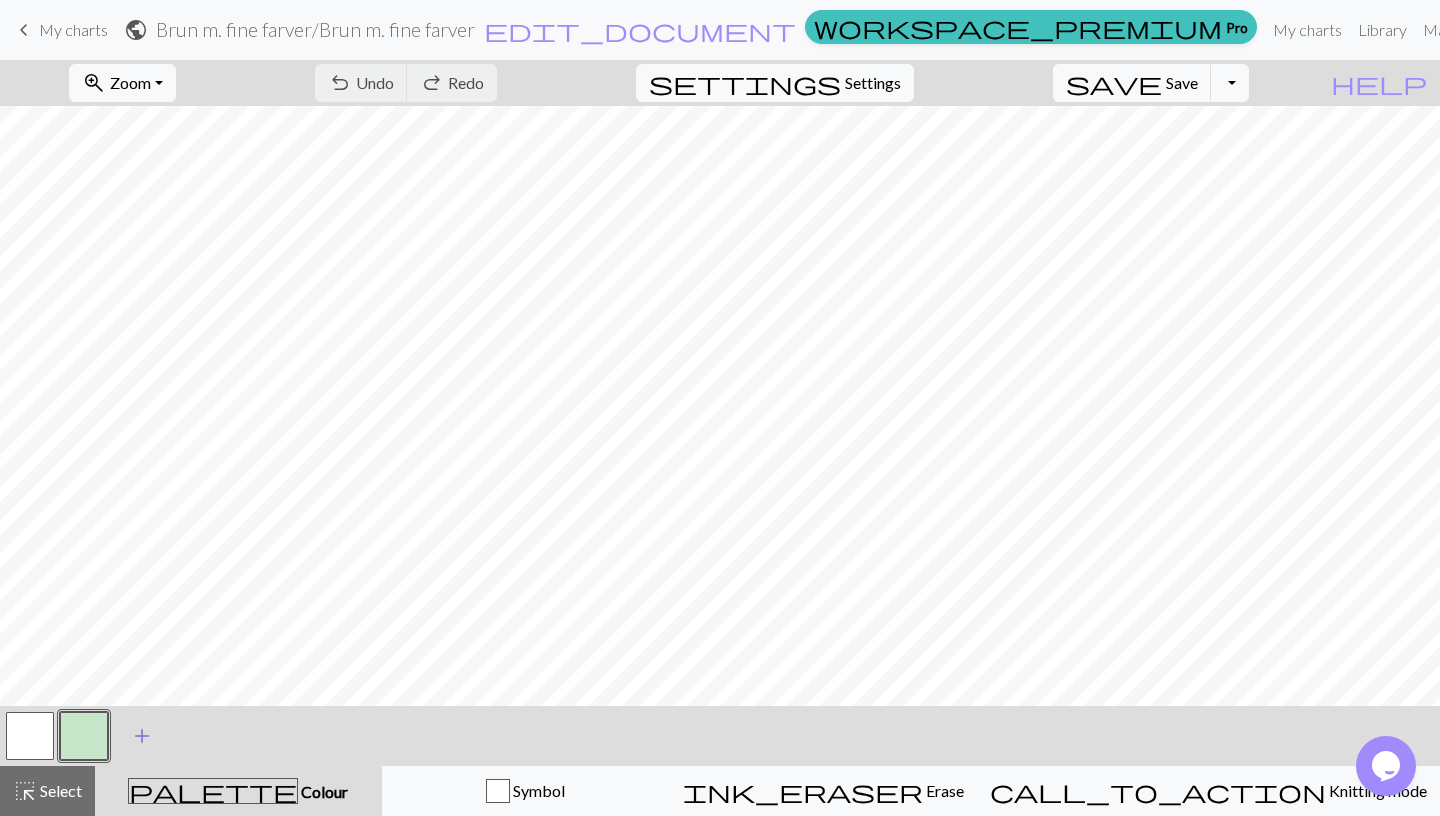 click on "add" at bounding box center (142, 736) 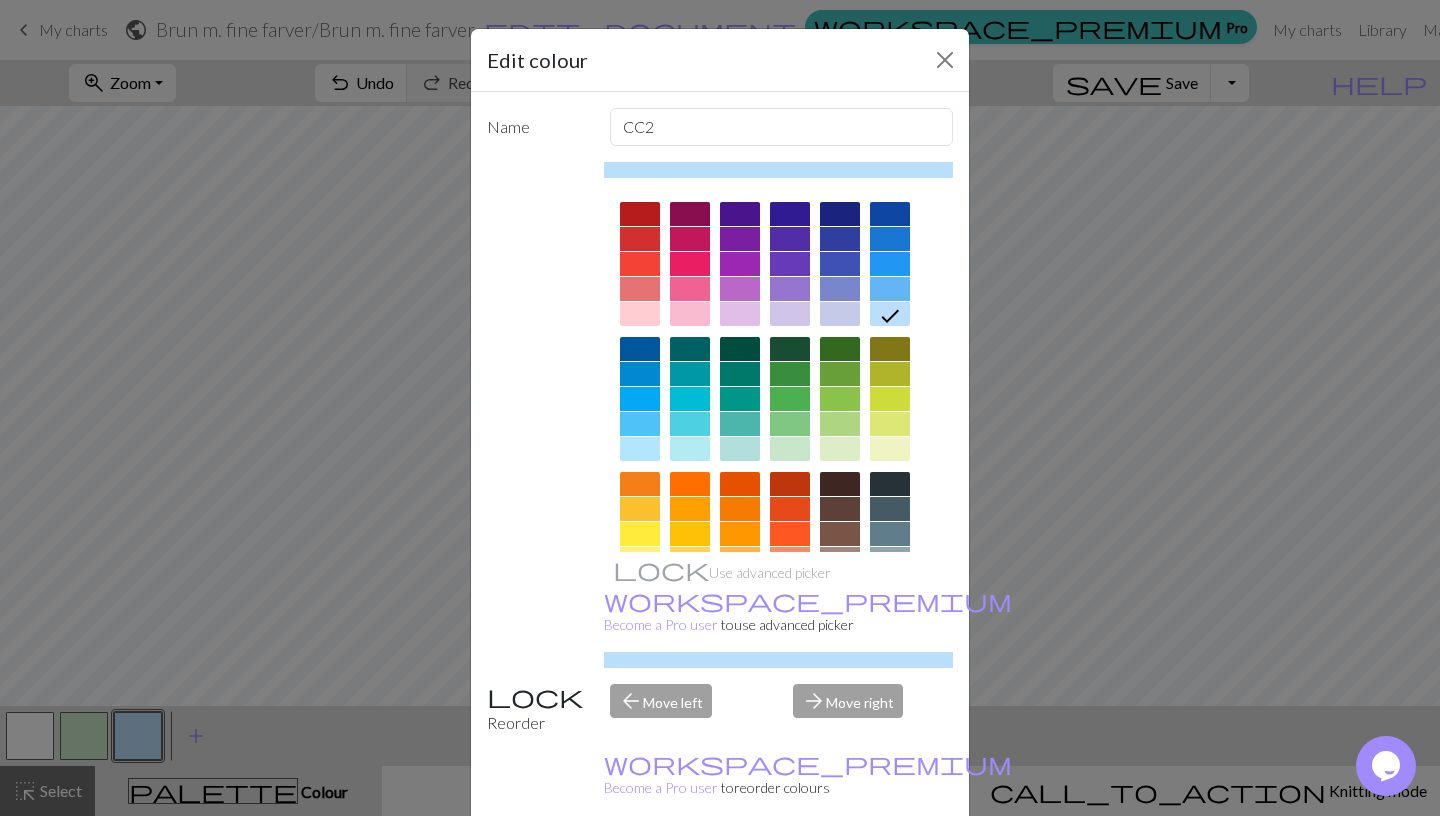 click on "Edit colour Name CC2 Use advanced picker workspace_premium Become a Pro user   to  use advanced picker Reorder arrow_back Move left arrow_forward Move right workspace_premium Become a Pro user   to  reorder colours Delete Done Cancel" at bounding box center [720, 408] 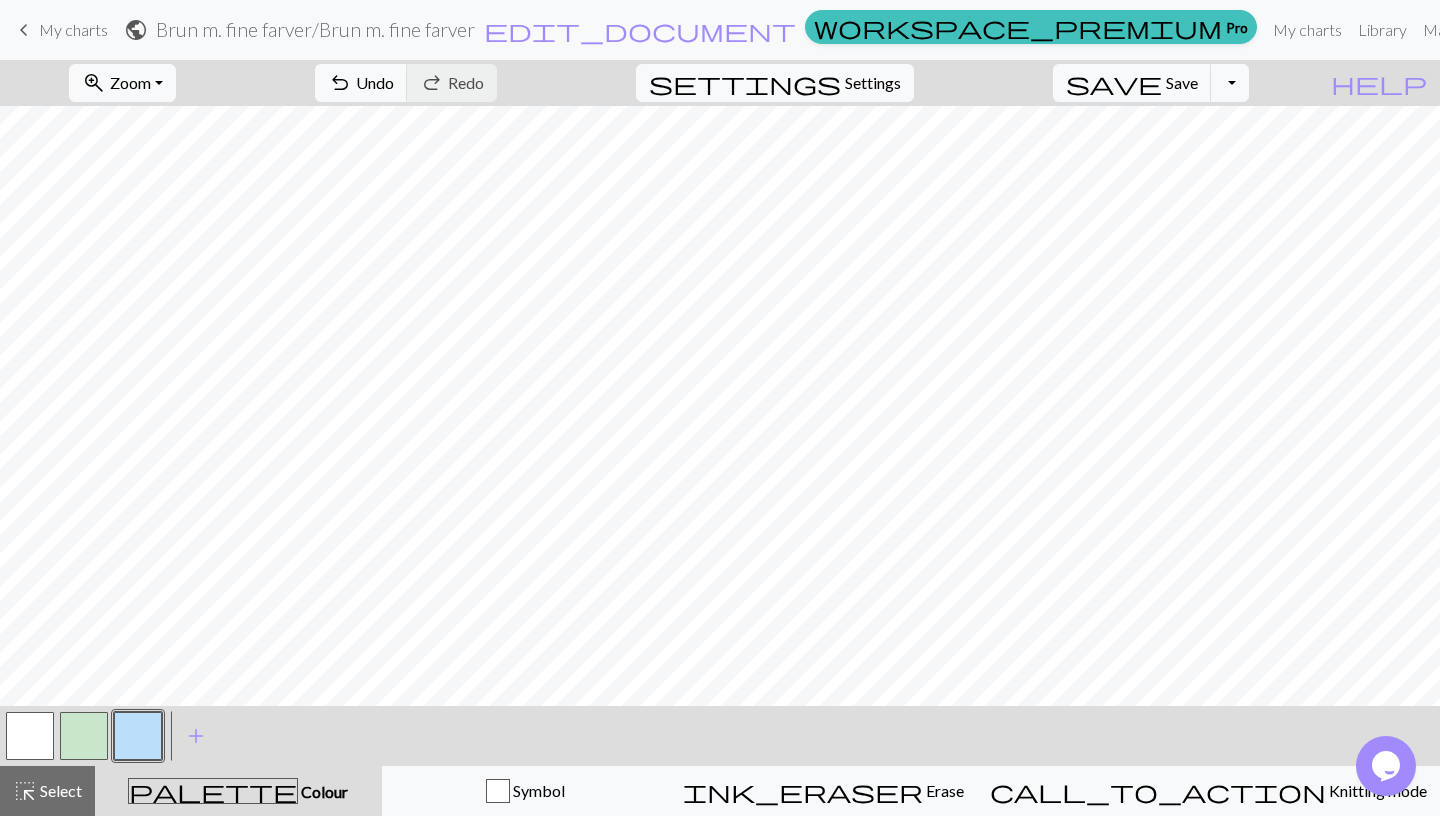click at bounding box center (30, 736) 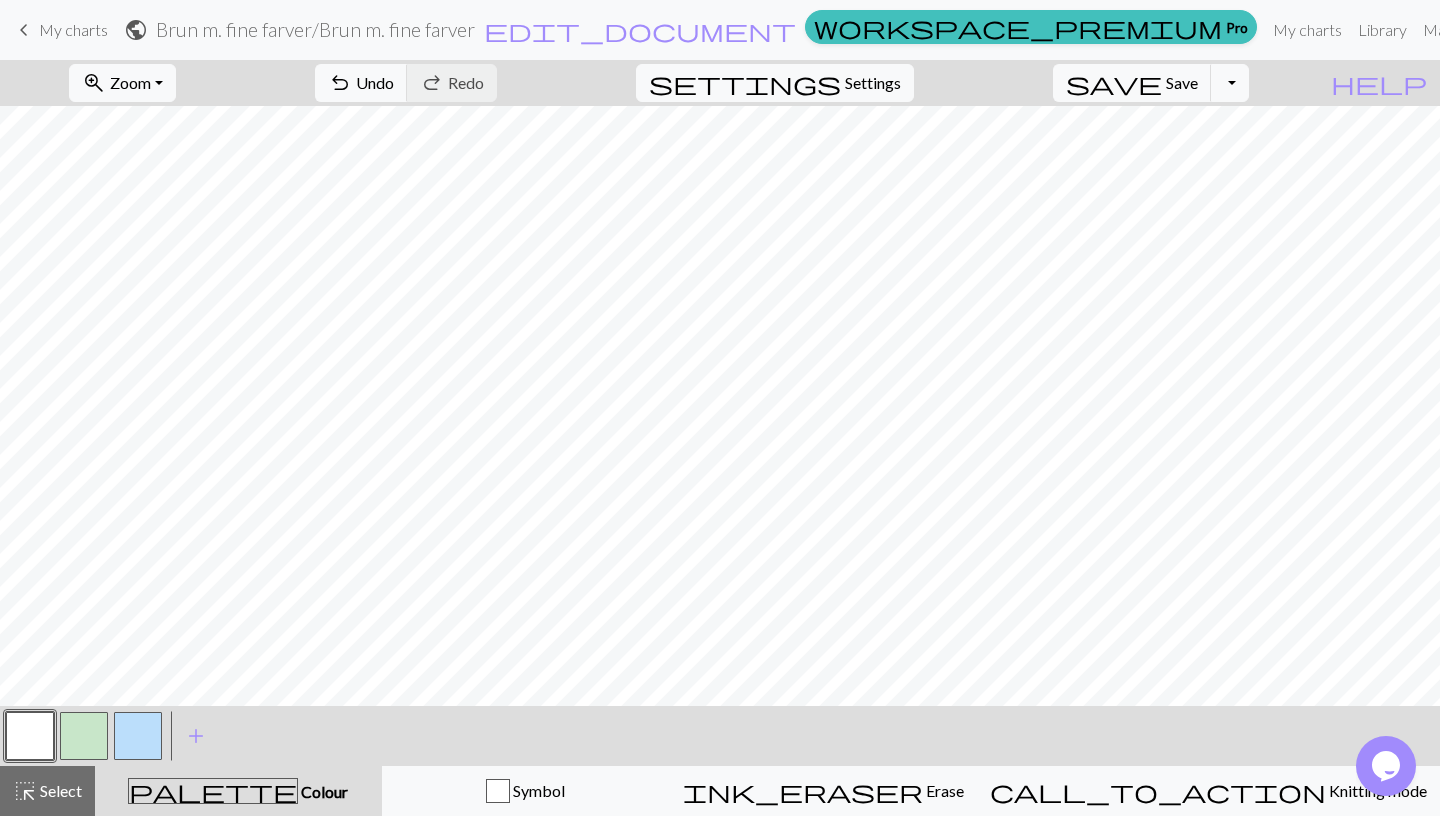 click at bounding box center (30, 736) 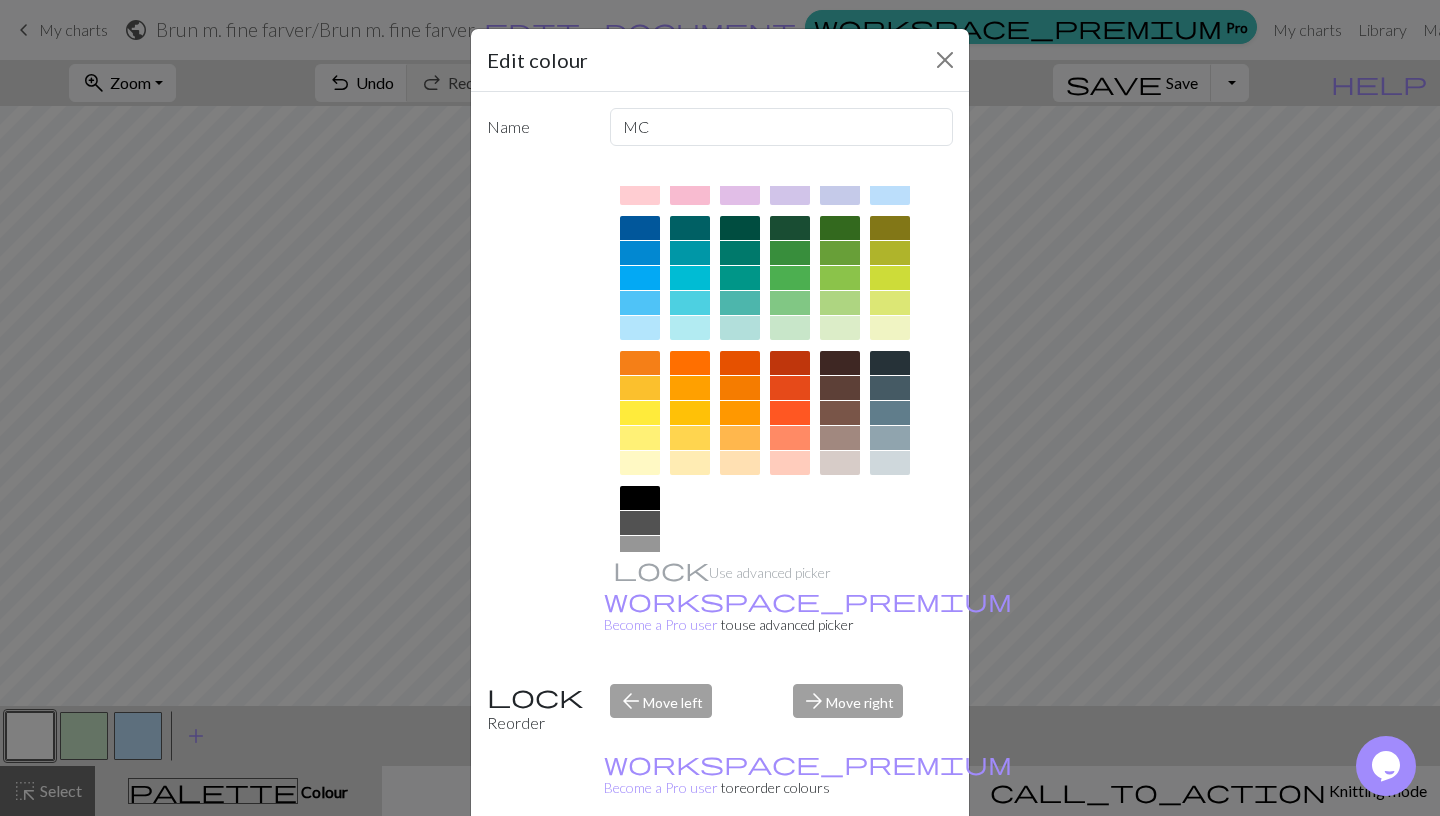 scroll, scrollTop: 130, scrollLeft: 0, axis: vertical 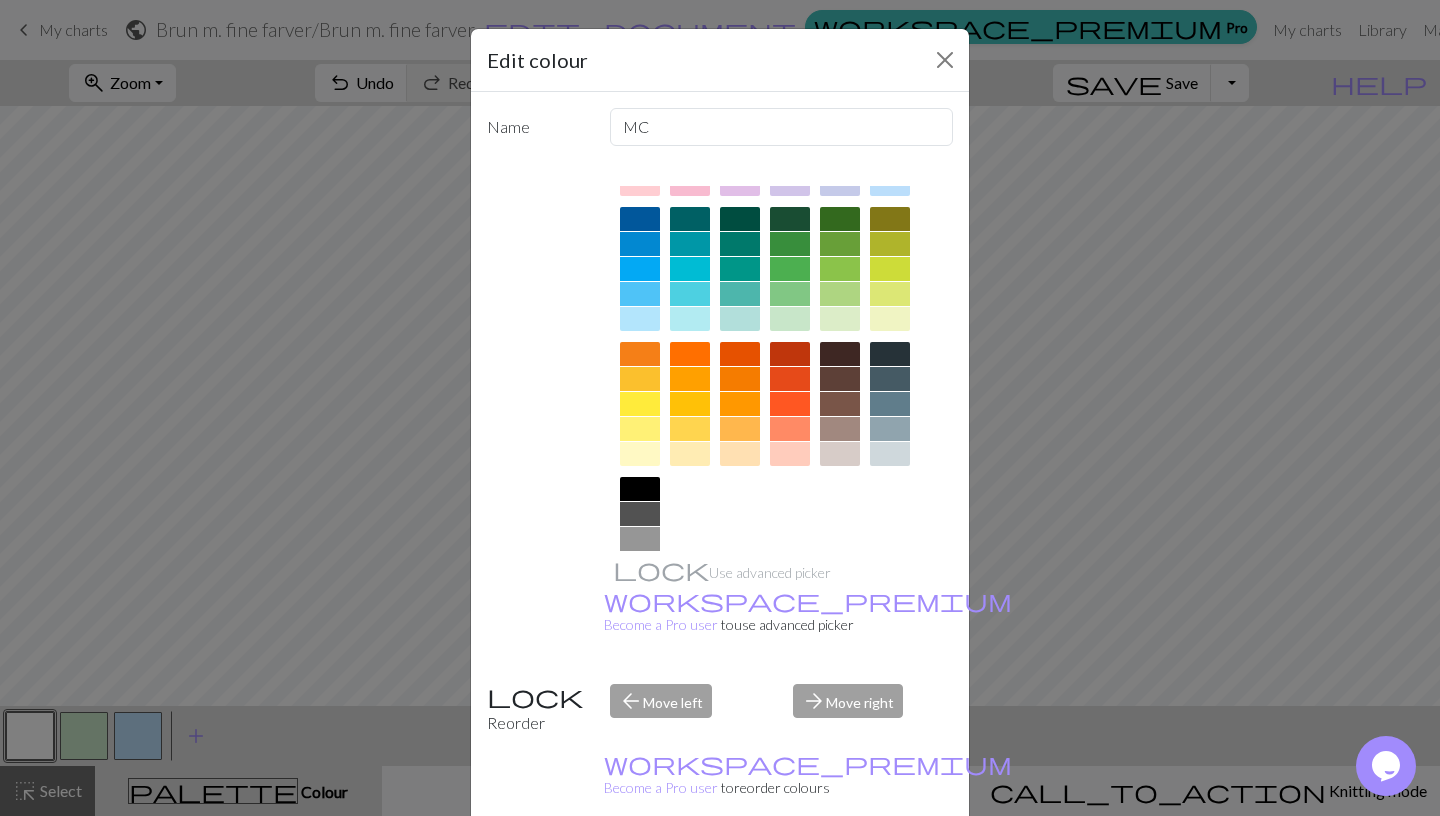 click at bounding box center [840, 404] 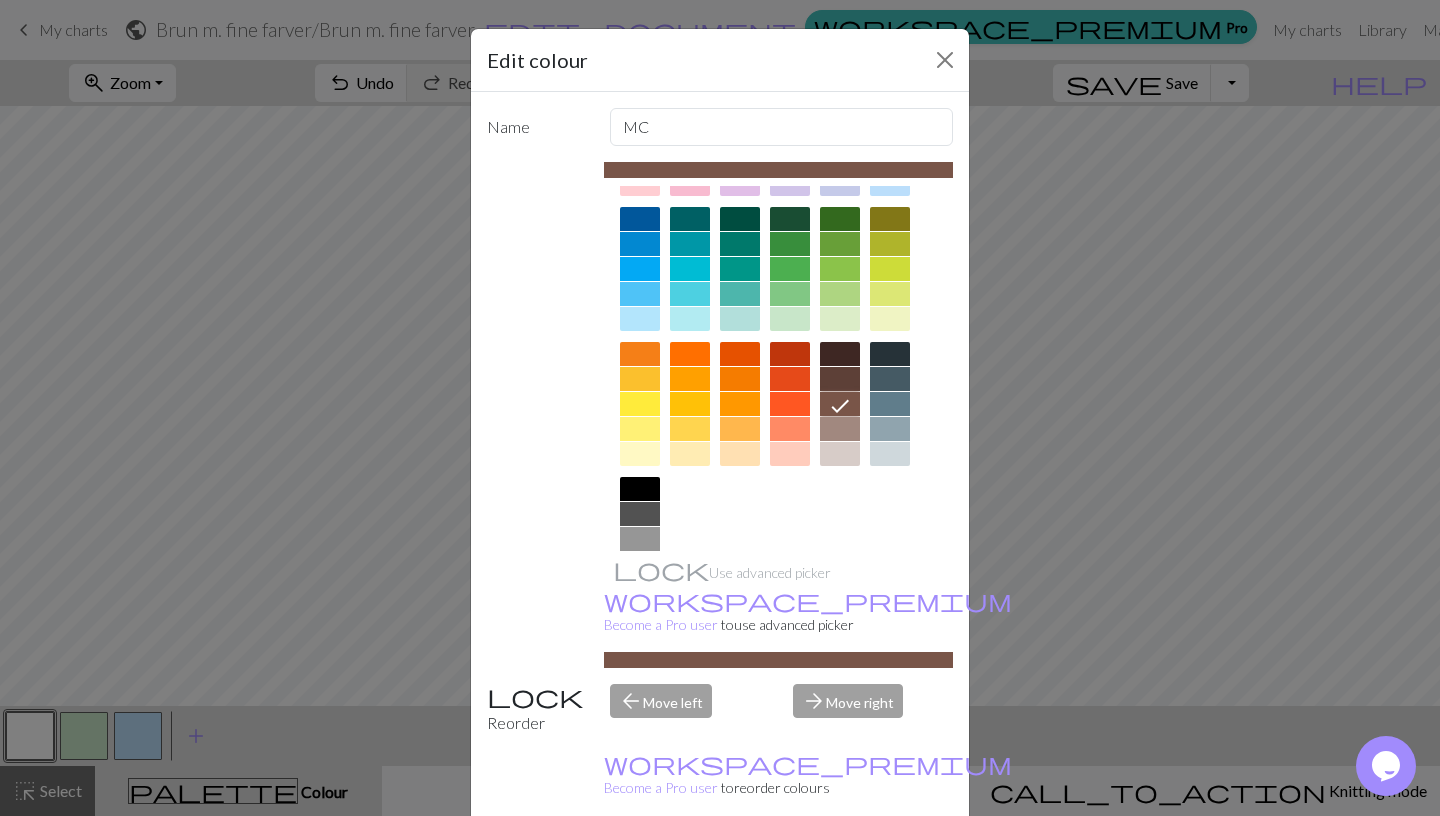 click at bounding box center (840, 429) 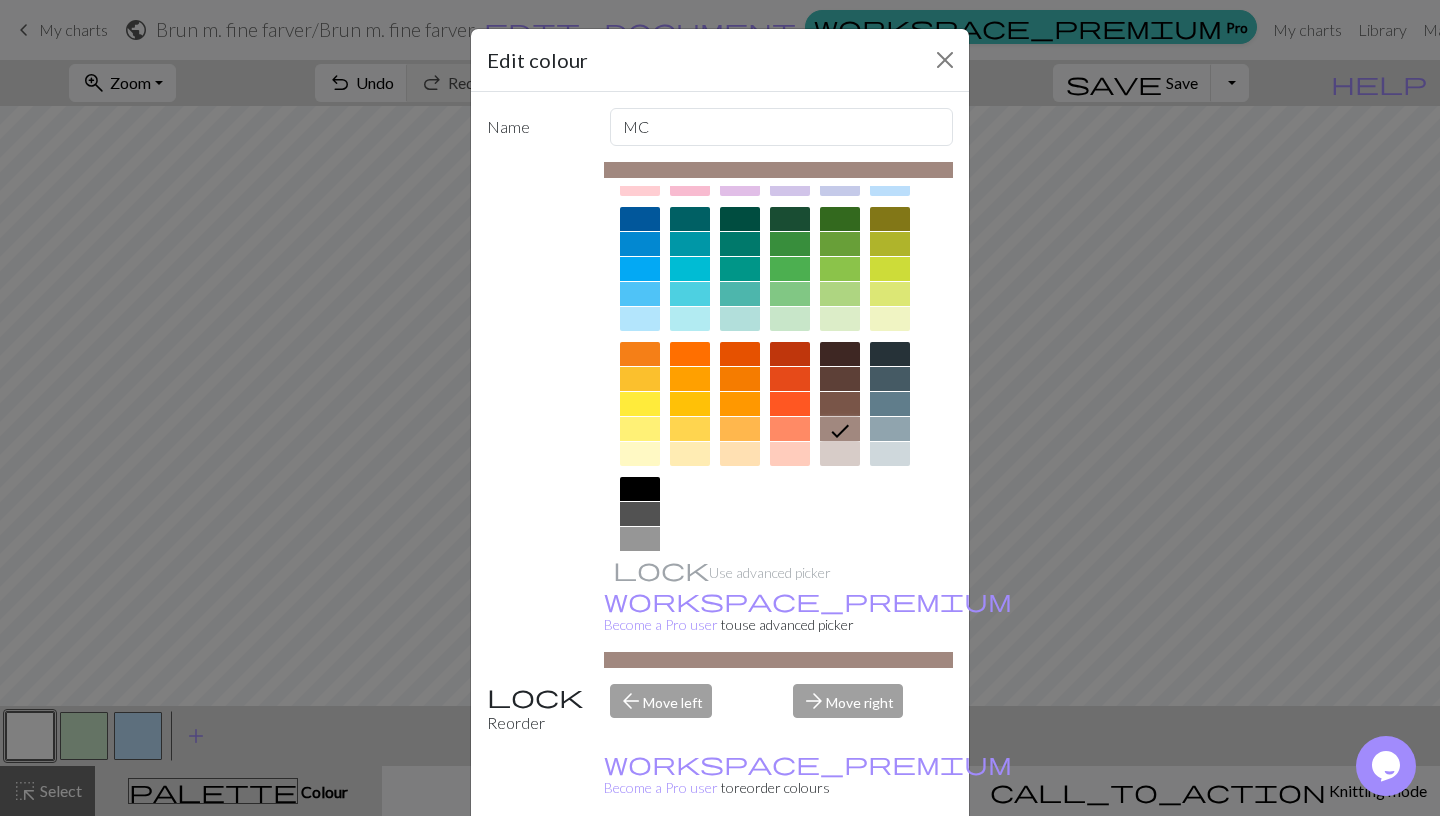 click at bounding box center [840, 404] 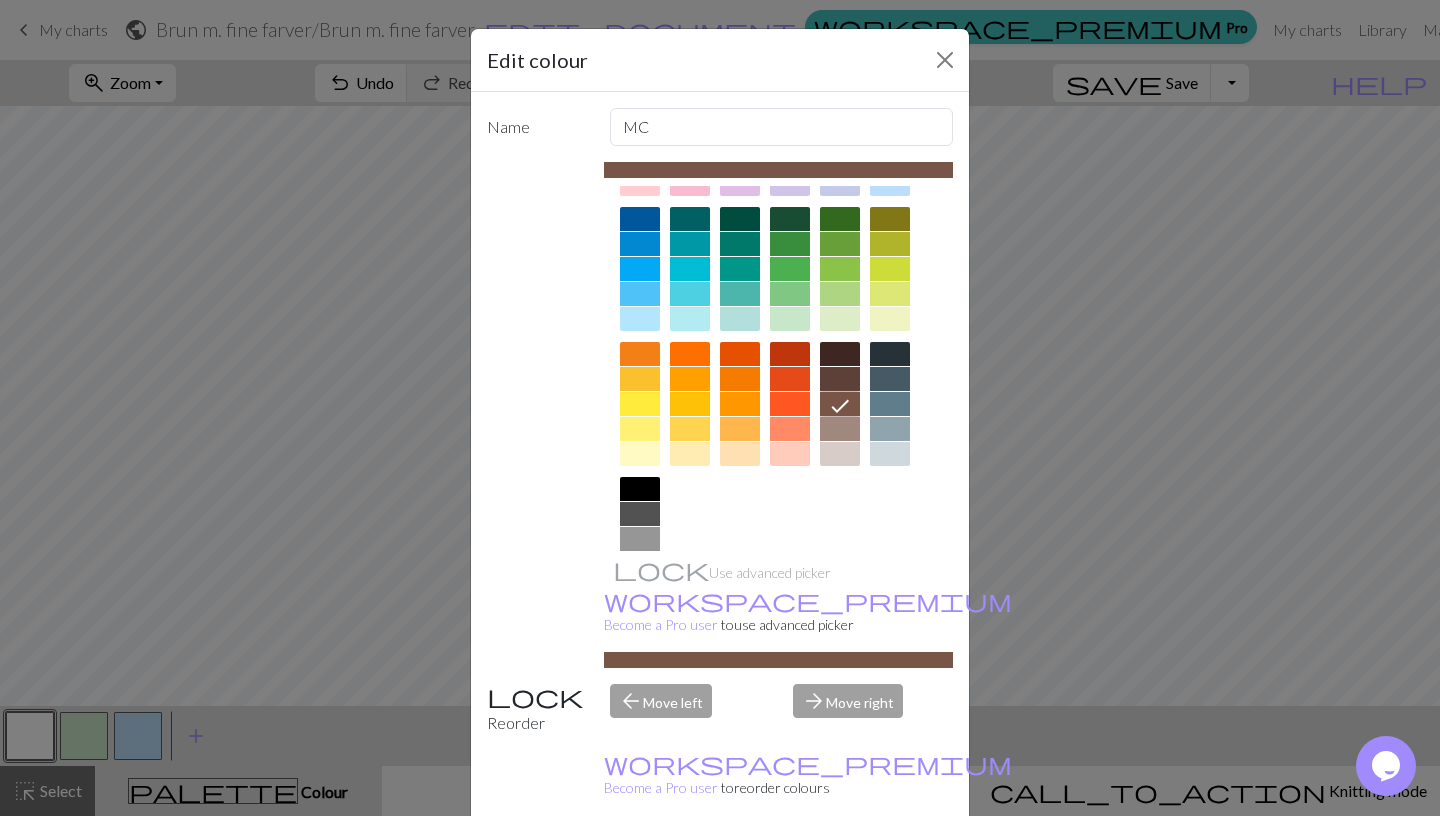 click on "Done" at bounding box center (840, 867) 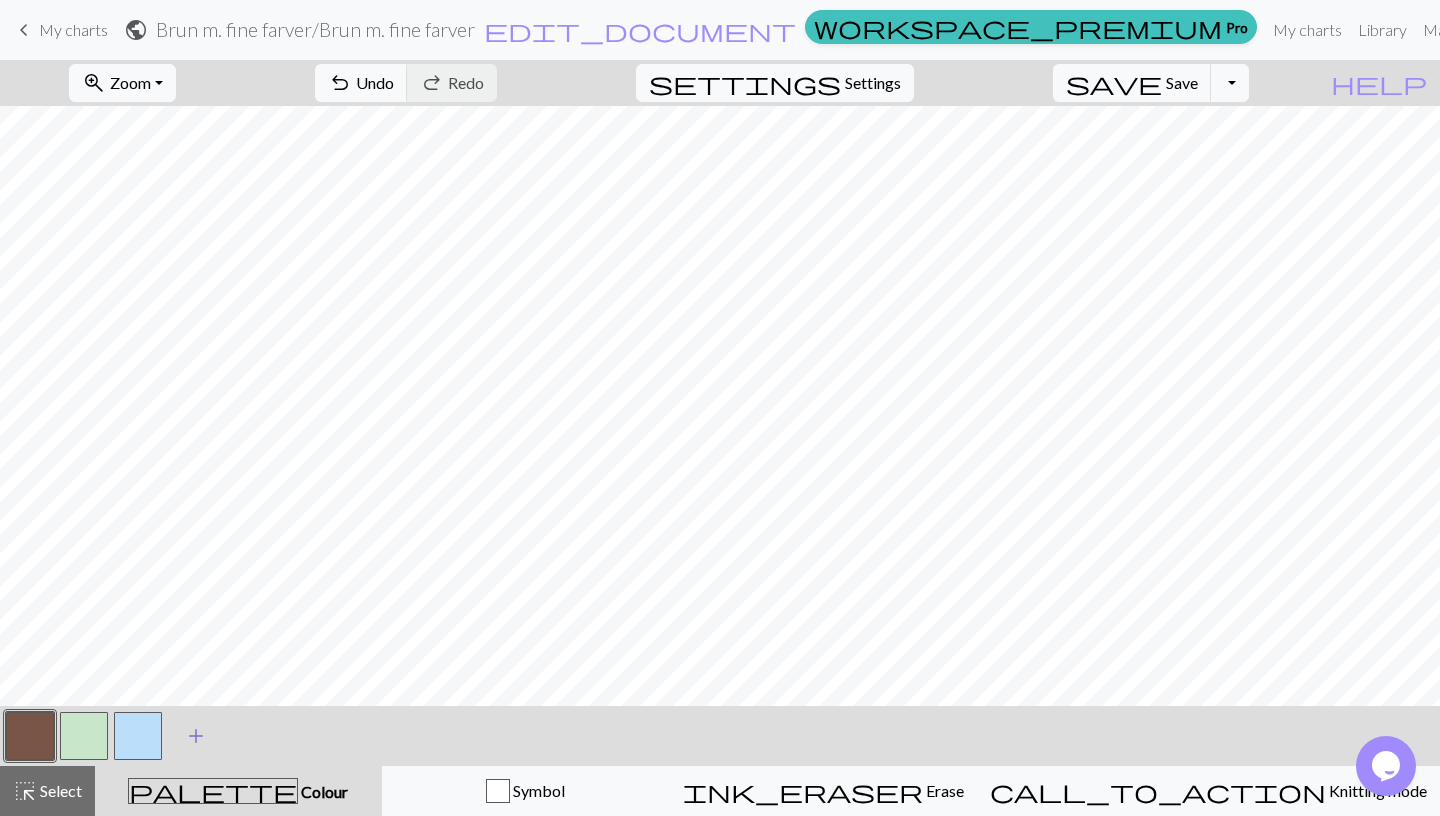 click on "add" at bounding box center (196, 736) 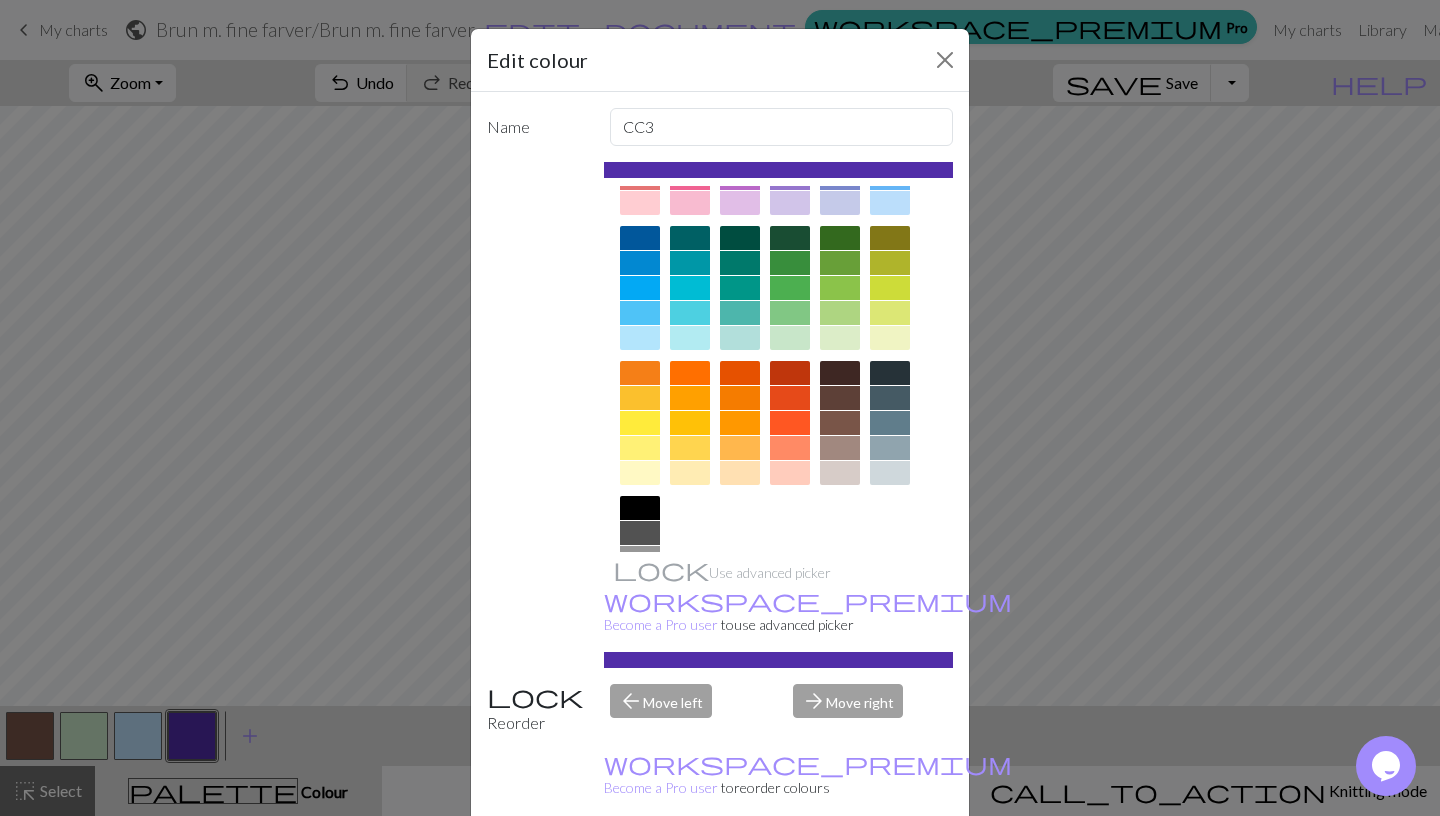 scroll, scrollTop: 203, scrollLeft: 0, axis: vertical 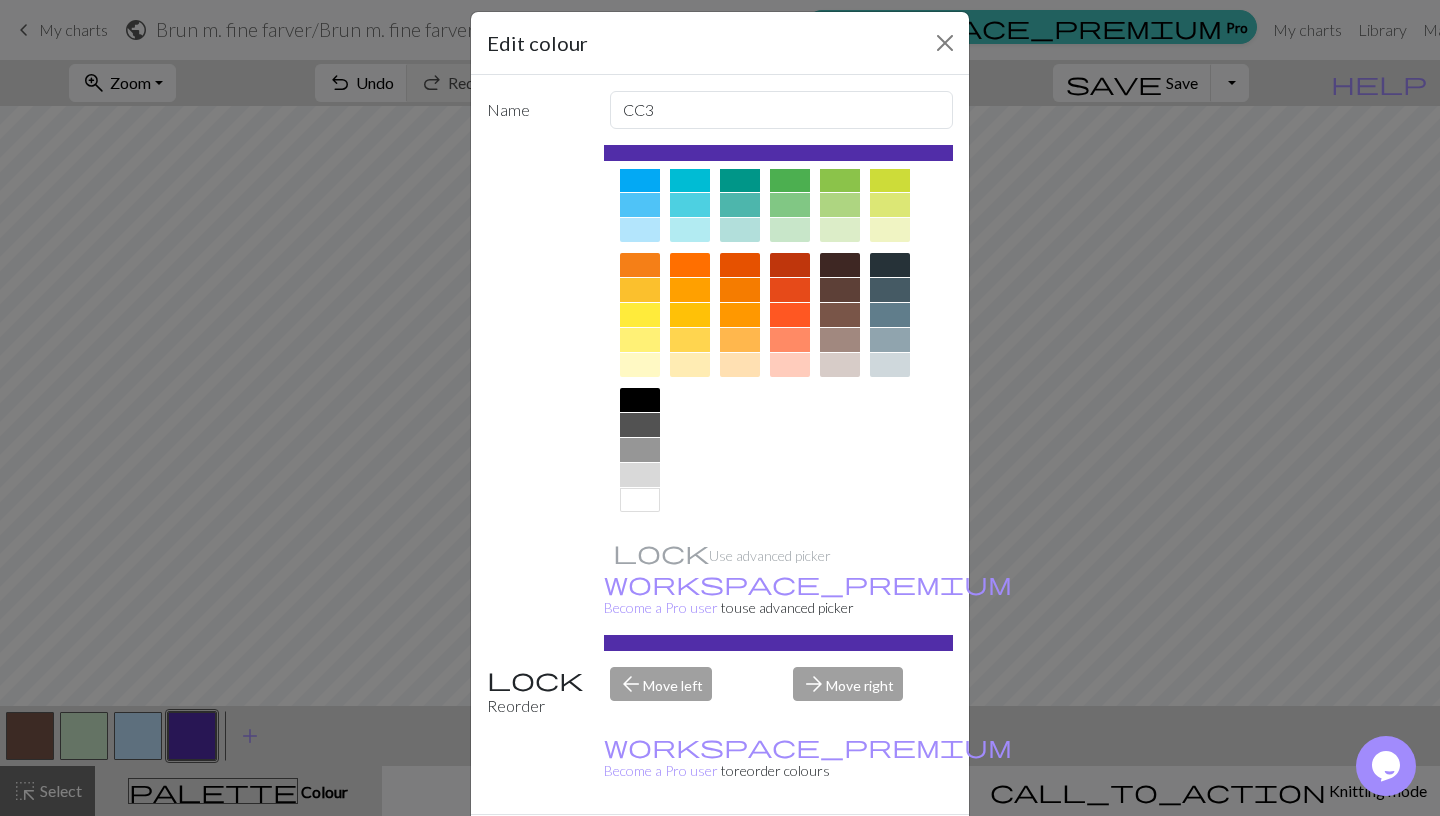 click at bounding box center [640, 500] 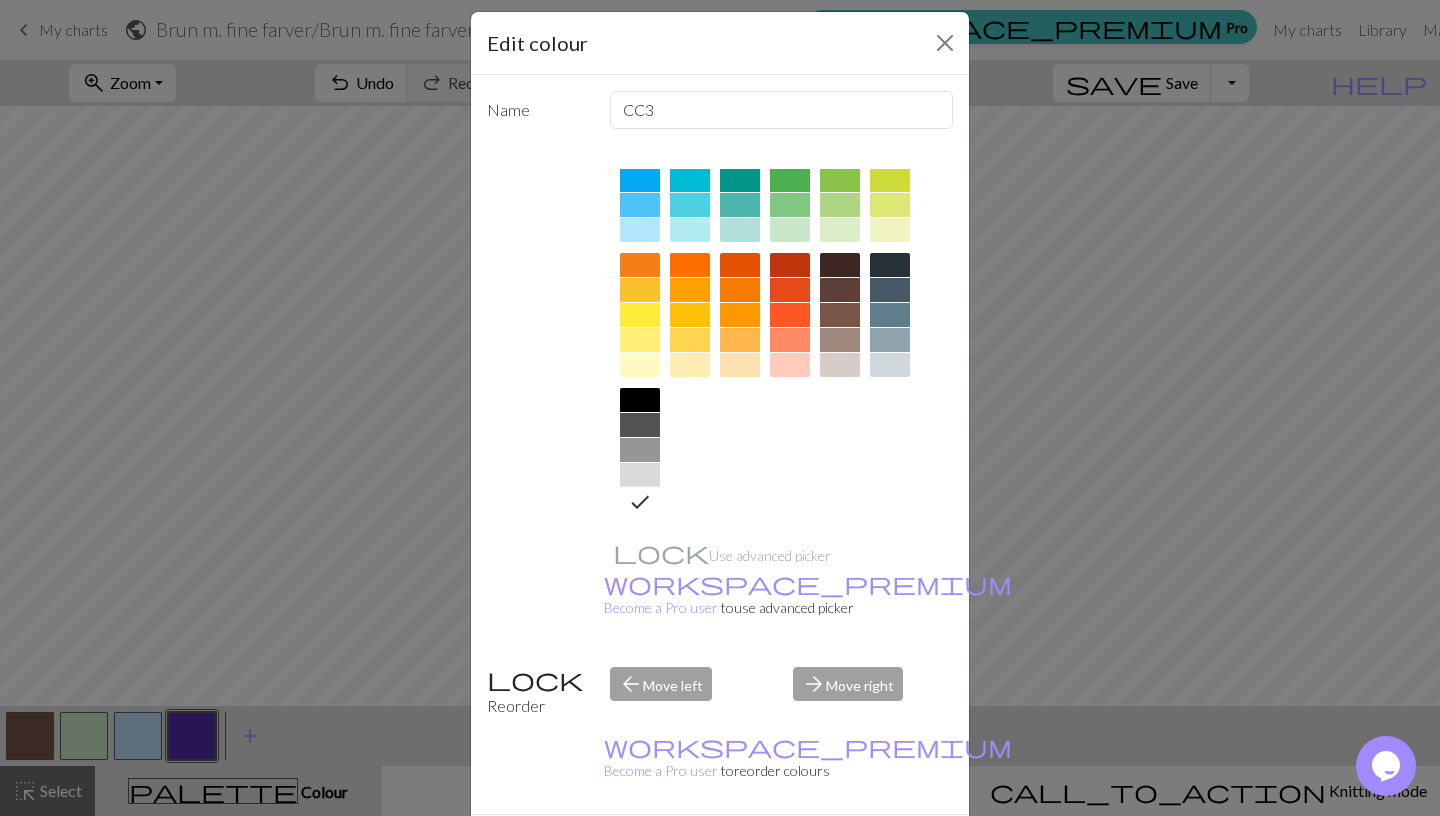 click on "Done" at bounding box center (840, 850) 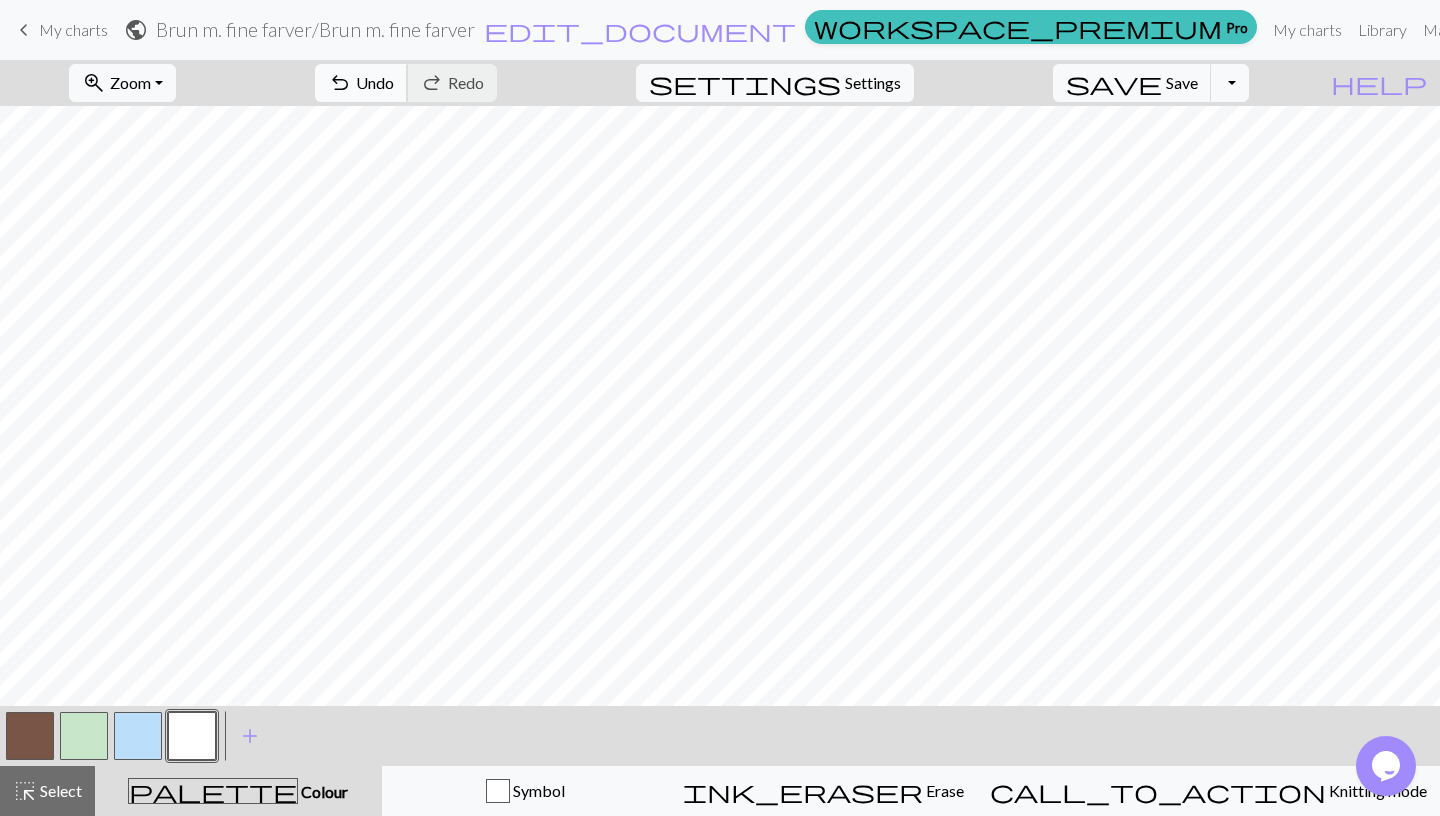 click on "Undo" at bounding box center (375, 82) 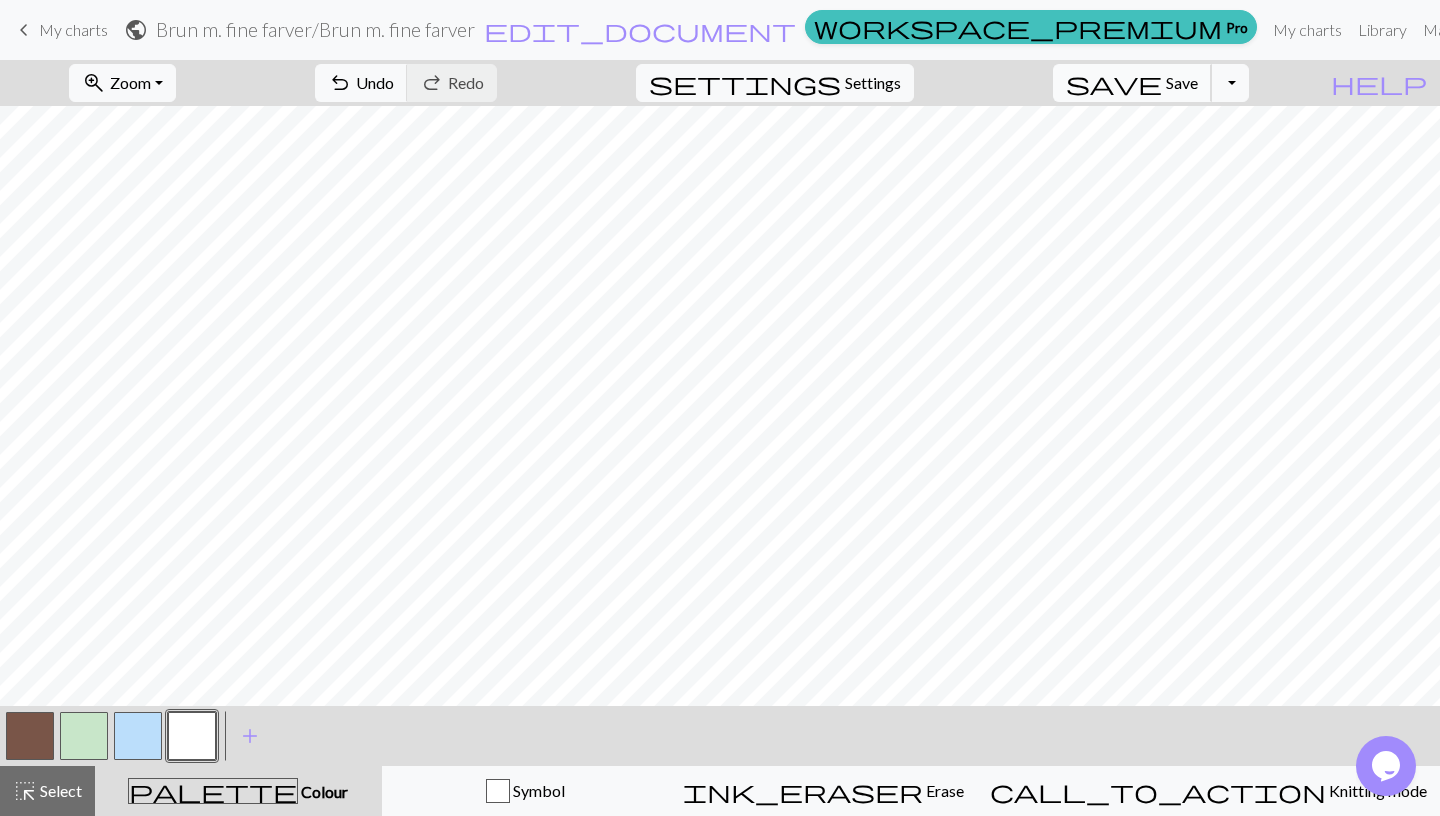click on "Save" at bounding box center [1182, 82] 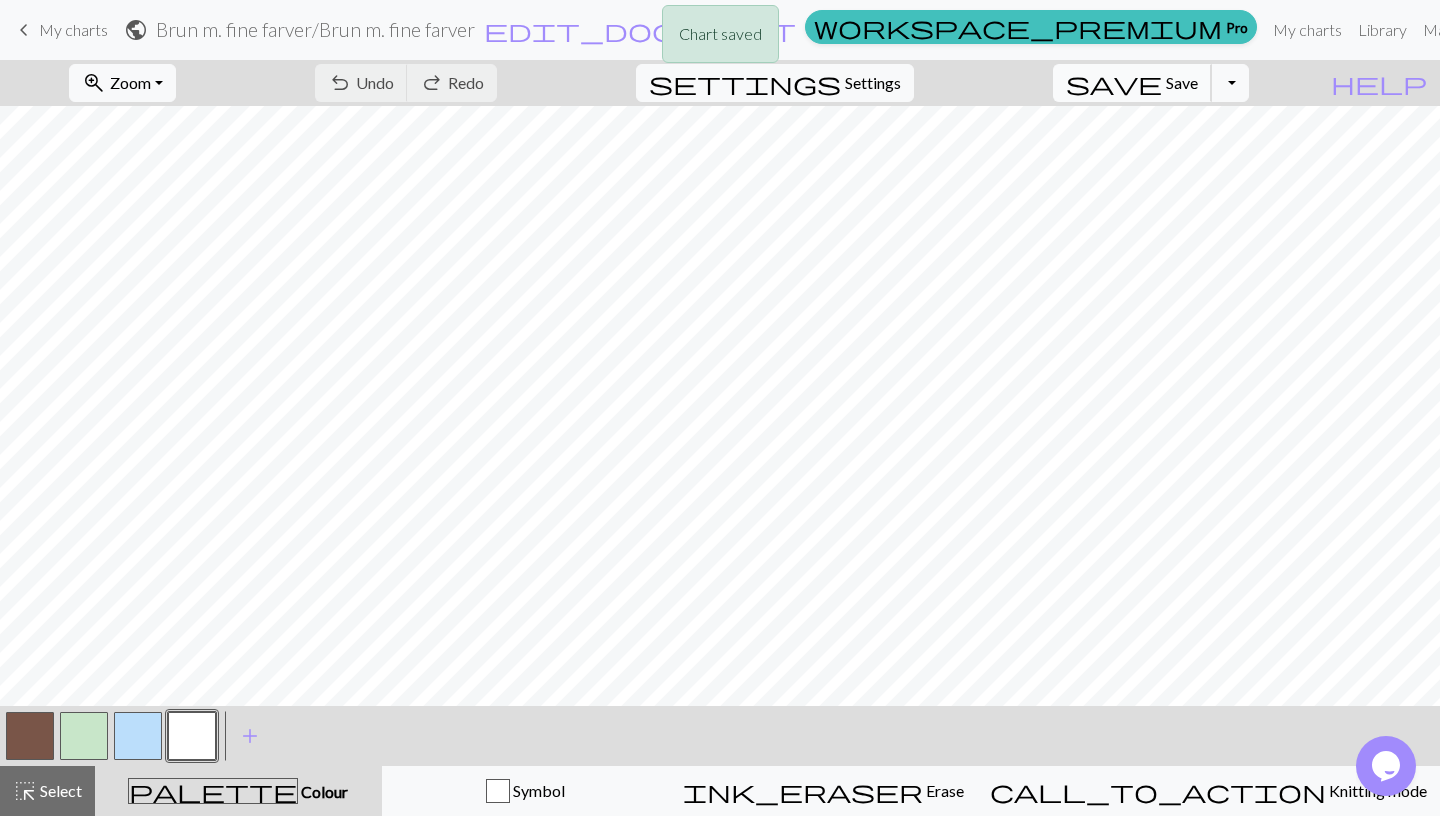 click on "Save" at bounding box center [1182, 82] 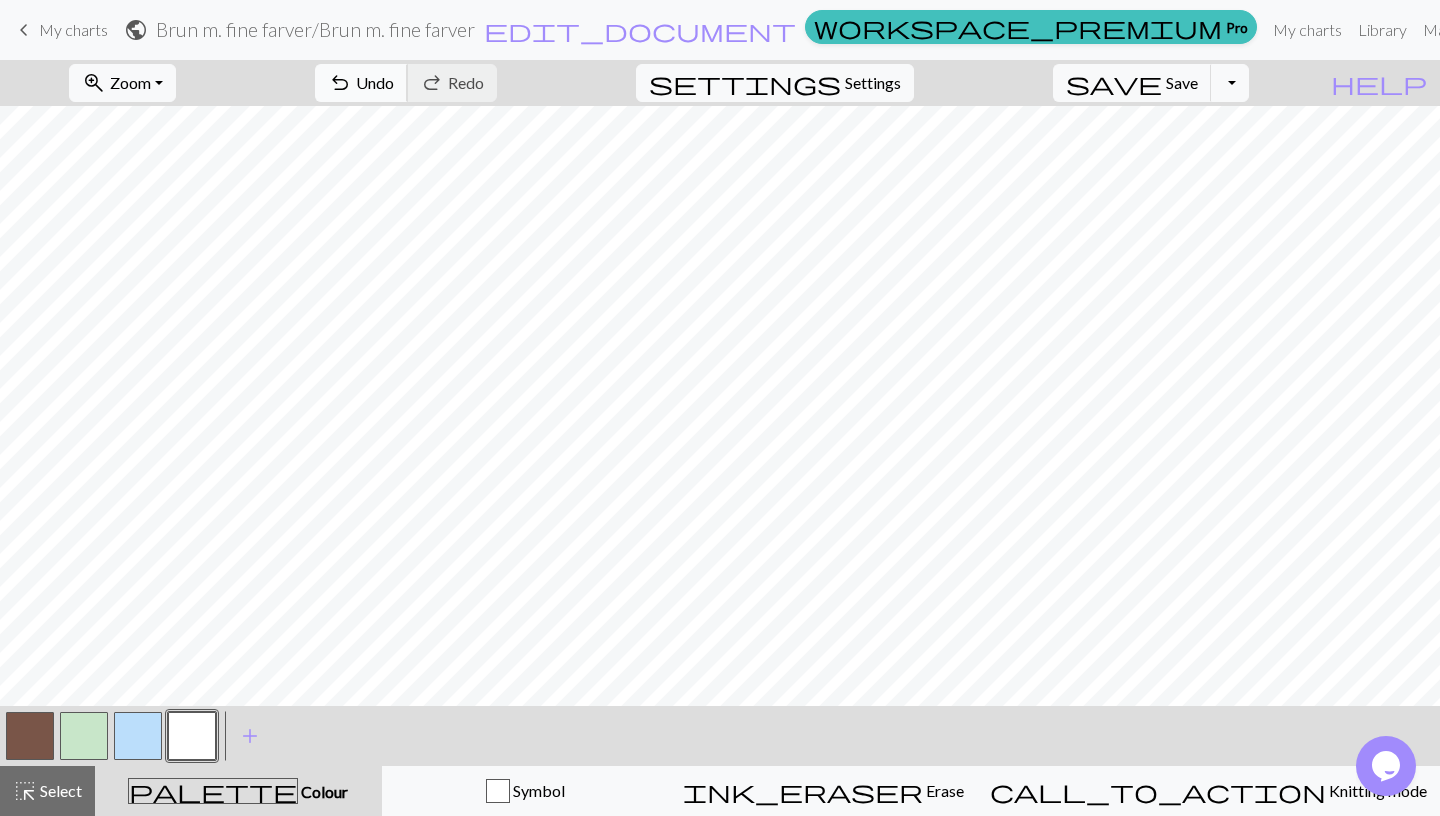 click on "Undo" at bounding box center (375, 82) 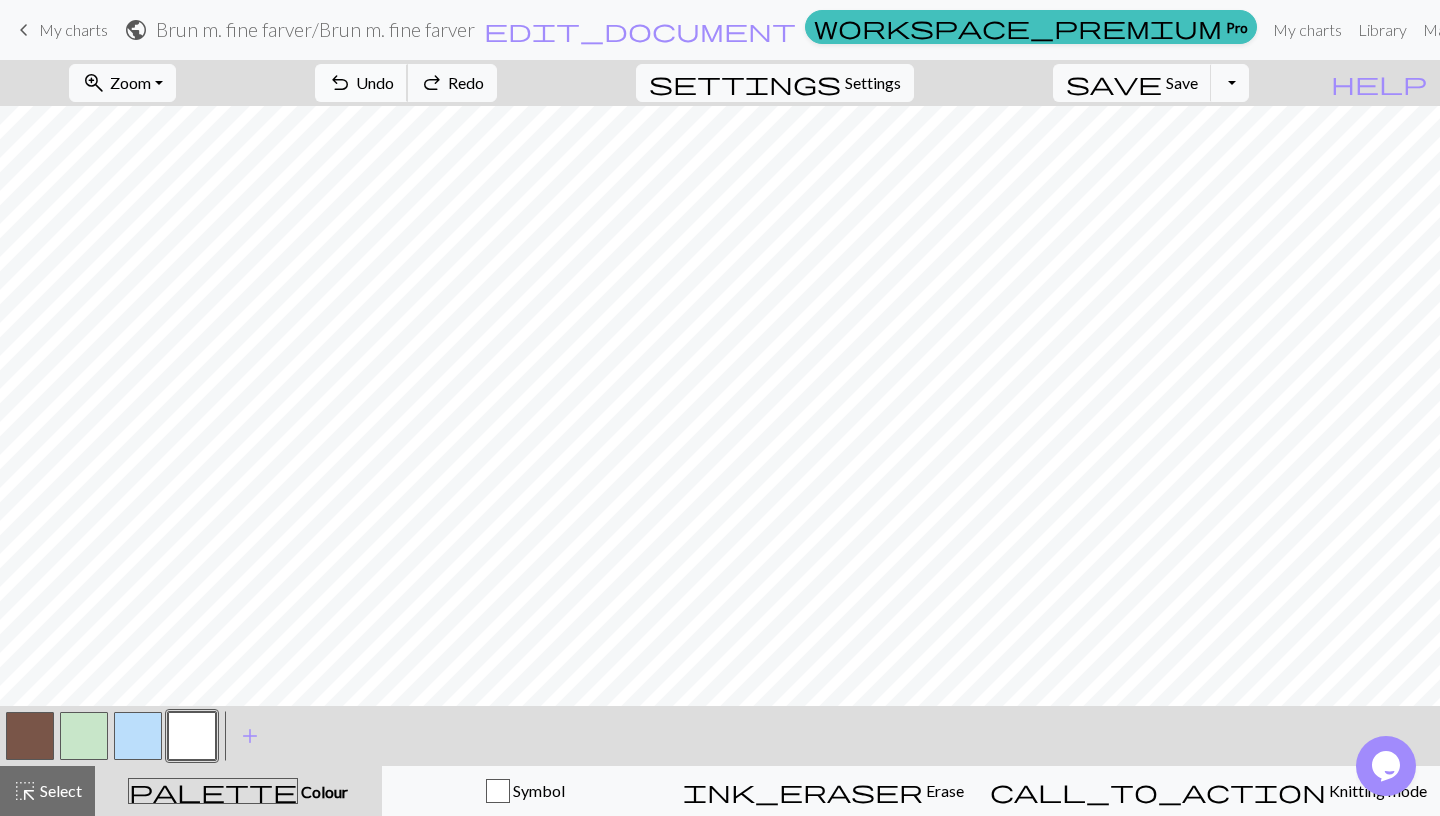 click on "Undo" at bounding box center (375, 82) 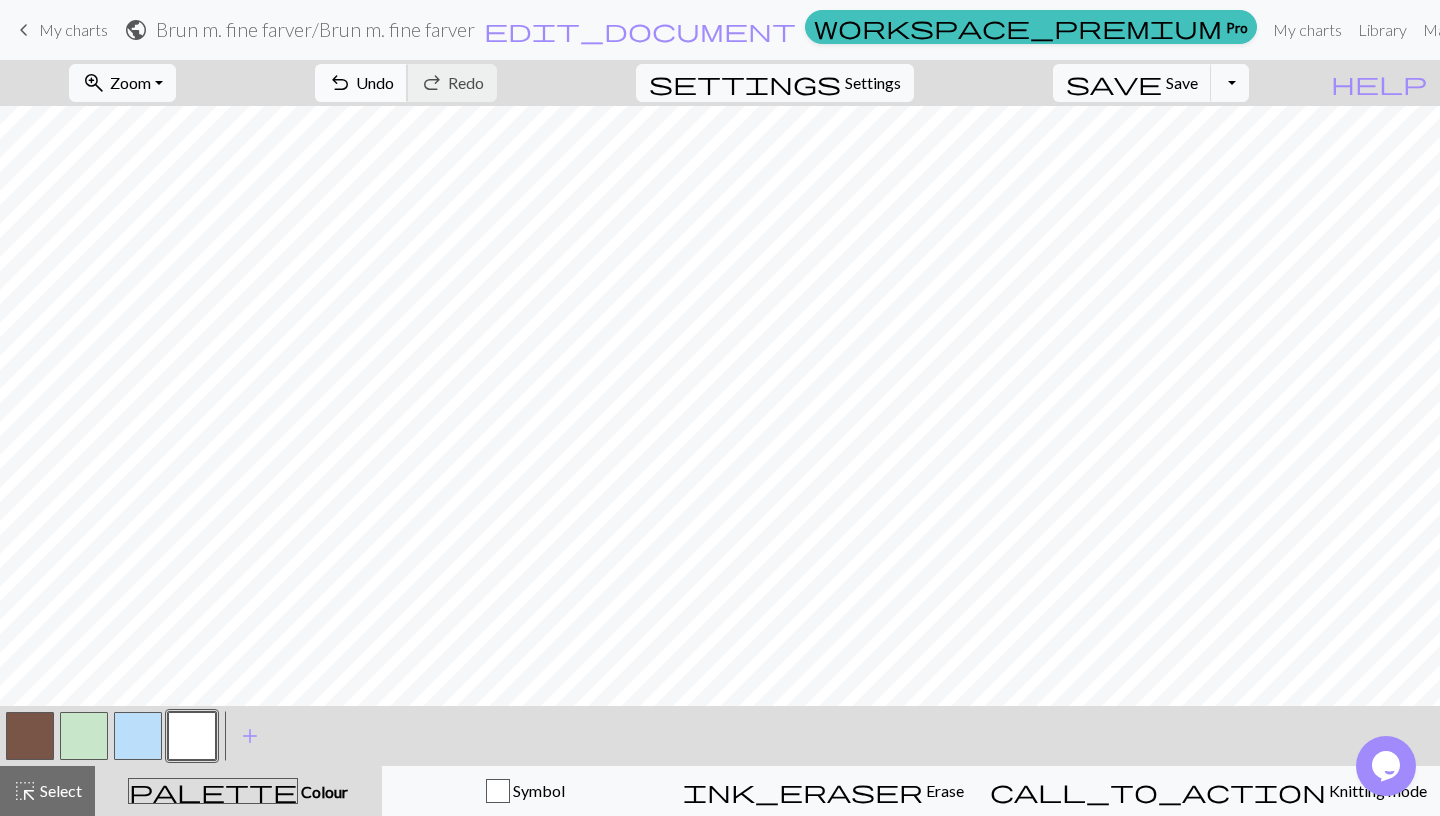 click on "Undo" at bounding box center [375, 82] 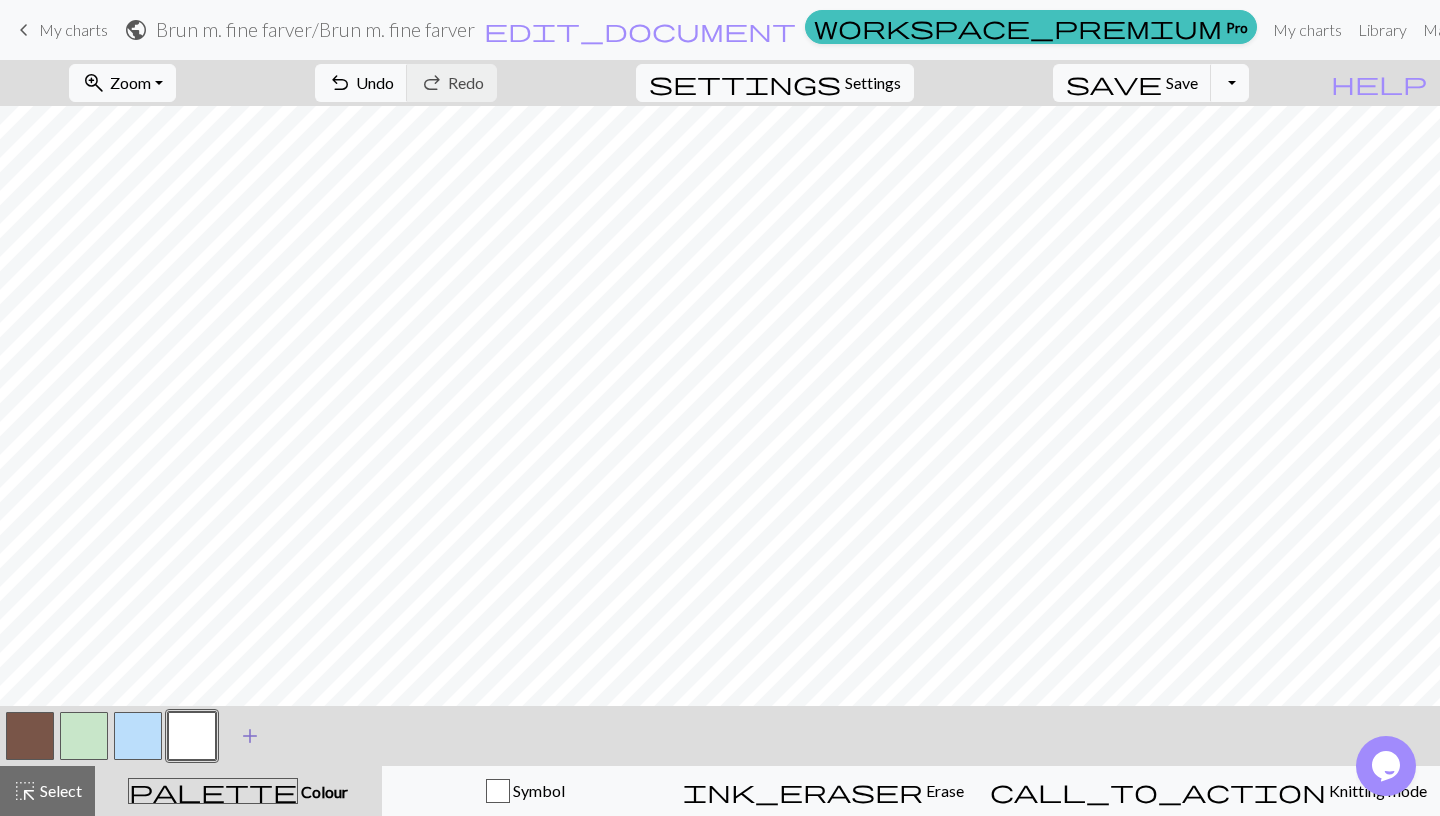 click on "add" at bounding box center [250, 736] 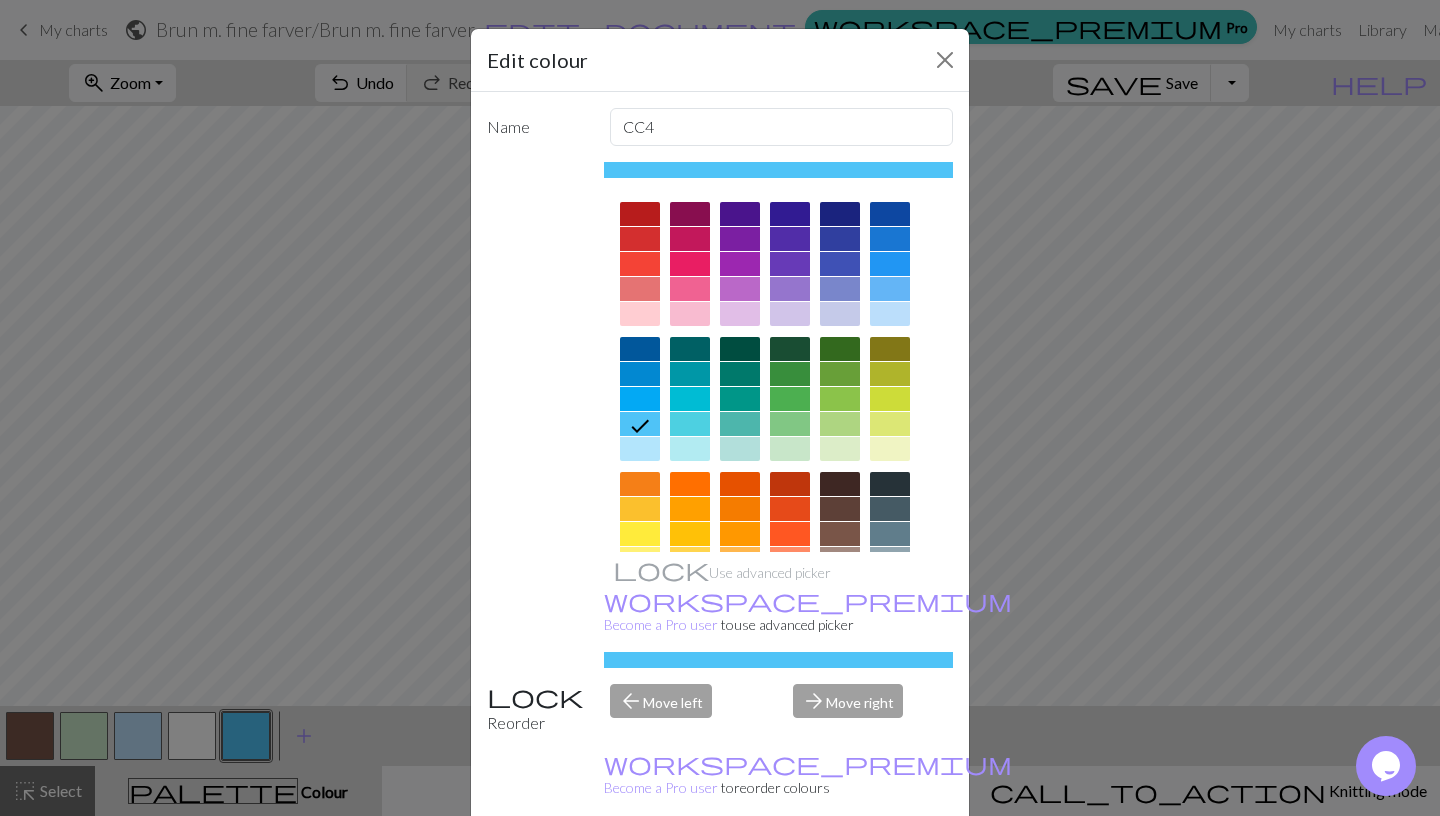 click at bounding box center (640, 289) 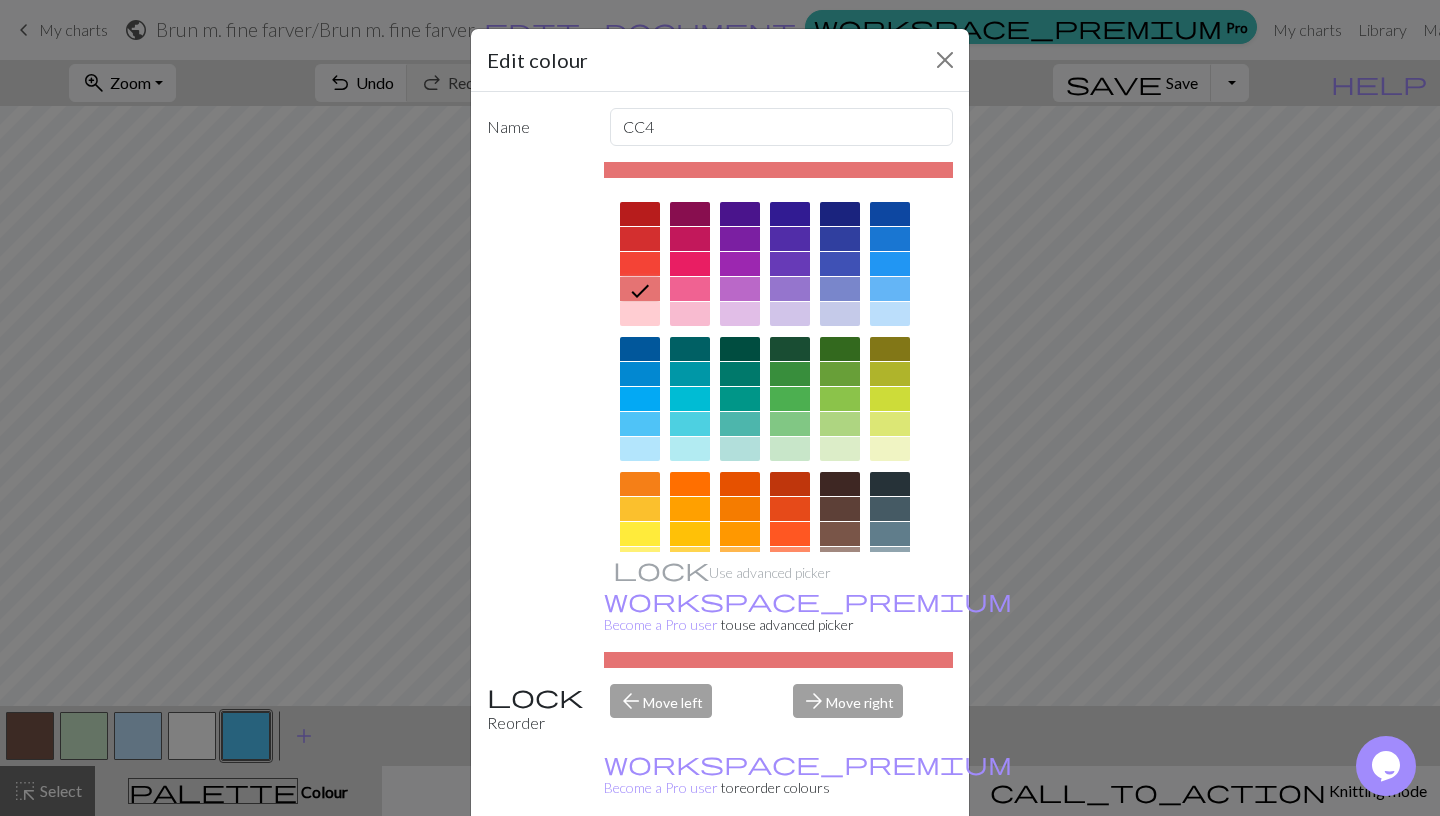 click at bounding box center [640, 239] 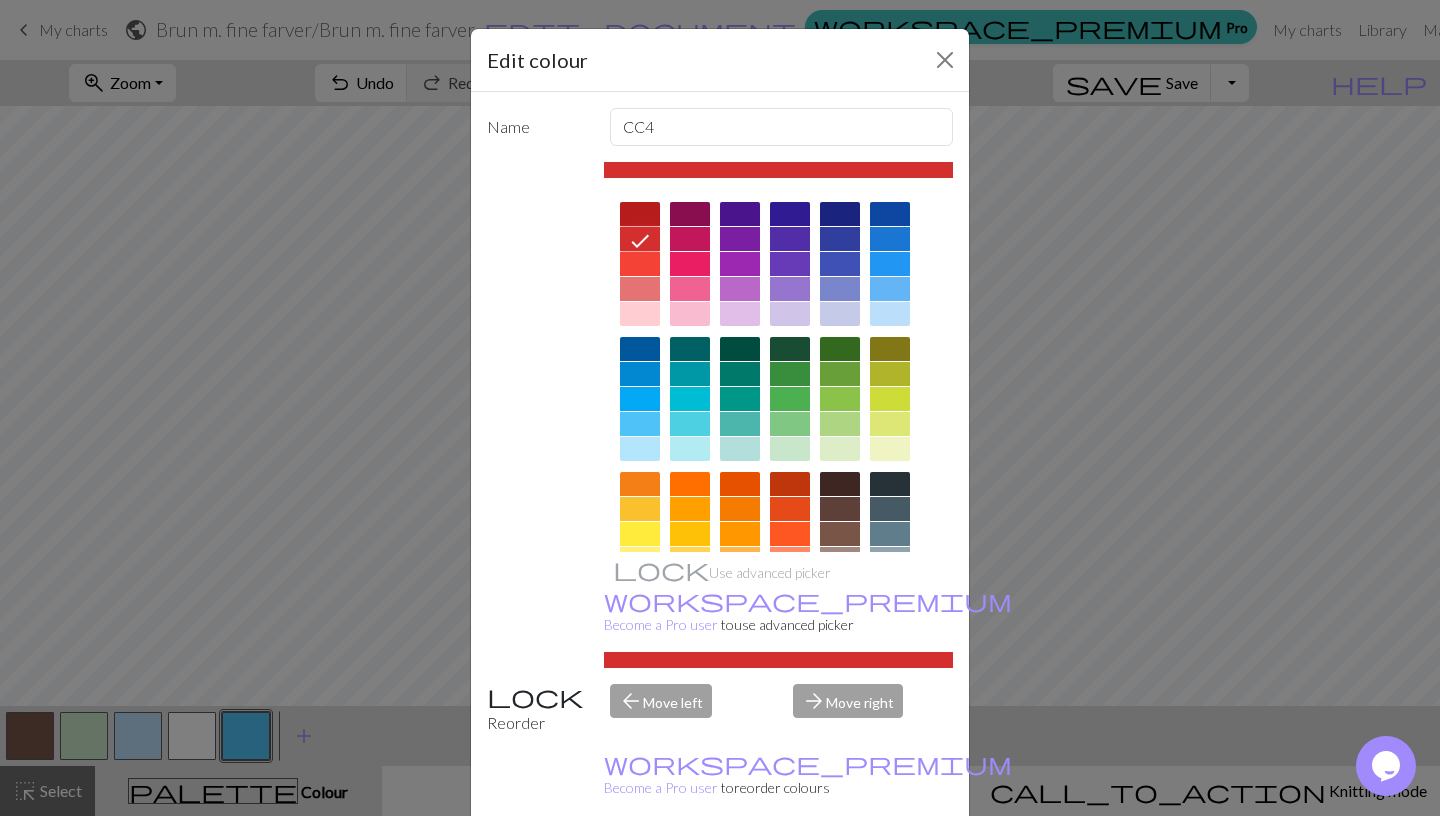 click at bounding box center (790, 484) 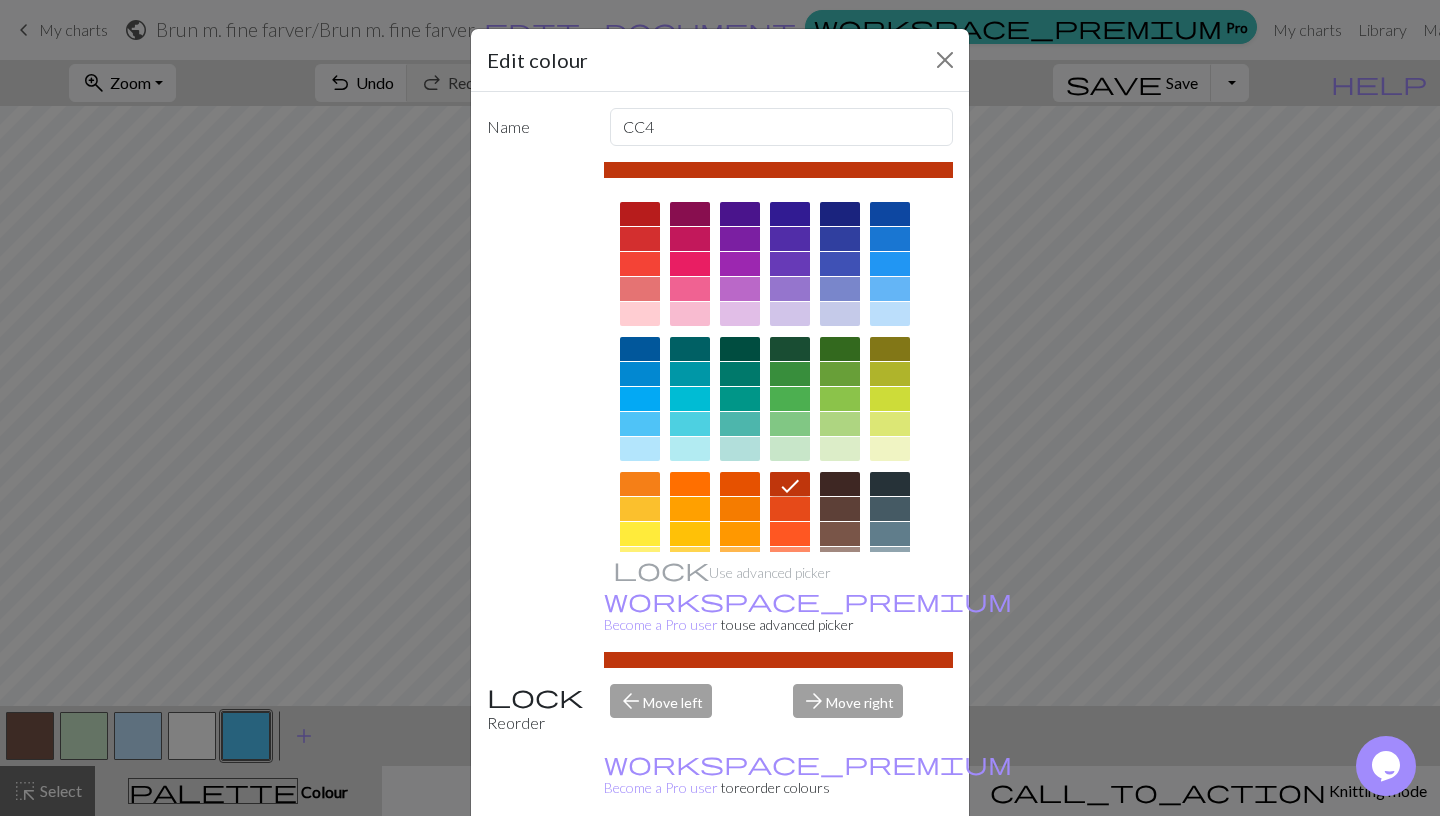 click at bounding box center [640, 239] 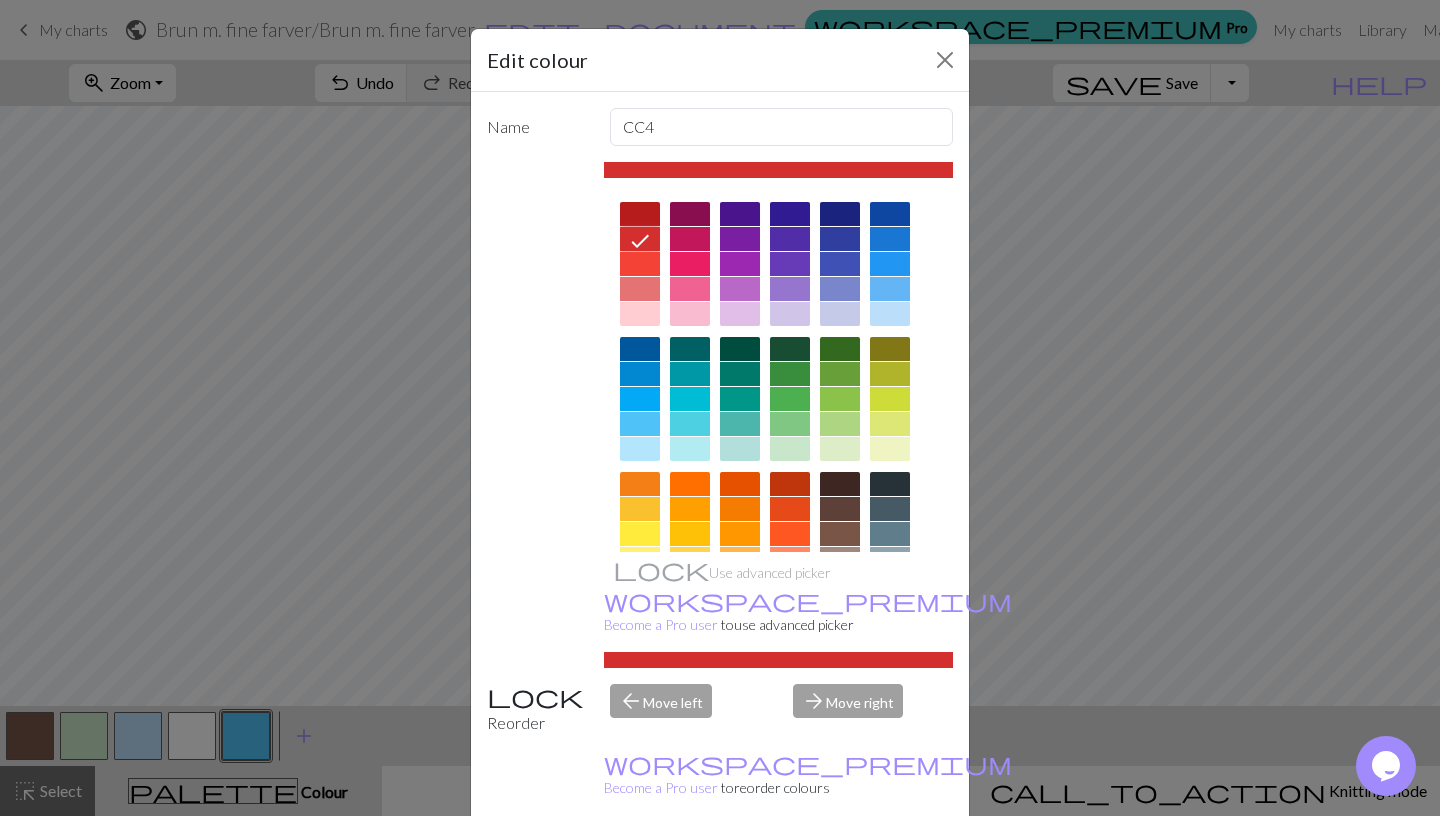 click on "Done" at bounding box center (840, 867) 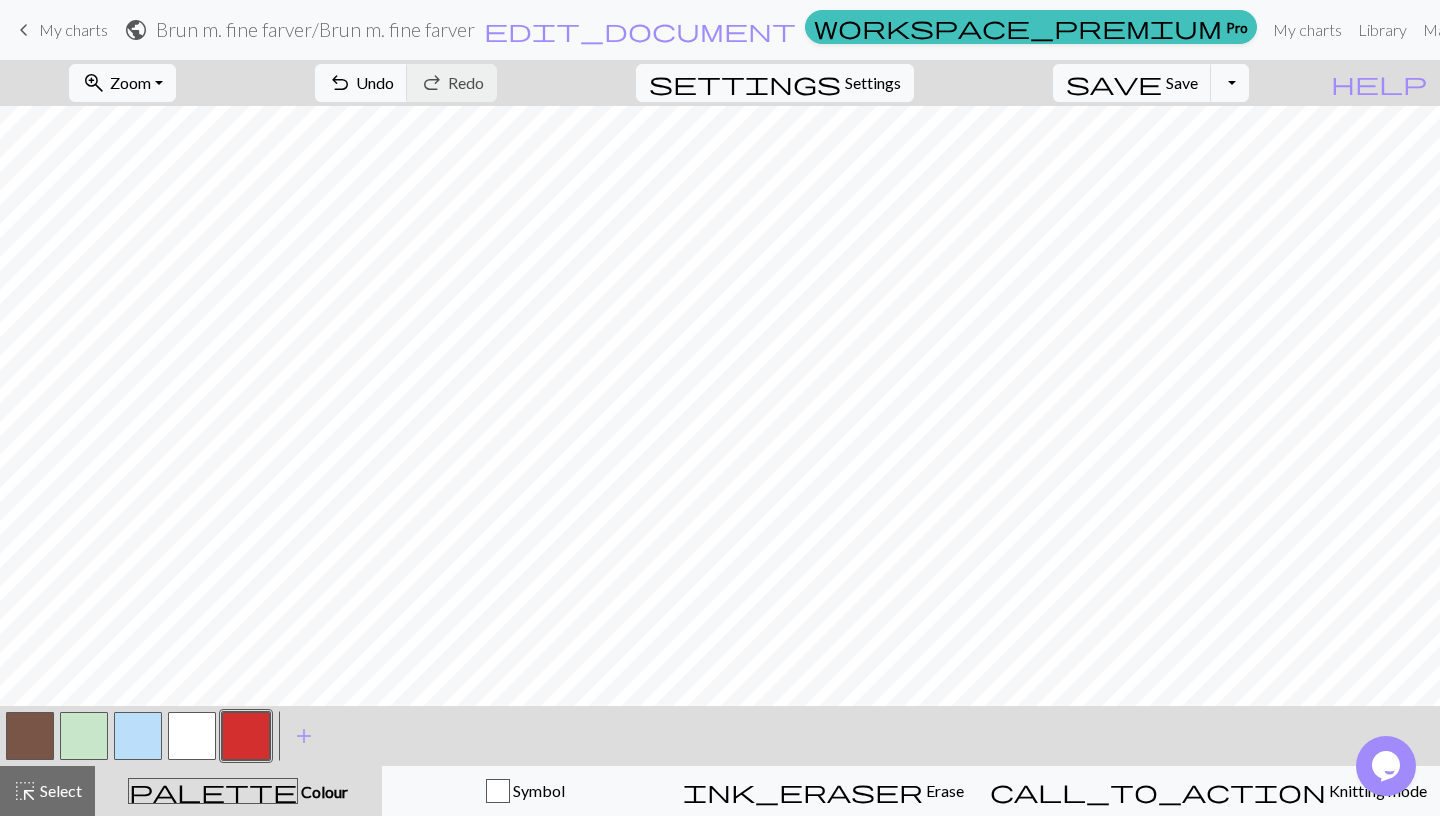 click at bounding box center (138, 736) 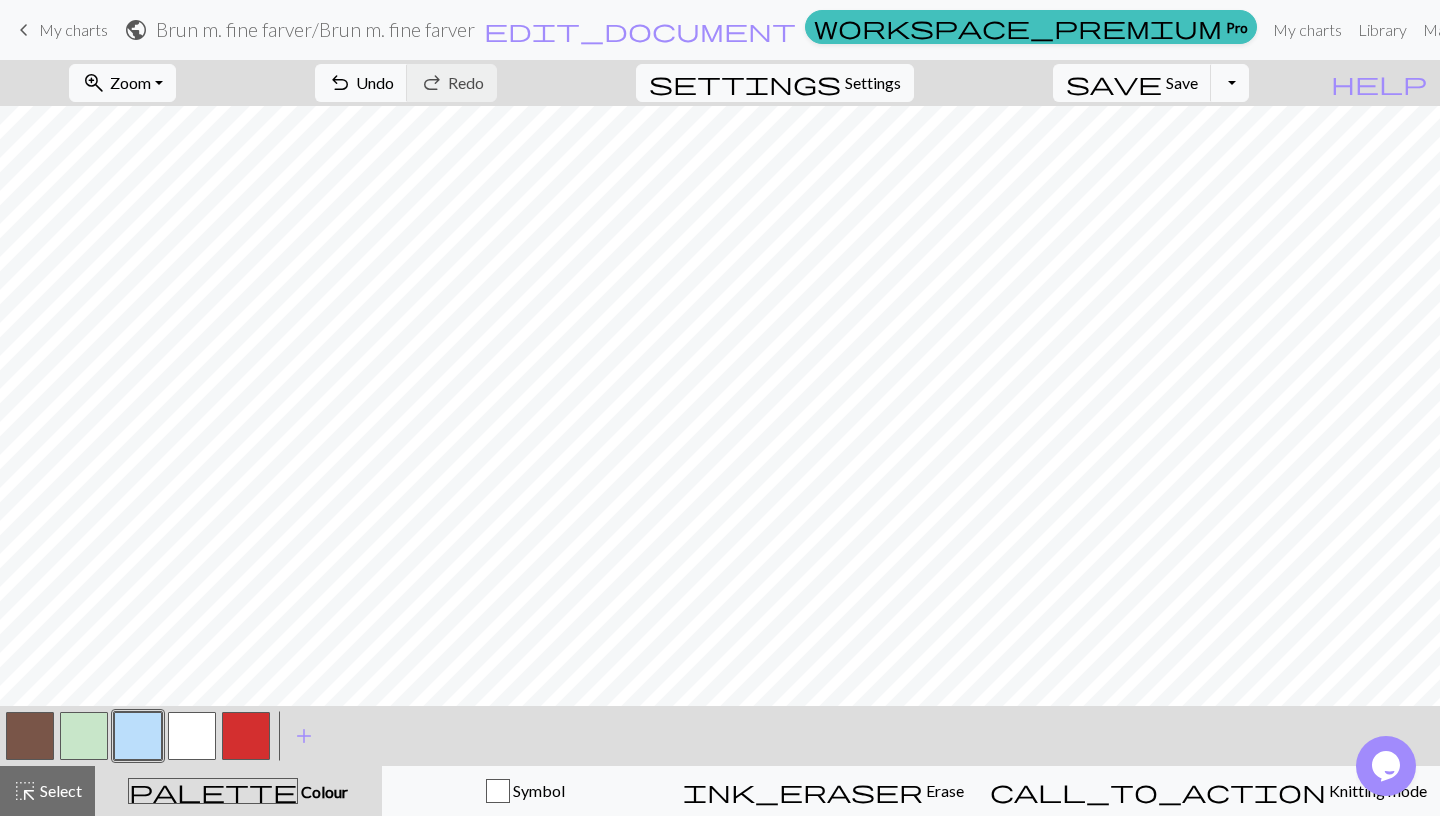 click at bounding box center (138, 736) 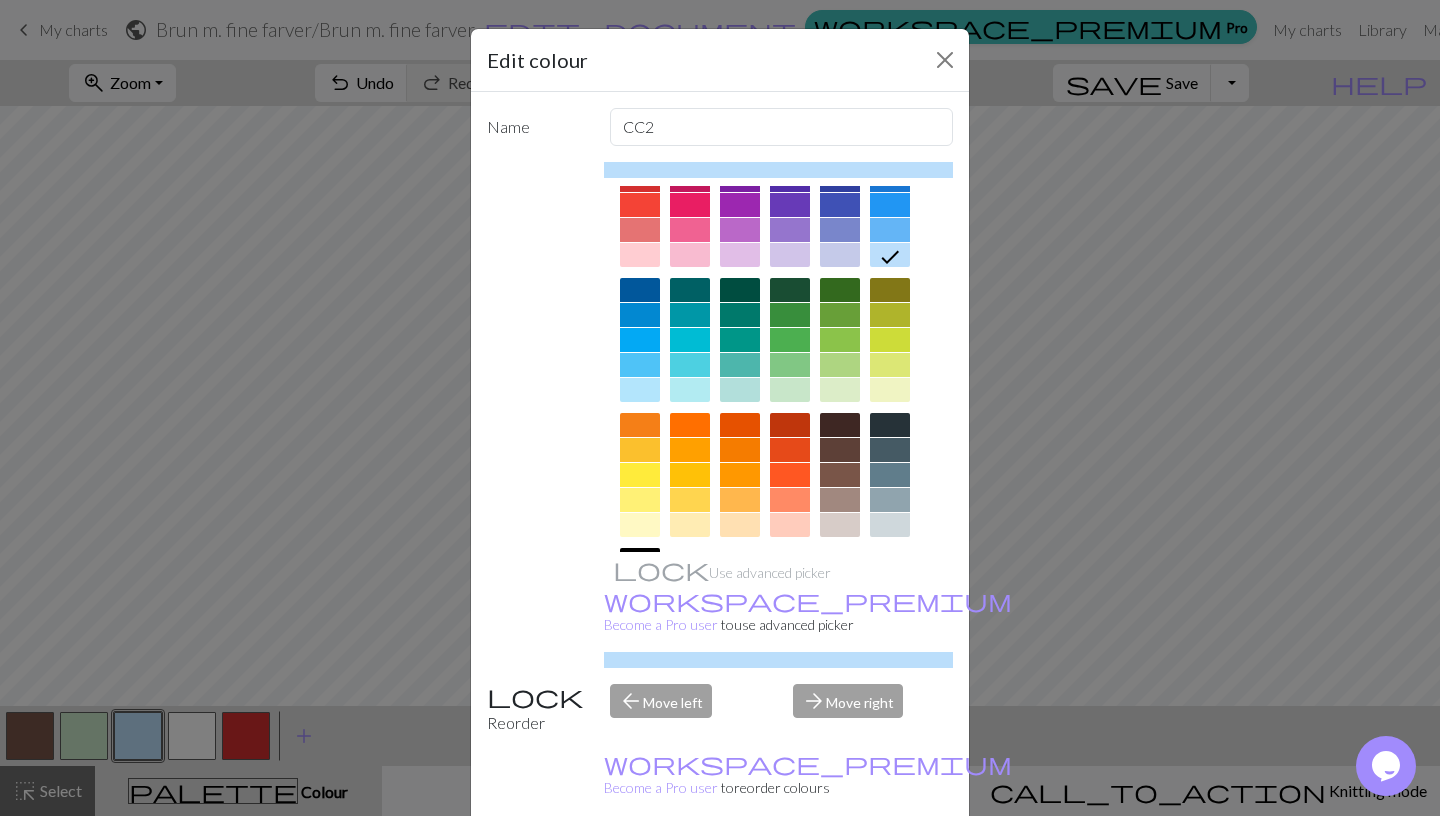 scroll, scrollTop: 68, scrollLeft: 0, axis: vertical 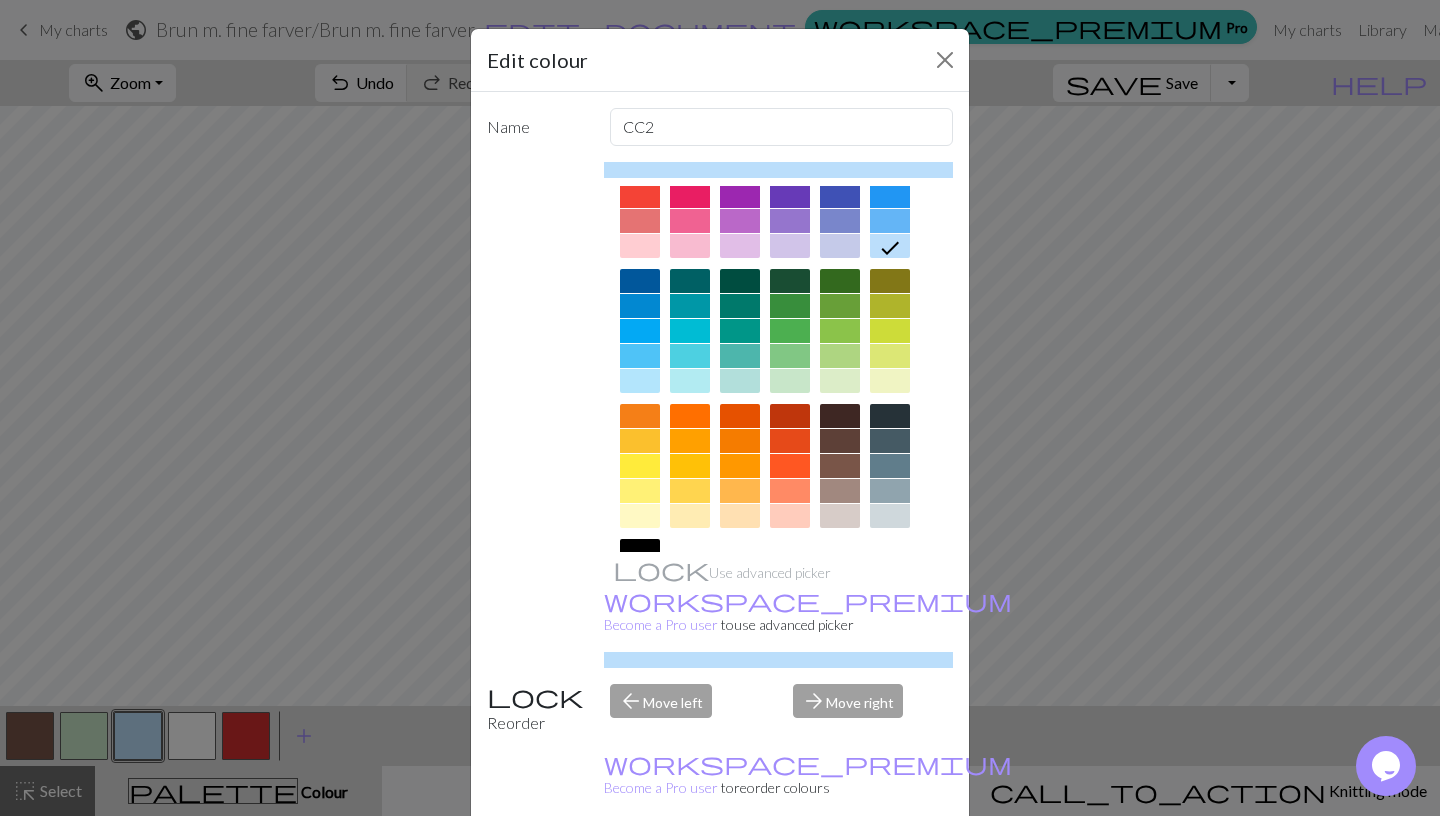 click at bounding box center [740, 441] 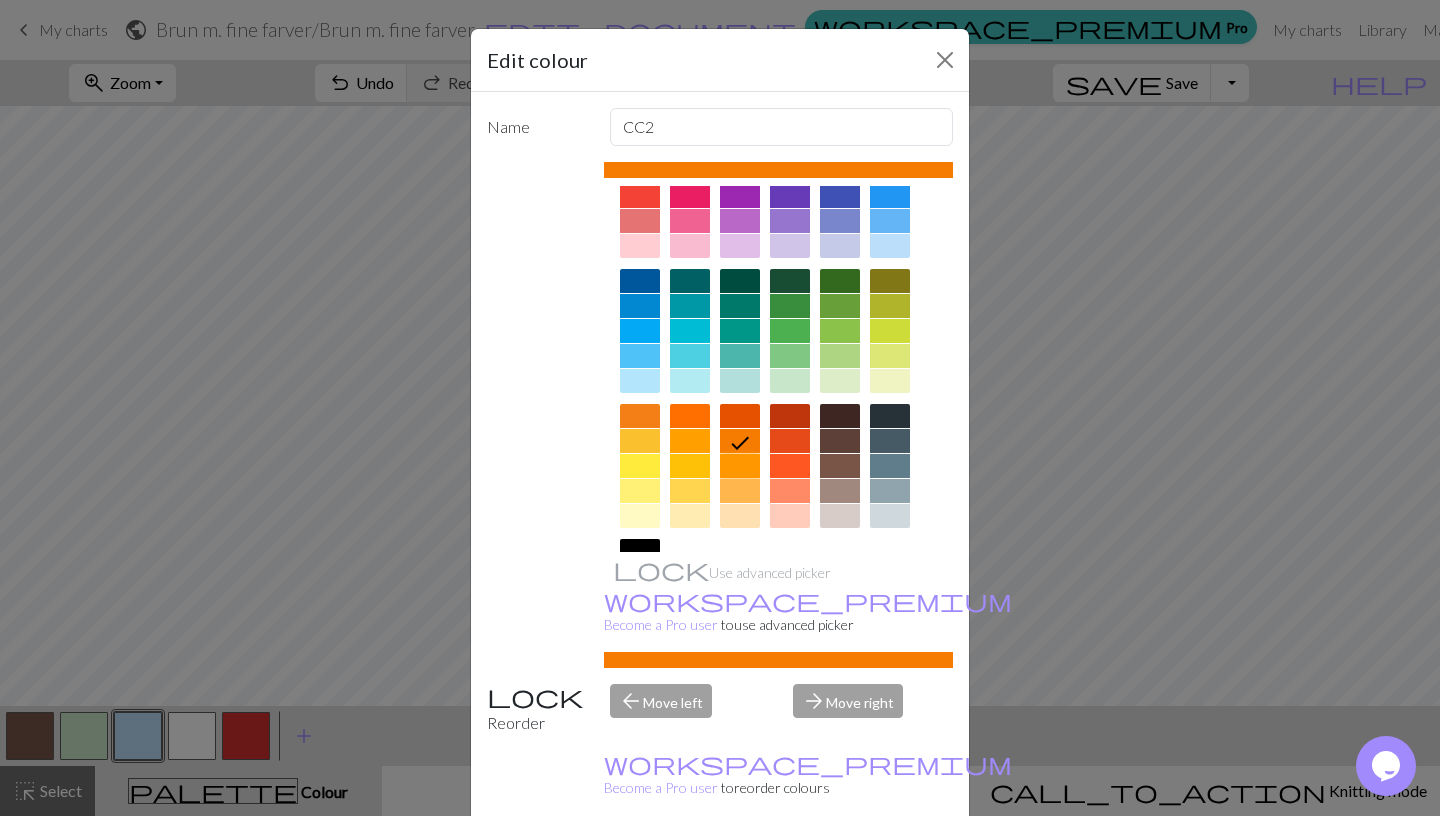 click at bounding box center [740, 466] 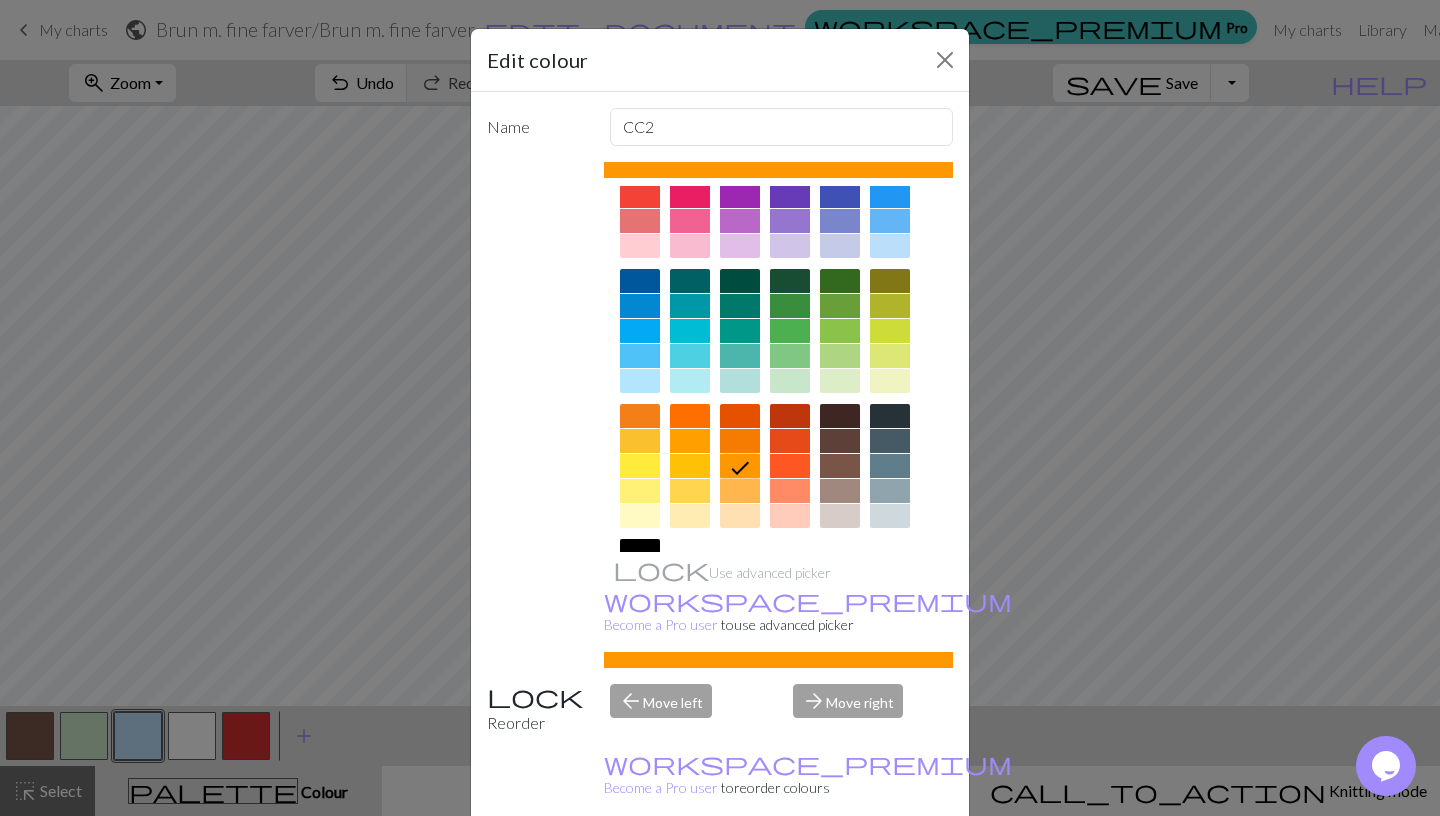 click at bounding box center [690, 441] 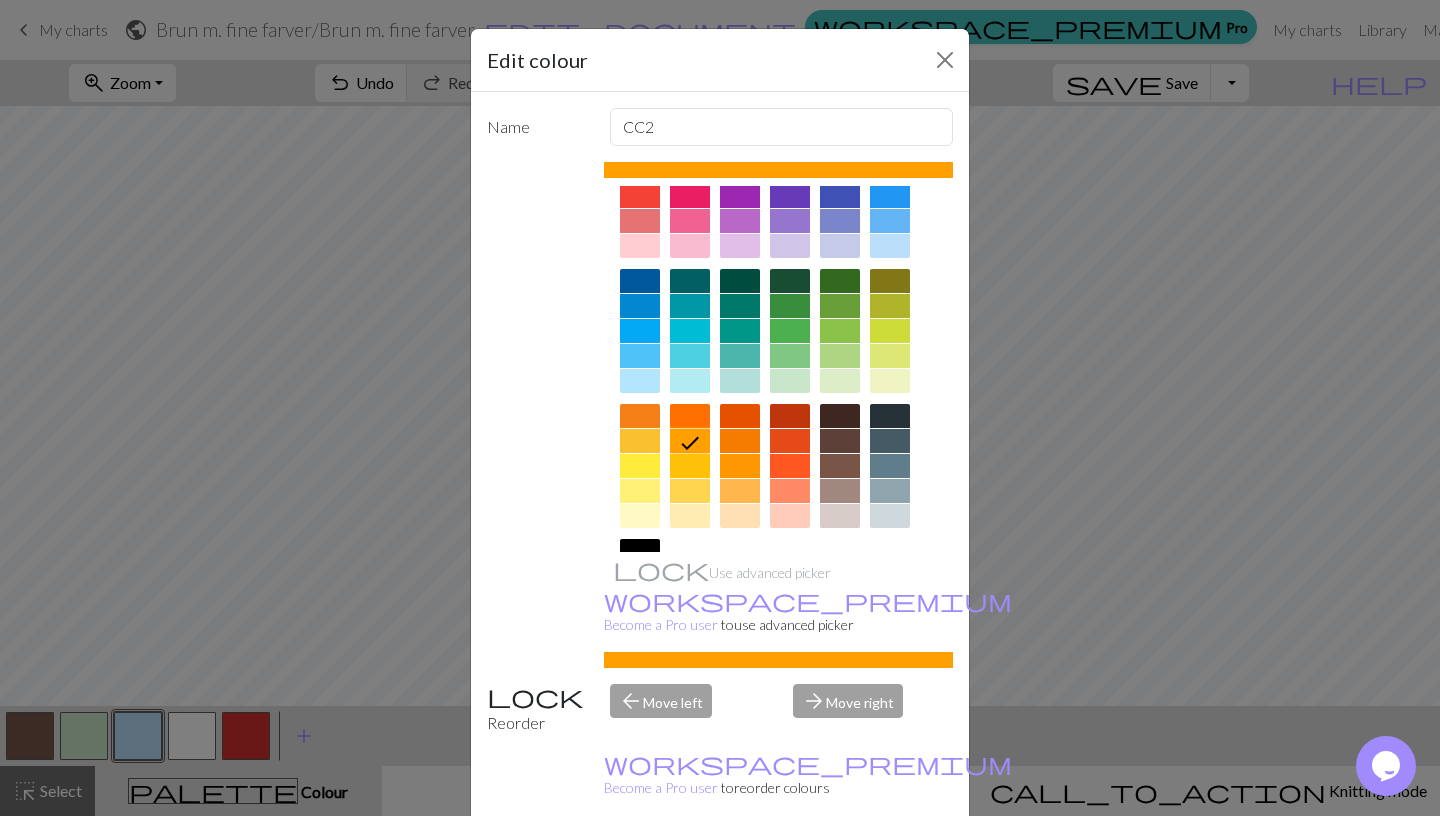 click at bounding box center [740, 441] 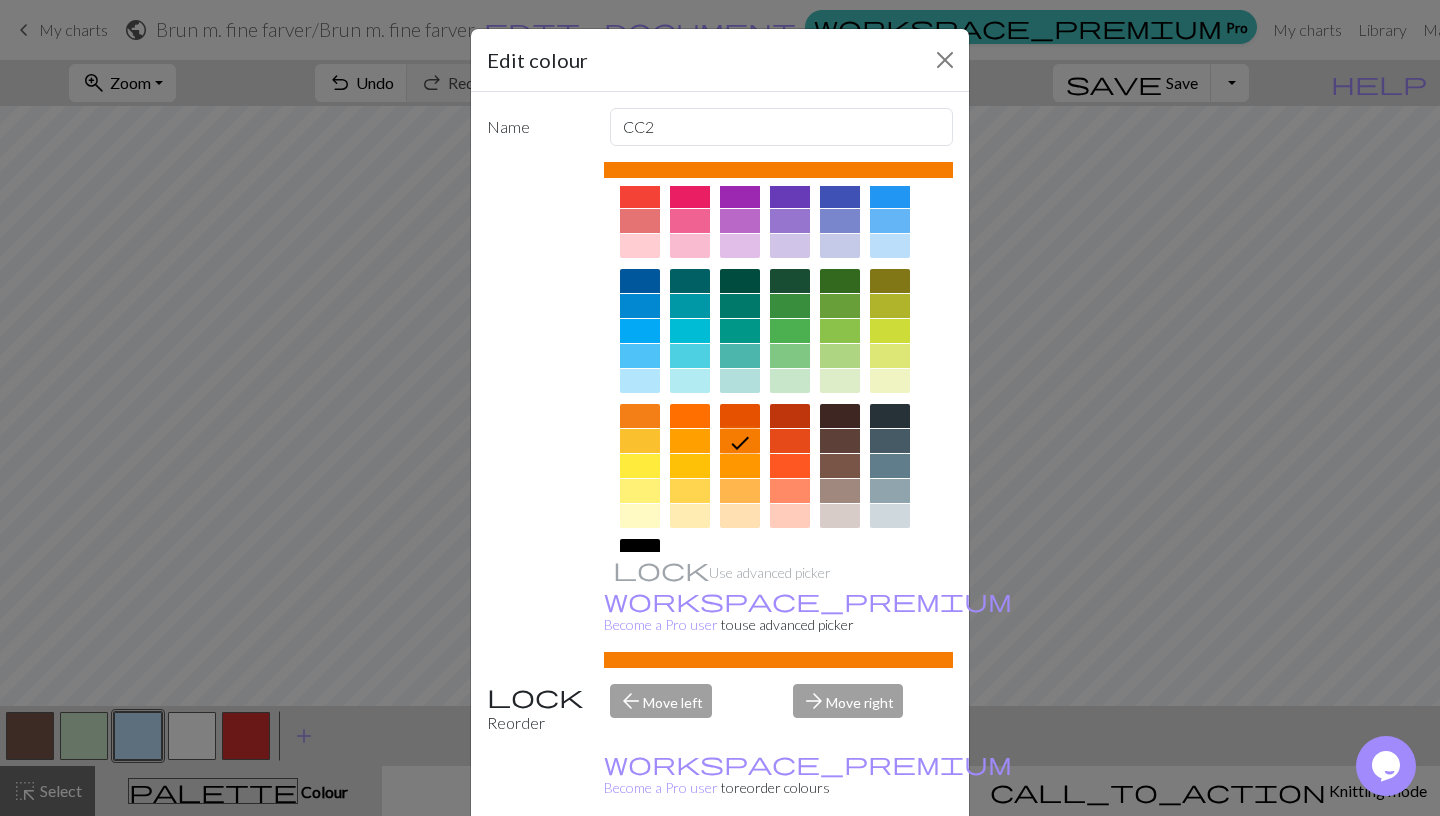 click at bounding box center (740, 491) 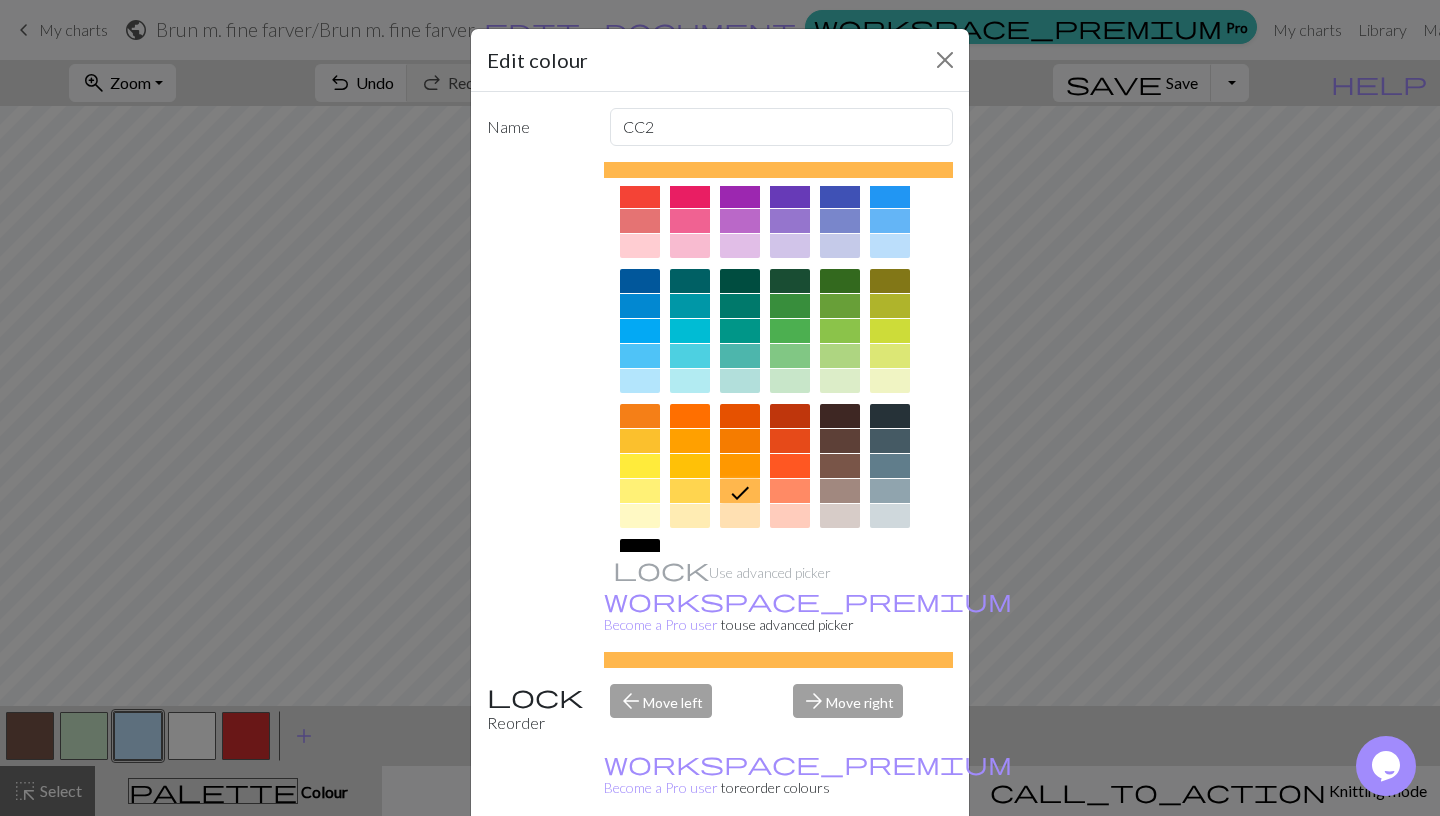 click at bounding box center (740, 441) 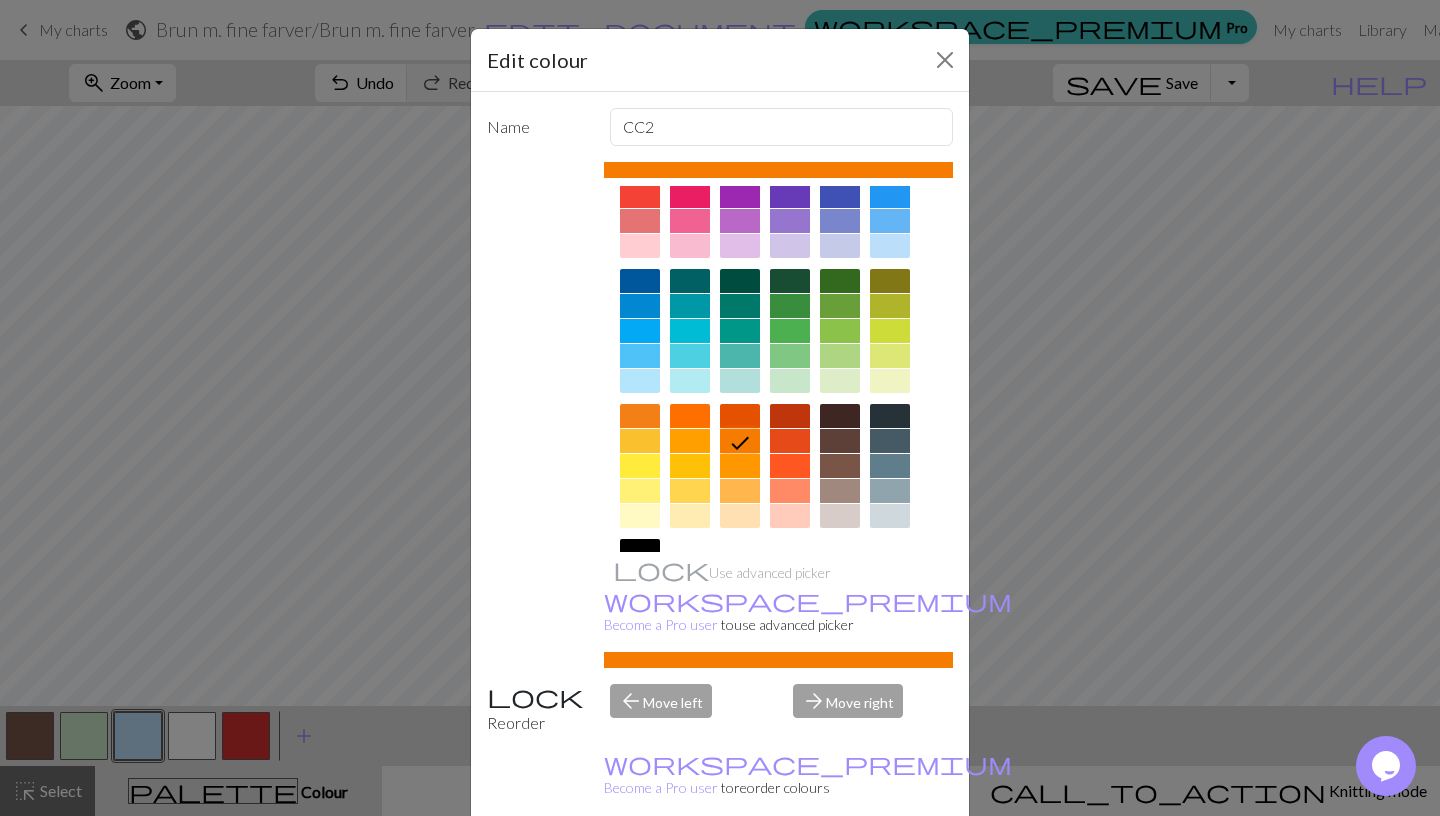 click on "Done" at bounding box center (840, 867) 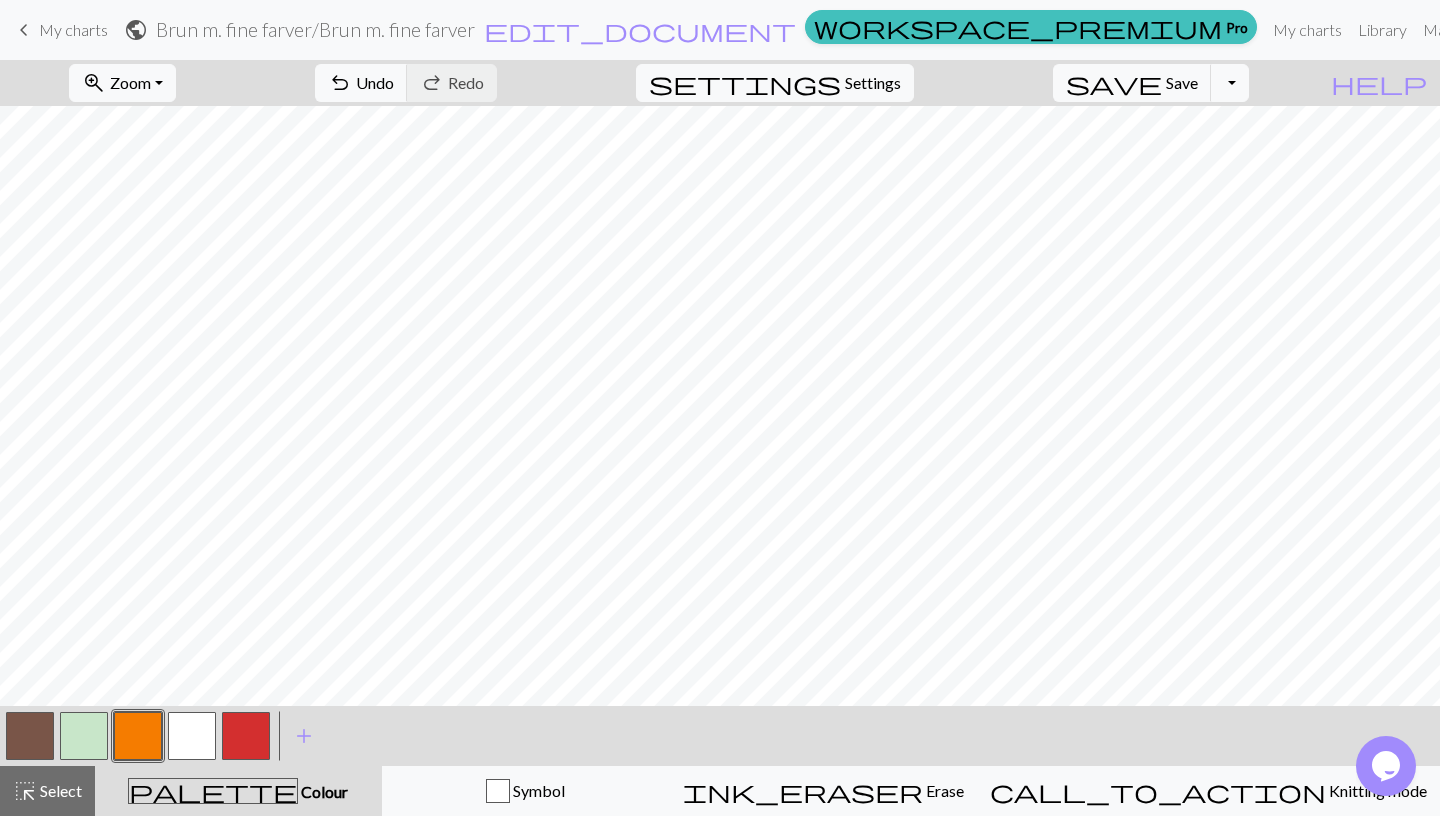 click at bounding box center (84, 736) 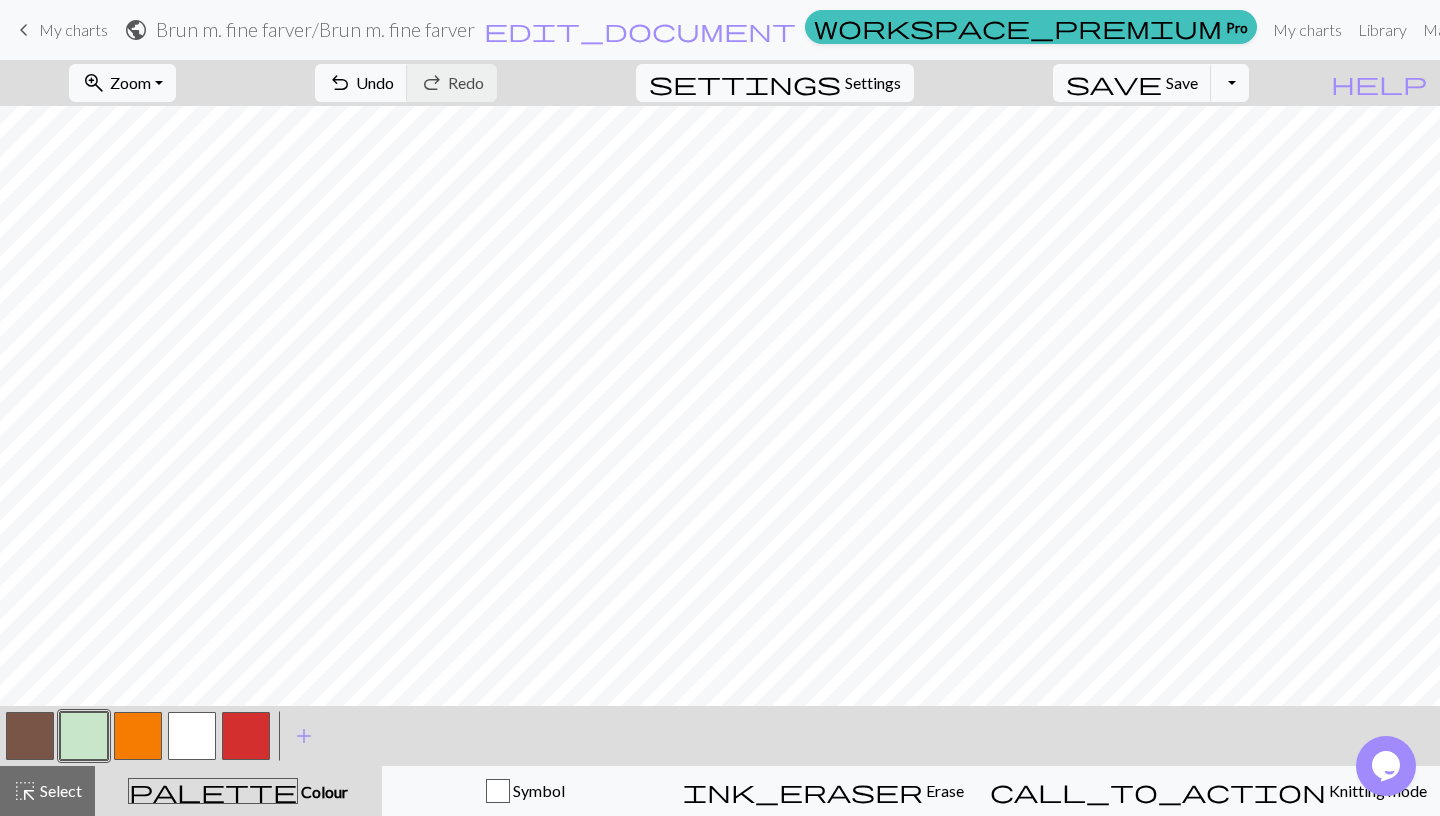 click at bounding box center (84, 736) 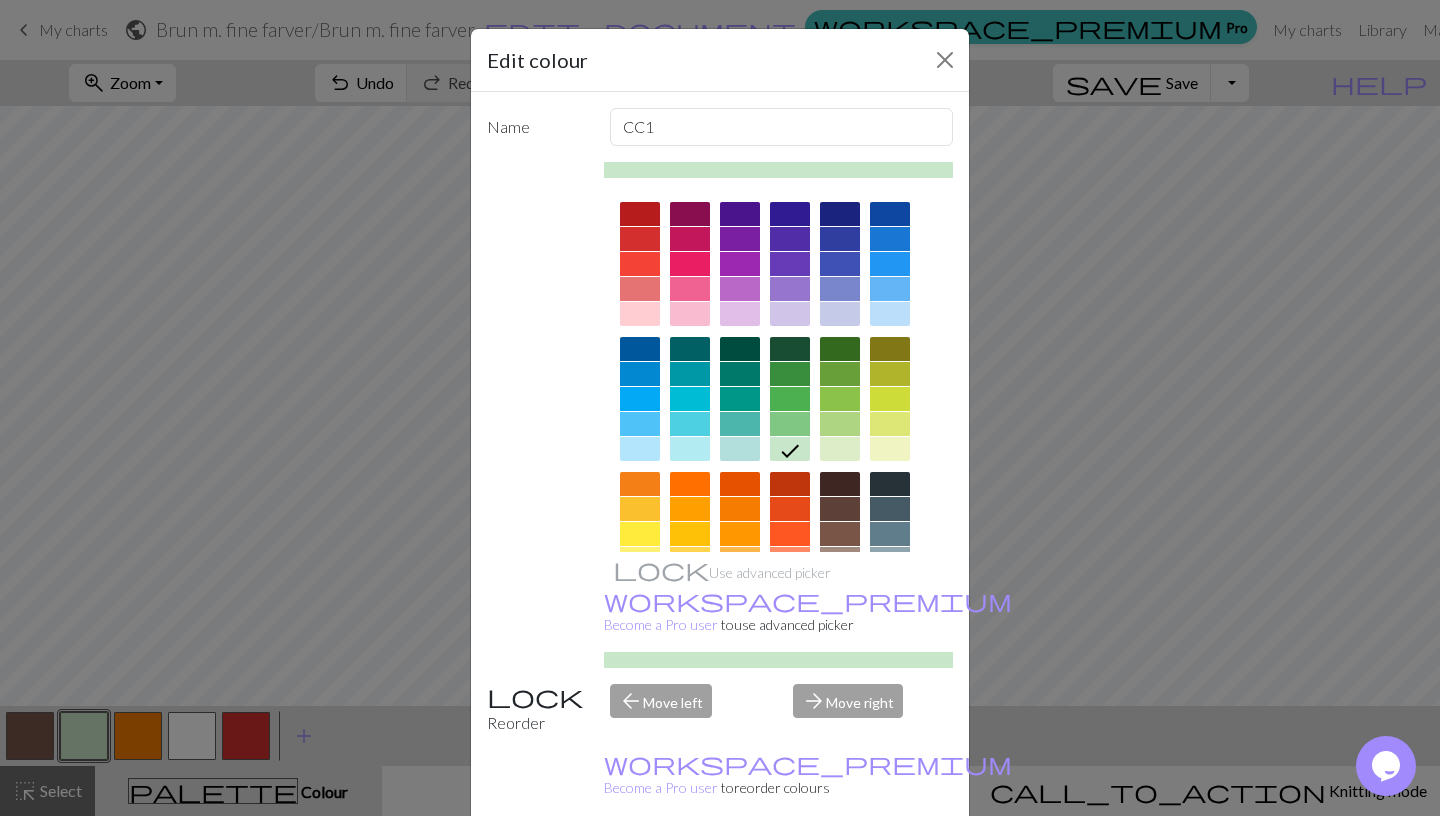 click at bounding box center (840, 399) 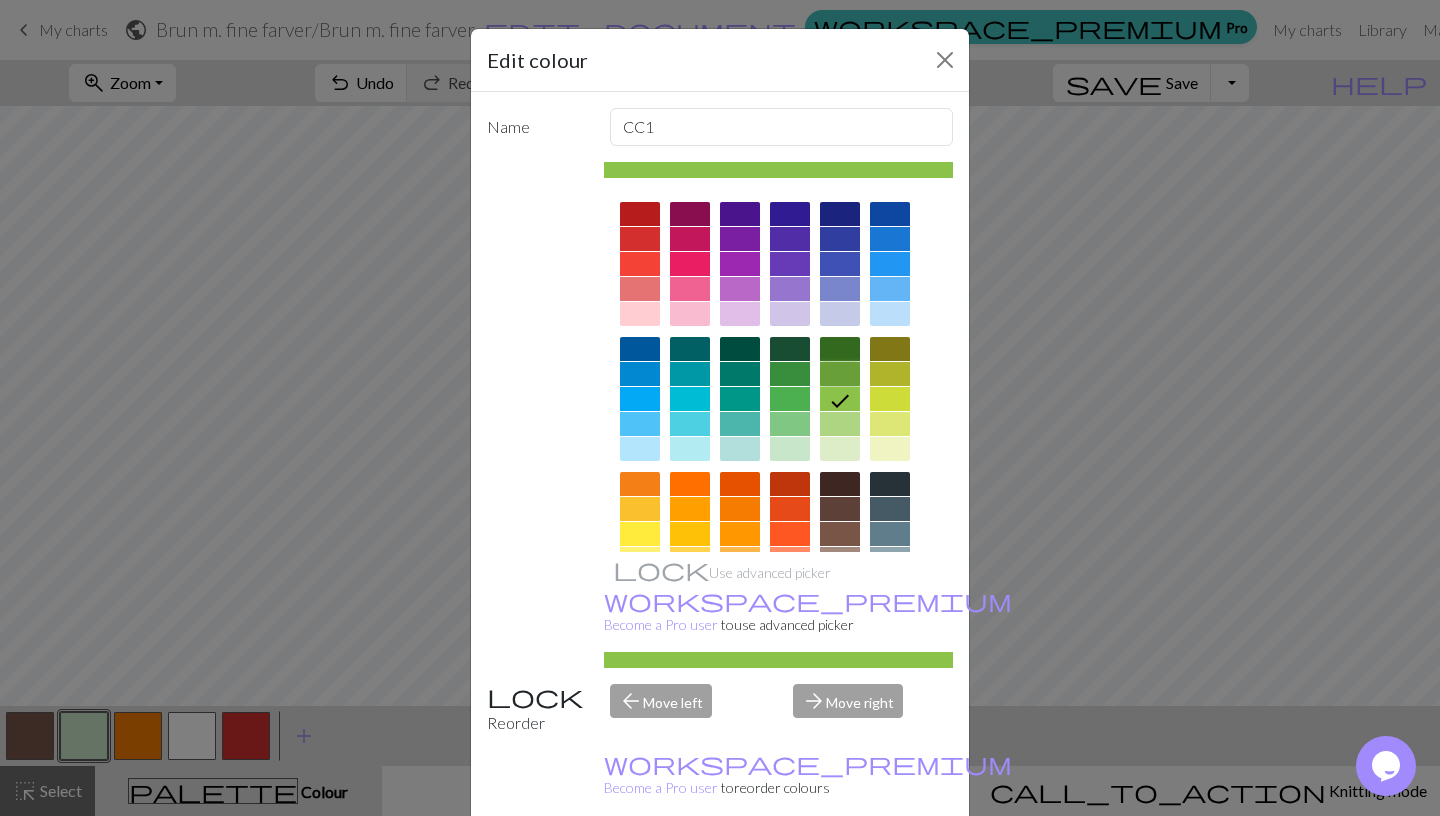 click at bounding box center (840, 374) 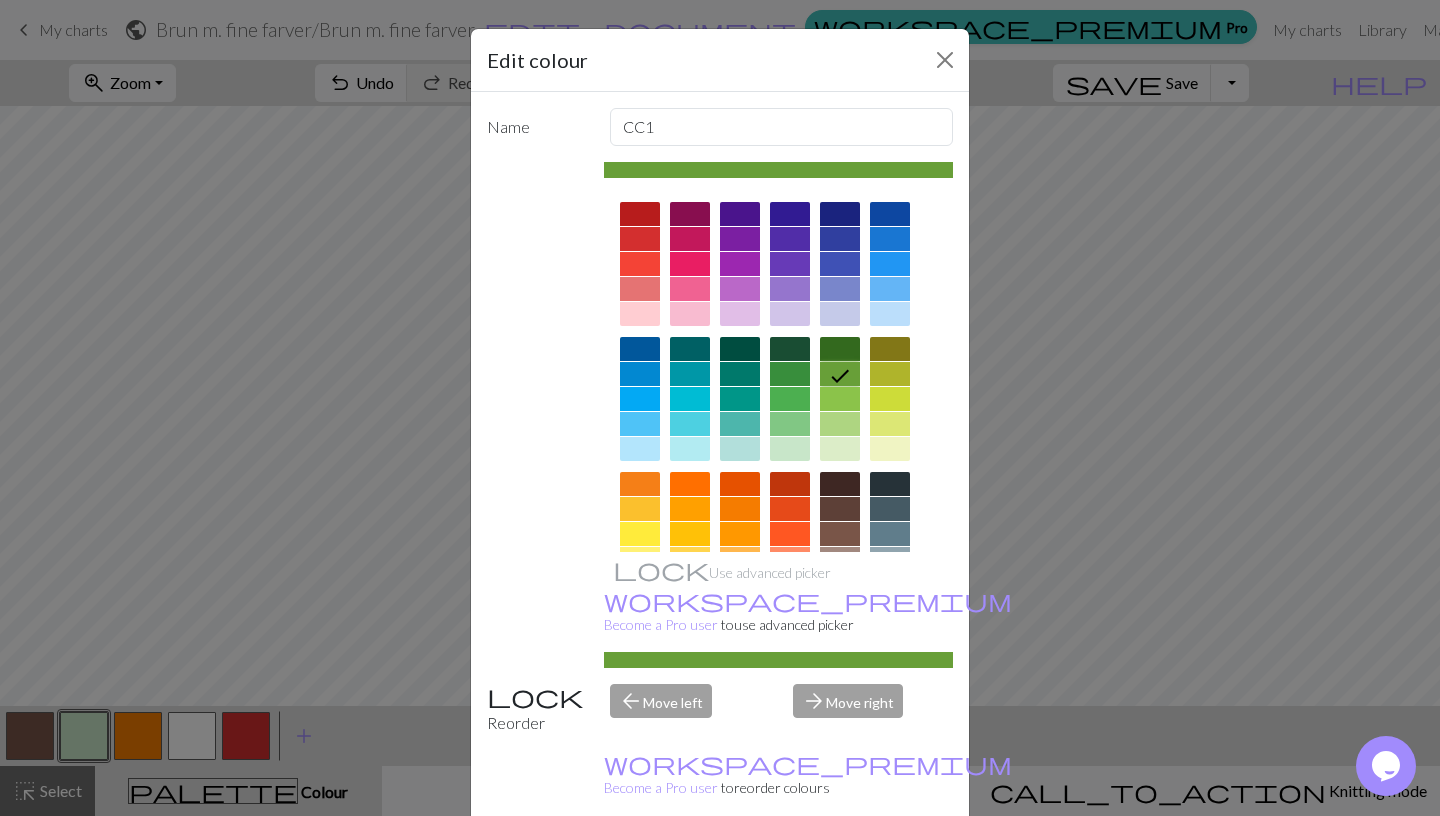 click on "Done" at bounding box center (840, 867) 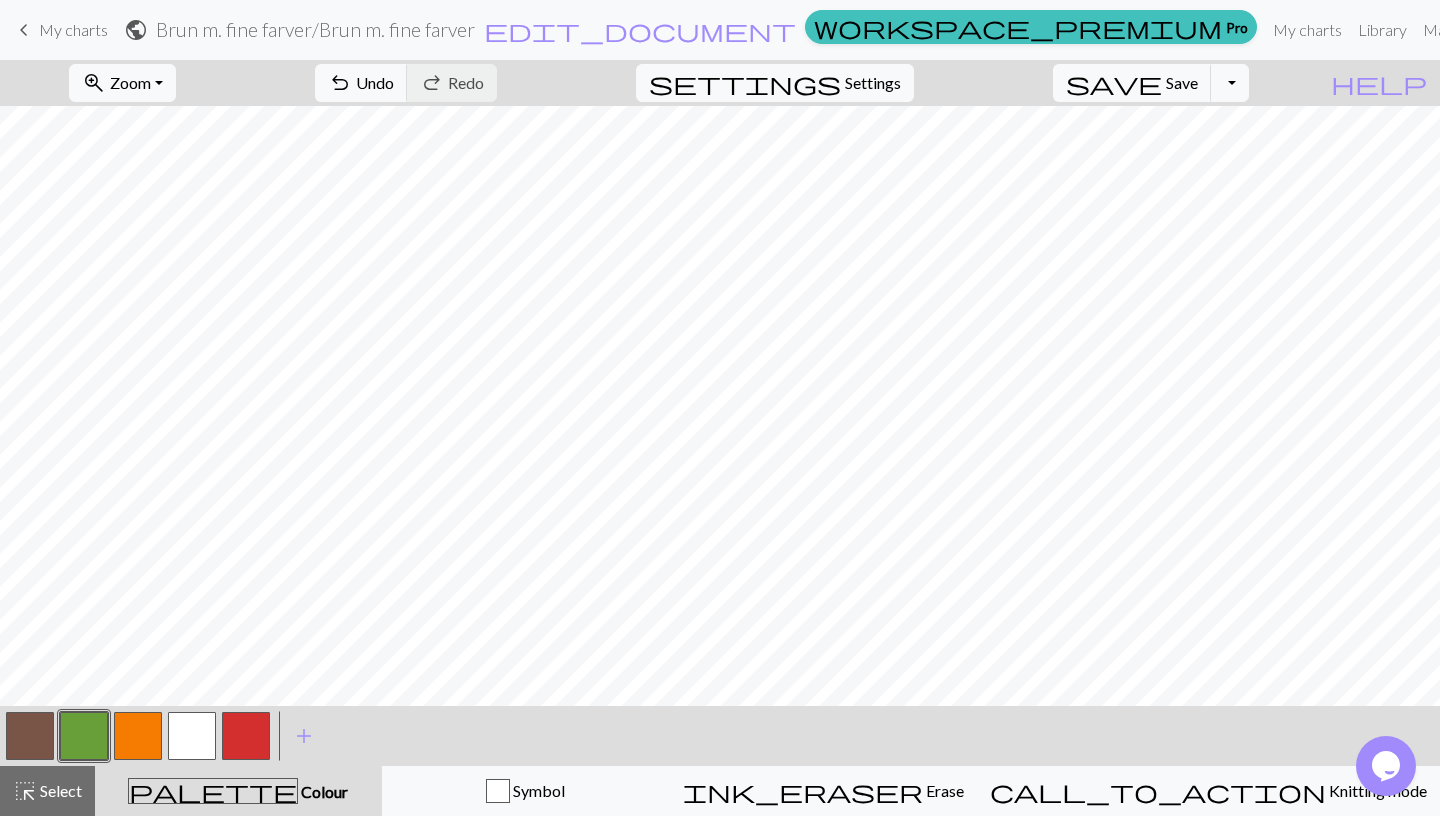 click at bounding box center (246, 736) 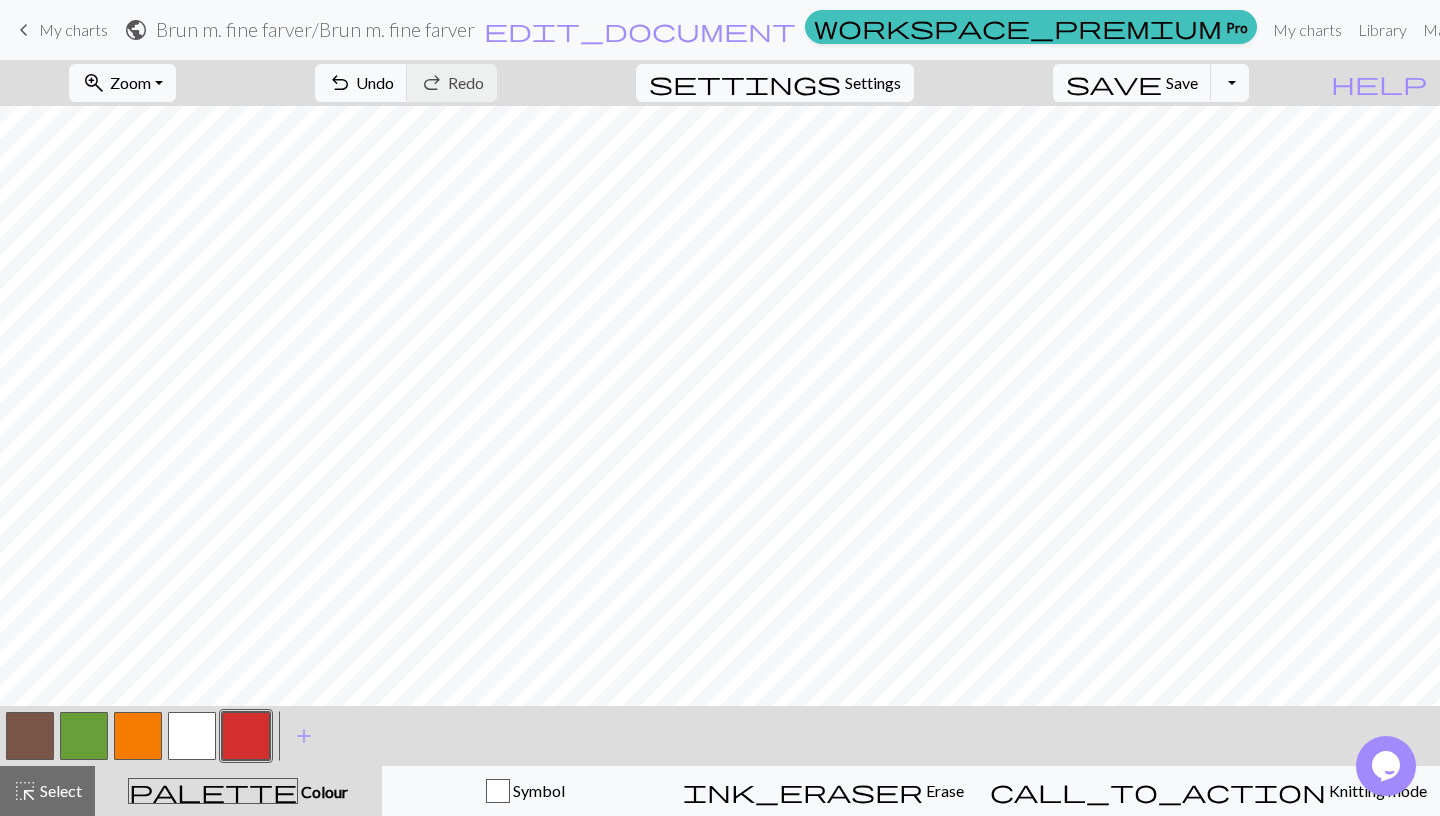 click at bounding box center [84, 736] 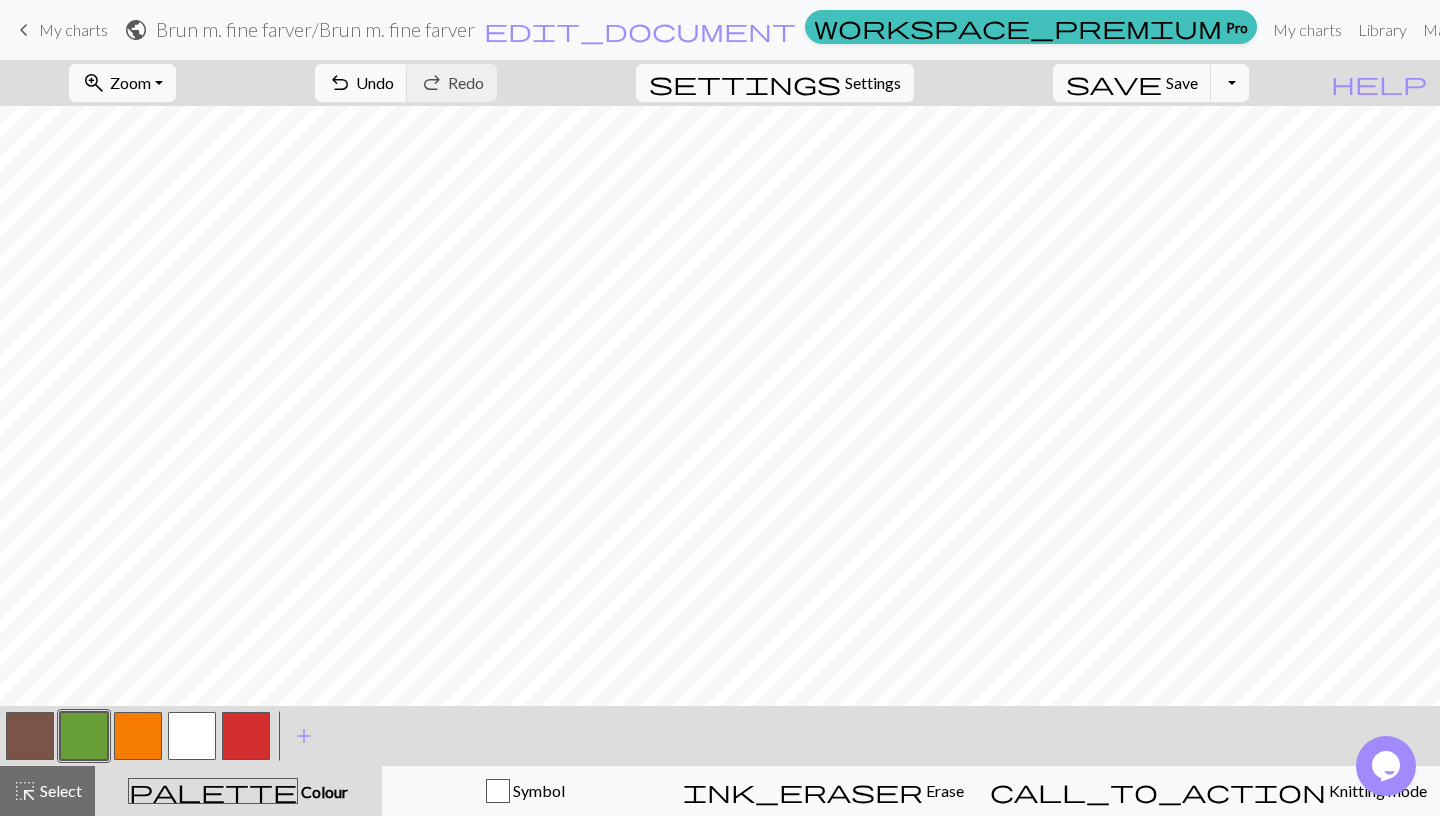 click at bounding box center [84, 736] 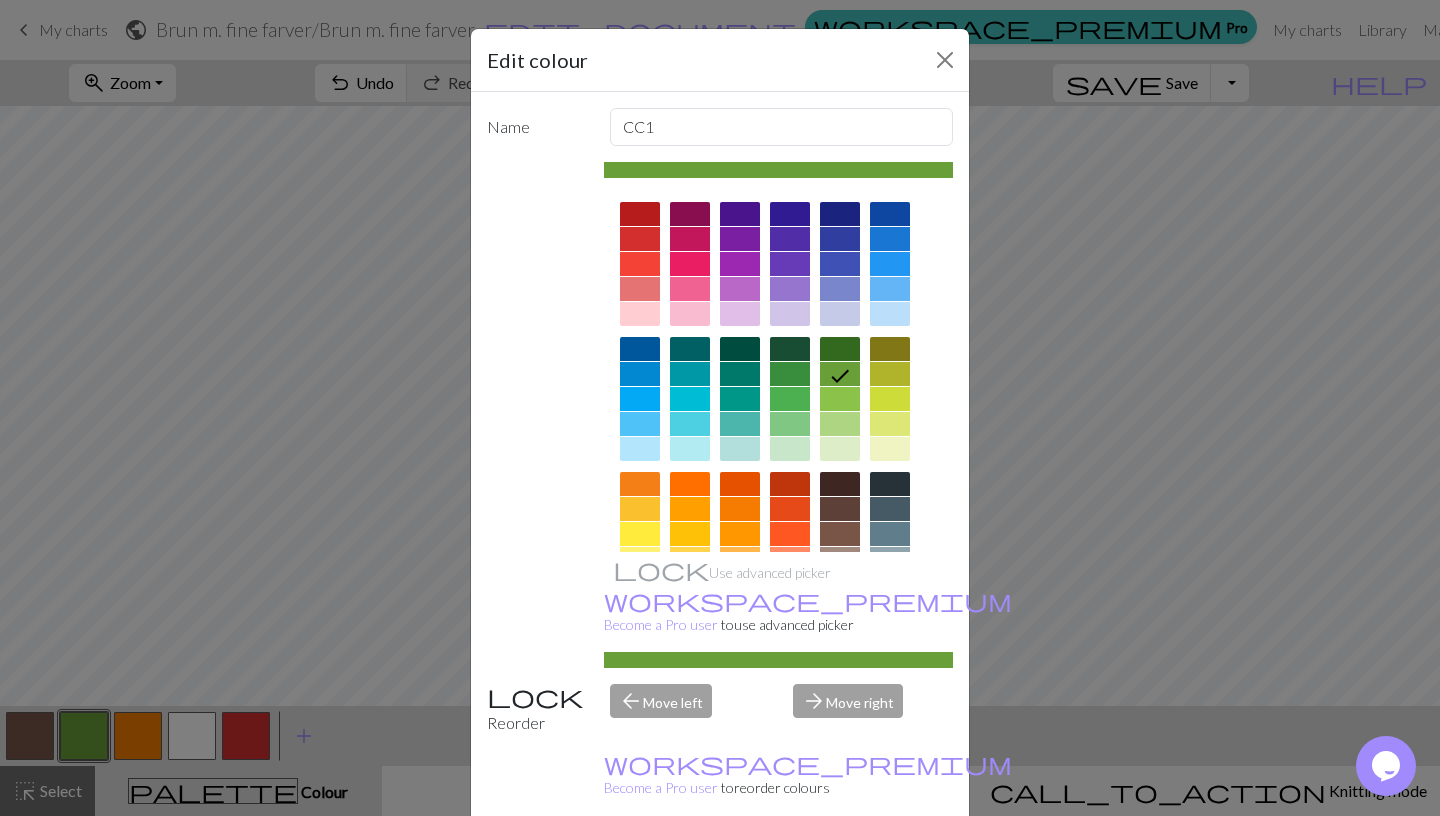 click at bounding box center (840, 399) 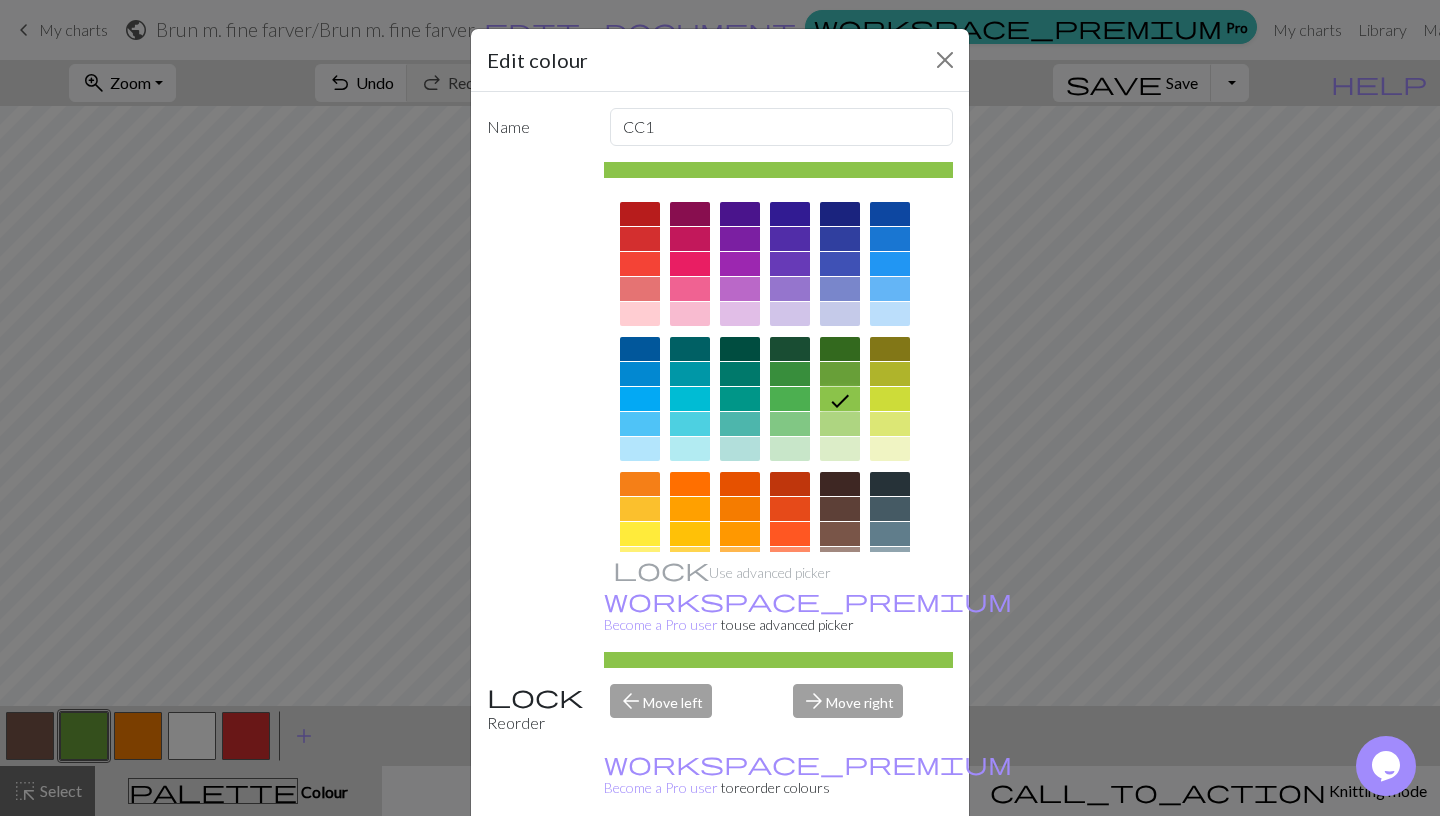 click at bounding box center [890, 374] 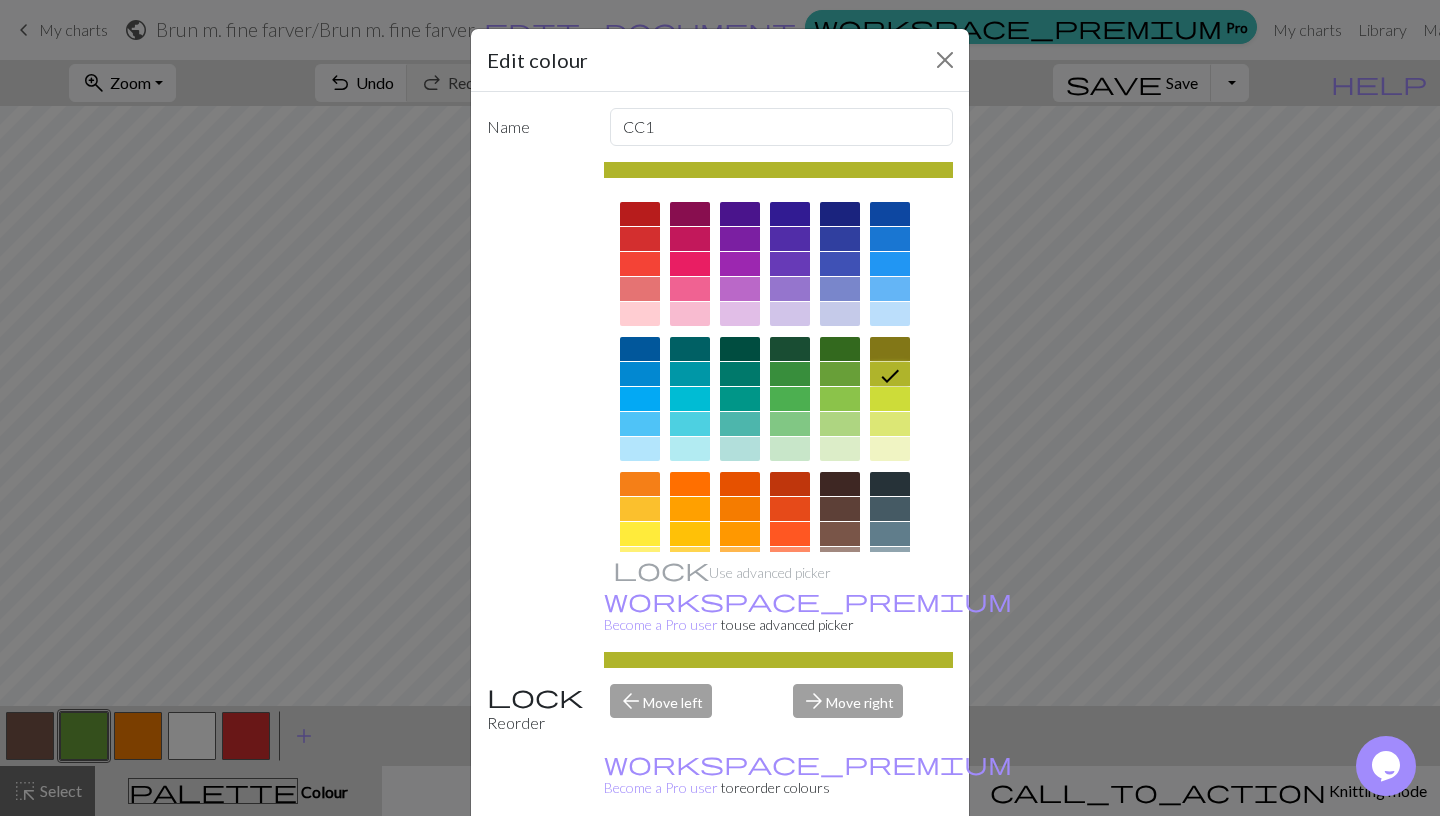 click on "Done" at bounding box center [840, 867] 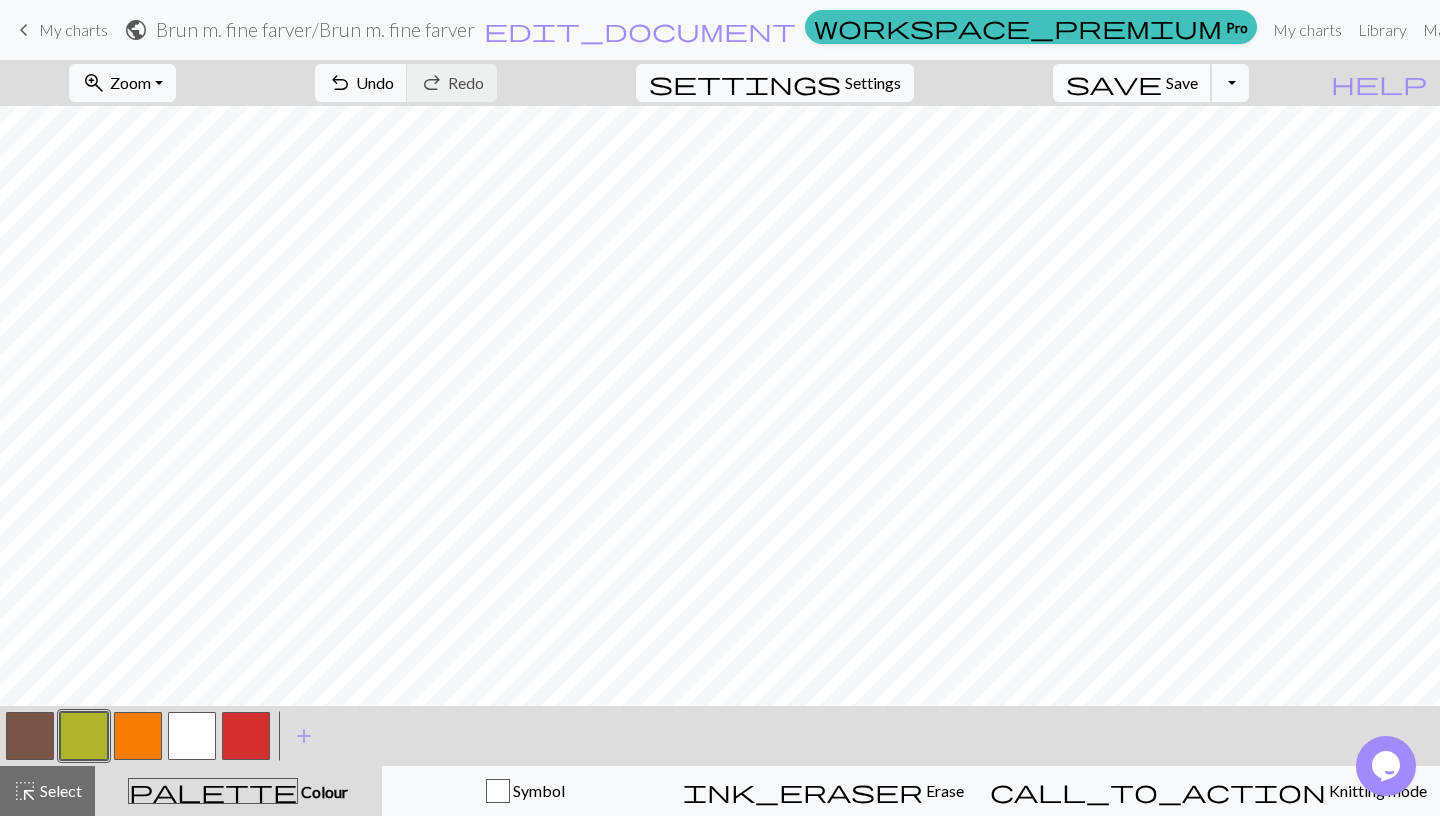 click on "Save" at bounding box center (1182, 82) 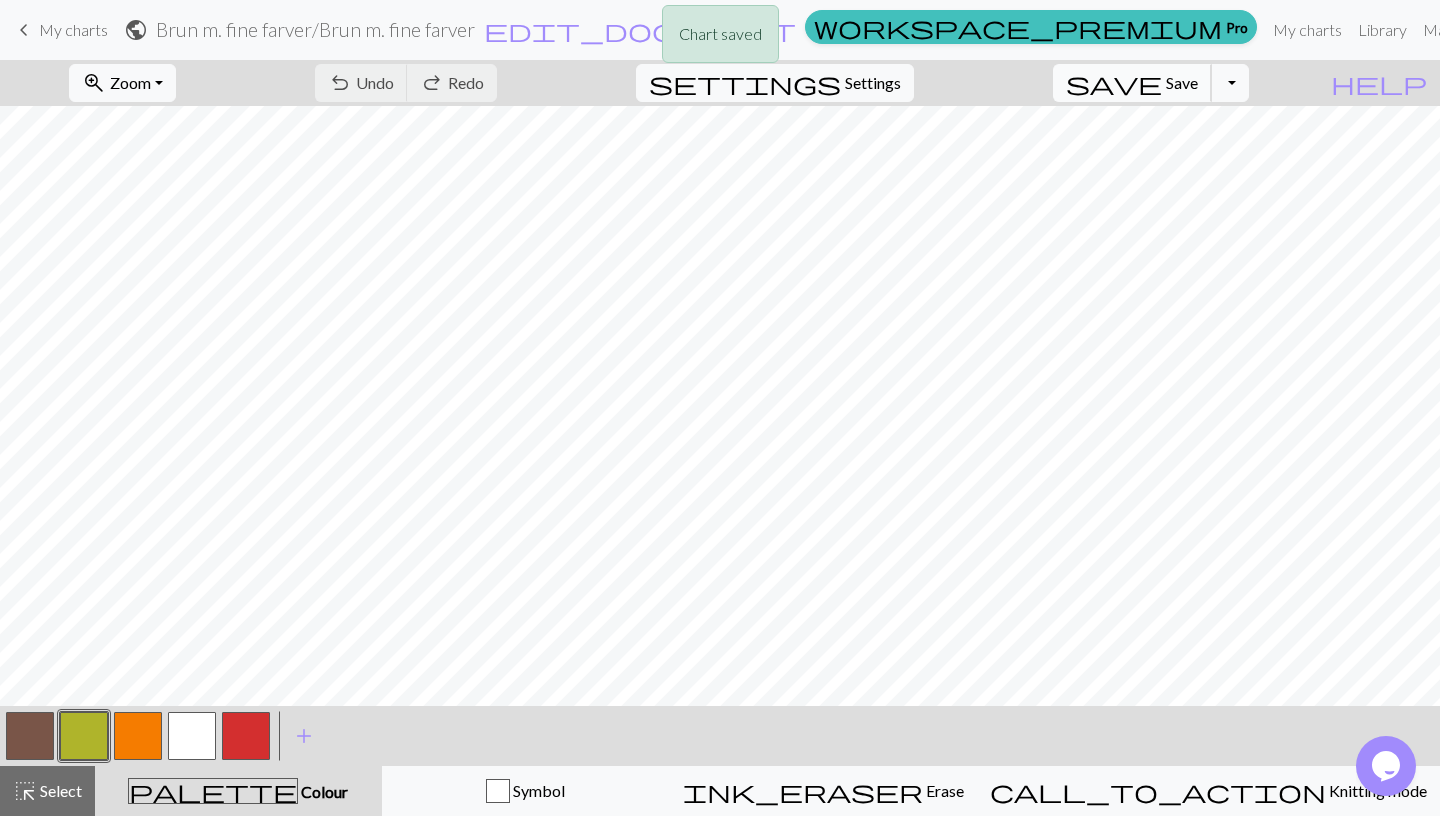click on "Save" at bounding box center [1182, 82] 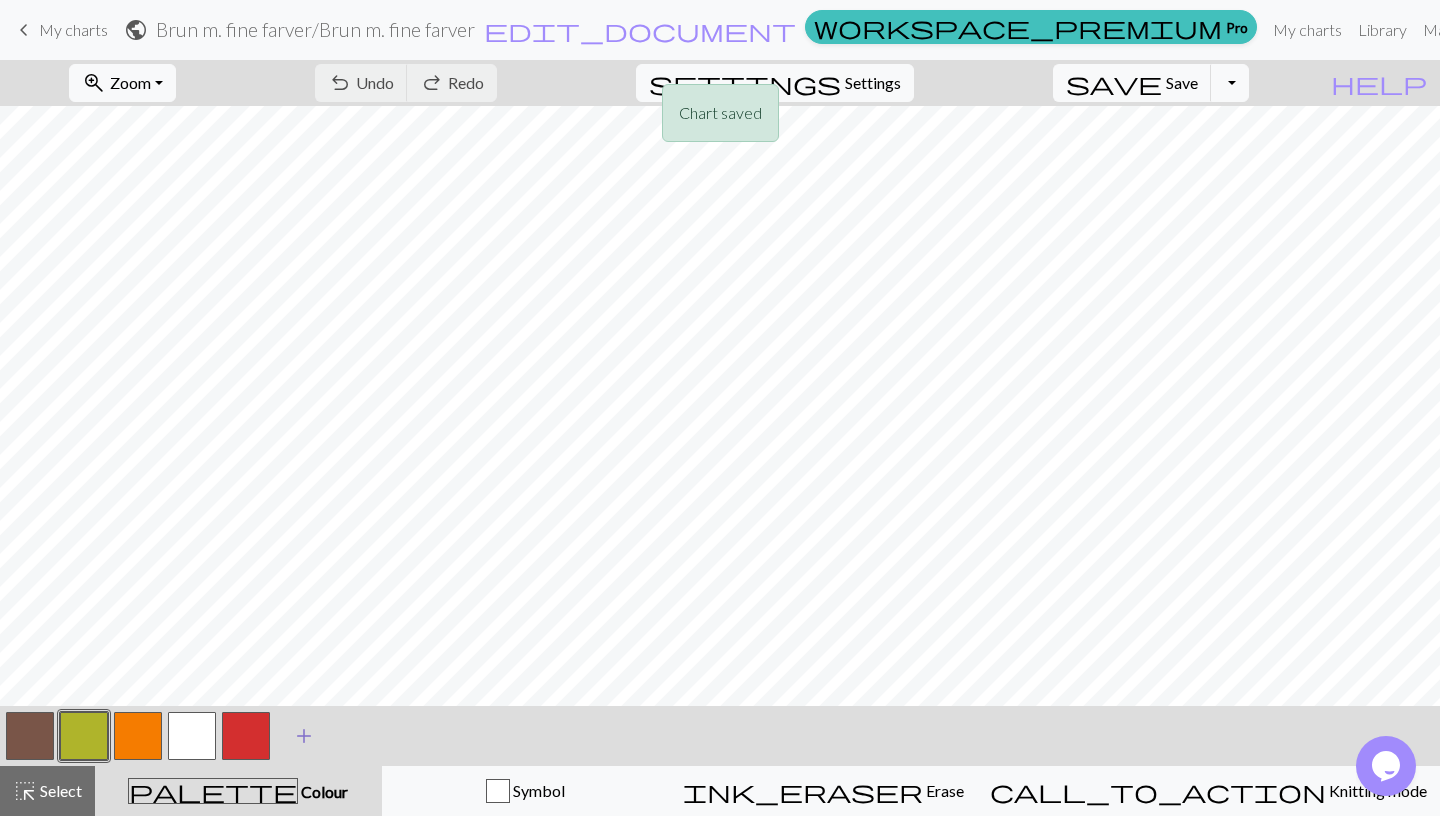 click on "add" at bounding box center [304, 736] 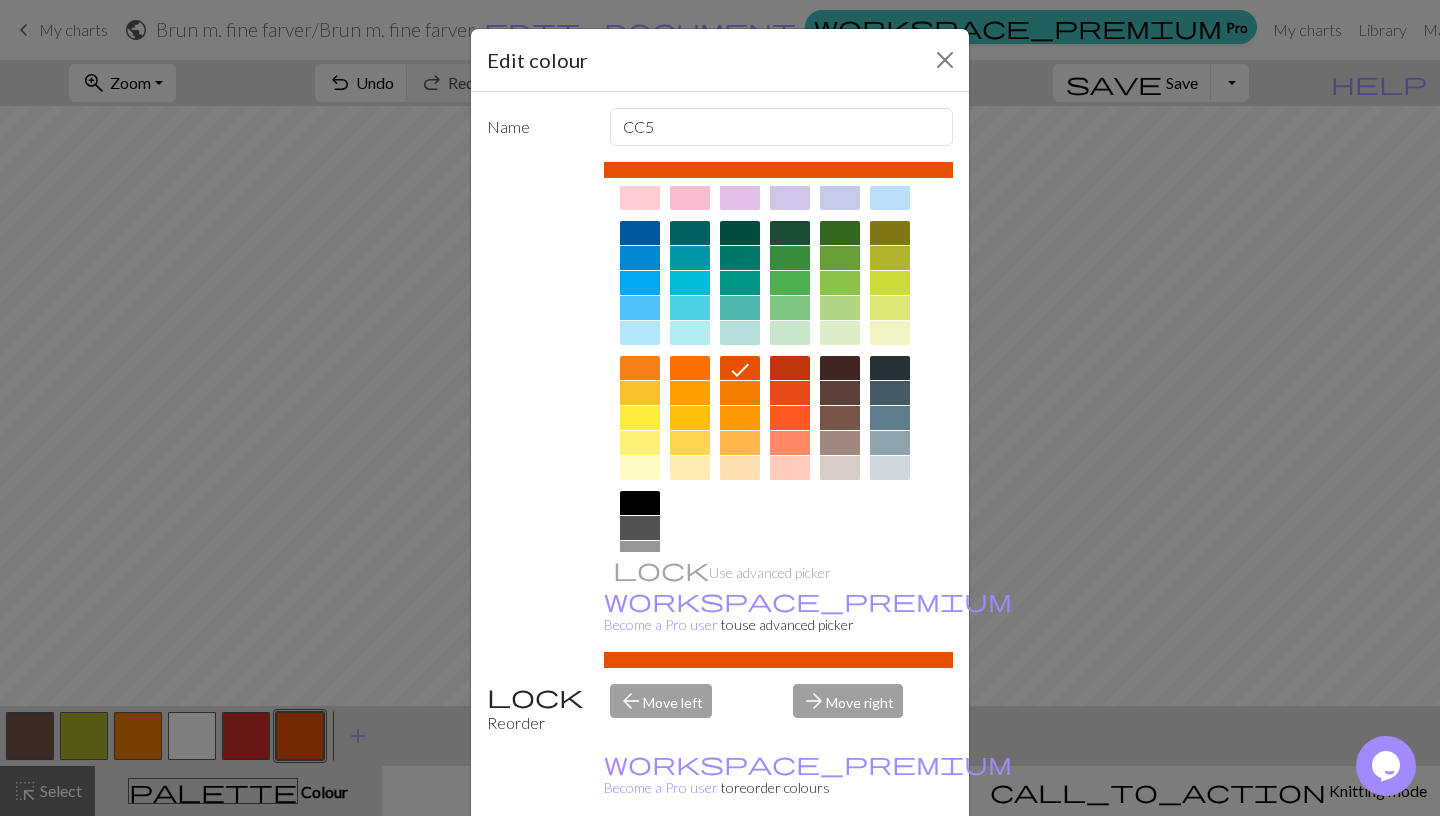 scroll, scrollTop: 178, scrollLeft: 0, axis: vertical 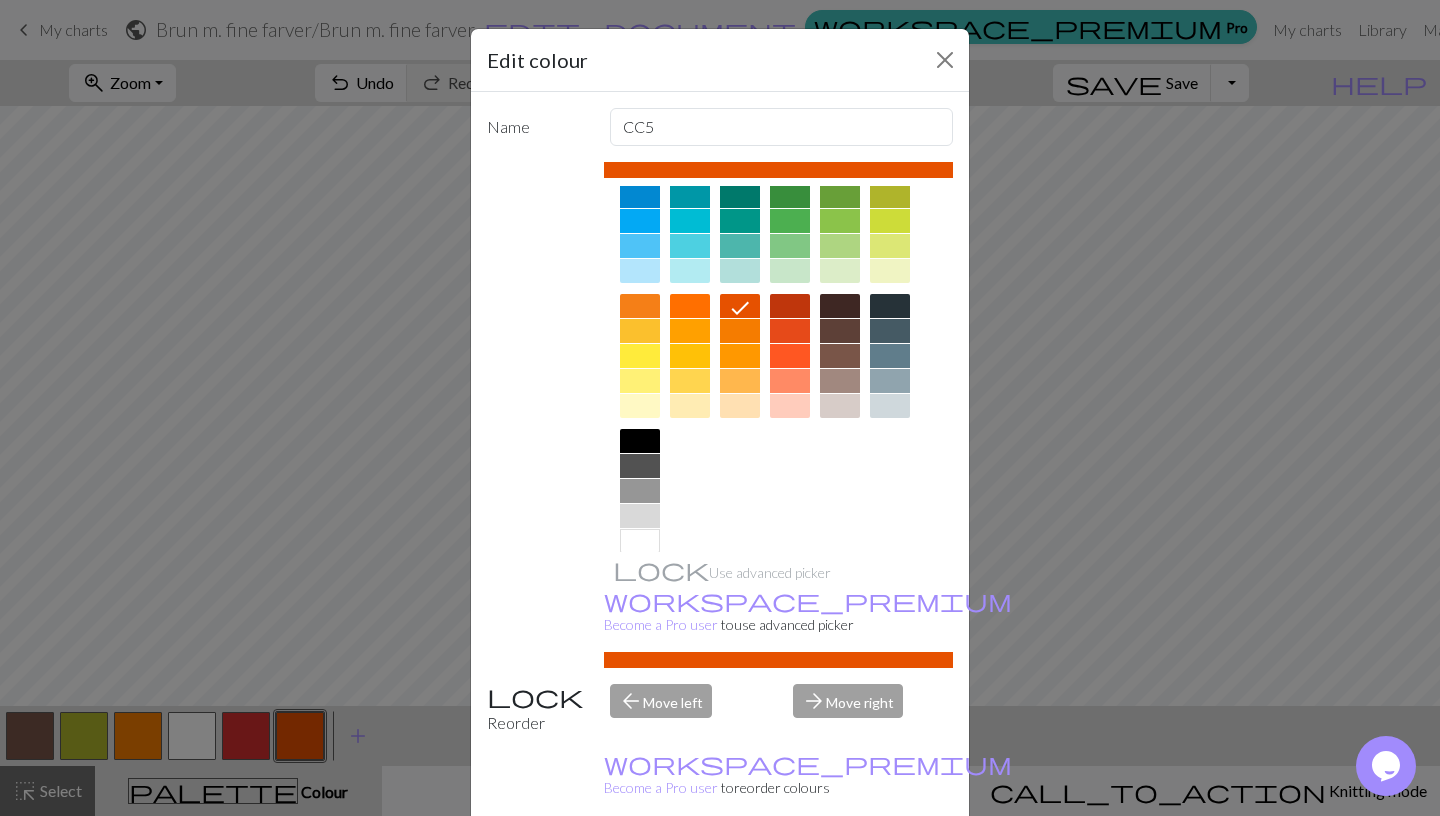 click at bounding box center [640, 331] 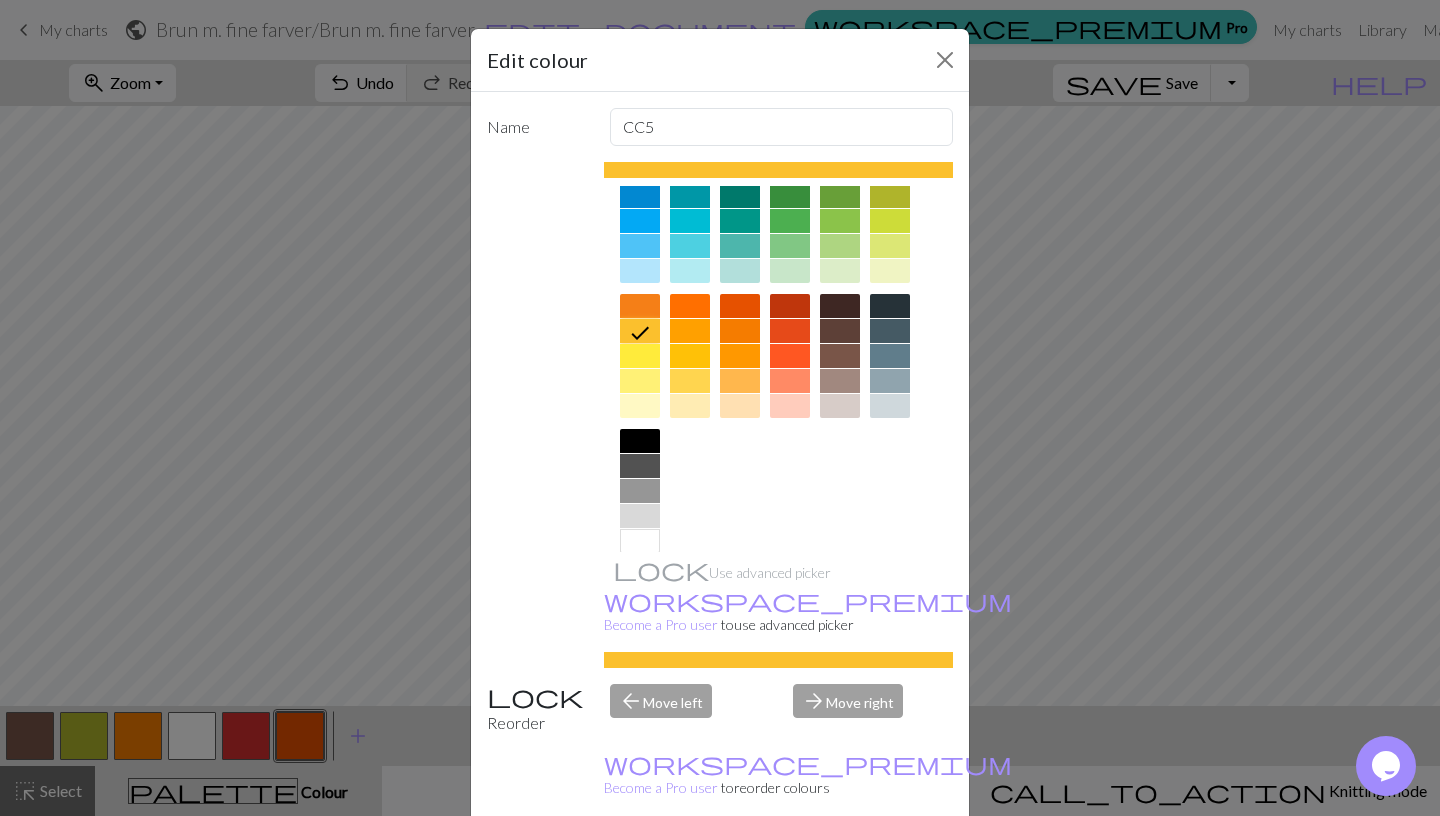 click at bounding box center (690, 406) 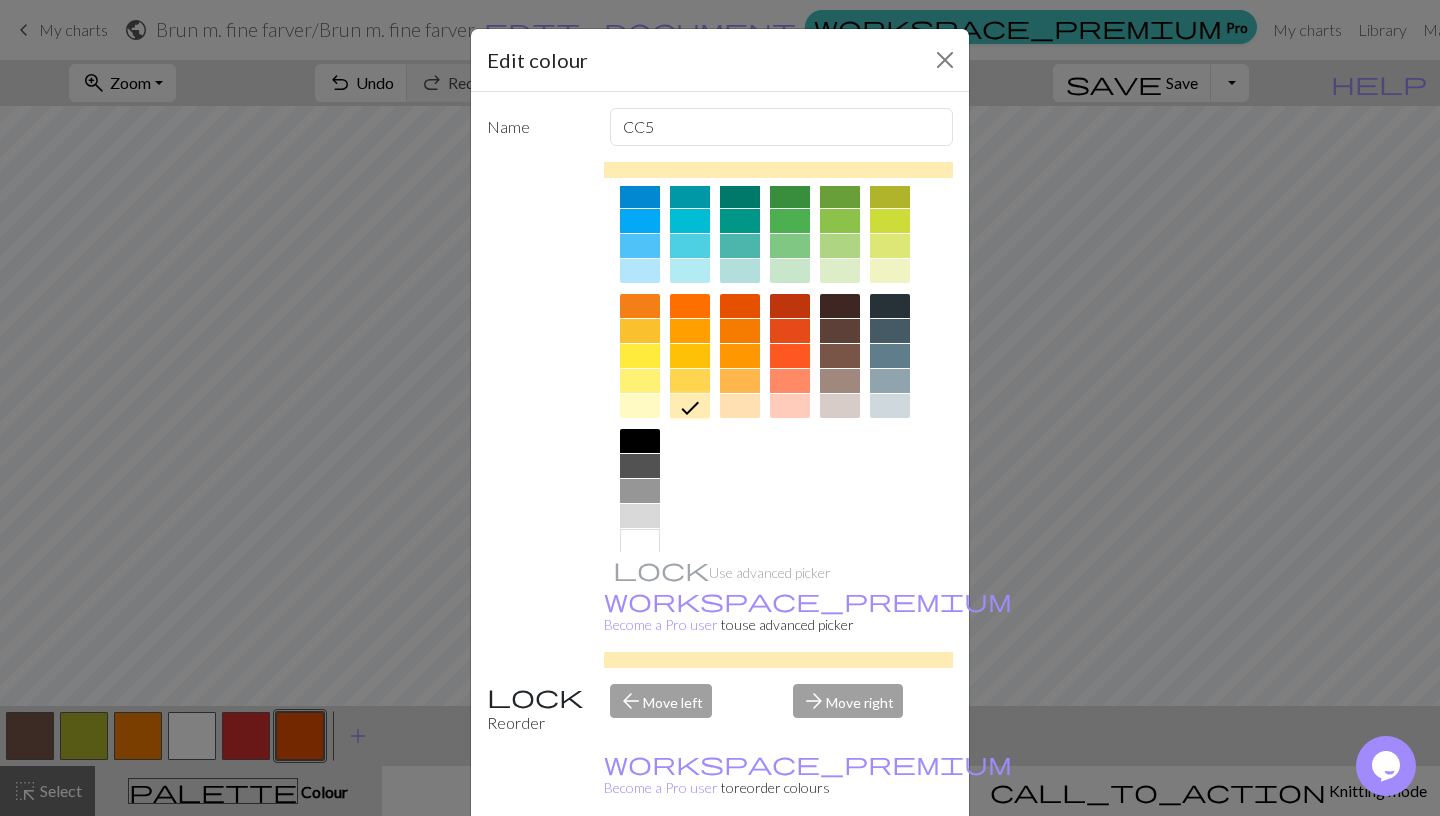 click at bounding box center (690, 381) 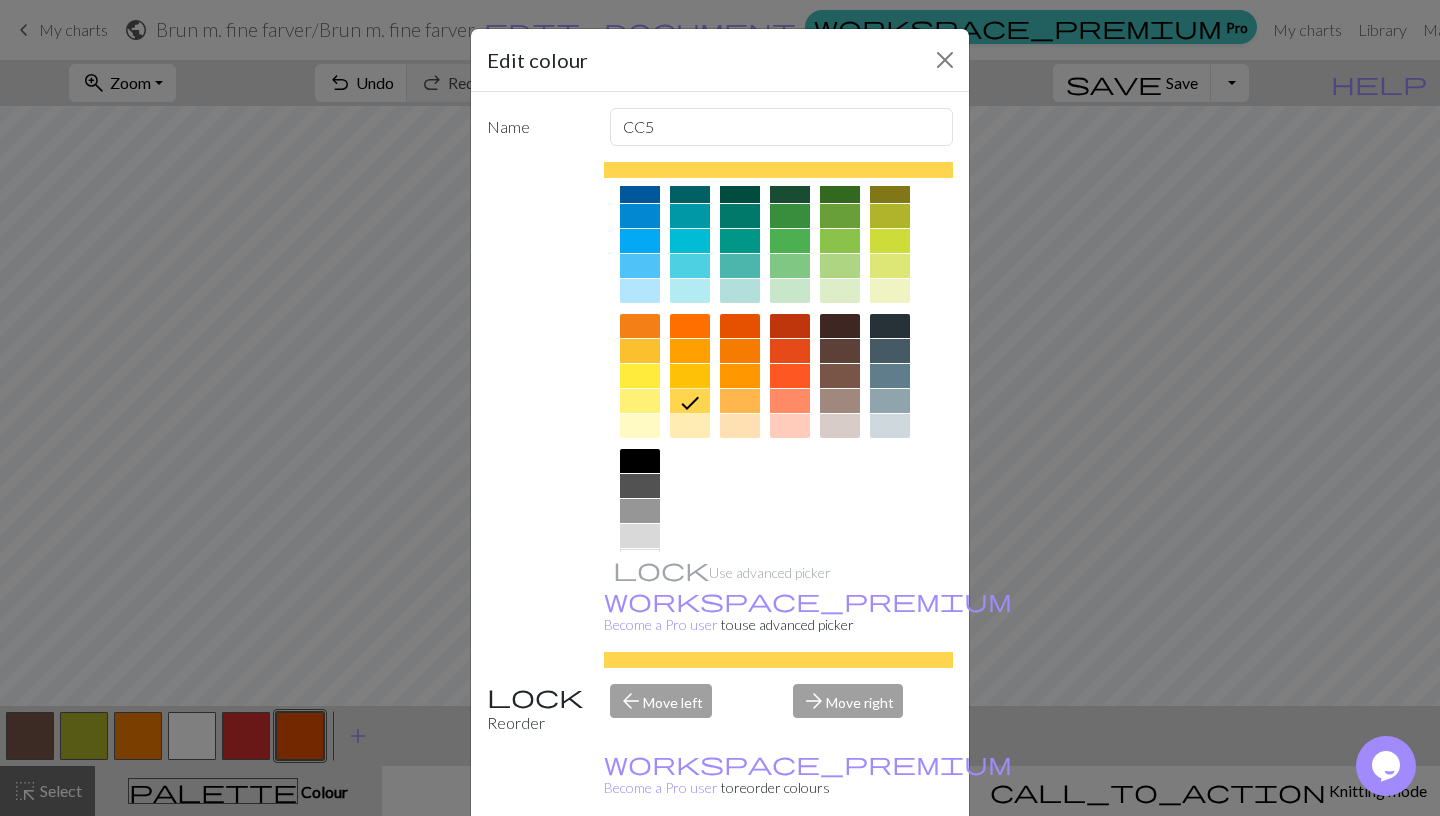 scroll, scrollTop: 160, scrollLeft: 0, axis: vertical 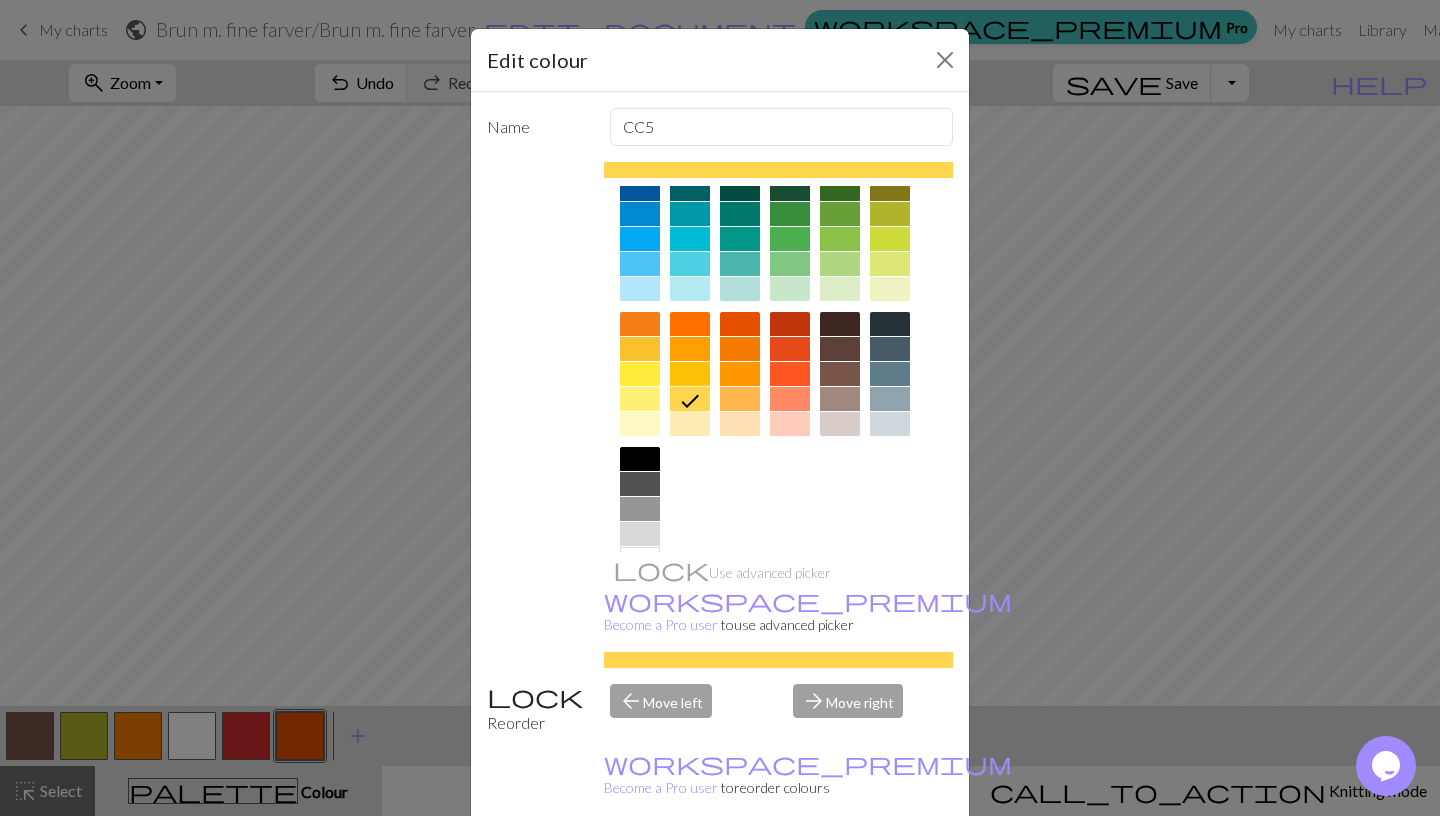 click at bounding box center [640, 399] 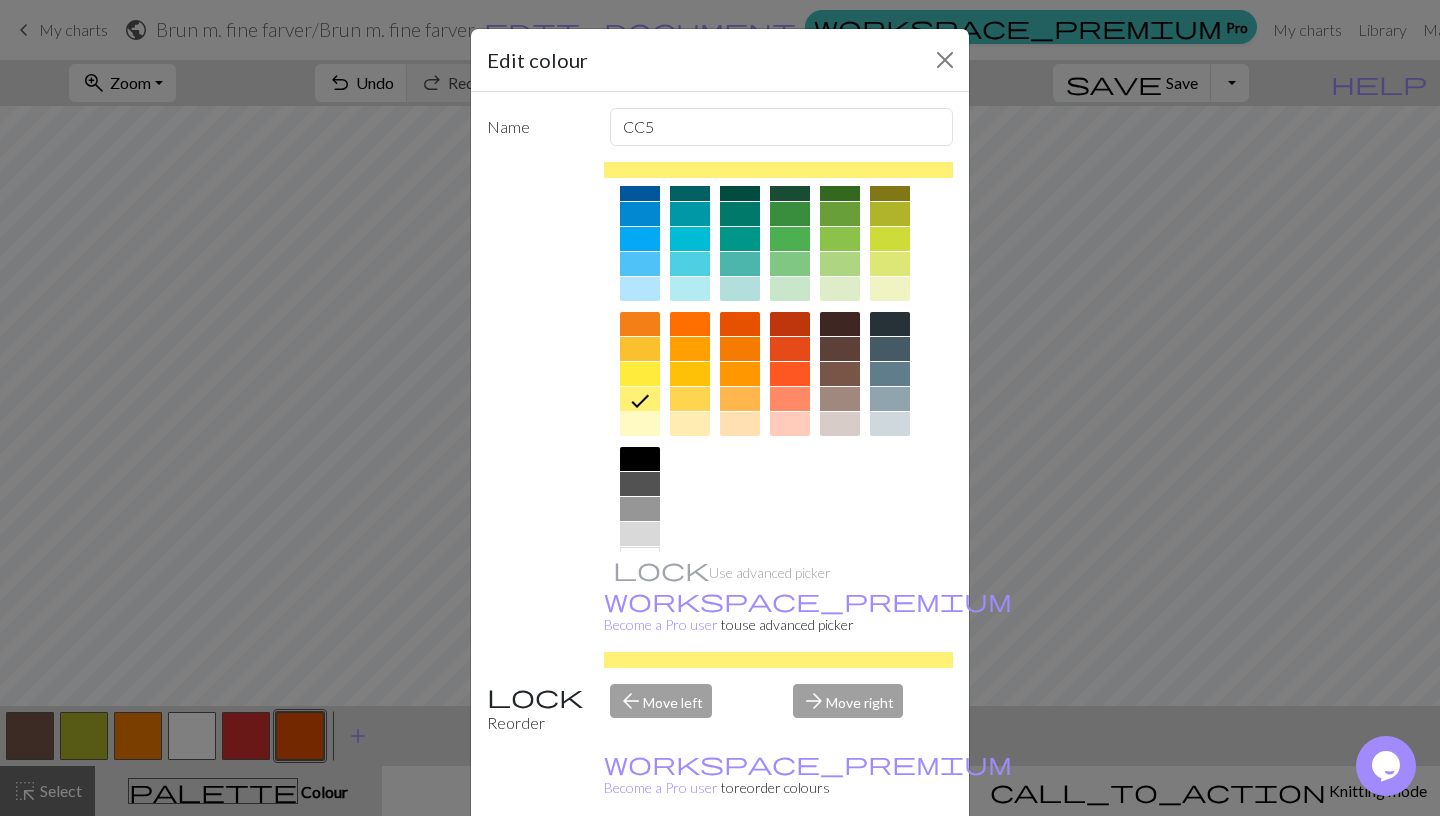 click at bounding box center [690, 374] 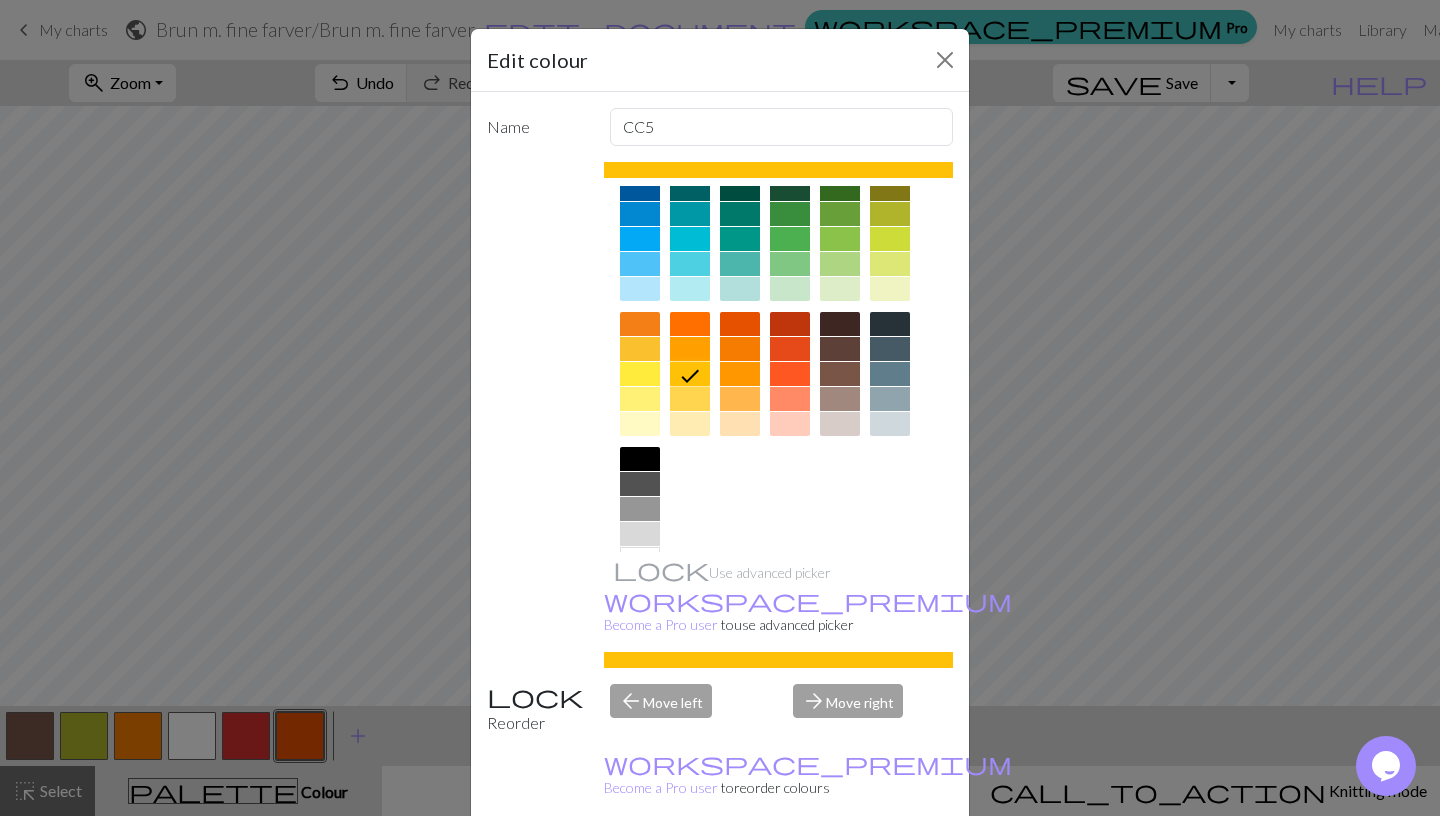 click at bounding box center [640, 349] 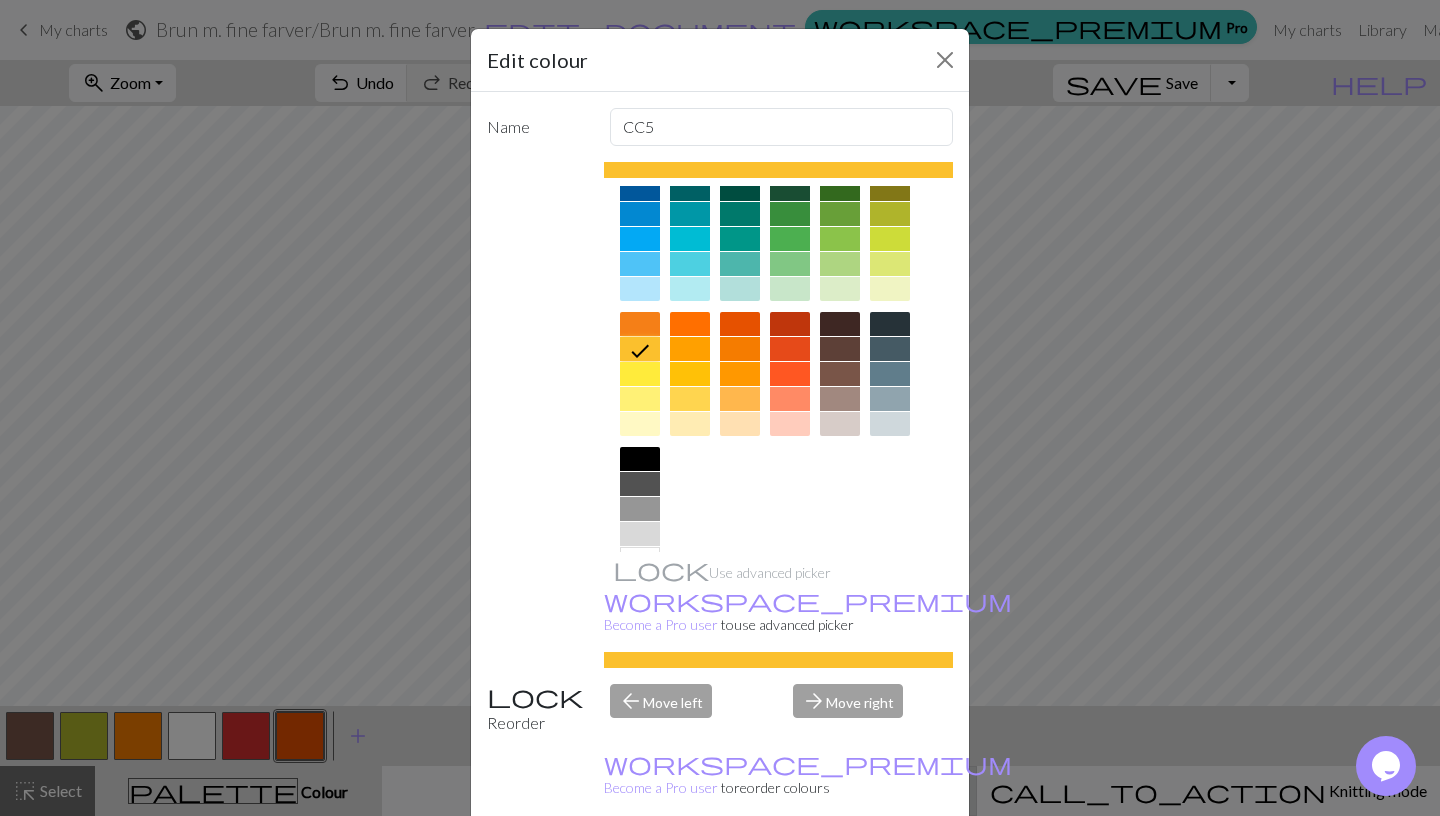 click on "Done" at bounding box center (840, 867) 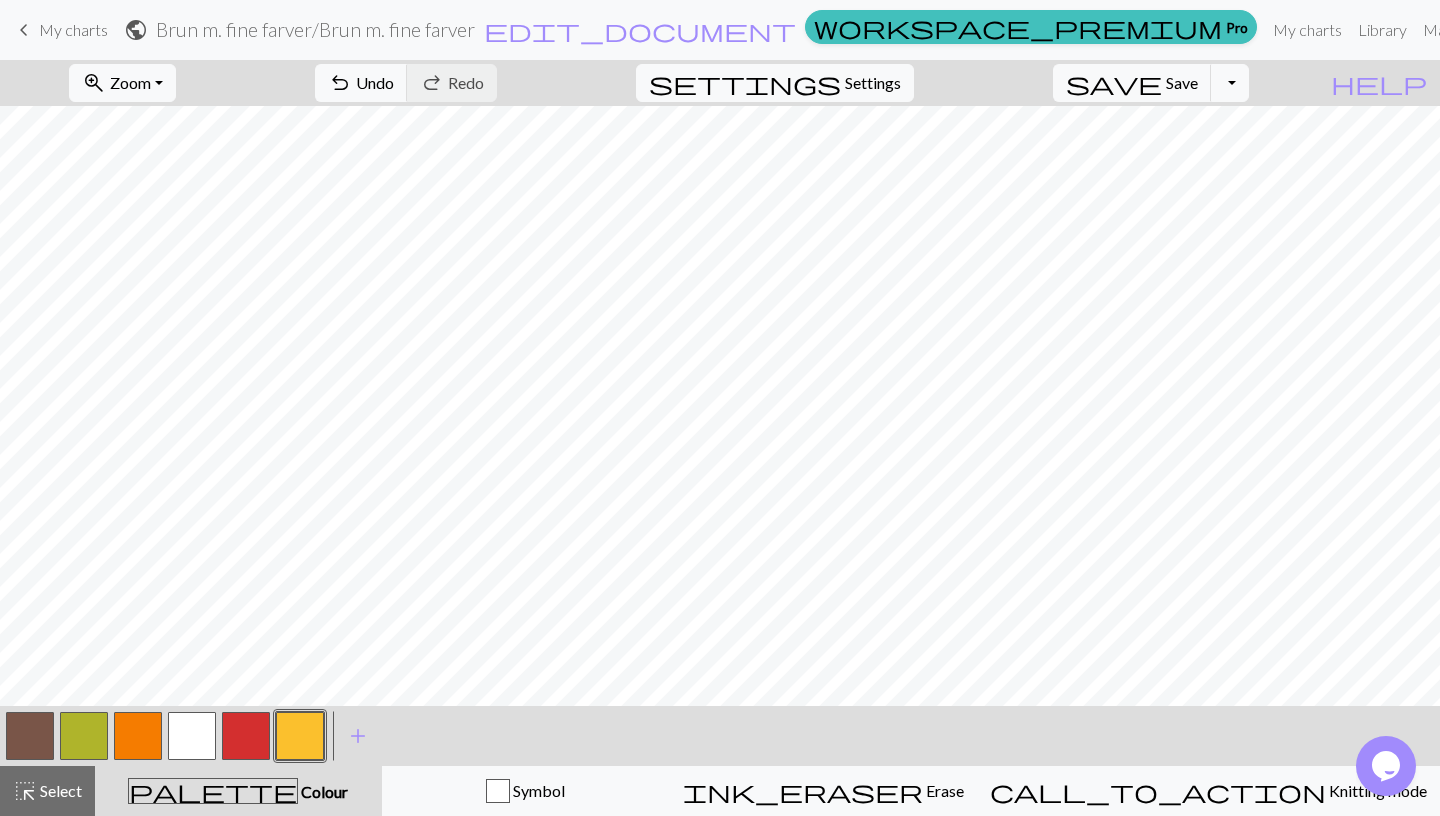 click at bounding box center [246, 736] 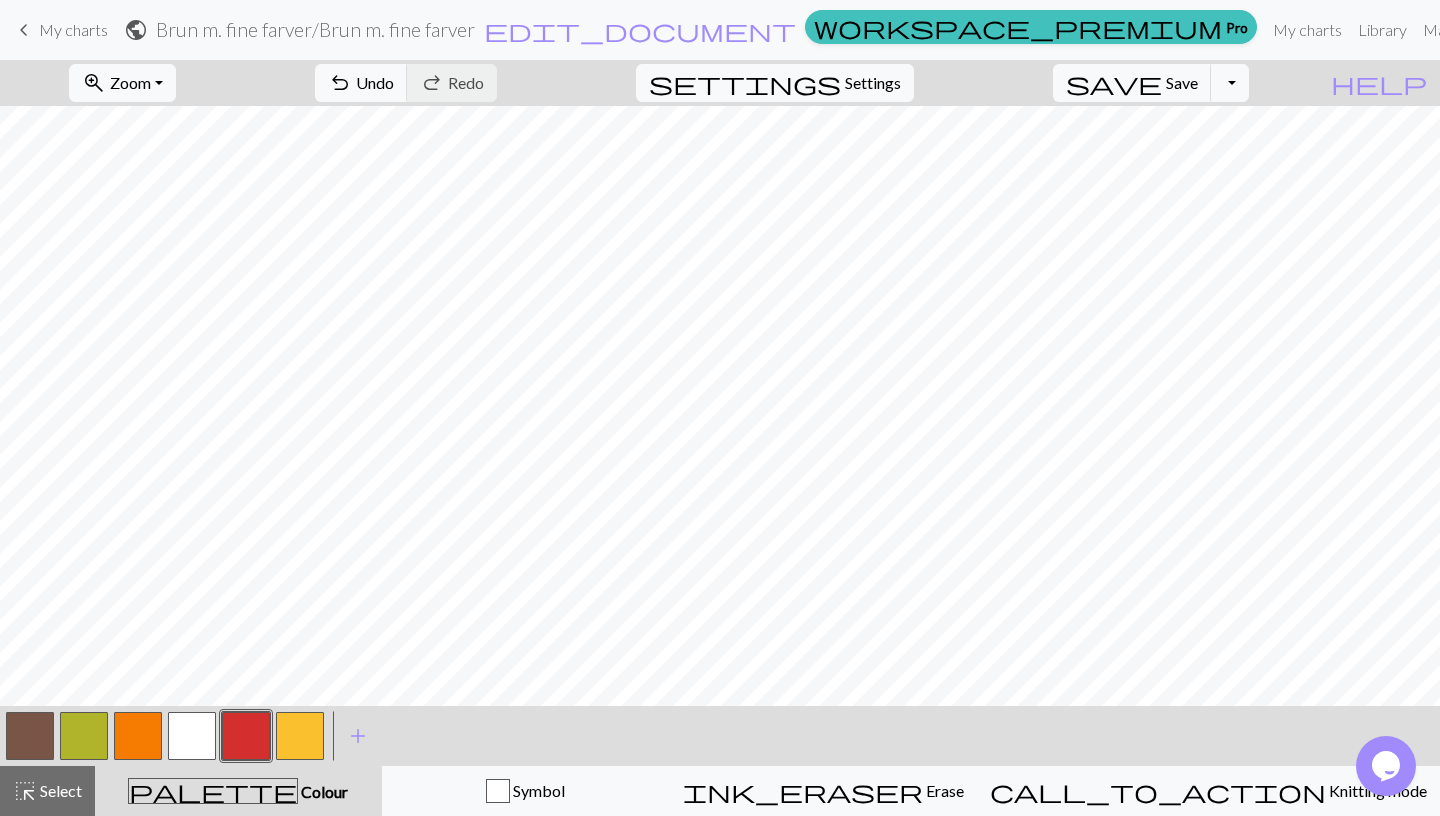 click at bounding box center [246, 736] 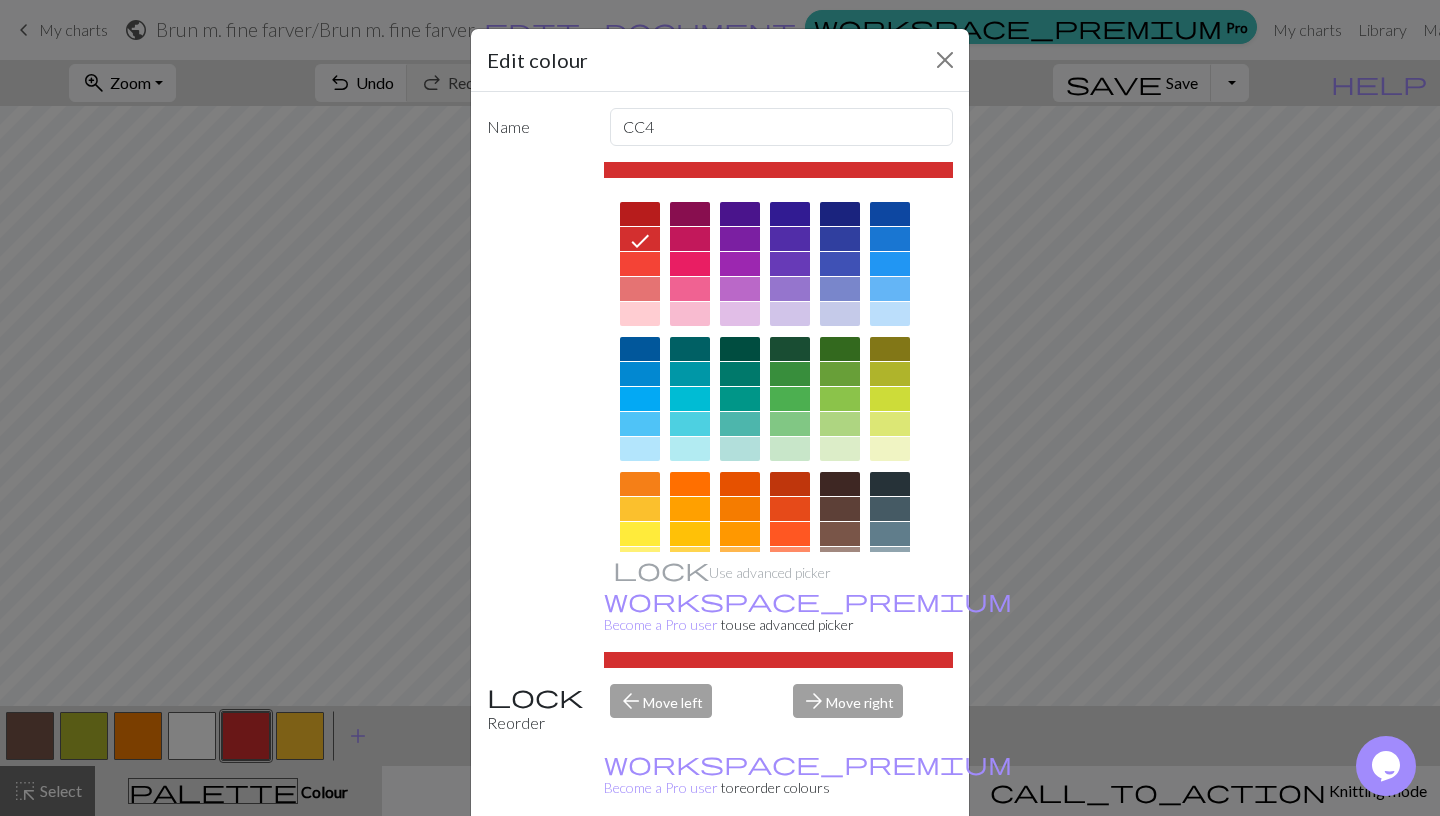 click at bounding box center (640, 289) 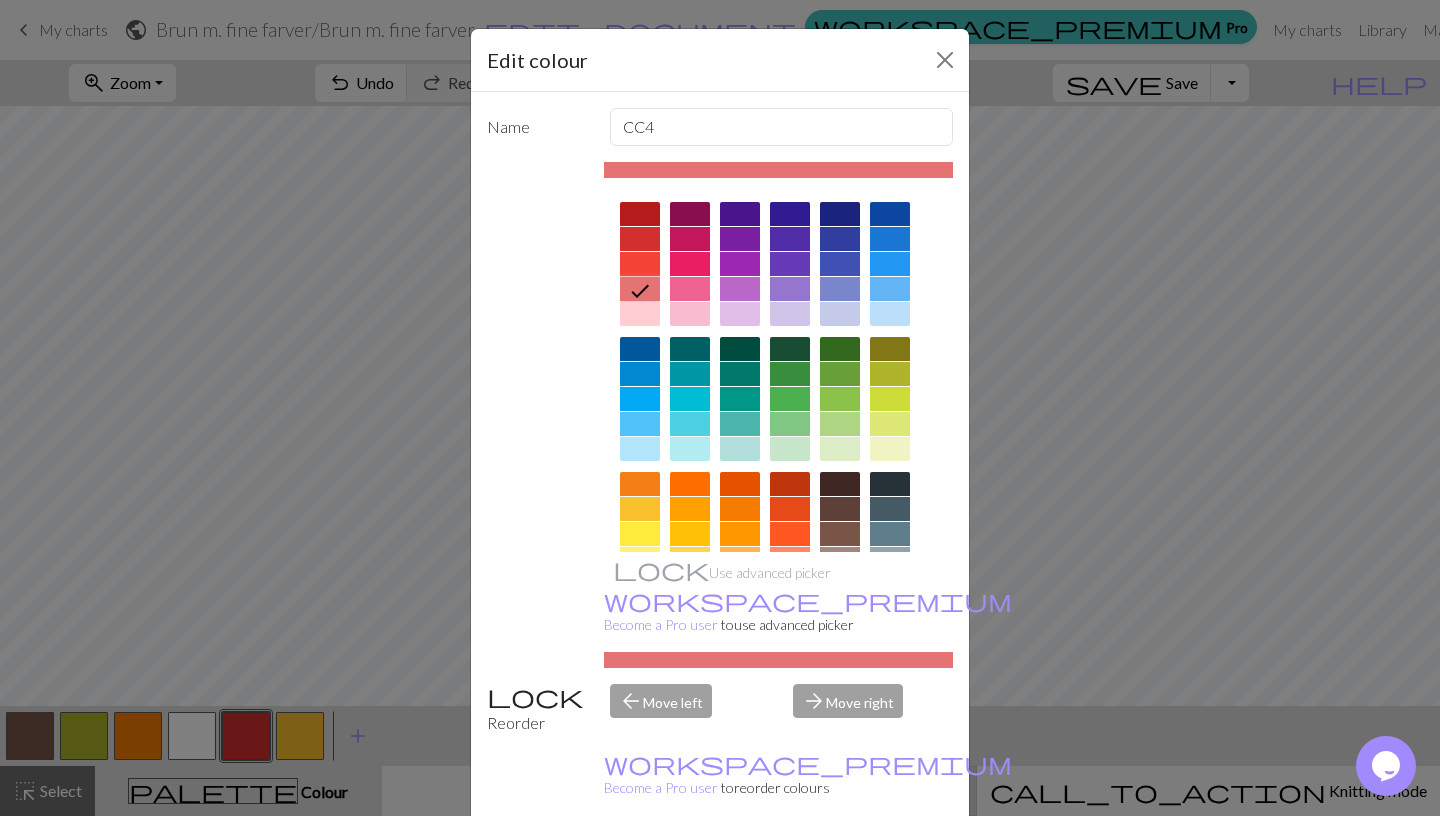click on "Done" at bounding box center (840, 867) 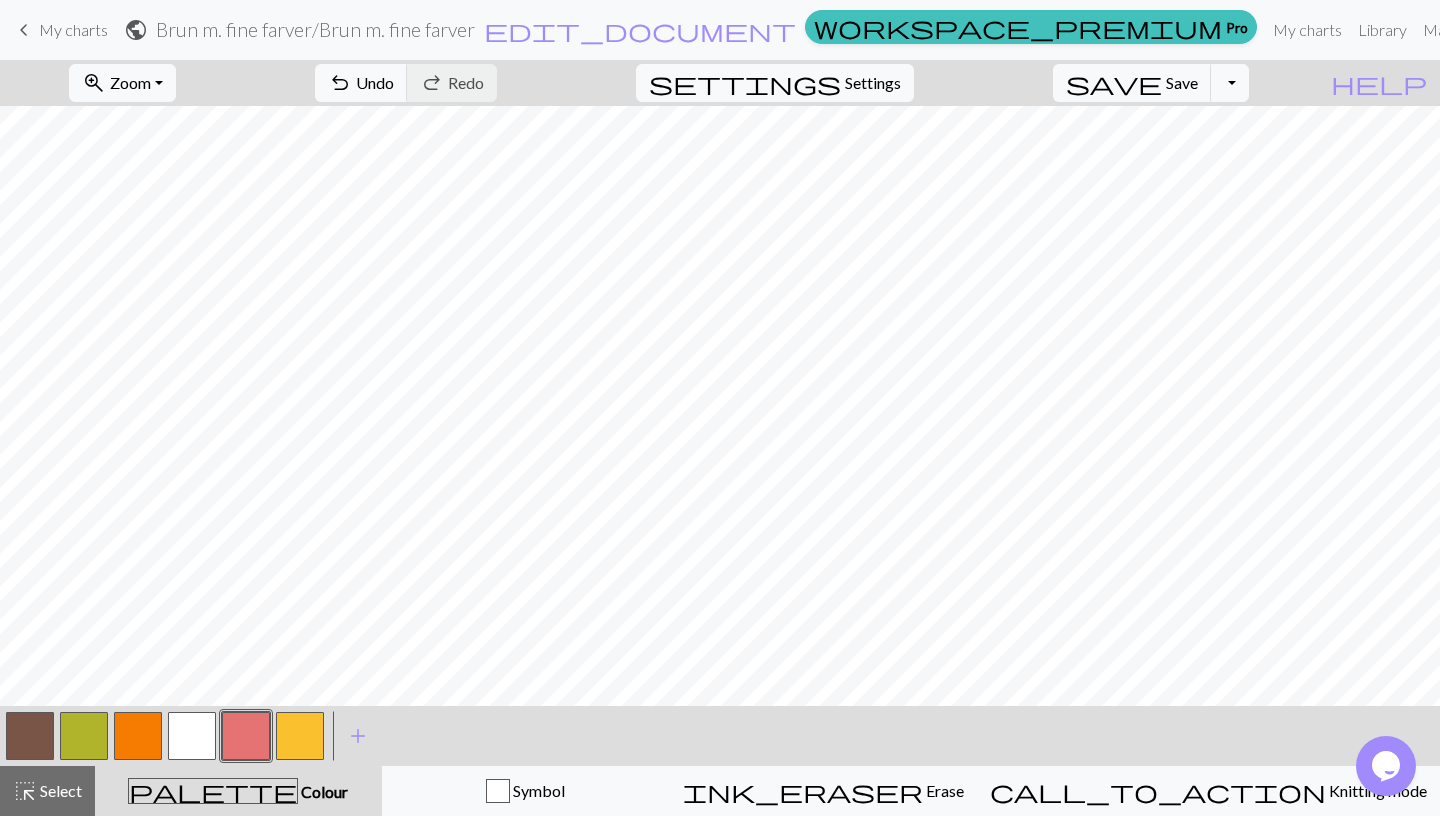click at bounding box center (138, 736) 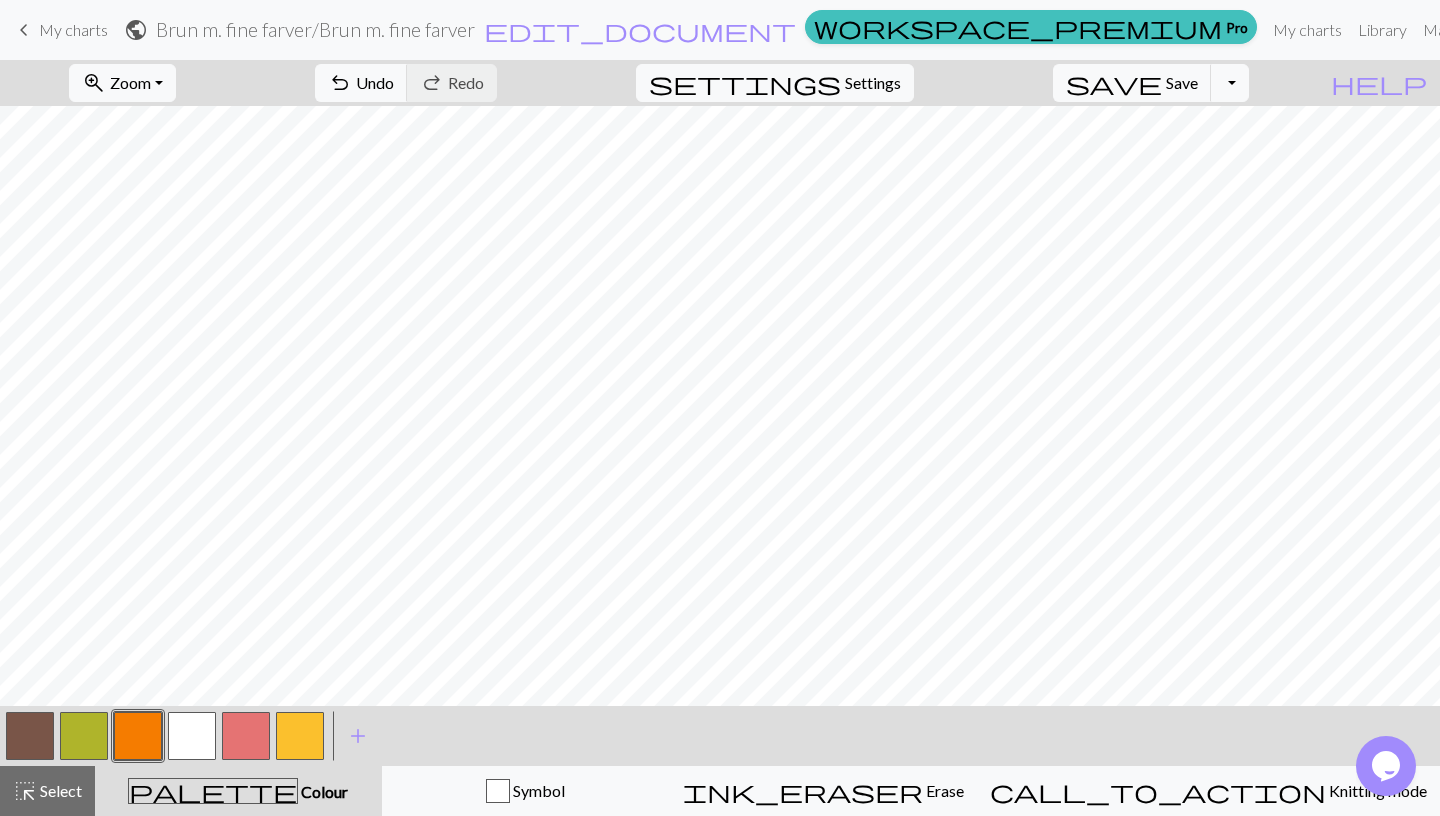click at bounding box center [246, 736] 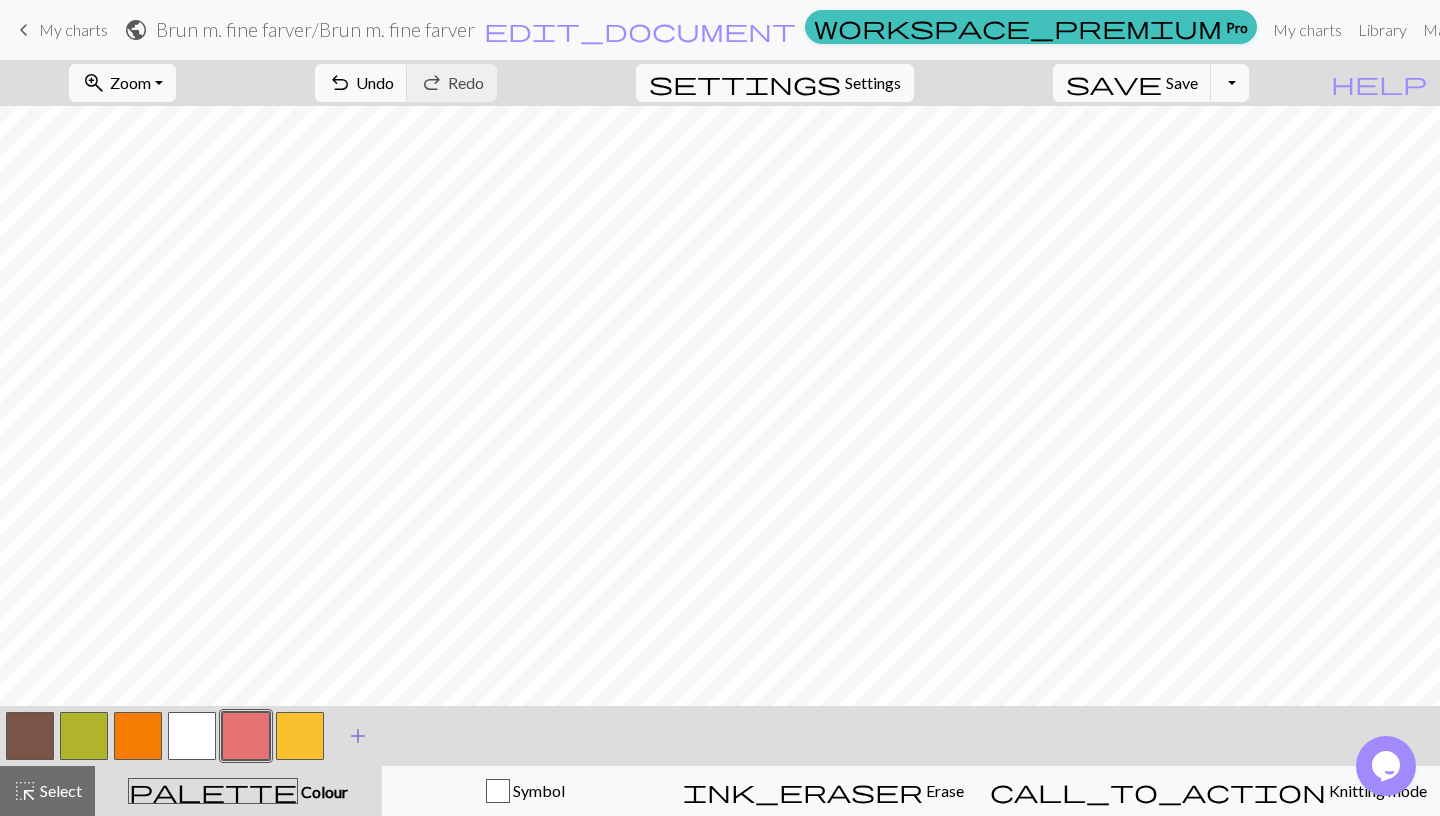 click on "add" at bounding box center [358, 736] 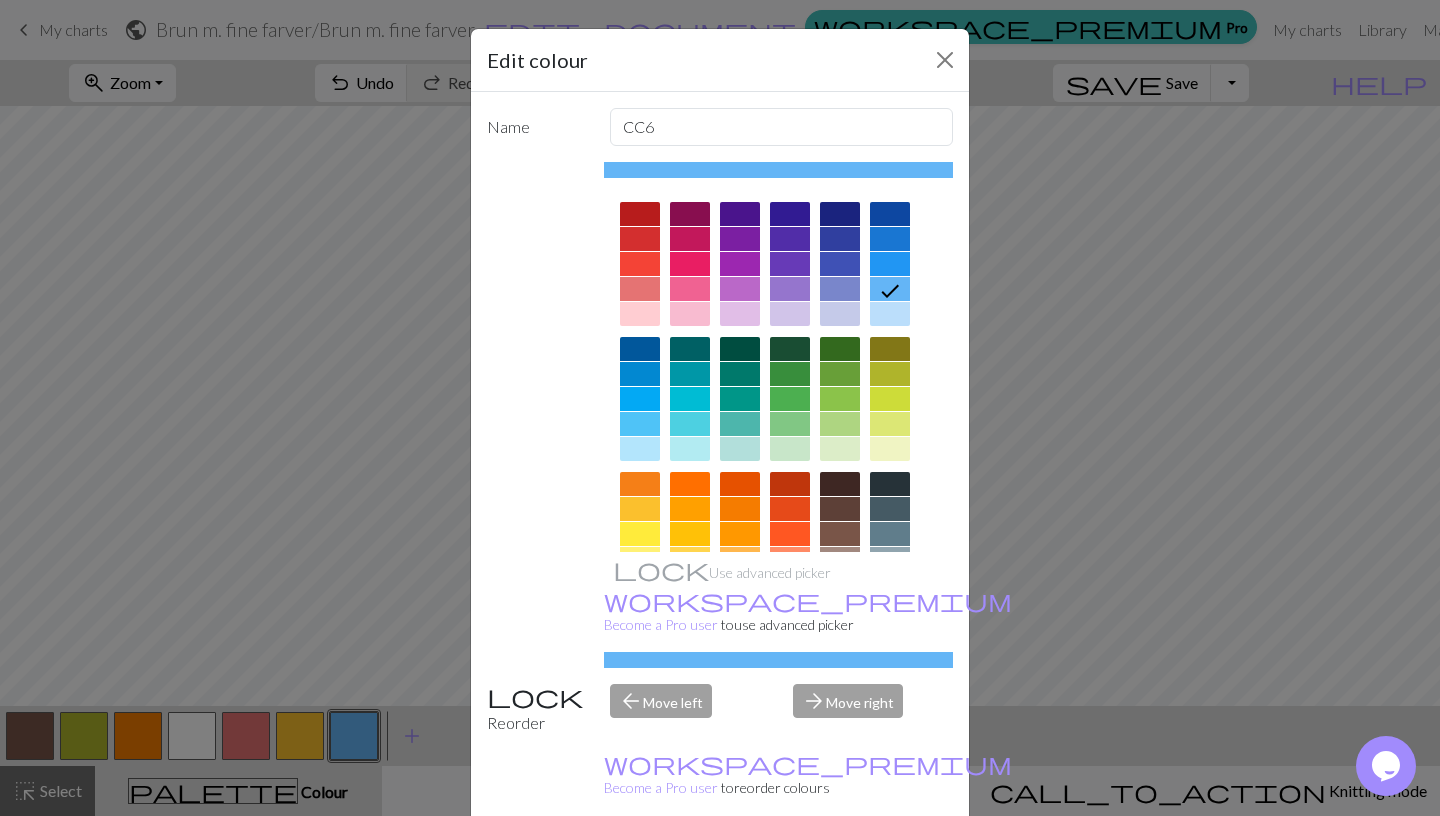 click at bounding box center (640, 239) 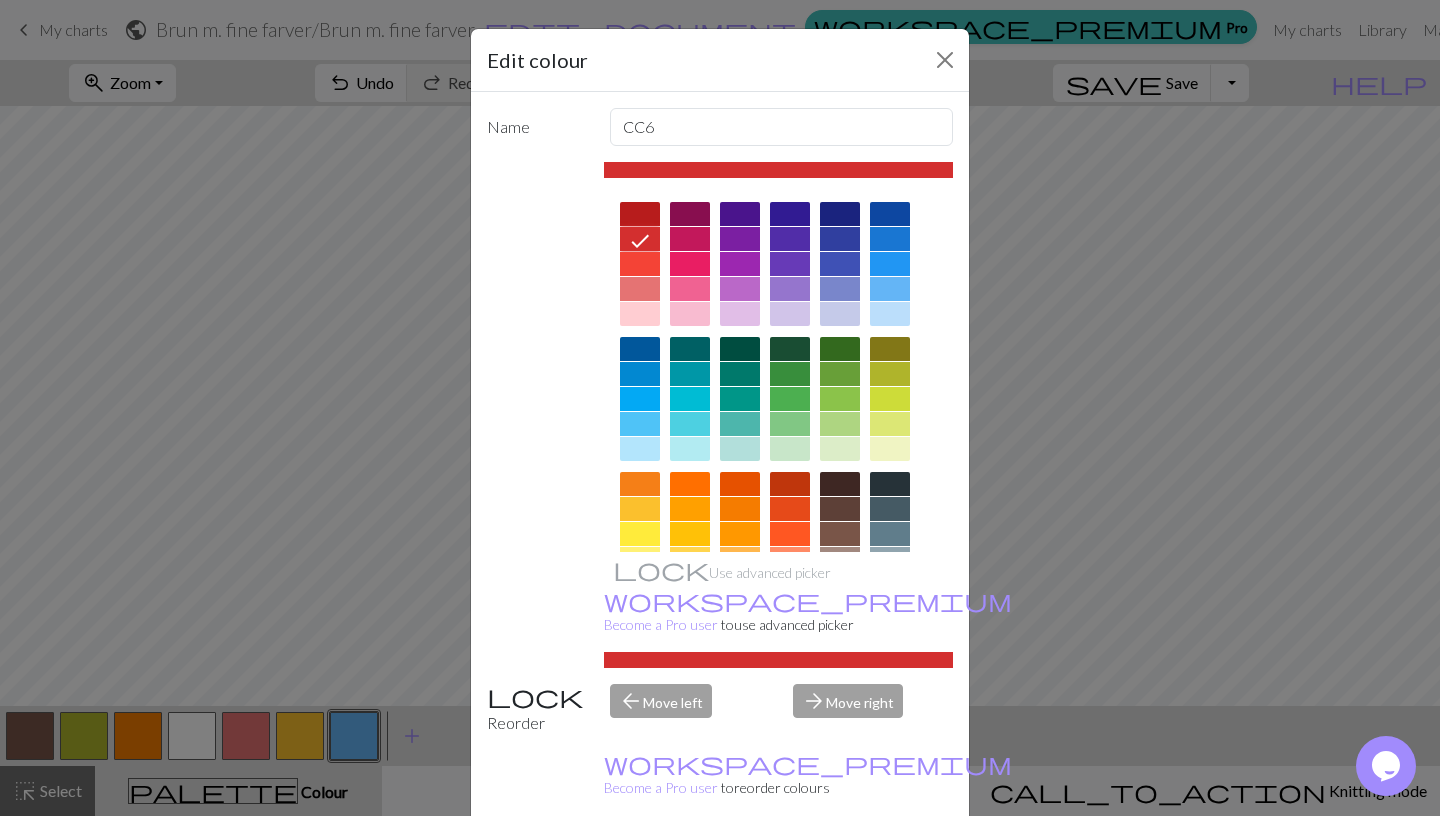 click on "Done" at bounding box center (840, 867) 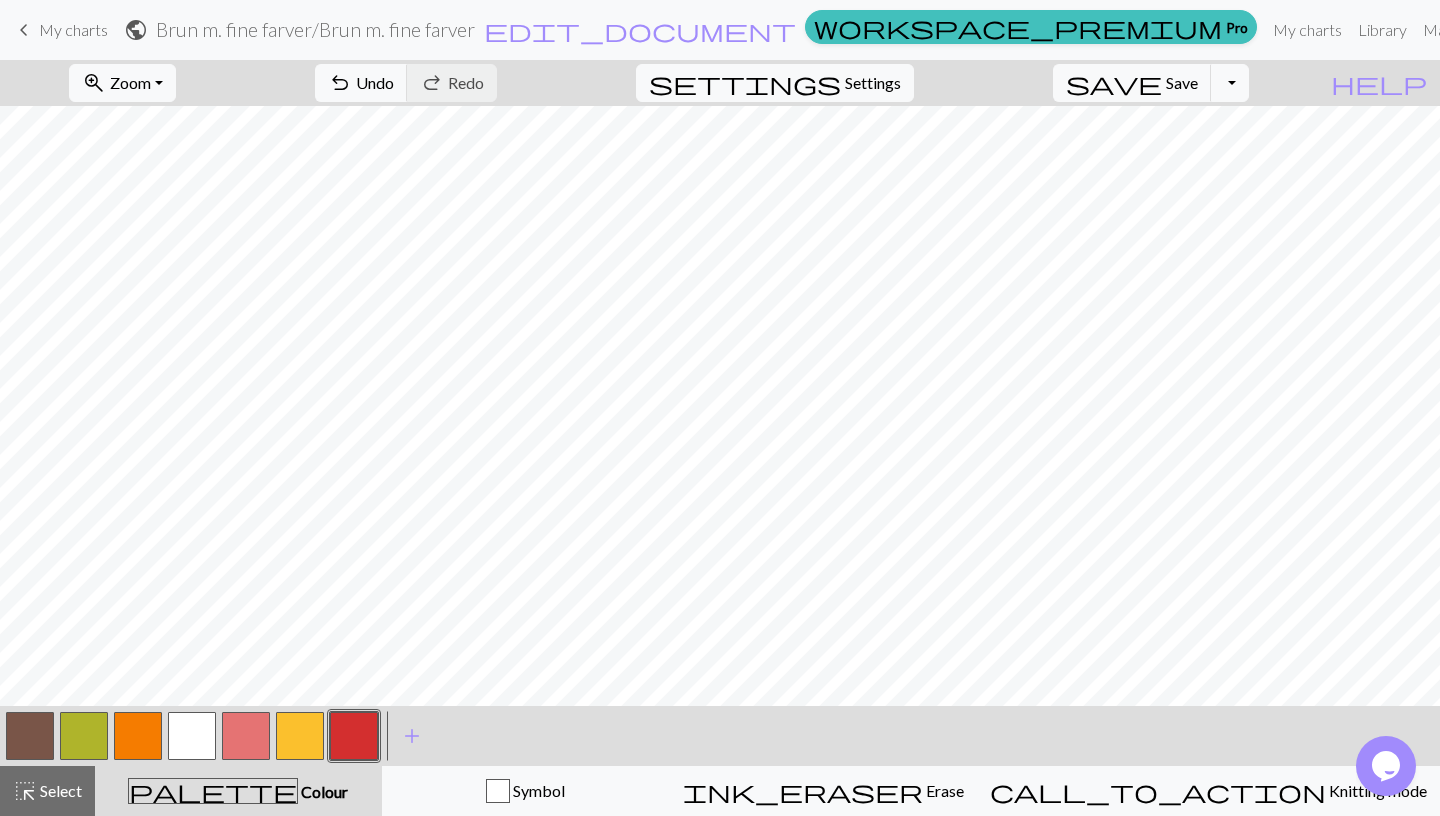 click at bounding box center (84, 736) 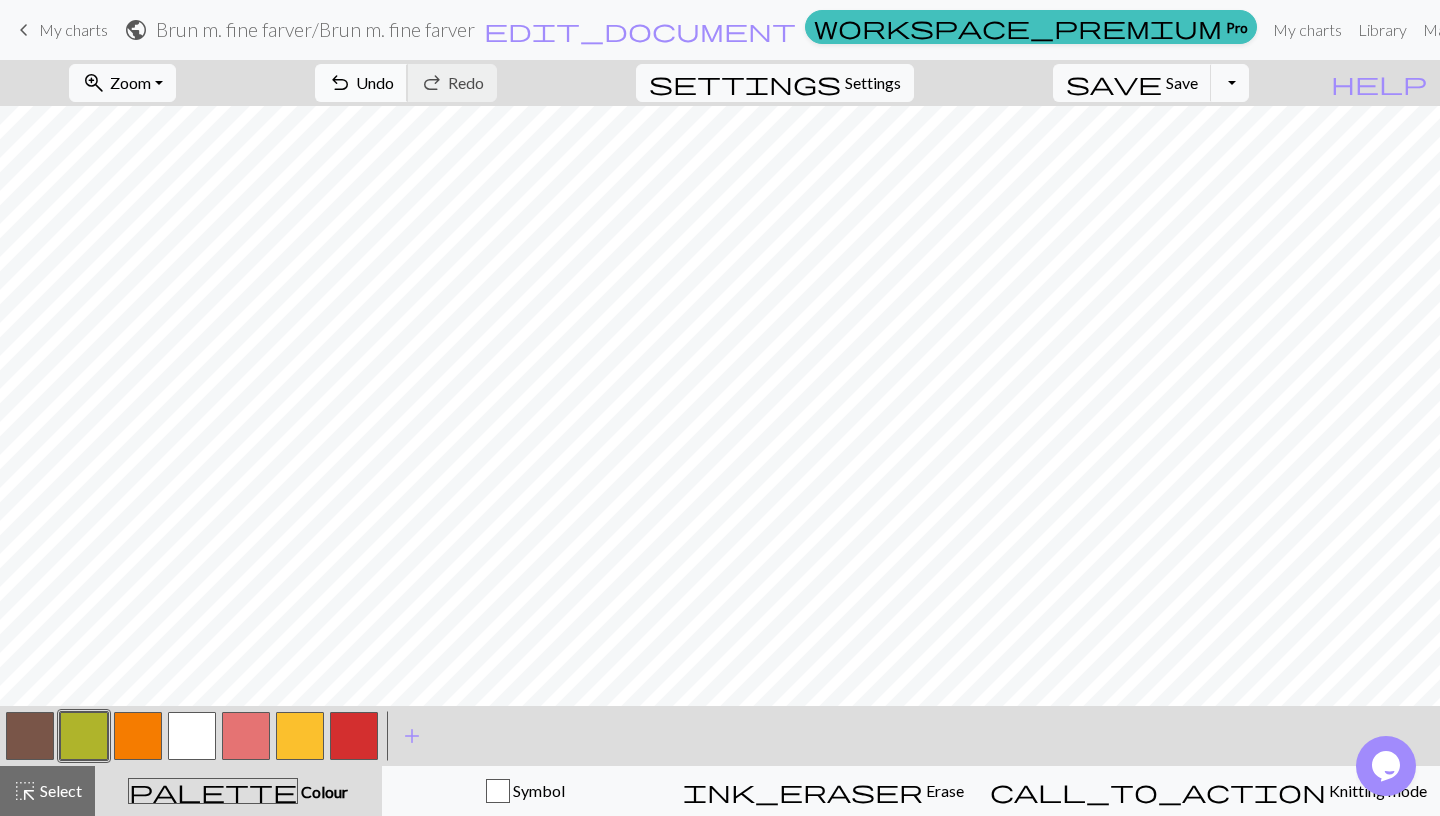 click on "Undo" at bounding box center (375, 82) 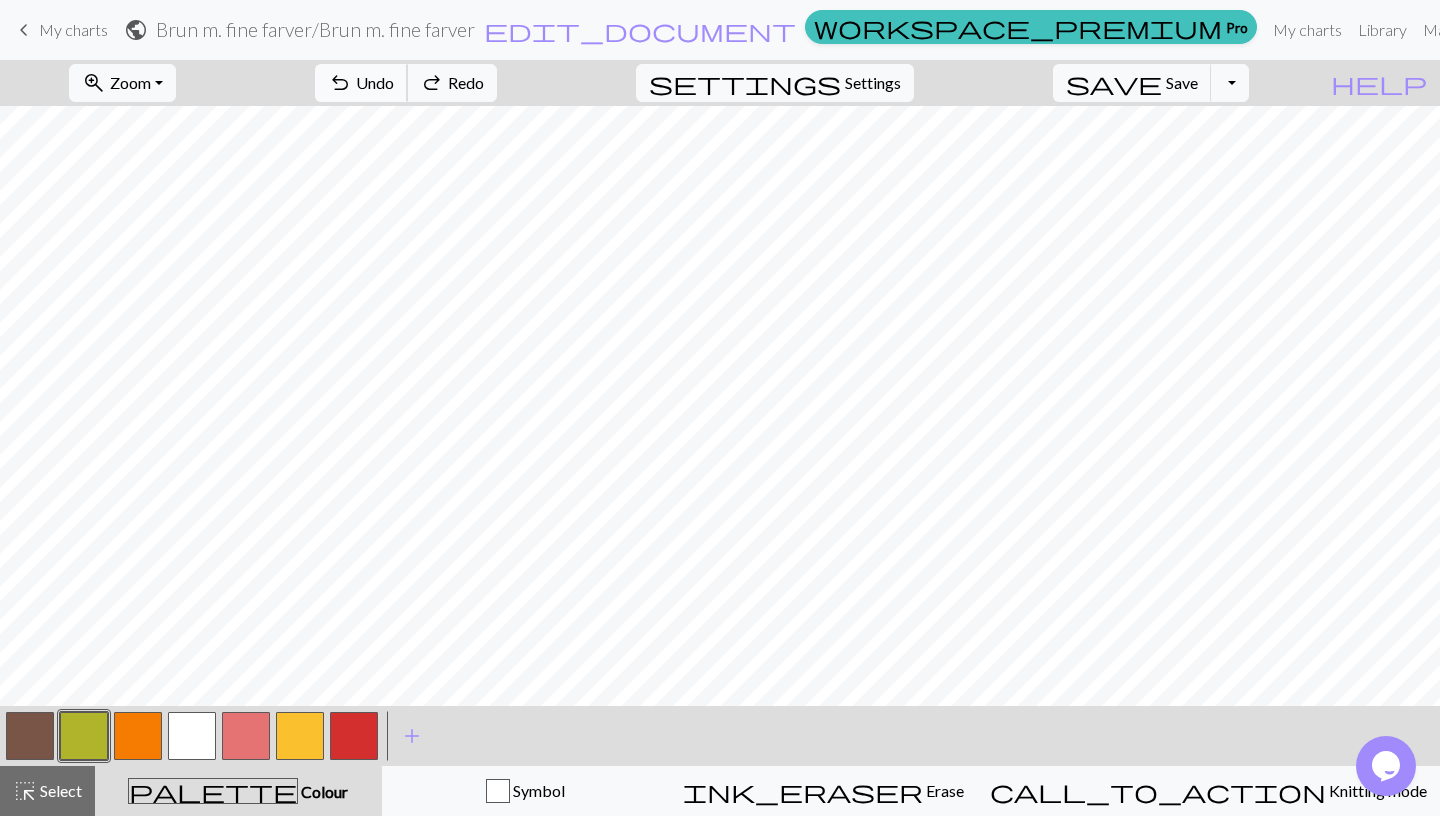 click on "Undo" at bounding box center [375, 82] 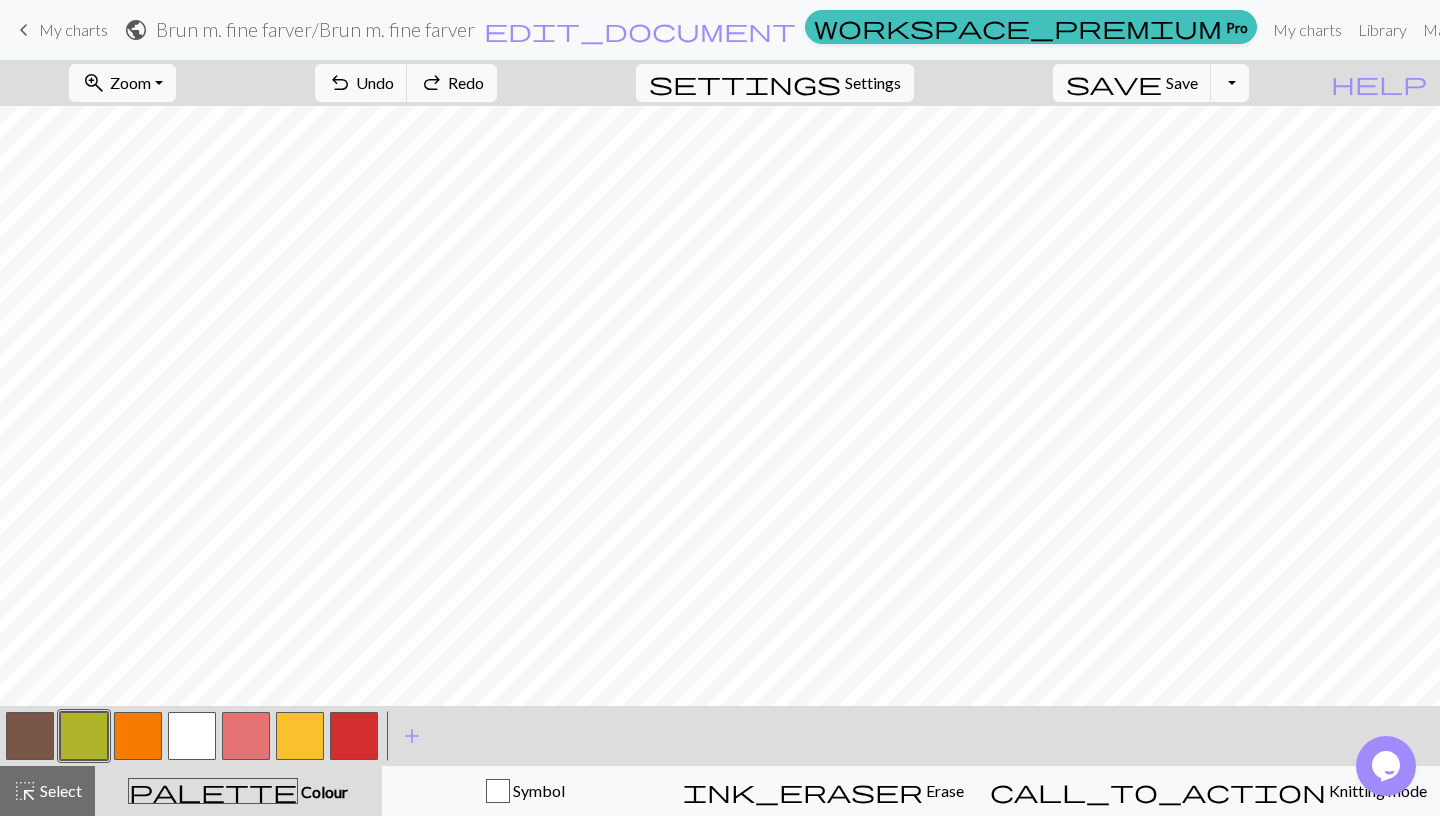 click at bounding box center [138, 736] 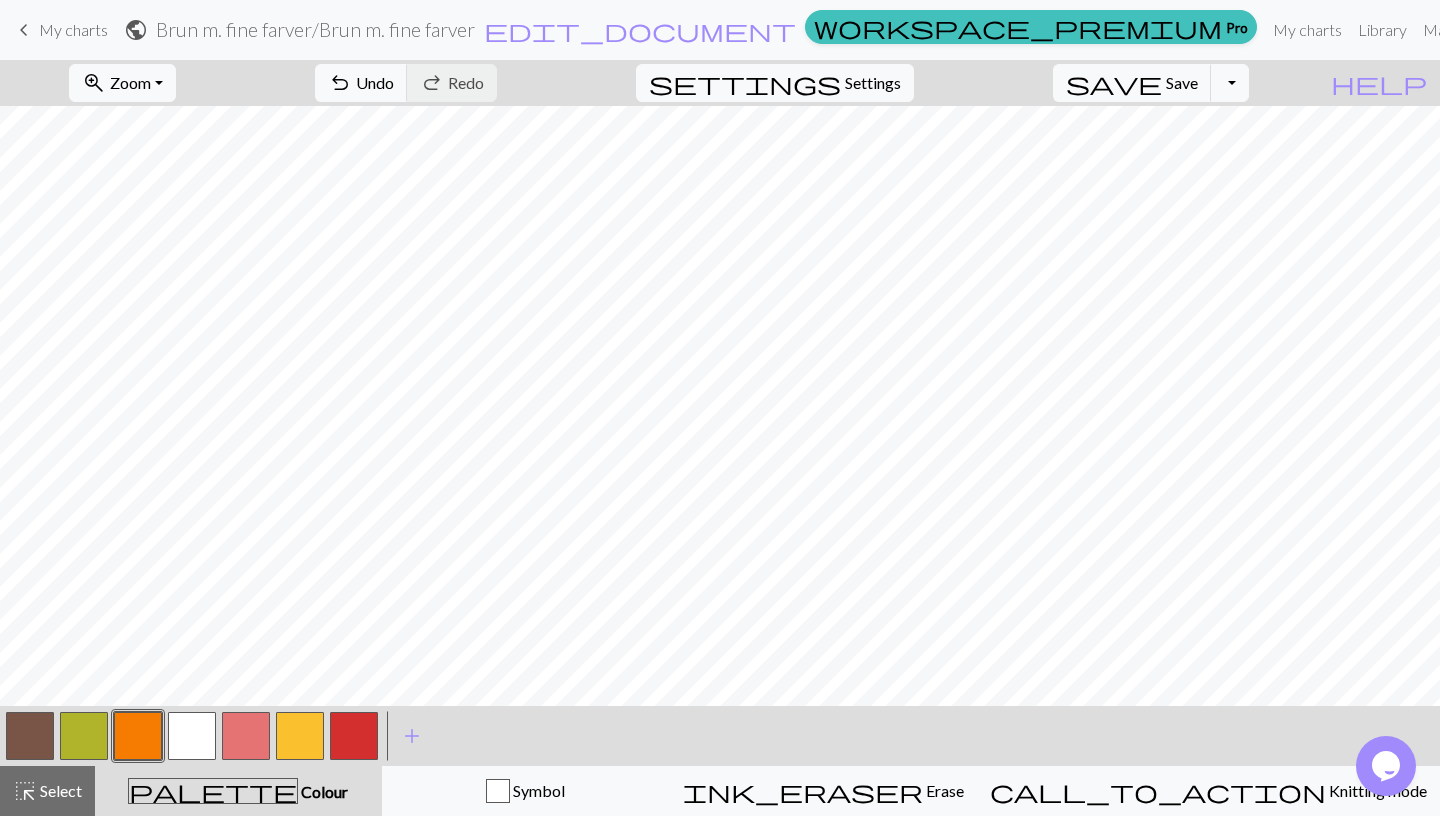 click at bounding box center [84, 736] 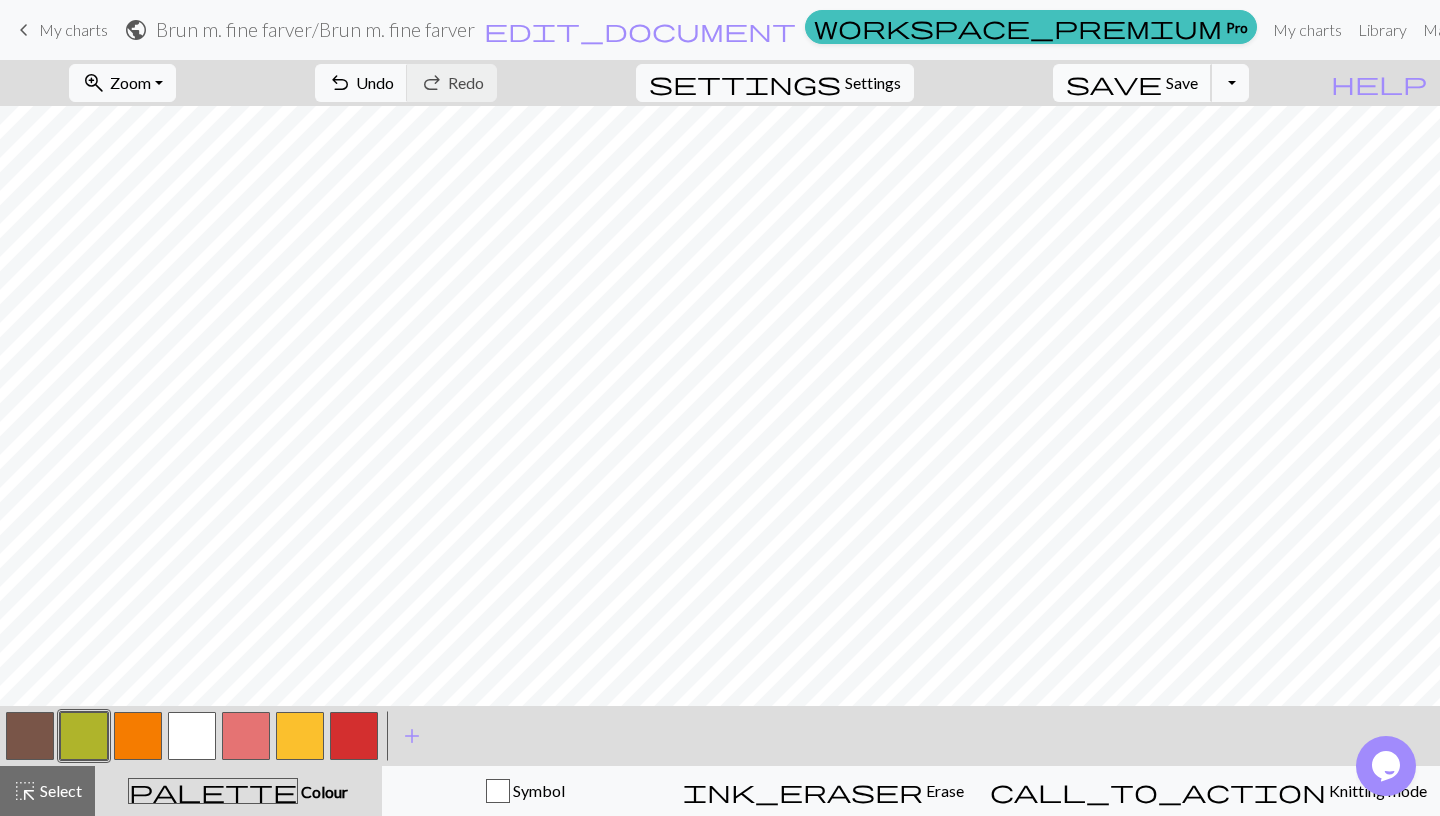 click on "Save" at bounding box center (1182, 82) 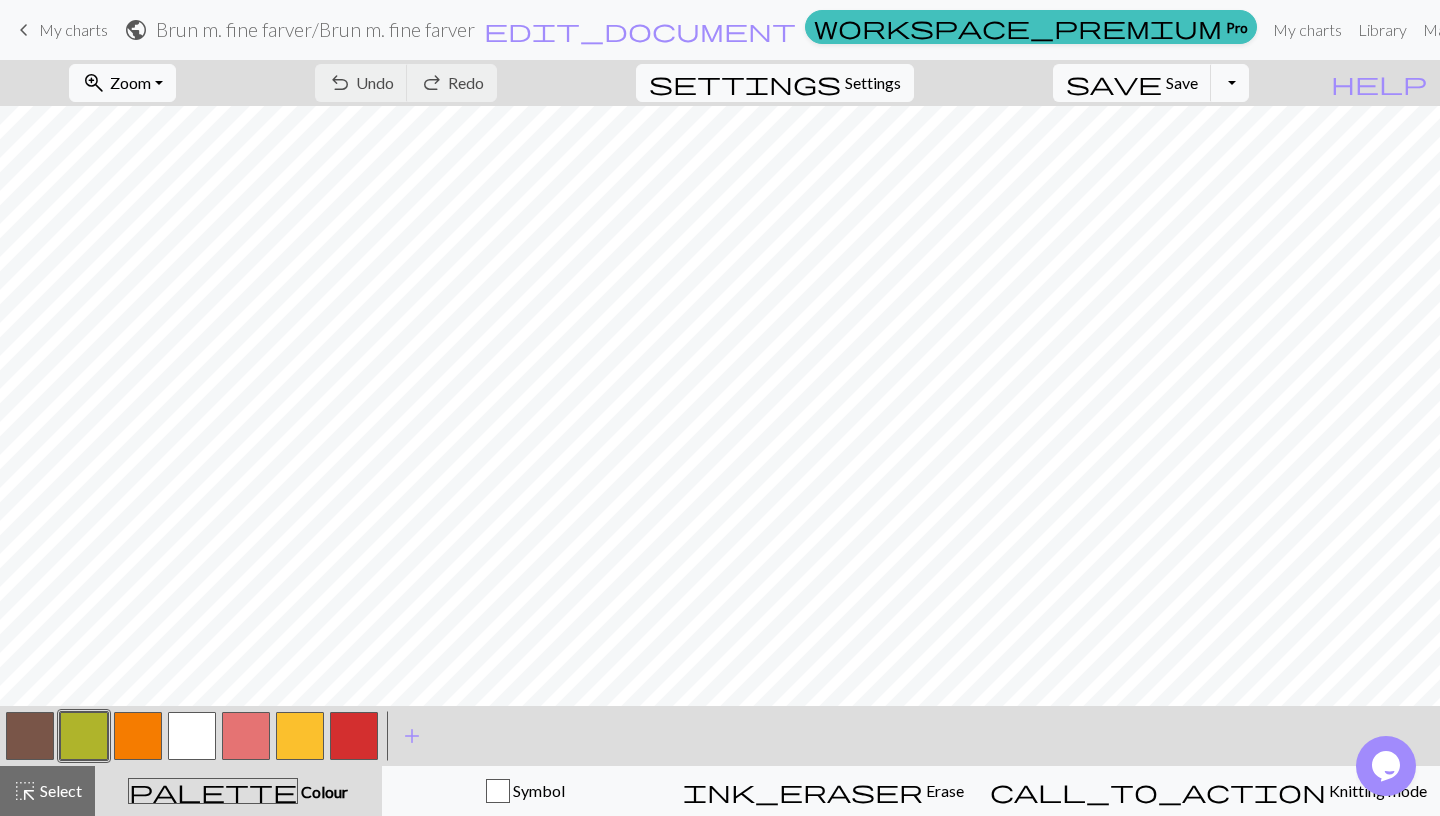 click at bounding box center [246, 736] 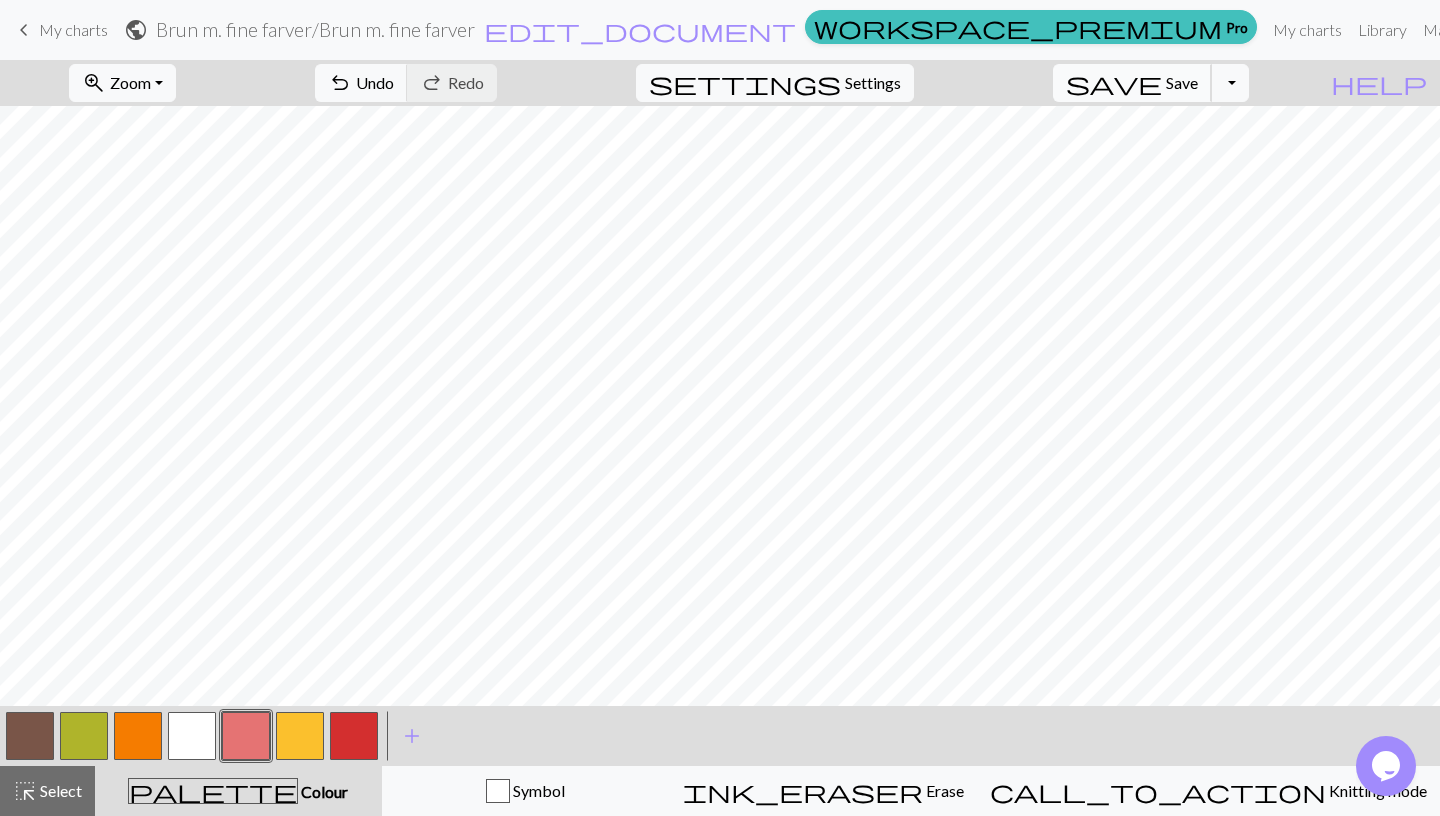 click on "Save" at bounding box center [1182, 82] 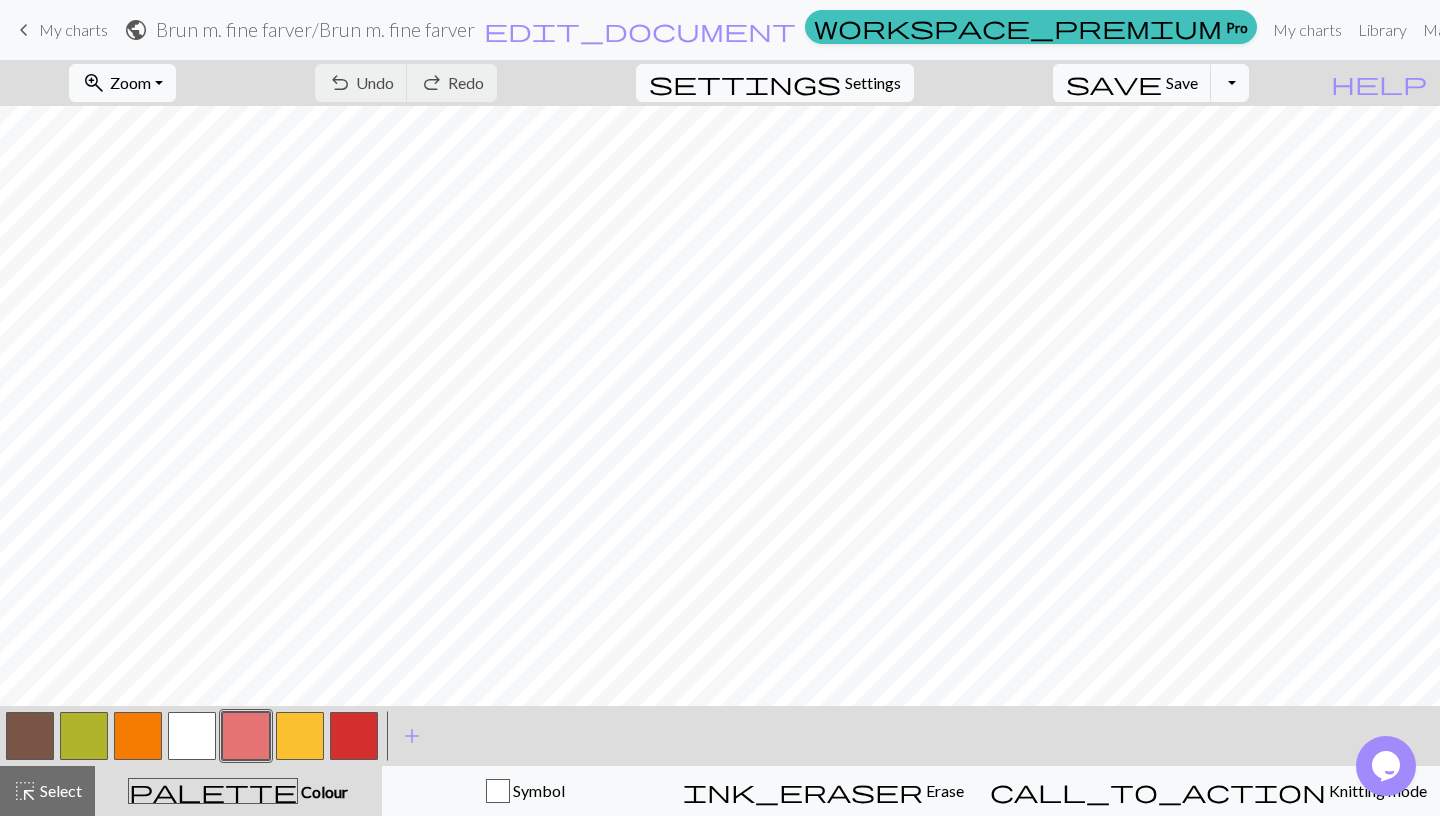 click at bounding box center [84, 736] 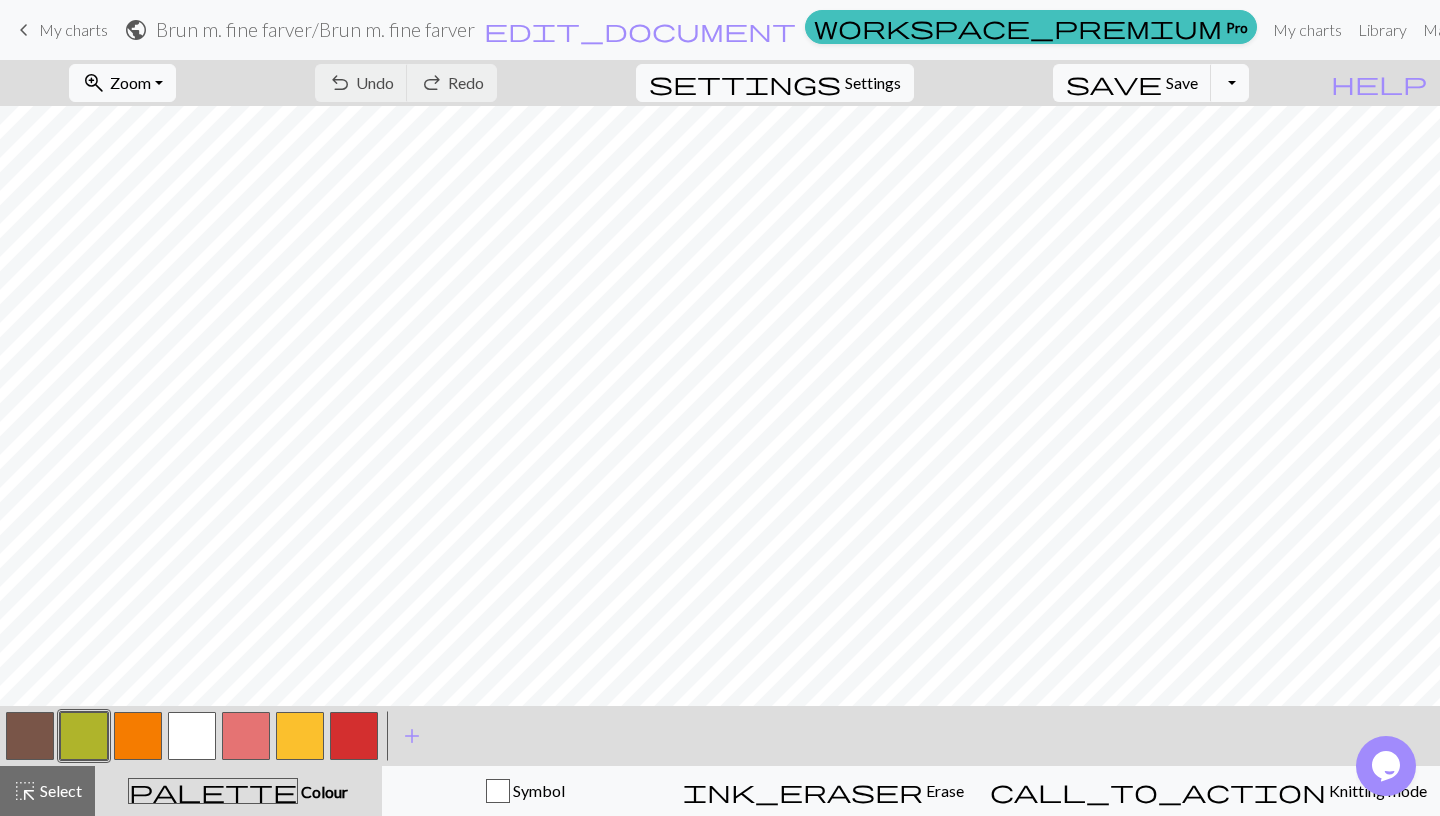 click at bounding box center (84, 736) 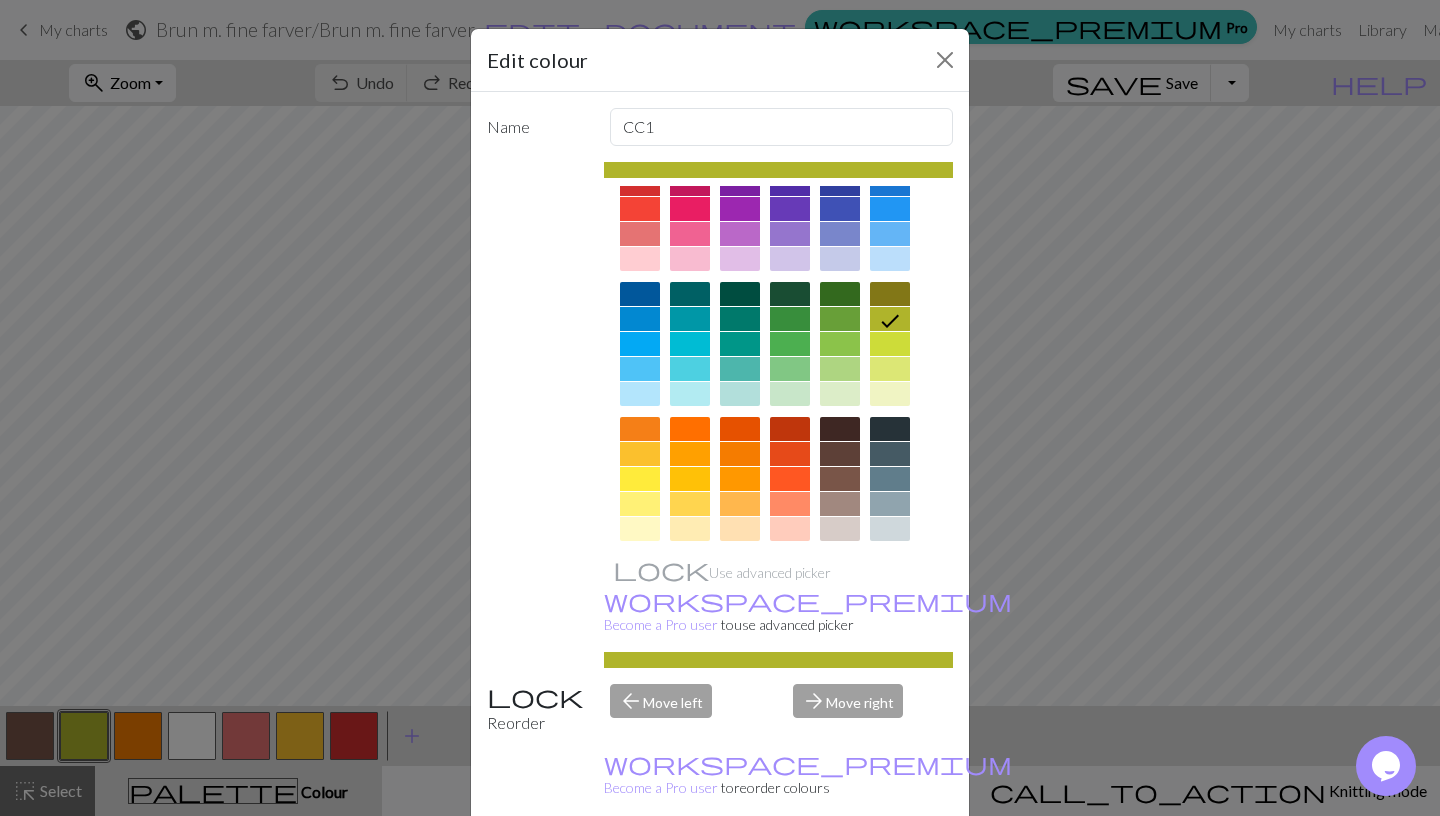 scroll, scrollTop: 69, scrollLeft: 0, axis: vertical 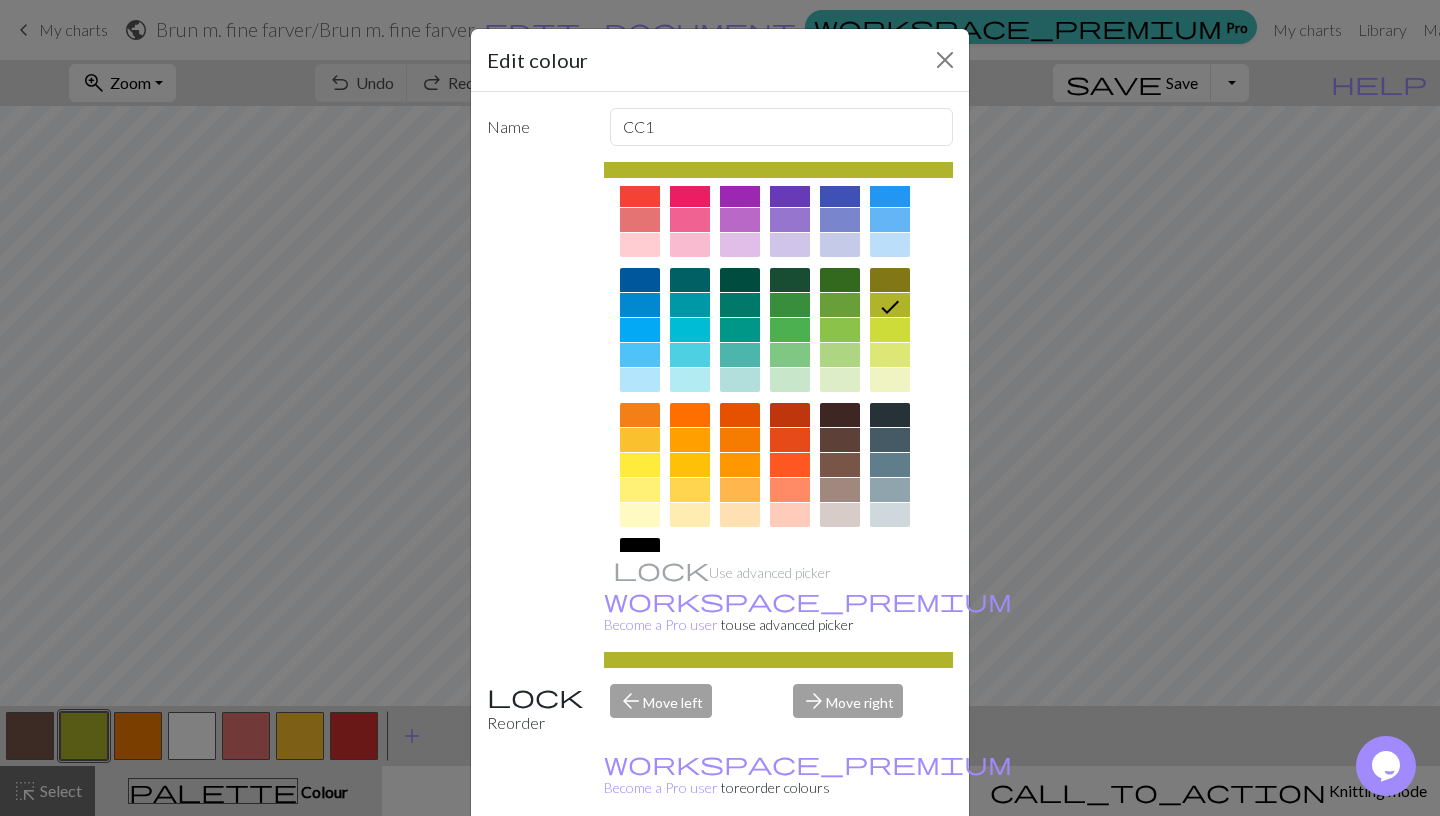 click at bounding box center [840, 490] 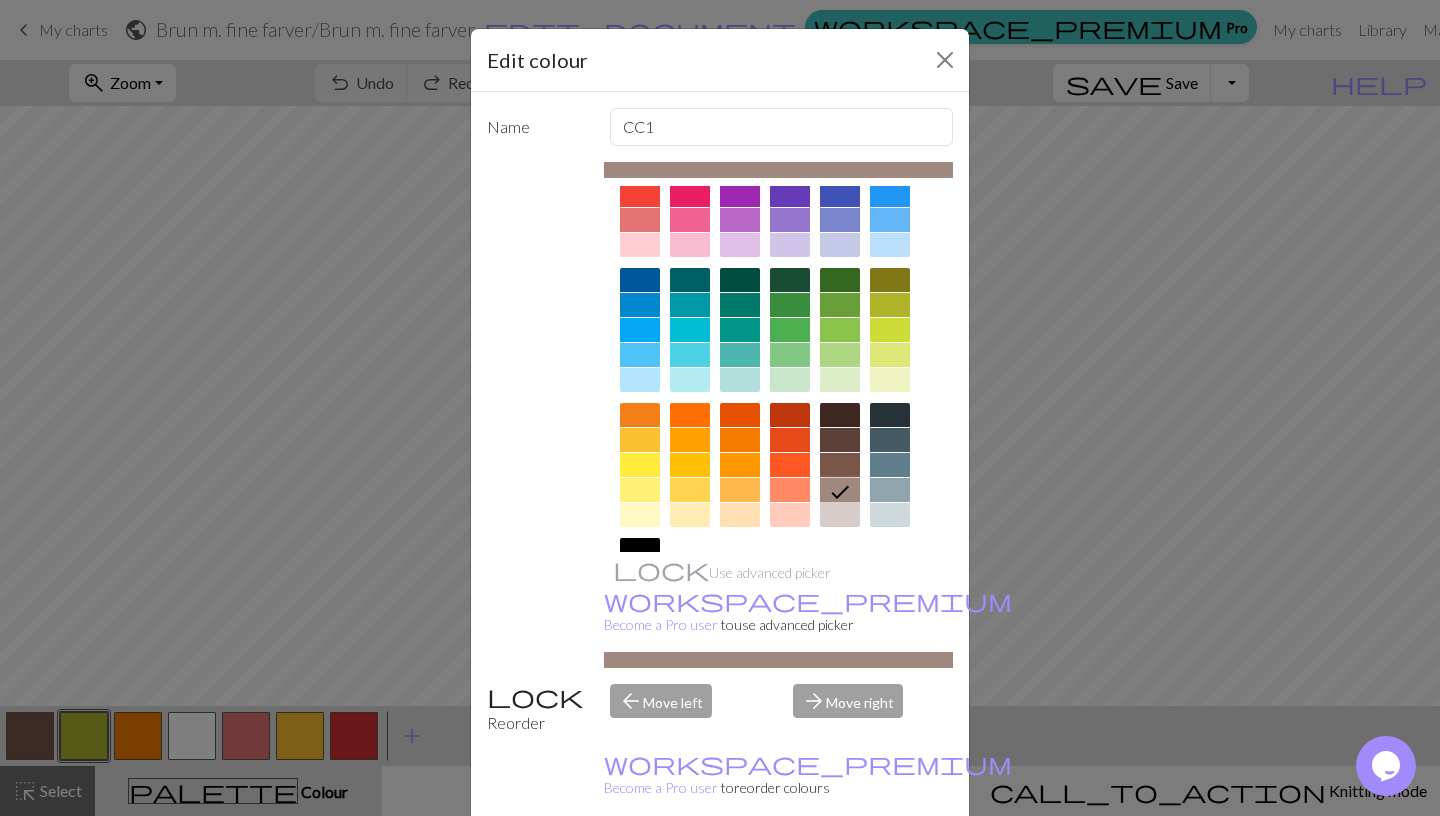 click on "Done" at bounding box center (840, 867) 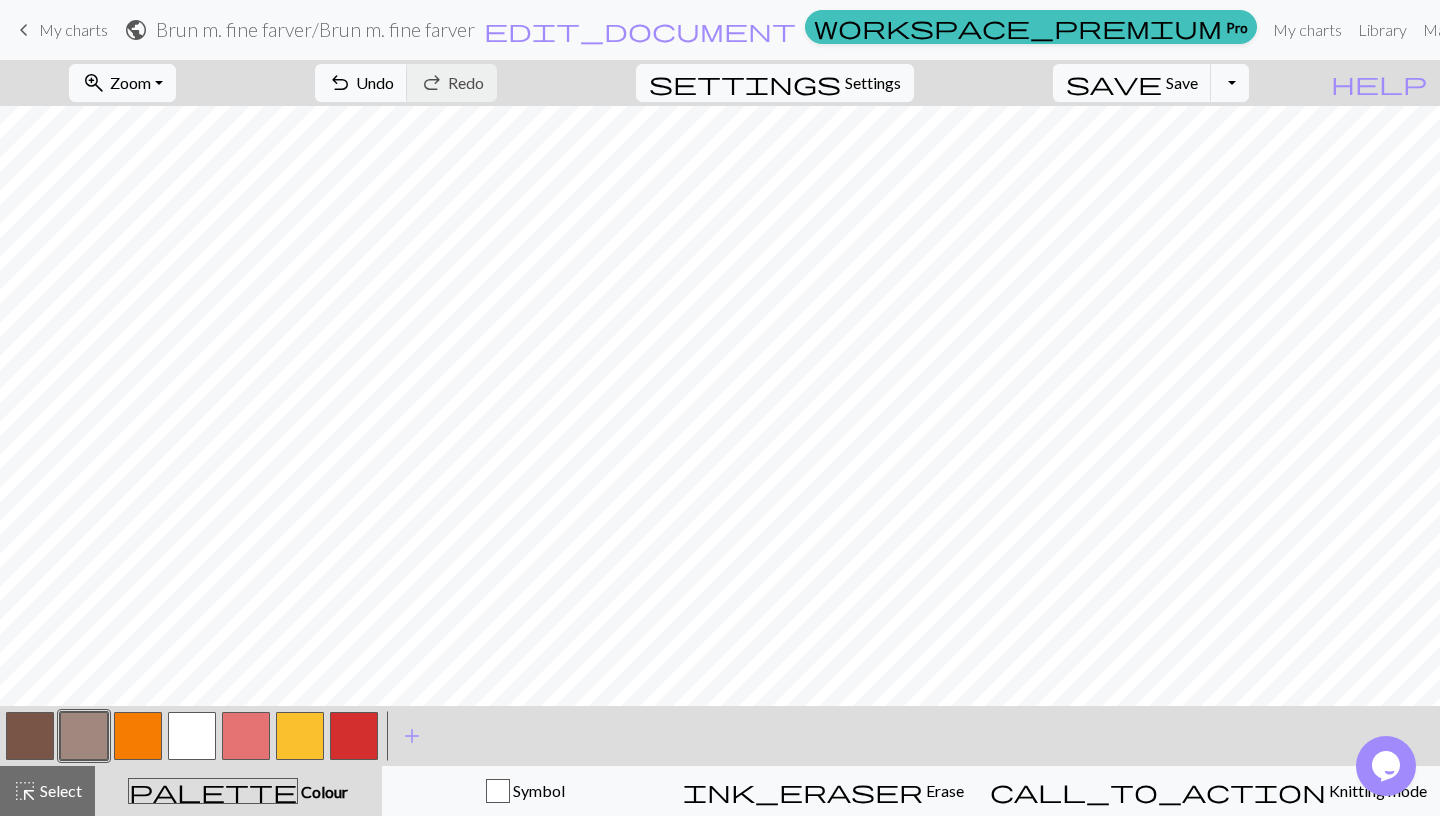 click at bounding box center (300, 736) 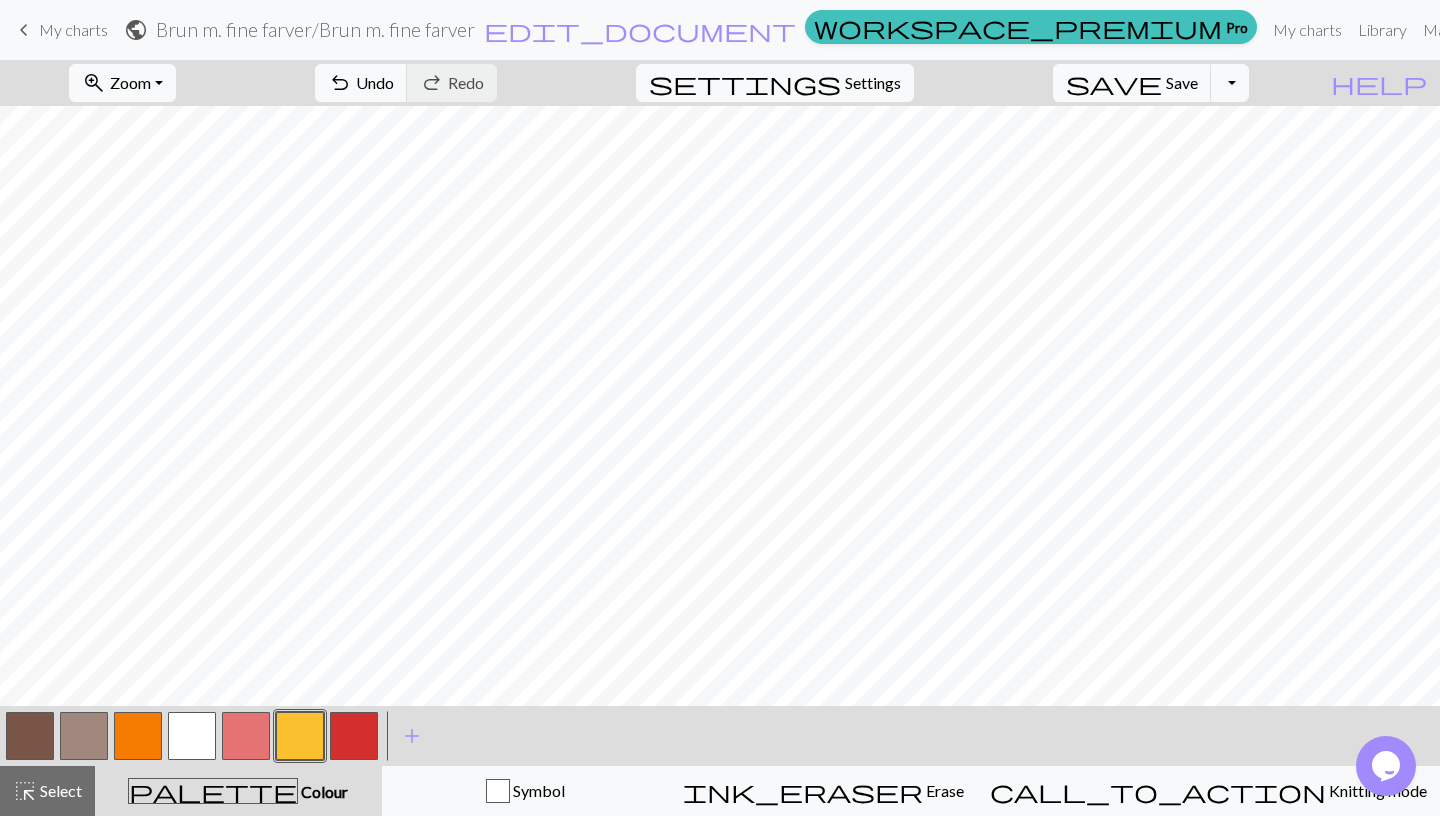 click at bounding box center [192, 736] 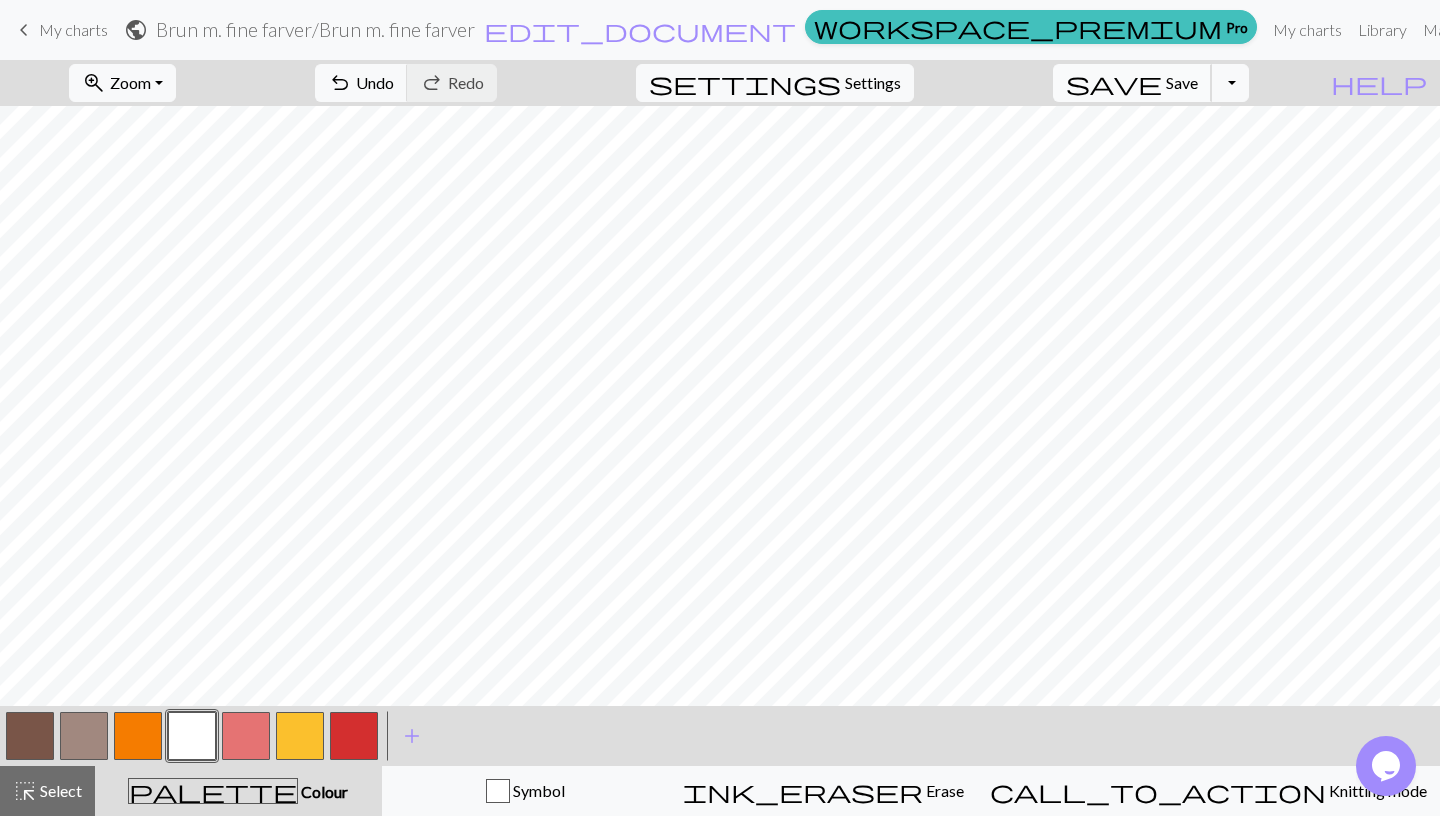 click on "Save" at bounding box center [1182, 82] 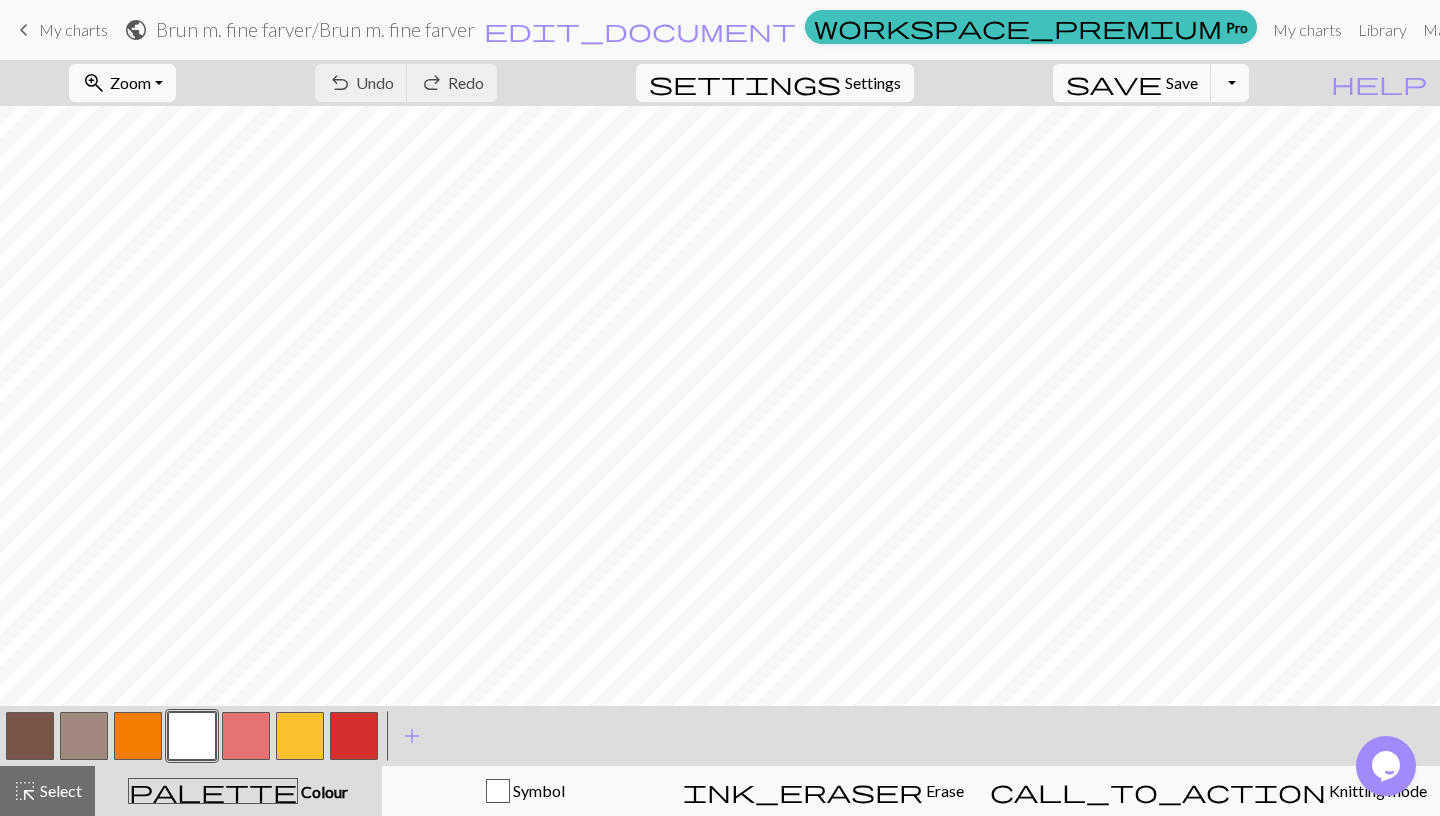 click at bounding box center (300, 736) 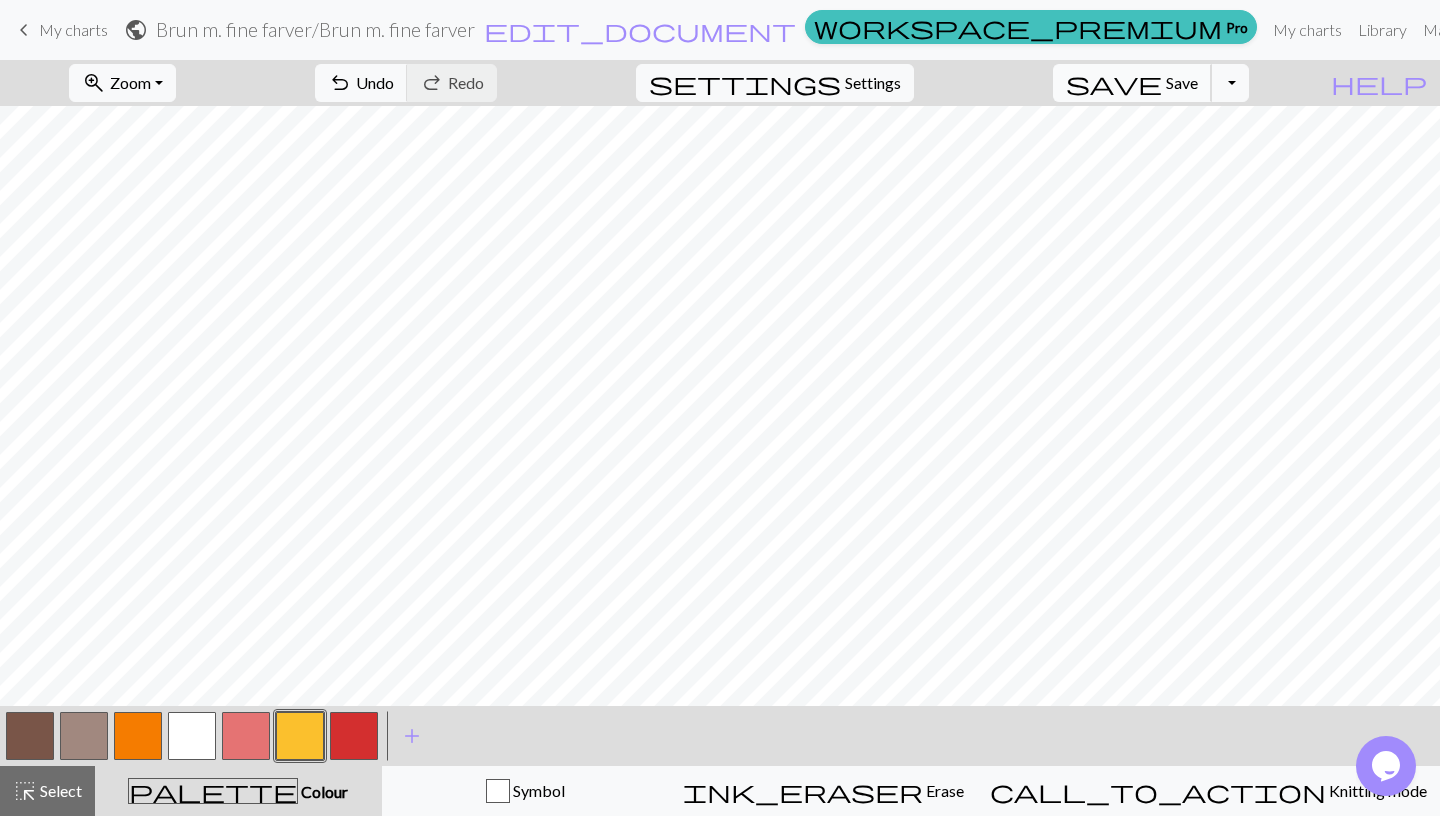 click on "Save" at bounding box center [1182, 82] 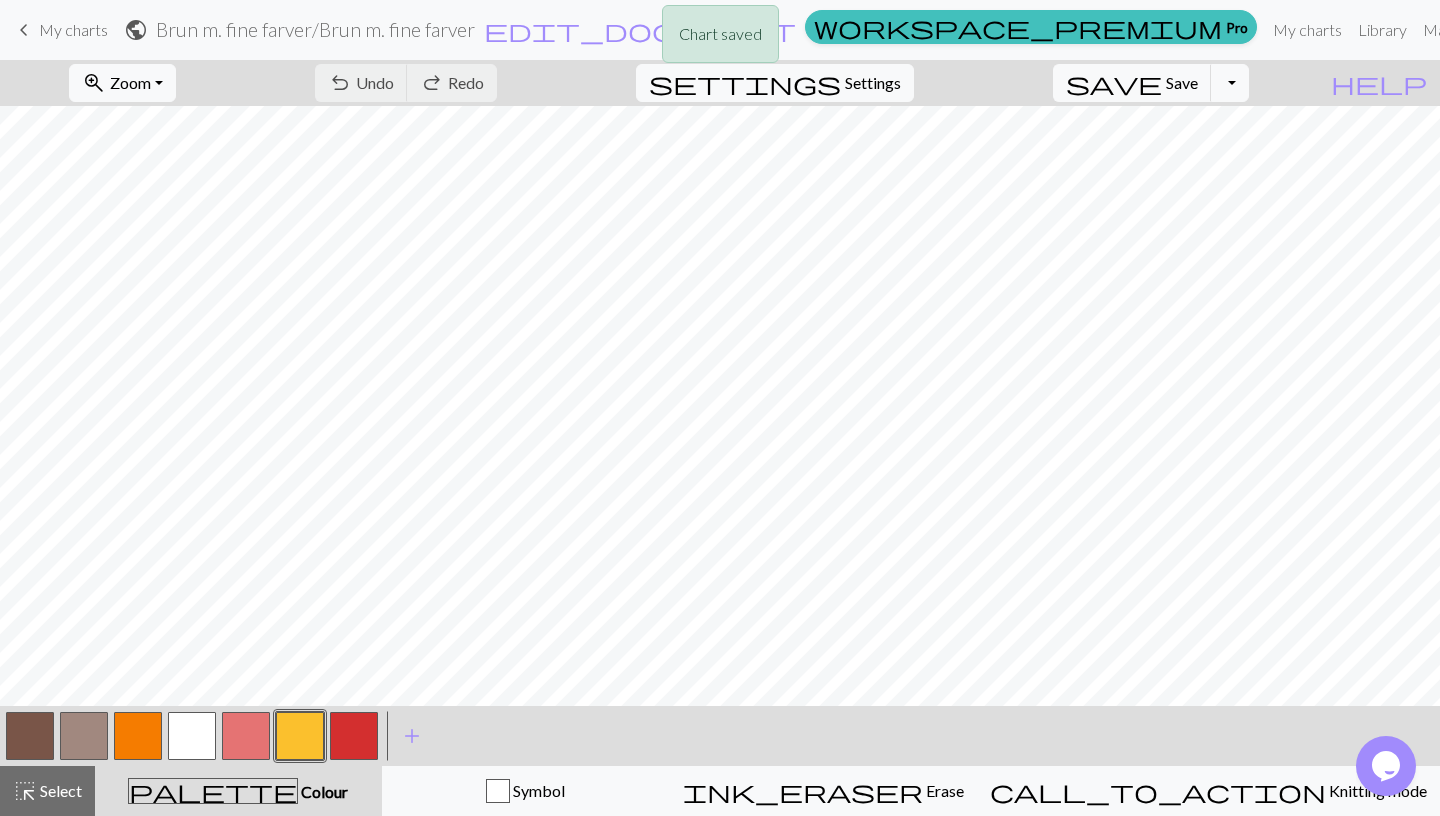 click at bounding box center [354, 736] 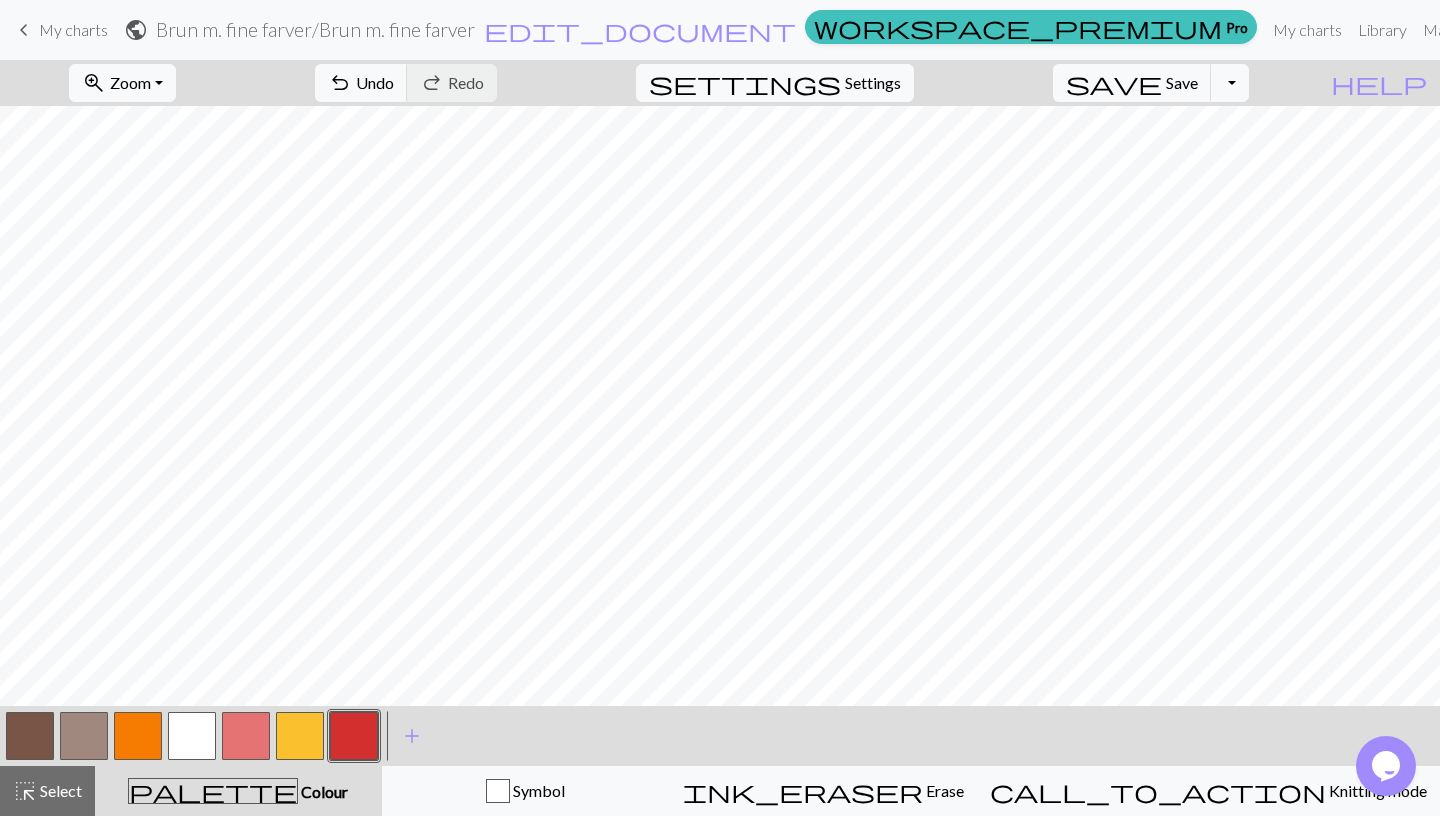 click at bounding box center (84, 736) 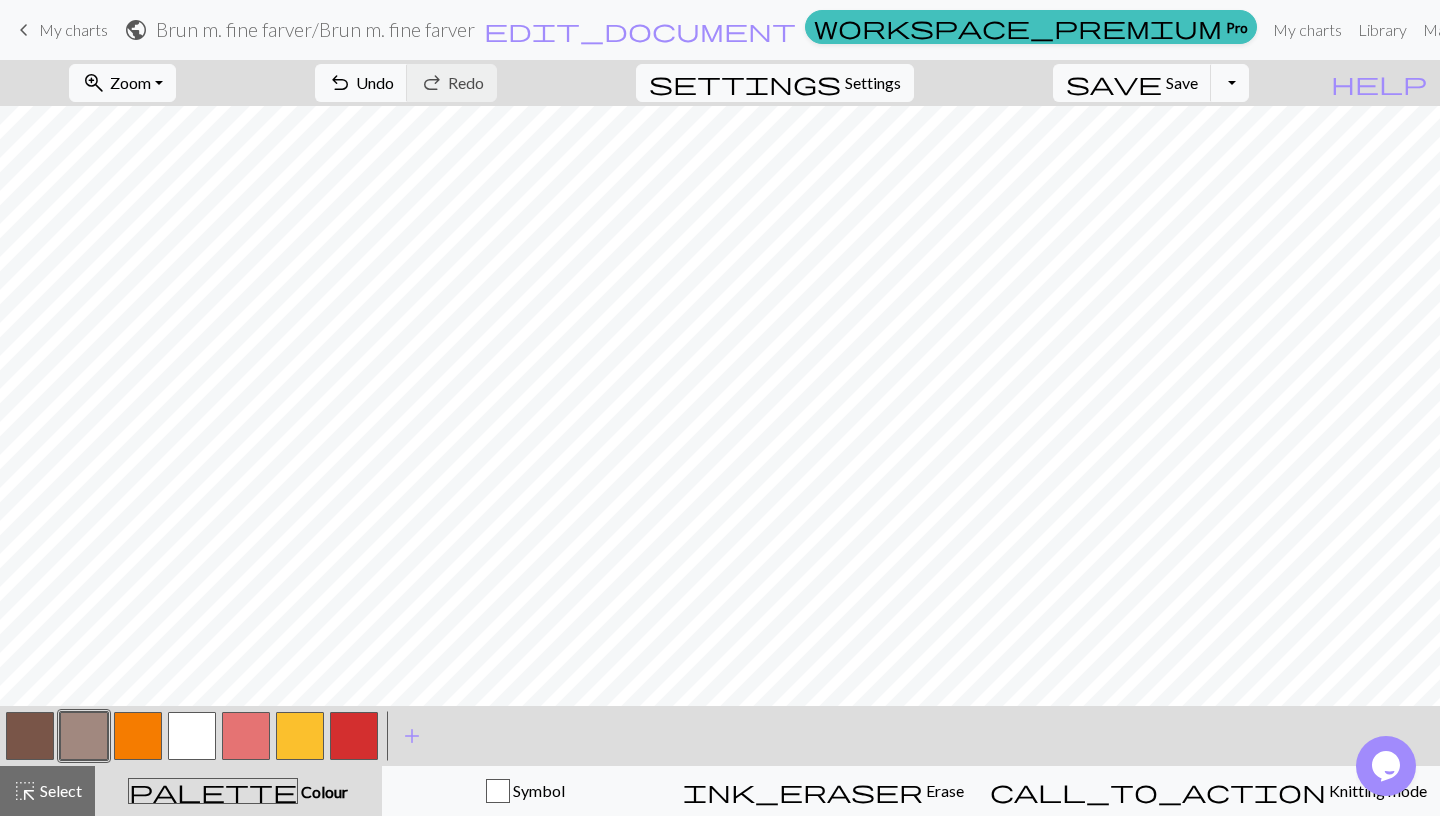 click at bounding box center (84, 736) 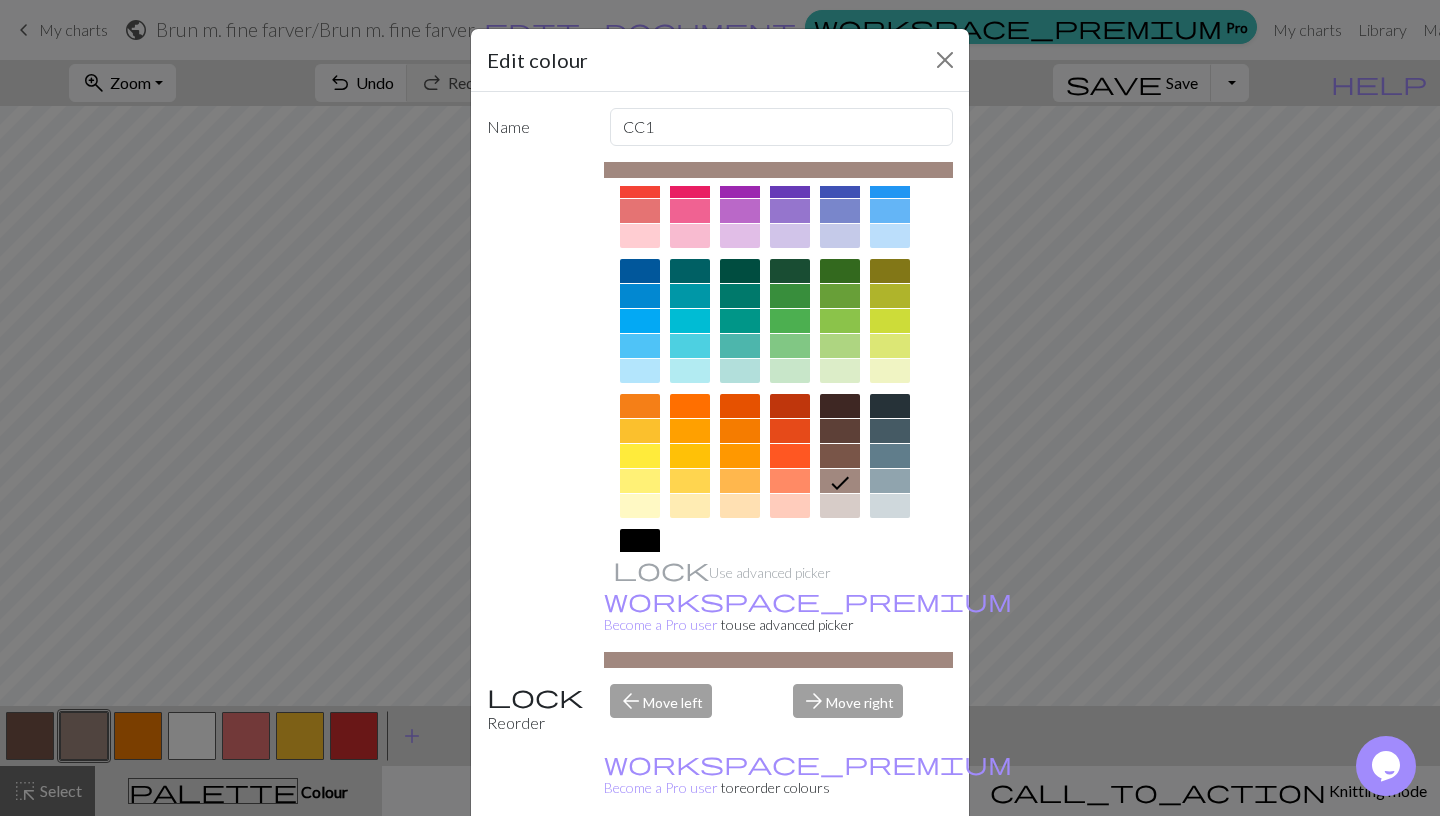 scroll, scrollTop: 100, scrollLeft: 0, axis: vertical 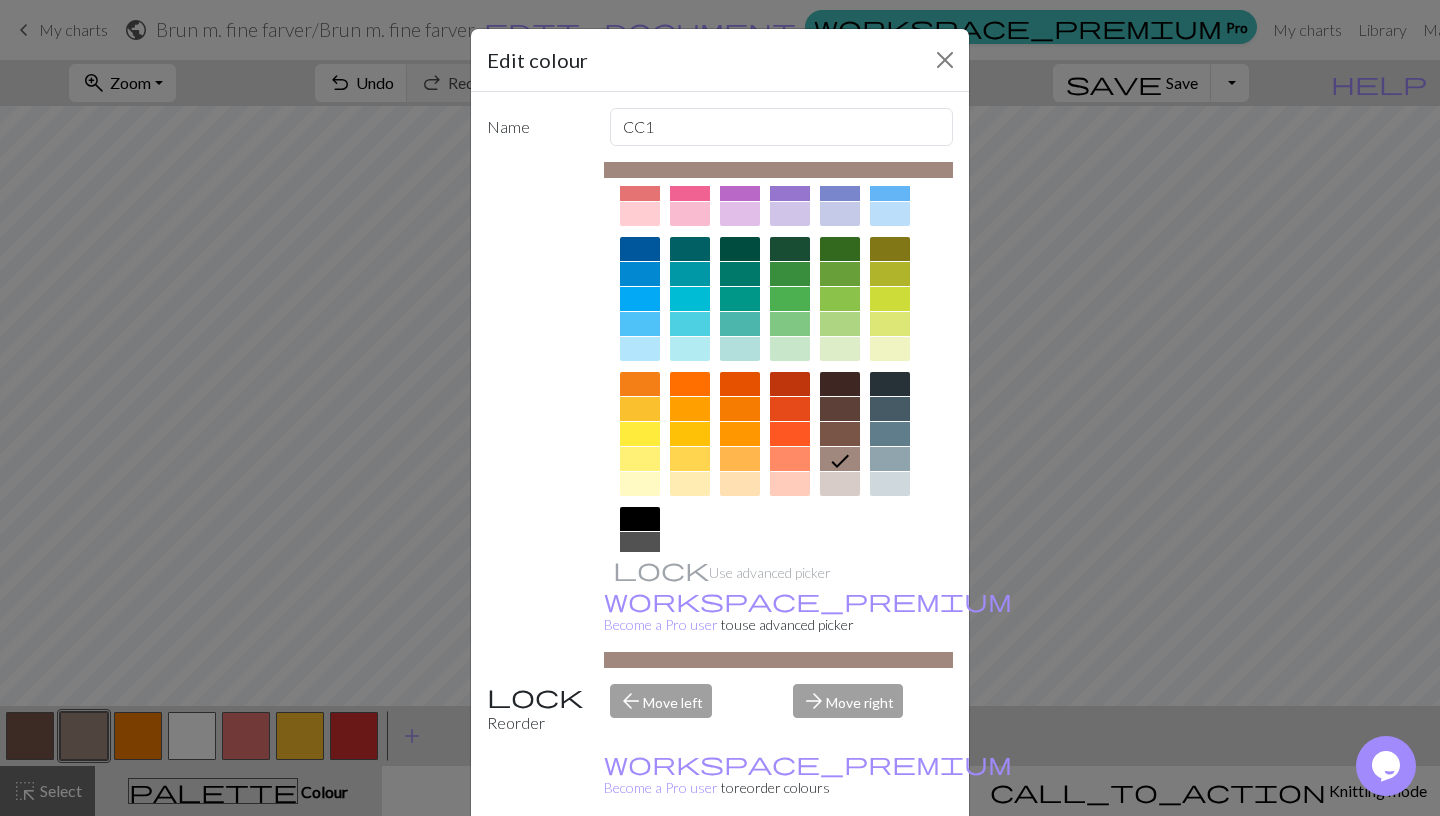click at bounding box center [790, 459] 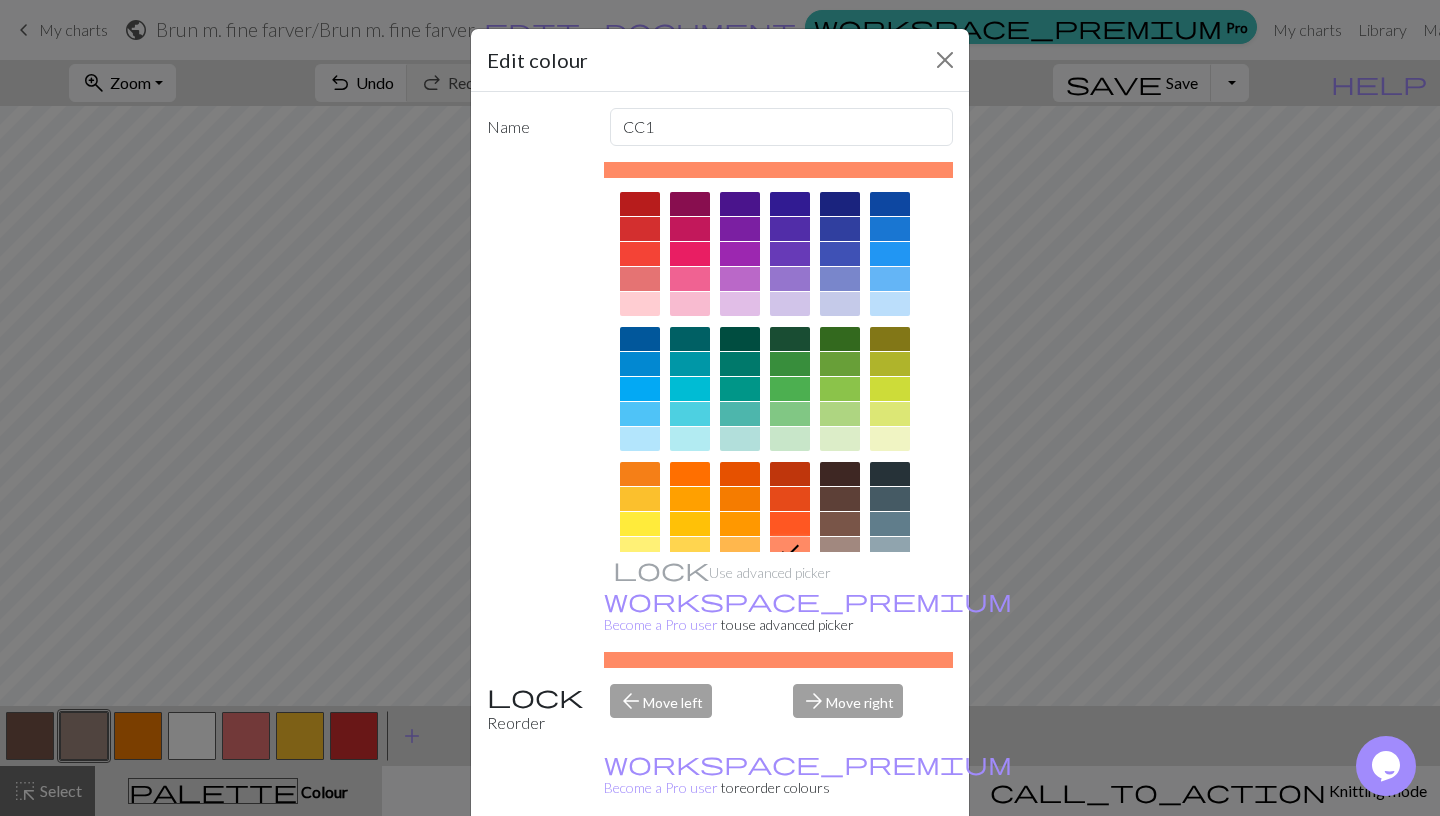 scroll, scrollTop: 11, scrollLeft: 0, axis: vertical 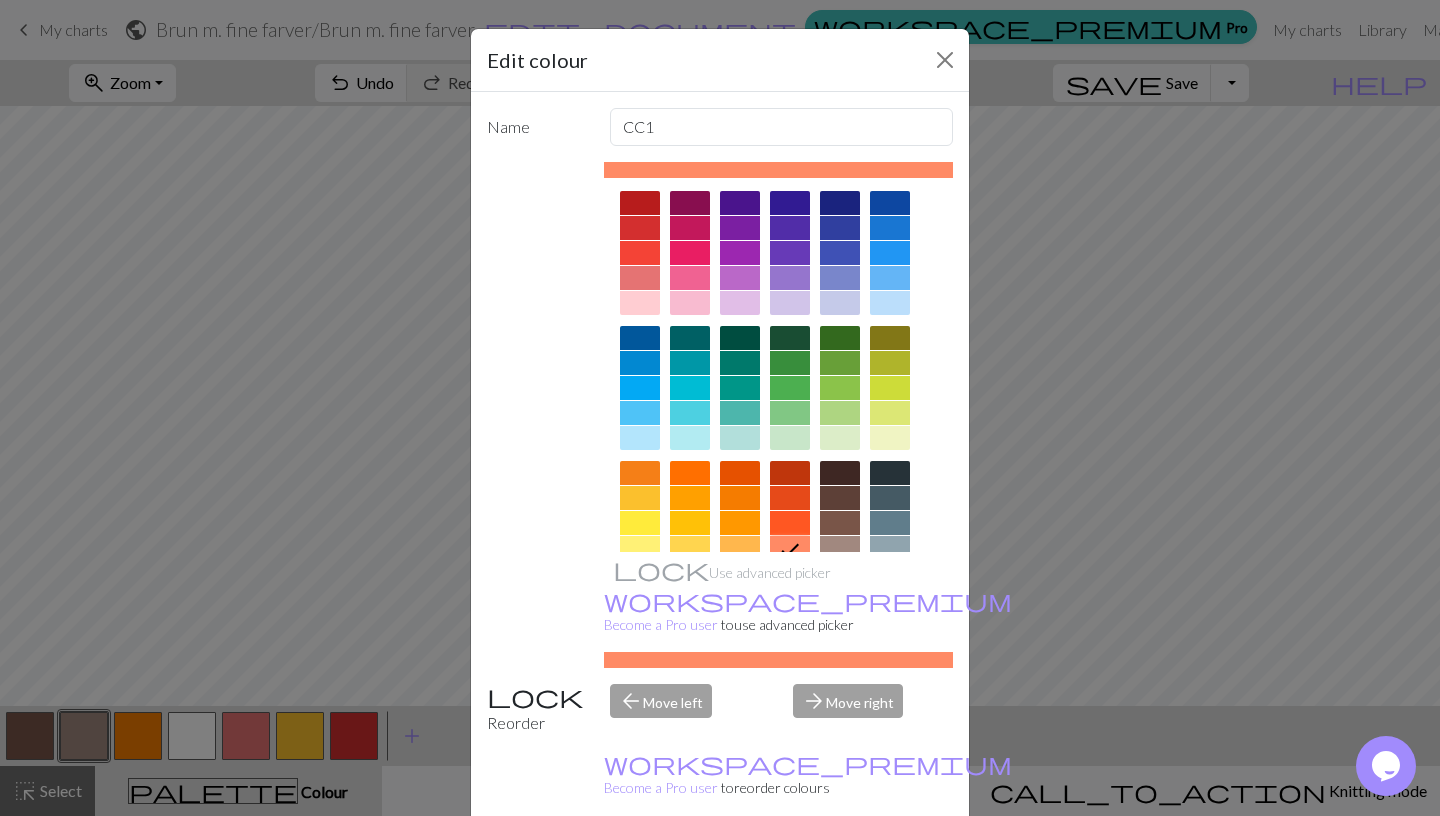 click at bounding box center [840, 388] 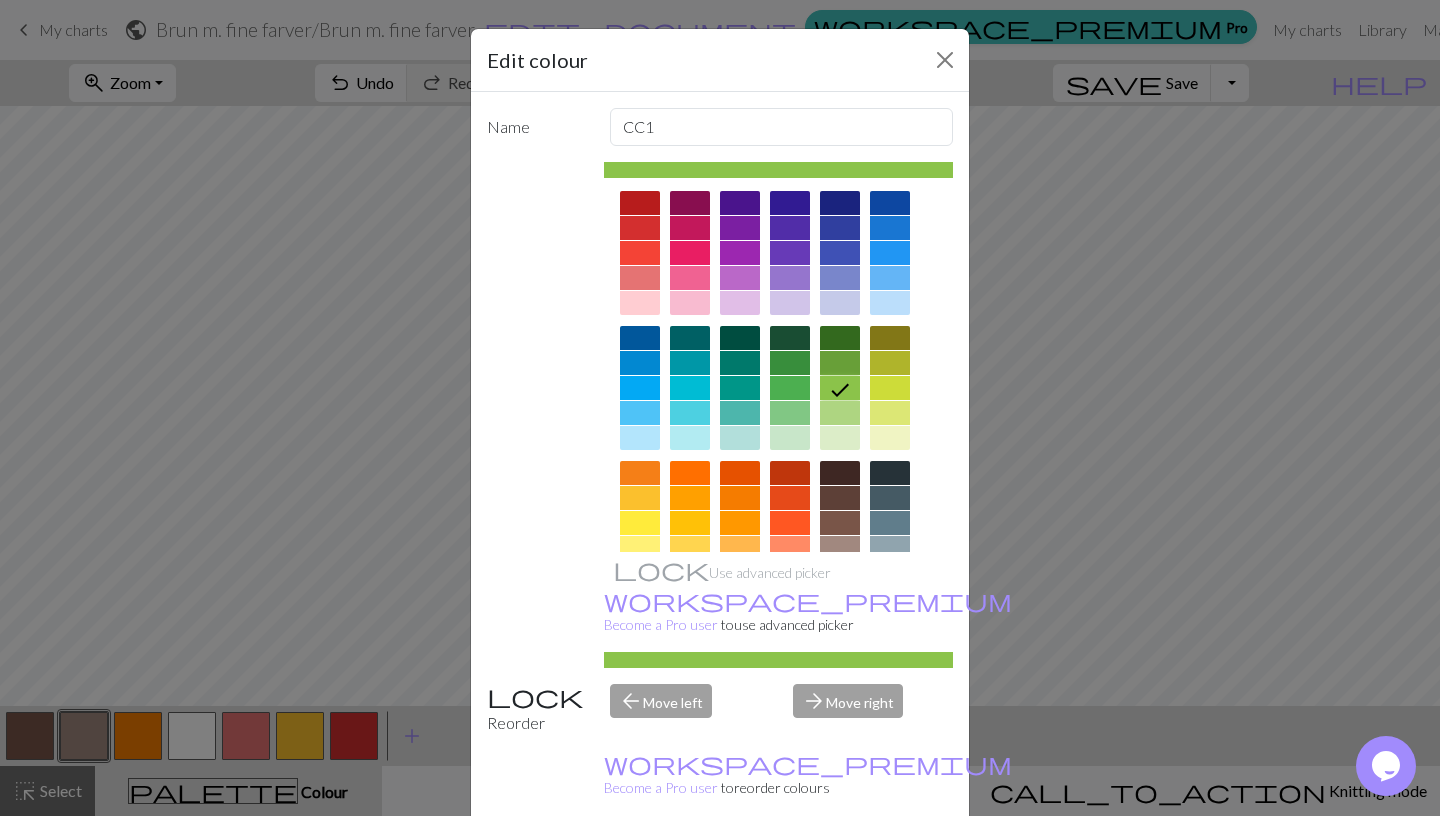 click on "Done" at bounding box center [840, 867] 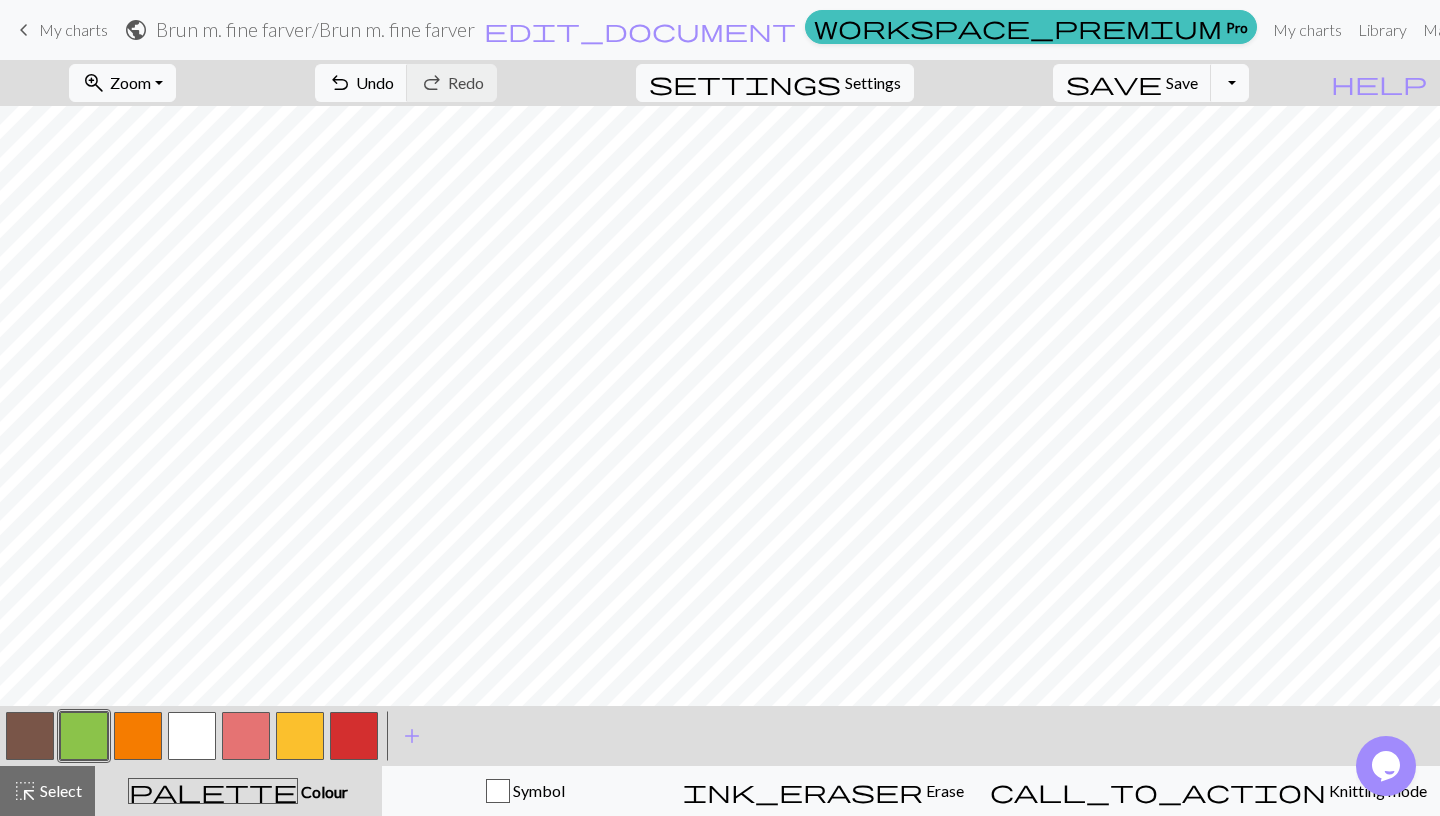 click at bounding box center [84, 736] 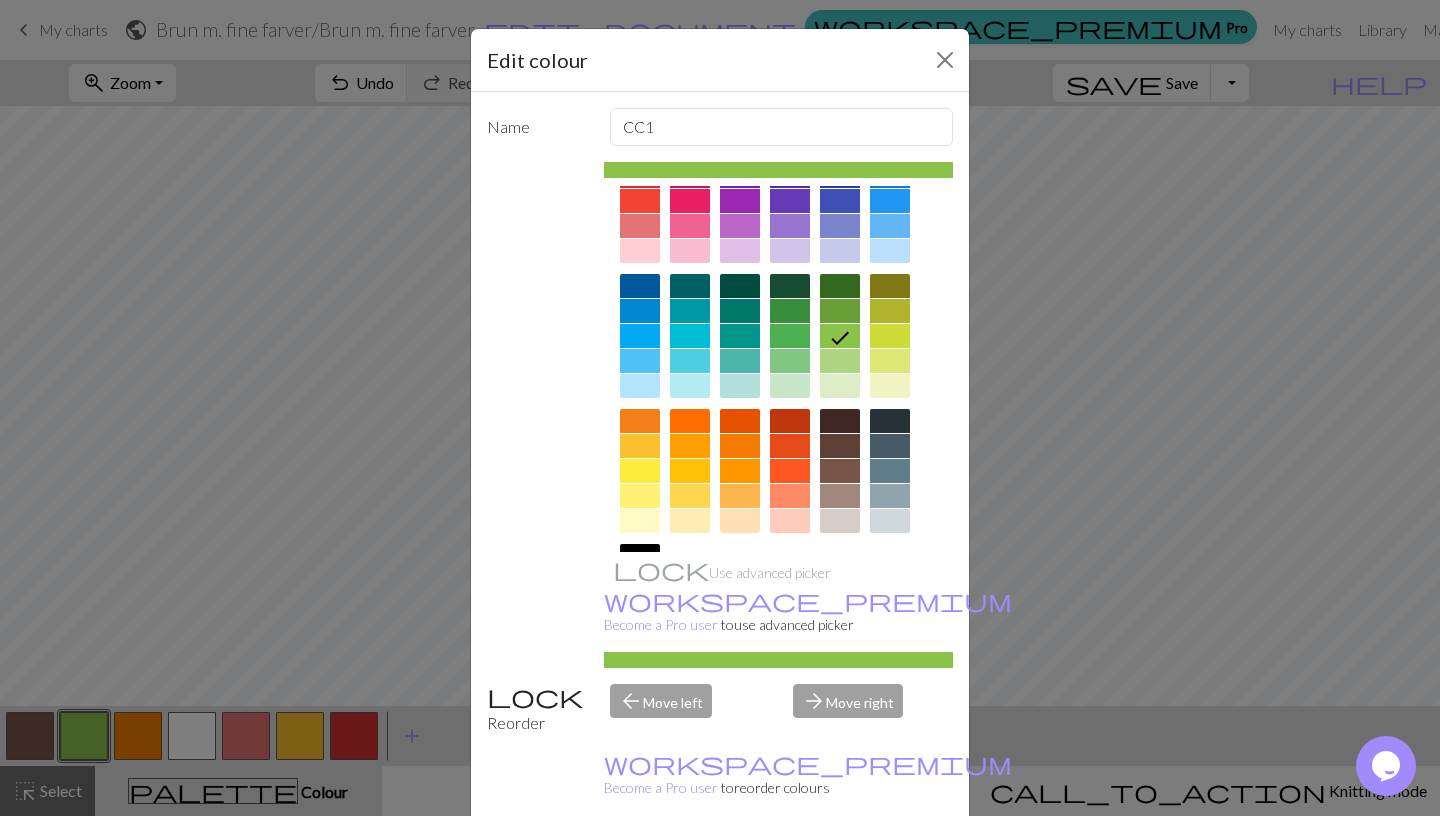 scroll, scrollTop: 67, scrollLeft: 0, axis: vertical 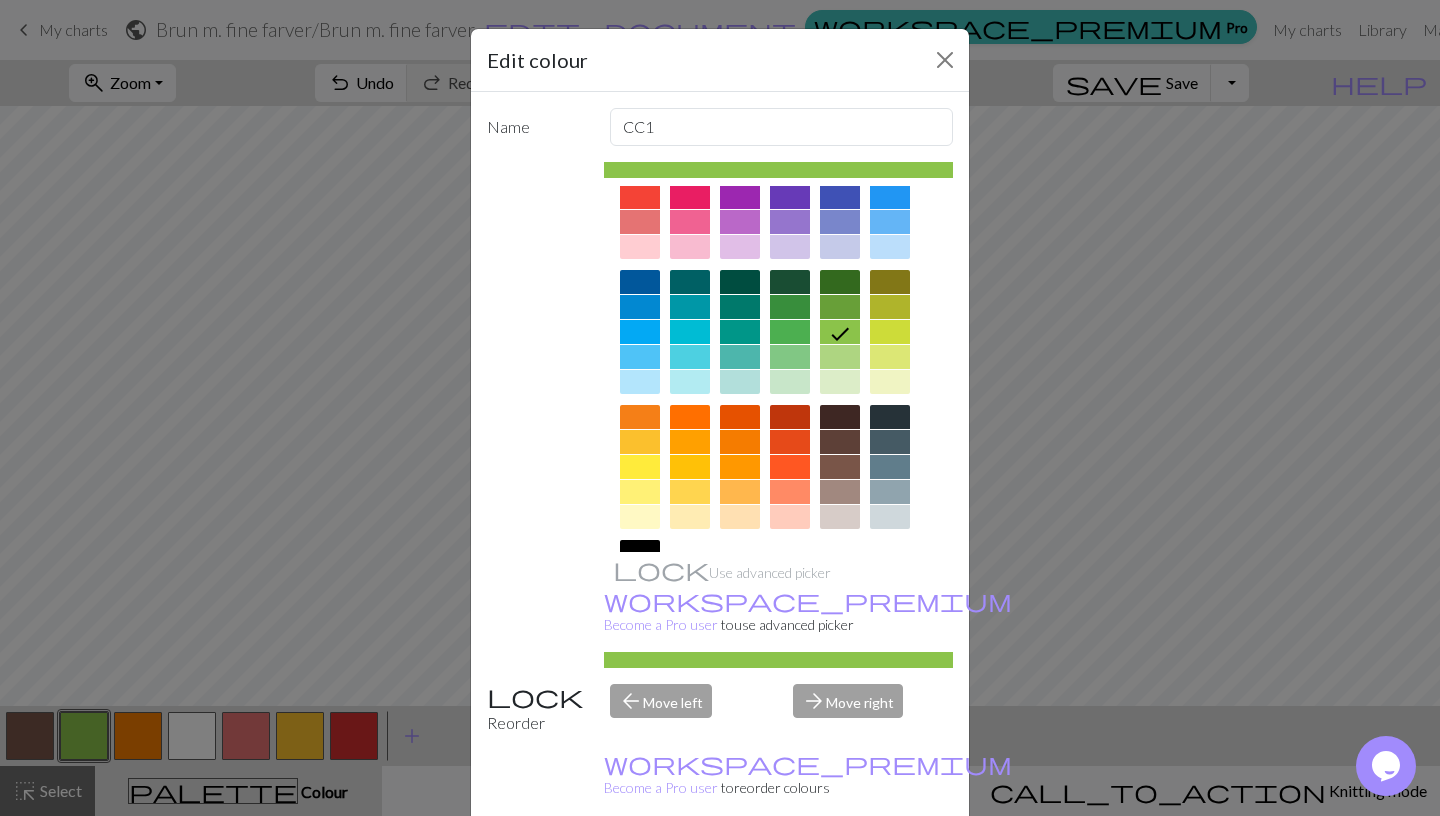 click at bounding box center (840, 467) 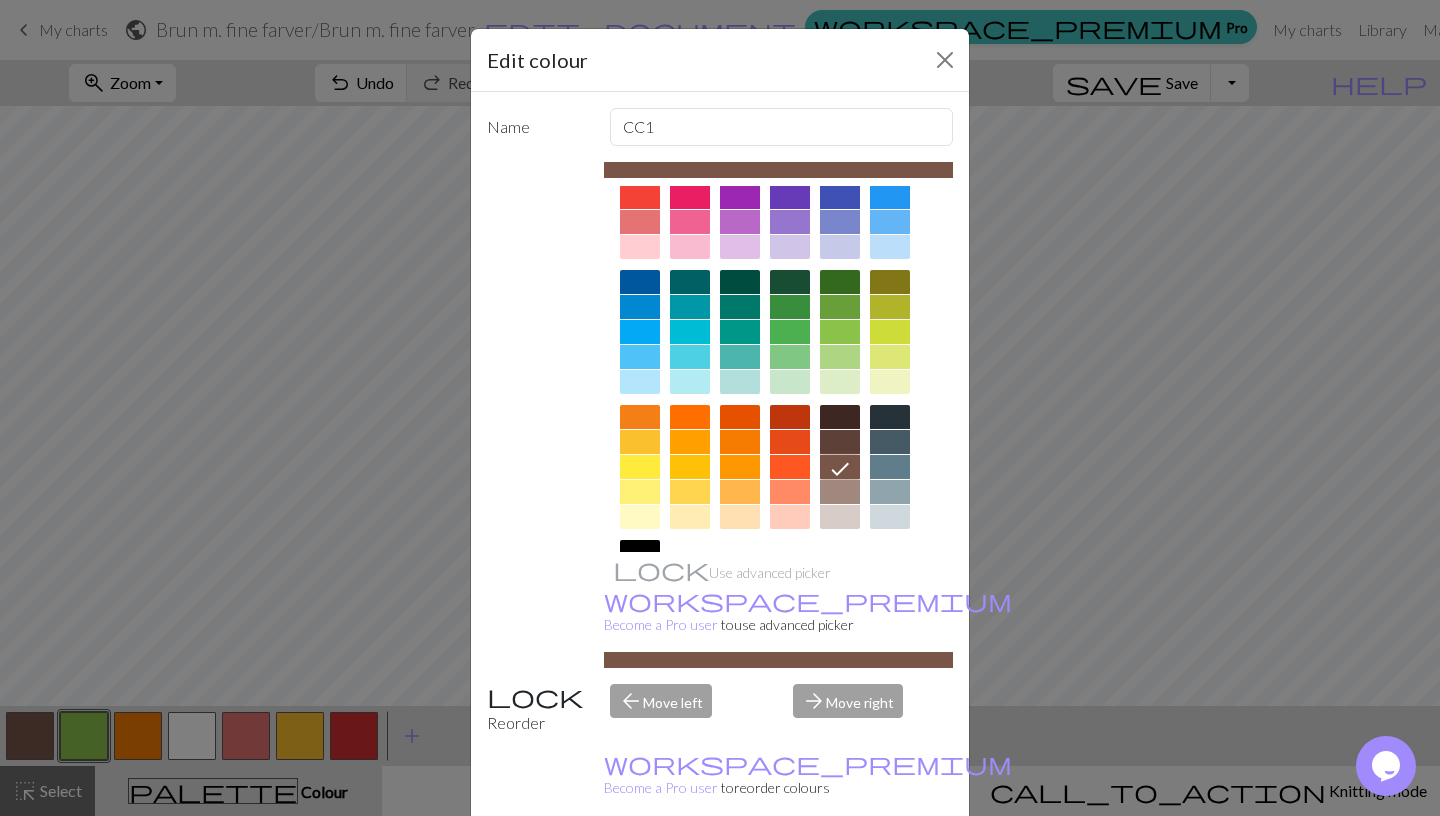 click on "Done" at bounding box center [840, 867] 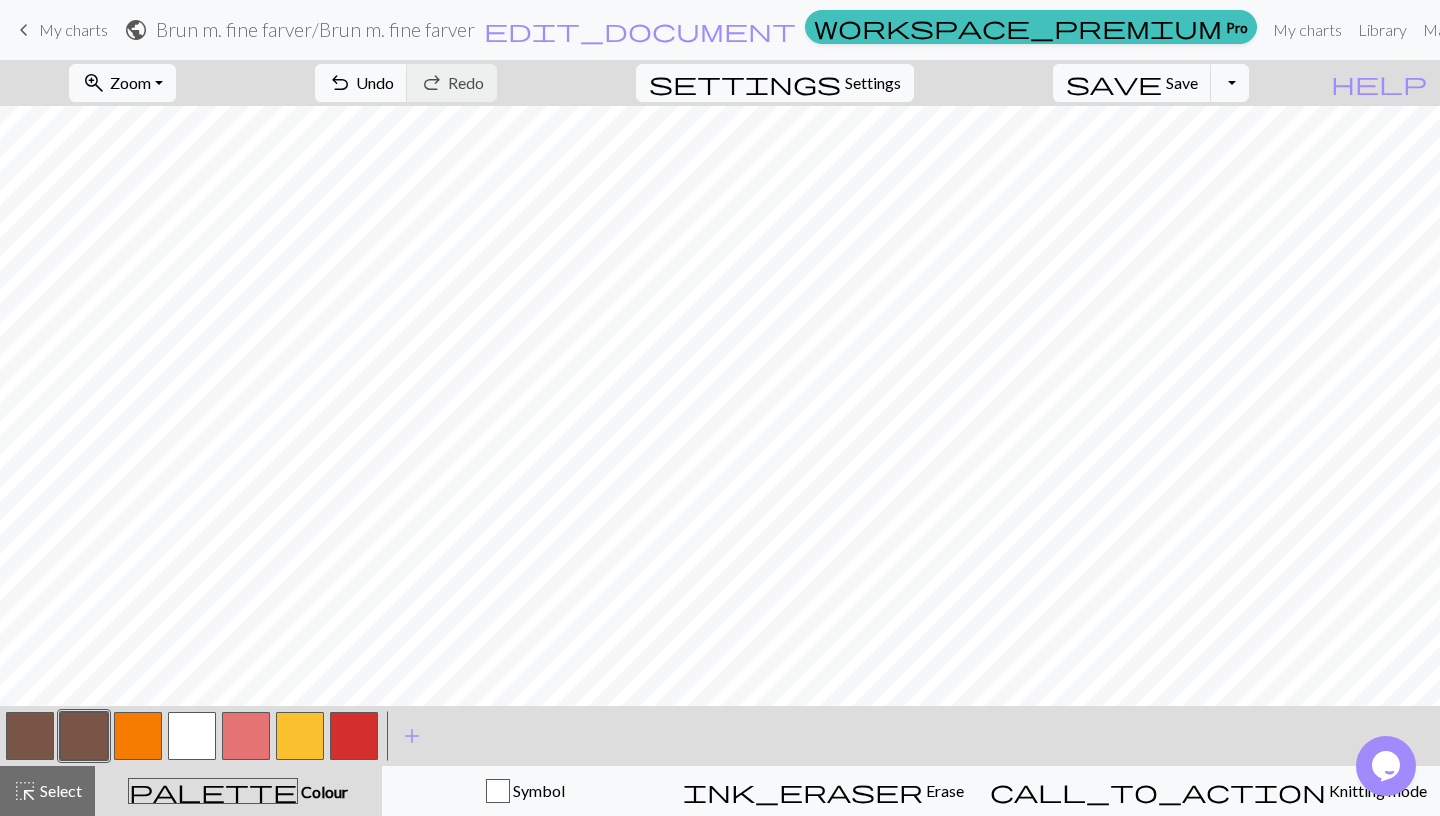 click at bounding box center (84, 736) 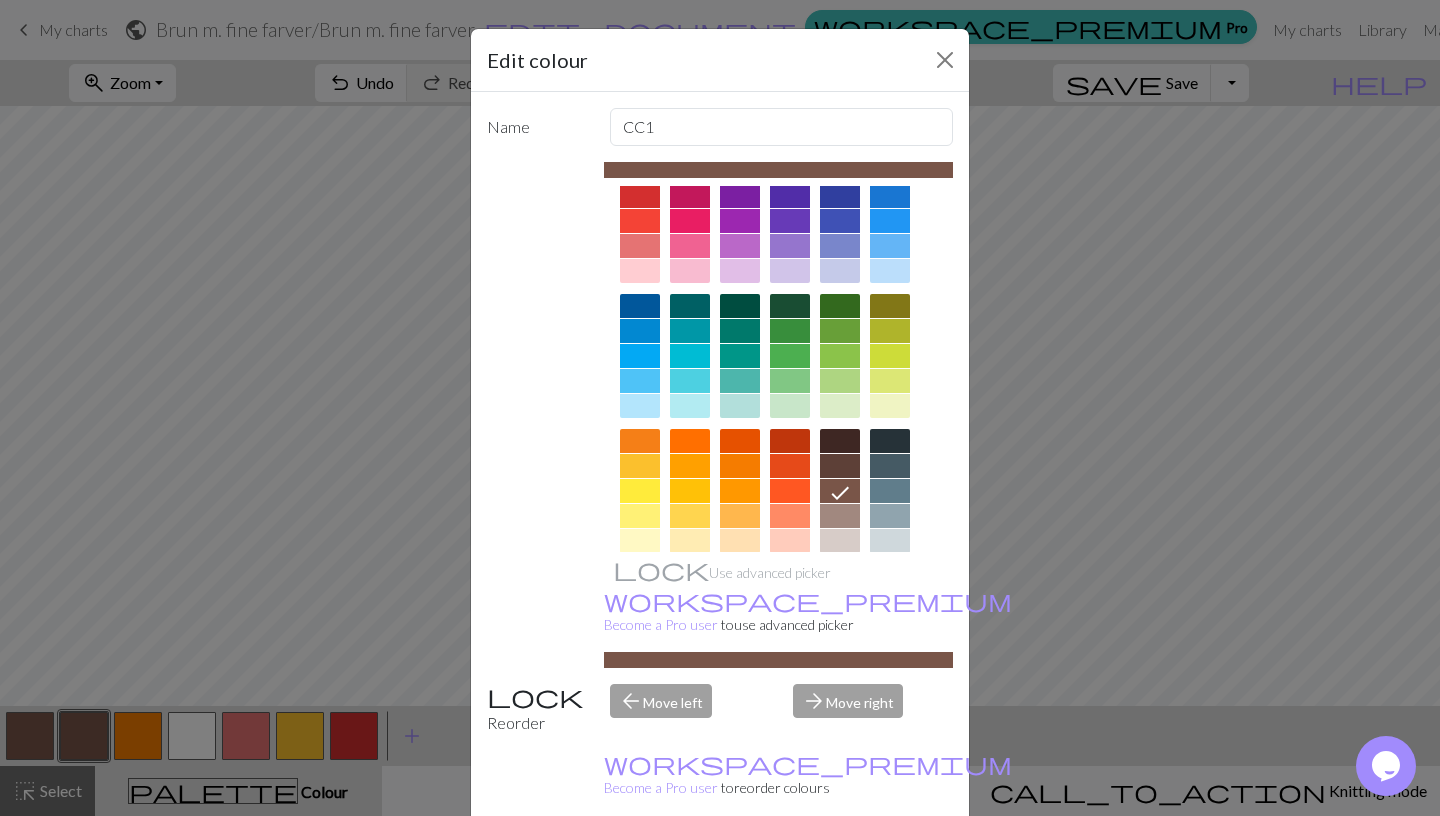 scroll, scrollTop: 45, scrollLeft: 0, axis: vertical 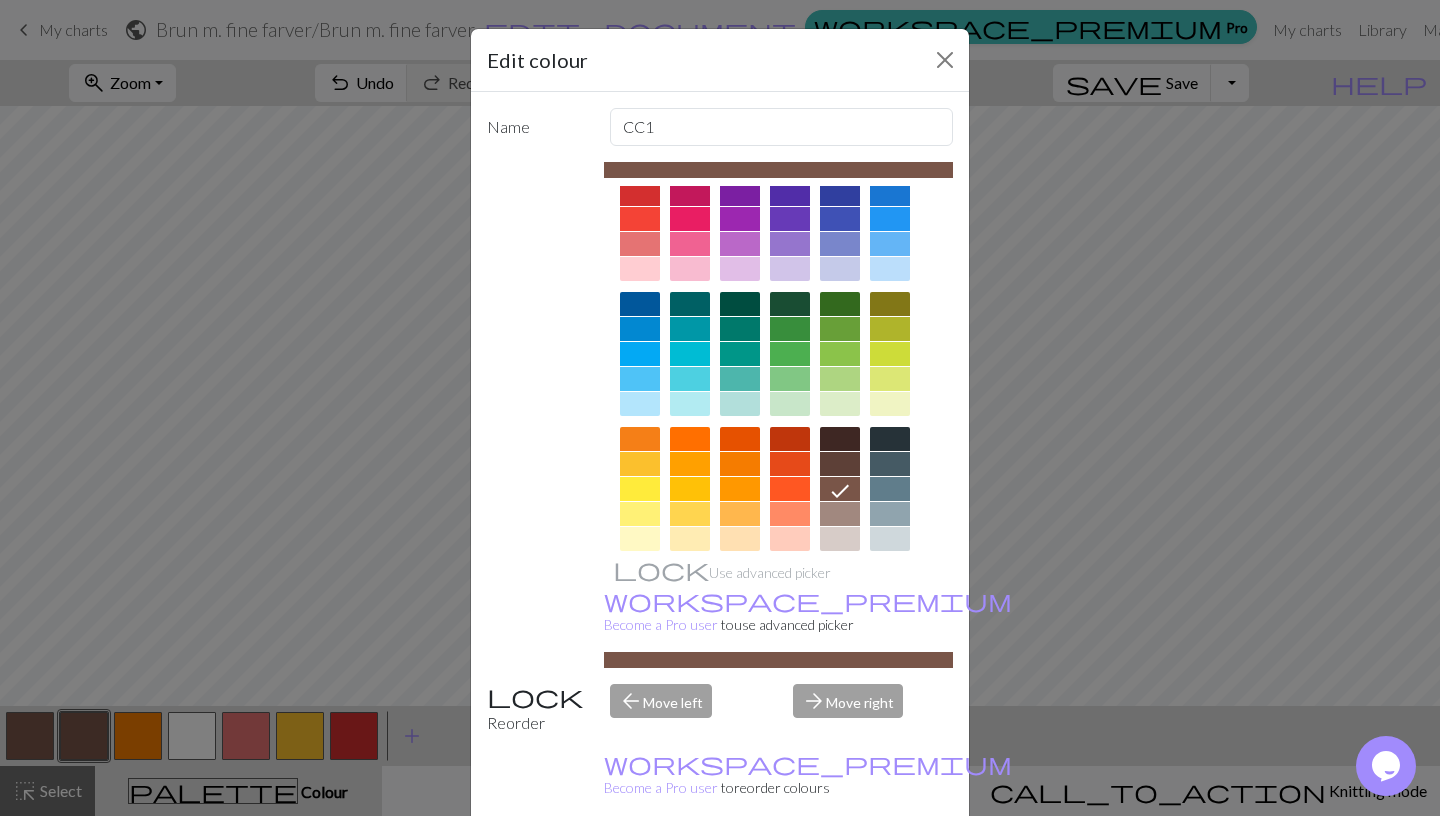 click at bounding box center [840, 514] 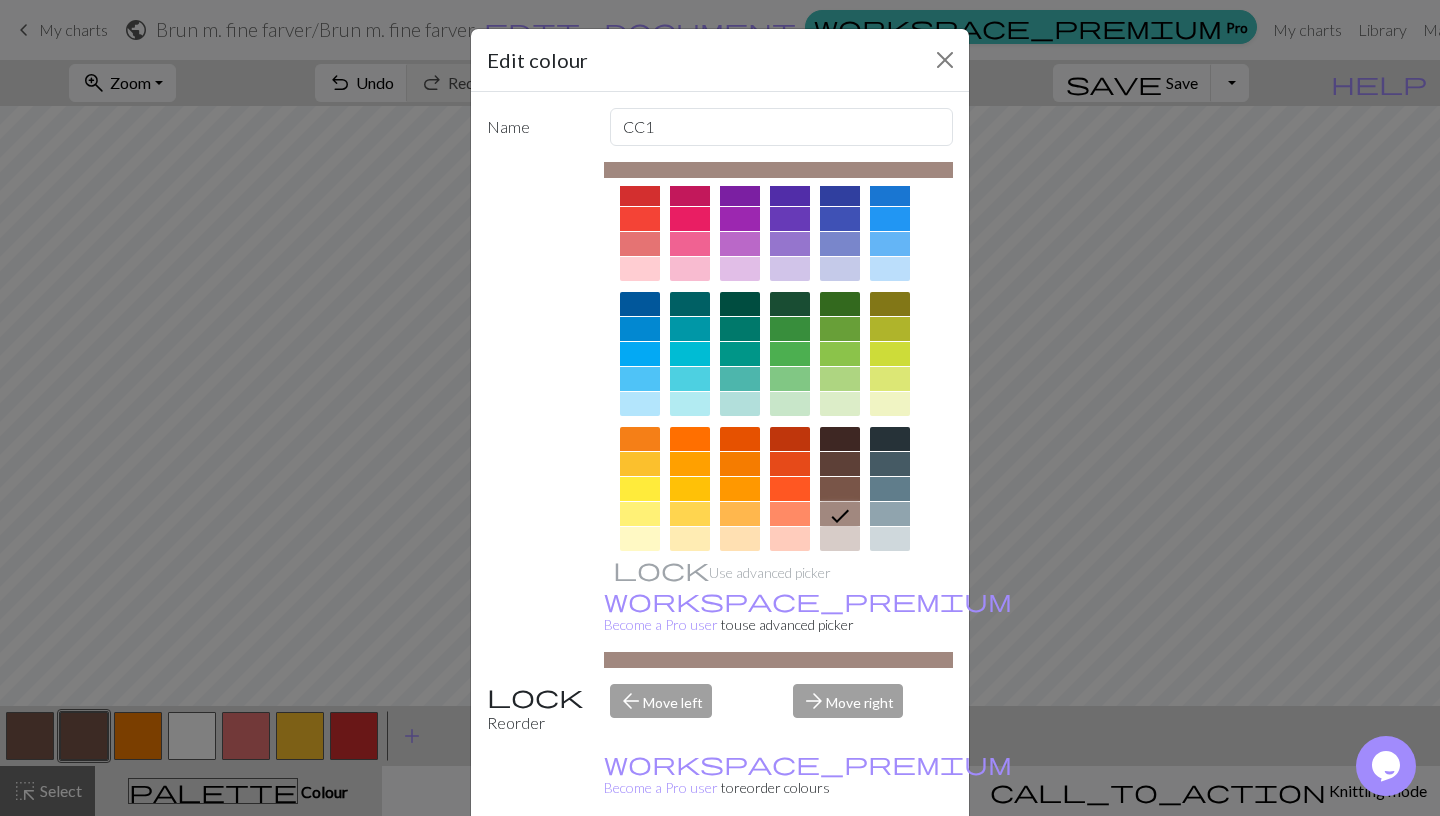 click on "Done" at bounding box center (840, 867) 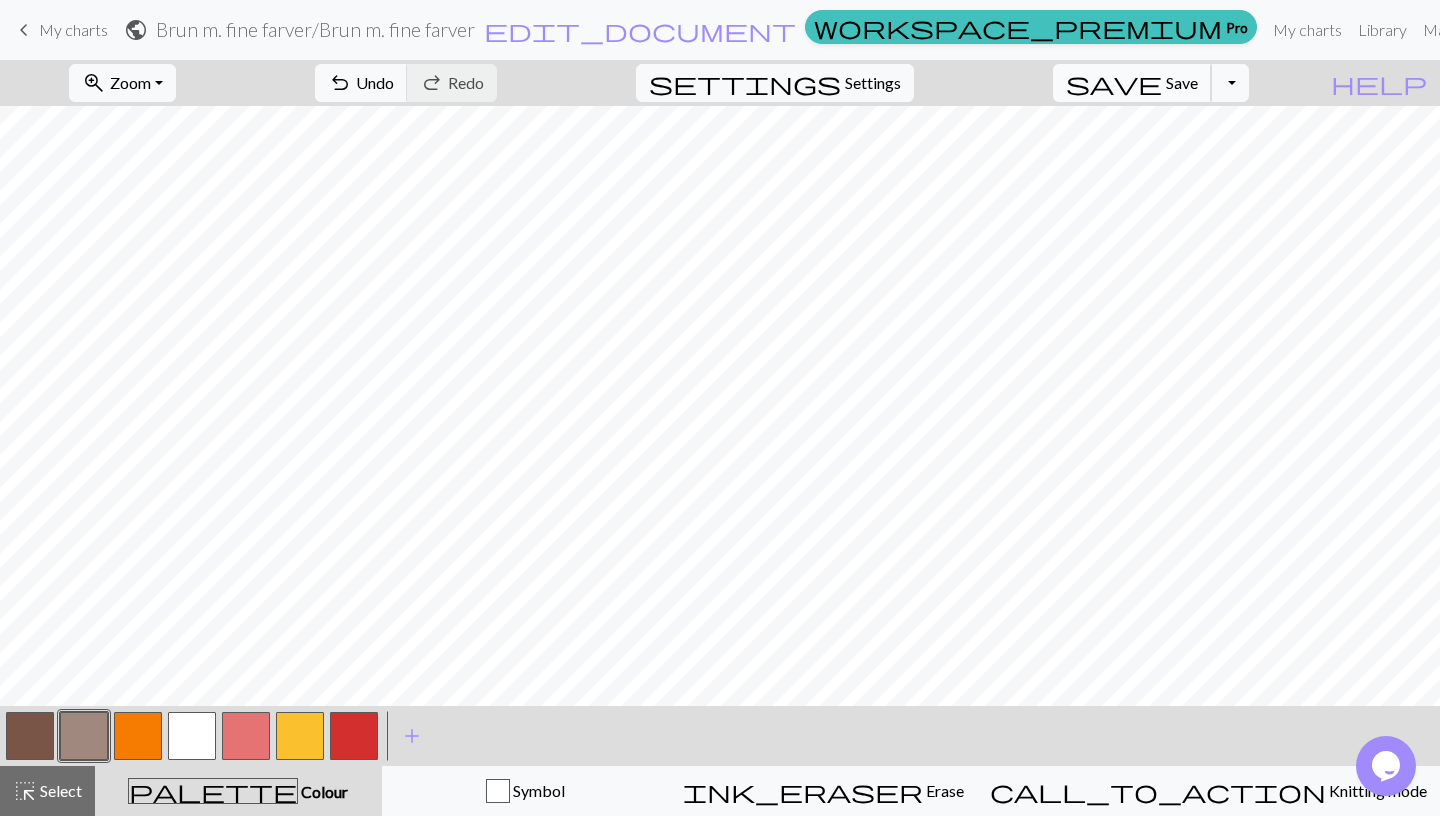 click on "Save" at bounding box center [1182, 82] 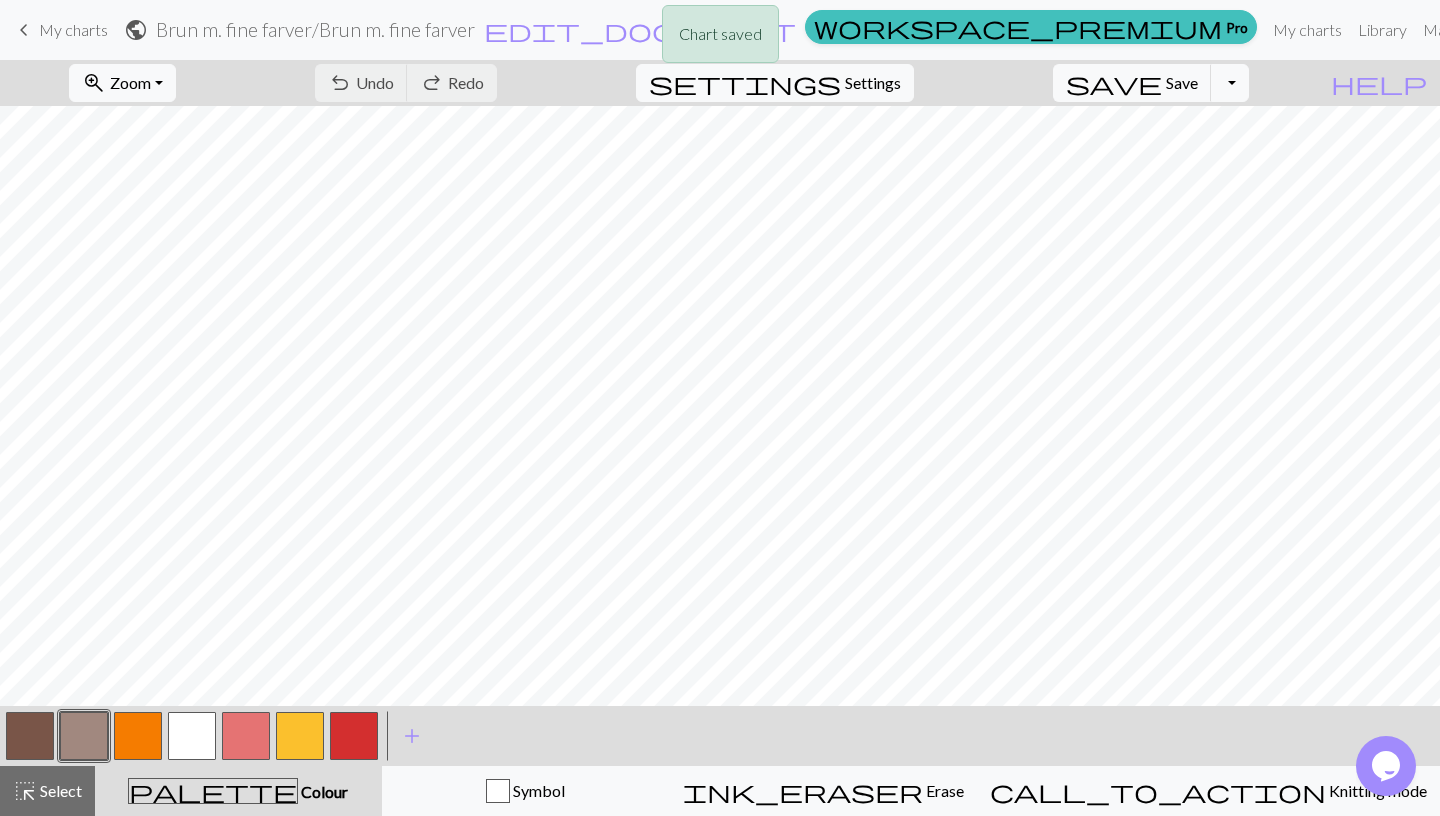 click at bounding box center [300, 736] 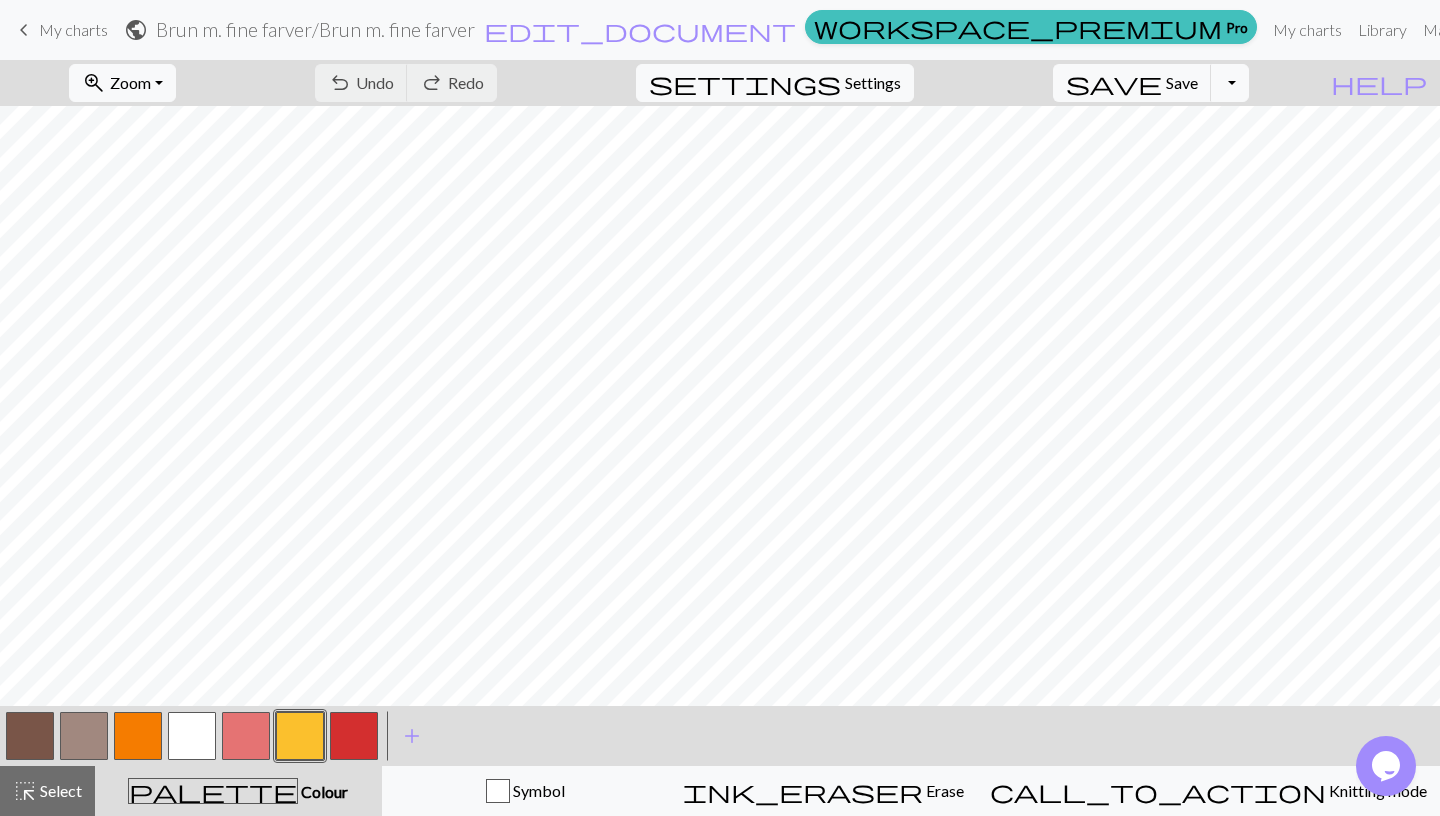 click at bounding box center [300, 736] 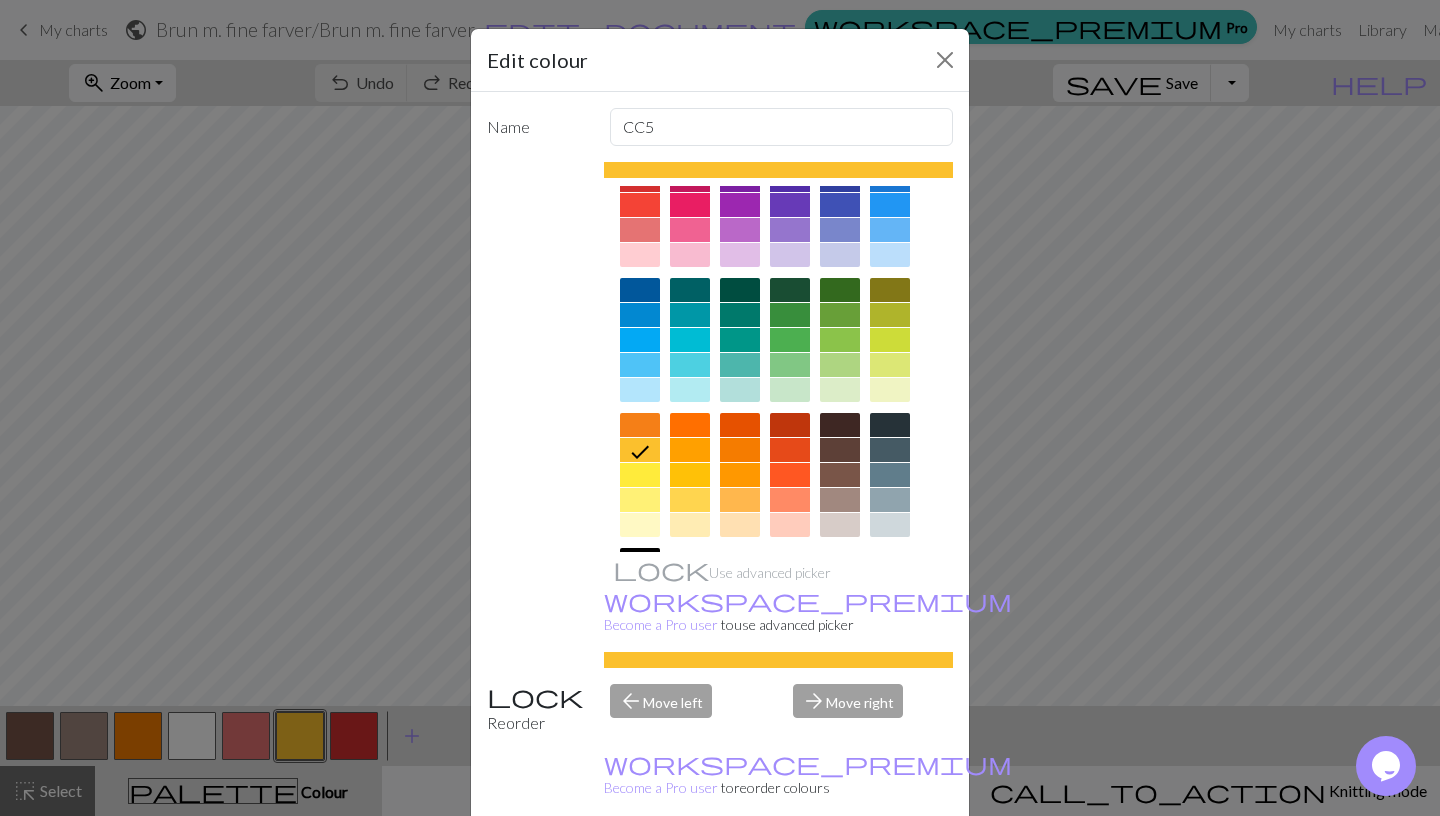 scroll, scrollTop: 86, scrollLeft: 0, axis: vertical 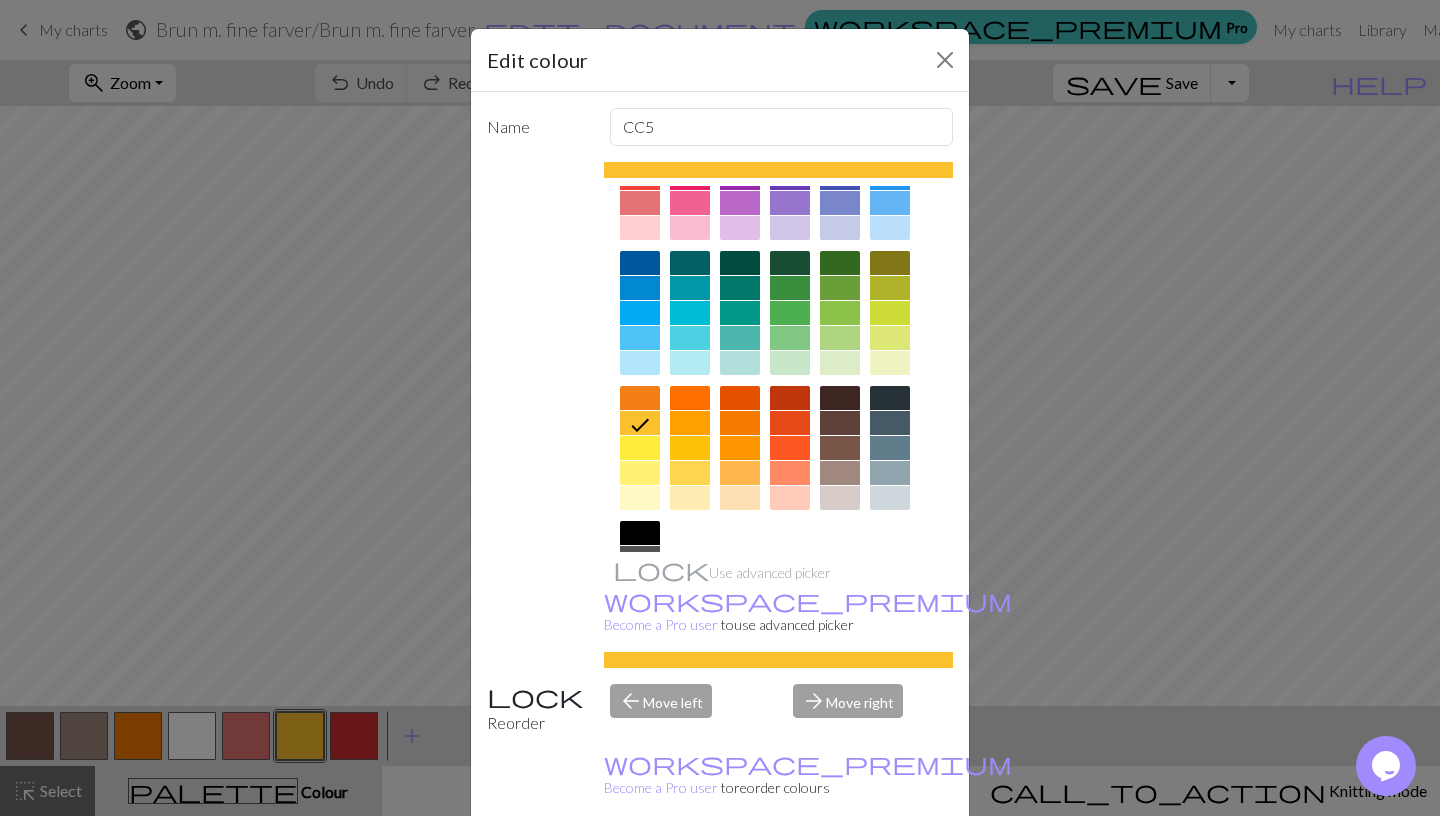 click at bounding box center [690, 473] 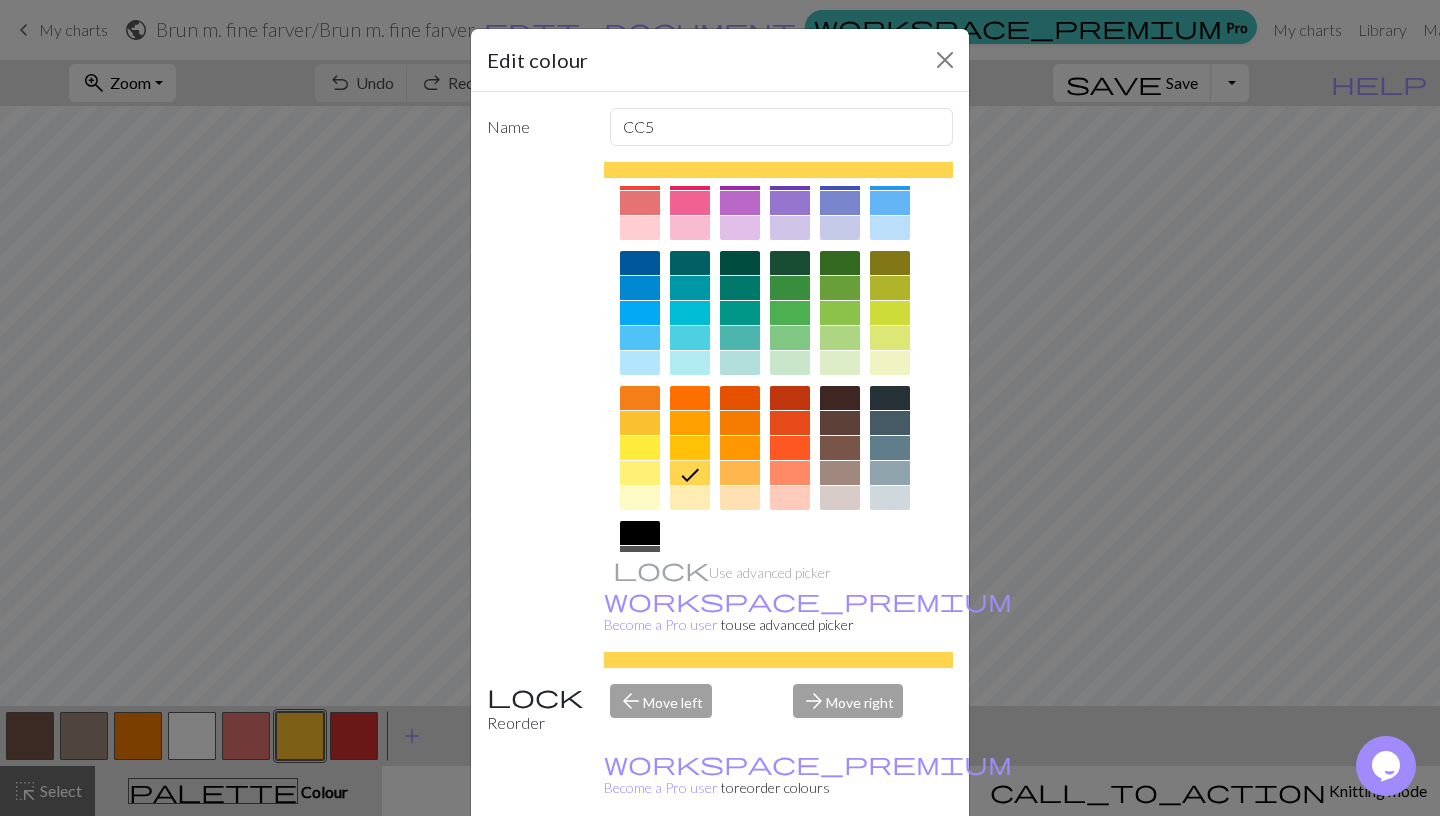 click on "Done" at bounding box center (840, 867) 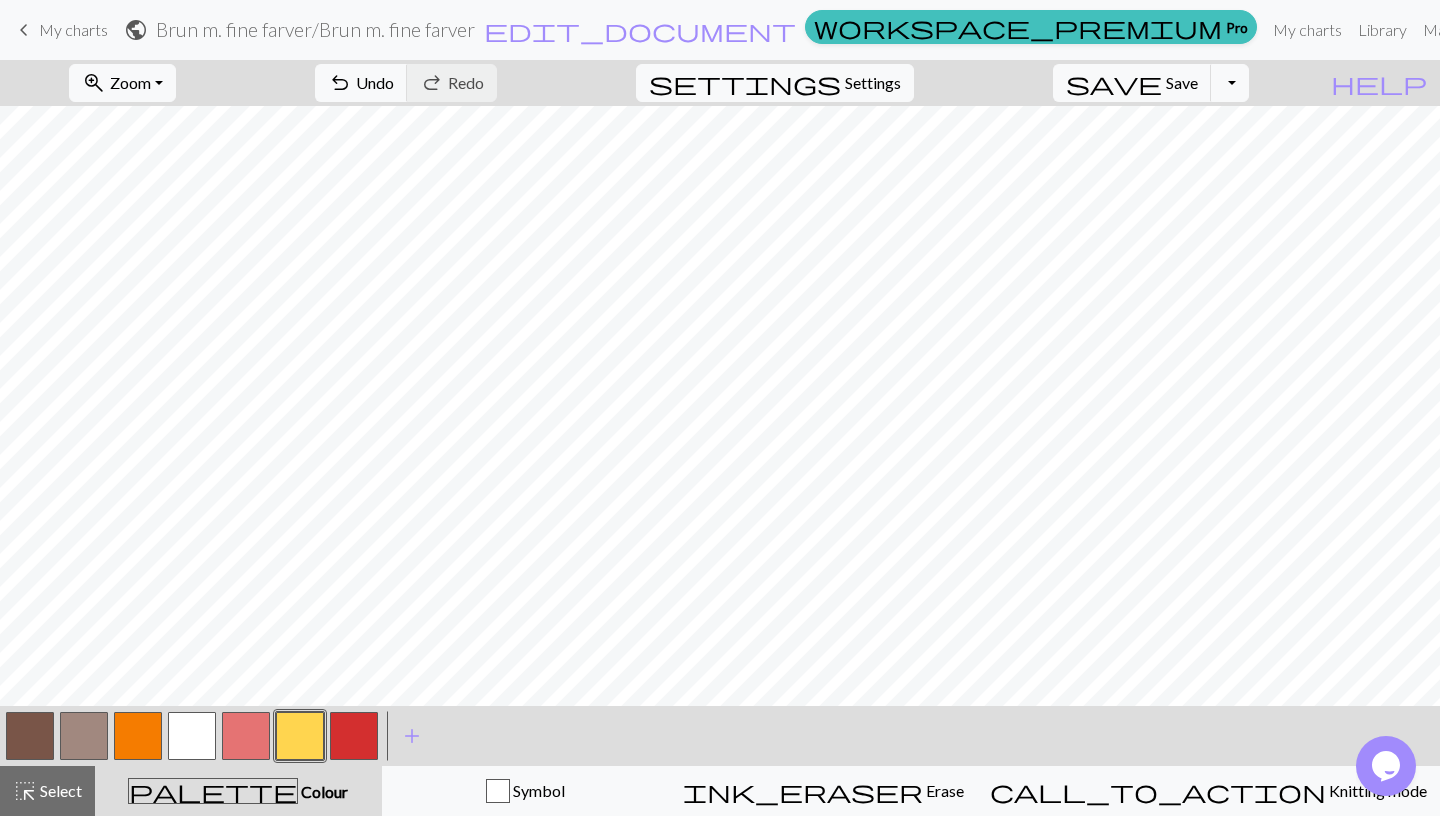click at bounding box center (300, 736) 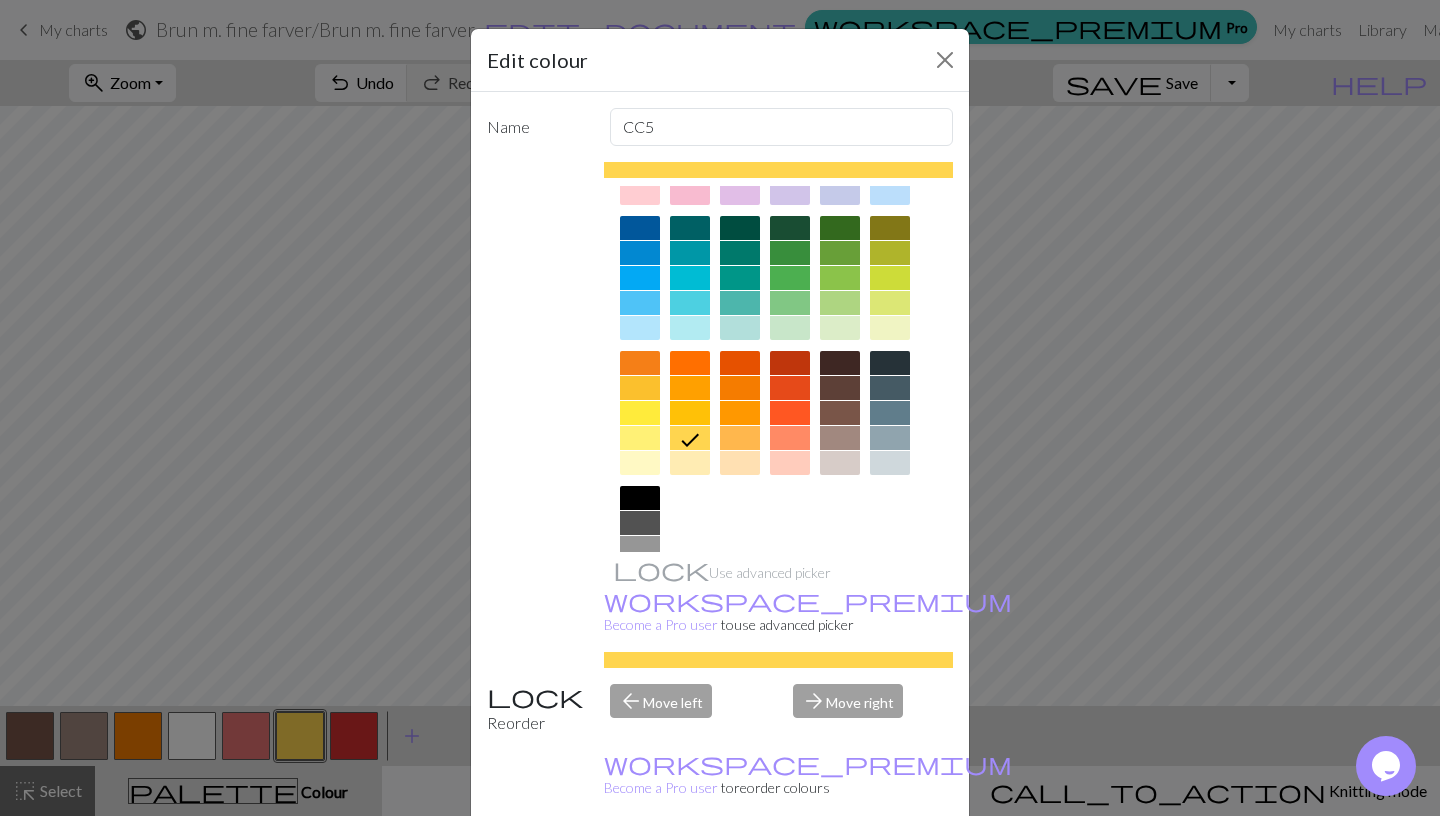 scroll, scrollTop: 127, scrollLeft: 0, axis: vertical 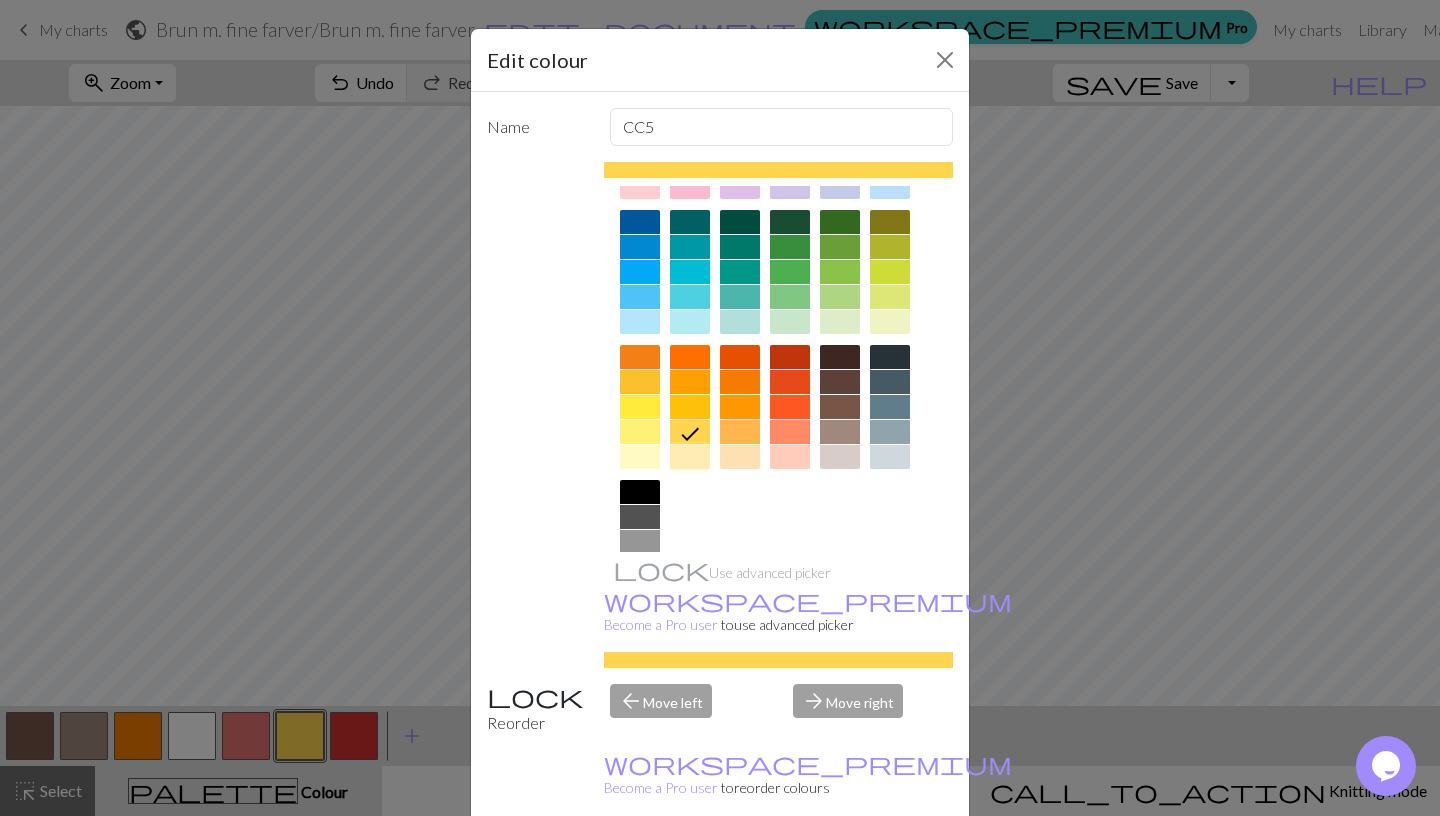 click at bounding box center [690, 457] 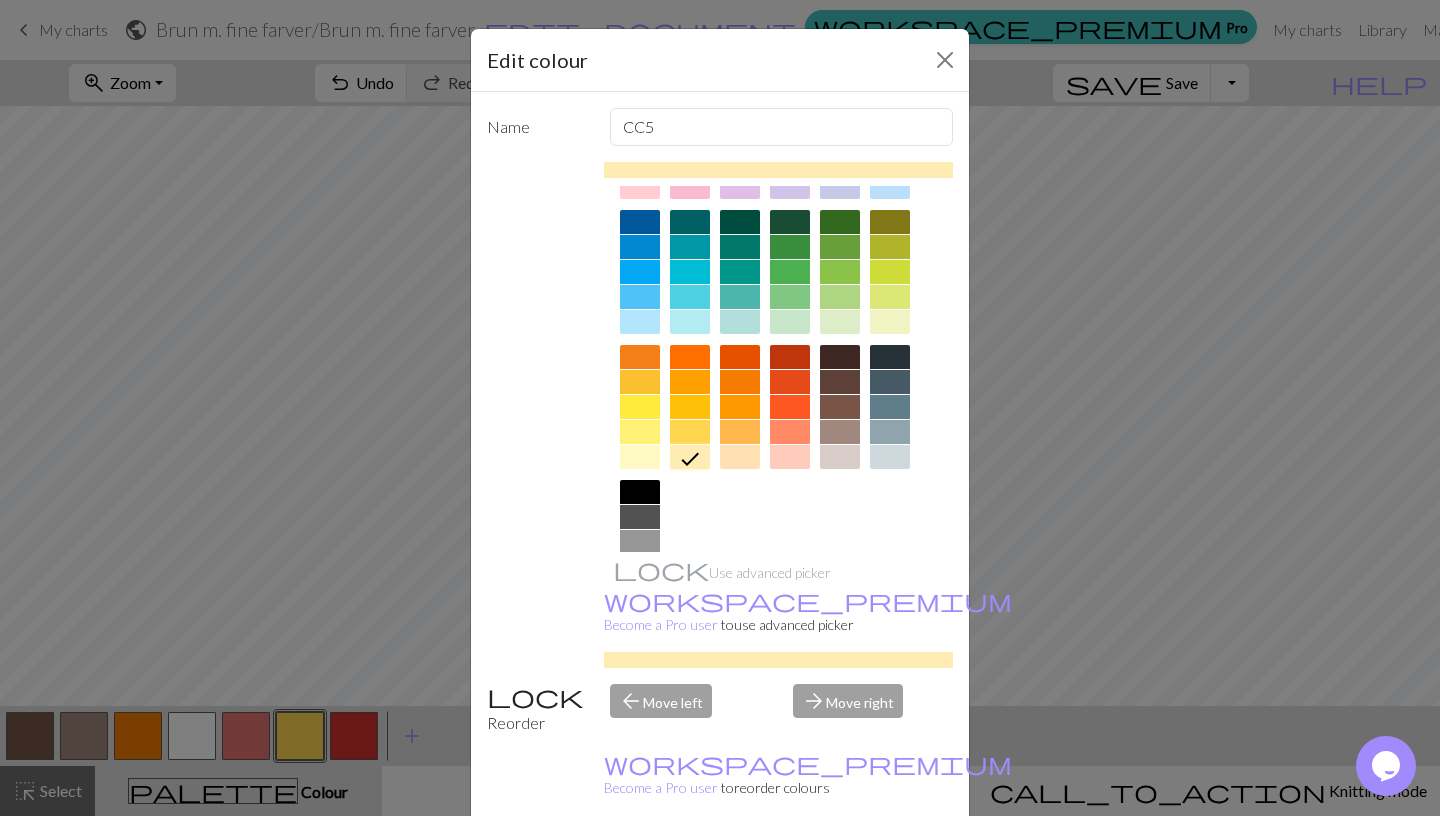 click on "Done" at bounding box center (840, 867) 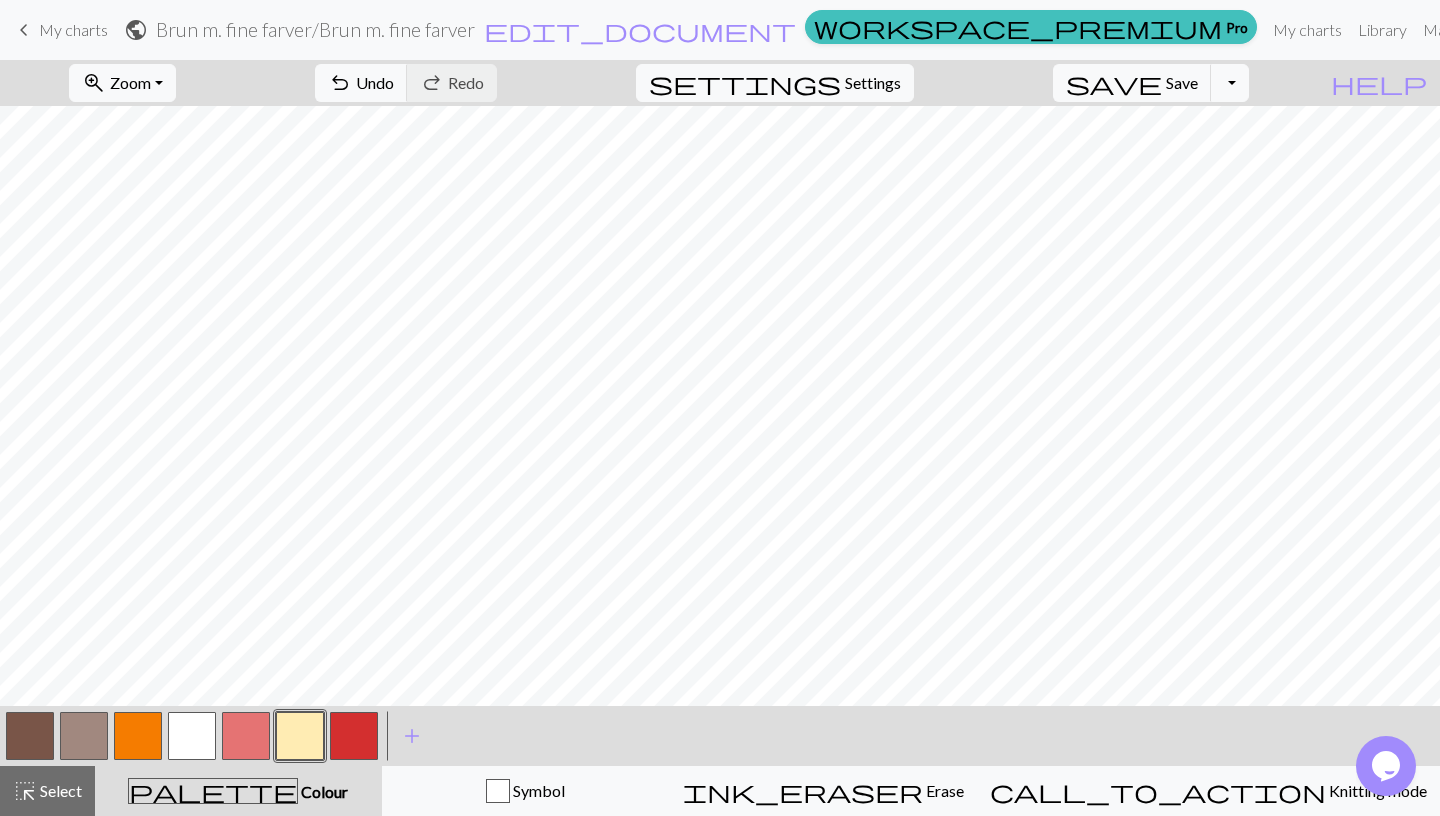 click at bounding box center [300, 736] 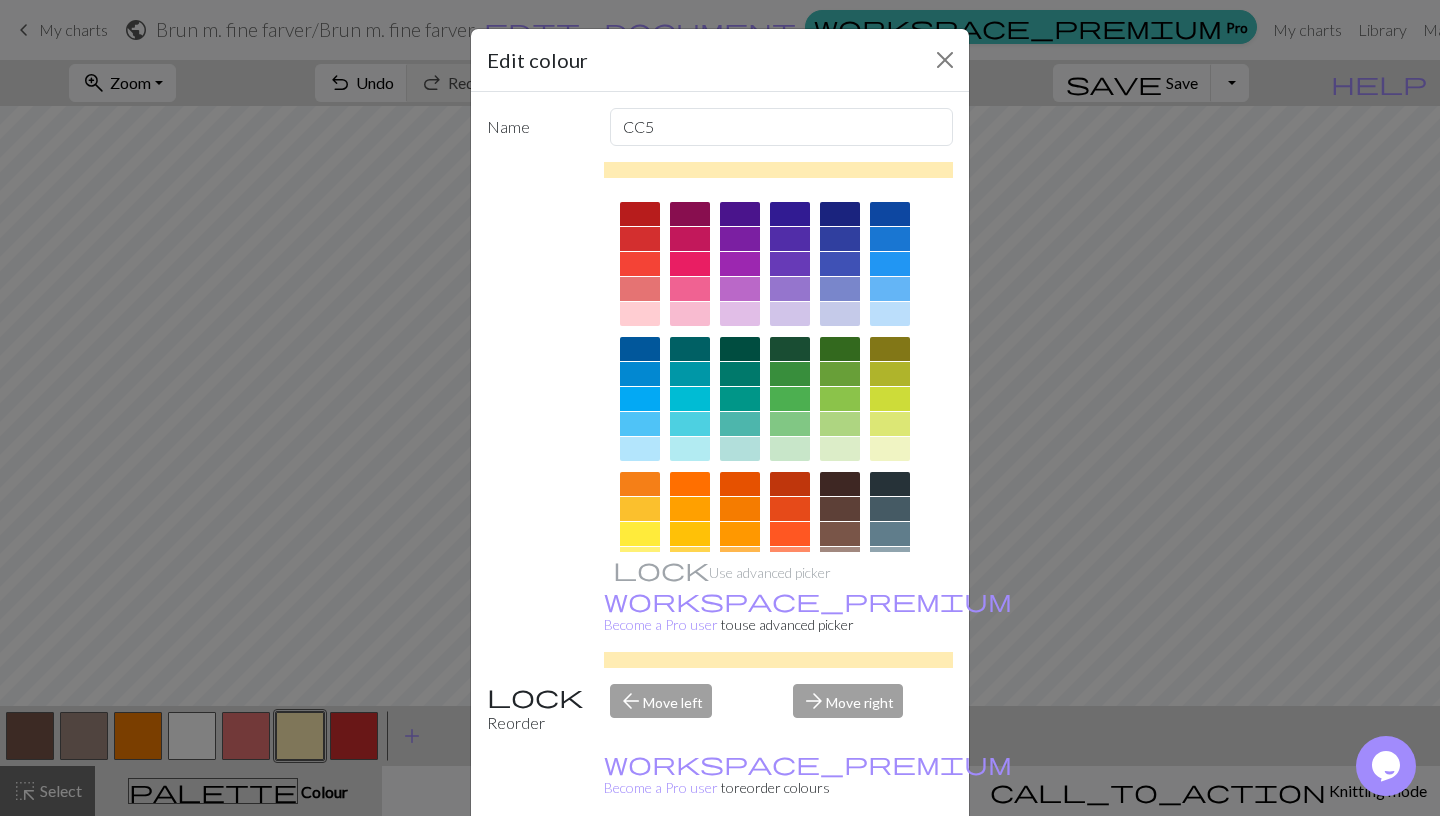 click at bounding box center (640, 509) 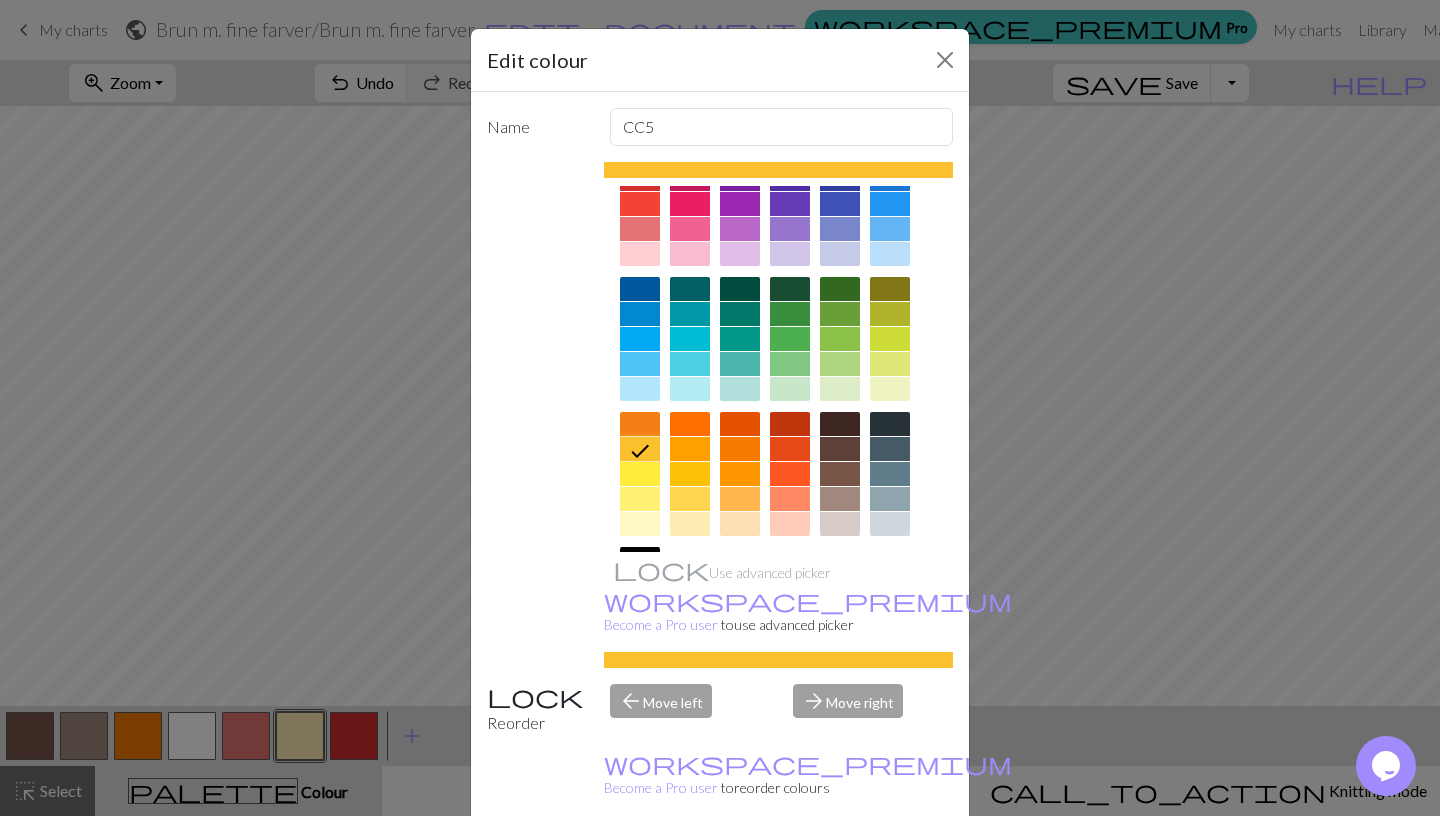 scroll, scrollTop: 63, scrollLeft: 0, axis: vertical 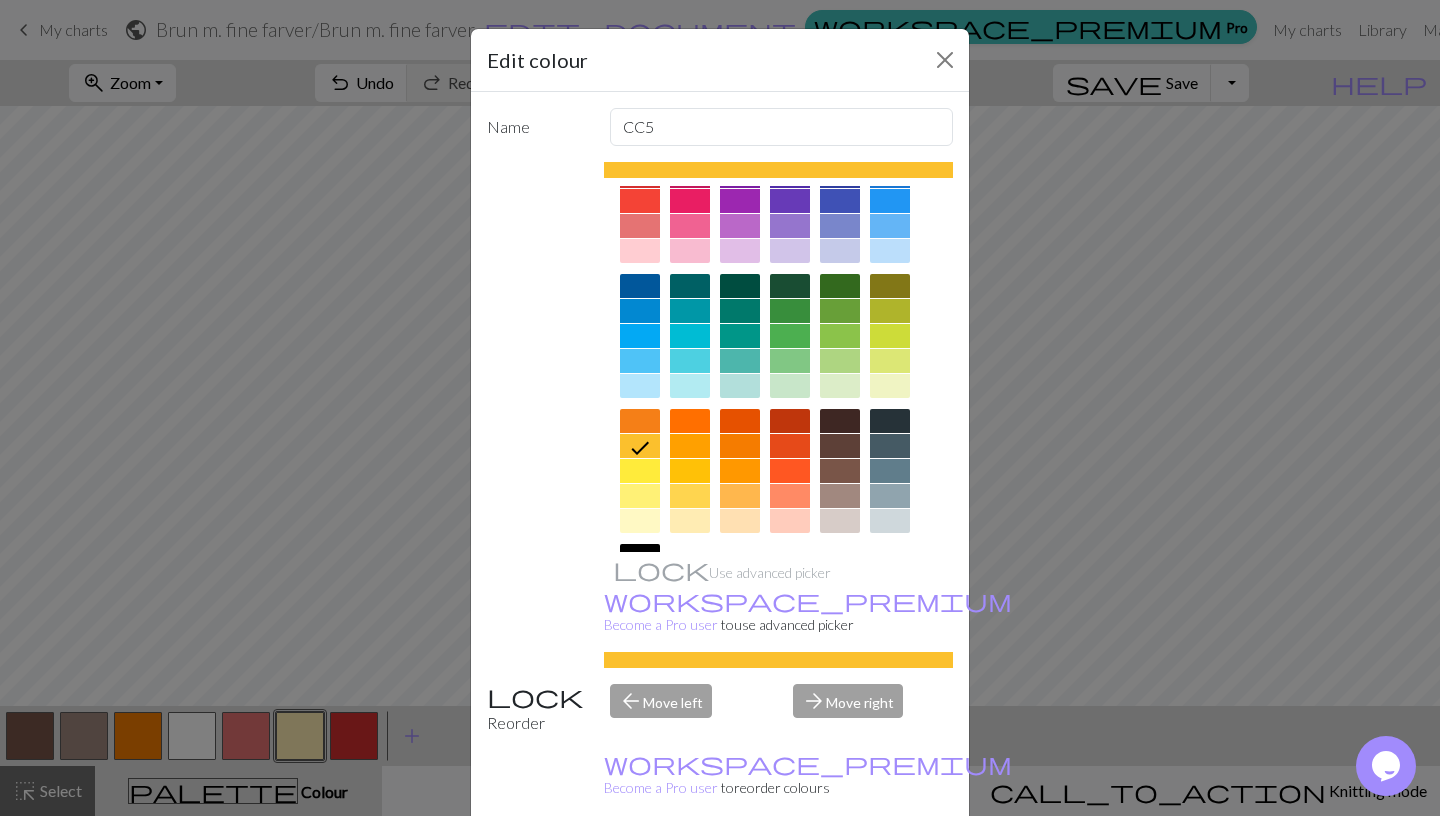 click on "Done" at bounding box center [840, 867] 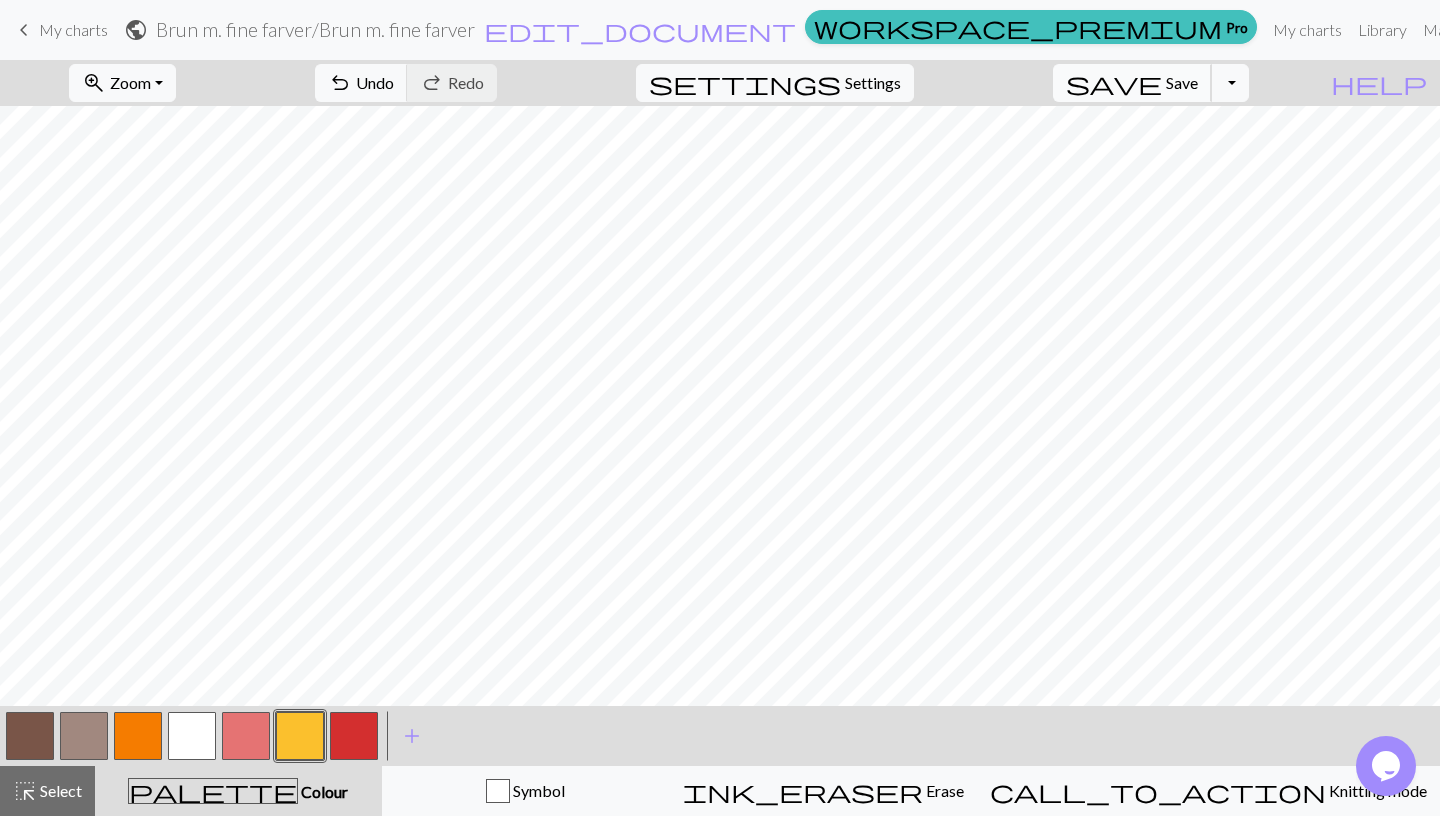 click on "Save" at bounding box center (1182, 82) 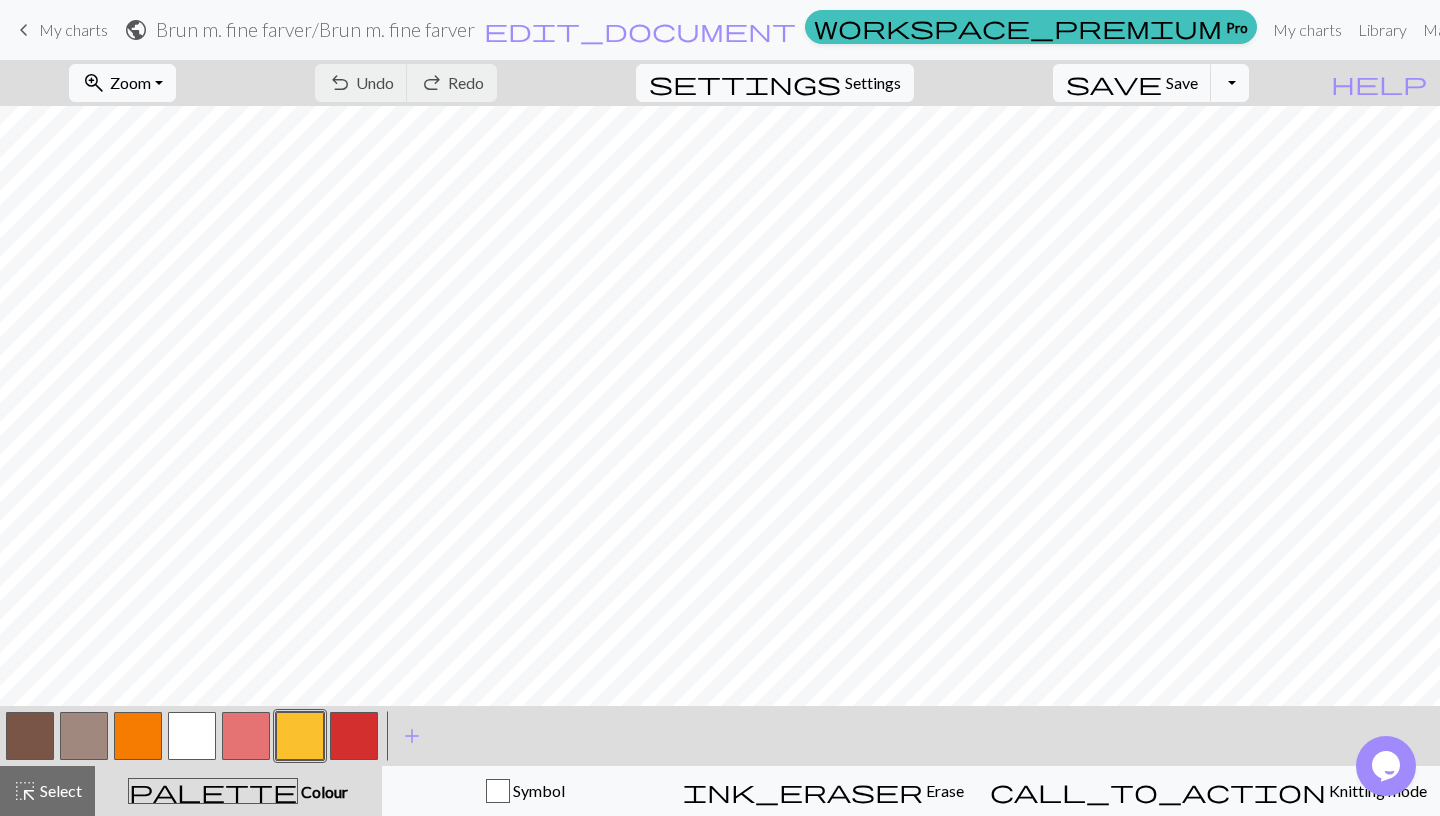 click at bounding box center (354, 736) 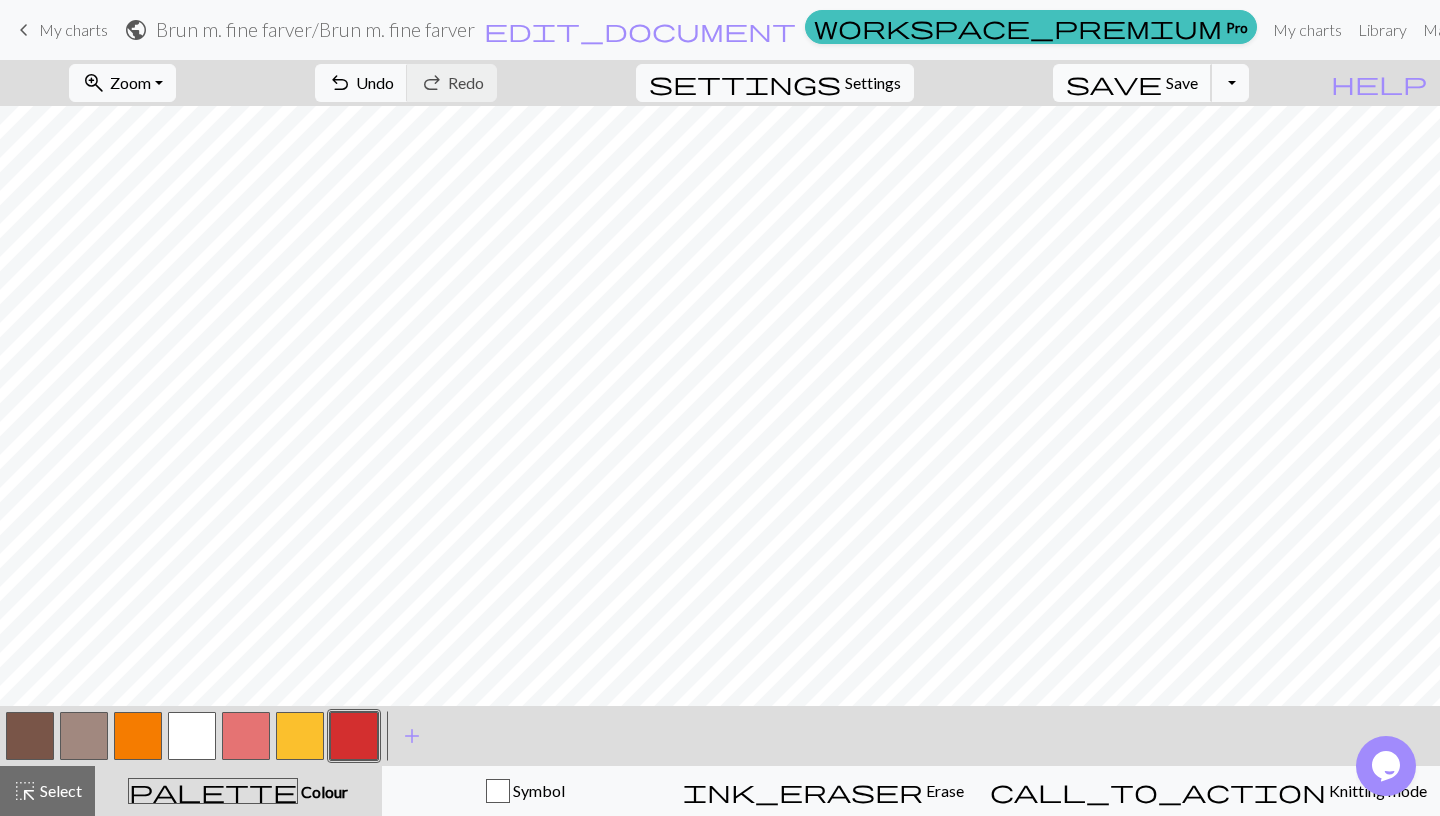 click on "Save" at bounding box center (1182, 82) 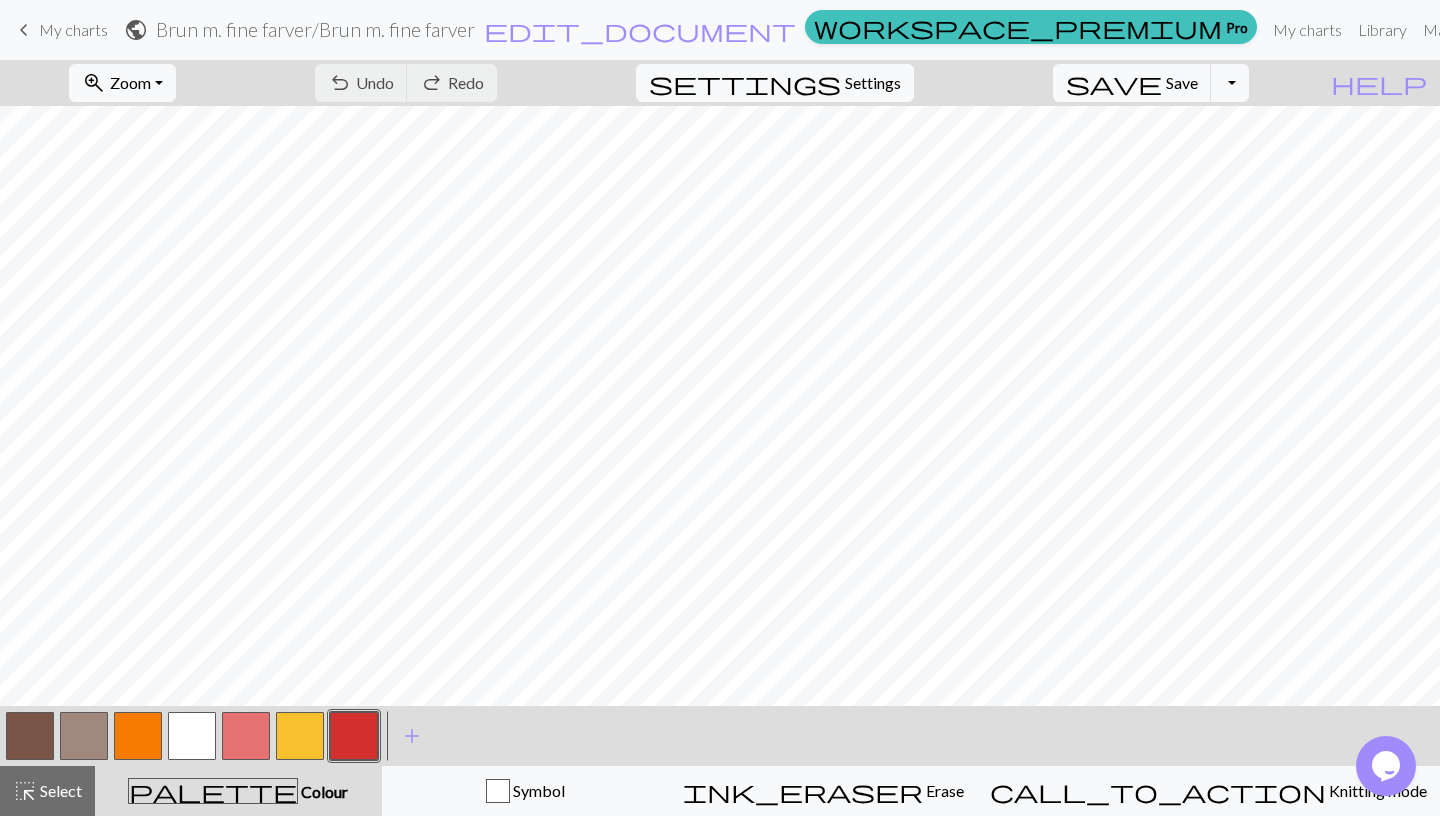 click at bounding box center [192, 736] 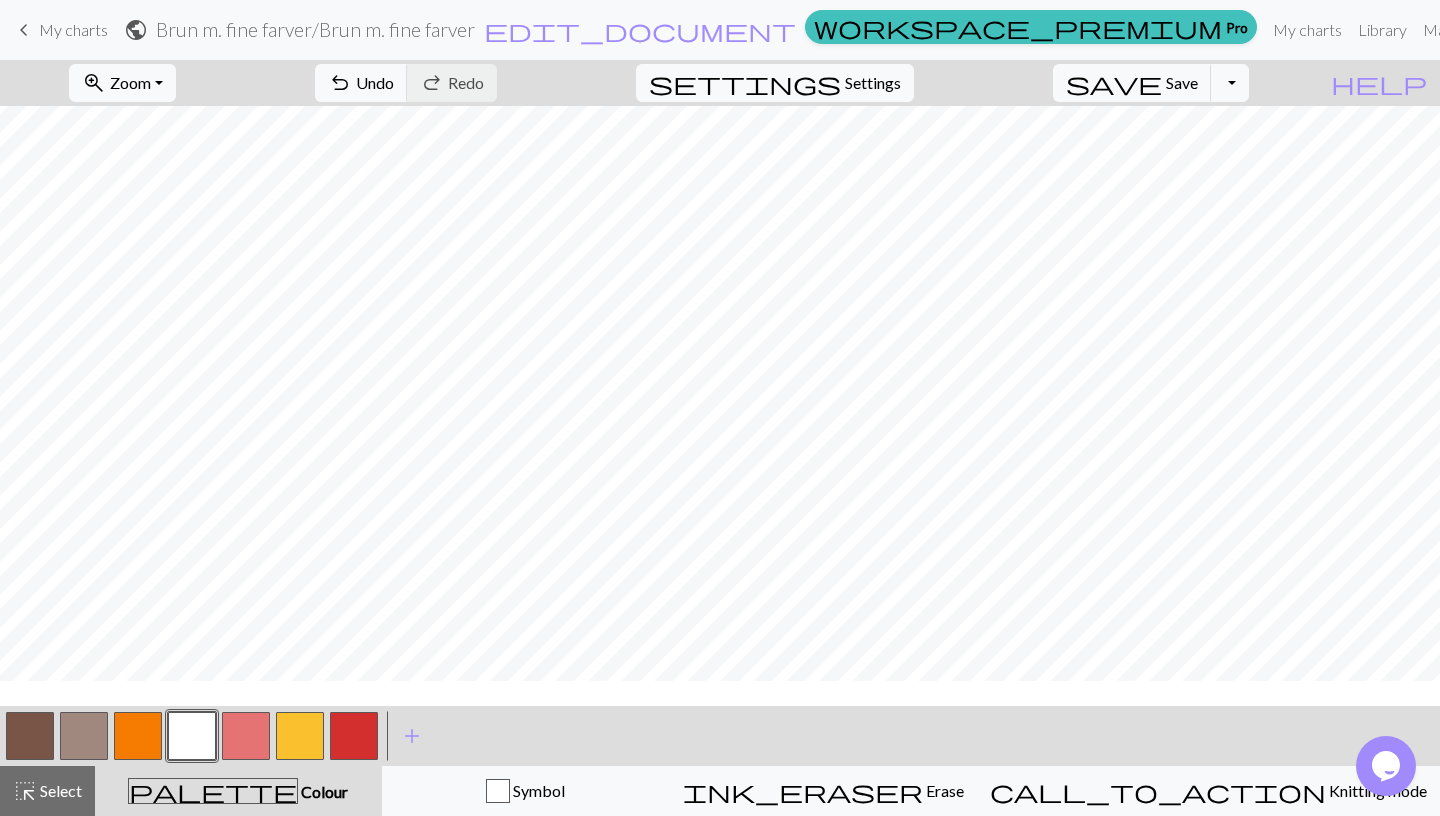 scroll, scrollTop: 161, scrollLeft: 0, axis: vertical 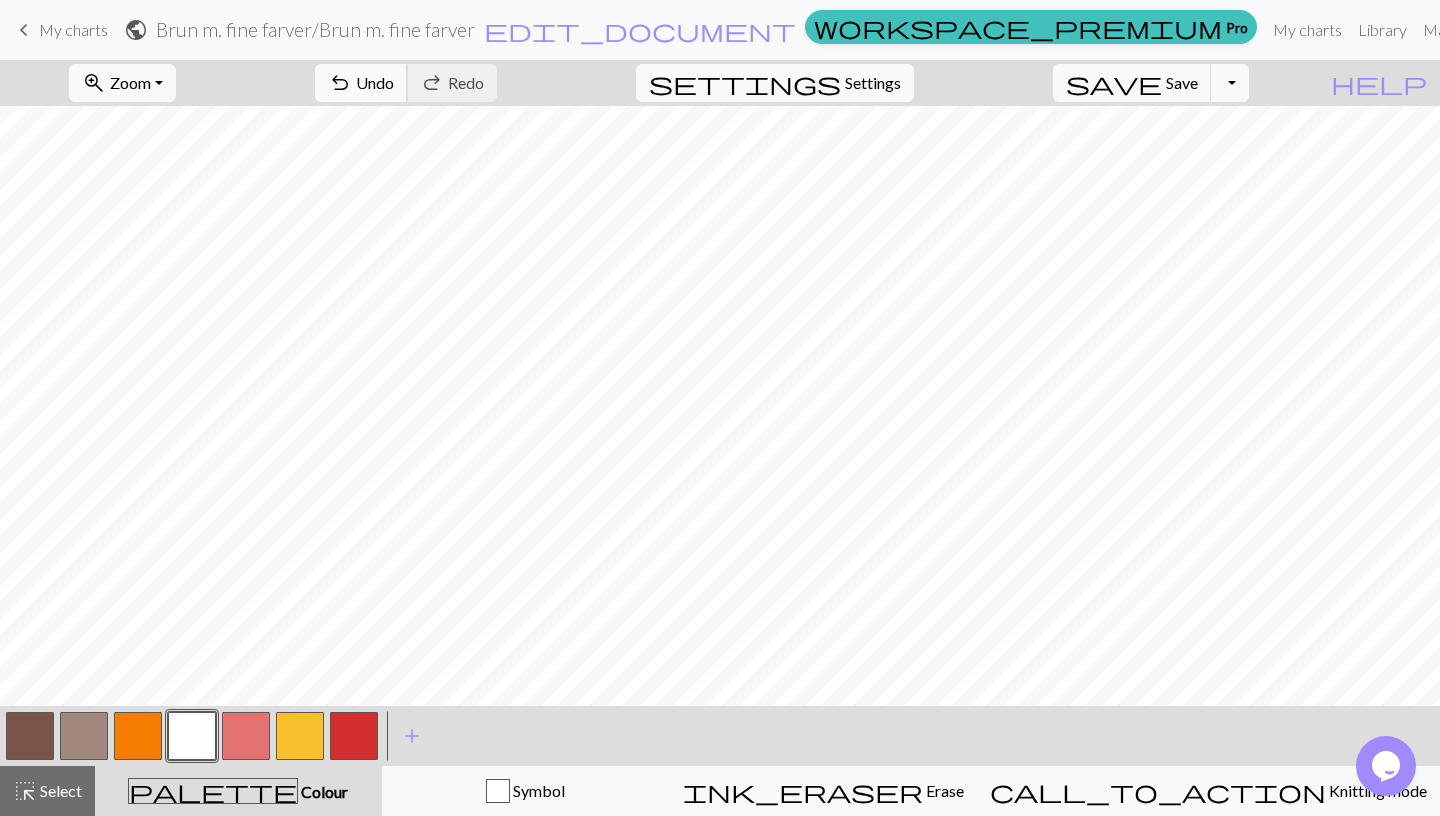 click on "Undo" at bounding box center [375, 82] 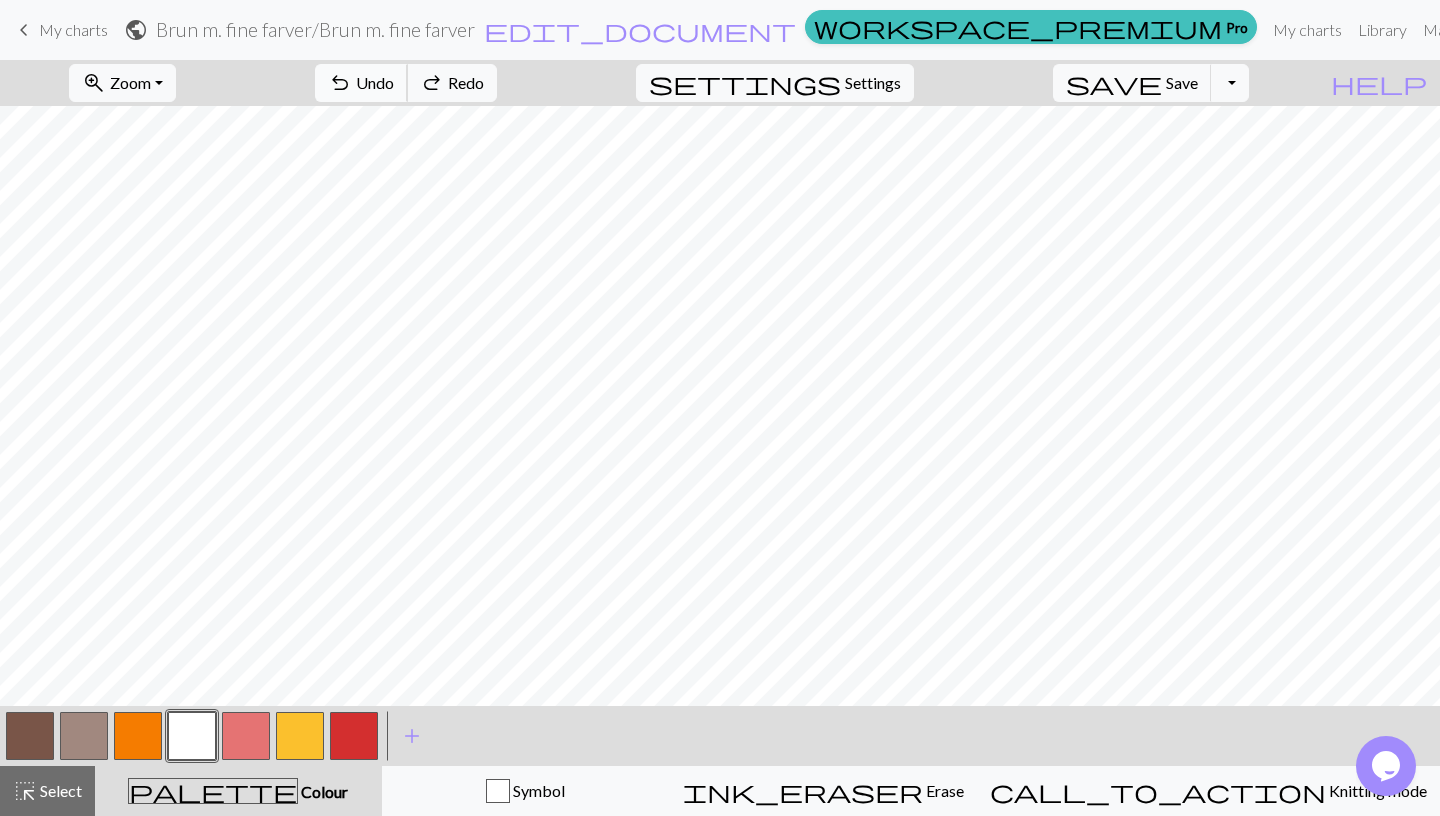 click on "Undo" at bounding box center [375, 82] 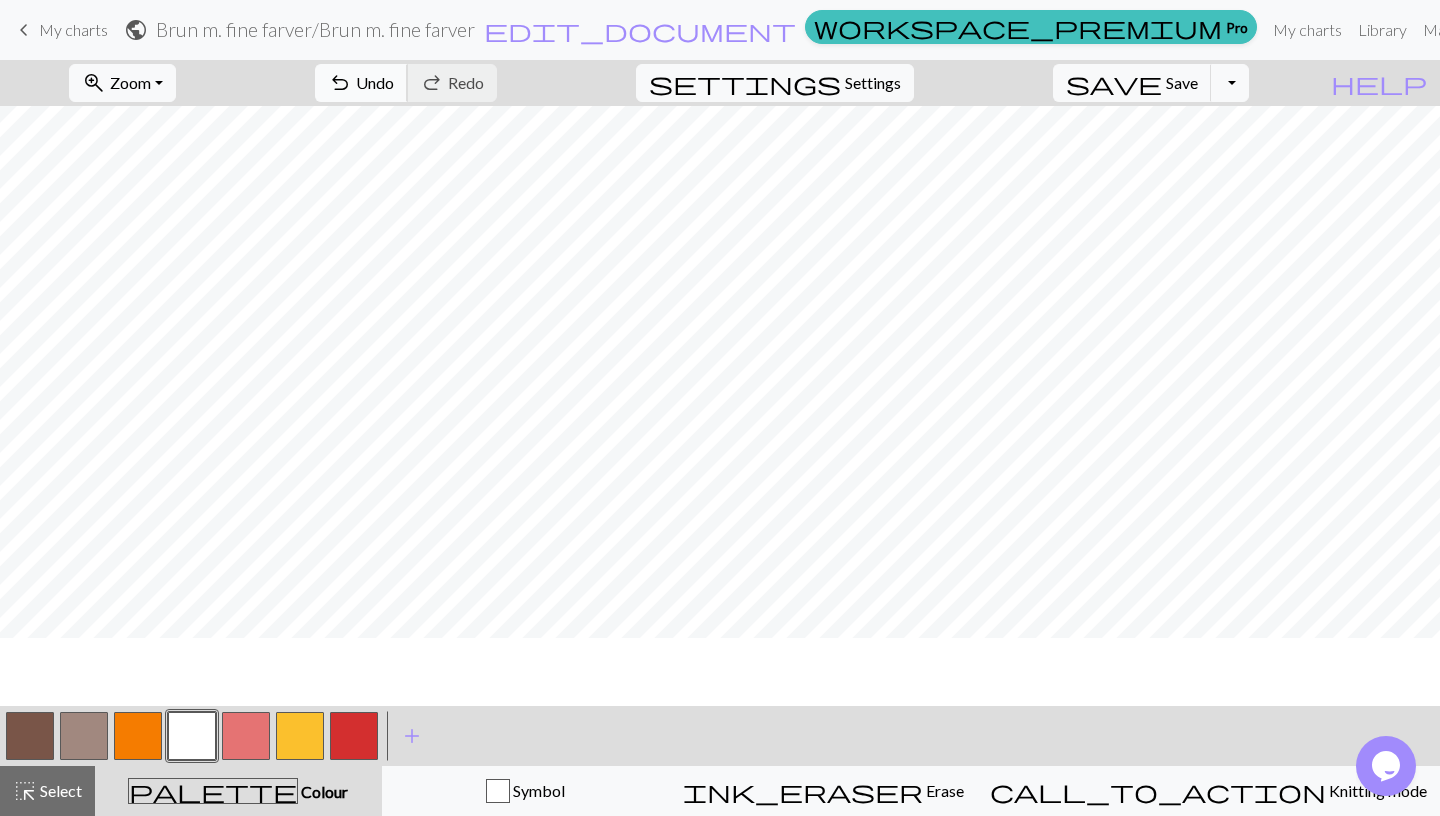 scroll, scrollTop: 81, scrollLeft: 0, axis: vertical 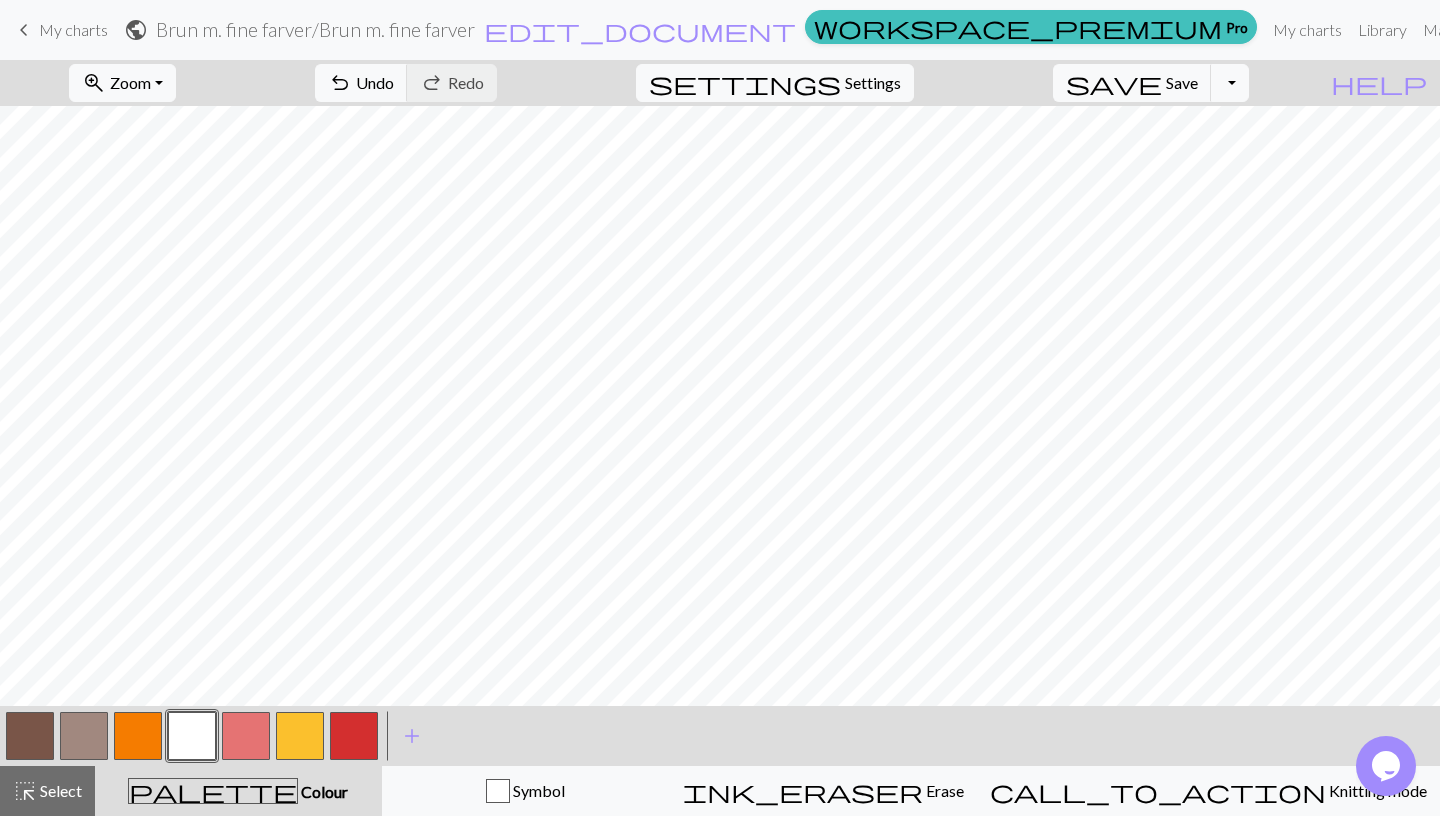 click at bounding box center [30, 736] 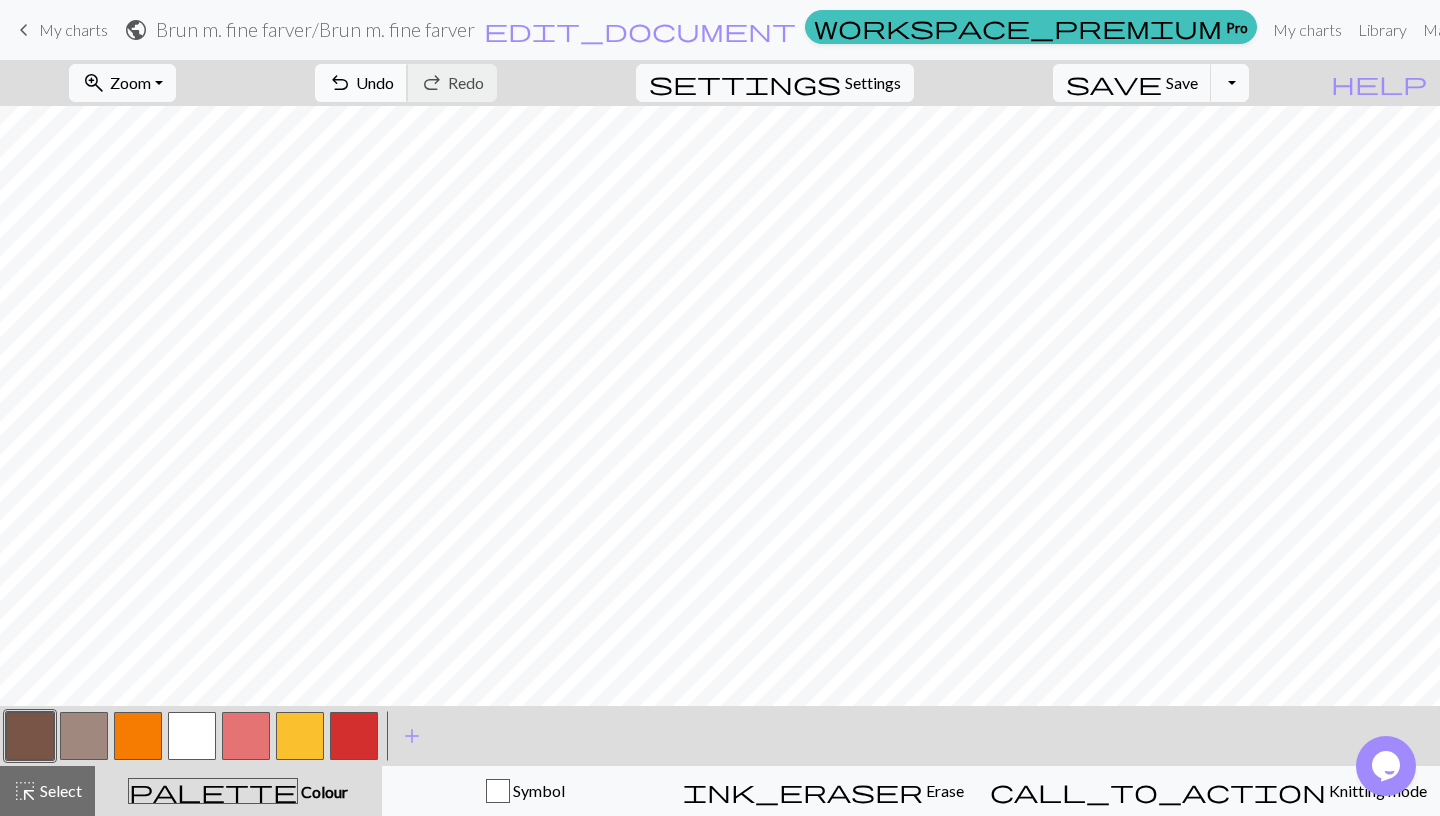 click on "Undo" at bounding box center (375, 82) 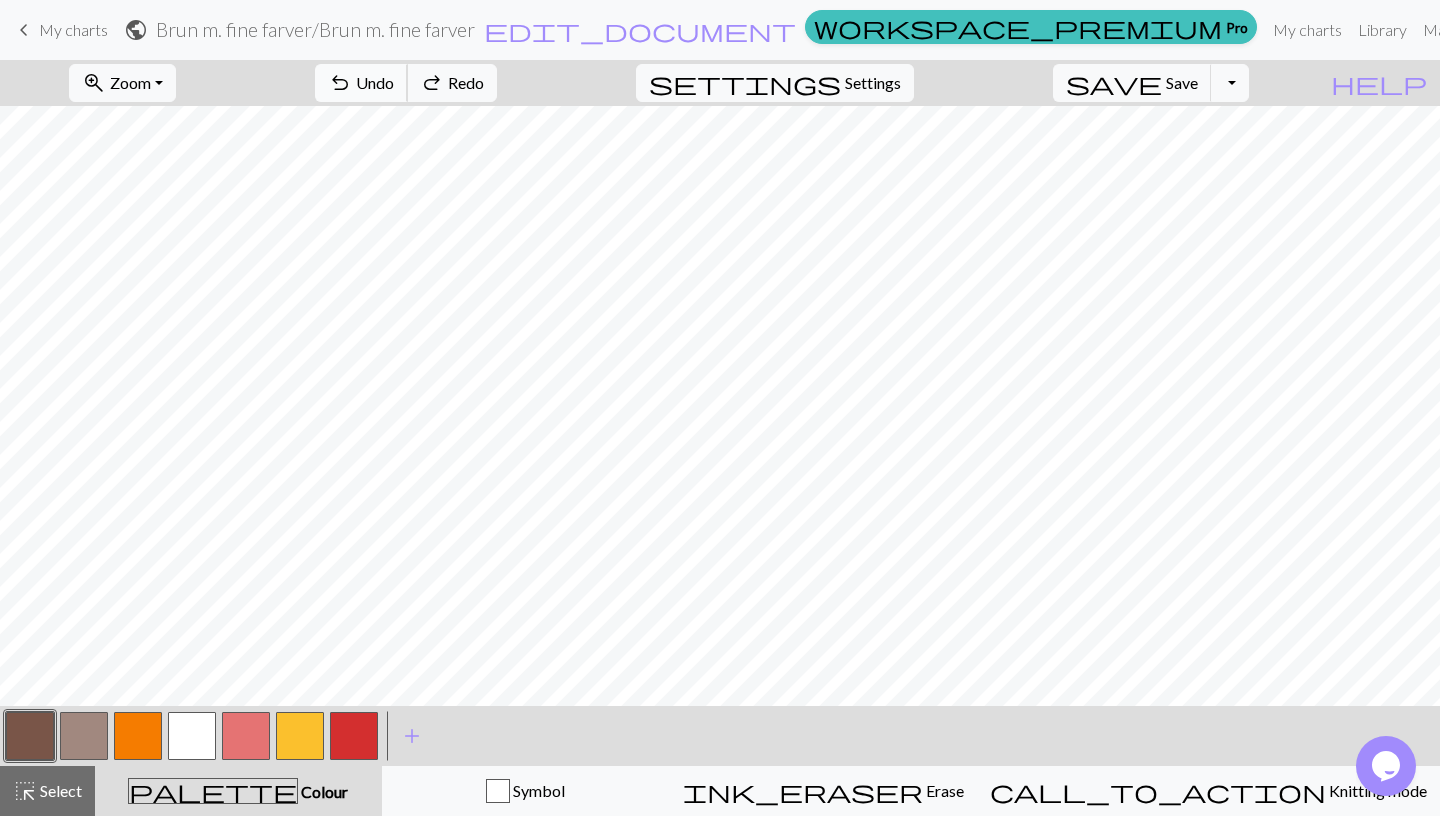 click on "Undo" at bounding box center [375, 82] 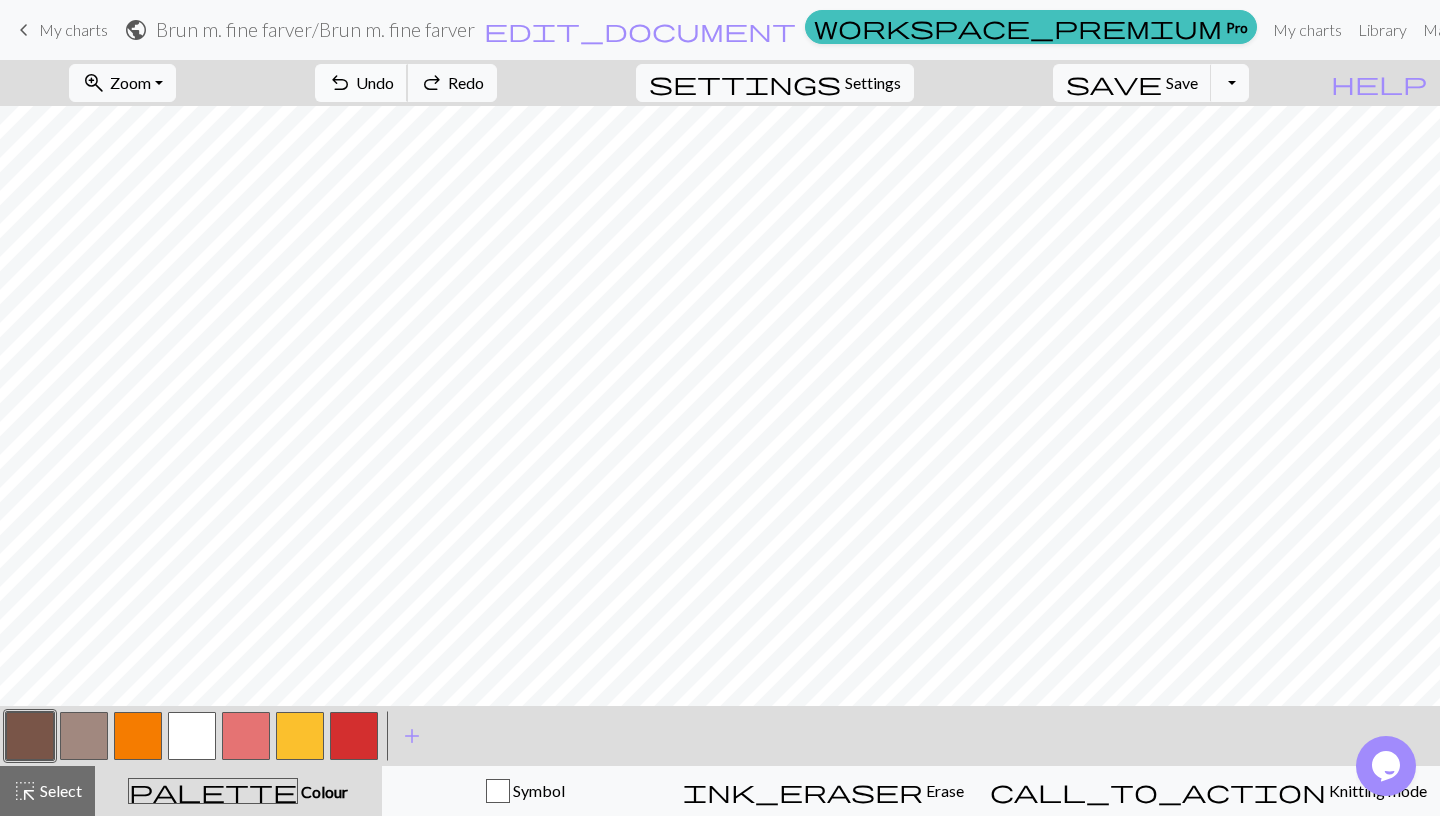 click on "Undo" at bounding box center (375, 82) 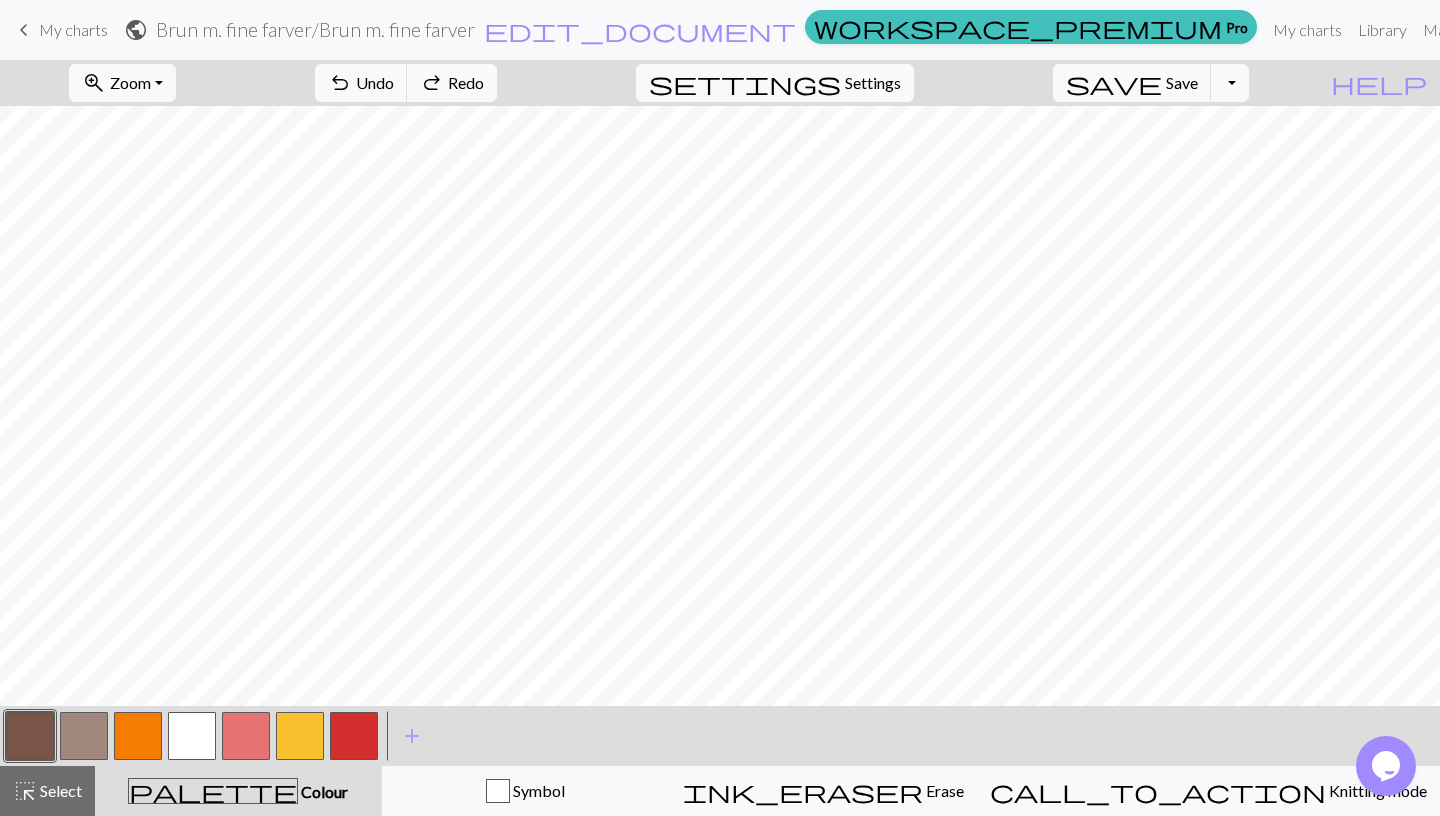 click on "Redo" at bounding box center [466, 82] 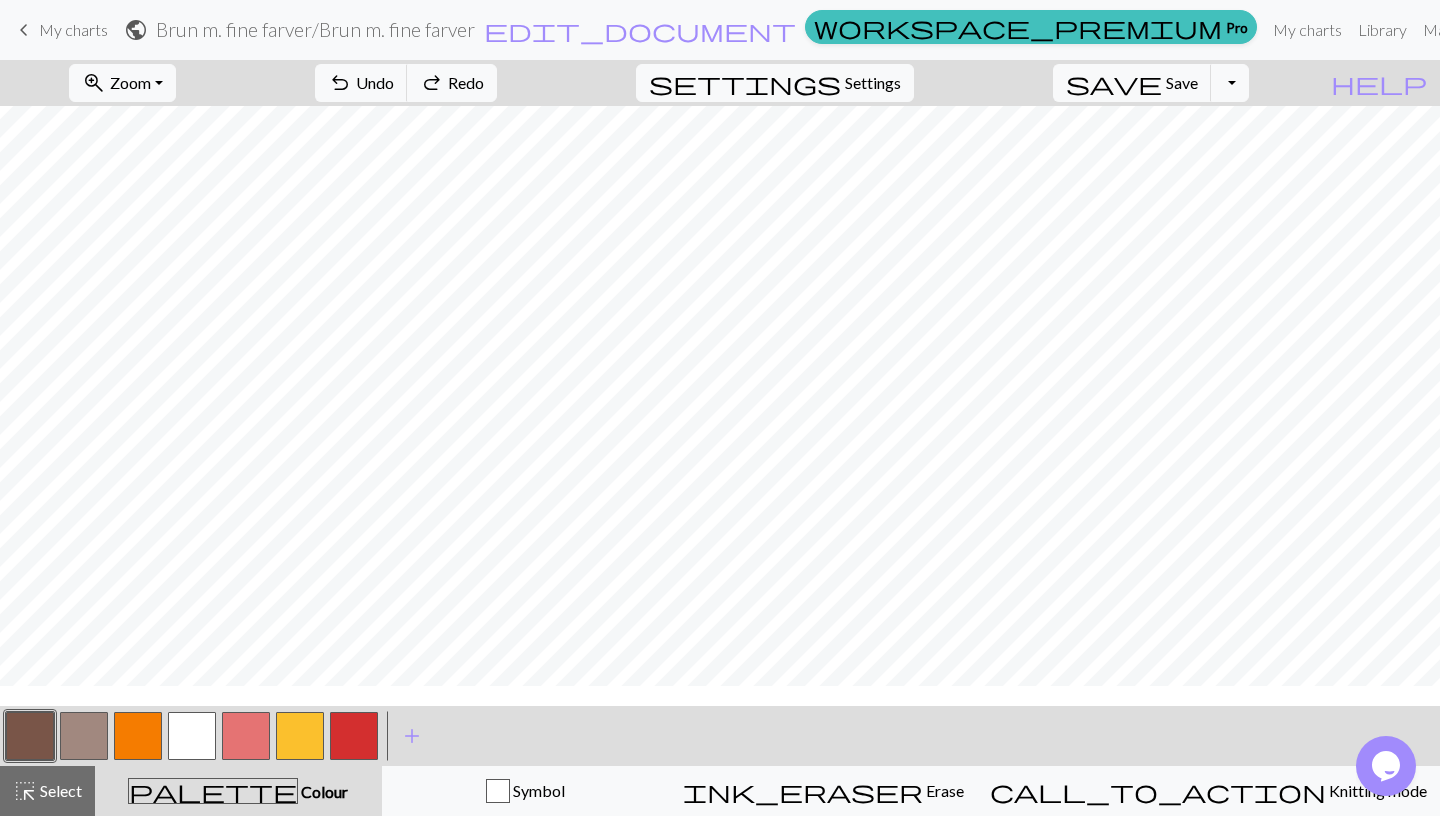 scroll, scrollTop: 242, scrollLeft: 0, axis: vertical 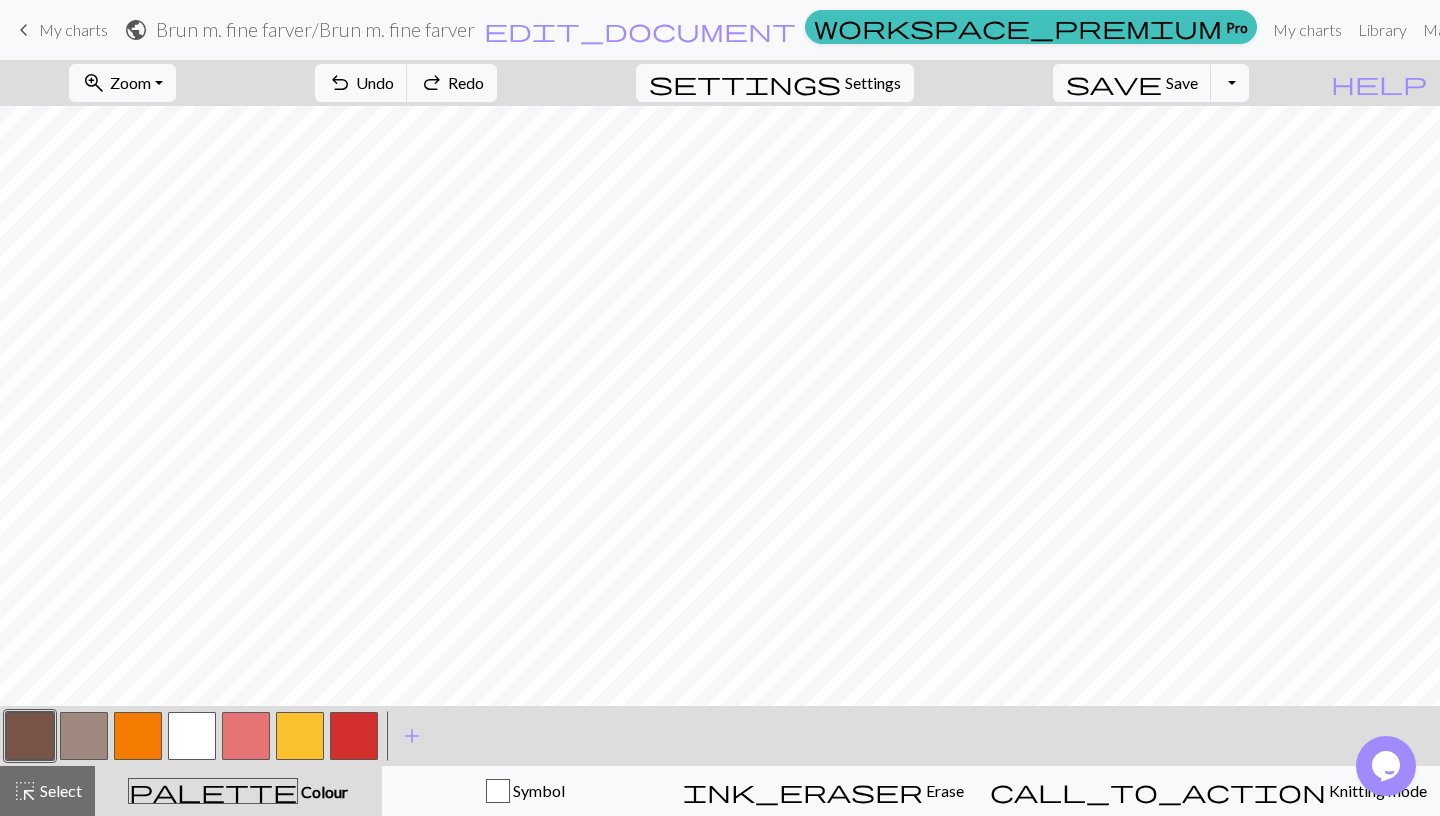click at bounding box center [192, 736] 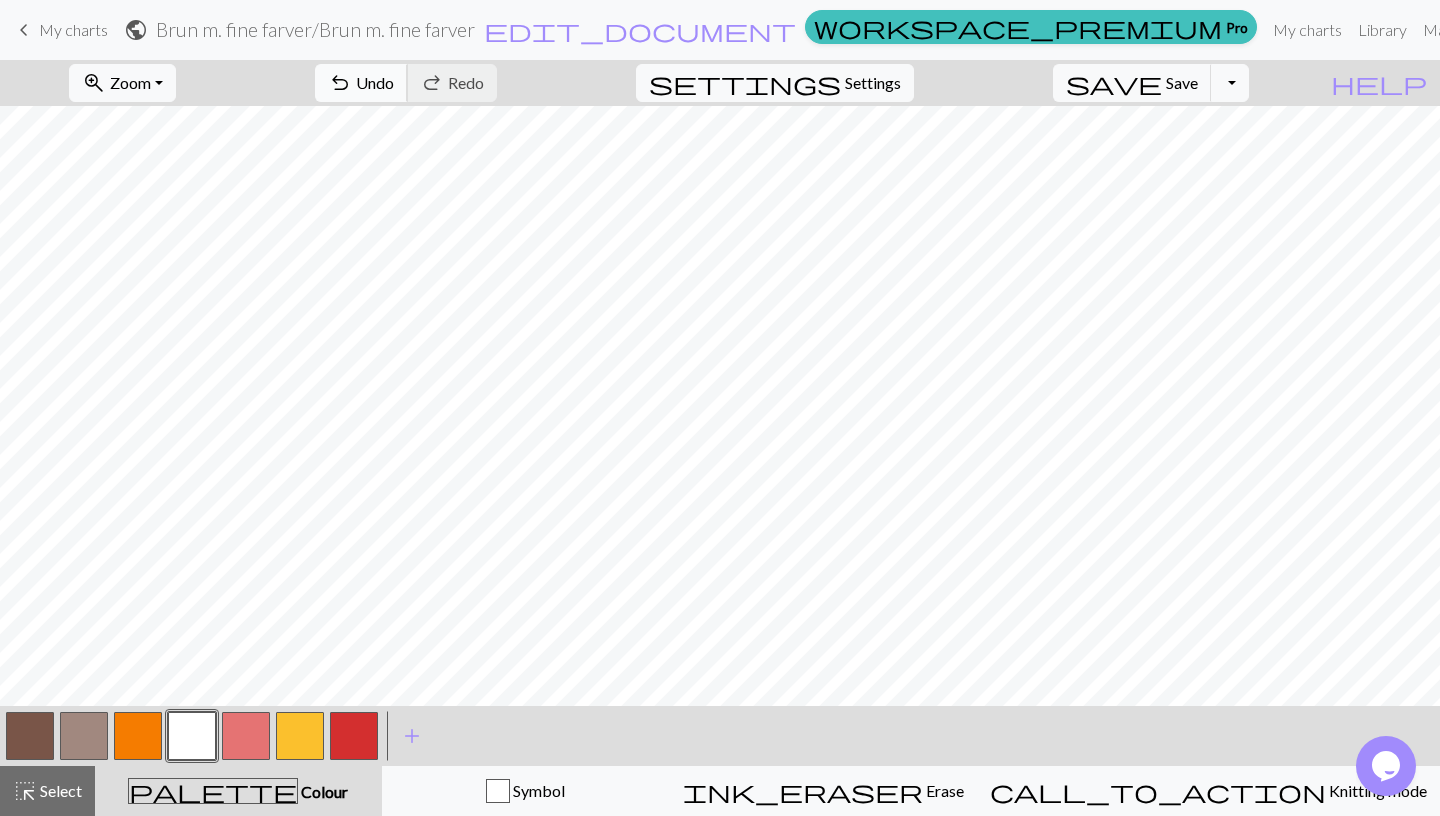 click on "undo Undo Undo" at bounding box center (361, 83) 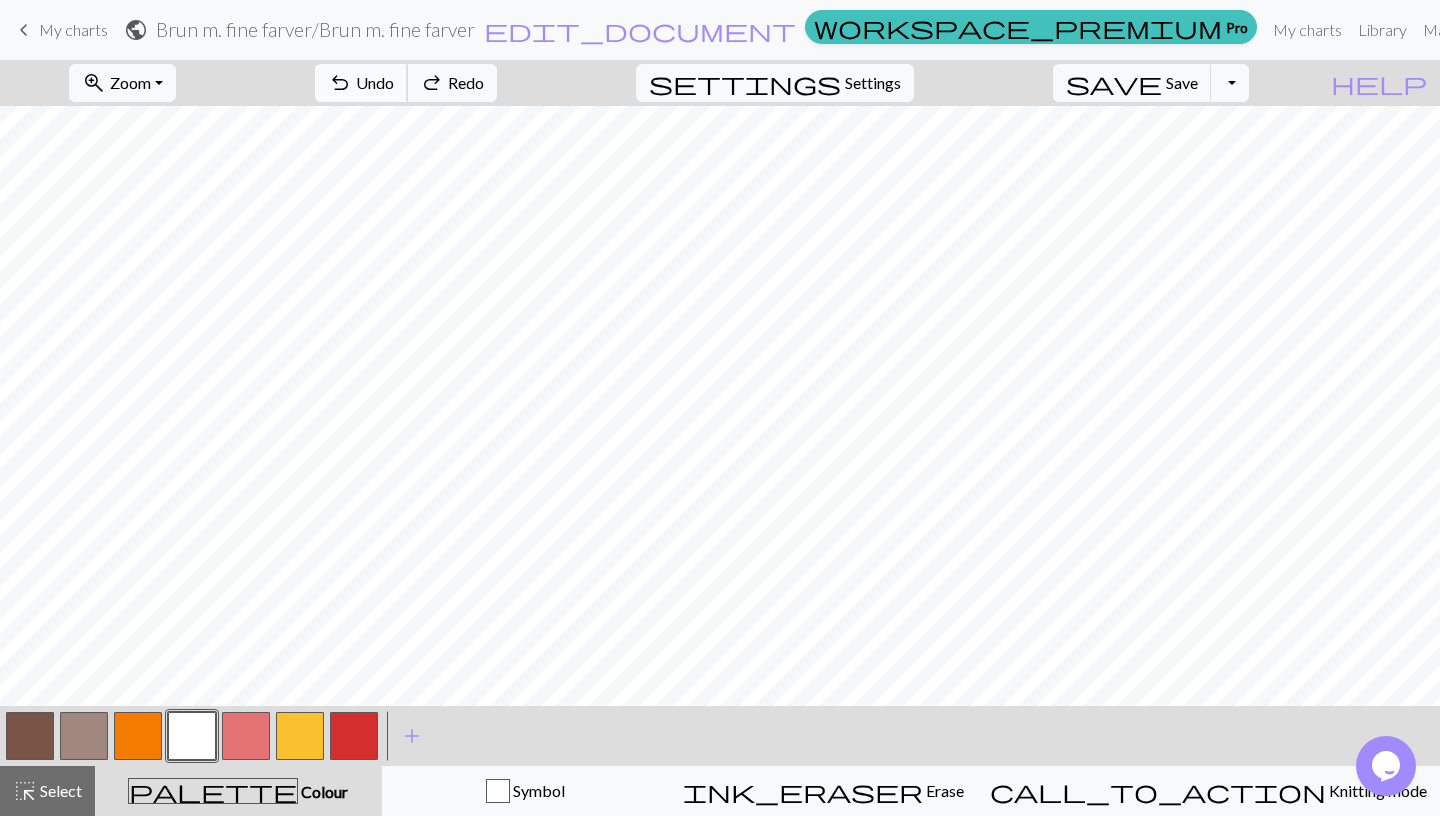 click on "undo Undo Undo" at bounding box center [361, 83] 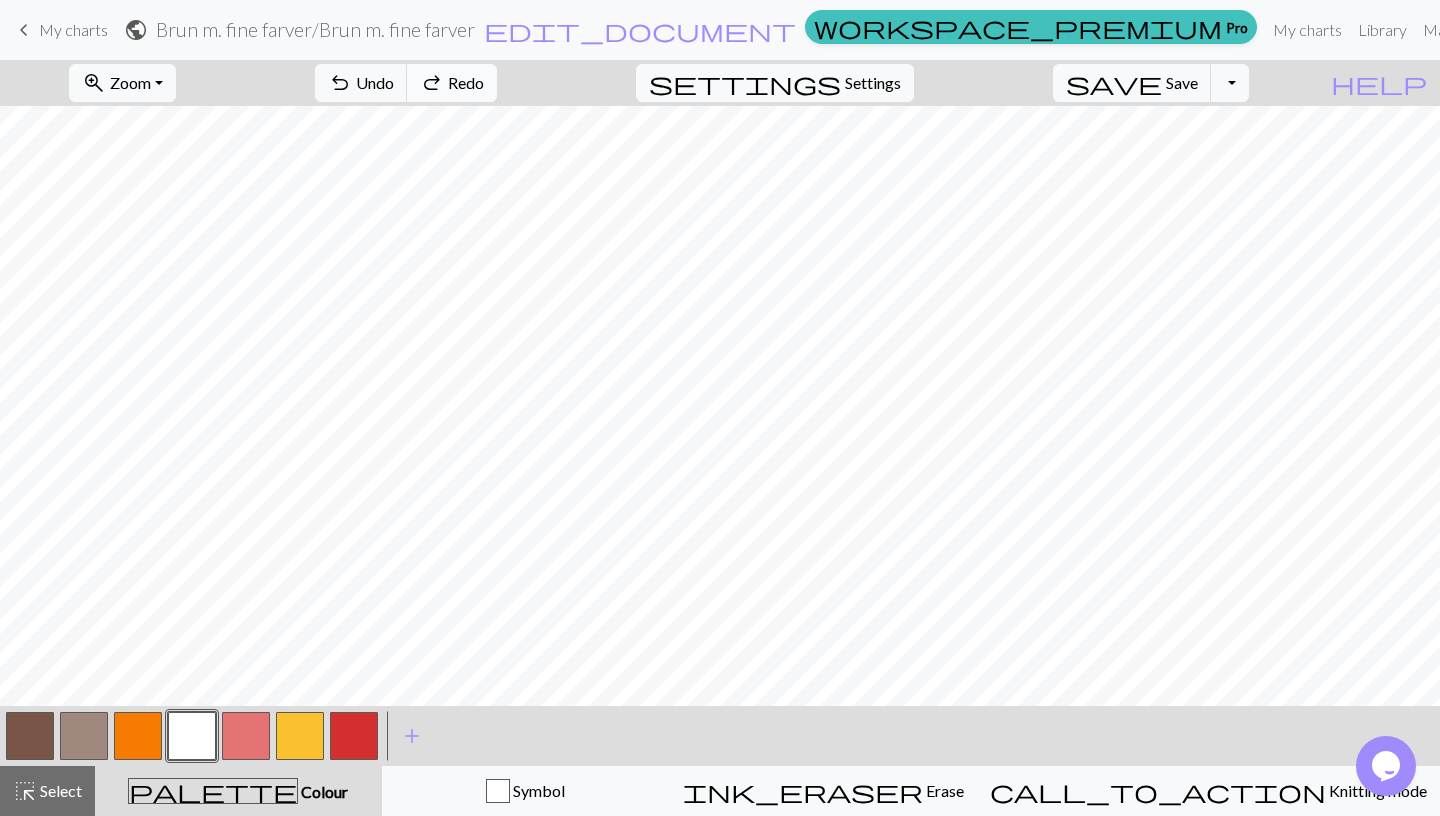 click on "Redo" at bounding box center (466, 82) 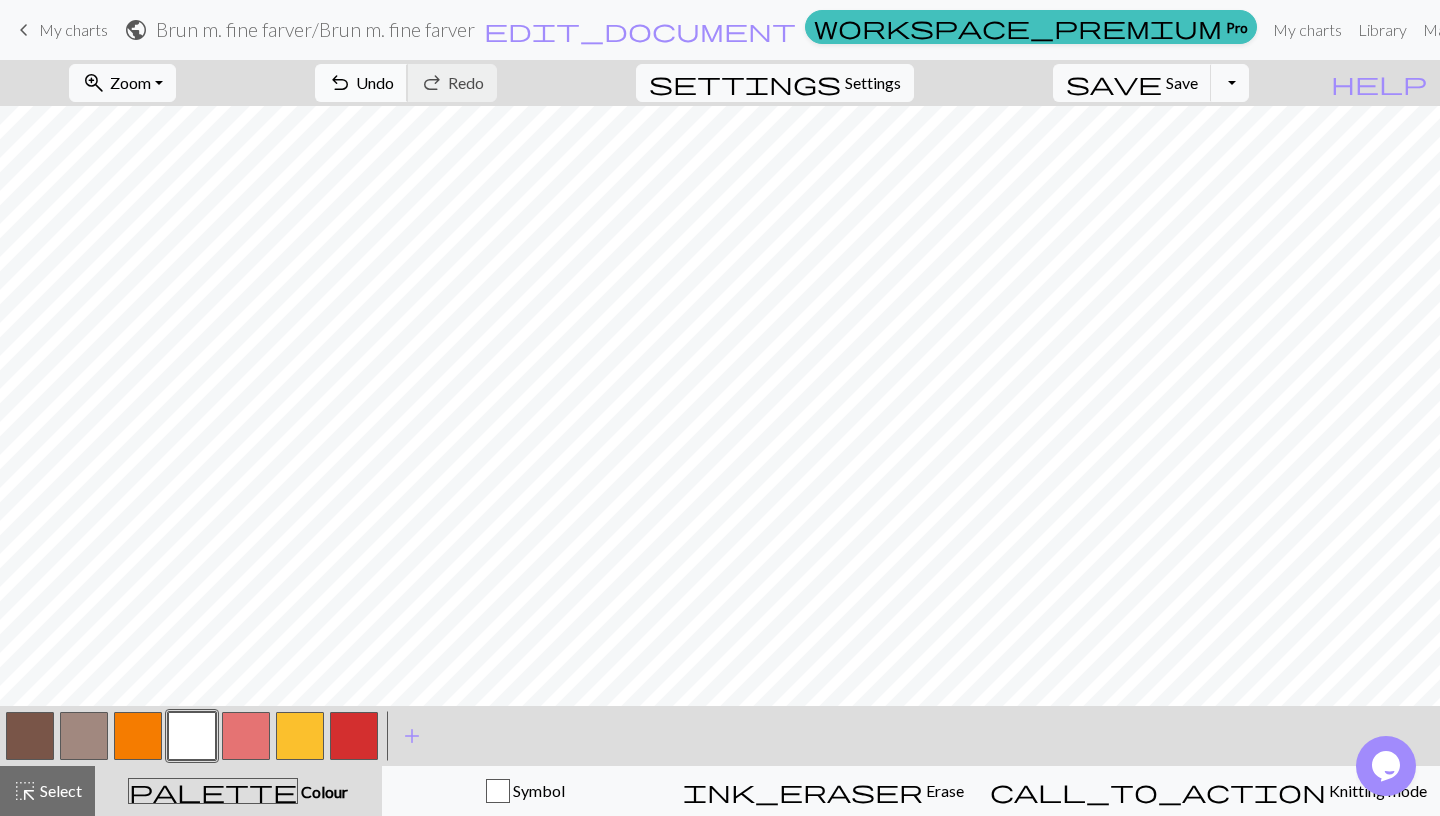 click on "Undo" at bounding box center (375, 82) 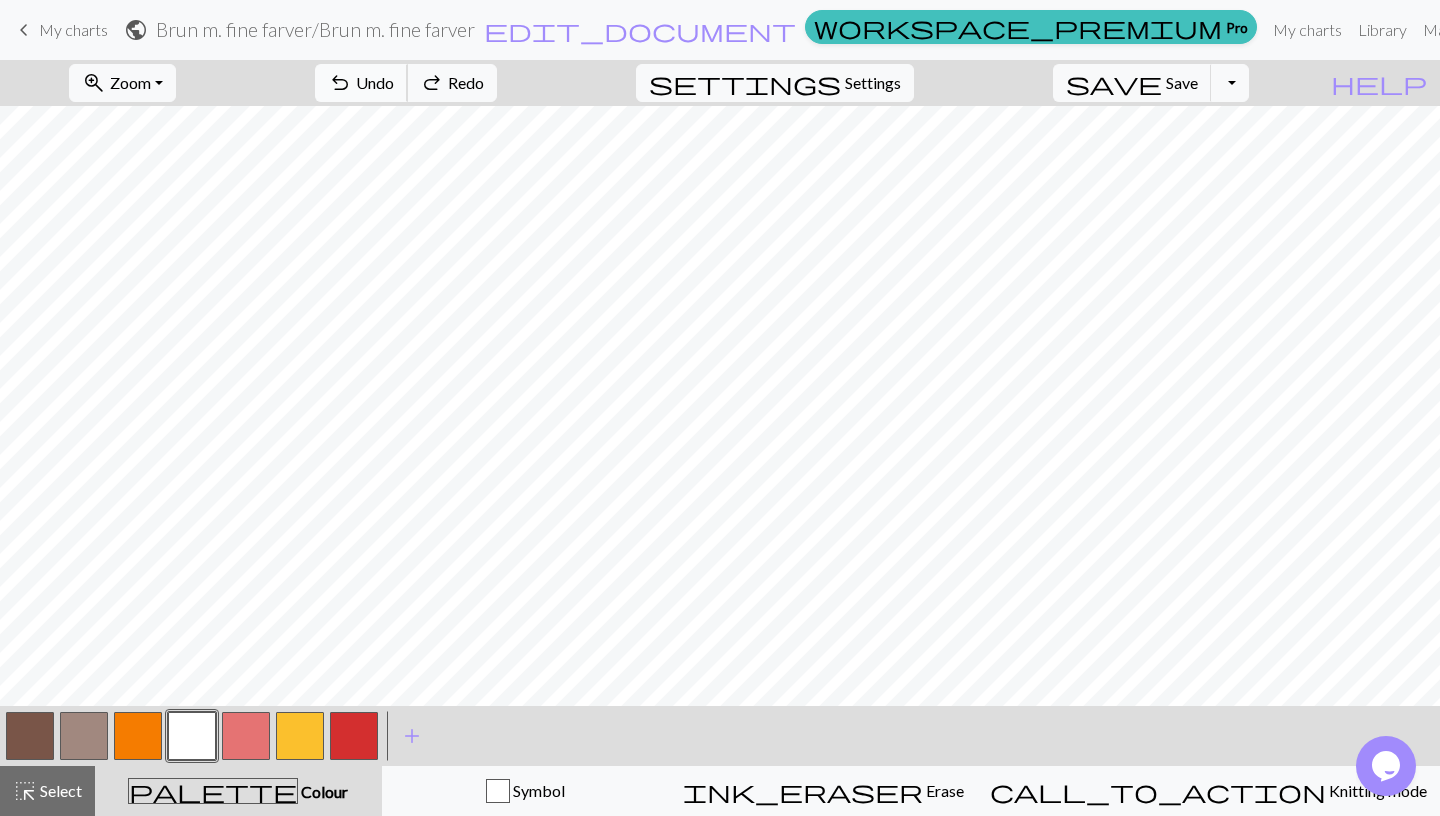 click on "Undo" at bounding box center [375, 82] 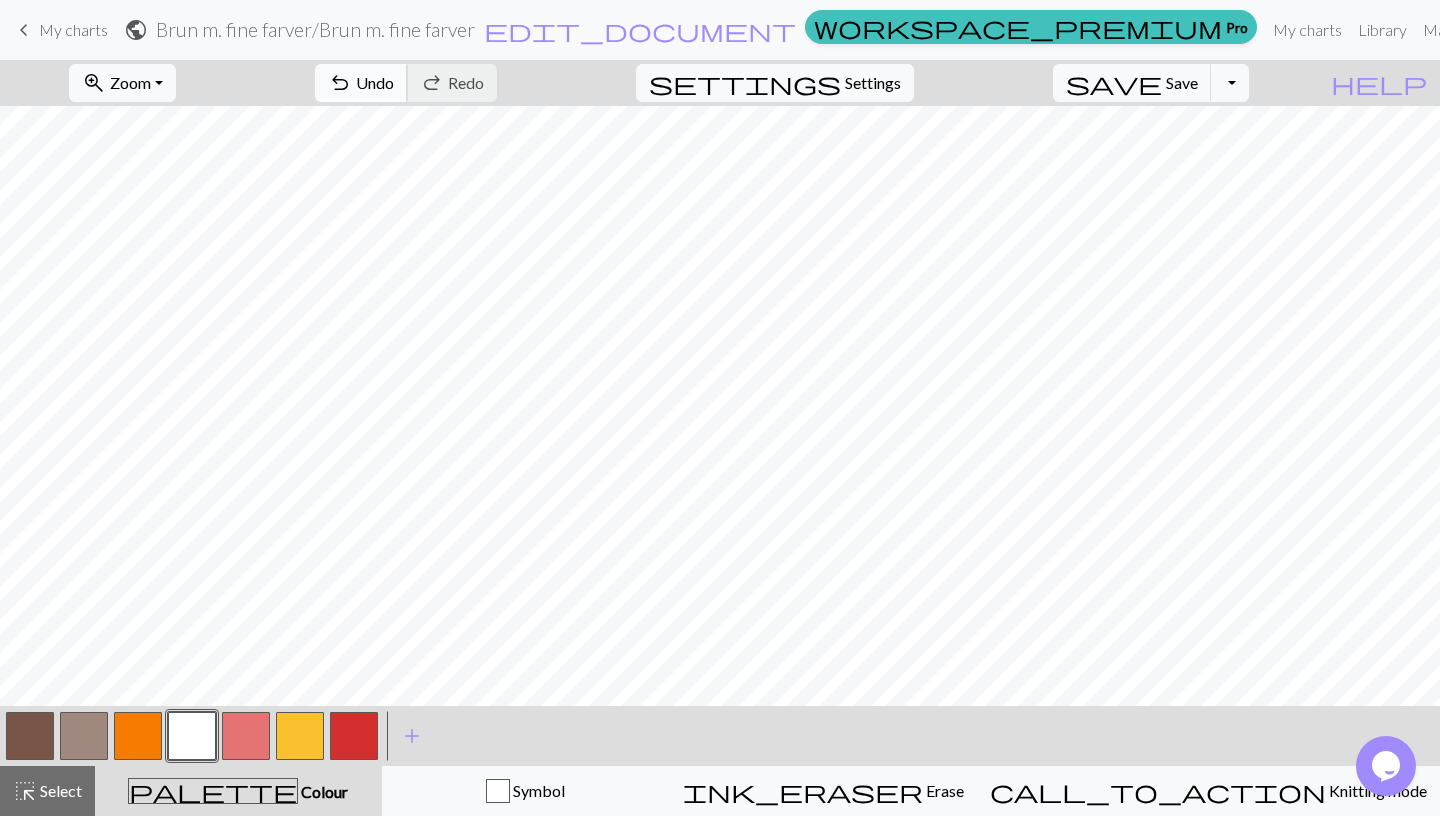 click on "Undo" at bounding box center [375, 82] 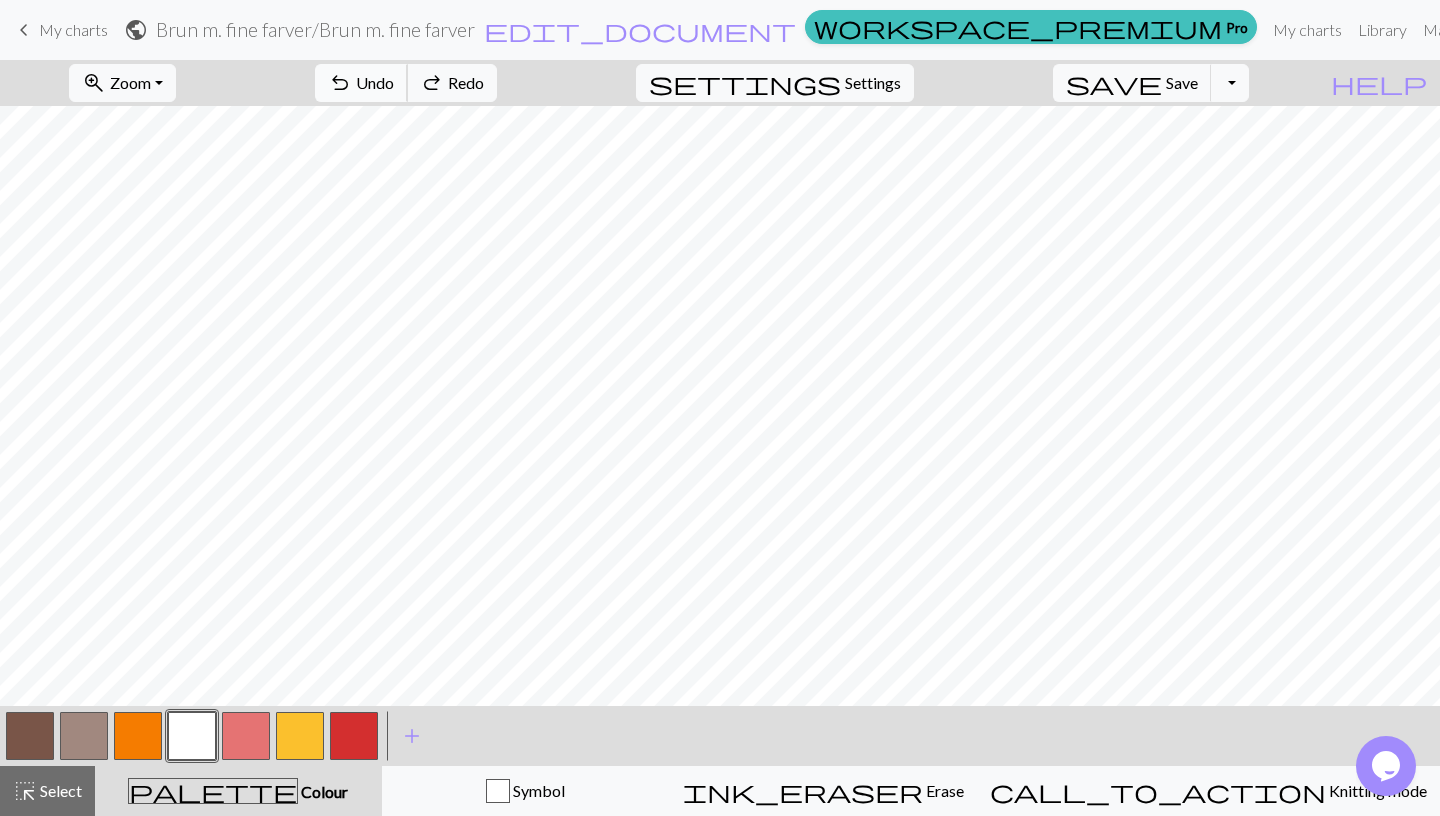 click on "Undo" at bounding box center [375, 82] 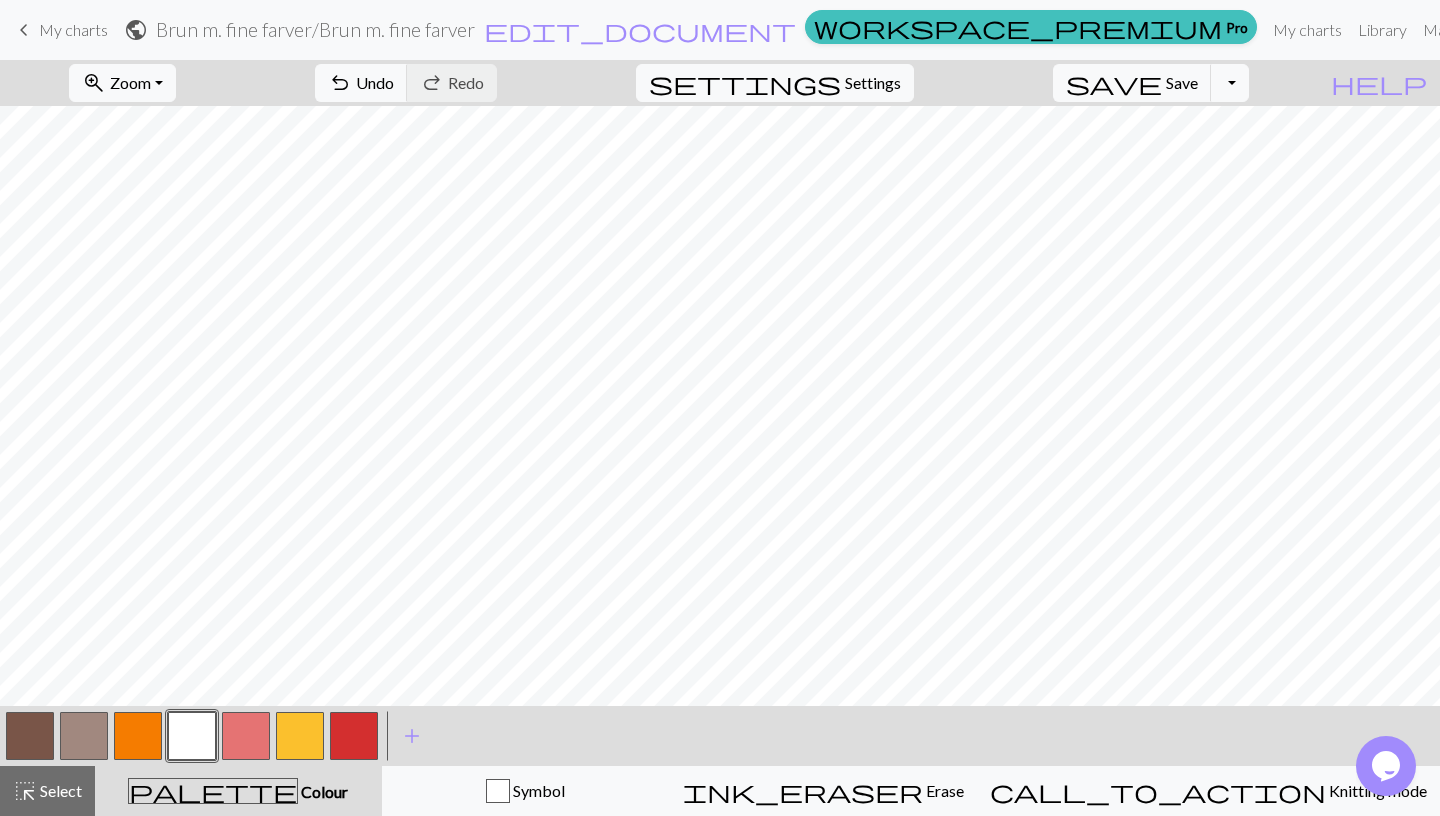 scroll, scrollTop: 0, scrollLeft: 0, axis: both 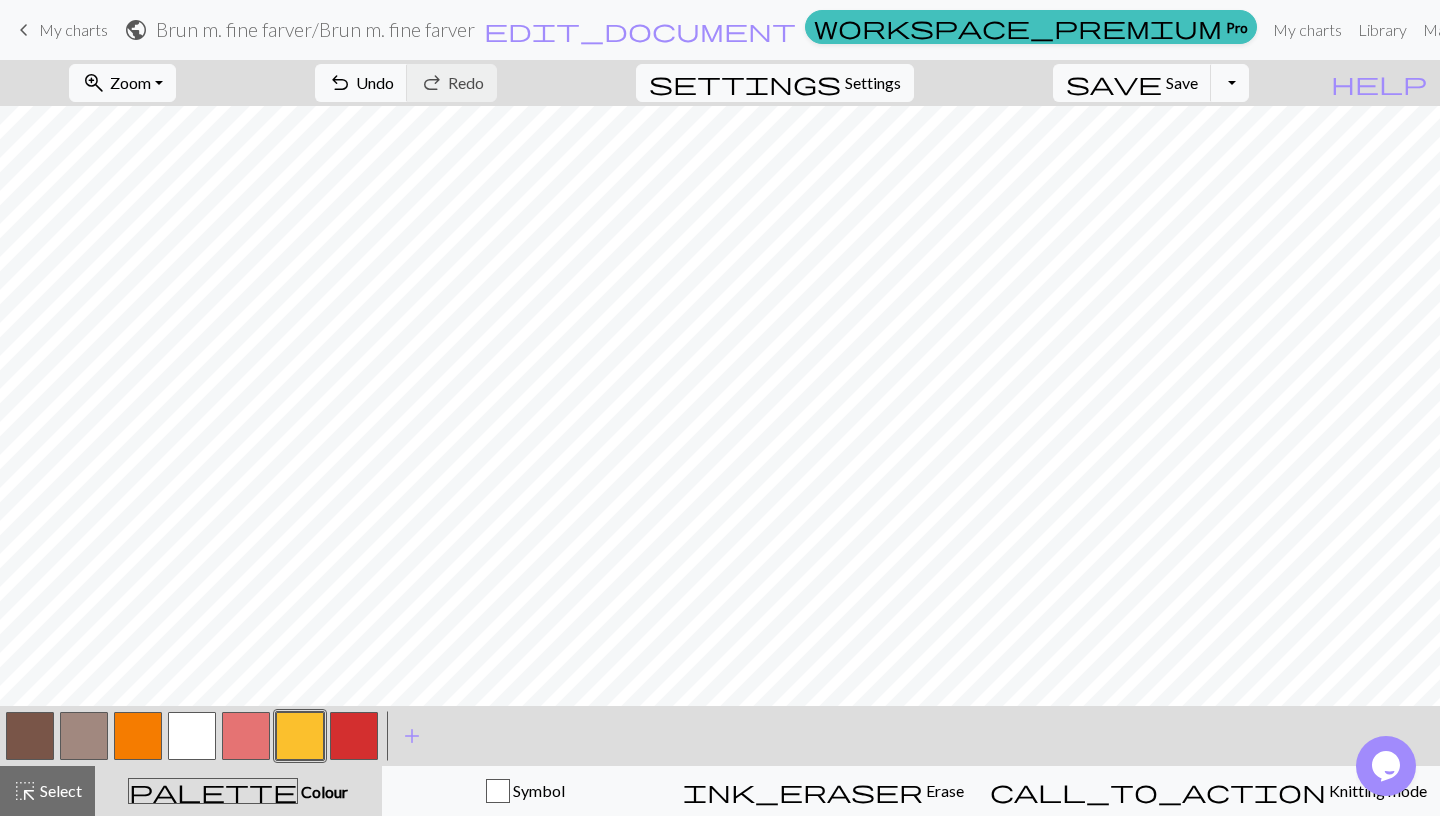 click at bounding box center [300, 736] 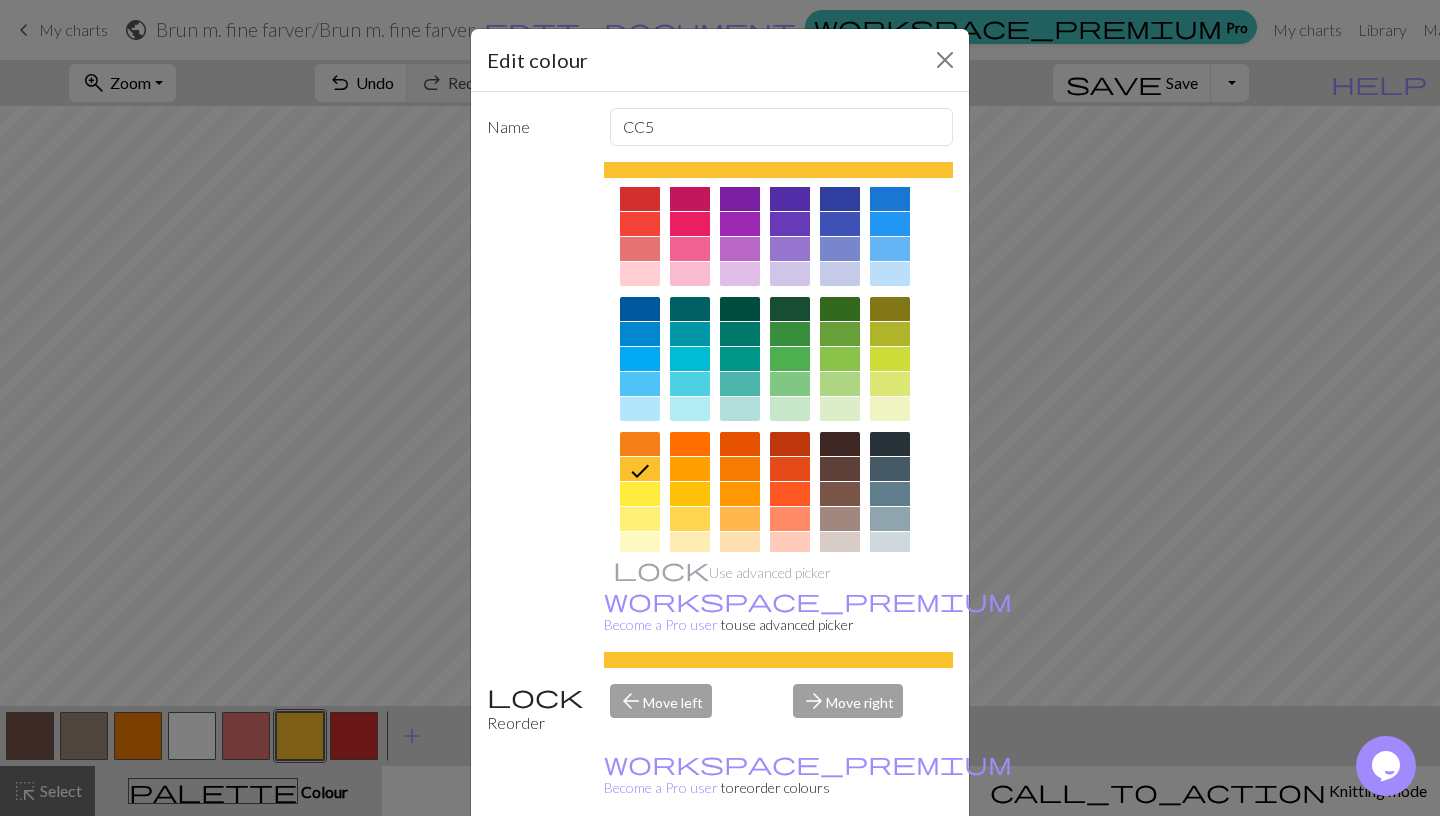 scroll, scrollTop: 41, scrollLeft: 0, axis: vertical 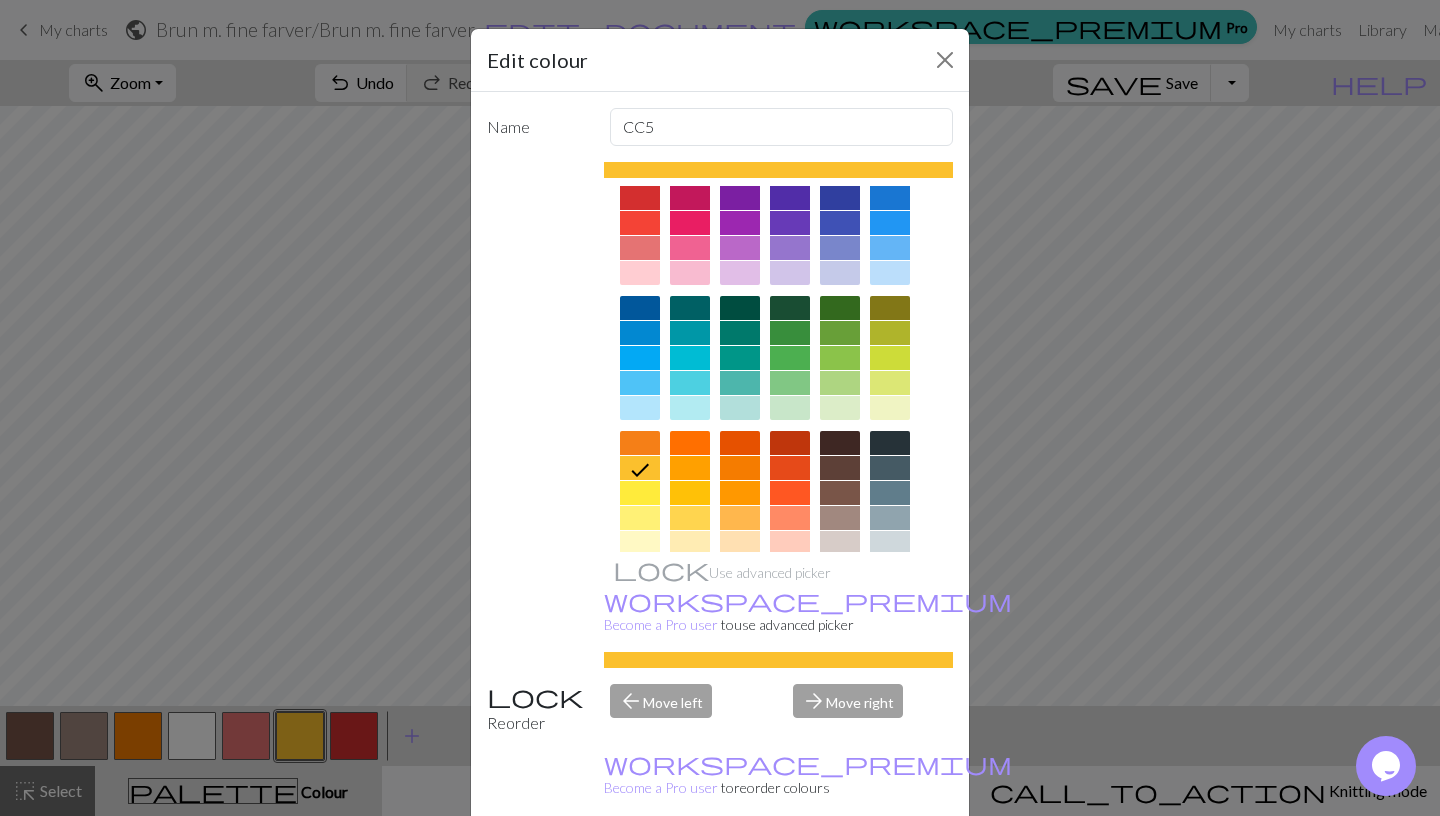 click at bounding box center [840, 493] 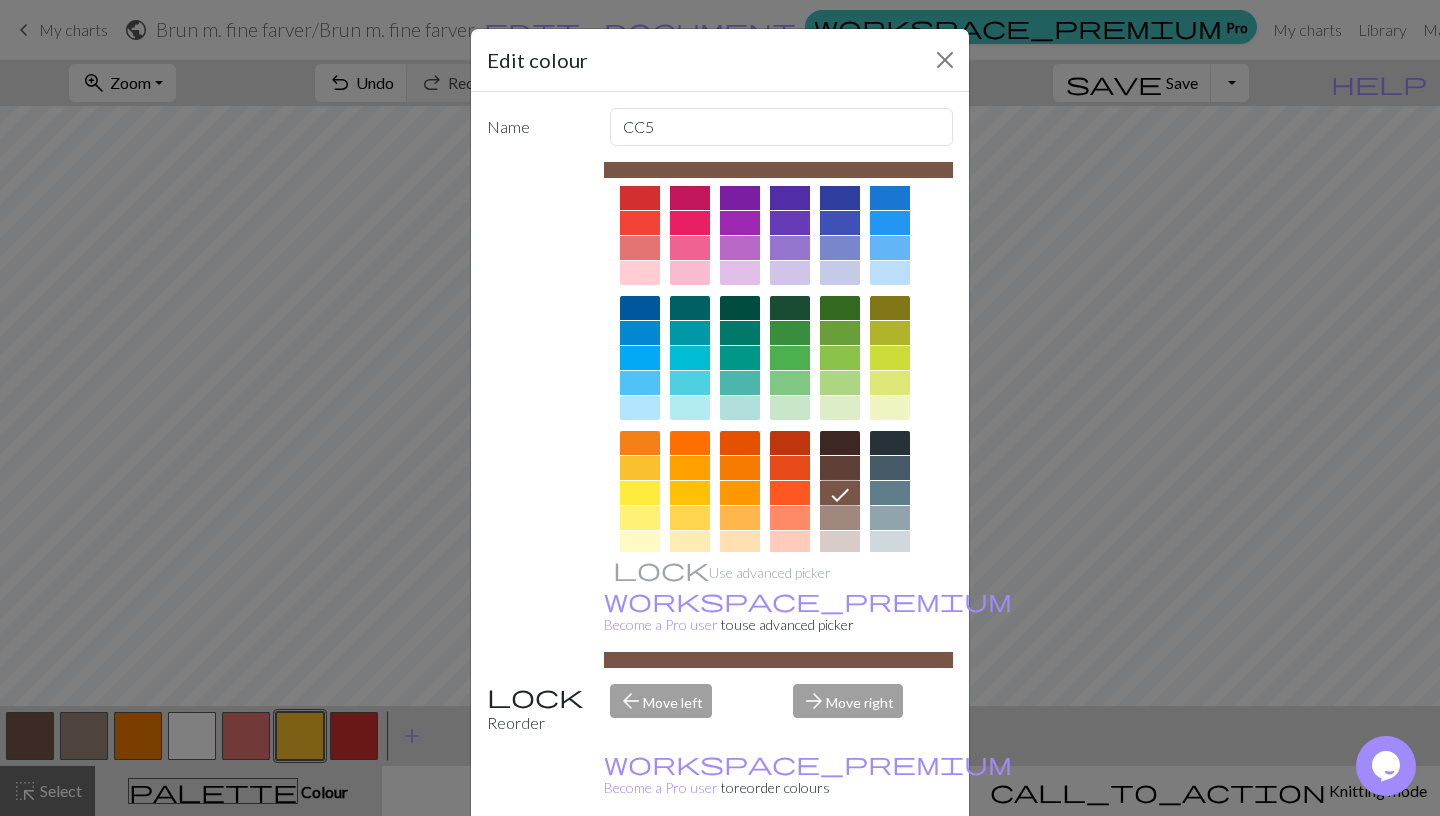 click on "Done" at bounding box center [840, 867] 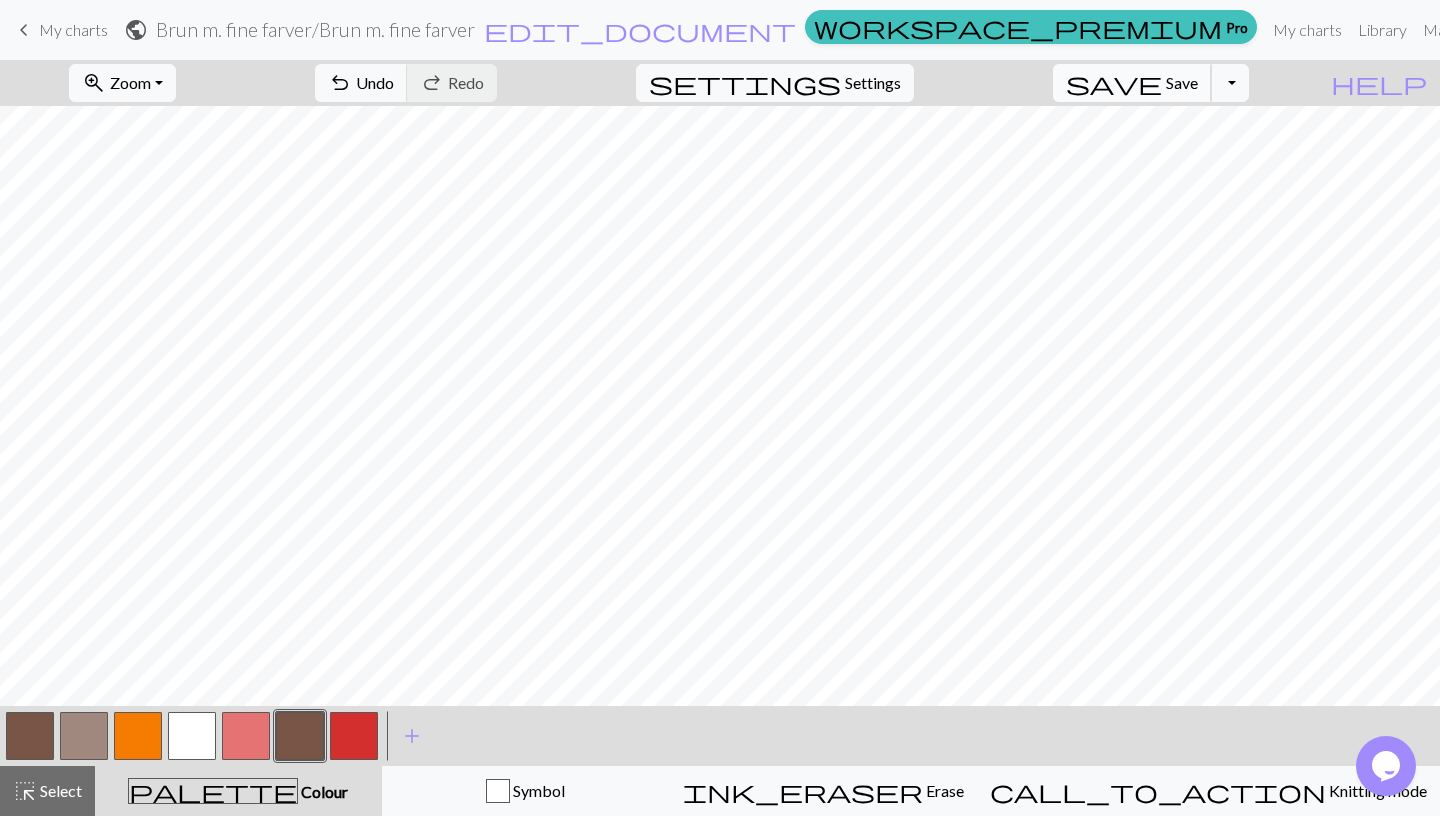 click on "Save" at bounding box center (1182, 82) 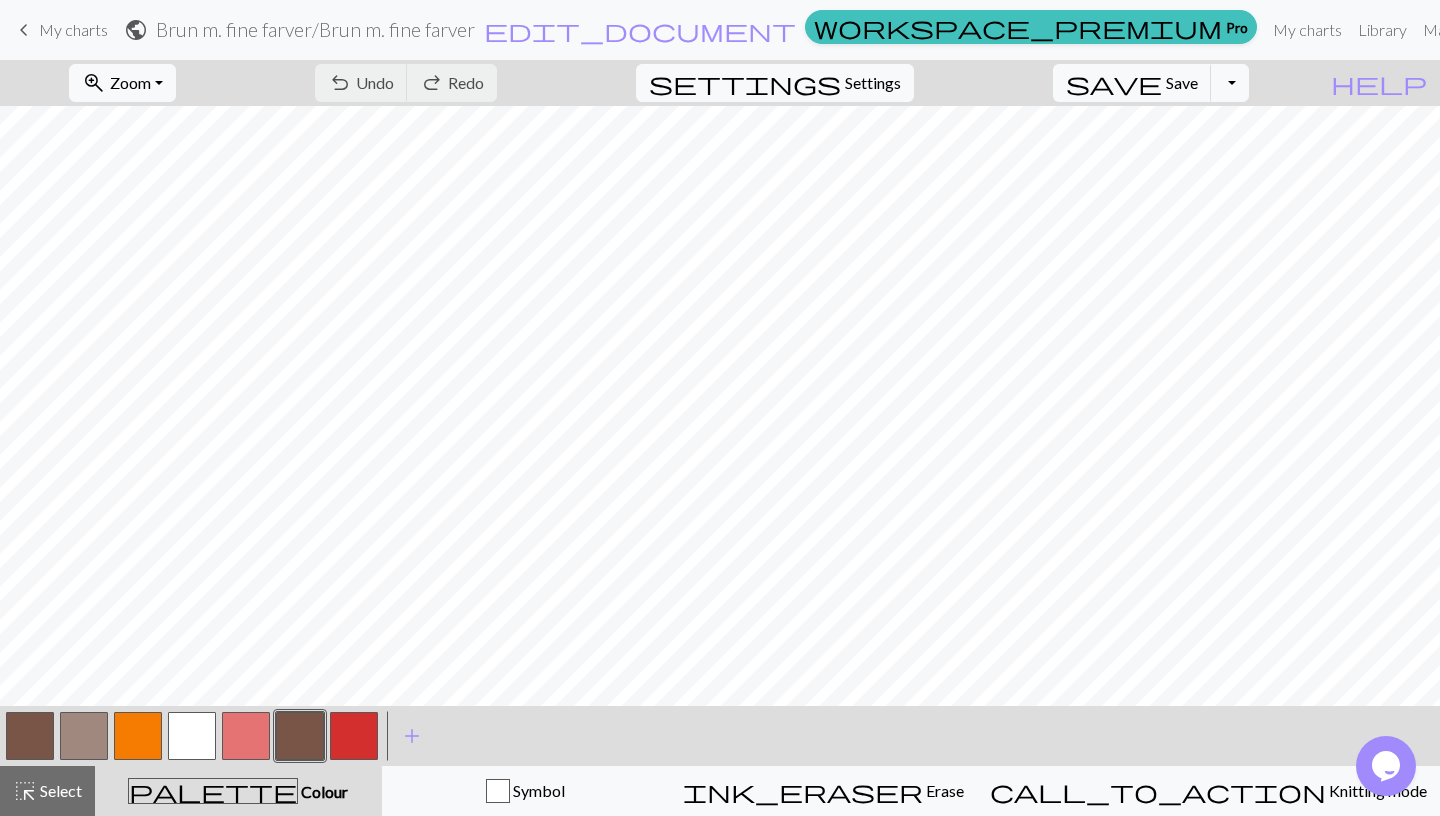 click at bounding box center [30, 736] 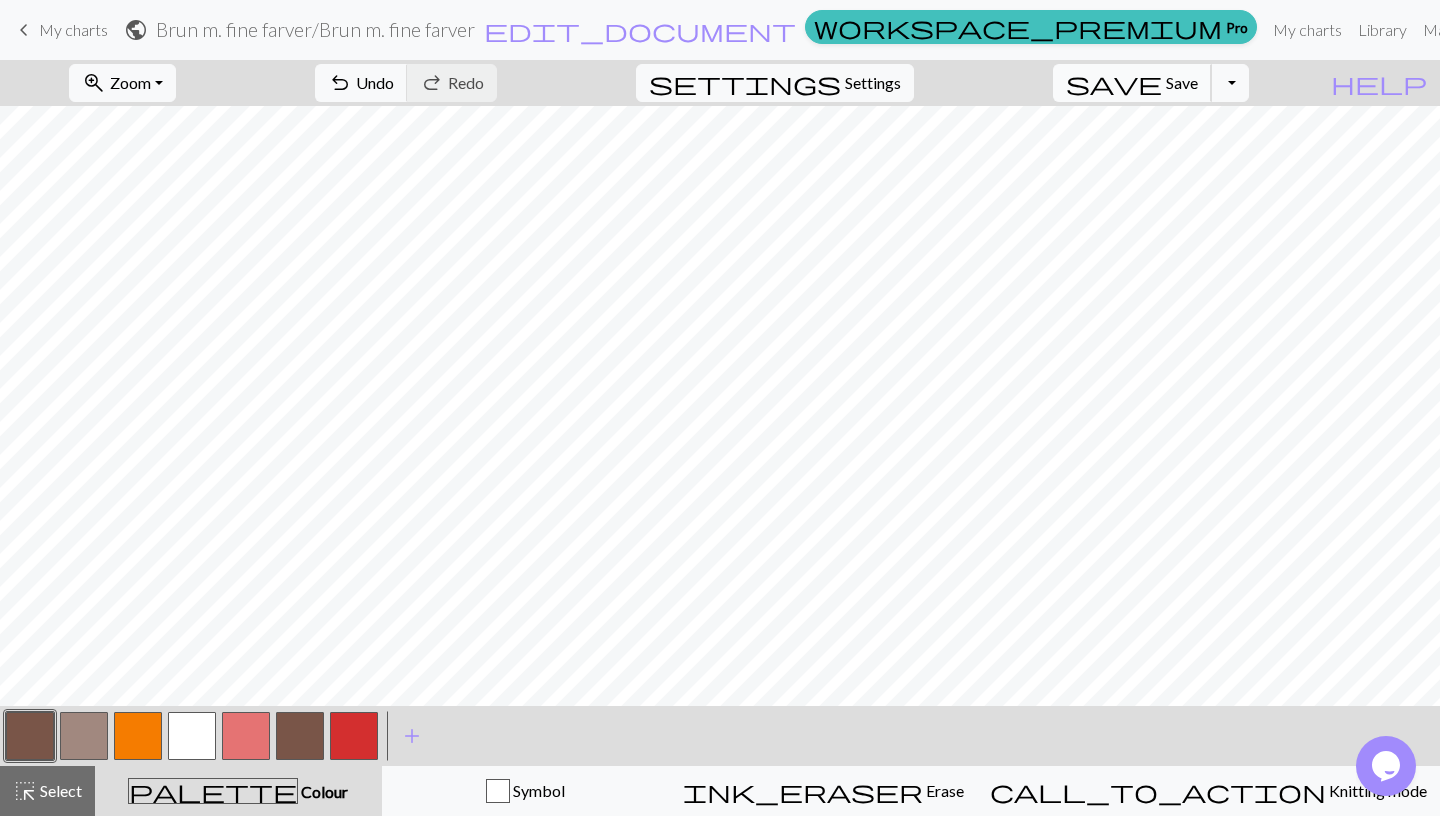 click on "Save" at bounding box center [1182, 82] 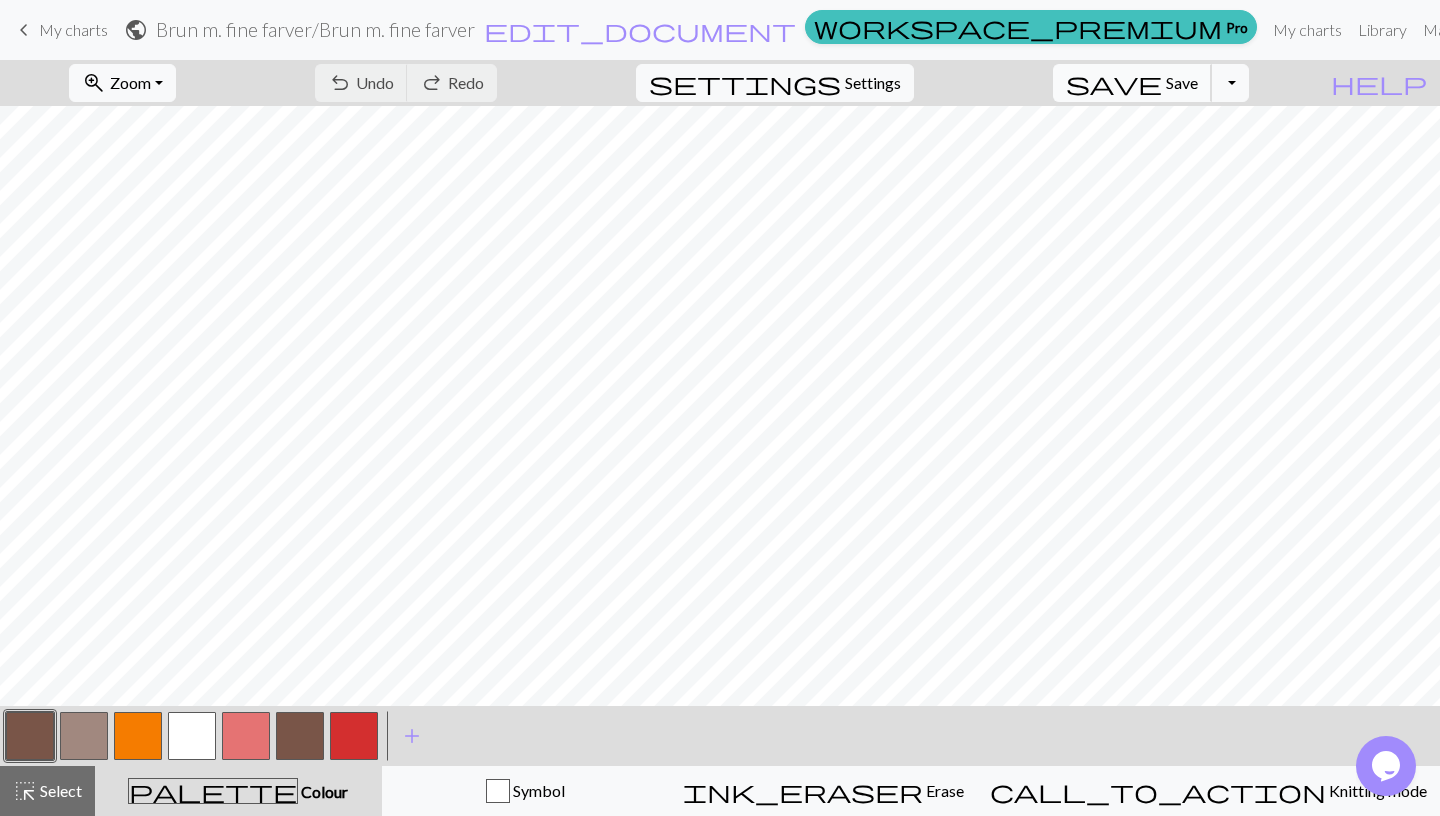 click on "Save" at bounding box center [1182, 82] 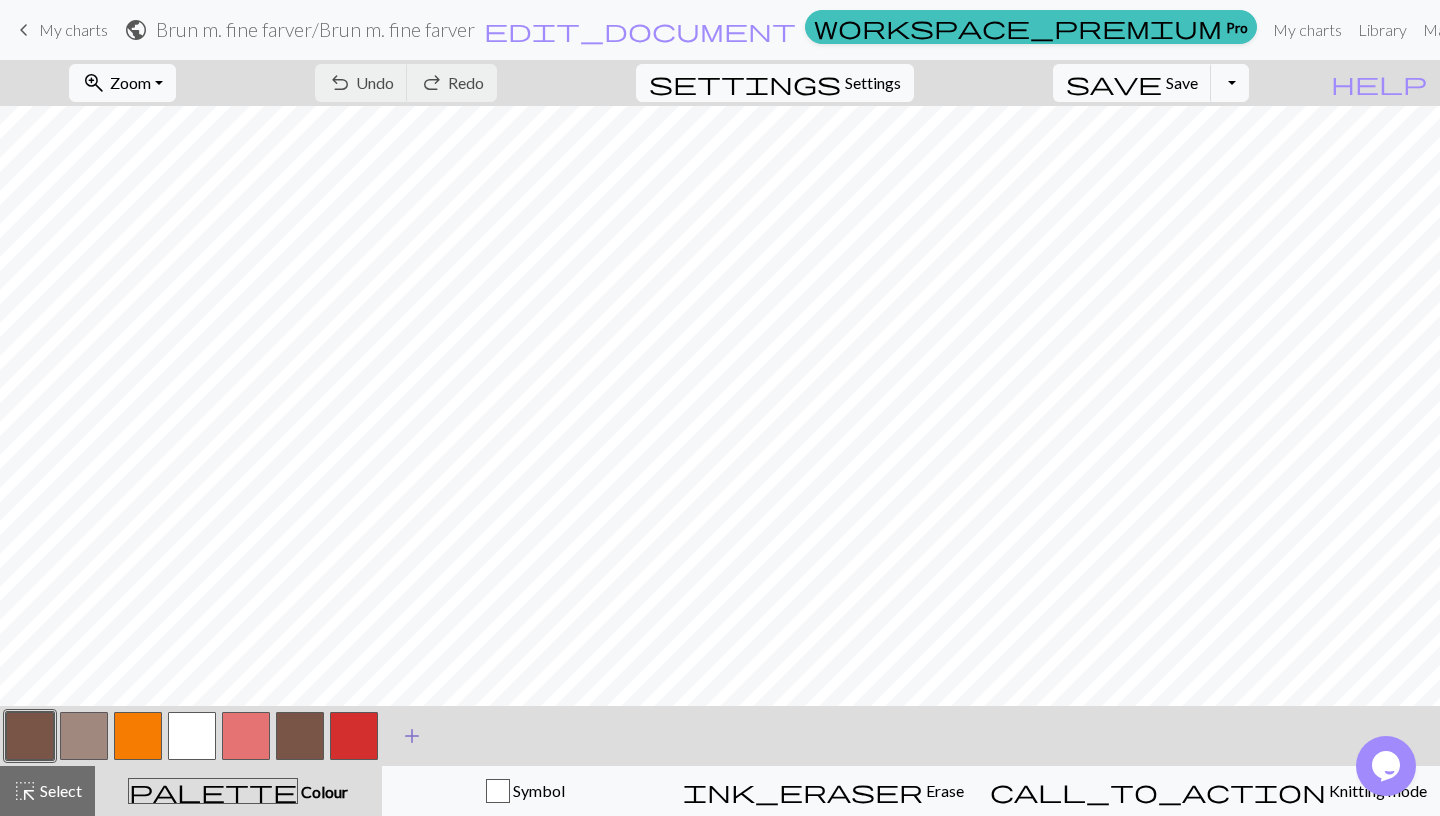 click on "add" at bounding box center (412, 736) 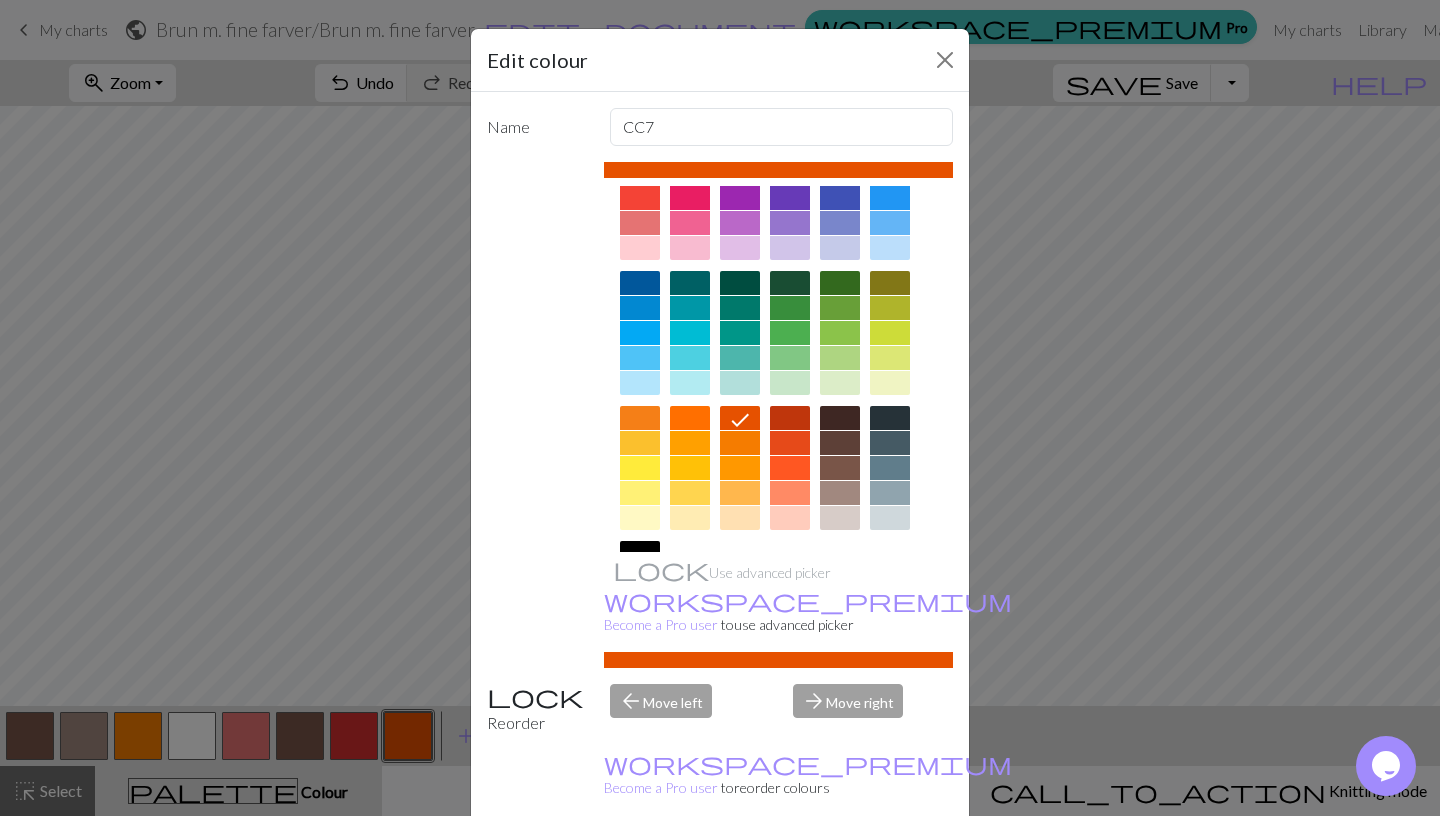 scroll, scrollTop: 70, scrollLeft: 0, axis: vertical 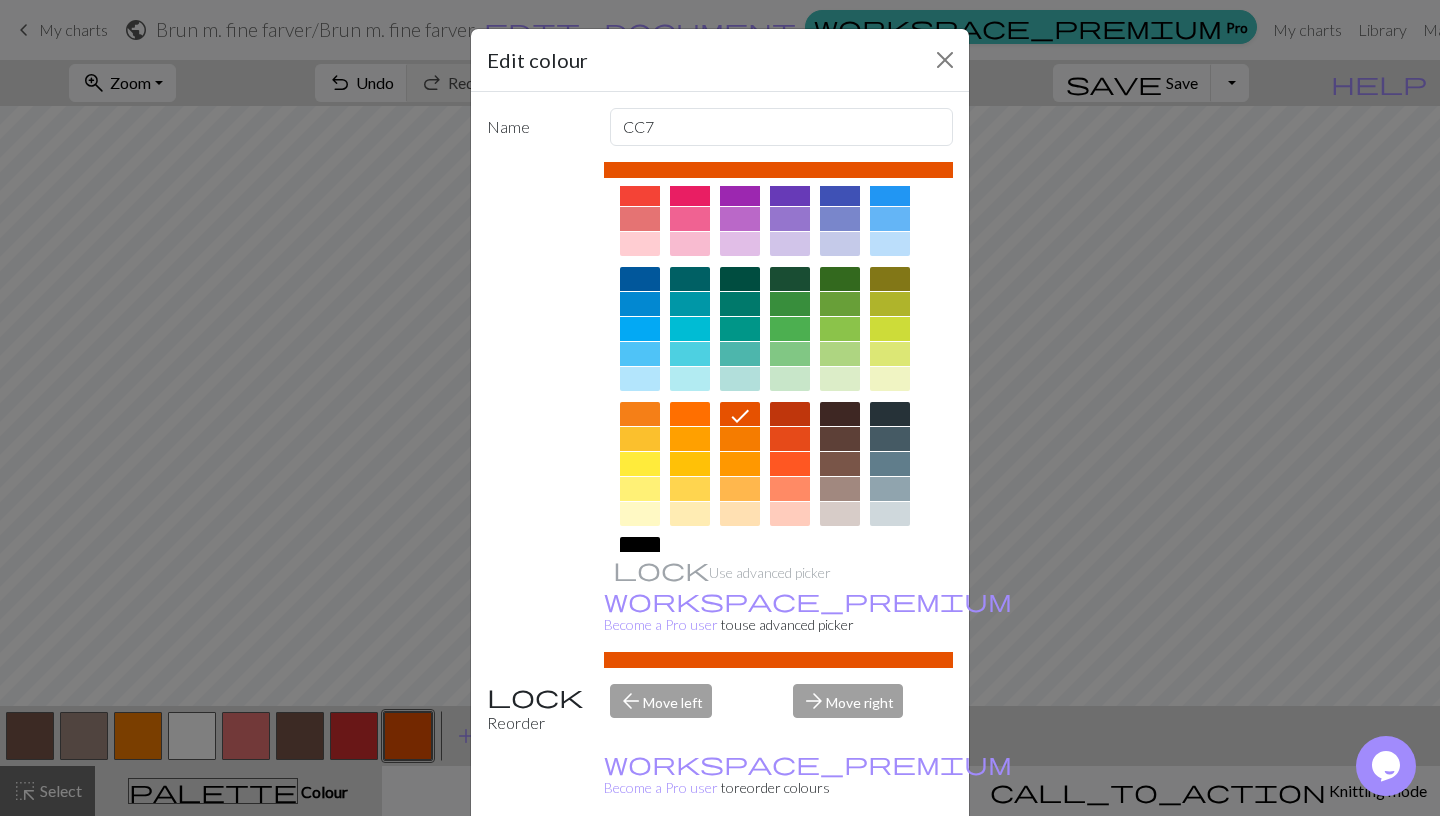 click at bounding box center [690, 489] 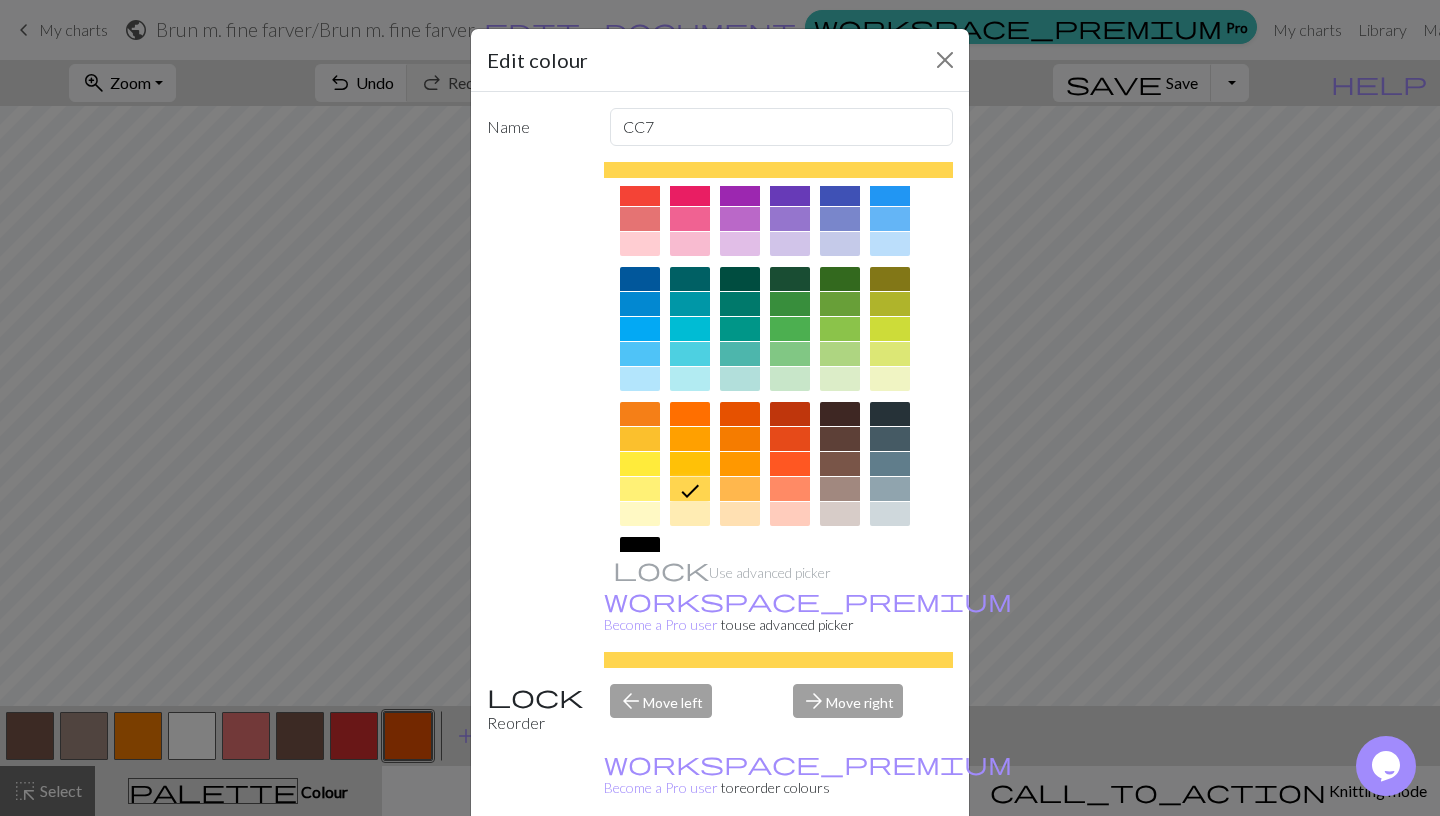 click at bounding box center (690, 514) 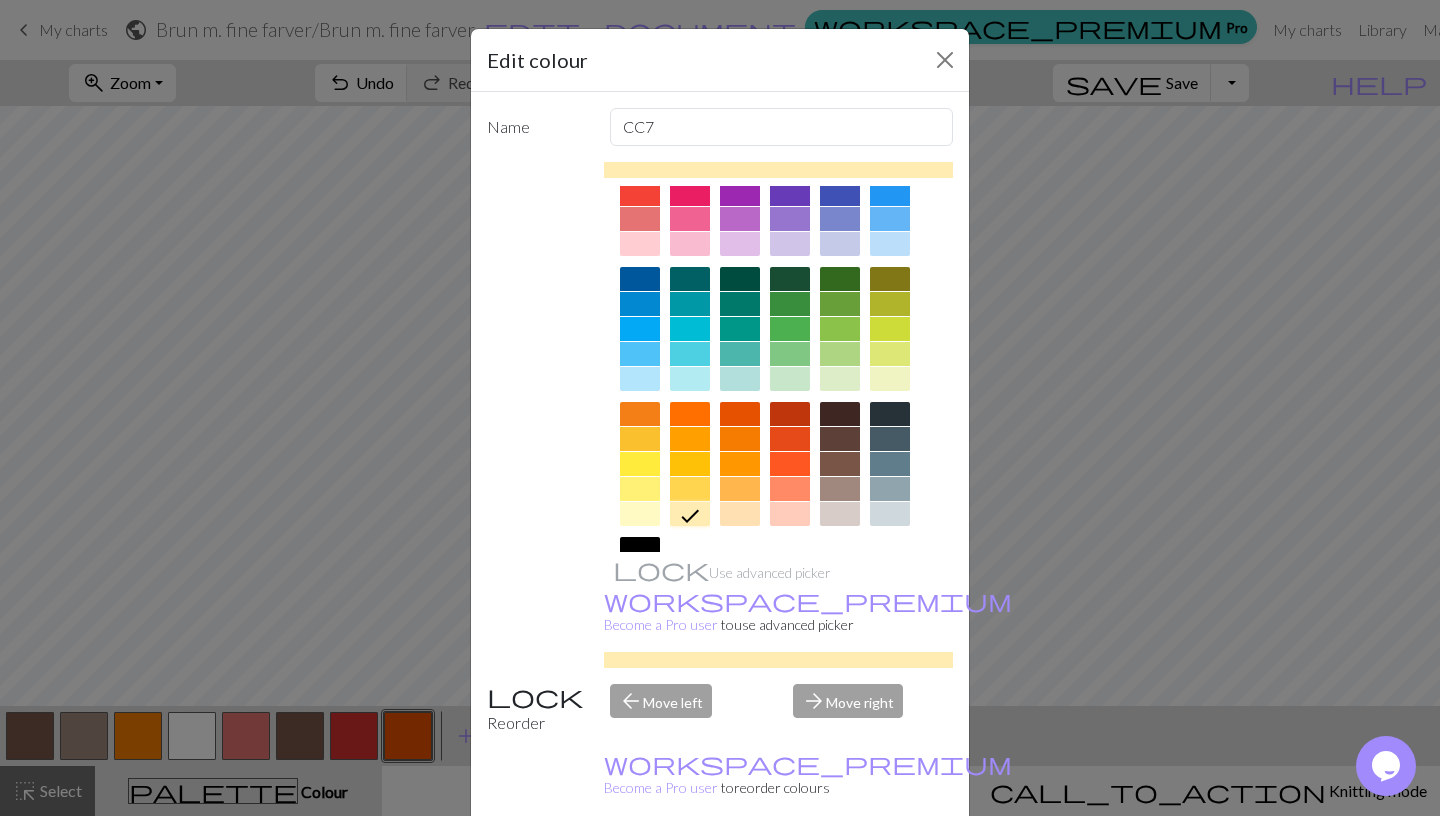 click at bounding box center [740, 514] 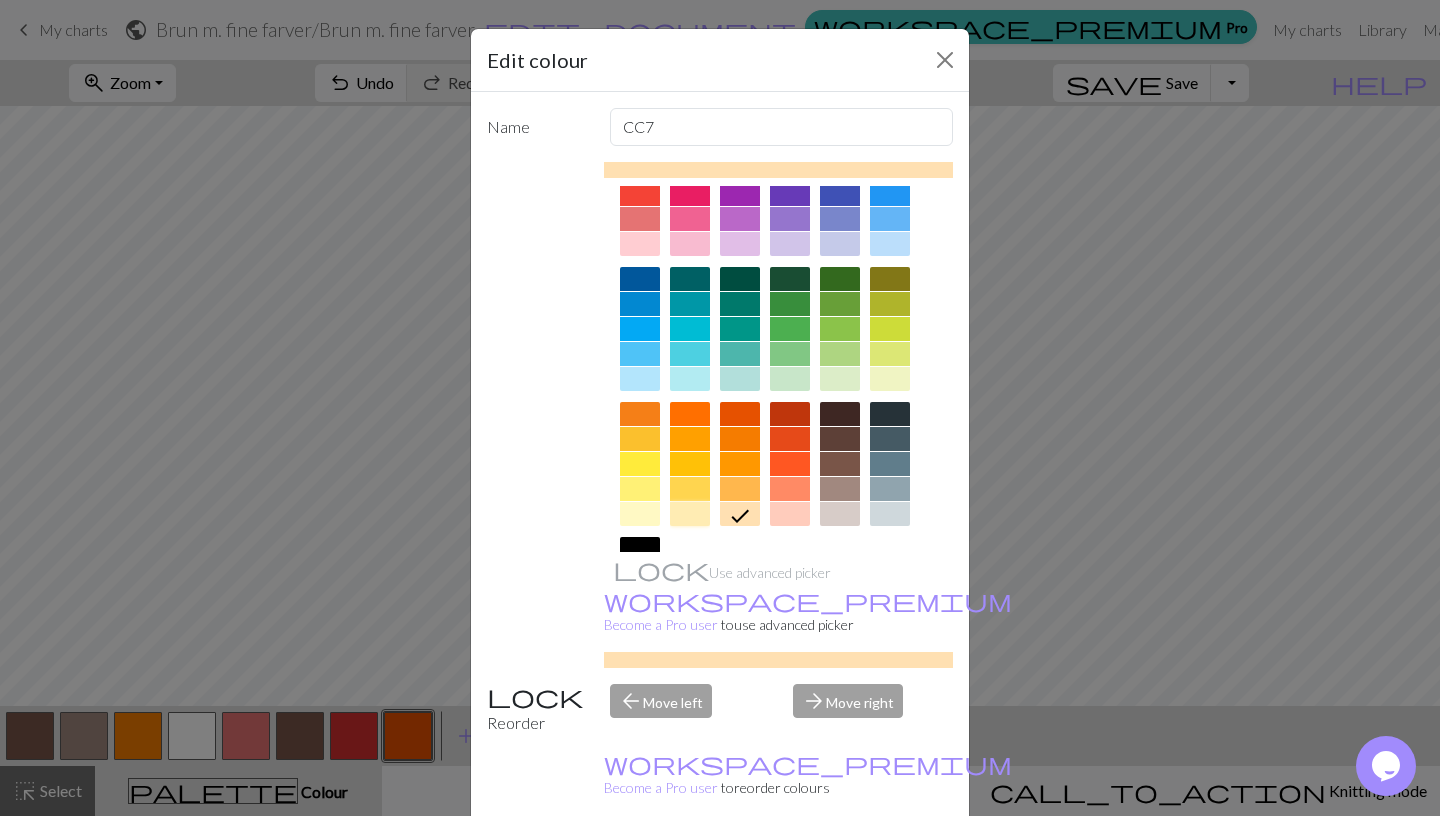 click at bounding box center [690, 514] 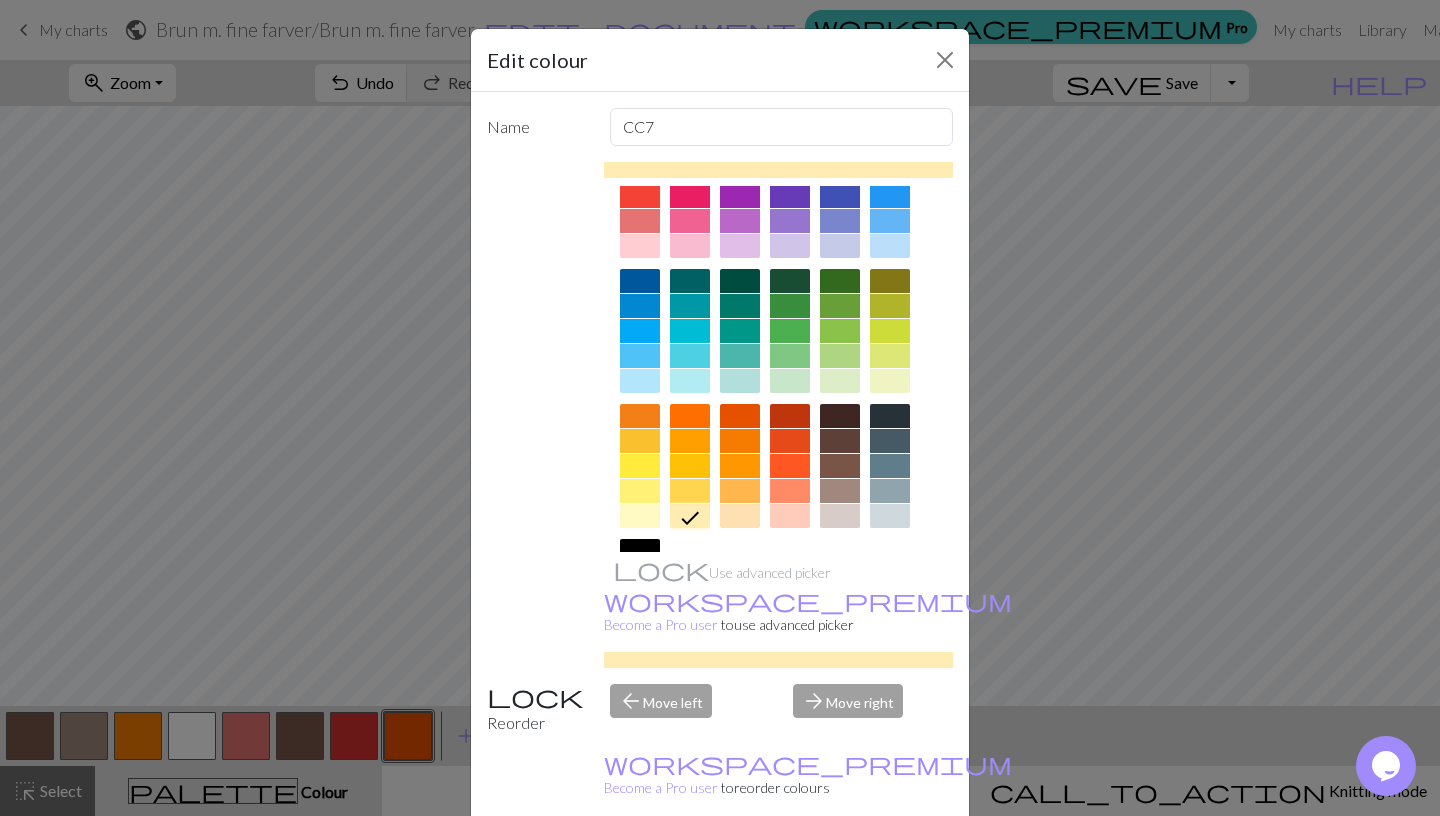 scroll, scrollTop: 42, scrollLeft: 0, axis: vertical 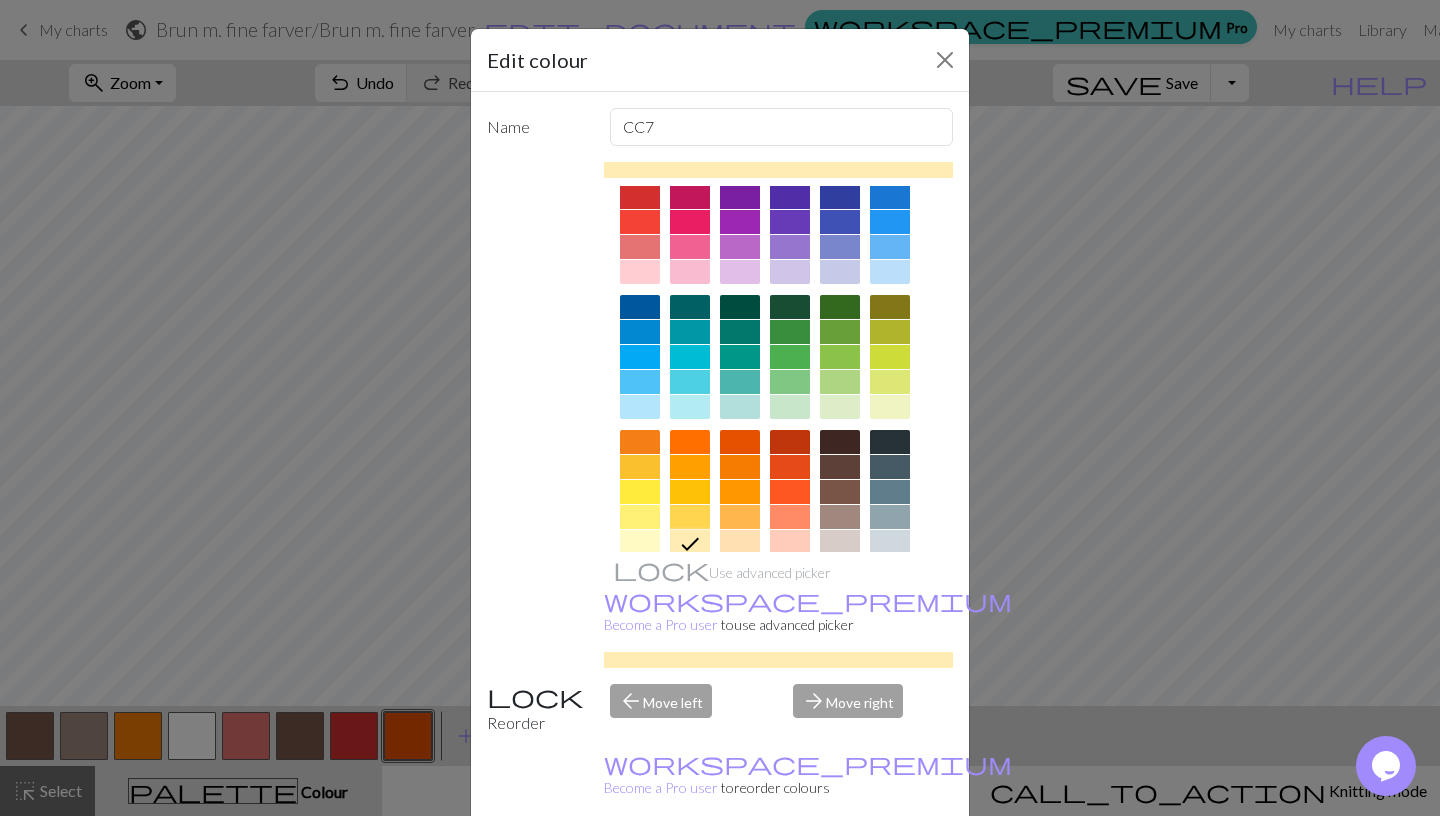 click on "Done" at bounding box center [840, 867] 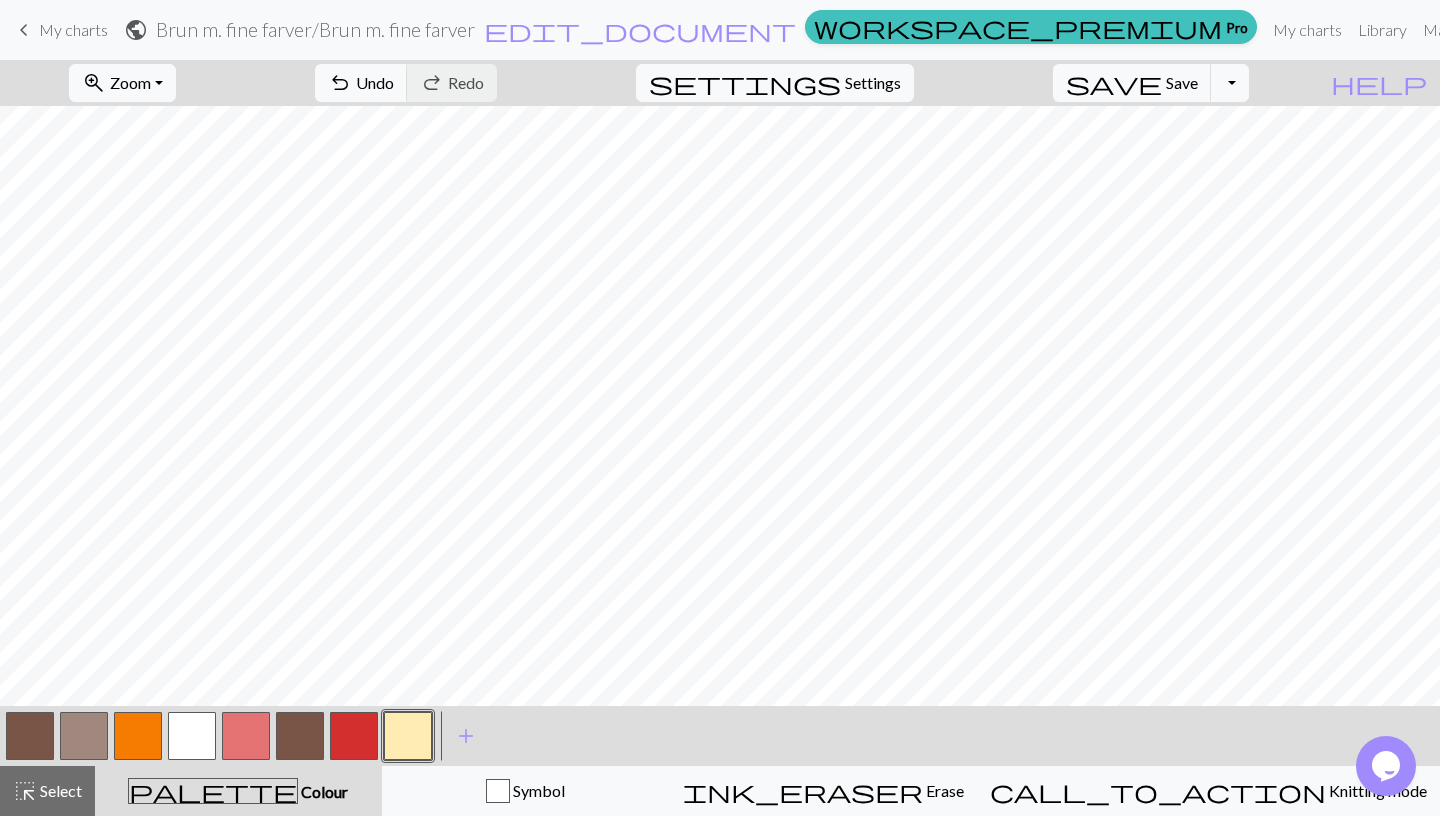 click at bounding box center (408, 736) 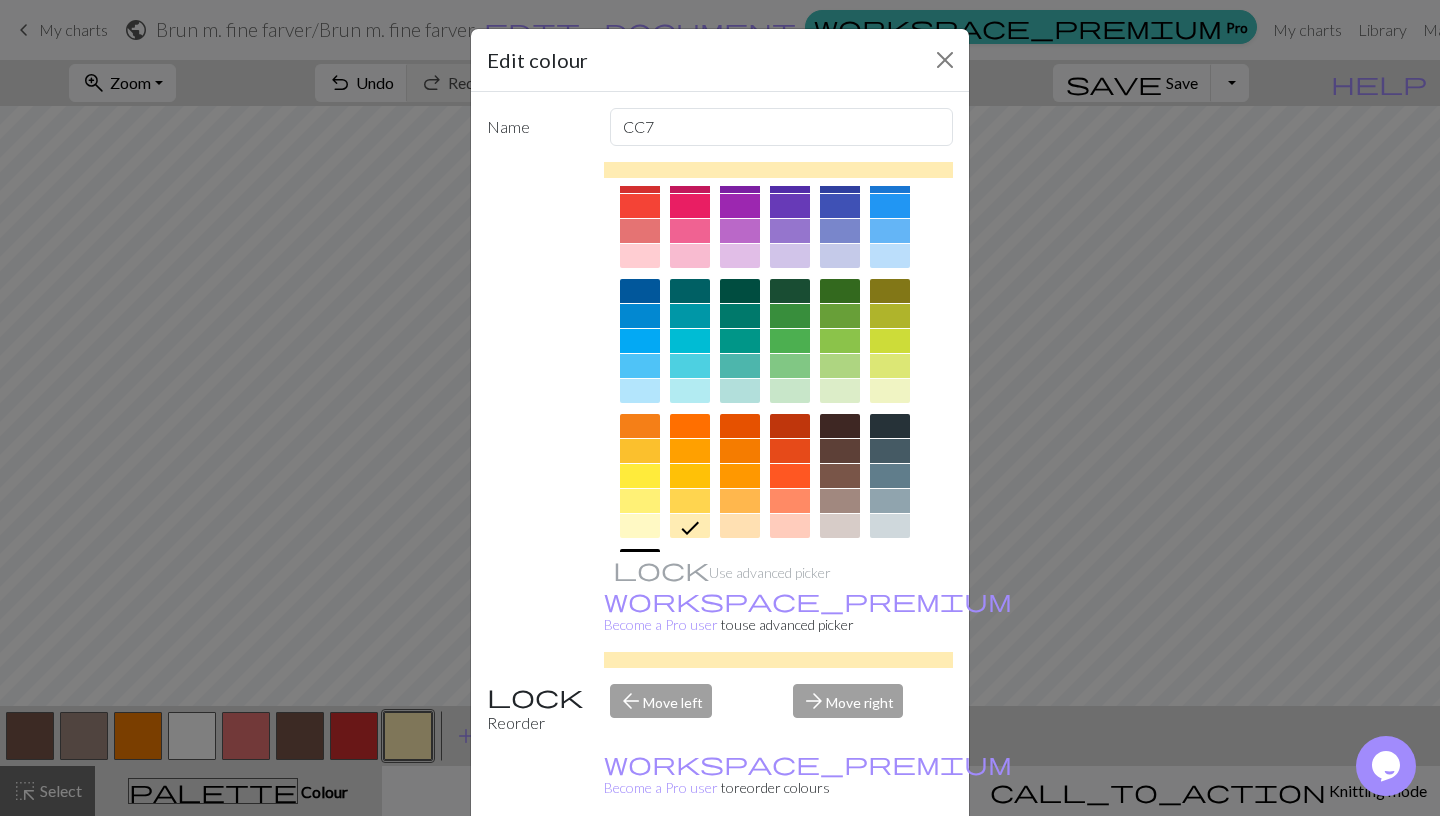scroll, scrollTop: 68, scrollLeft: 0, axis: vertical 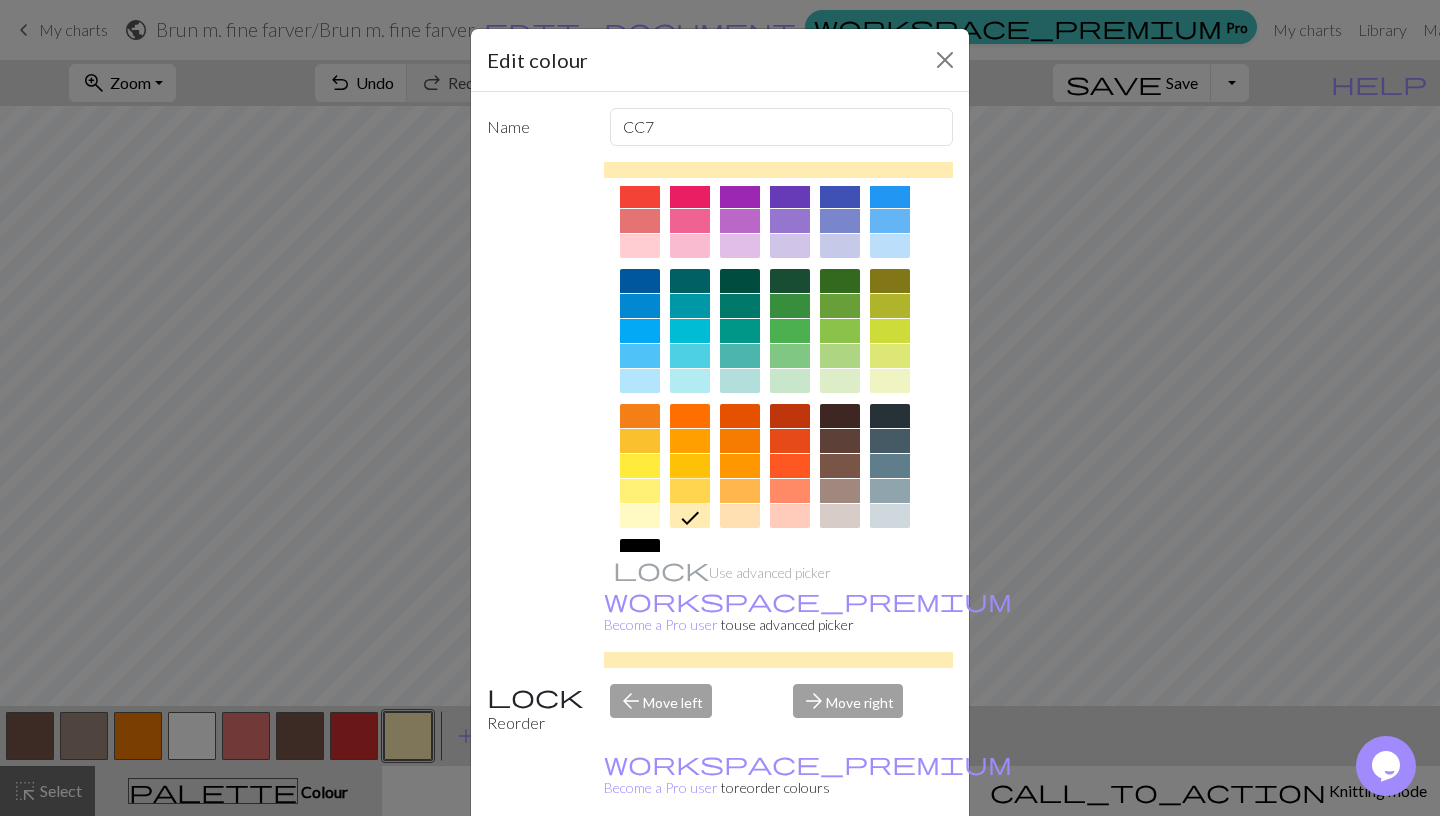 click at bounding box center [690, 491] 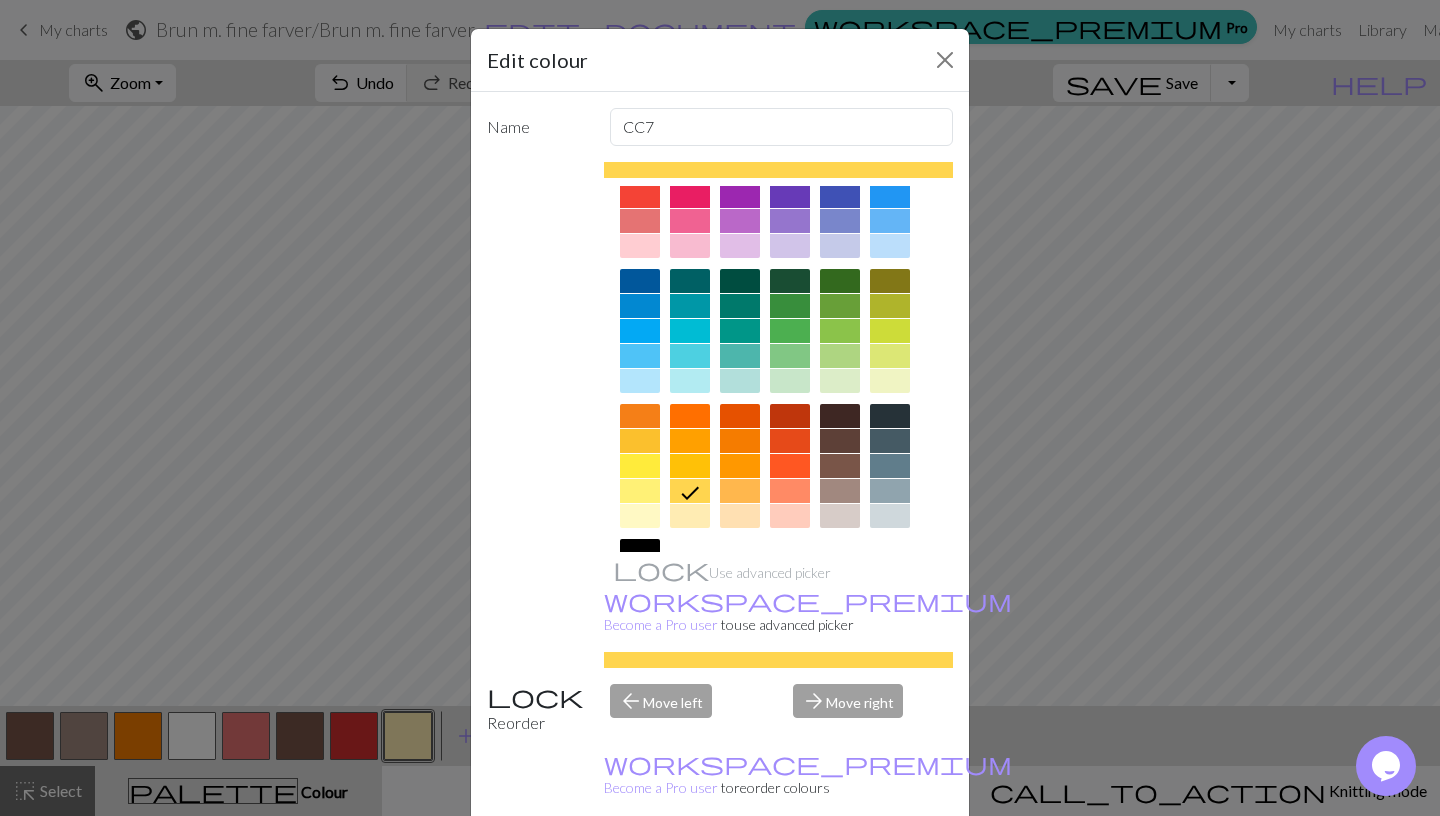 click on "Done" at bounding box center [840, 867] 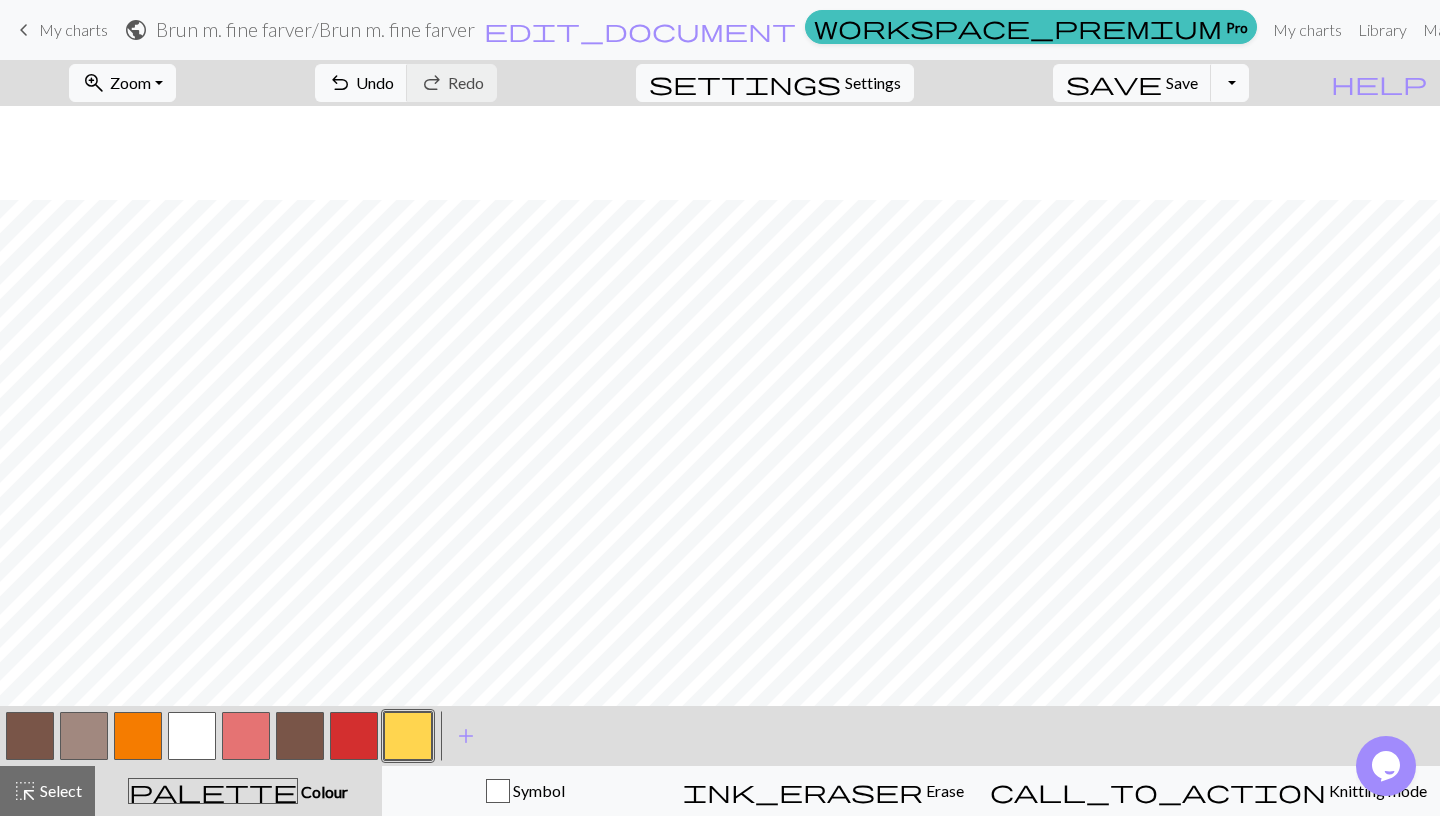 scroll, scrollTop: 125, scrollLeft: 0, axis: vertical 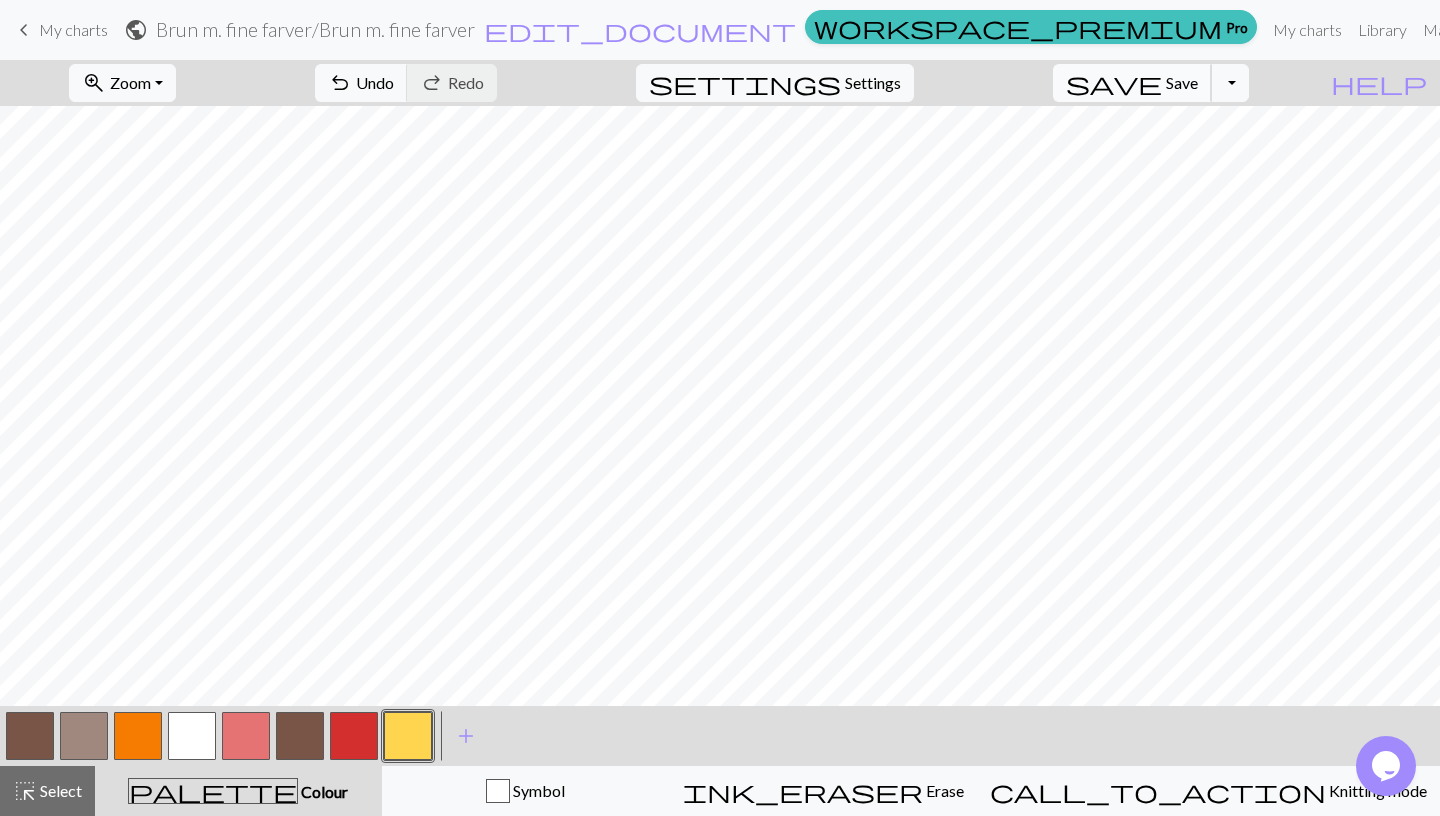 click on "Save" at bounding box center (1182, 82) 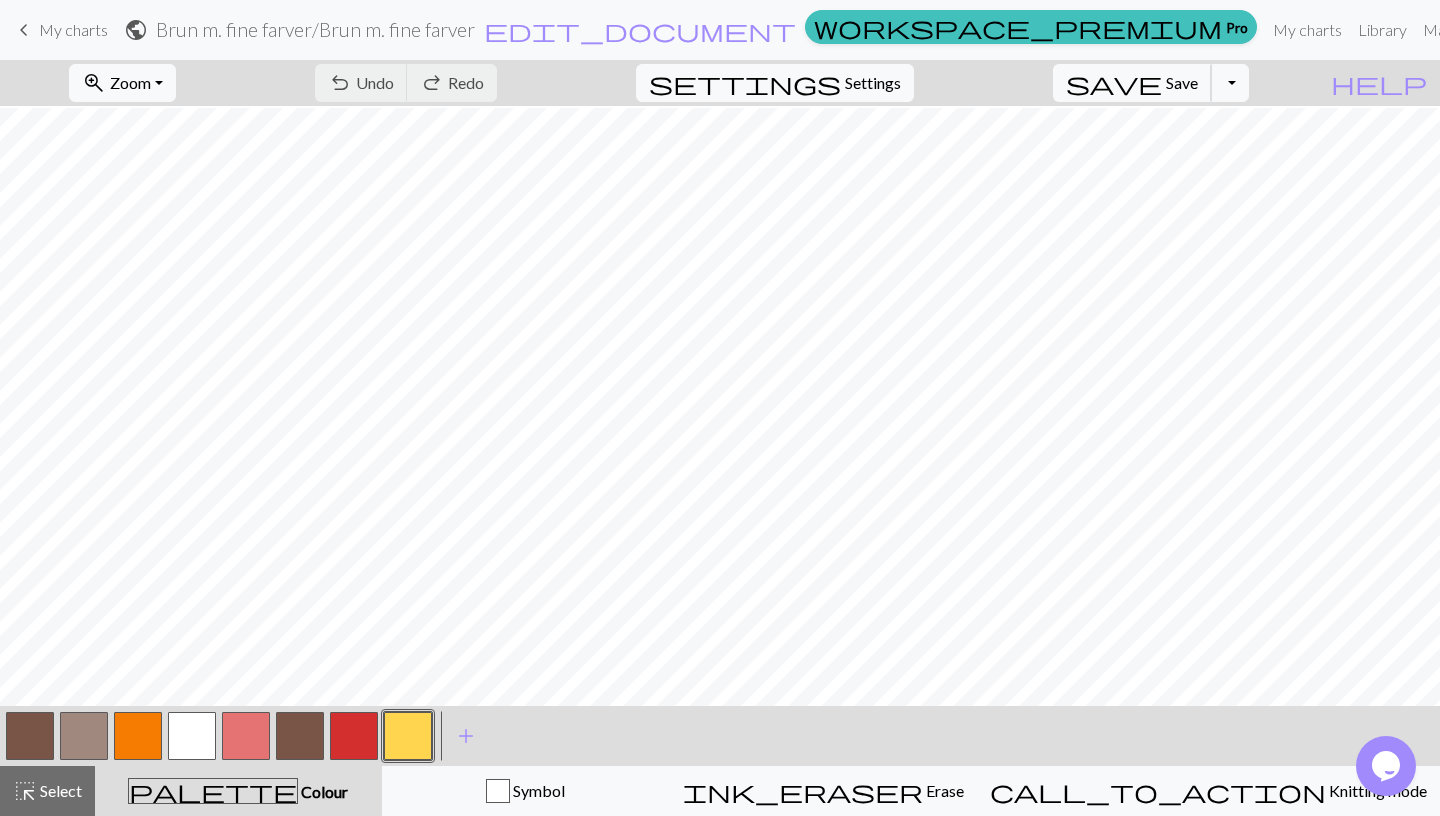 scroll, scrollTop: 136, scrollLeft: 0, axis: vertical 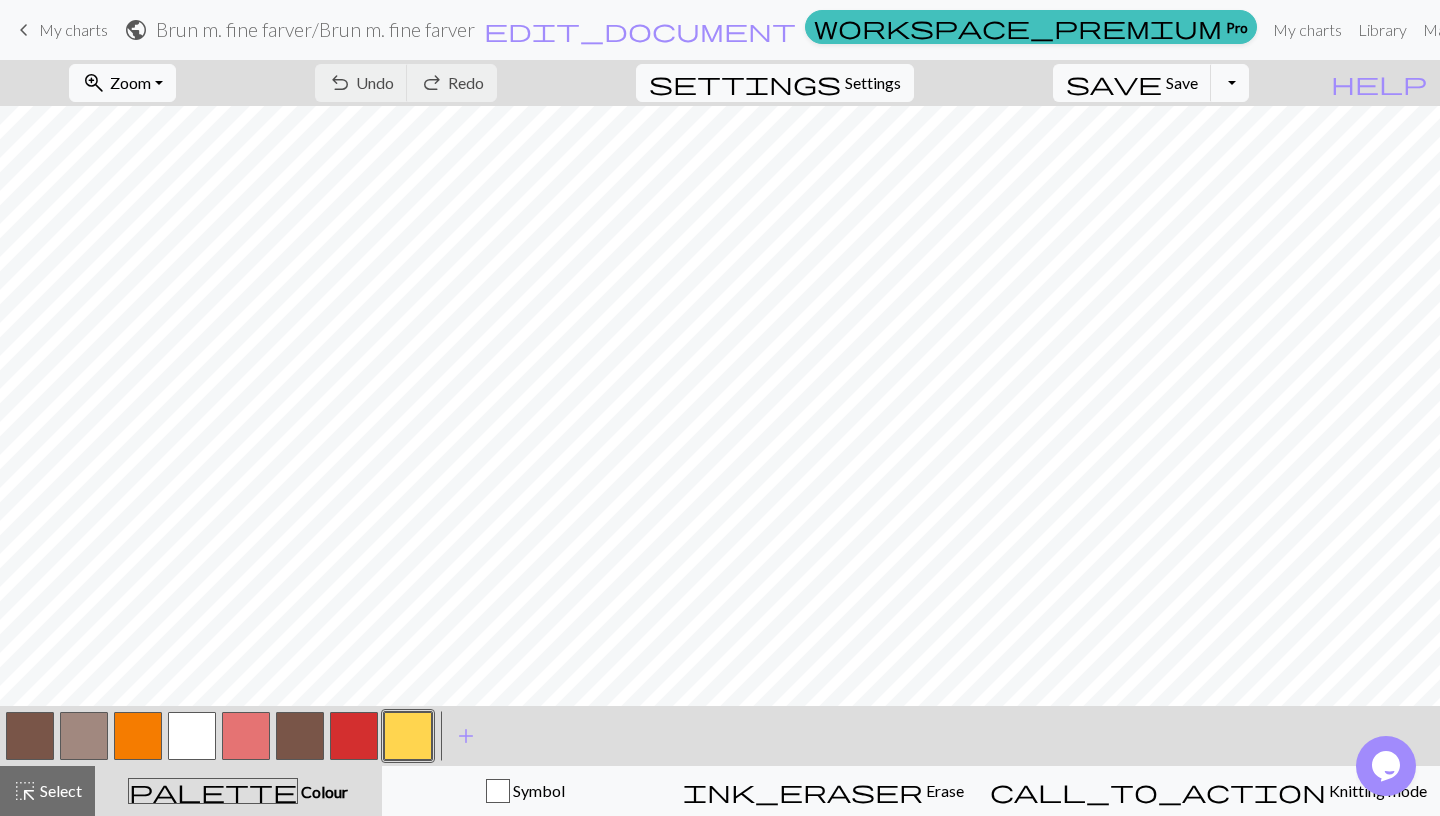 click at bounding box center (408, 736) 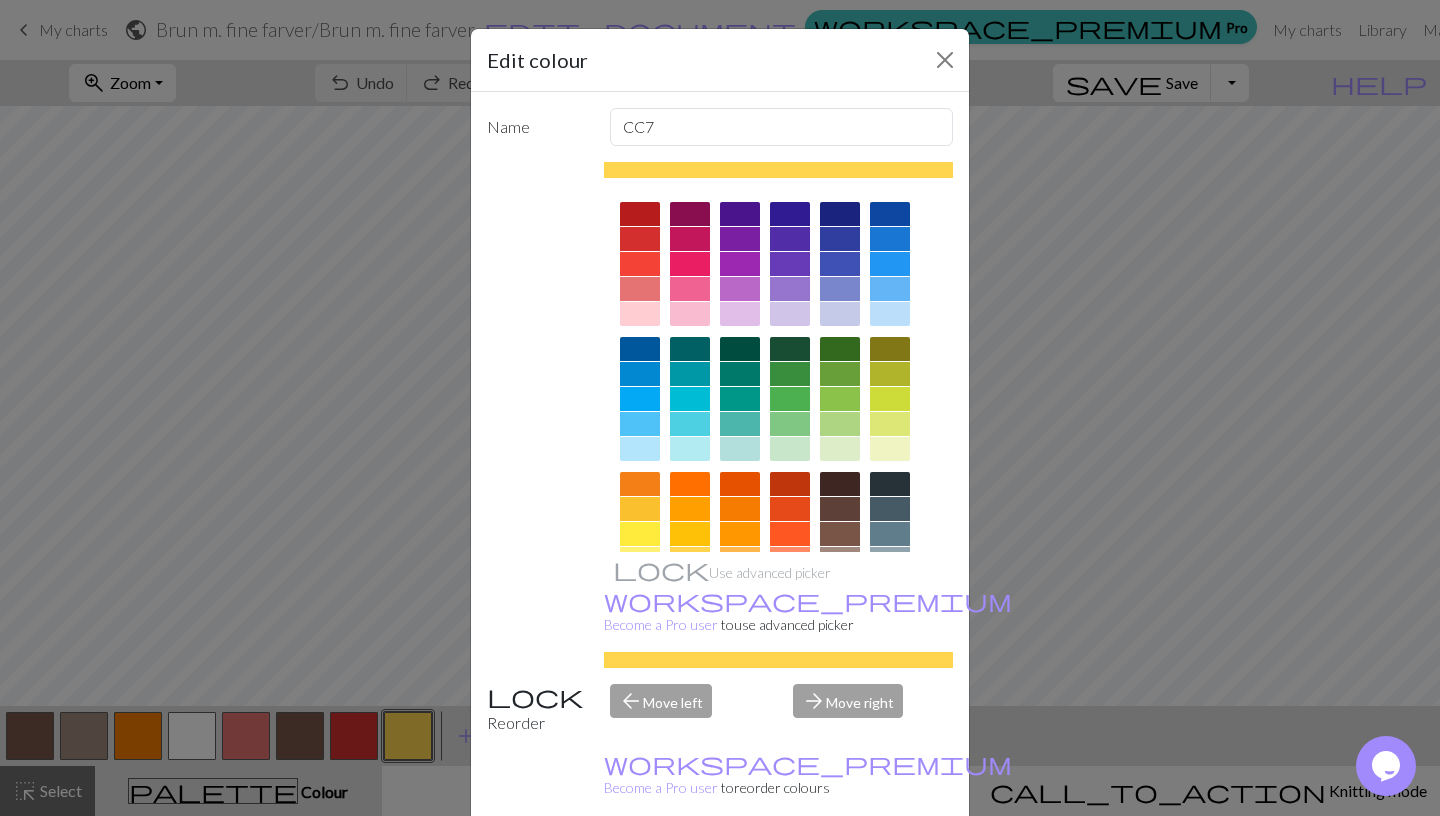 click at bounding box center (690, 509) 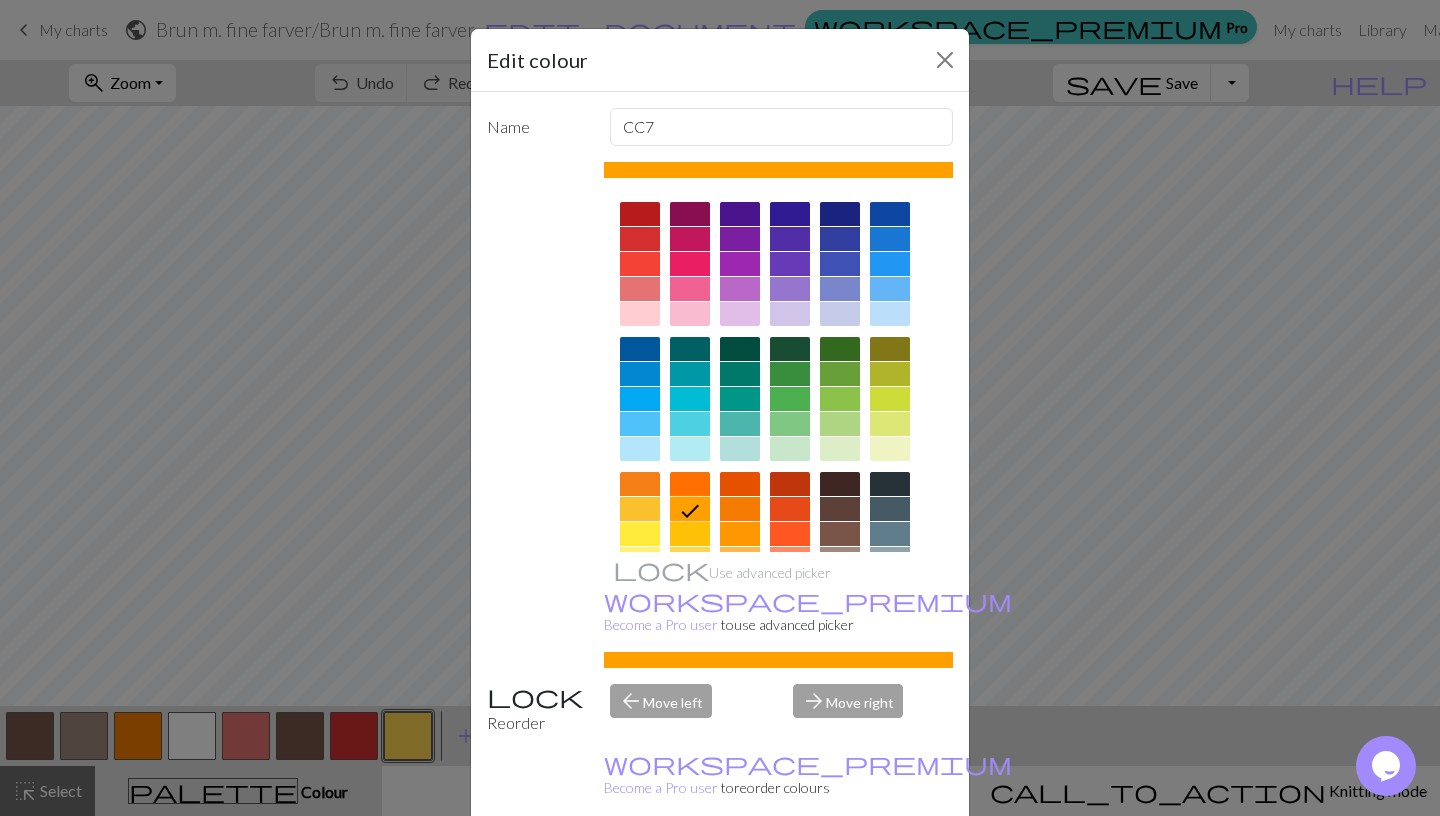 click at bounding box center (740, 509) 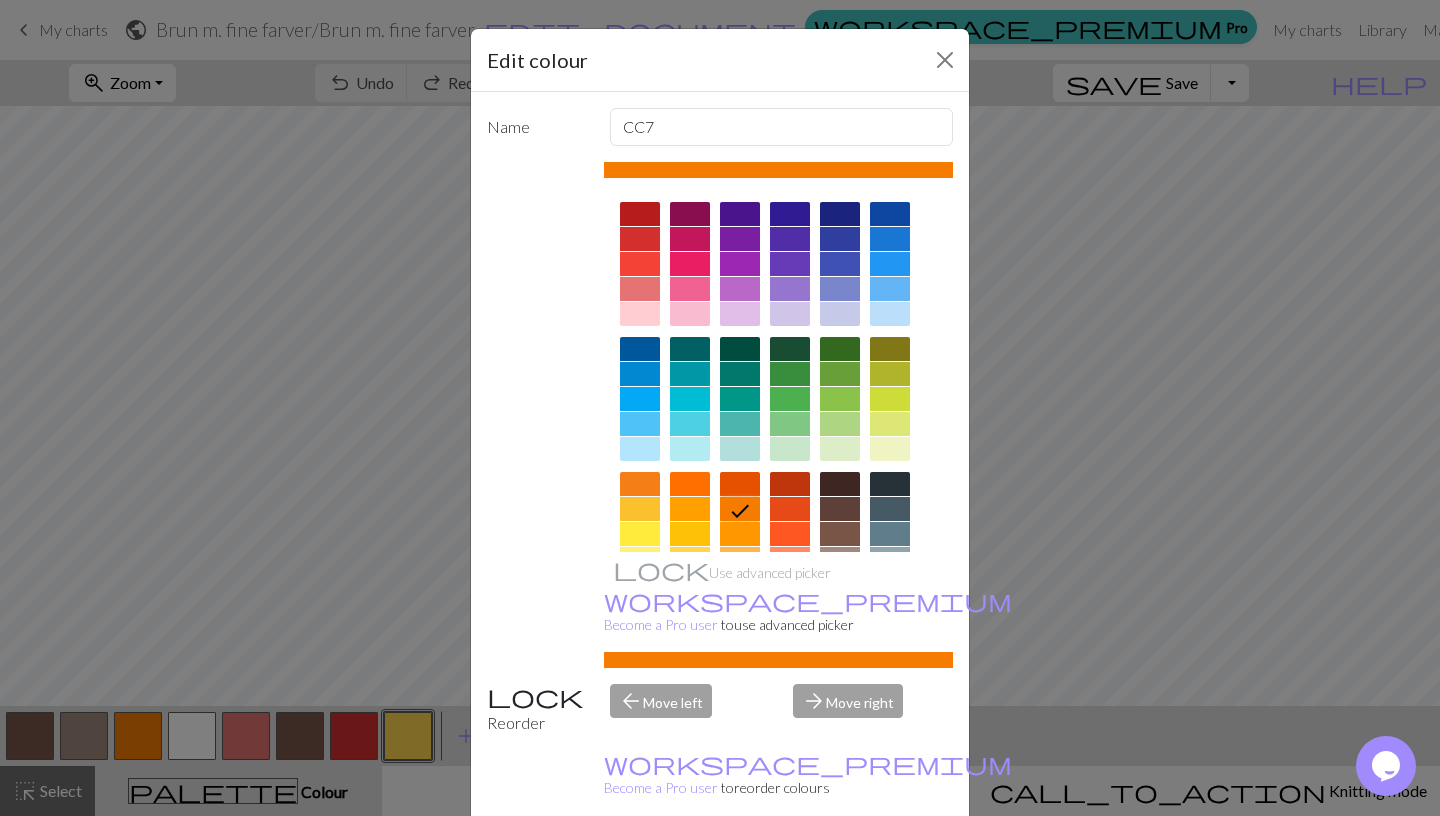 click at bounding box center (740, 534) 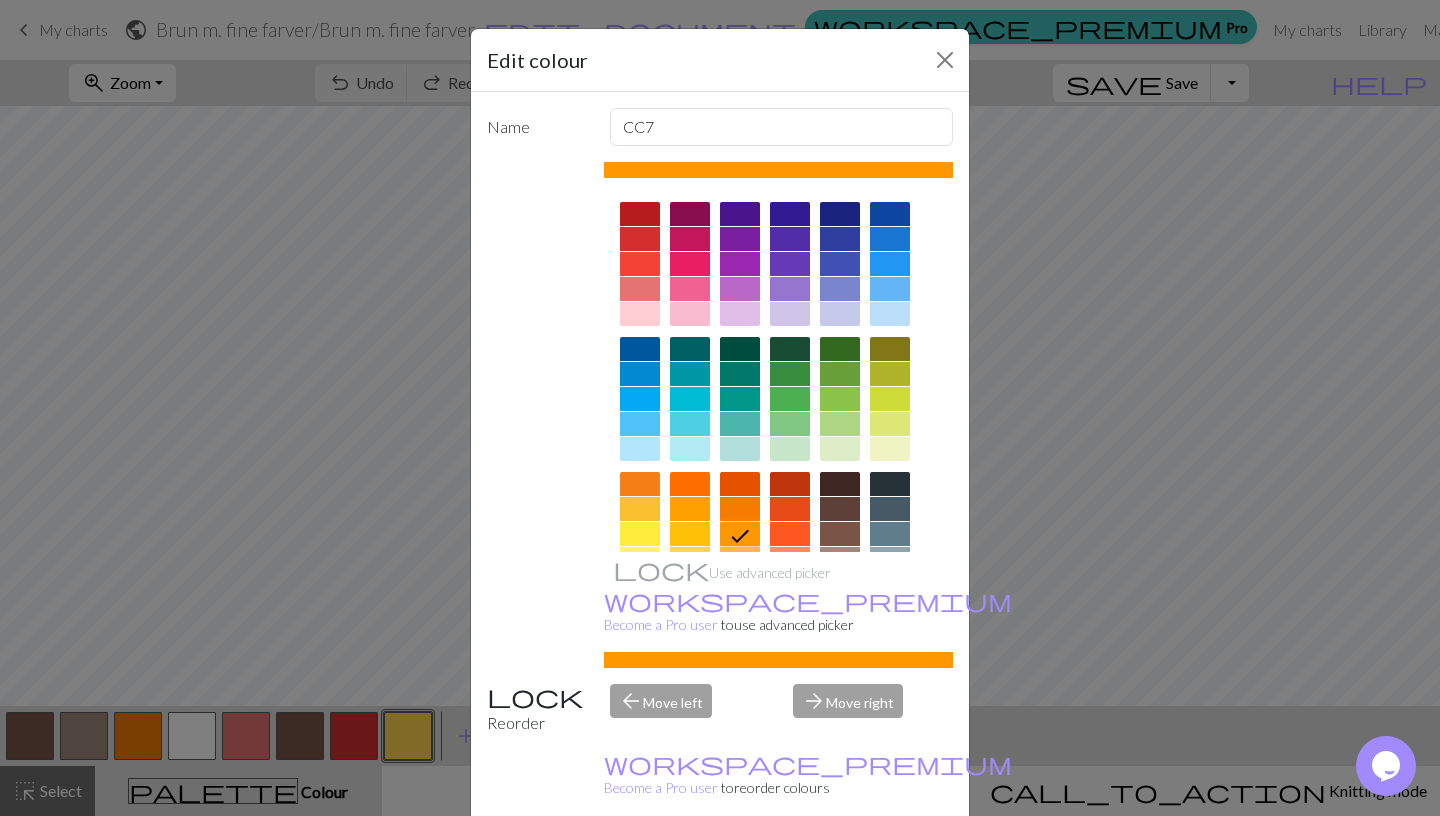click on "Done" at bounding box center (840, 867) 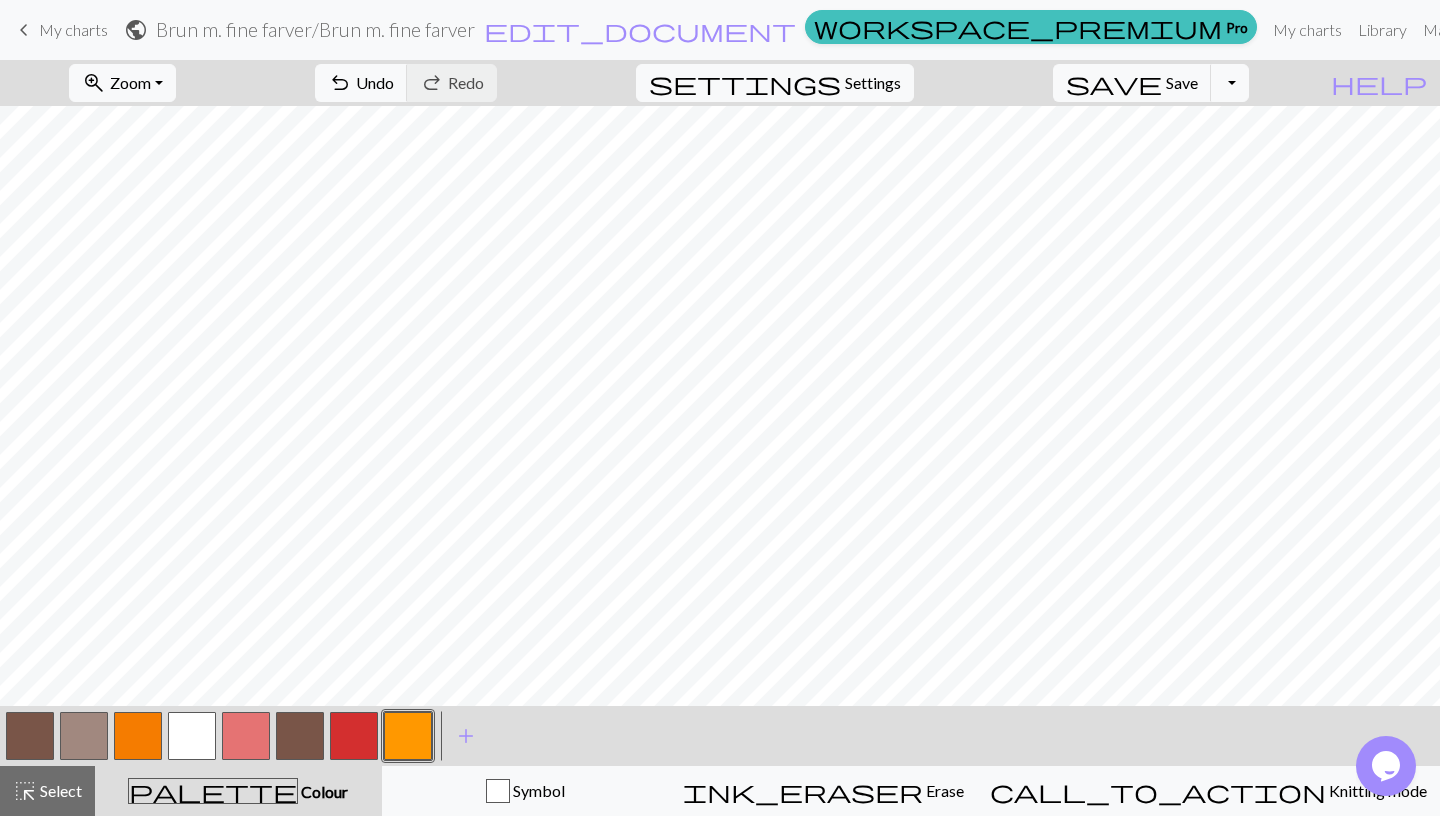click at bounding box center [138, 736] 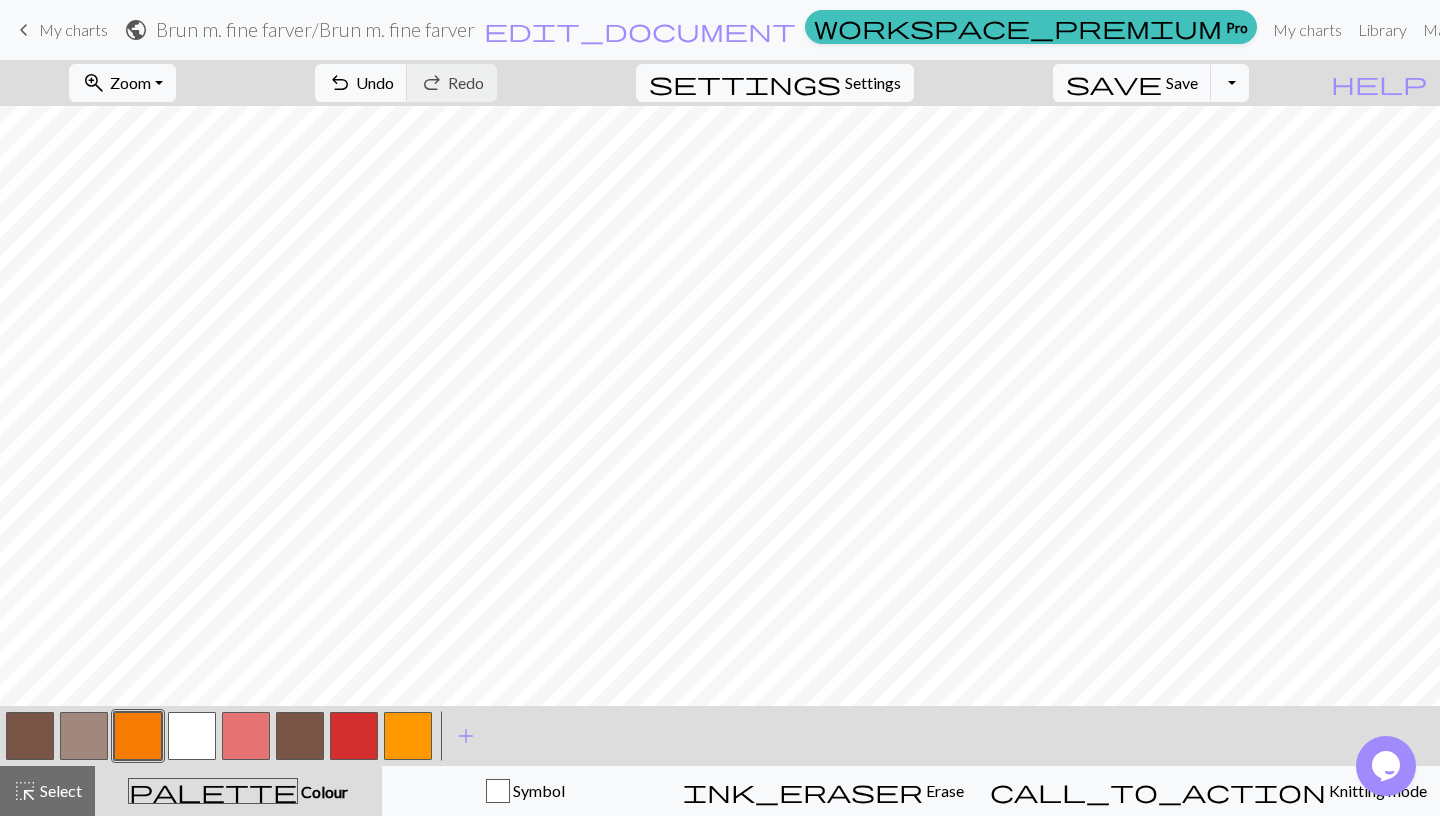 click at bounding box center (138, 736) 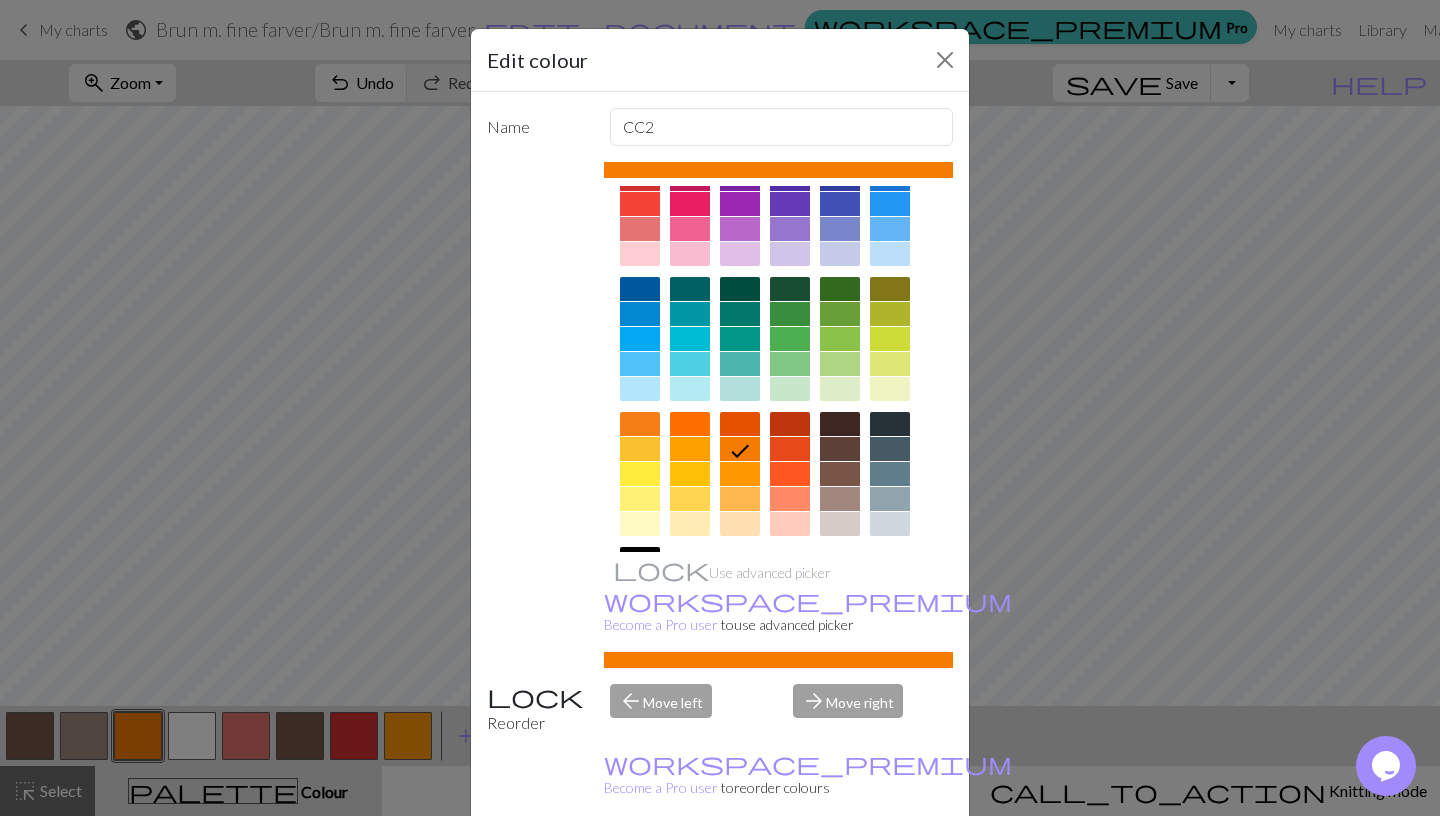 scroll, scrollTop: 66, scrollLeft: 0, axis: vertical 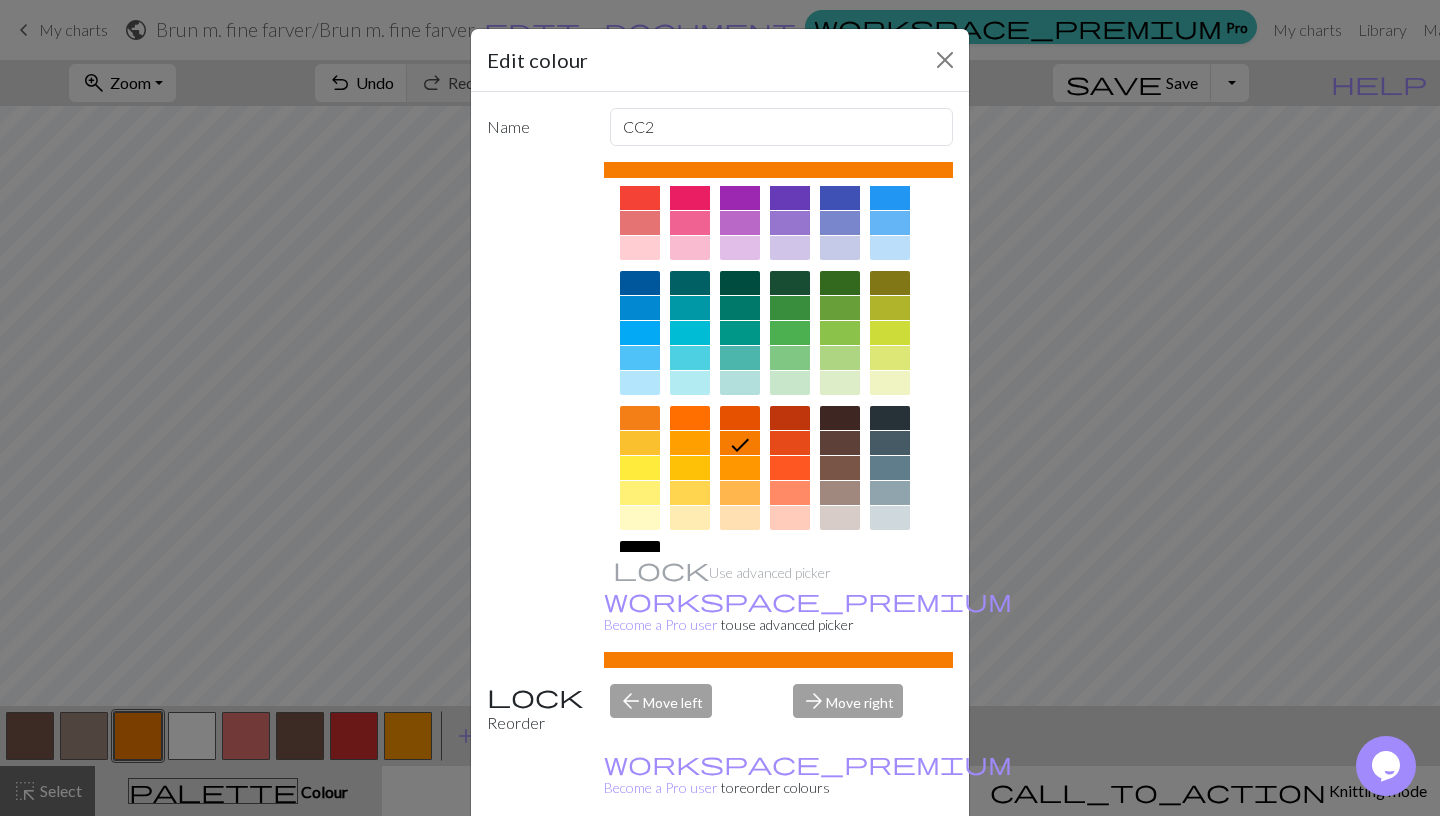 click at bounding box center [640, 443] 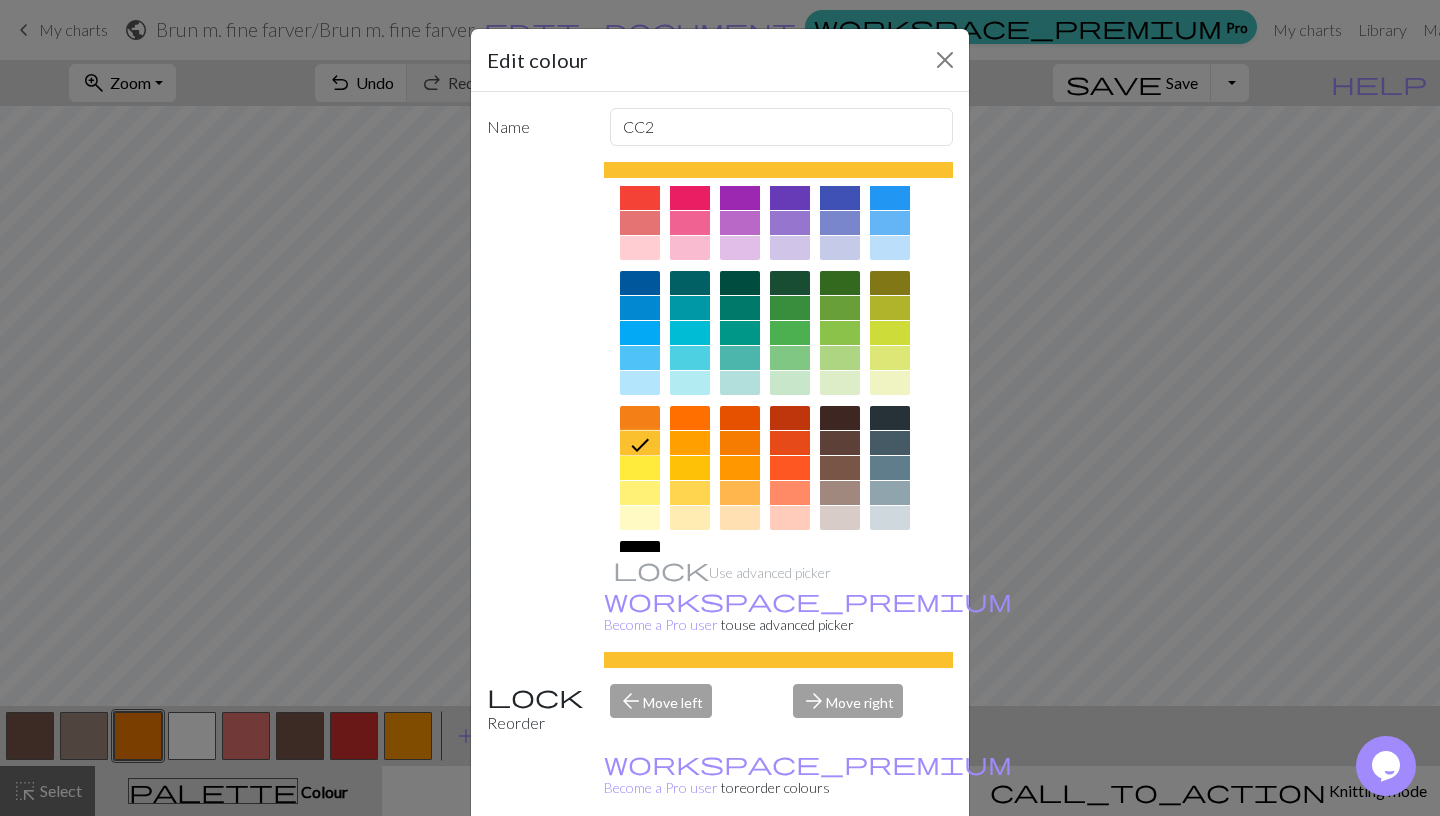 click on "Done" at bounding box center (840, 867) 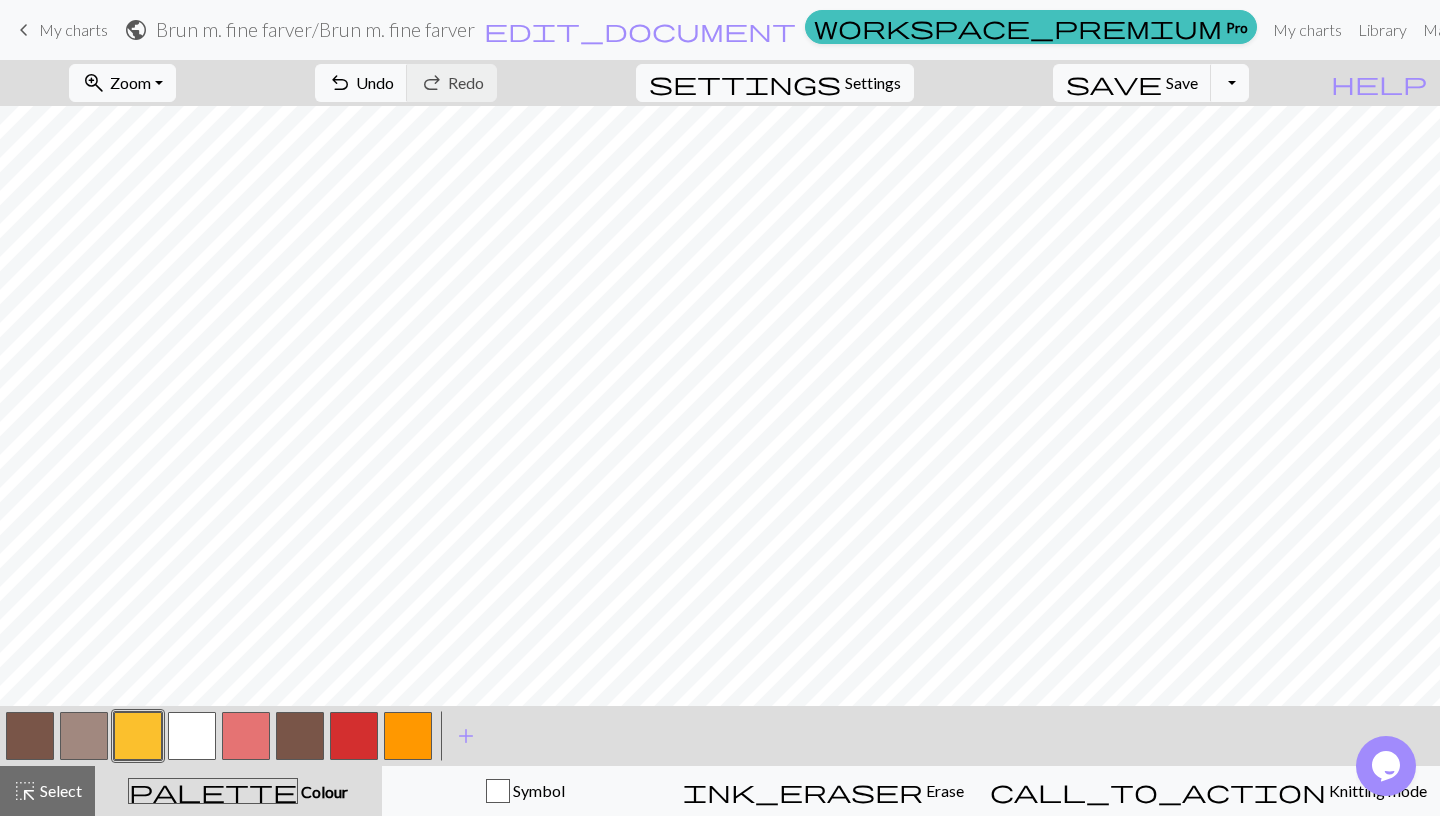 click at bounding box center [408, 736] 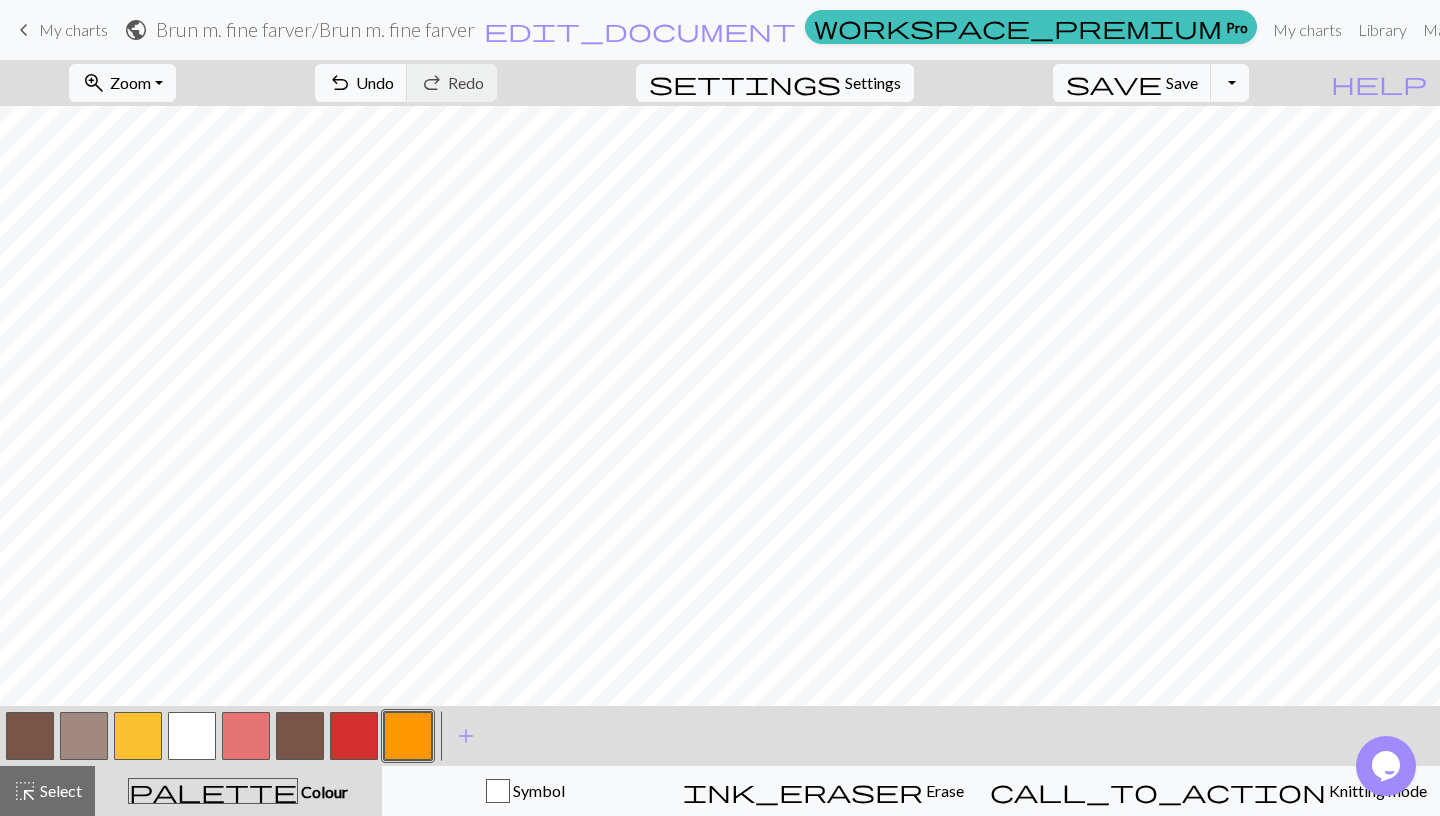 click at bounding box center [408, 736] 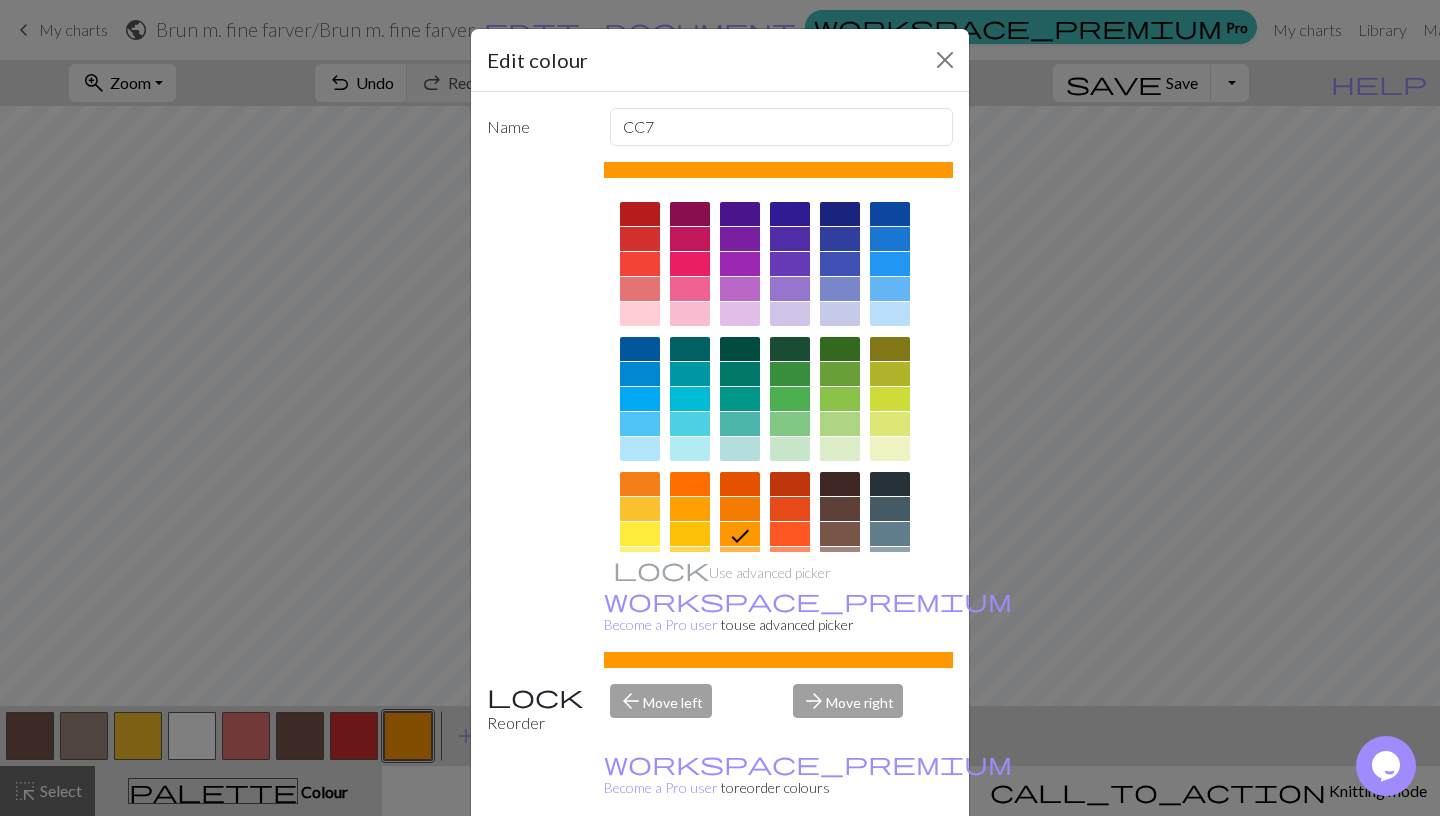 click at bounding box center [740, 509] 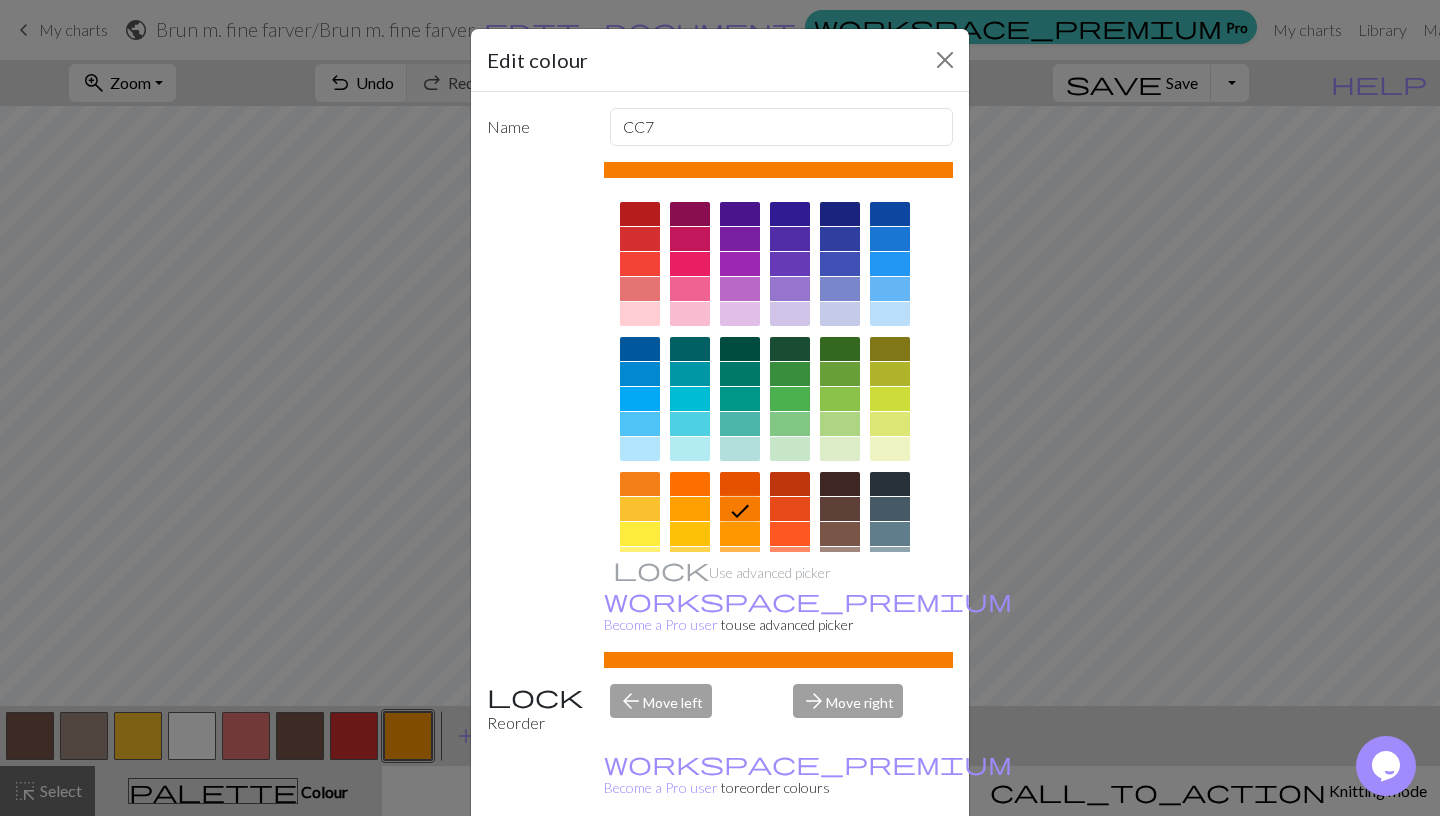 click at bounding box center (690, 509) 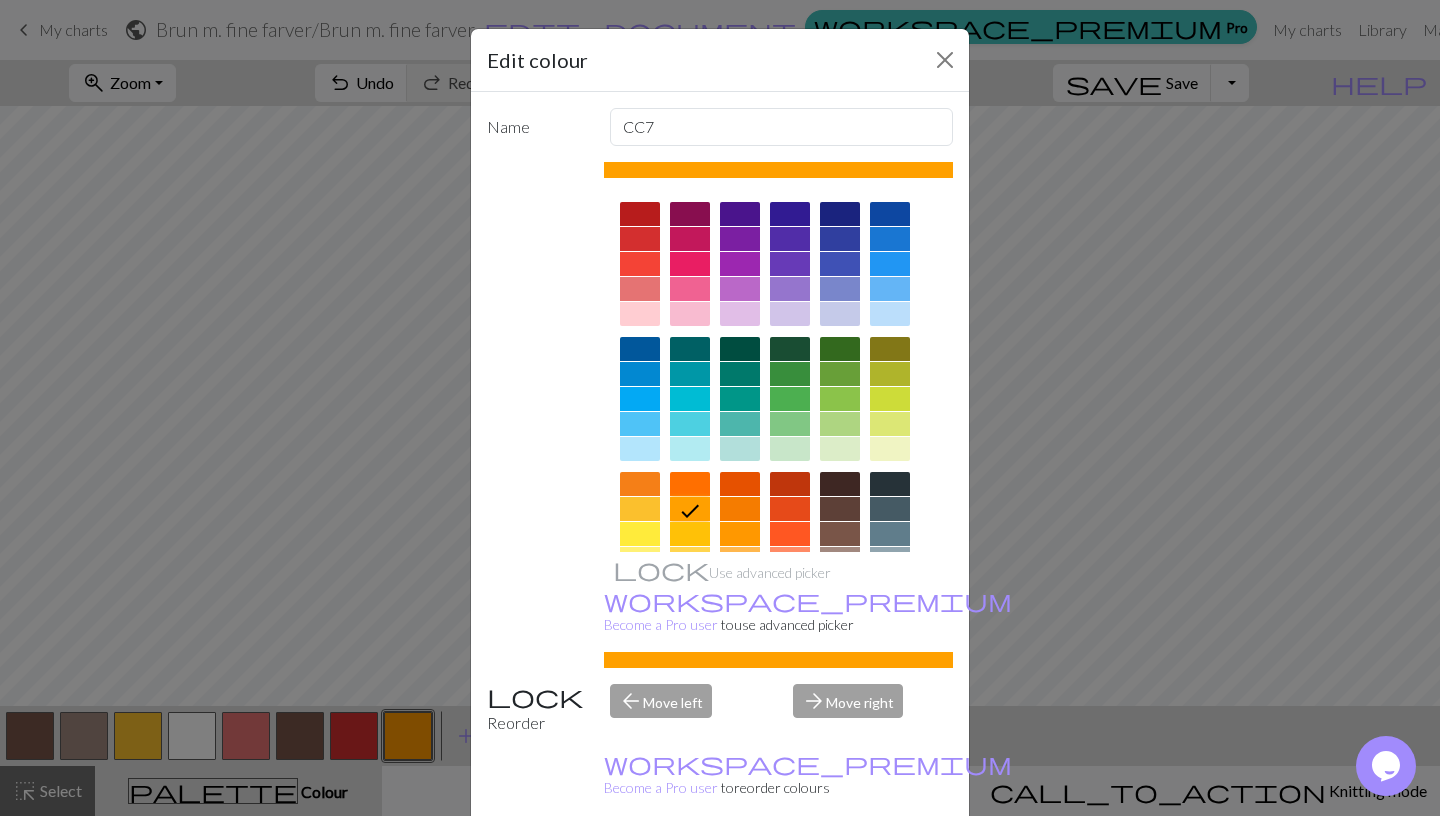 click at bounding box center (740, 509) 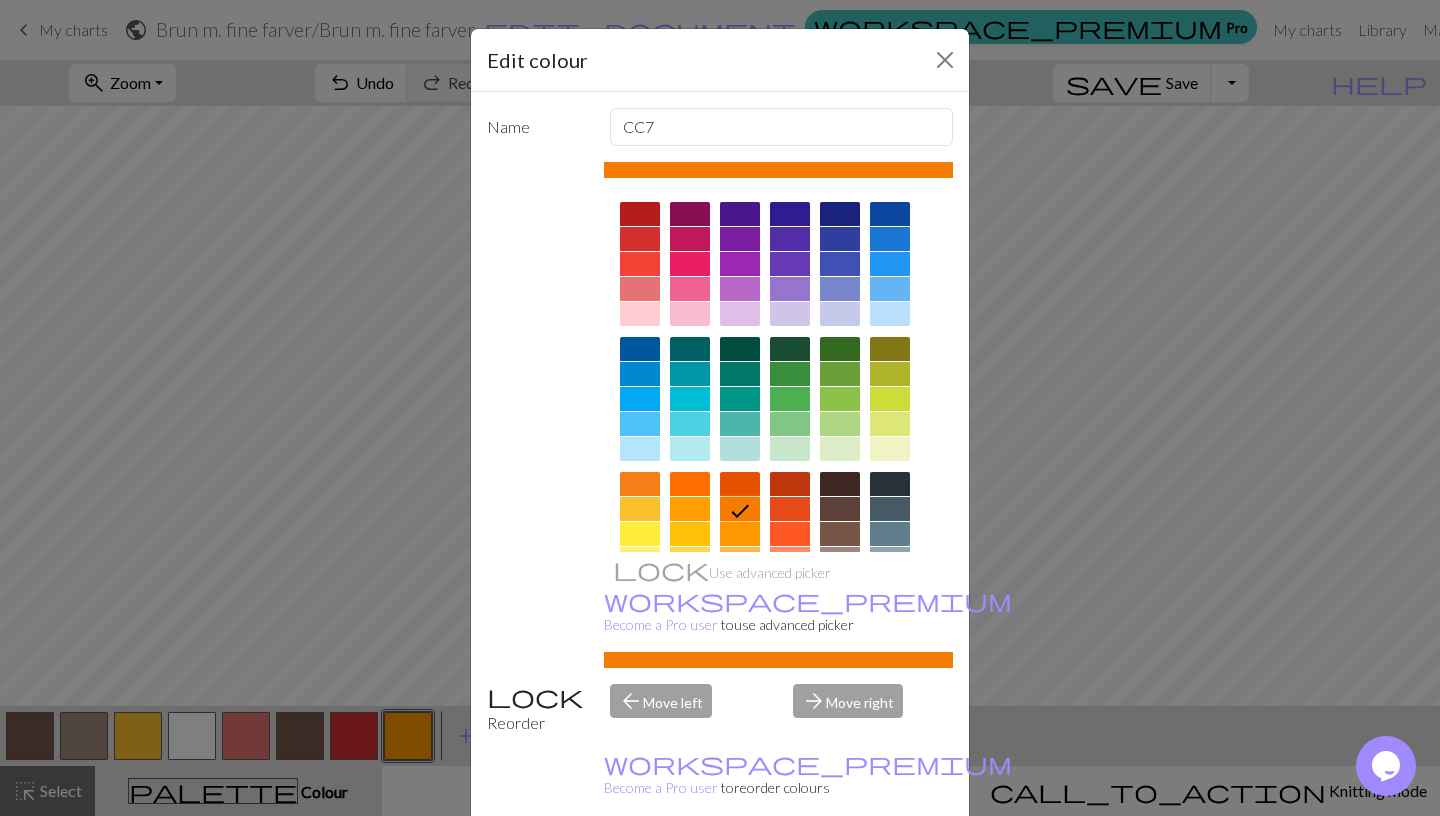 click on "Done" at bounding box center [840, 867] 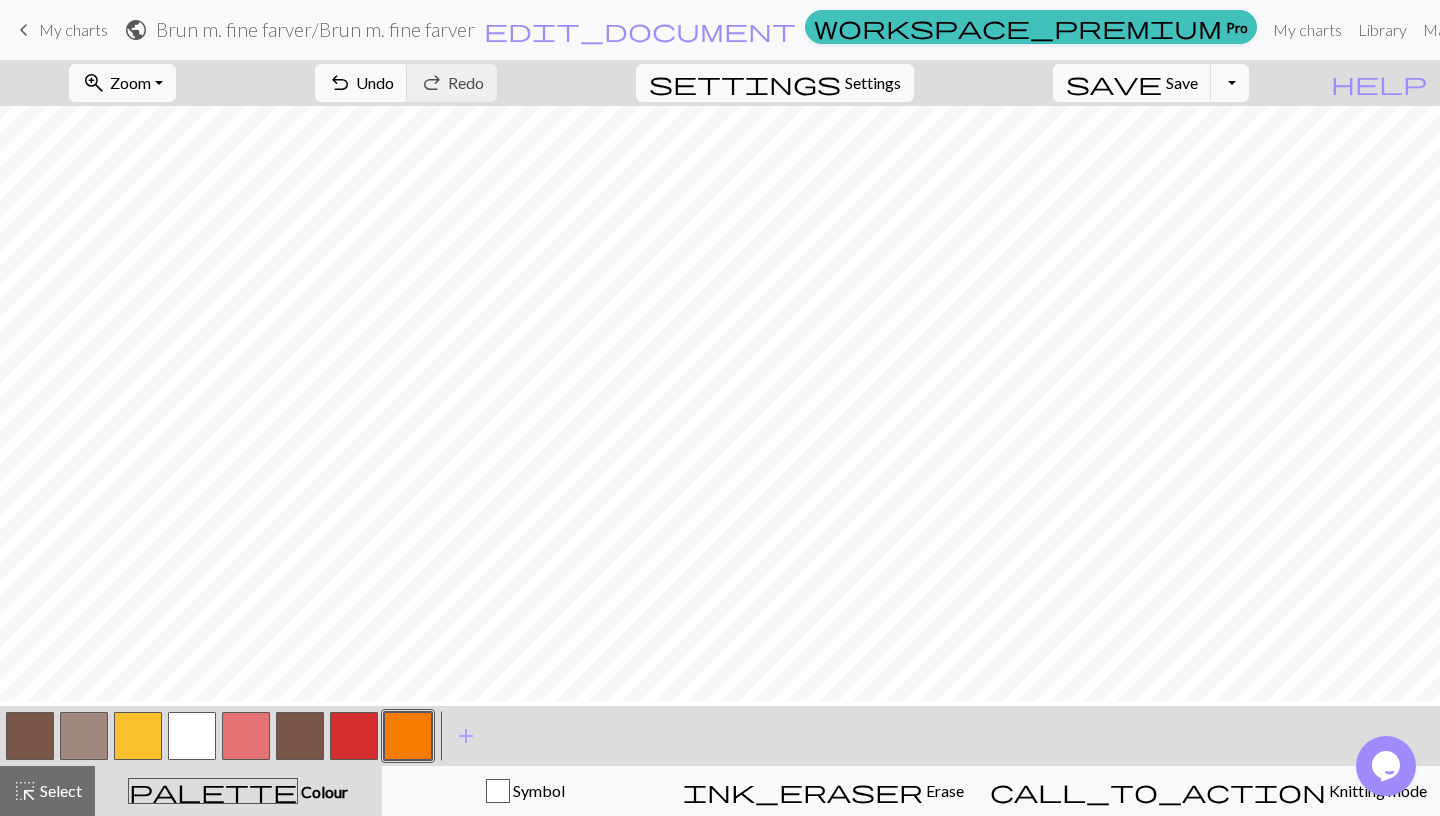 scroll, scrollTop: 95, scrollLeft: 0, axis: vertical 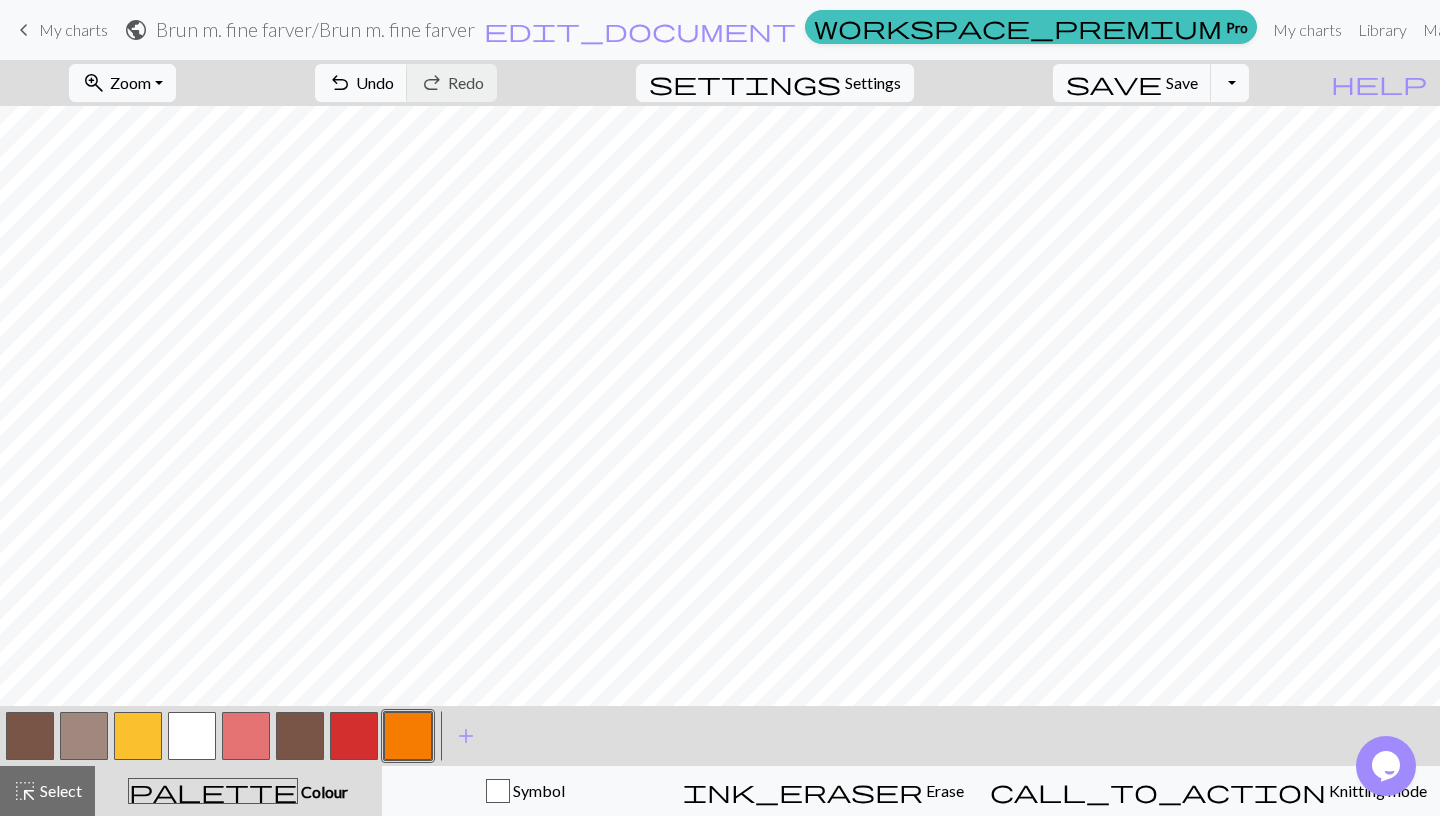 click at bounding box center (138, 736) 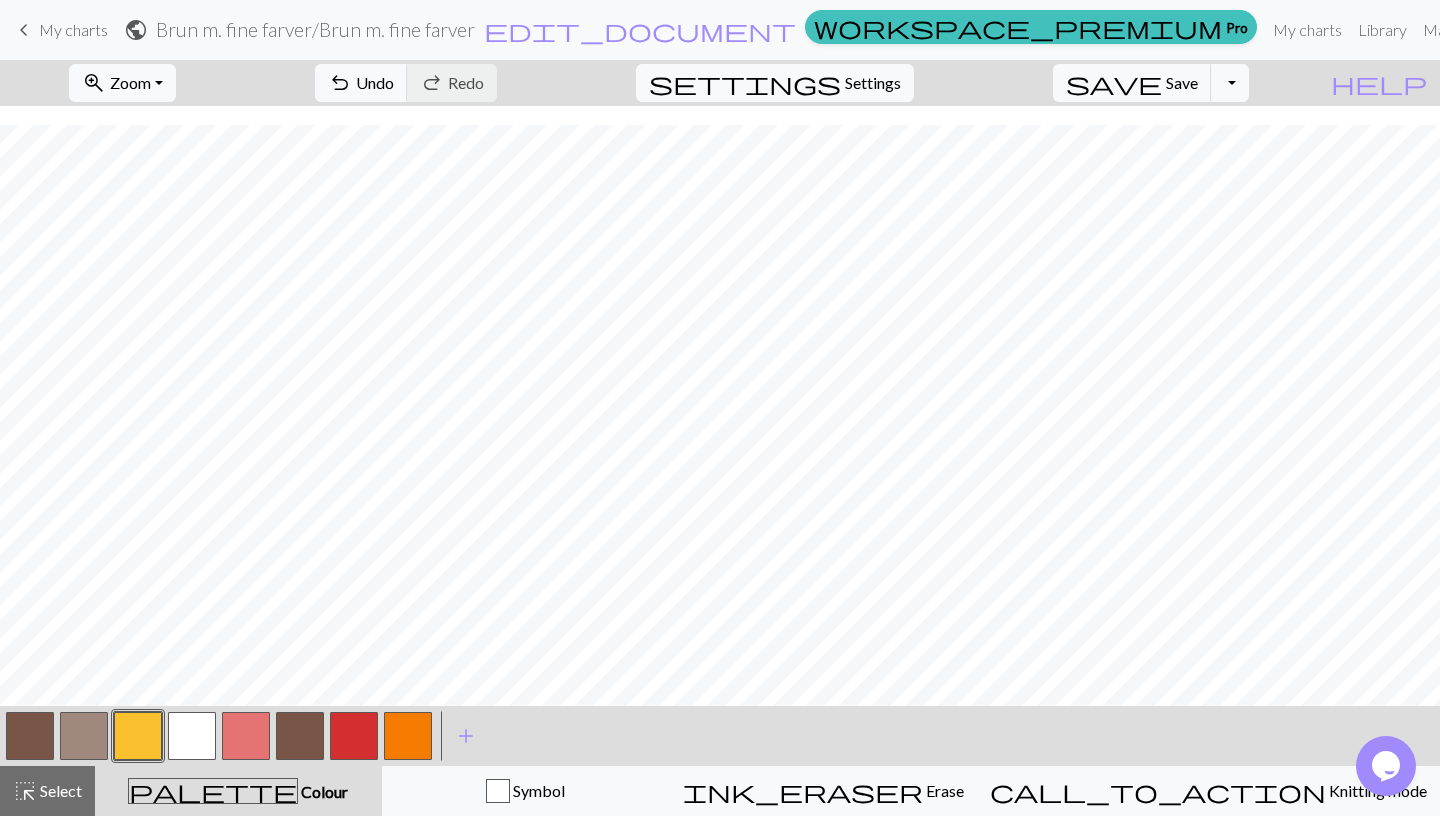 scroll, scrollTop: 256, scrollLeft: 0, axis: vertical 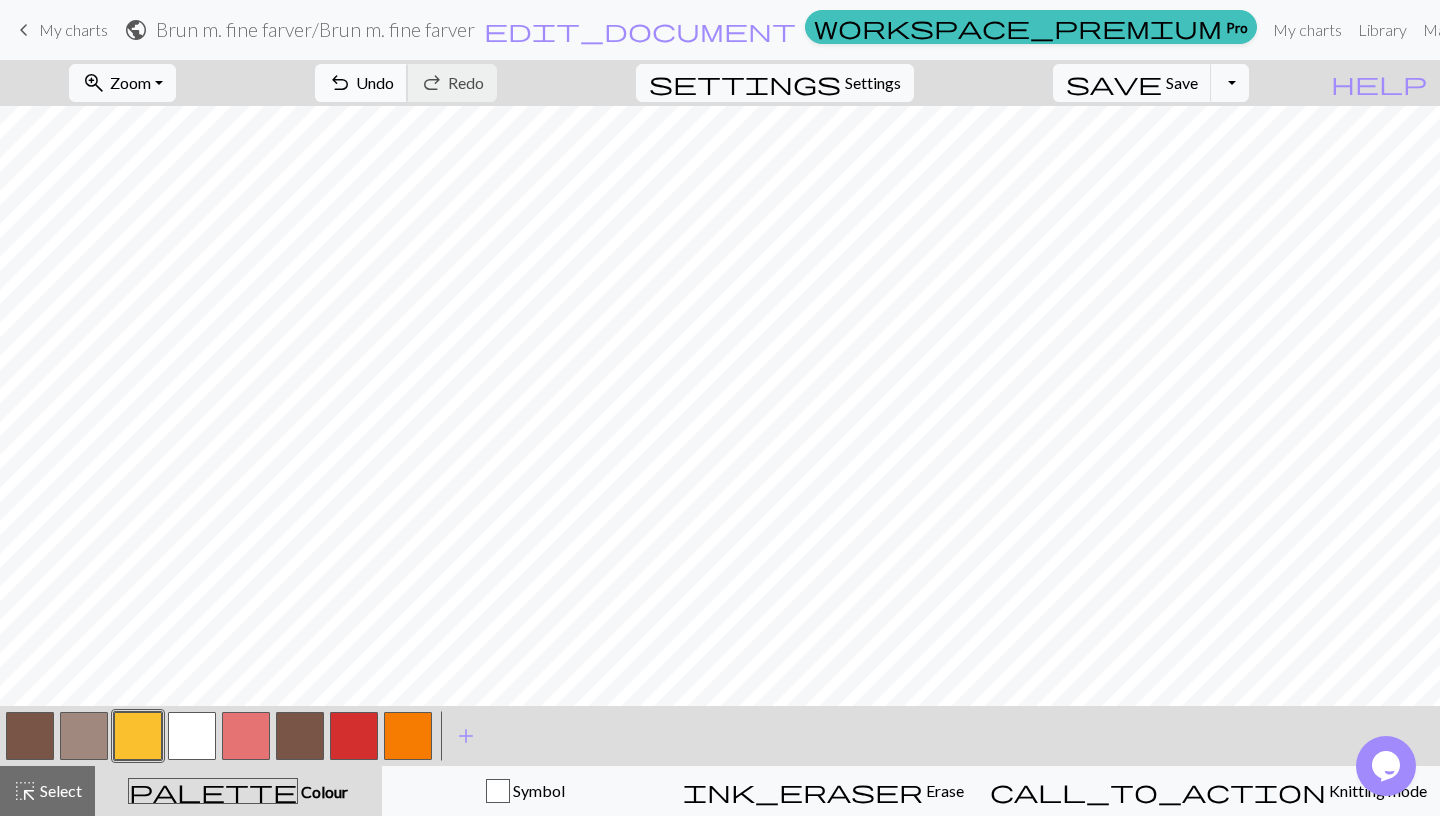 click on "Undo" at bounding box center [375, 82] 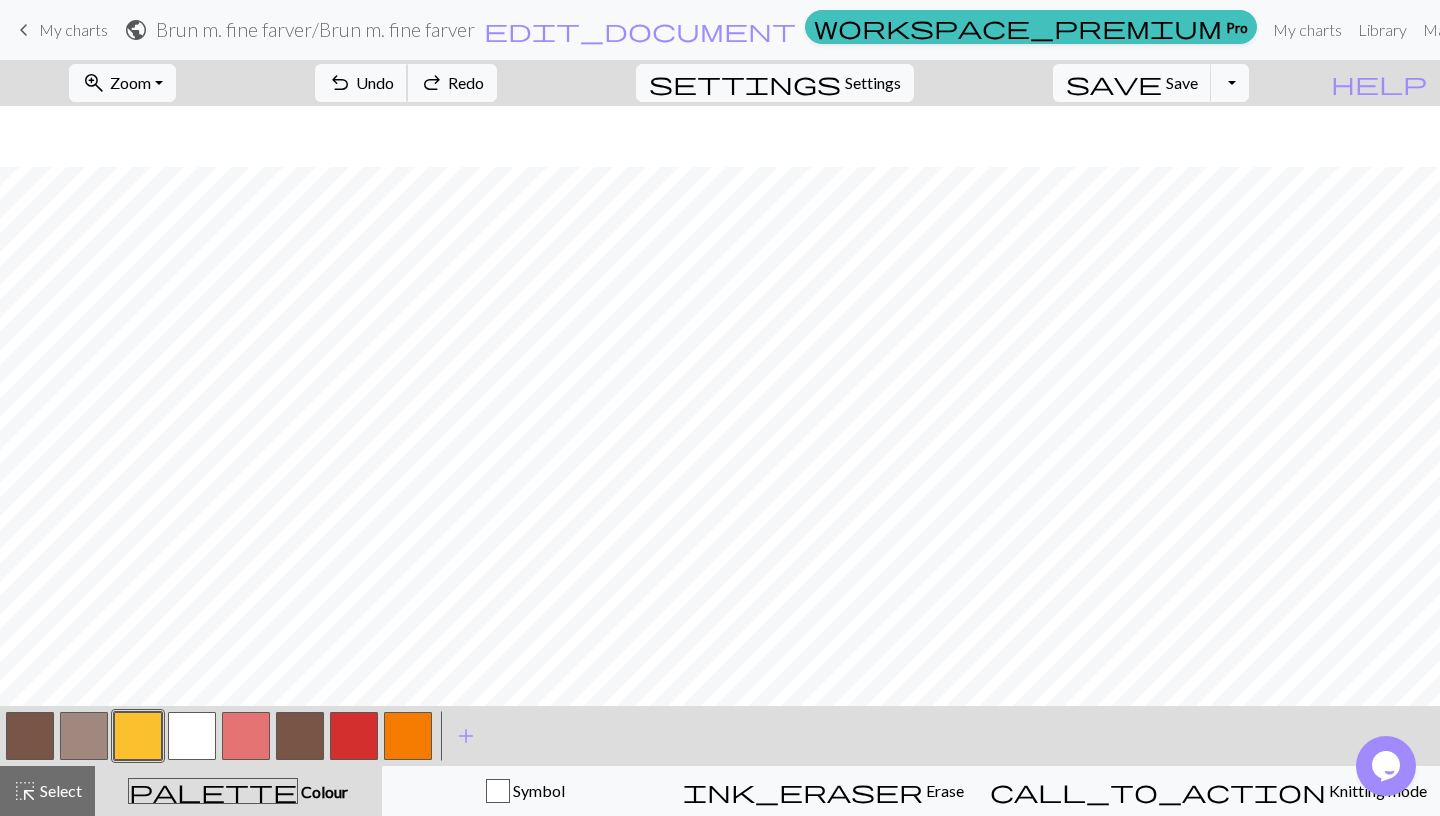 scroll, scrollTop: 0, scrollLeft: 0, axis: both 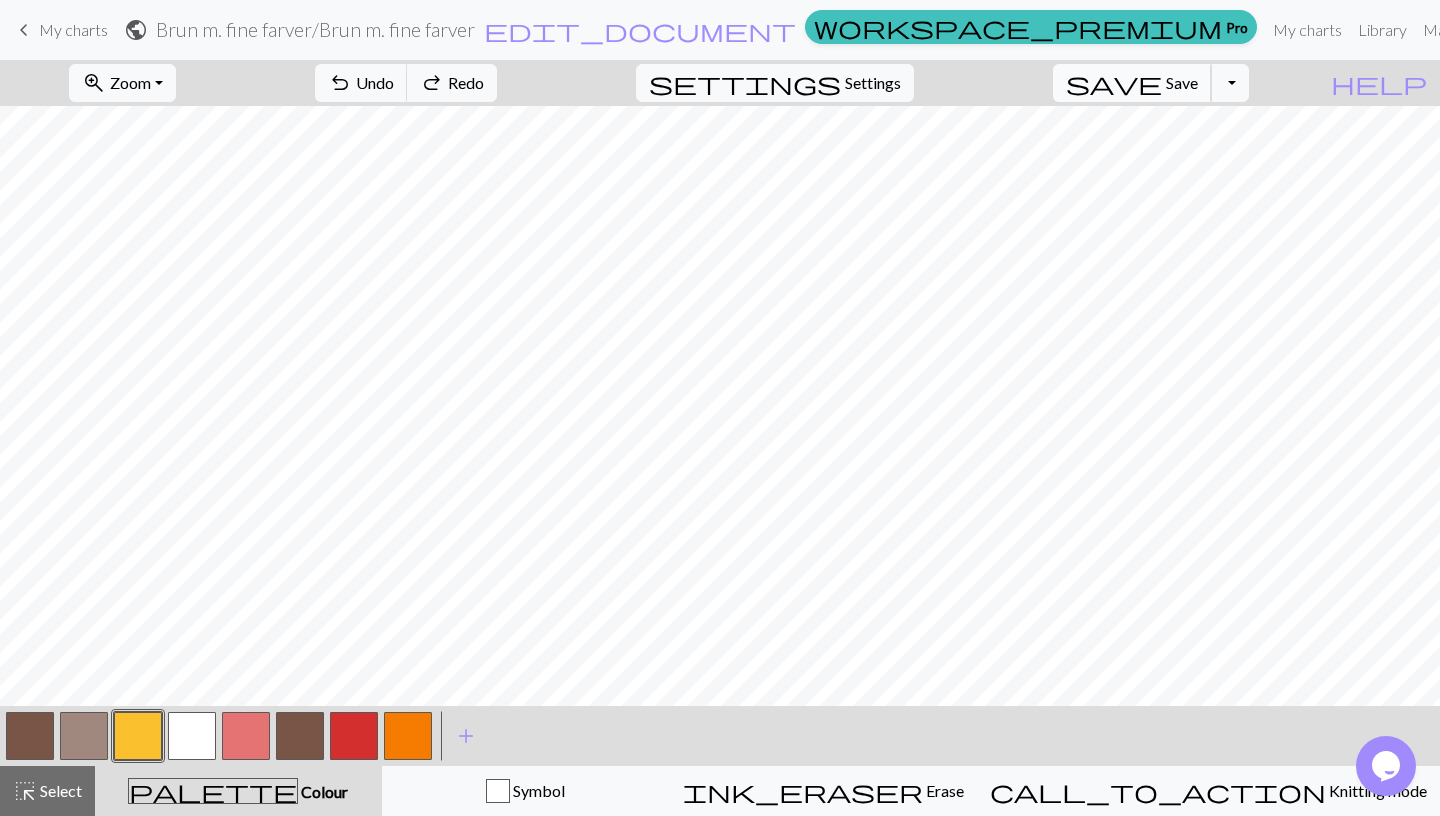 click on "Save" at bounding box center (1182, 82) 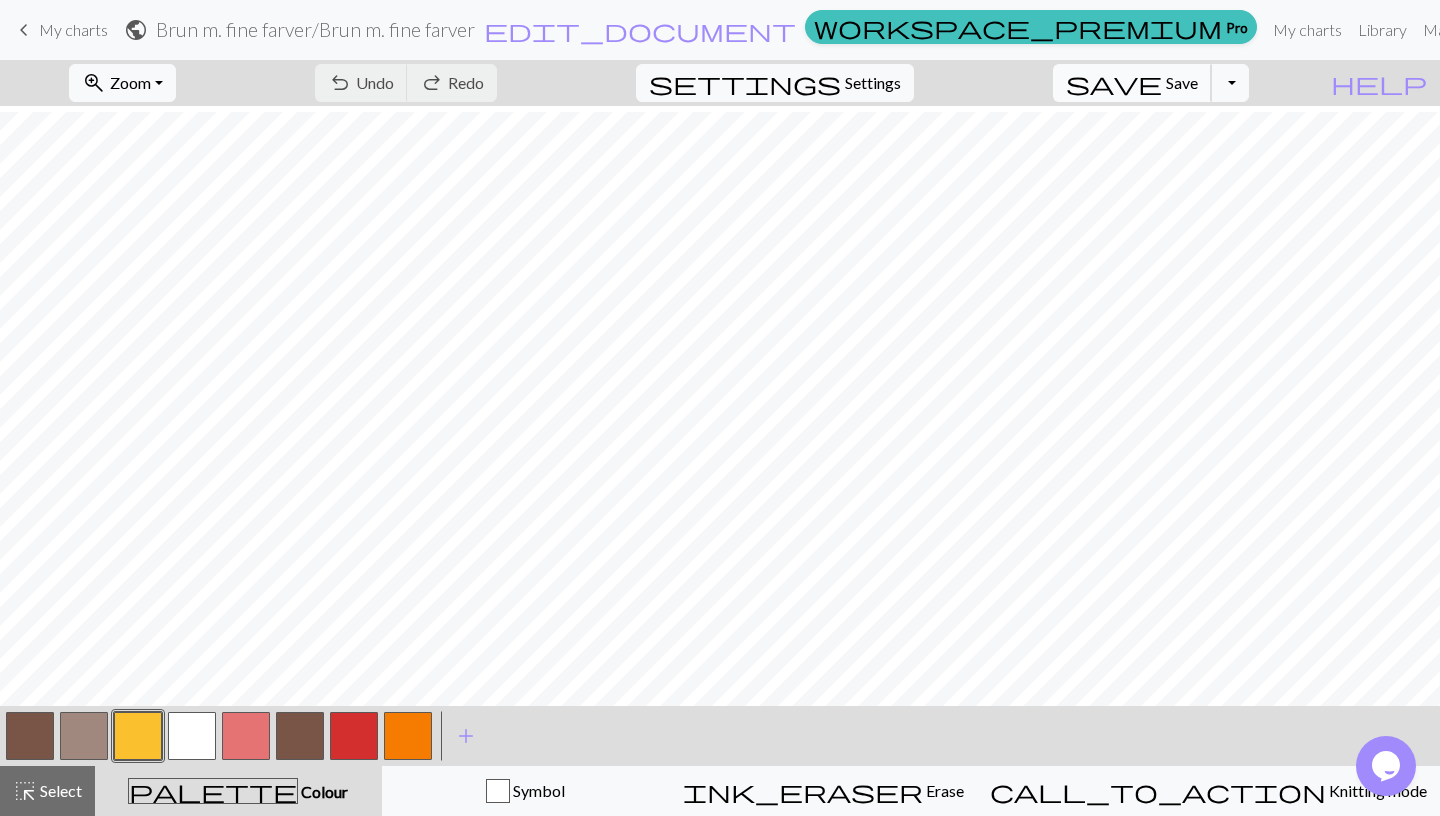 scroll, scrollTop: 134, scrollLeft: 2, axis: both 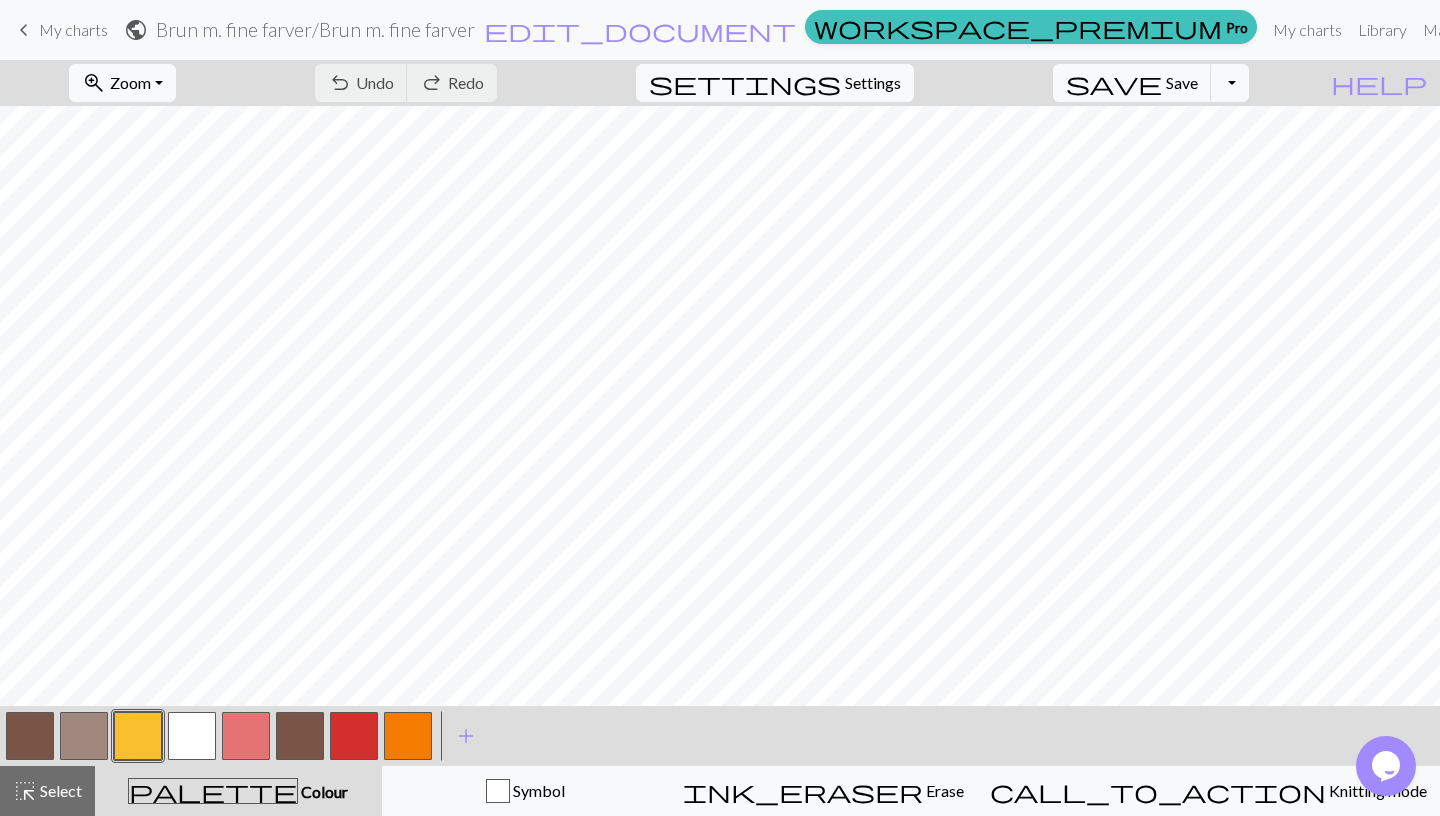 click at bounding box center [84, 736] 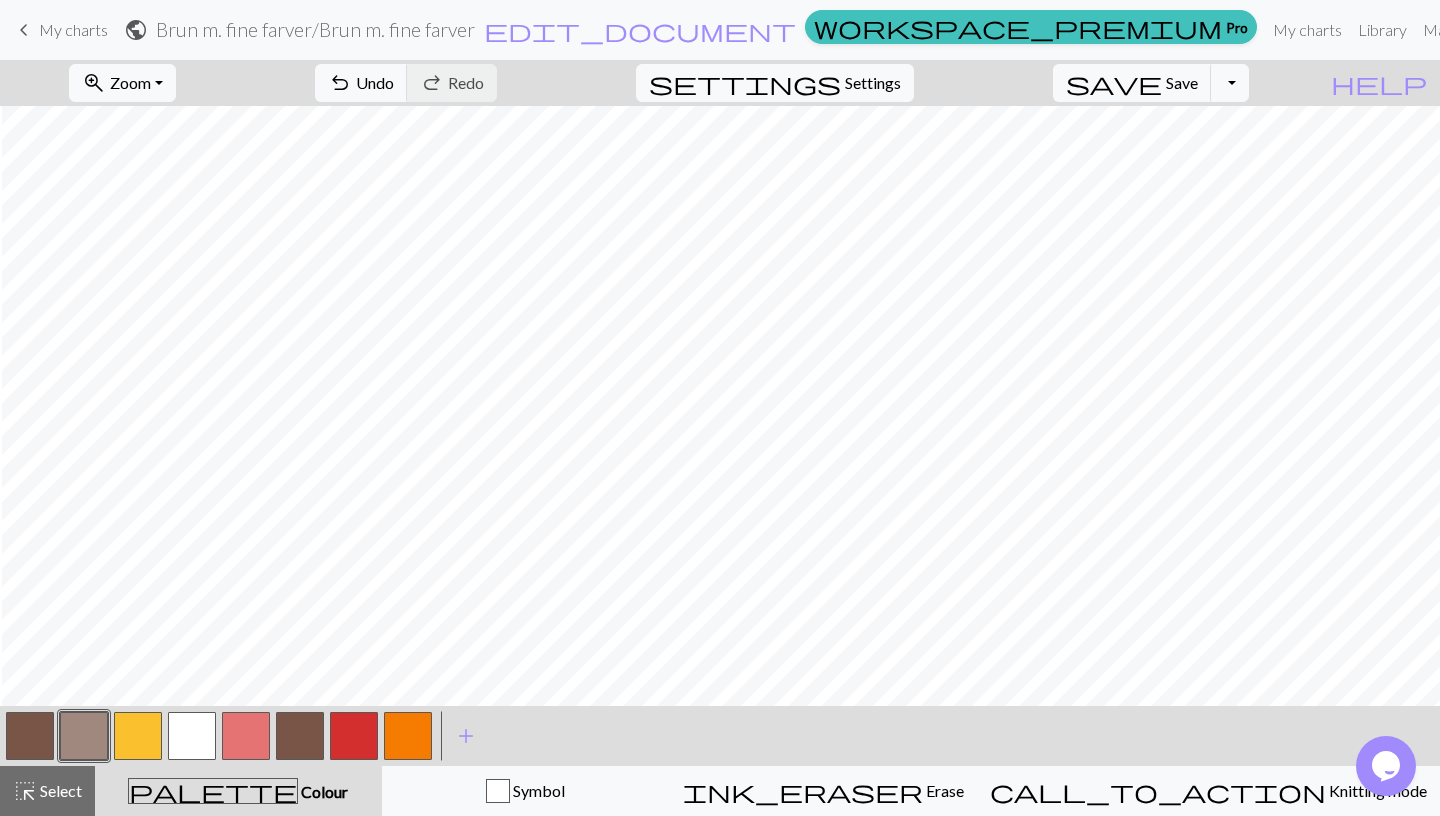 scroll, scrollTop: 58, scrollLeft: 6, axis: both 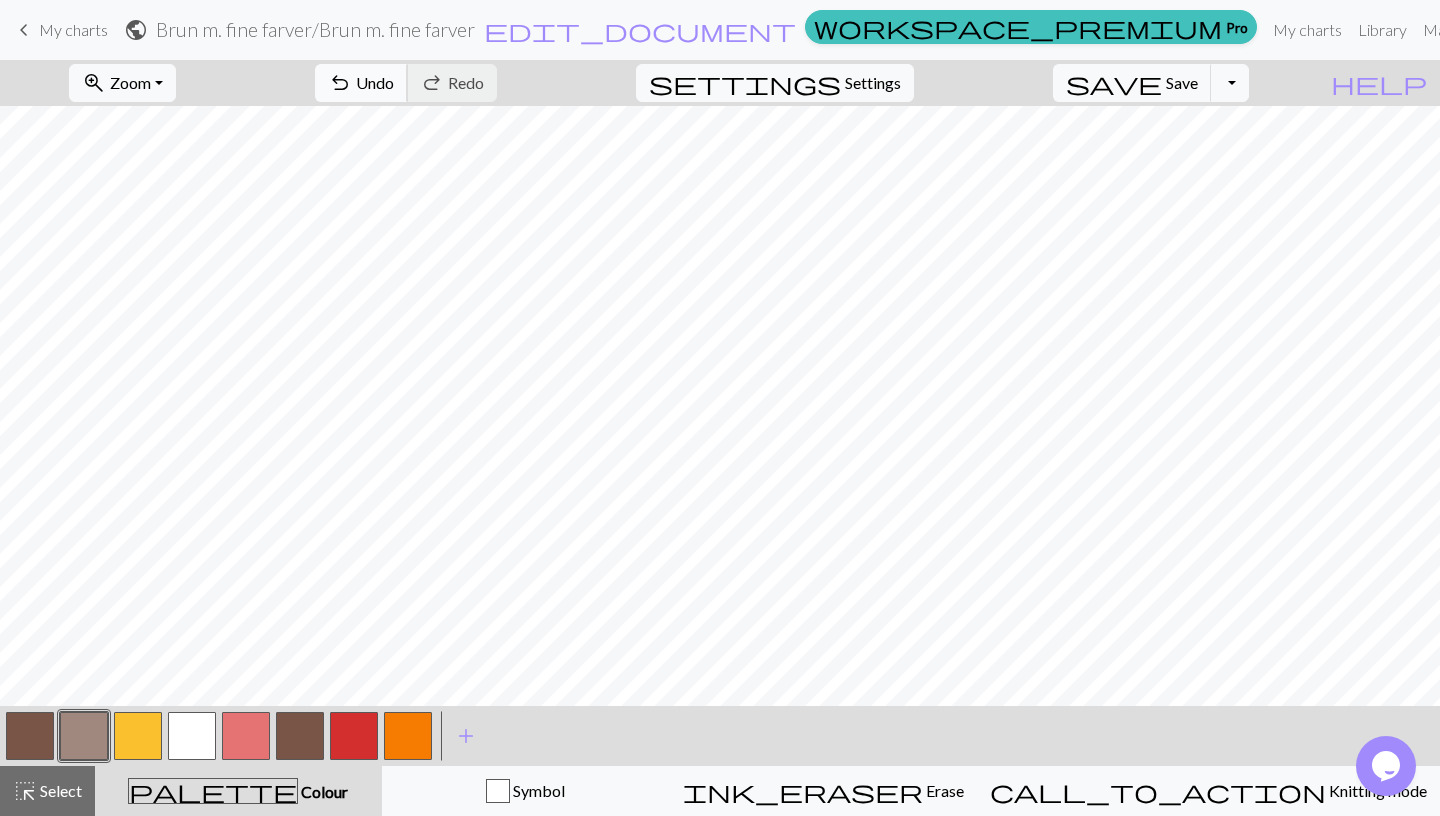 click on "Undo" at bounding box center [375, 82] 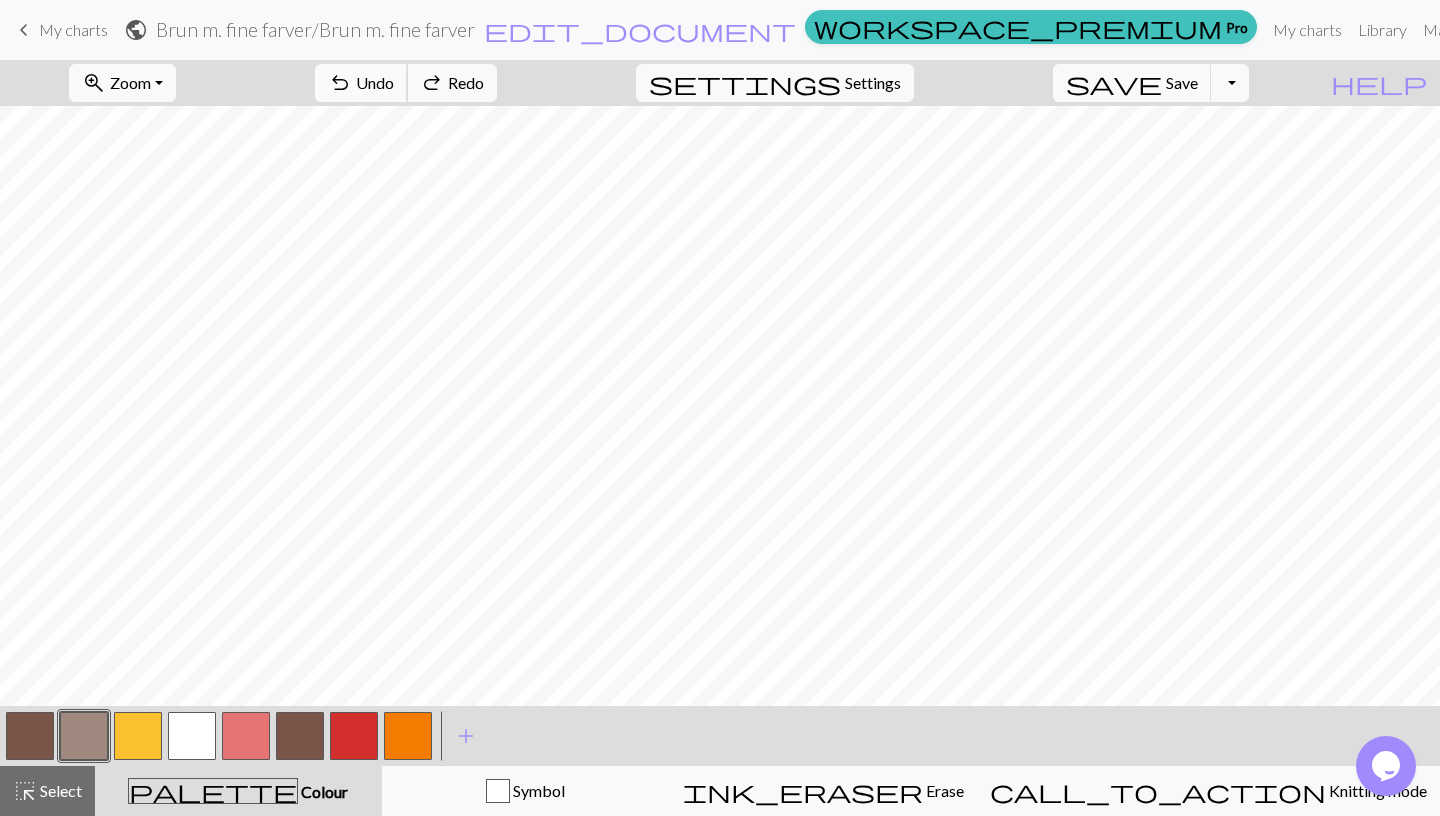 click on "Undo" at bounding box center (375, 82) 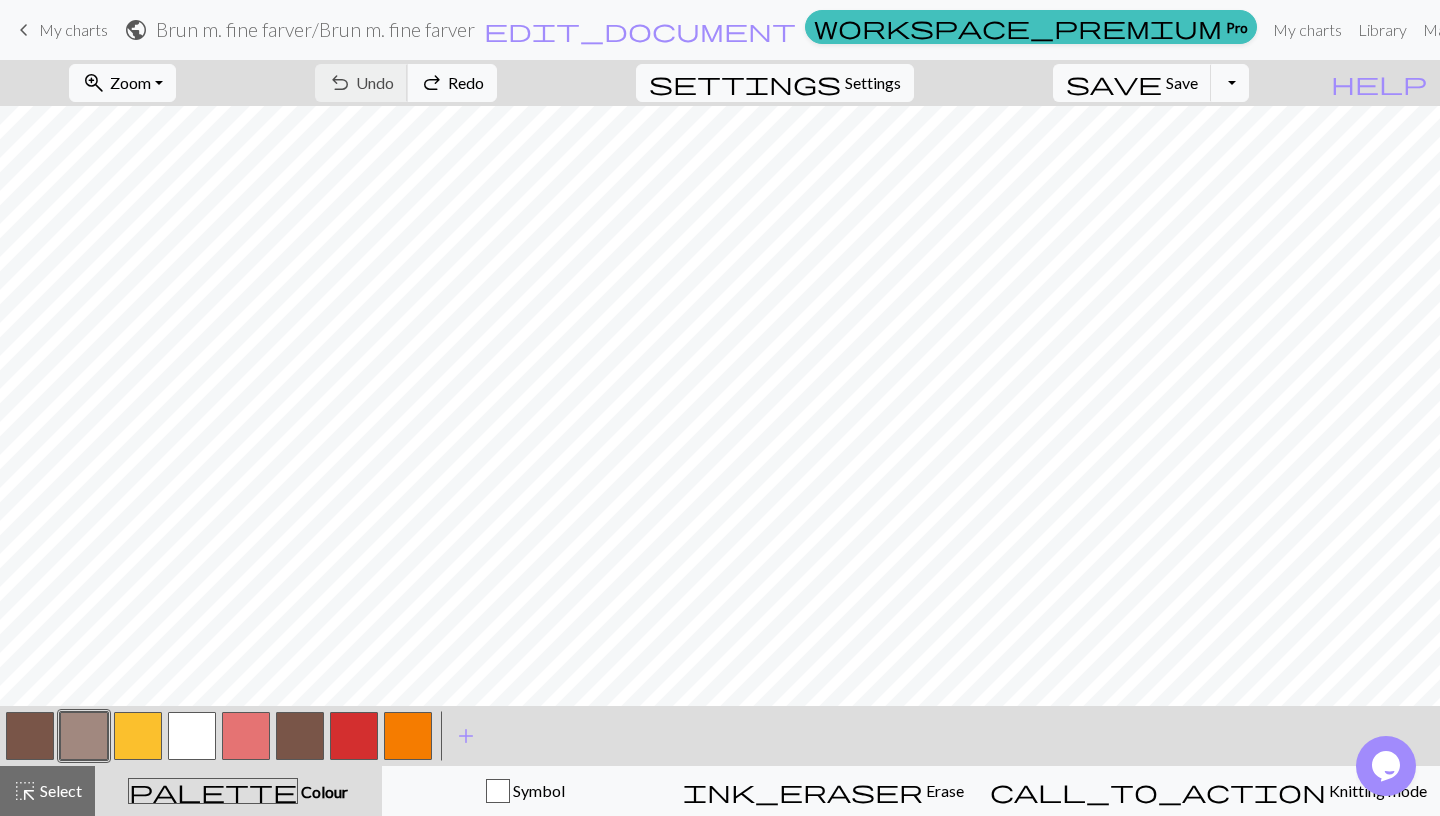 click on "undo Undo Undo redo Redo Redo" at bounding box center (406, 83) 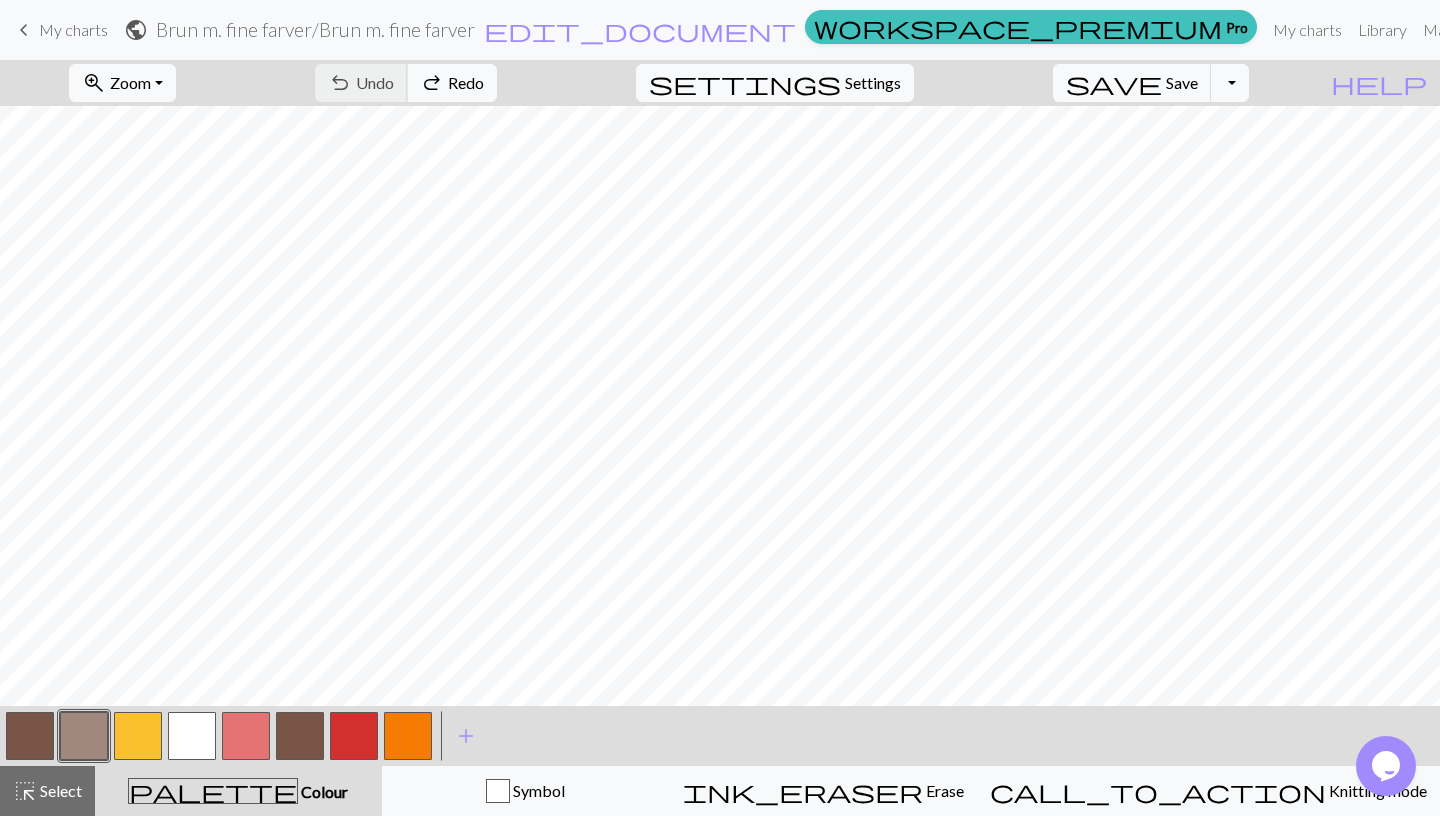 click on "undo Undo Undo redo Redo Redo" at bounding box center [406, 83] 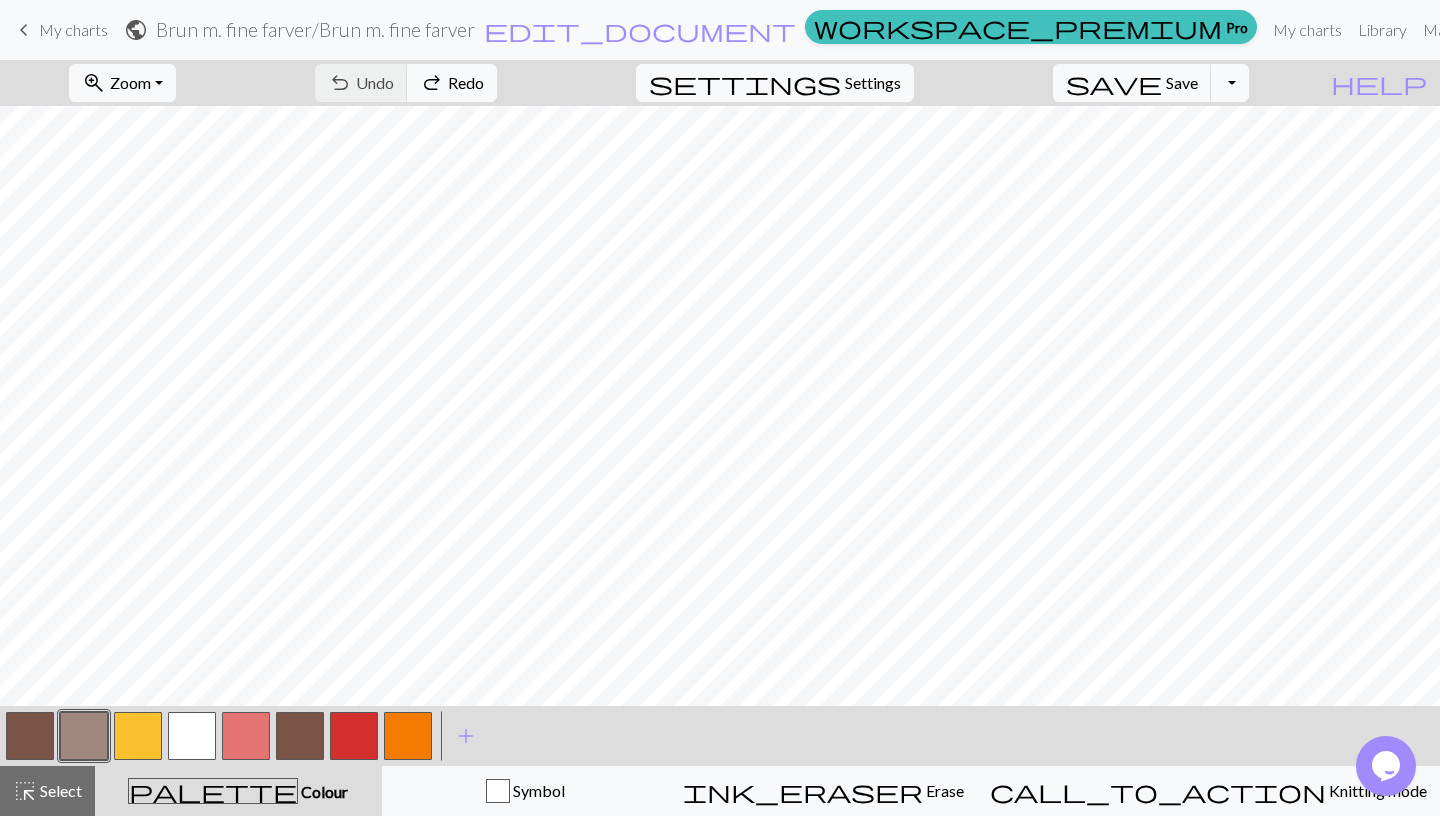 click on "undo Undo Undo redo Redo Redo" at bounding box center (406, 83) 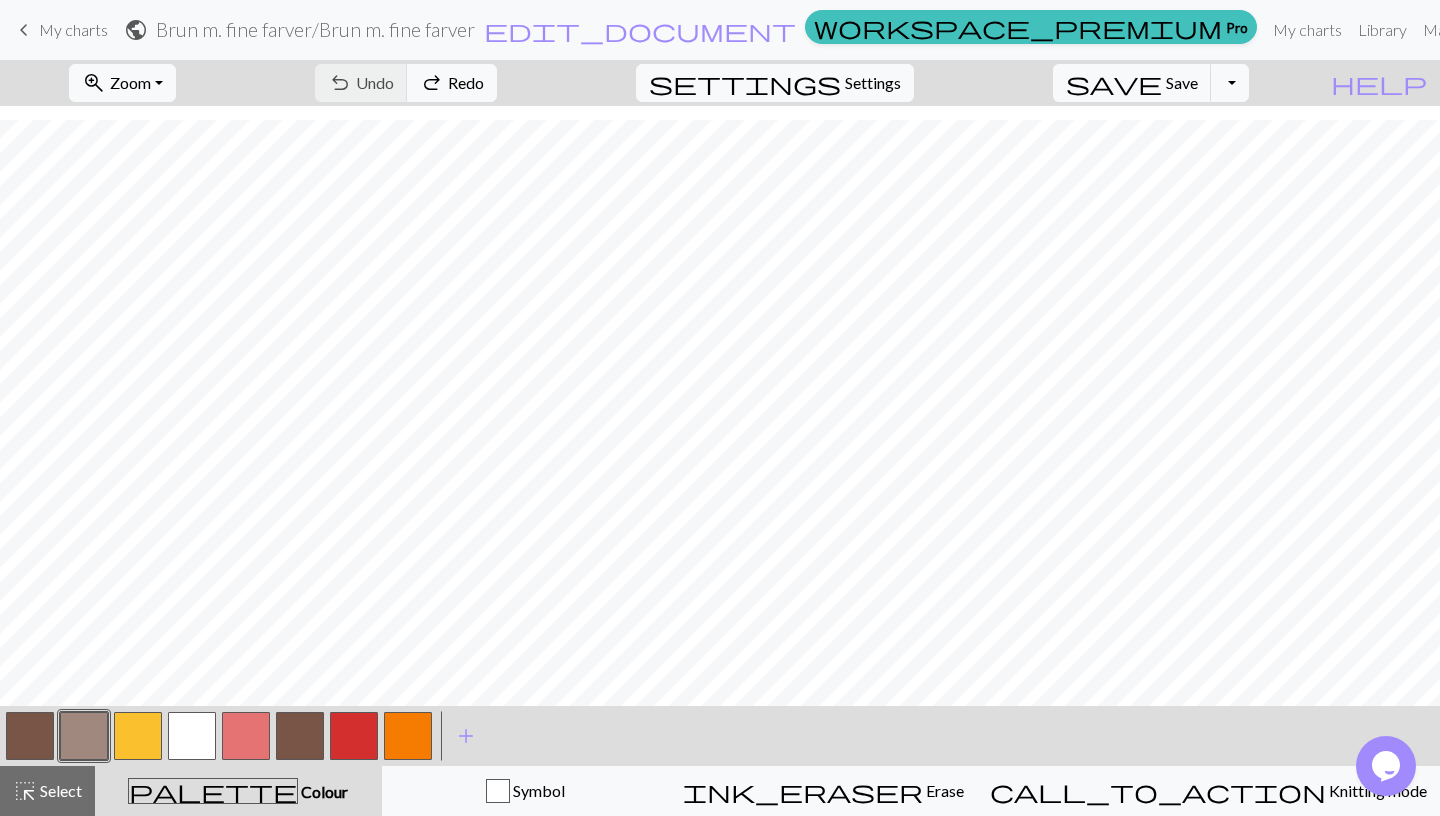 scroll, scrollTop: 128, scrollLeft: 7, axis: both 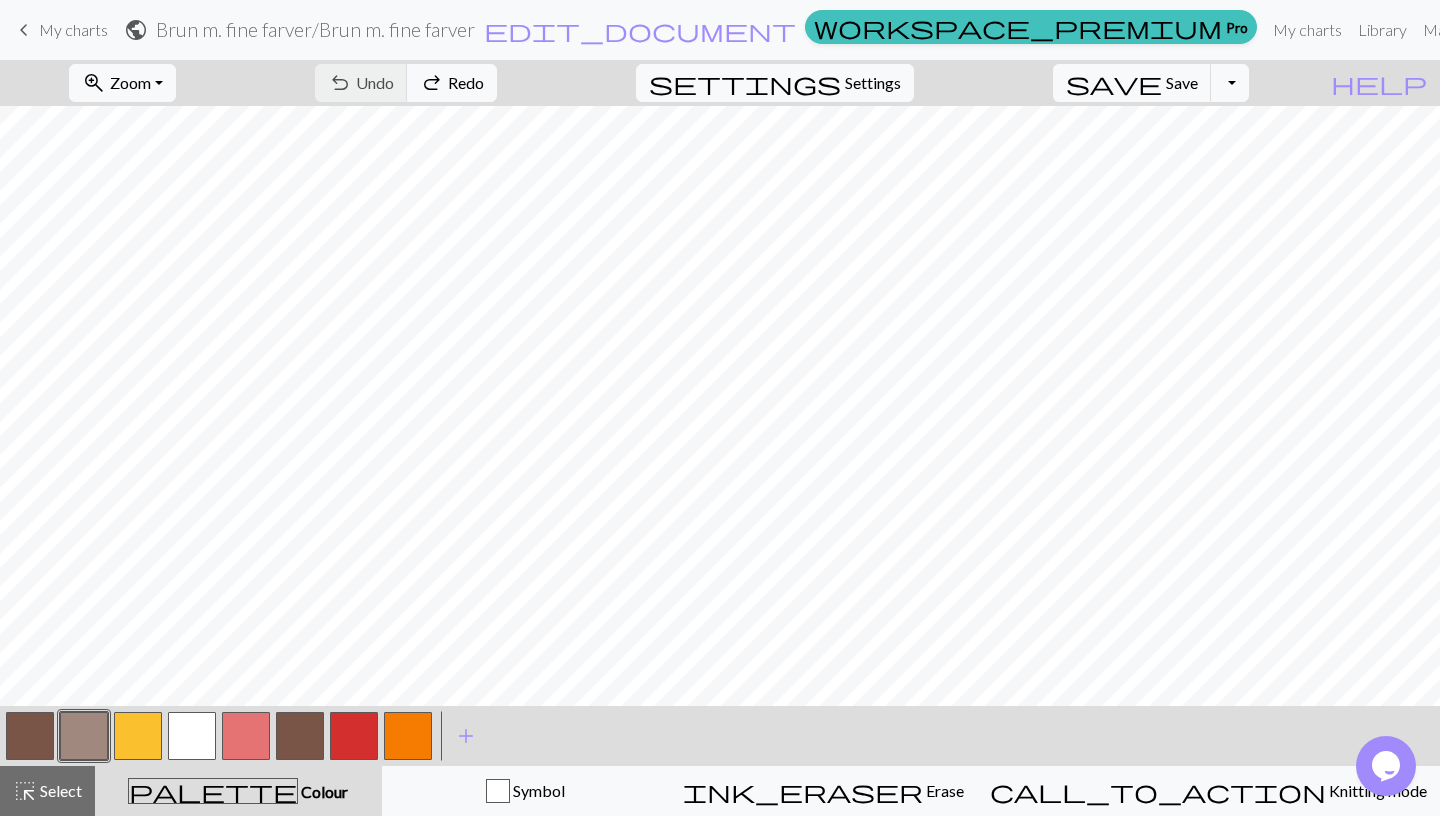 click at bounding box center [30, 736] 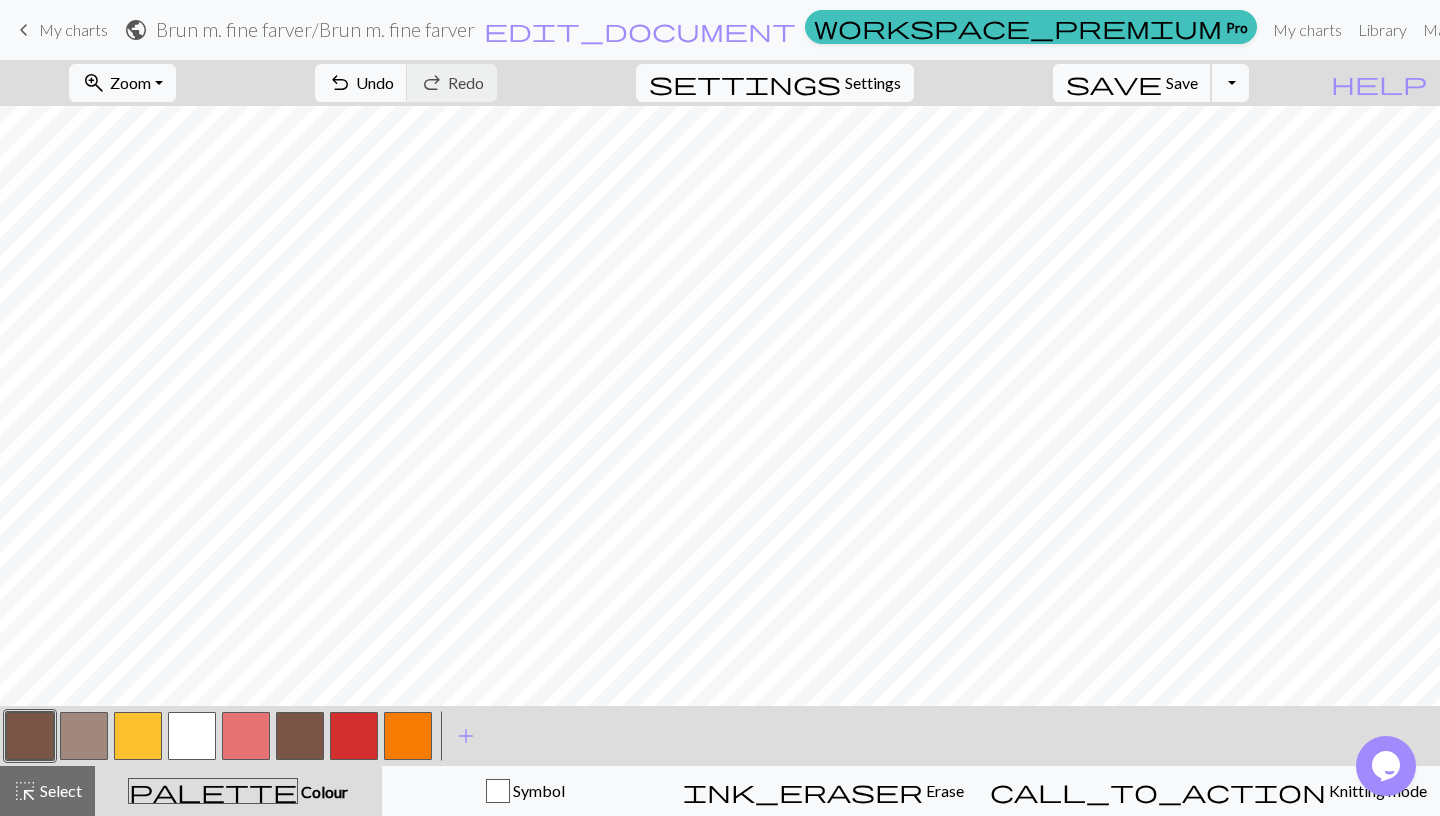click on "Save" at bounding box center [1182, 82] 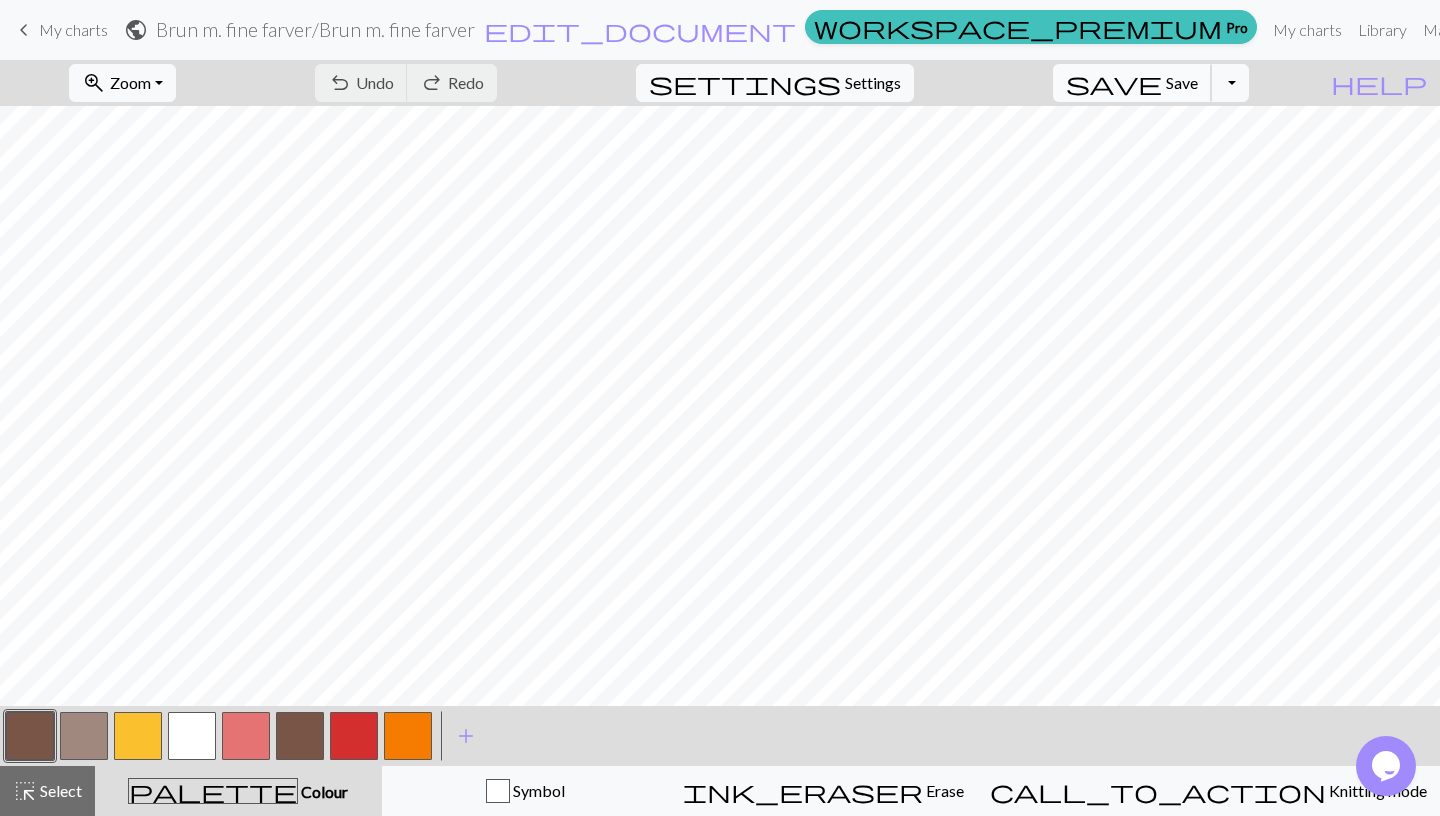click on "Save" at bounding box center [1182, 82] 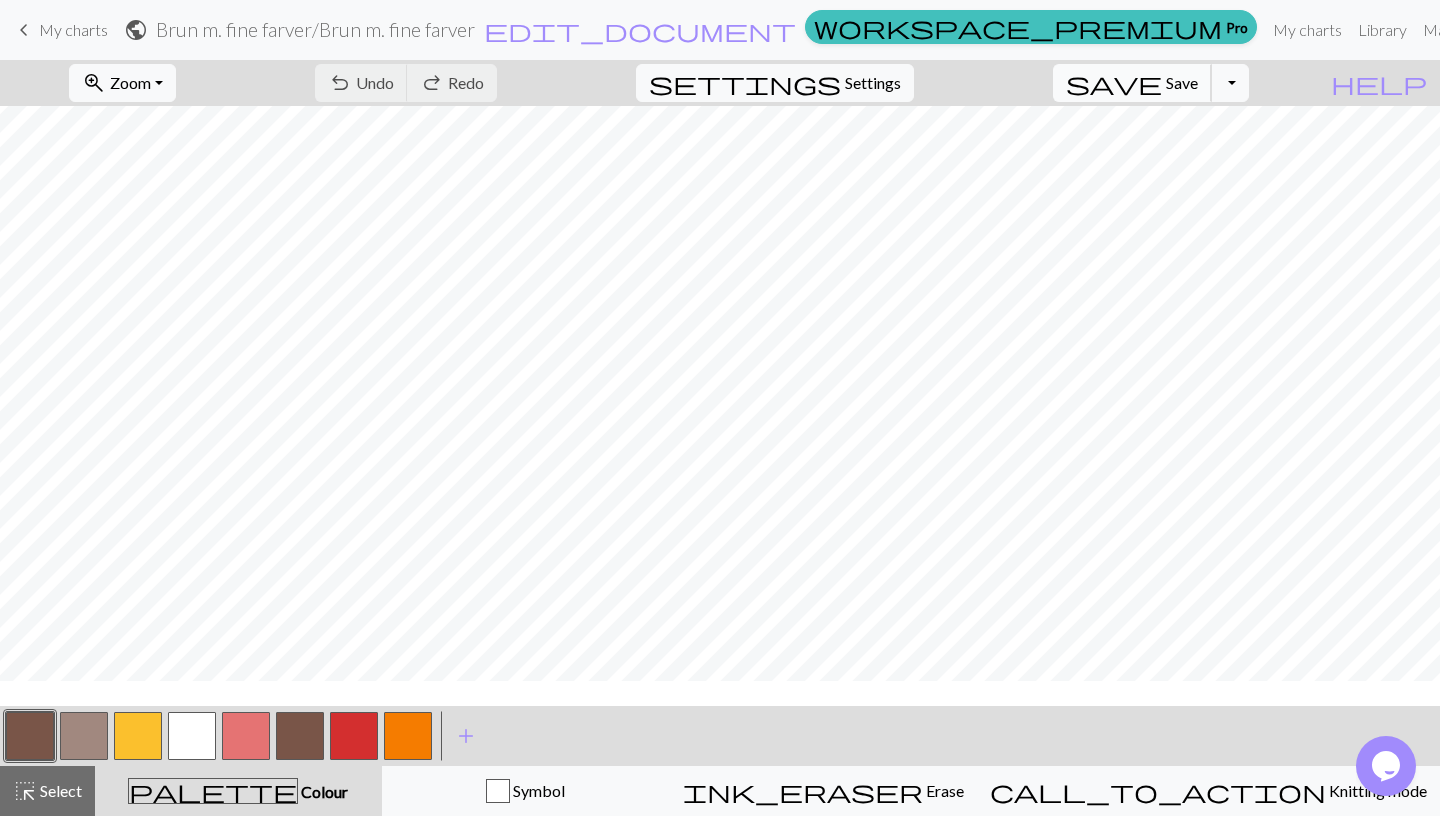 scroll, scrollTop: 168, scrollLeft: 9, axis: both 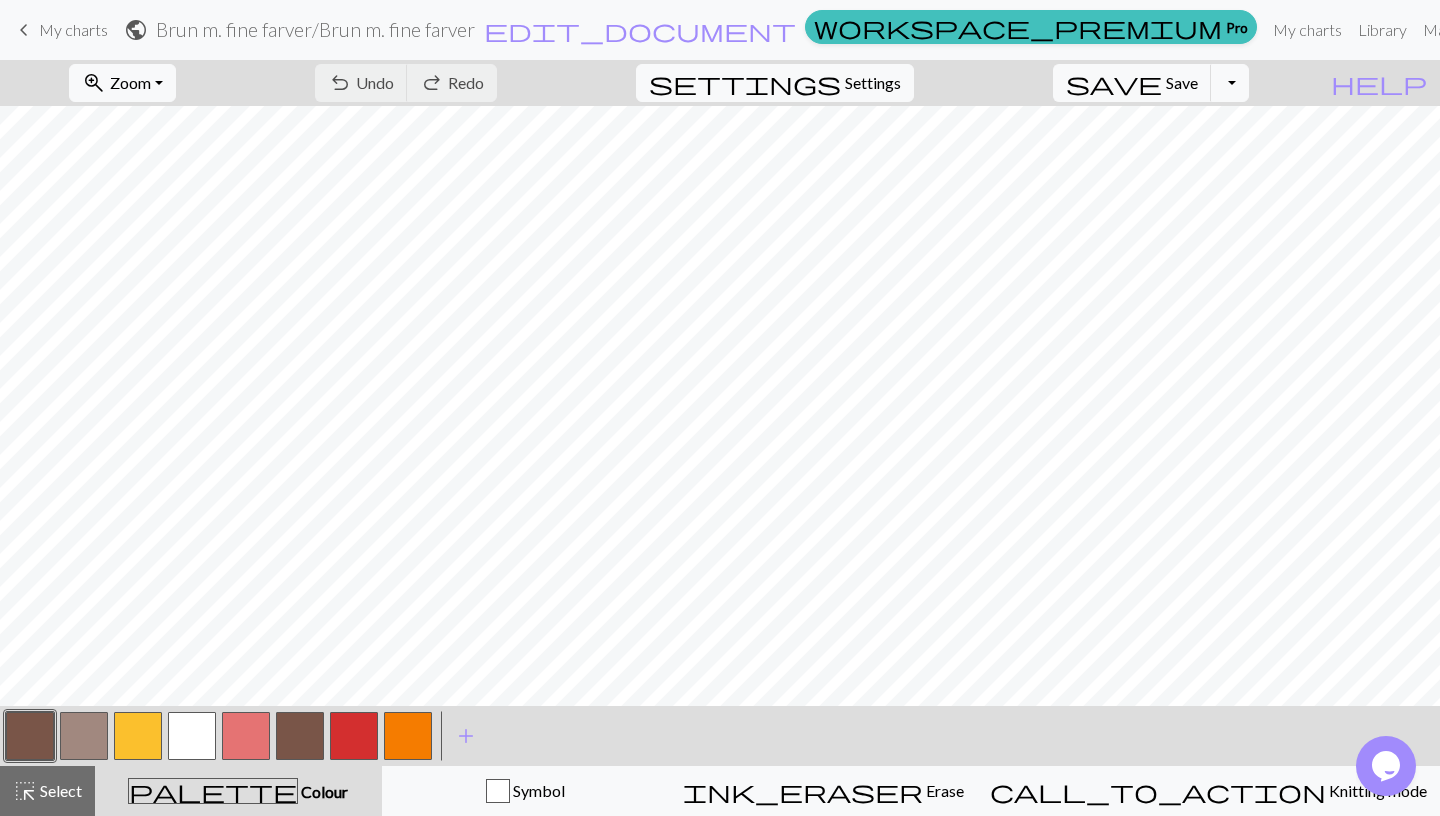 click at bounding box center [408, 736] 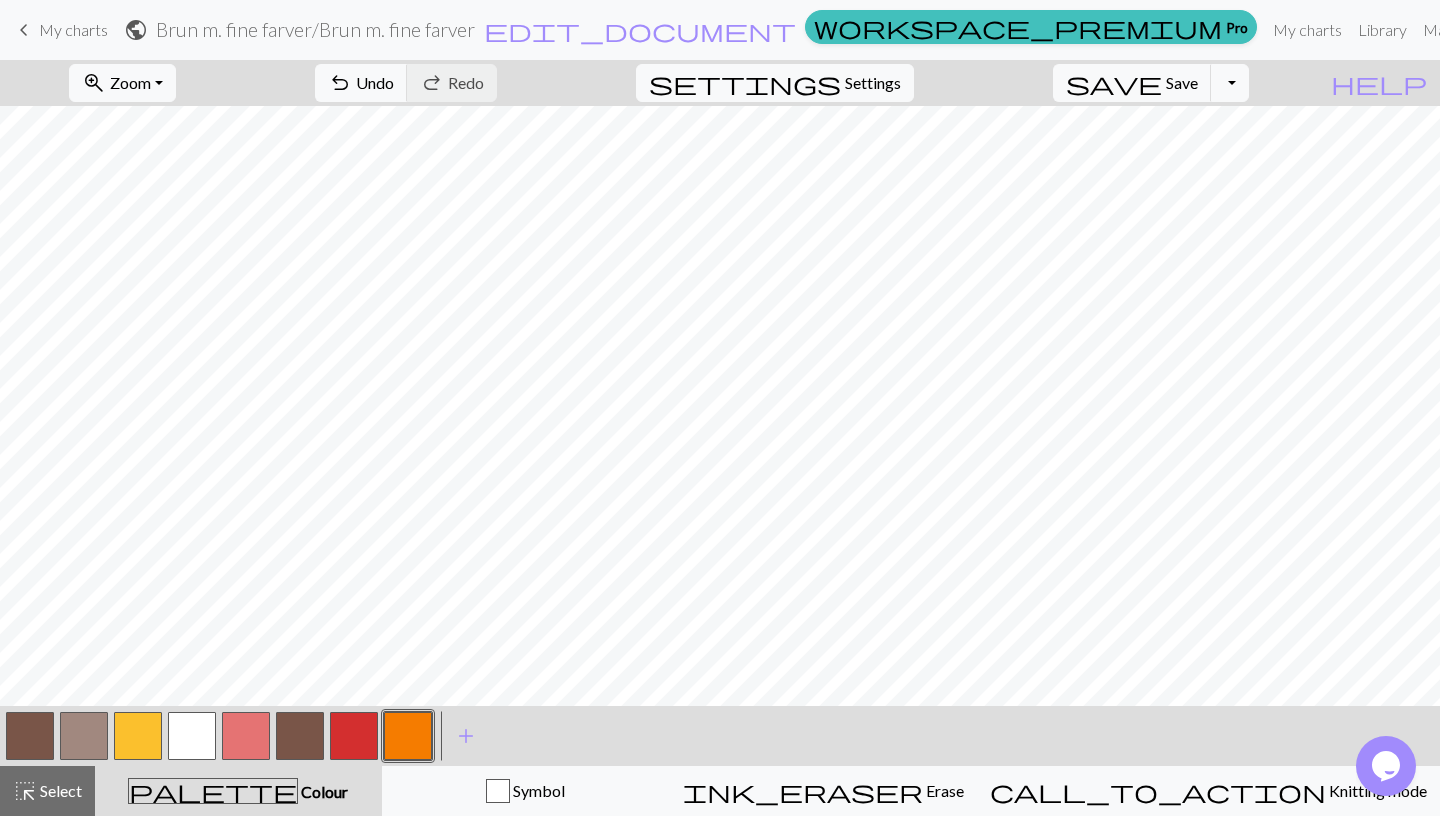 click at bounding box center (300, 736) 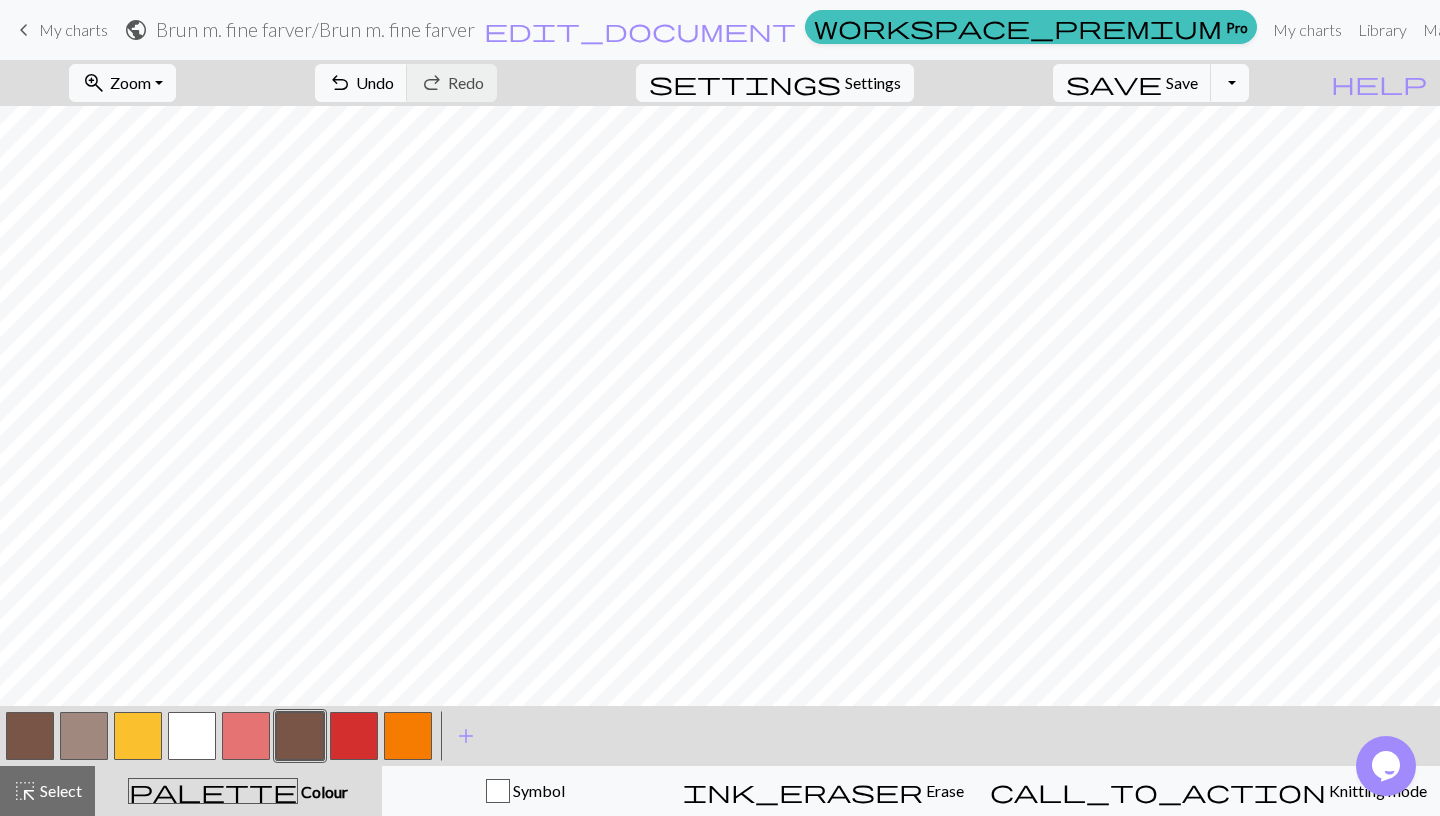 click at bounding box center [408, 736] 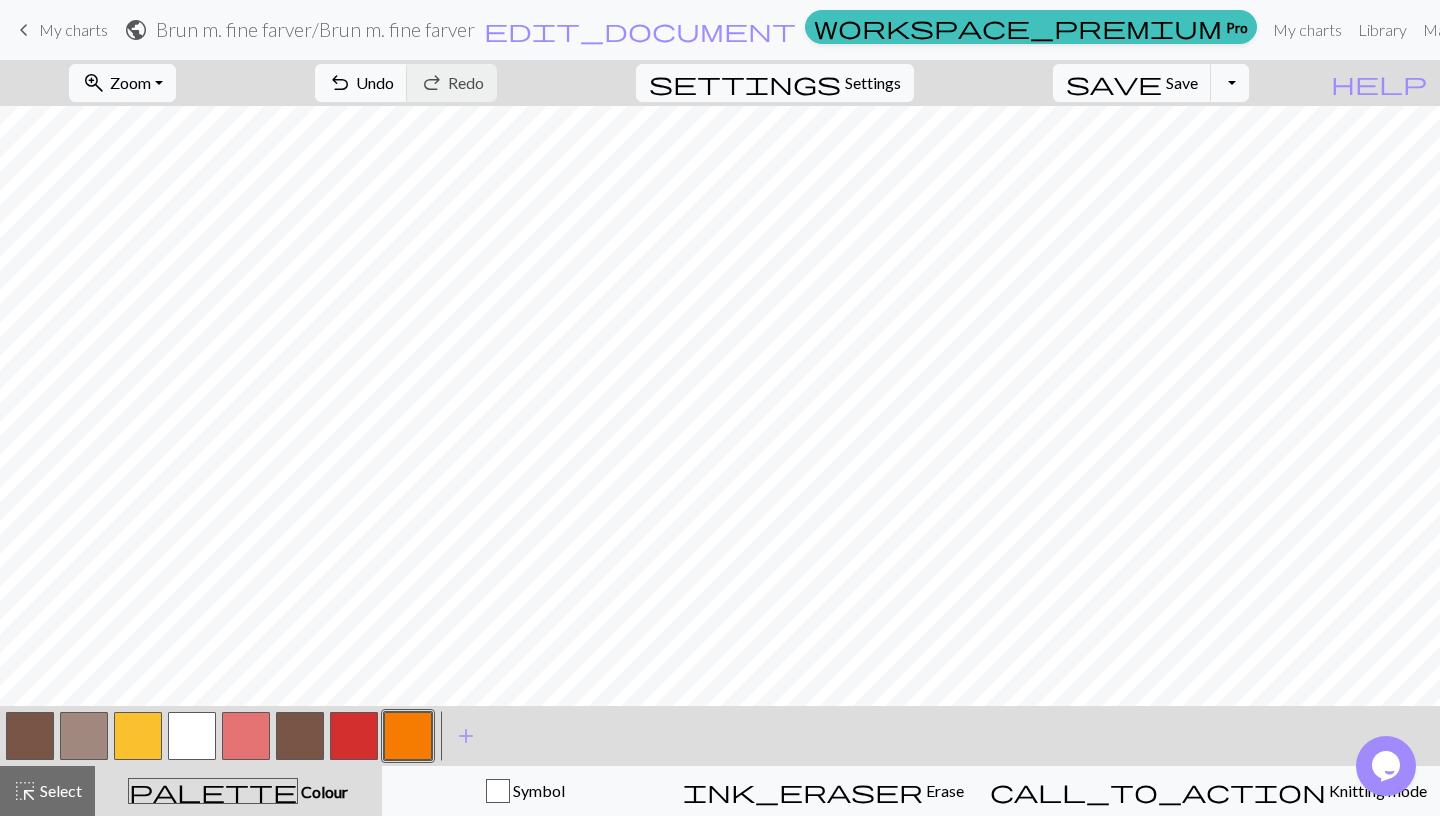 click at bounding box center (300, 736) 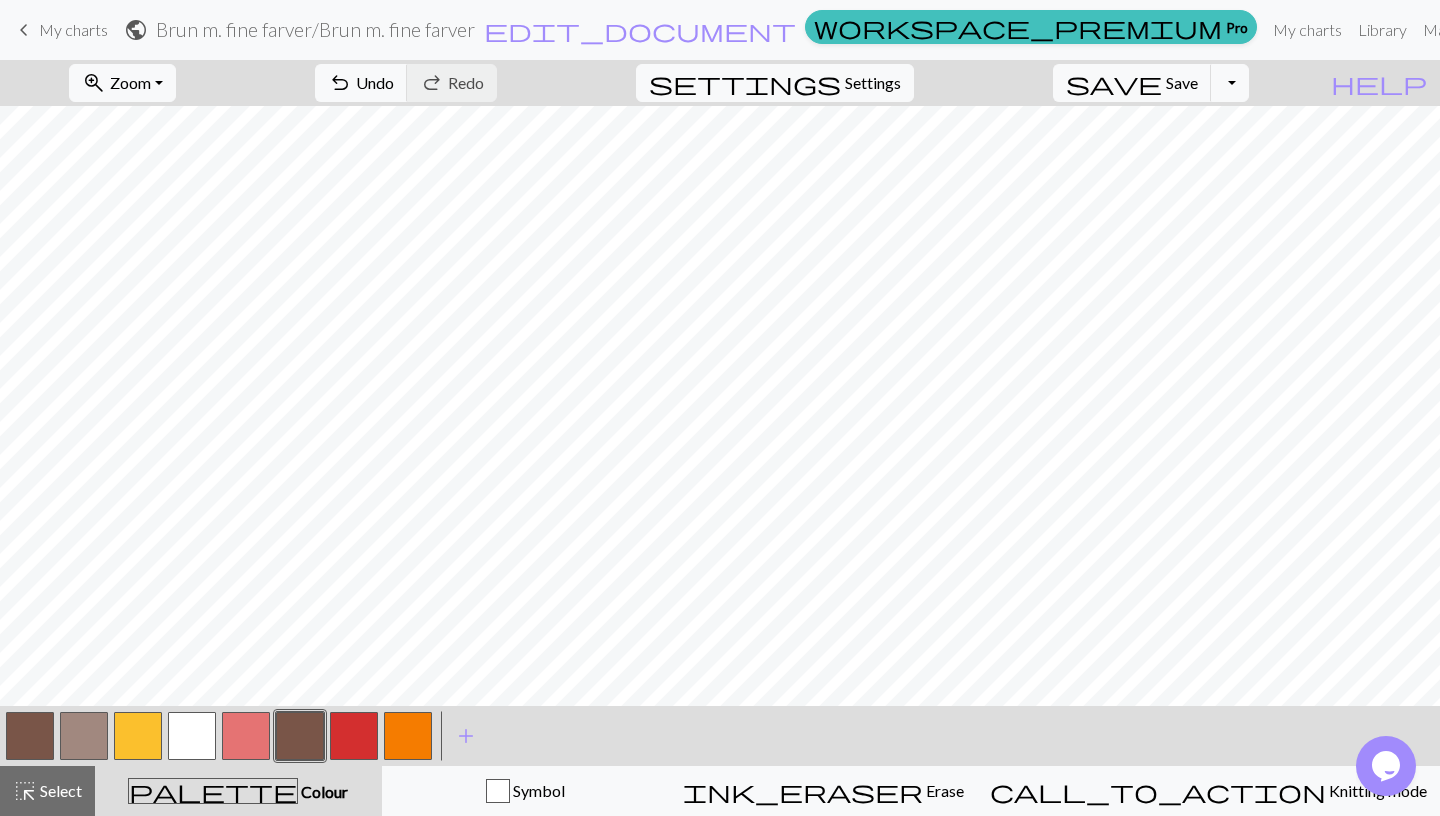click at bounding box center (408, 736) 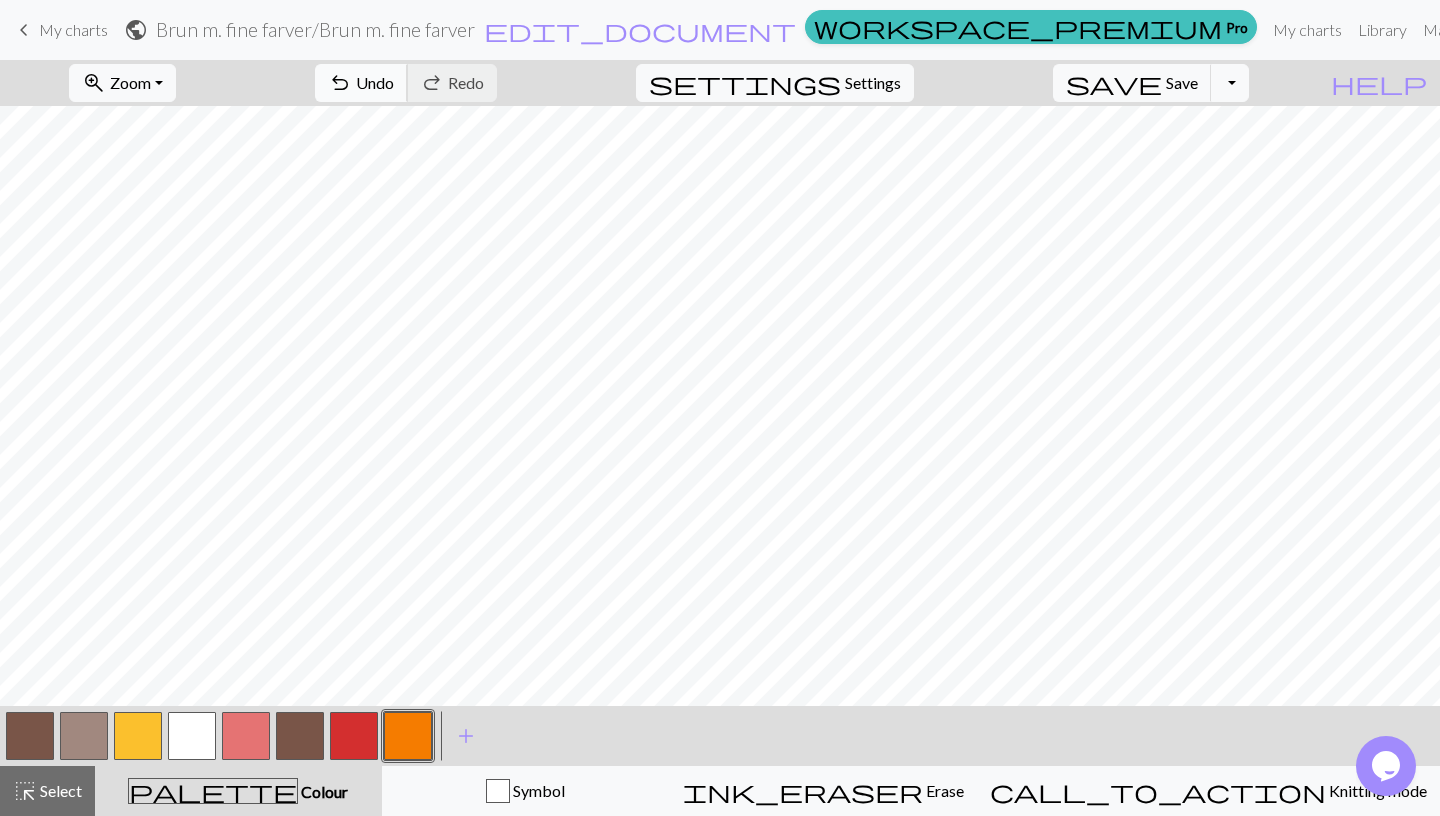 click on "Undo" at bounding box center [375, 82] 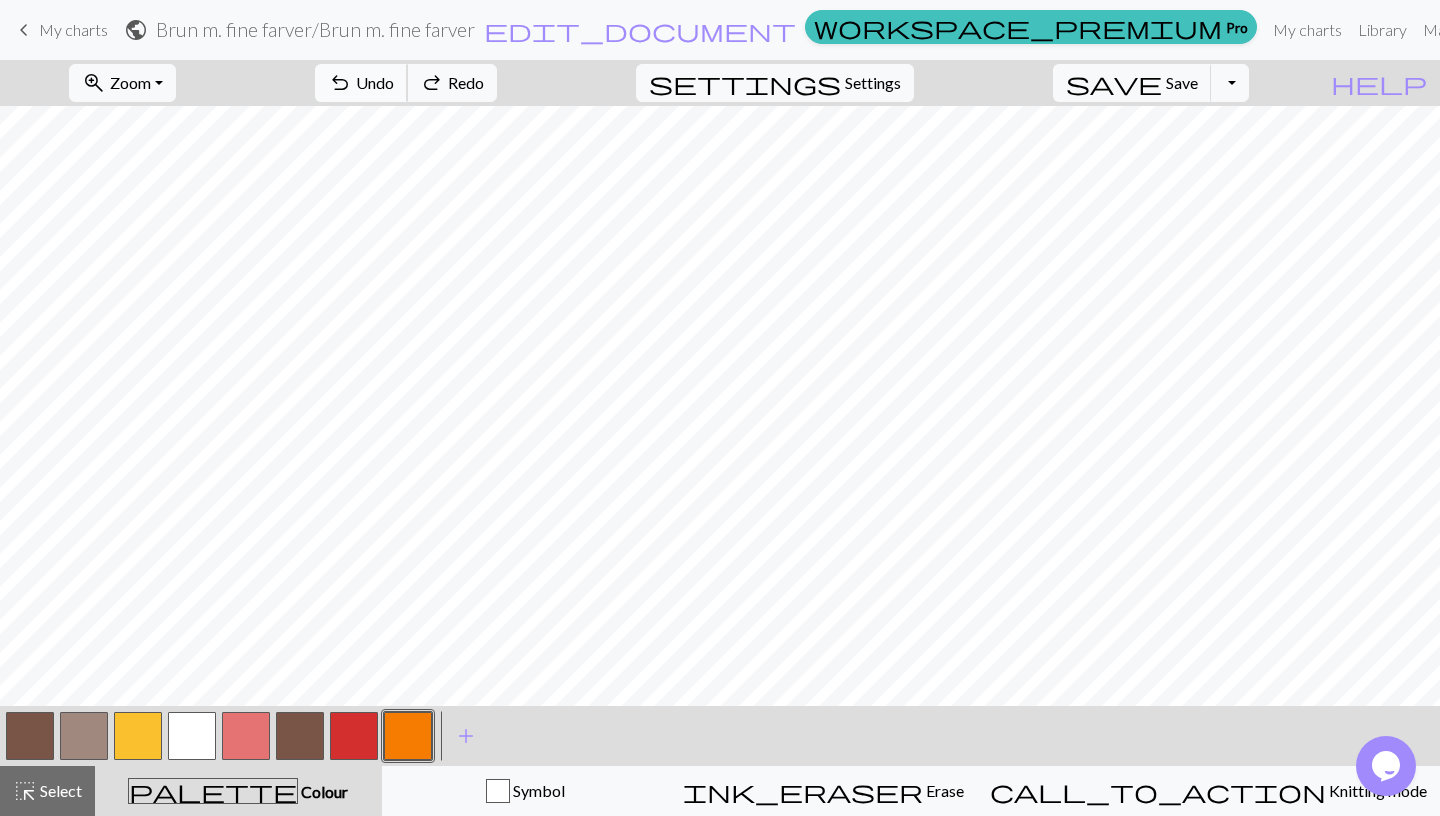click on "Undo" at bounding box center (375, 82) 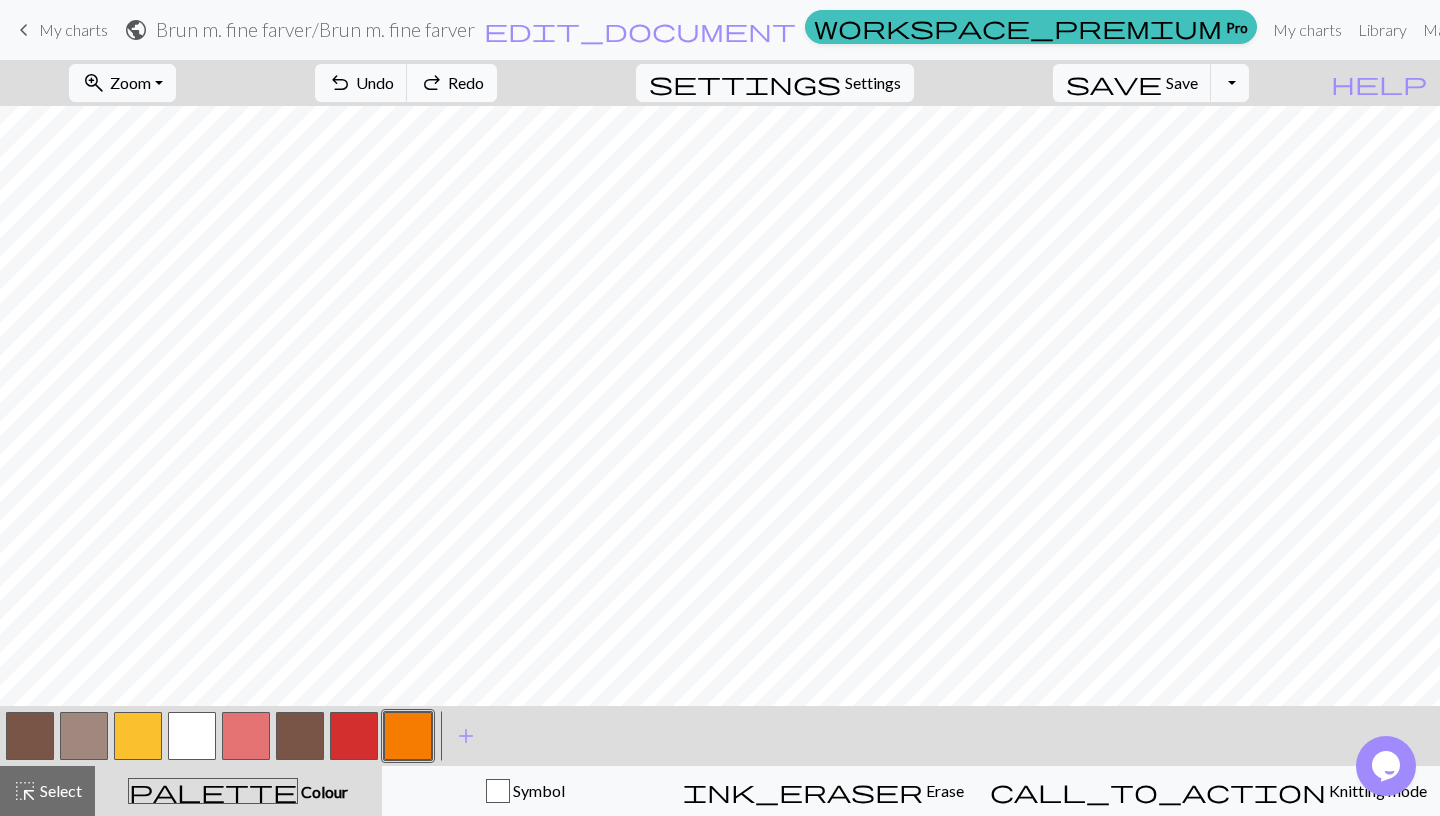 click on "Redo" at bounding box center [466, 82] 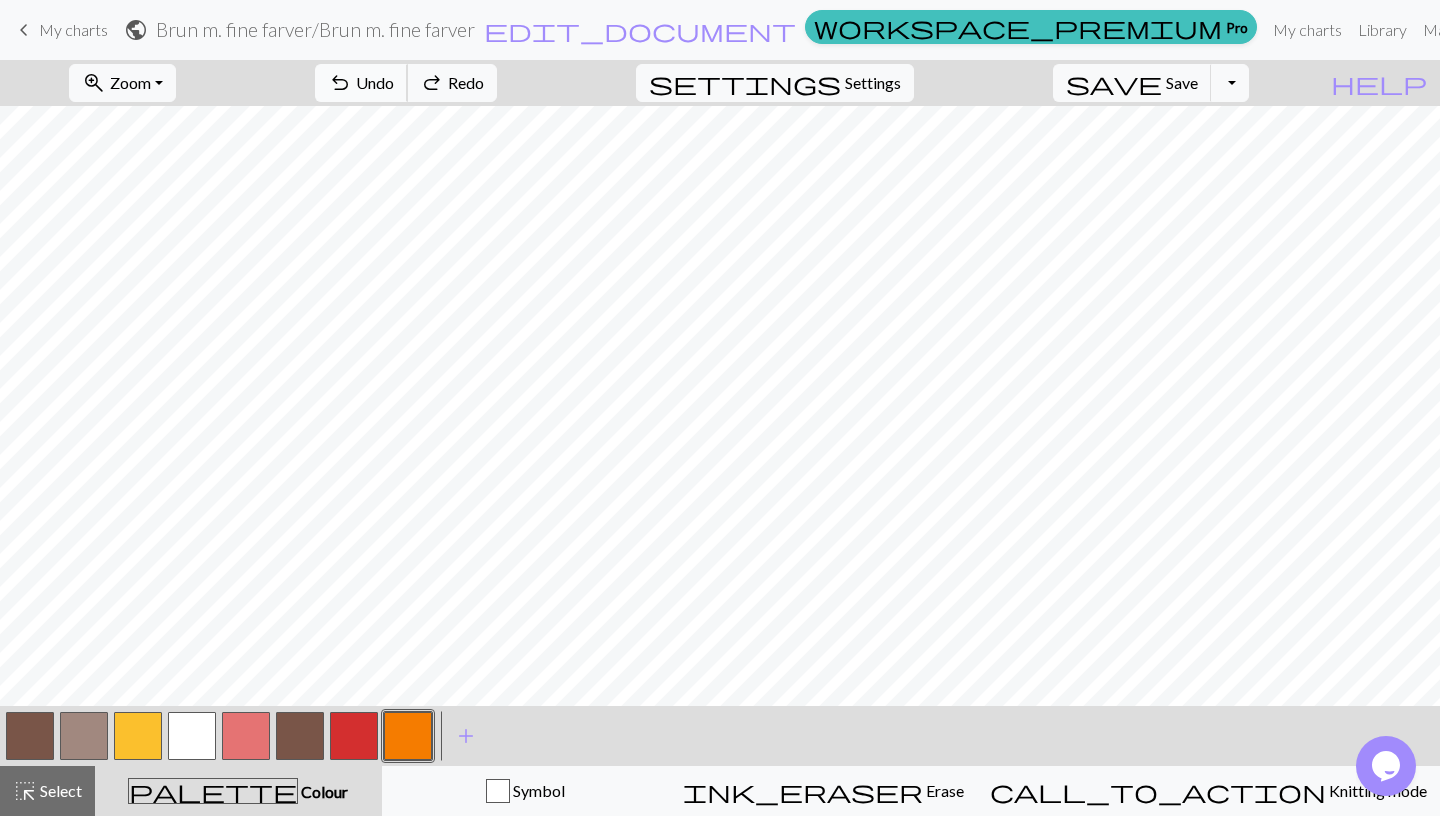 click on "Undo" at bounding box center [375, 82] 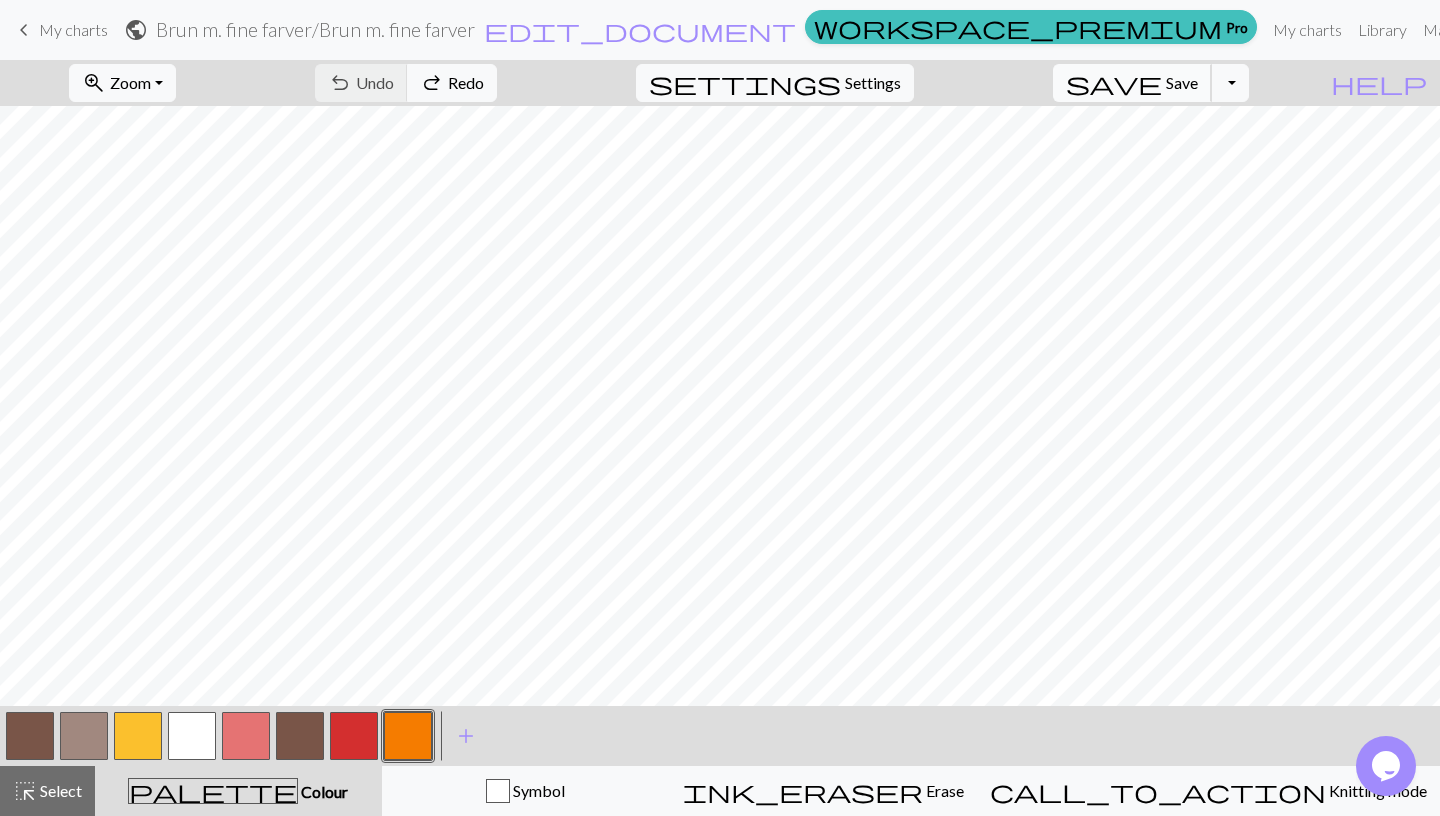 click on "Save" at bounding box center (1182, 82) 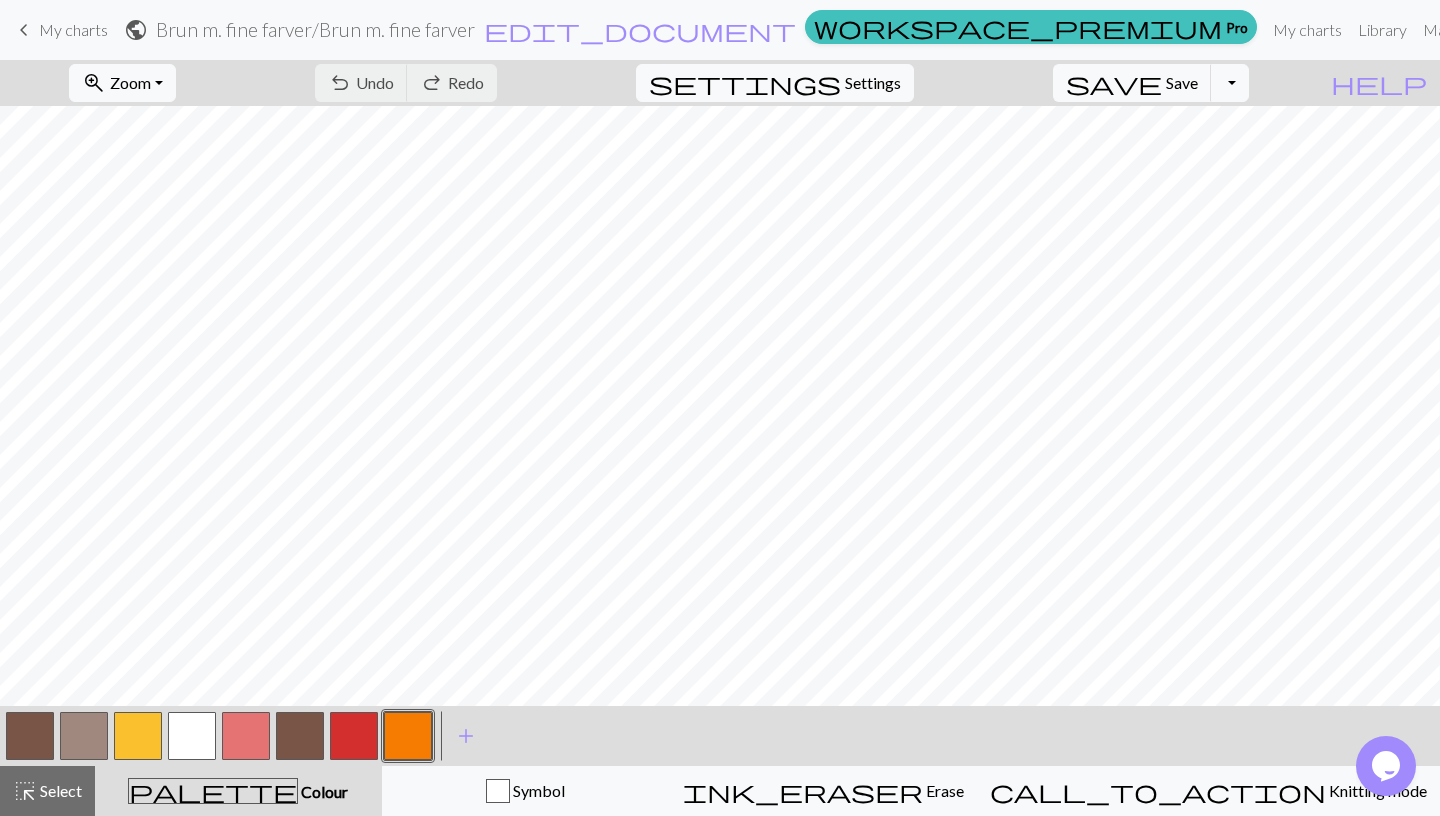 click at bounding box center [300, 736] 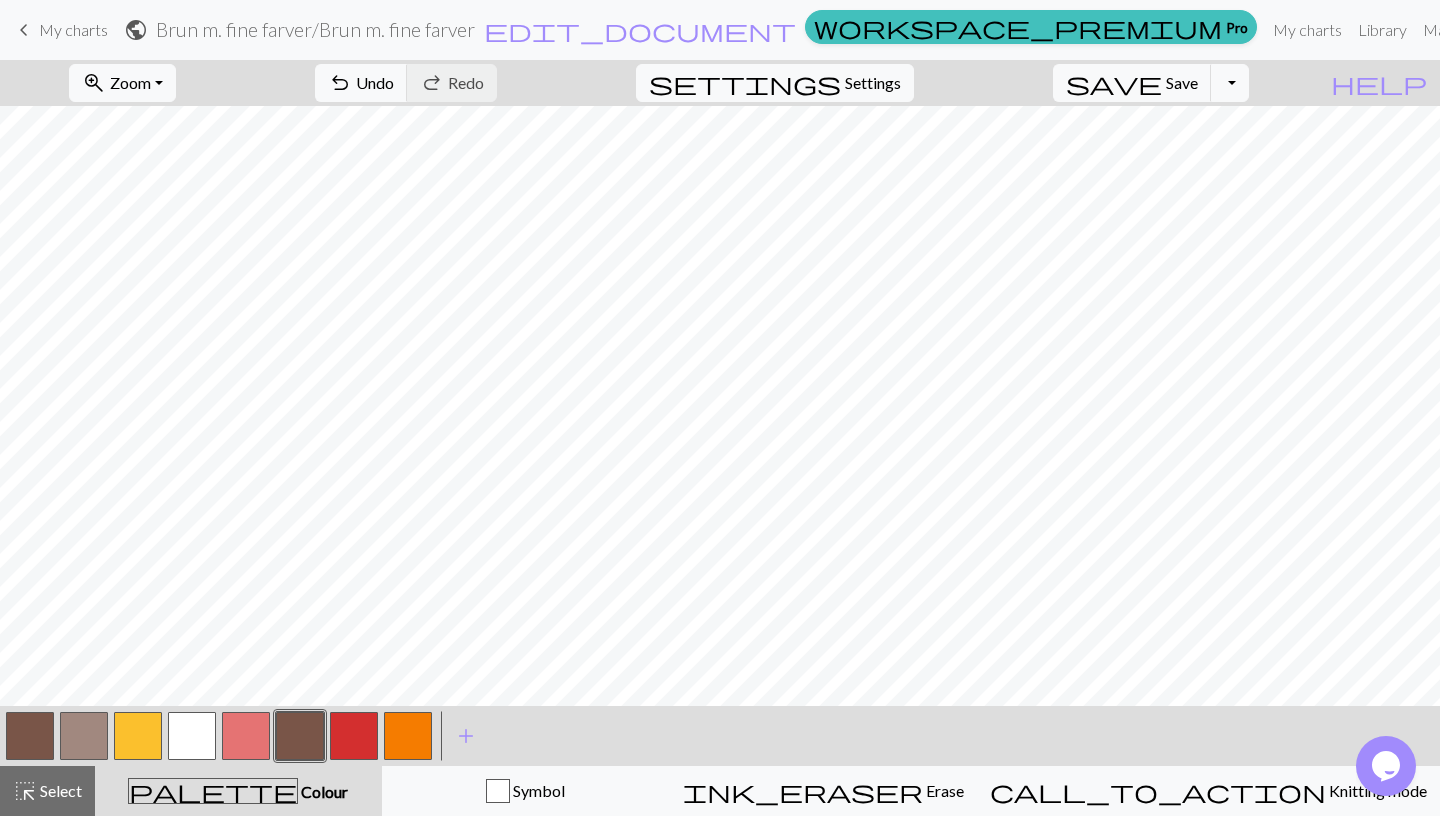 click at bounding box center (408, 736) 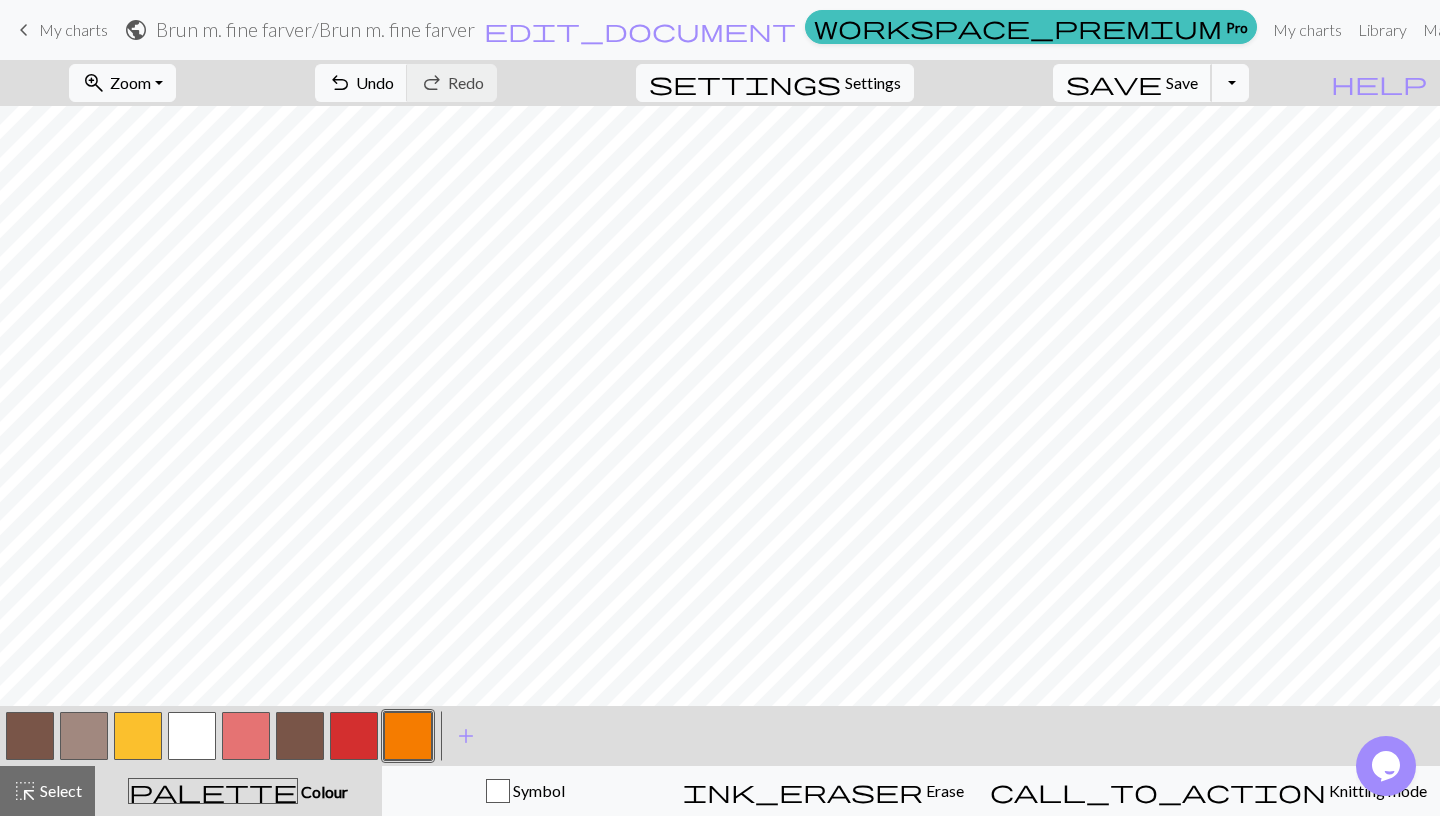 click on "Save" at bounding box center (1182, 82) 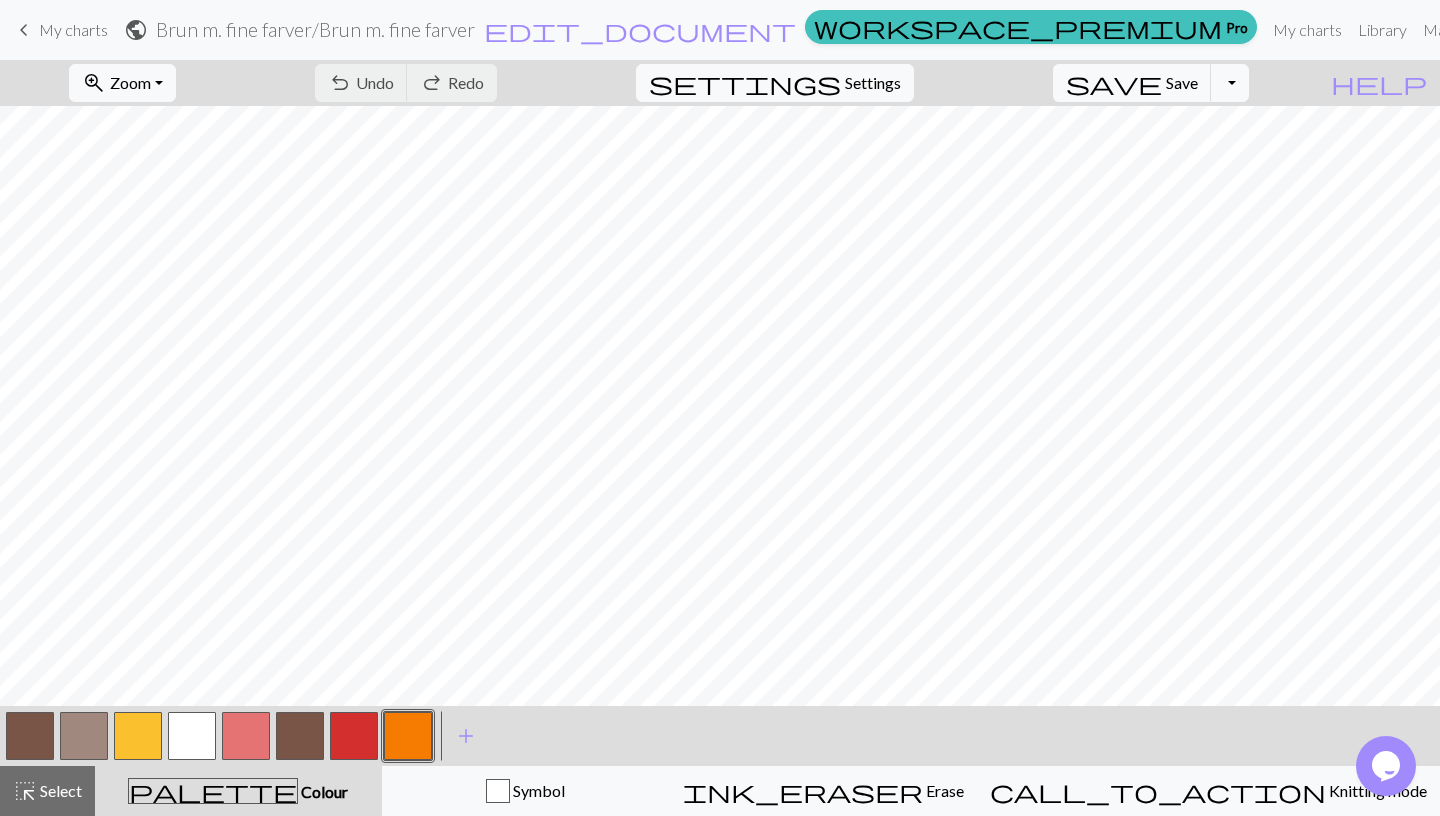 click at bounding box center [30, 736] 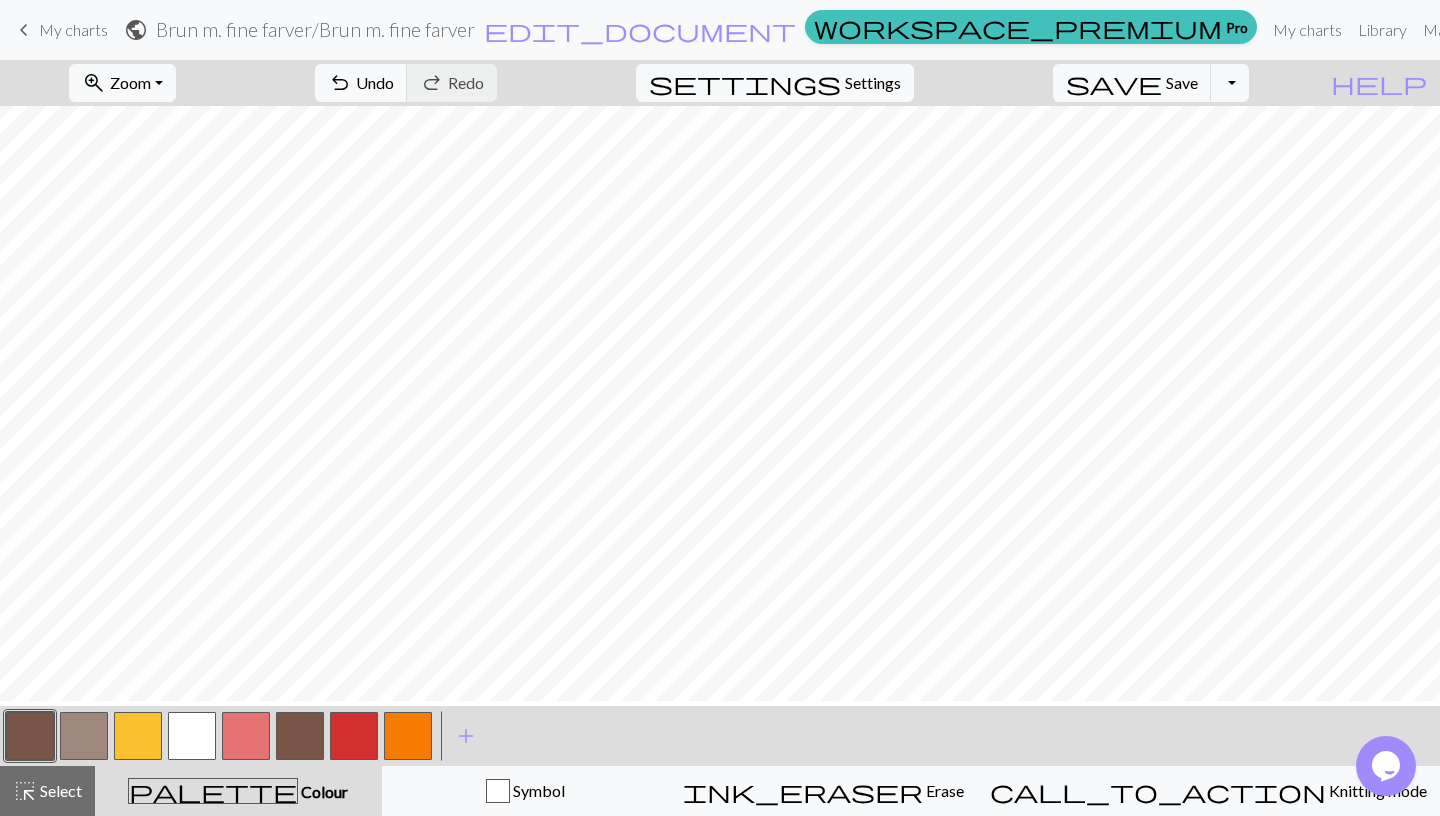 scroll, scrollTop: 78, scrollLeft: 9, axis: both 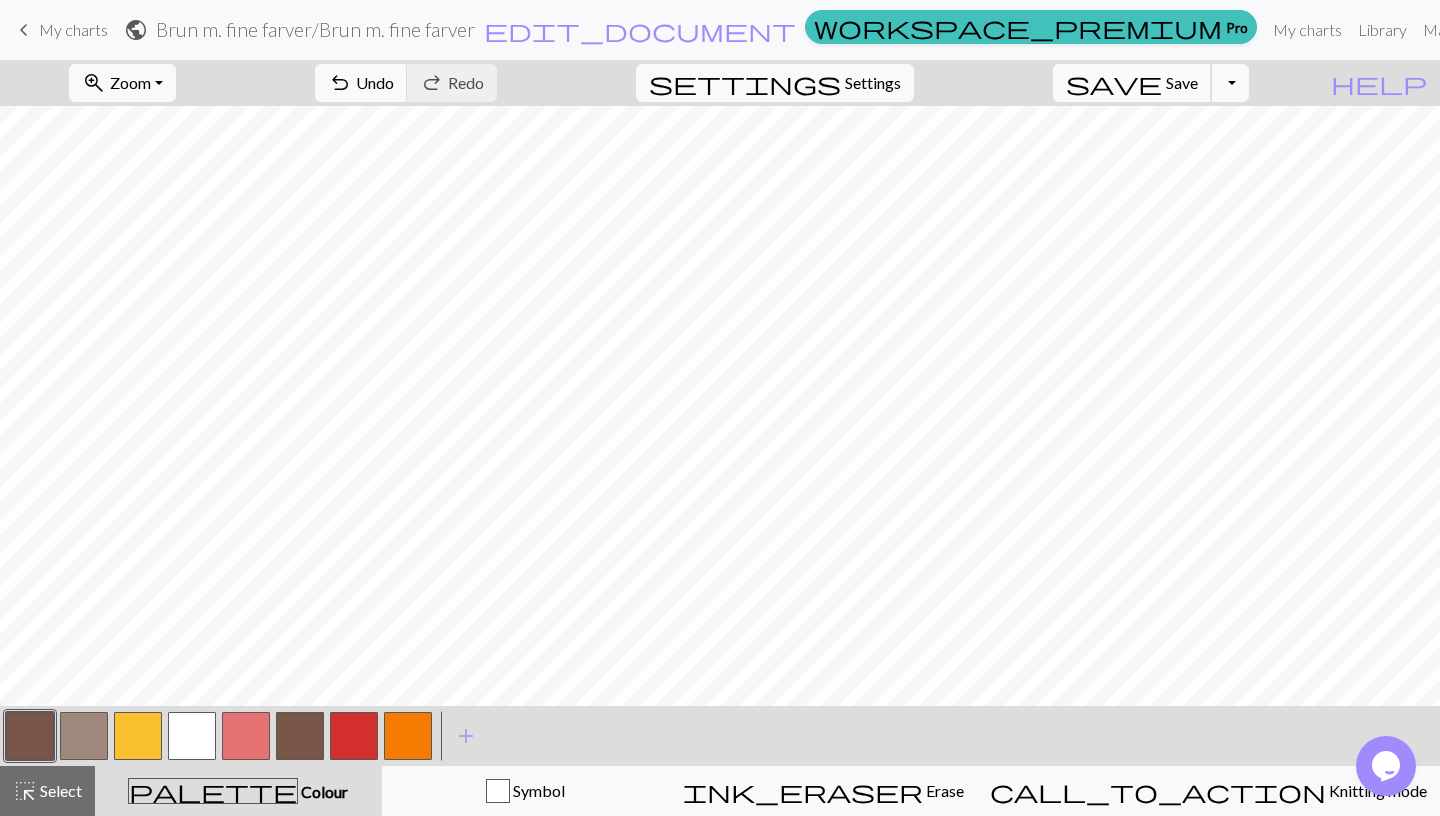 click on "Save" at bounding box center [1182, 82] 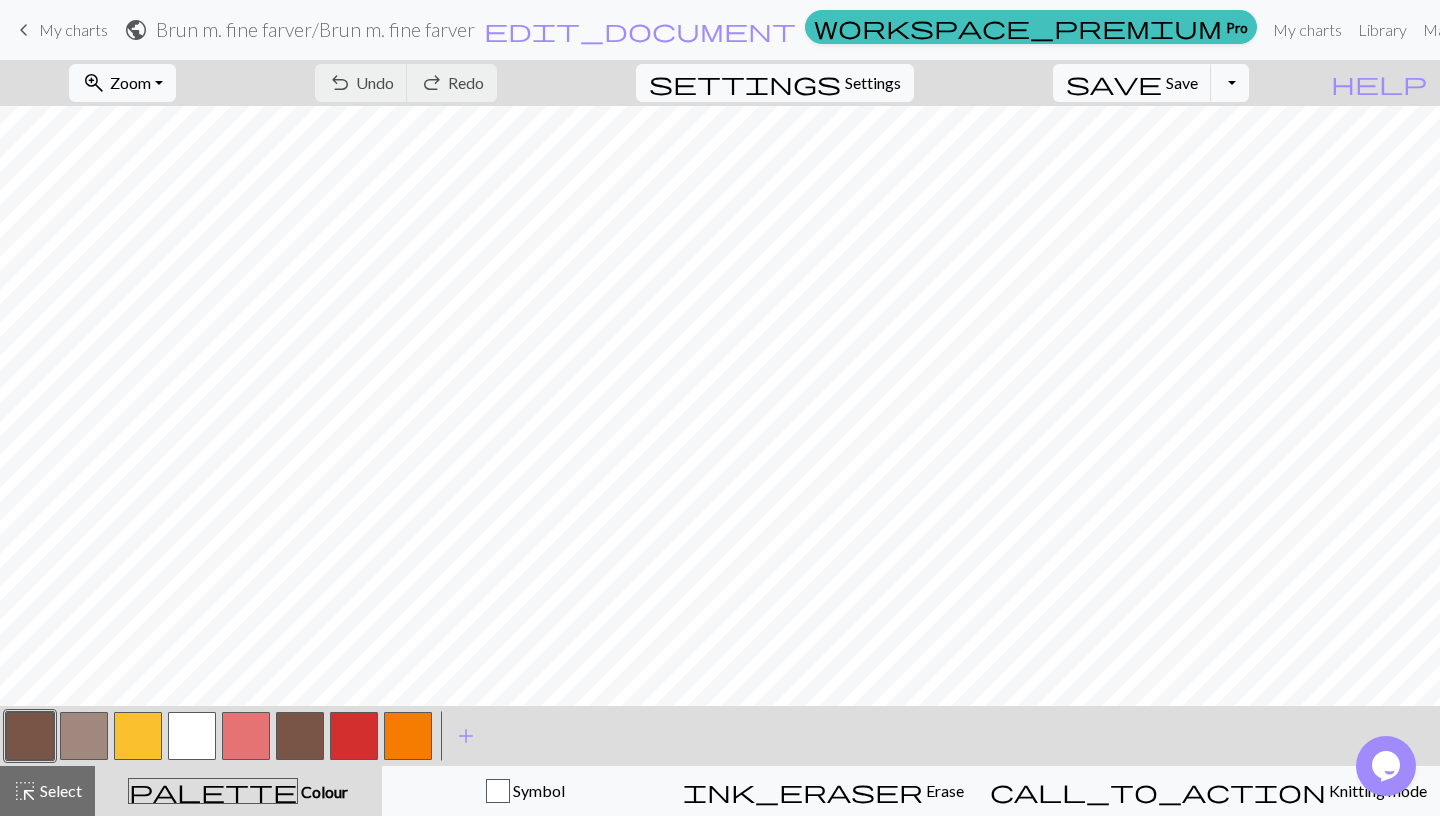 click at bounding box center (138, 736) 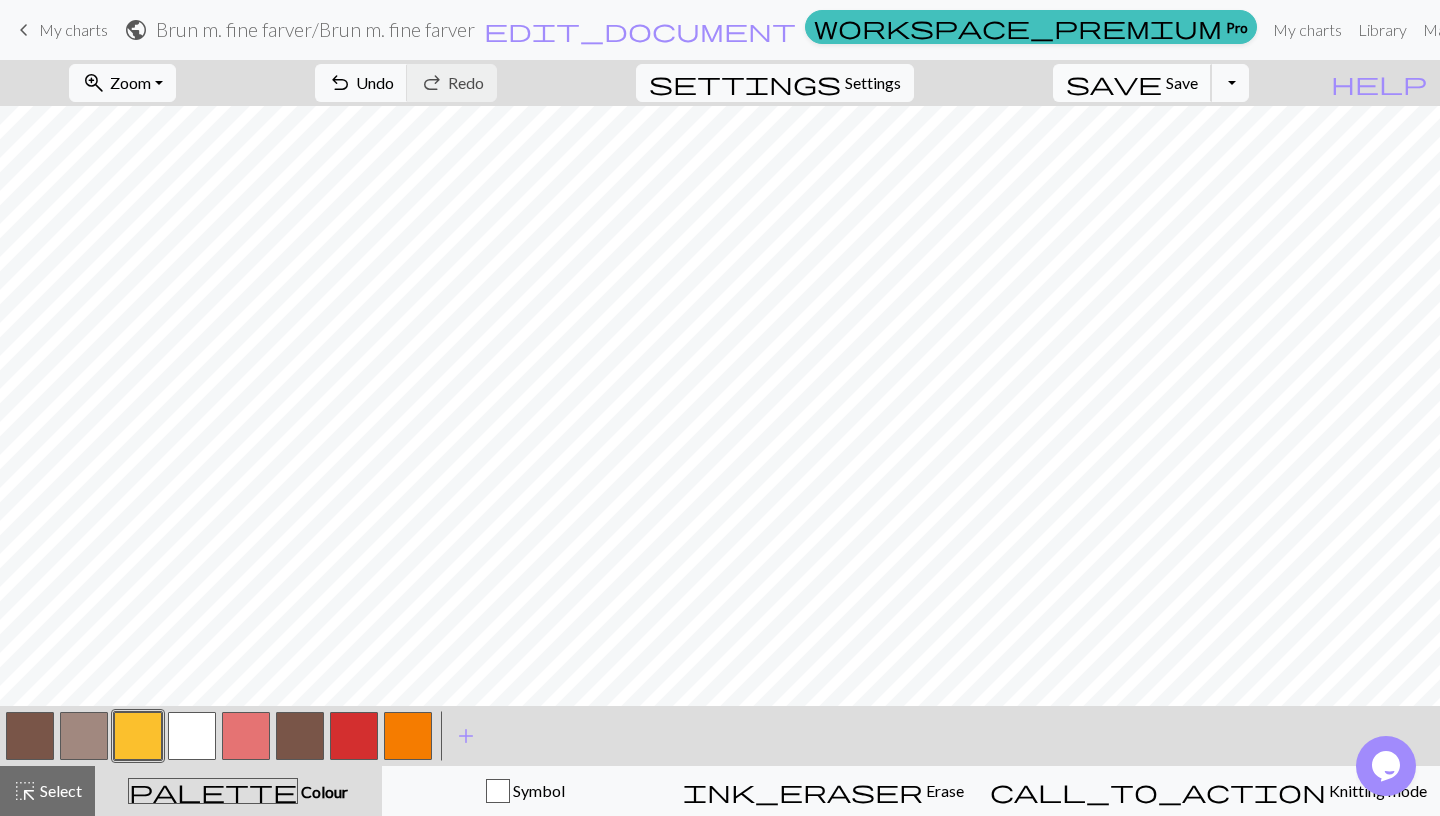 click on "Save" at bounding box center (1182, 82) 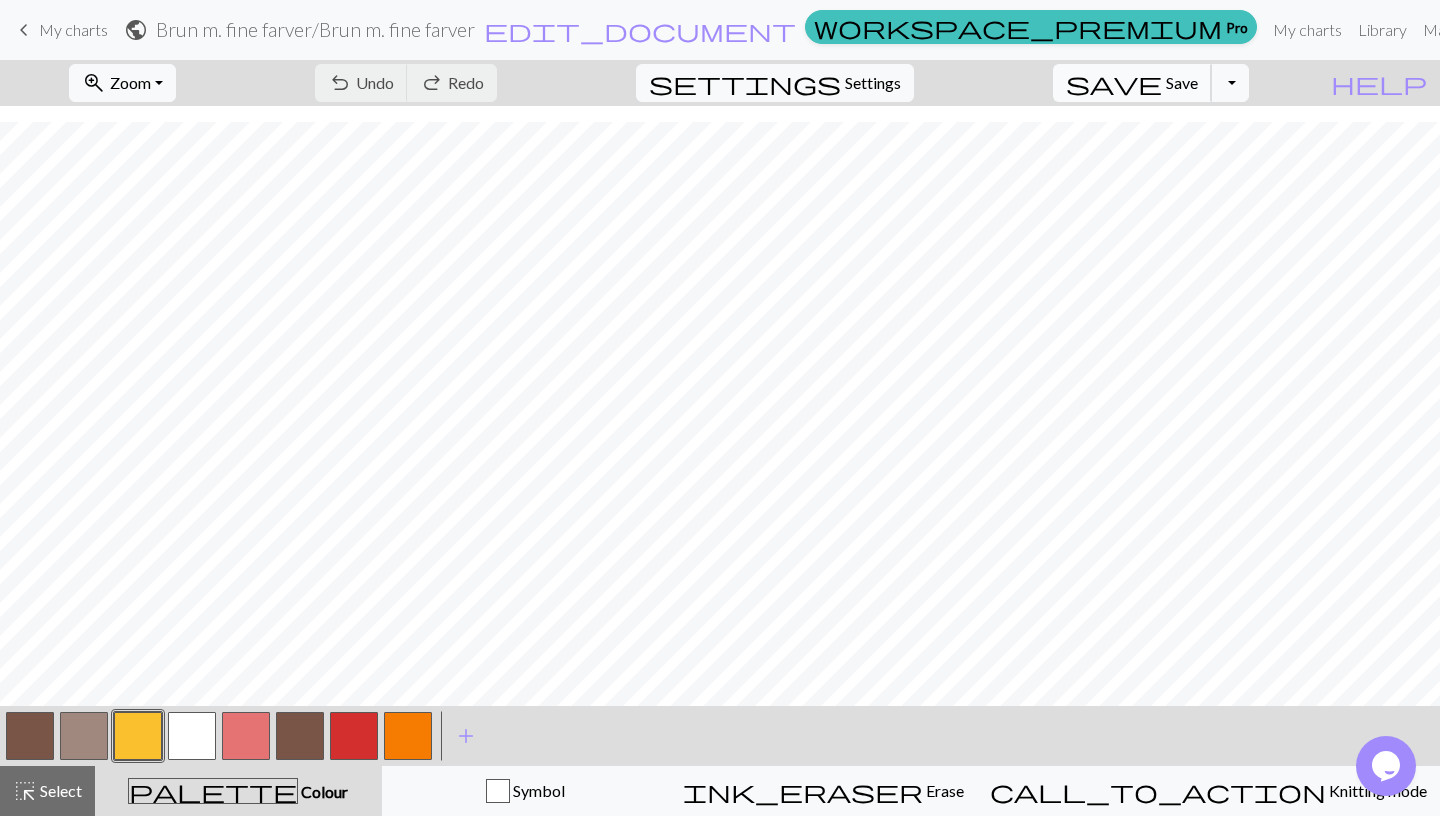 scroll, scrollTop: 244, scrollLeft: 9, axis: both 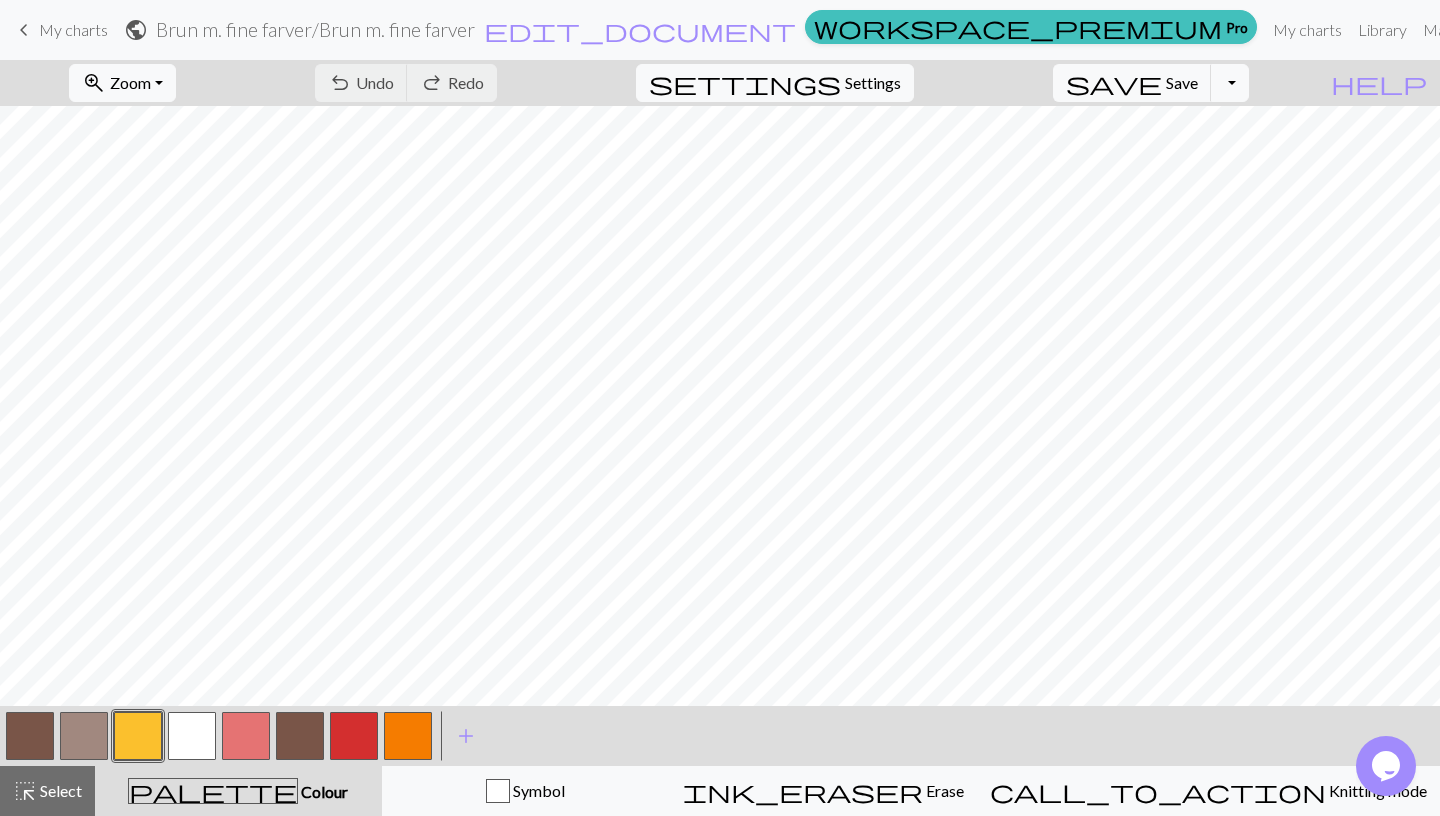 click at bounding box center (246, 736) 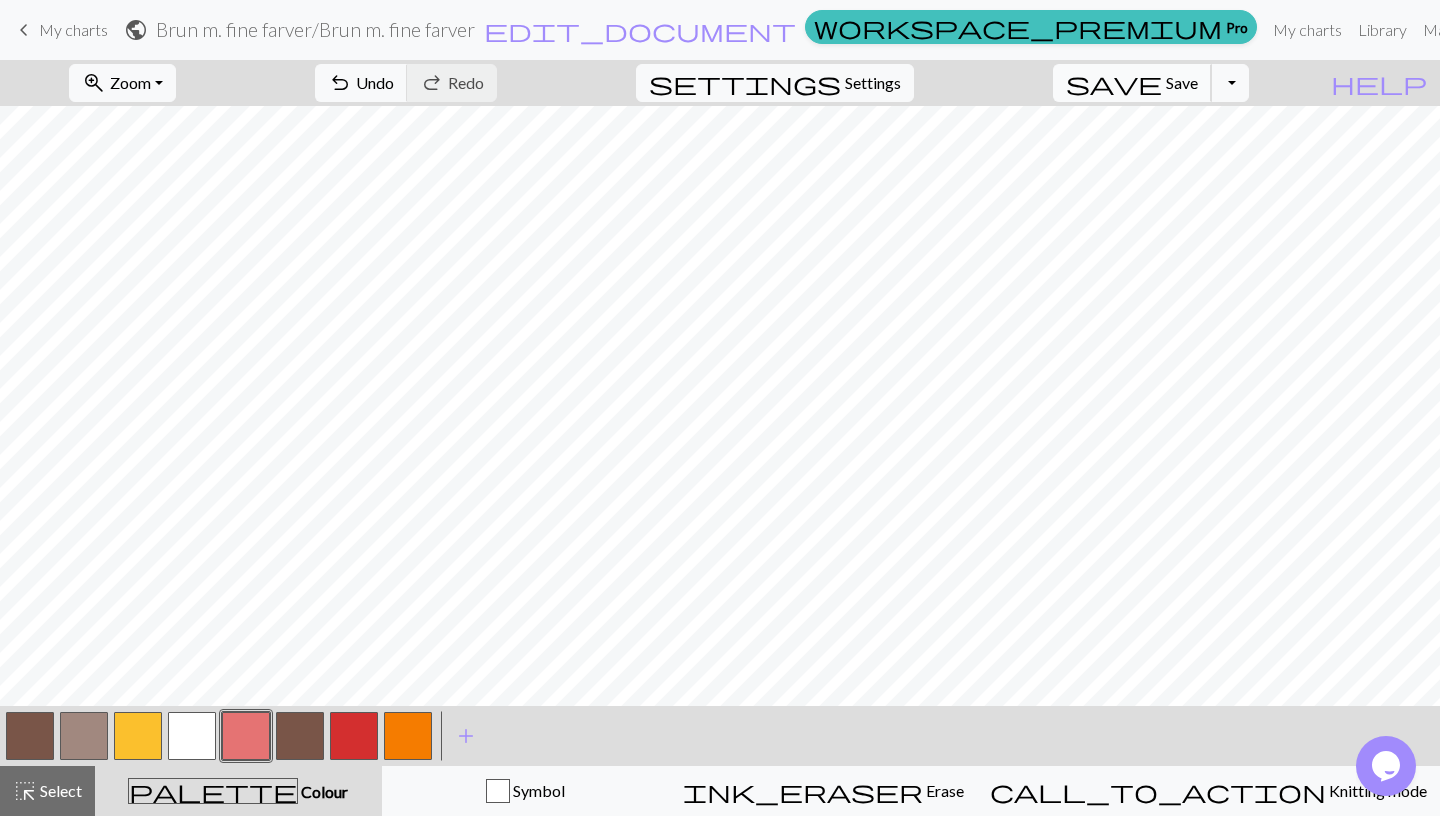 click on "Save" at bounding box center [1182, 82] 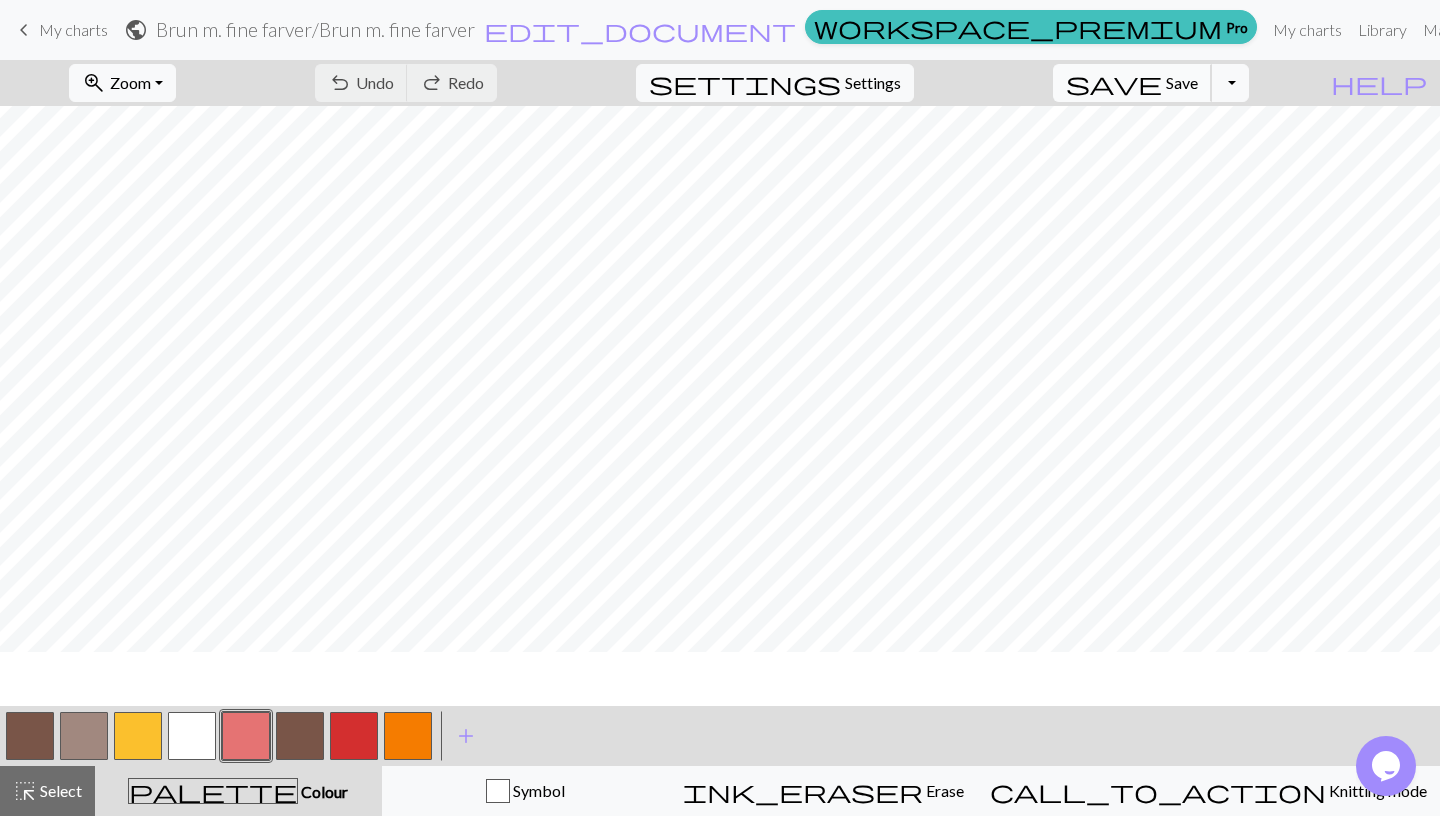 scroll, scrollTop: 0, scrollLeft: 10, axis: horizontal 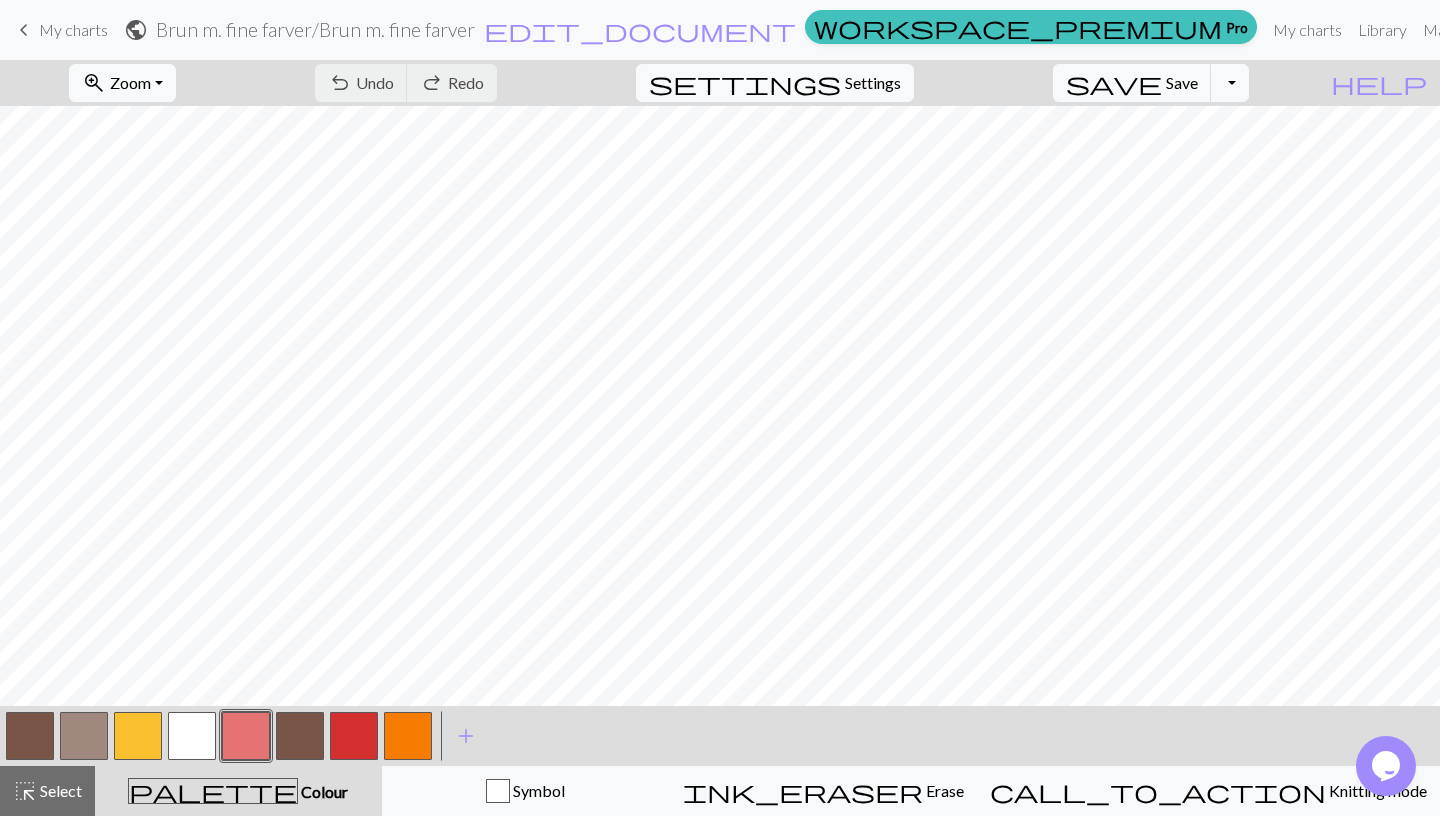 click at bounding box center (30, 736) 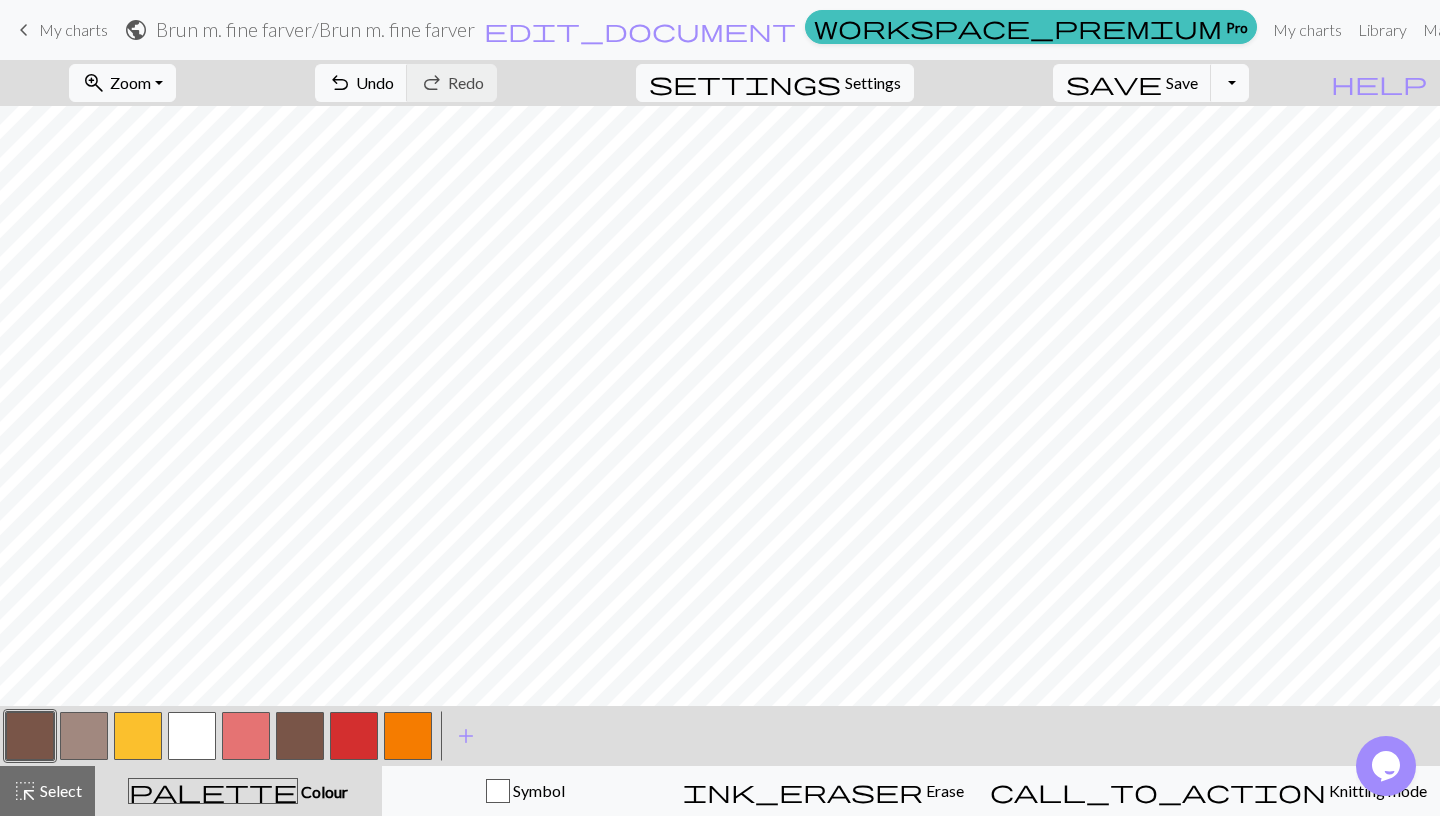 click at bounding box center (192, 736) 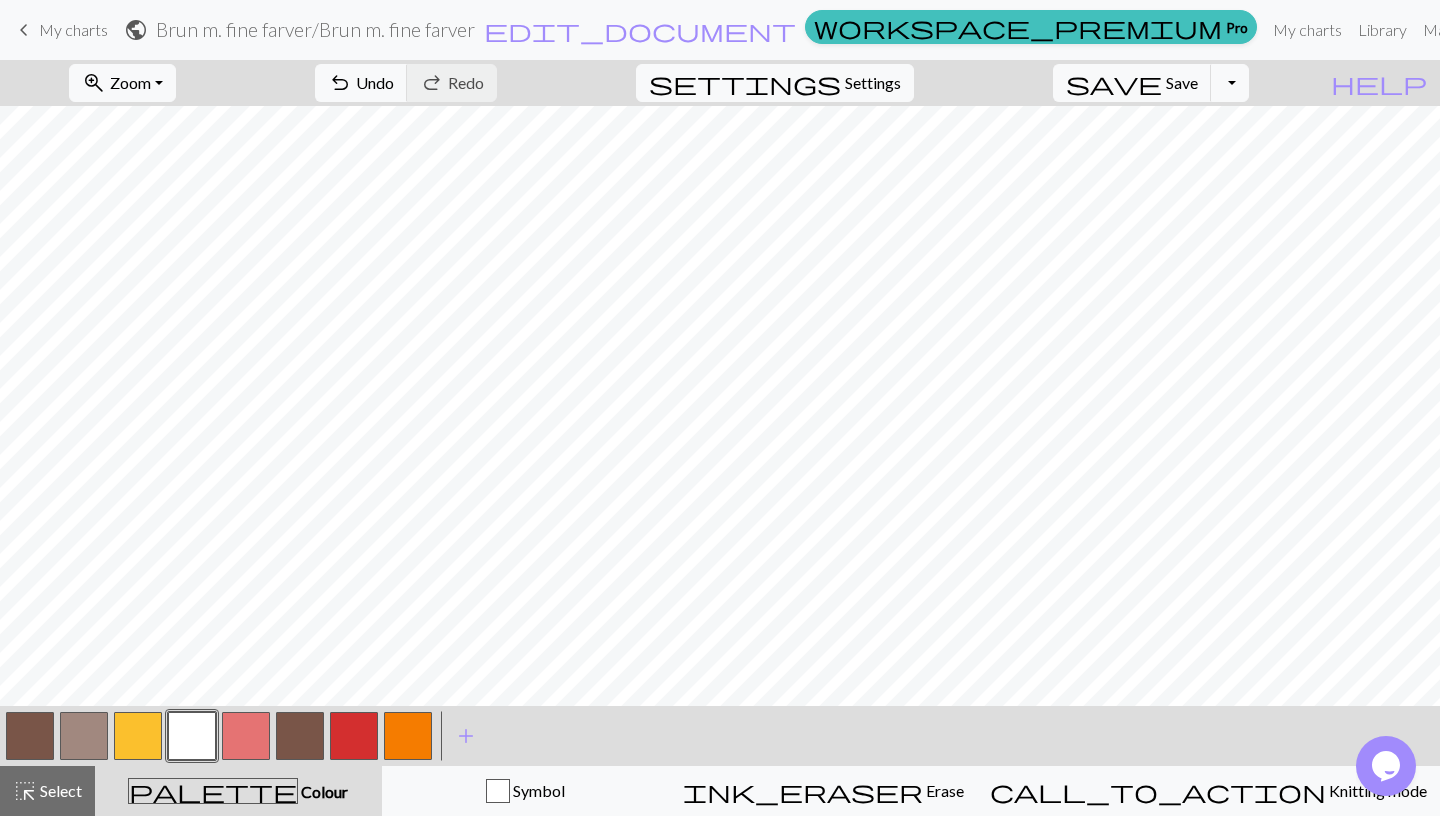 click at bounding box center [30, 736] 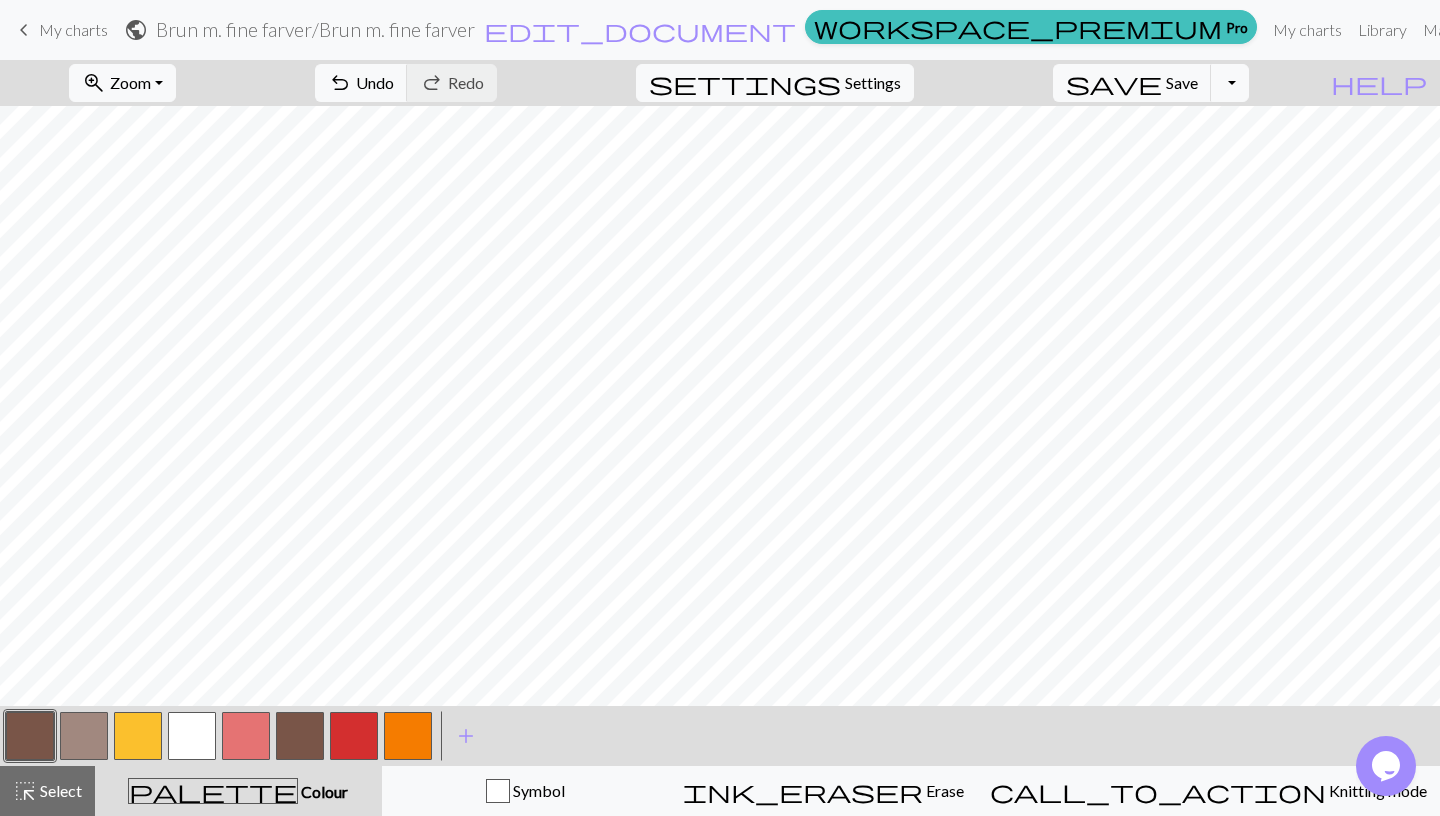 click at bounding box center (192, 736) 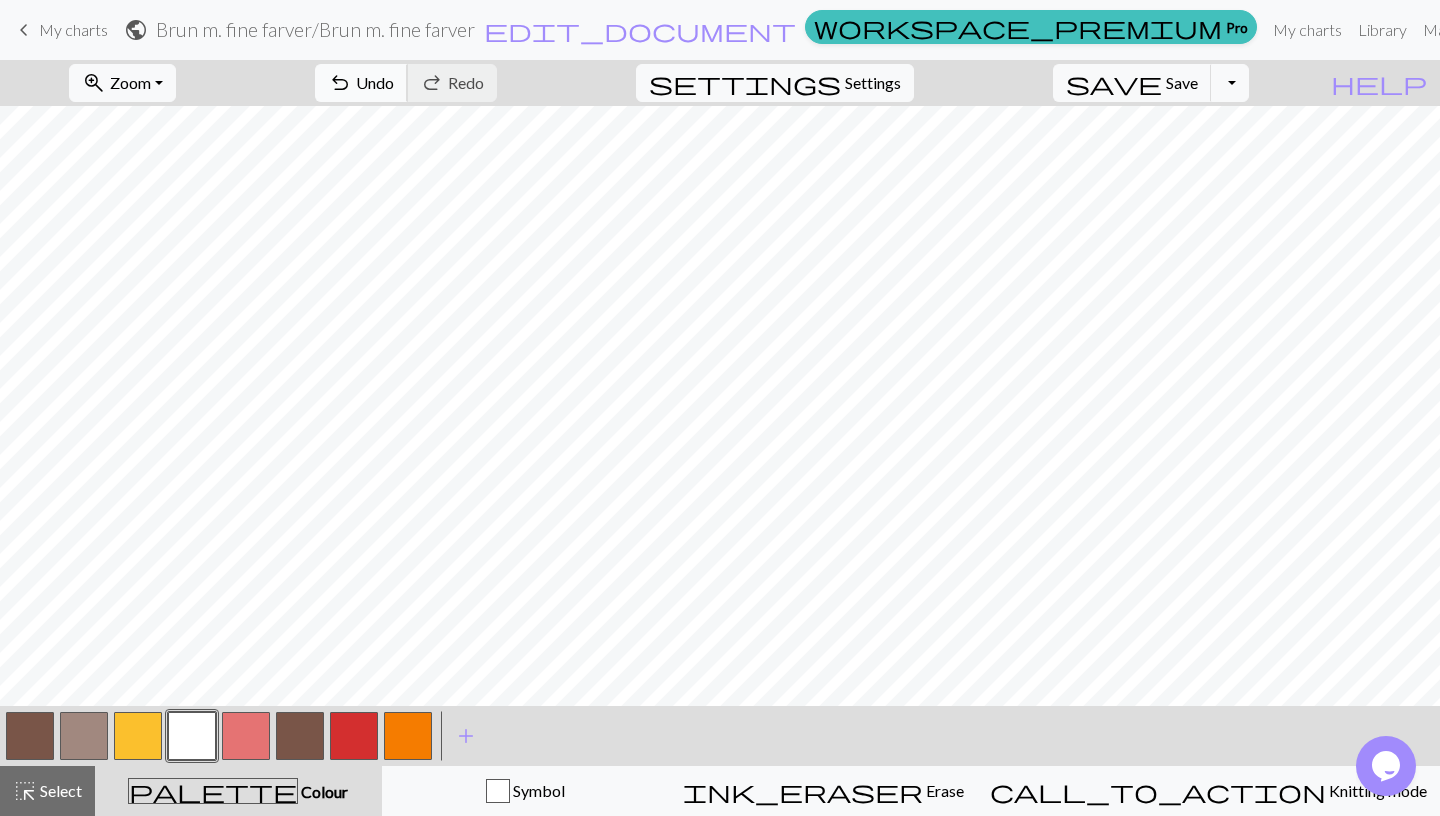 click on "Undo" at bounding box center (375, 82) 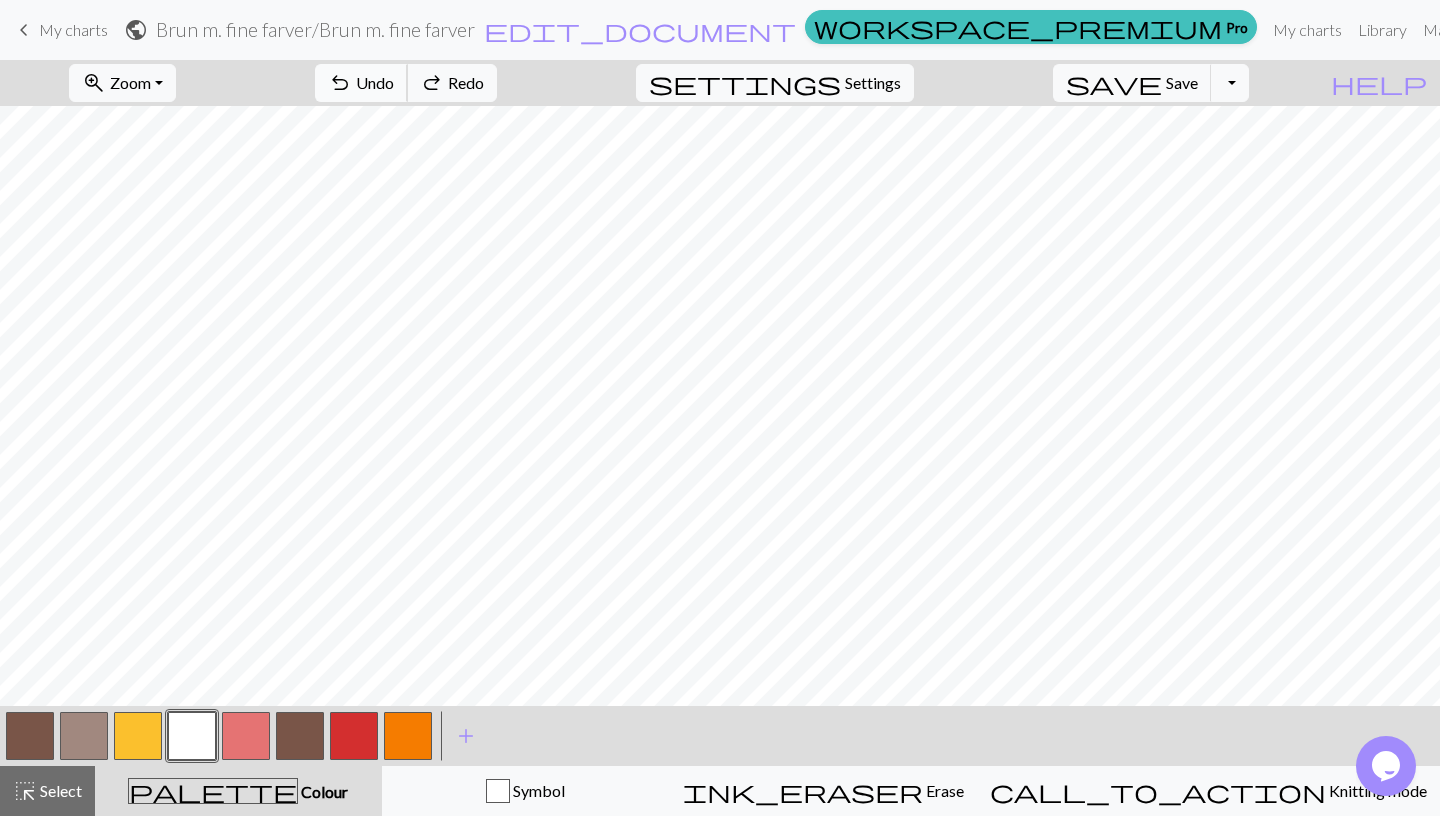 click on "Undo" at bounding box center (375, 82) 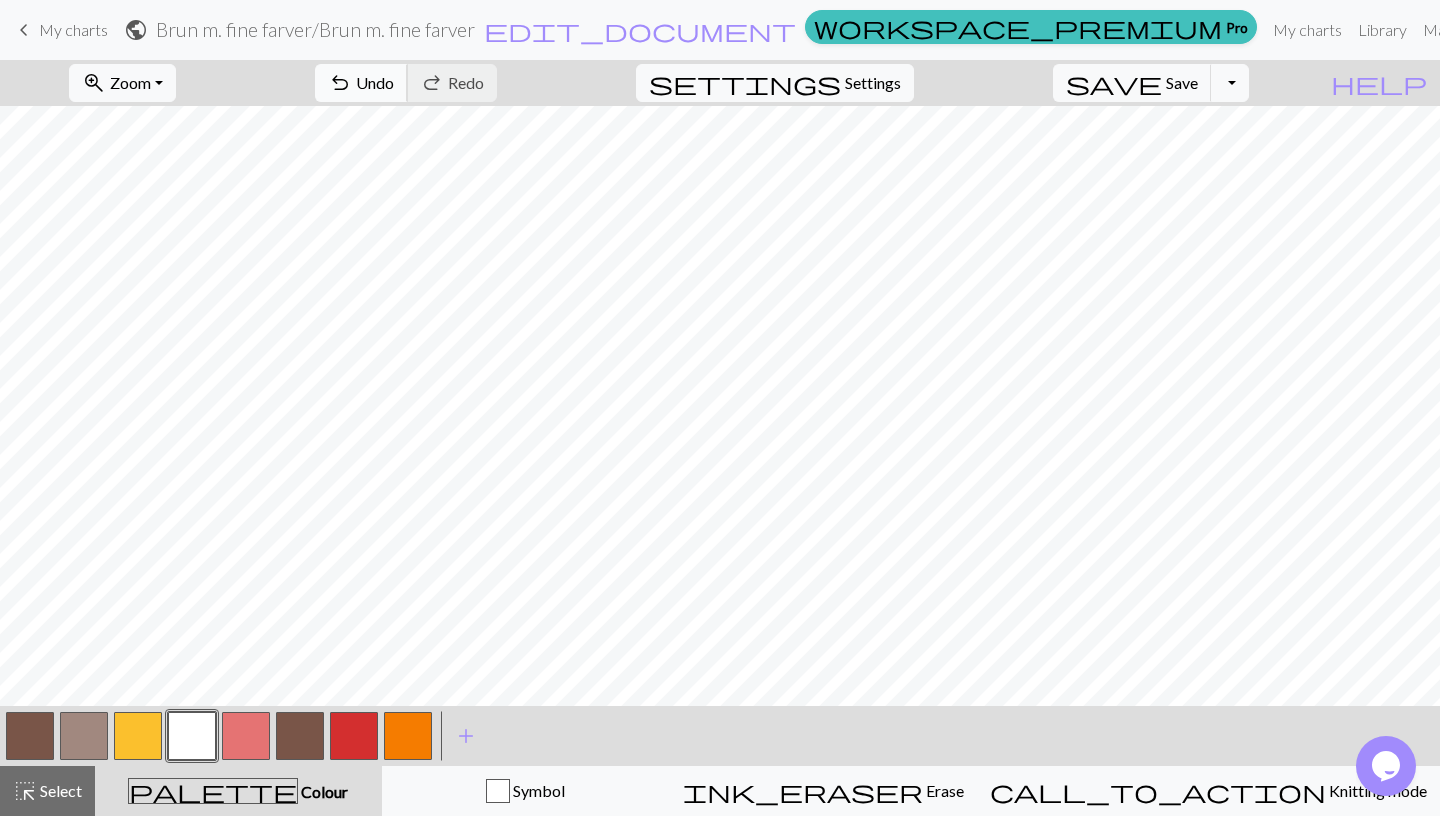 click on "Undo" at bounding box center (375, 82) 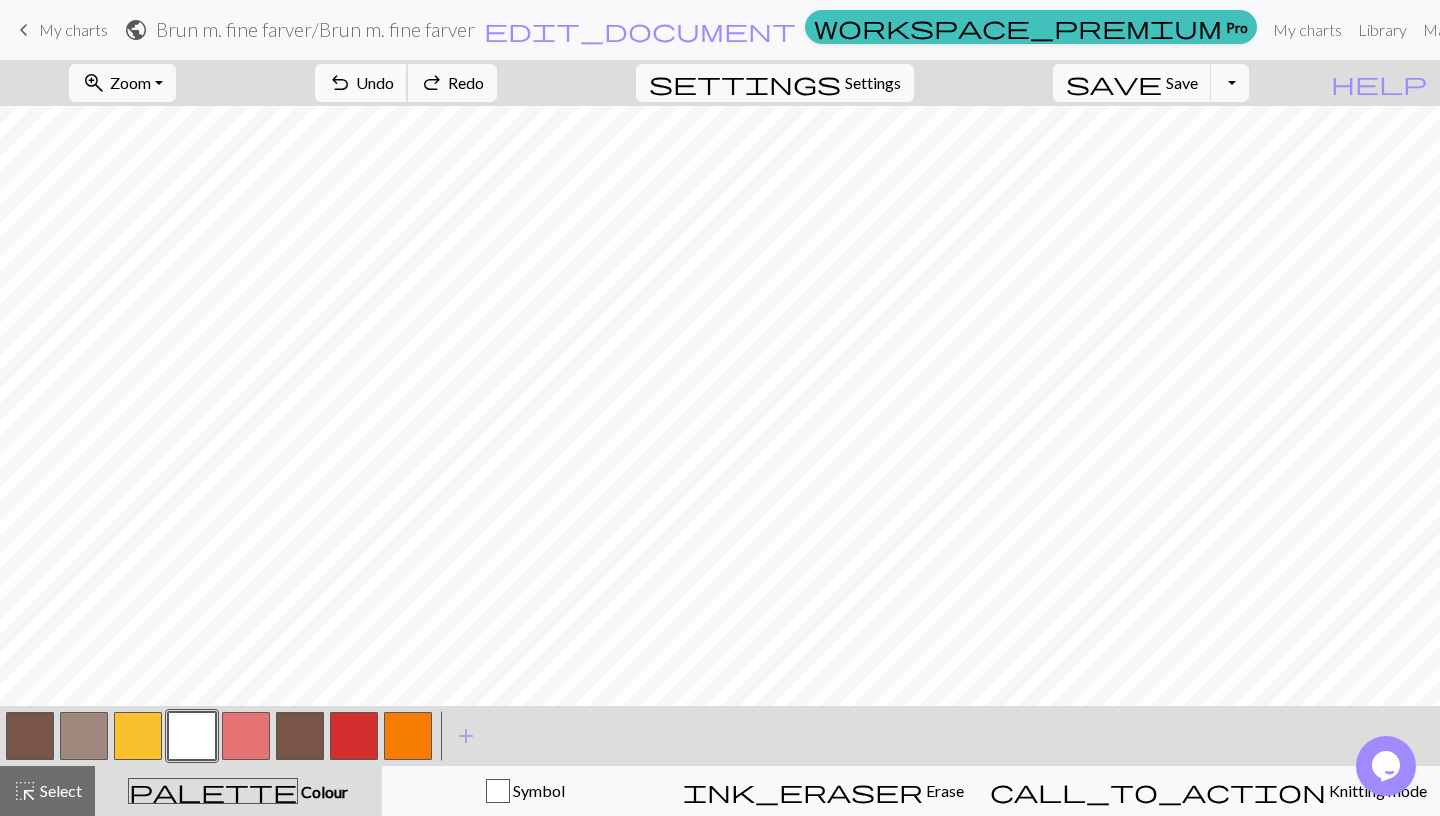 click on "Undo" at bounding box center [375, 82] 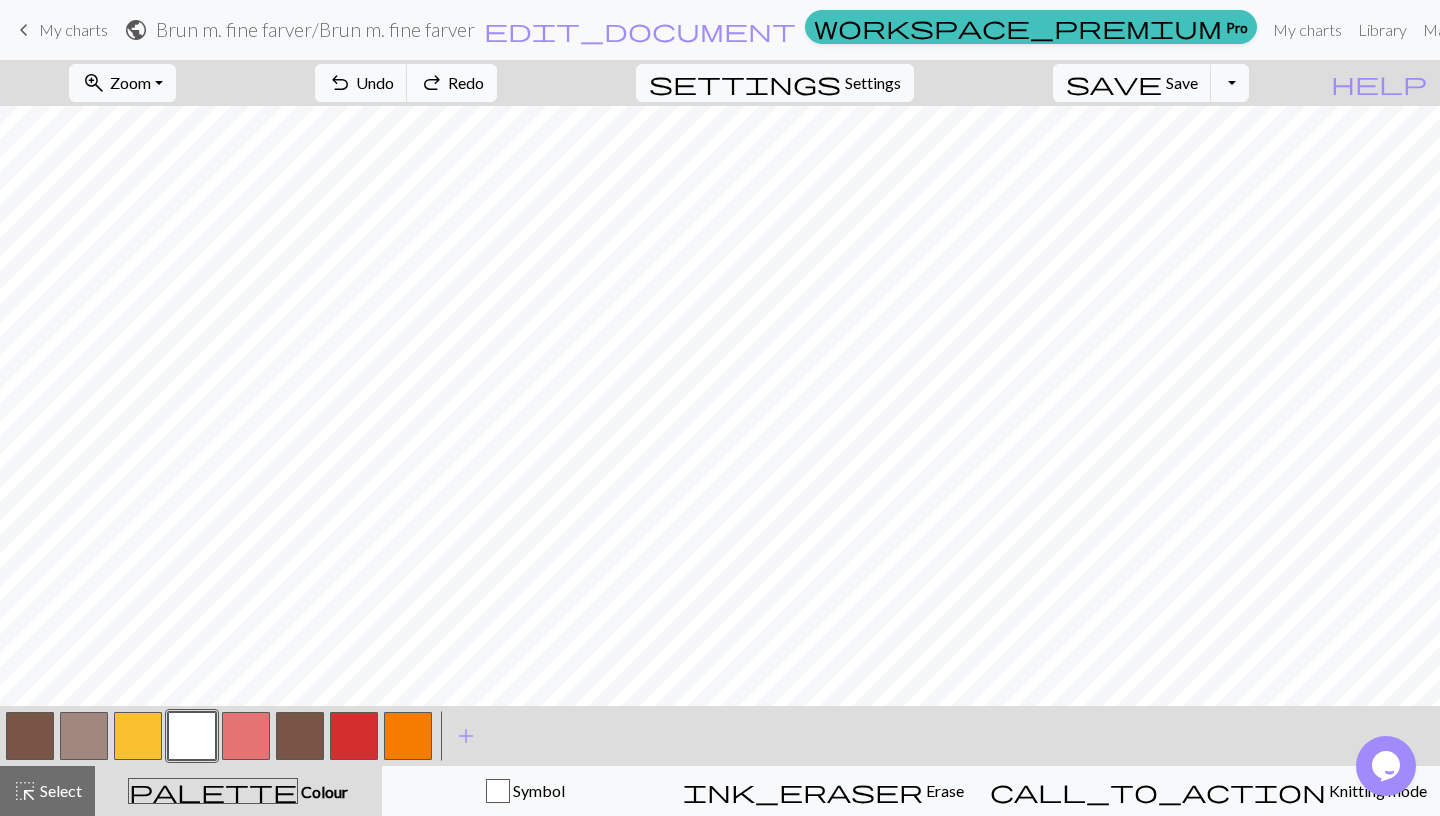 click on "Redo" at bounding box center (466, 82) 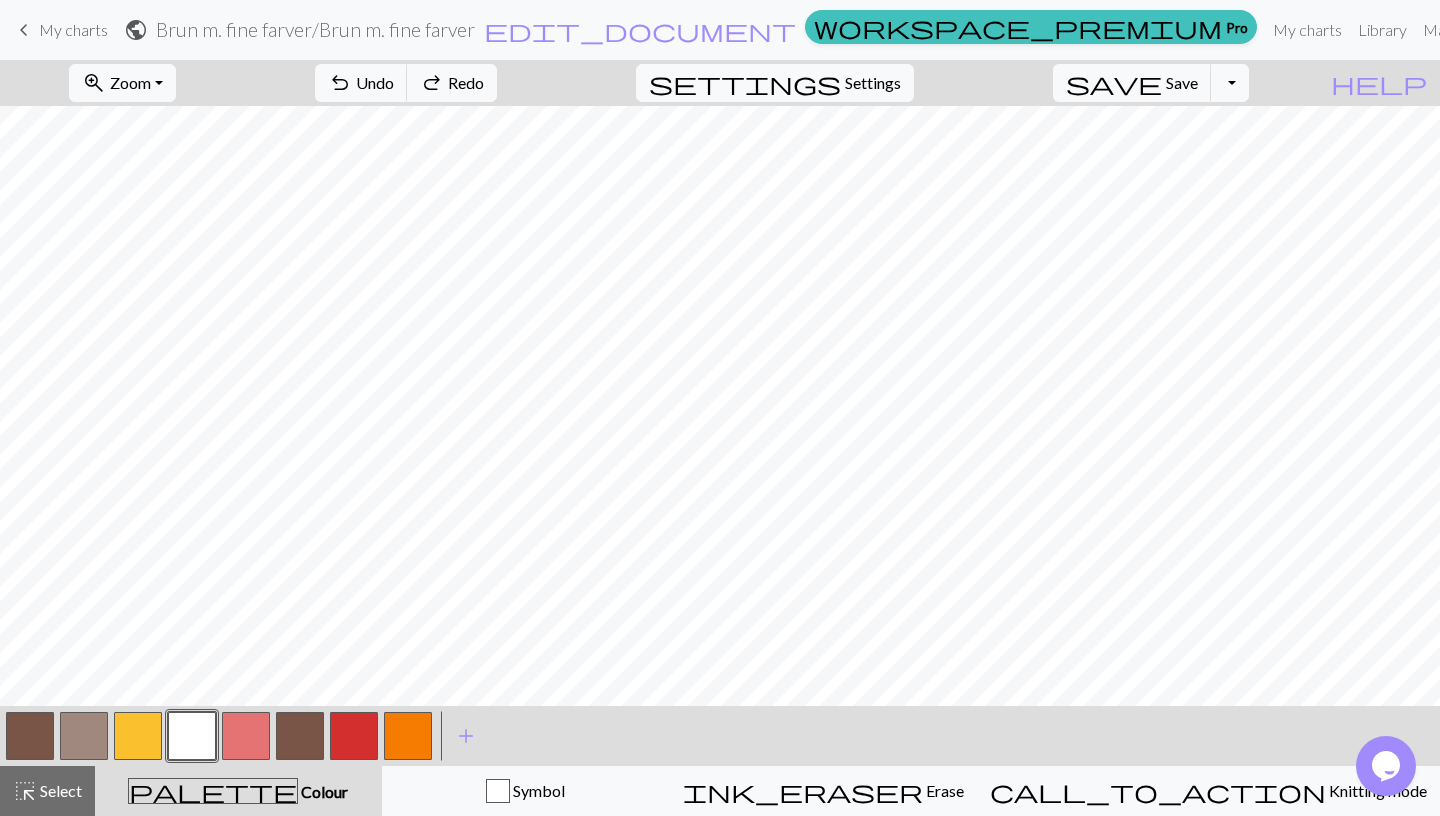 click at bounding box center [30, 736] 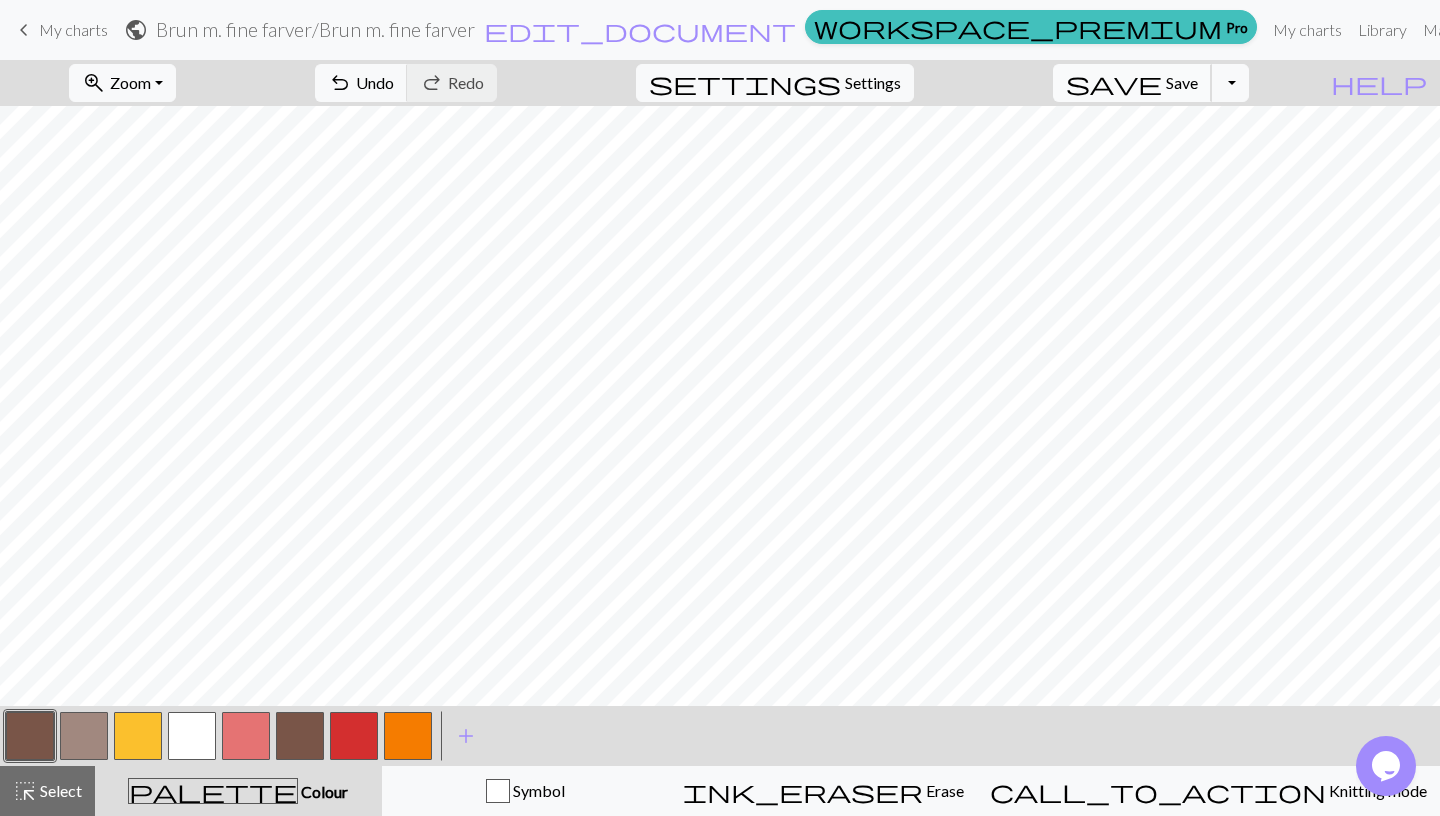 click on "Save" at bounding box center (1182, 82) 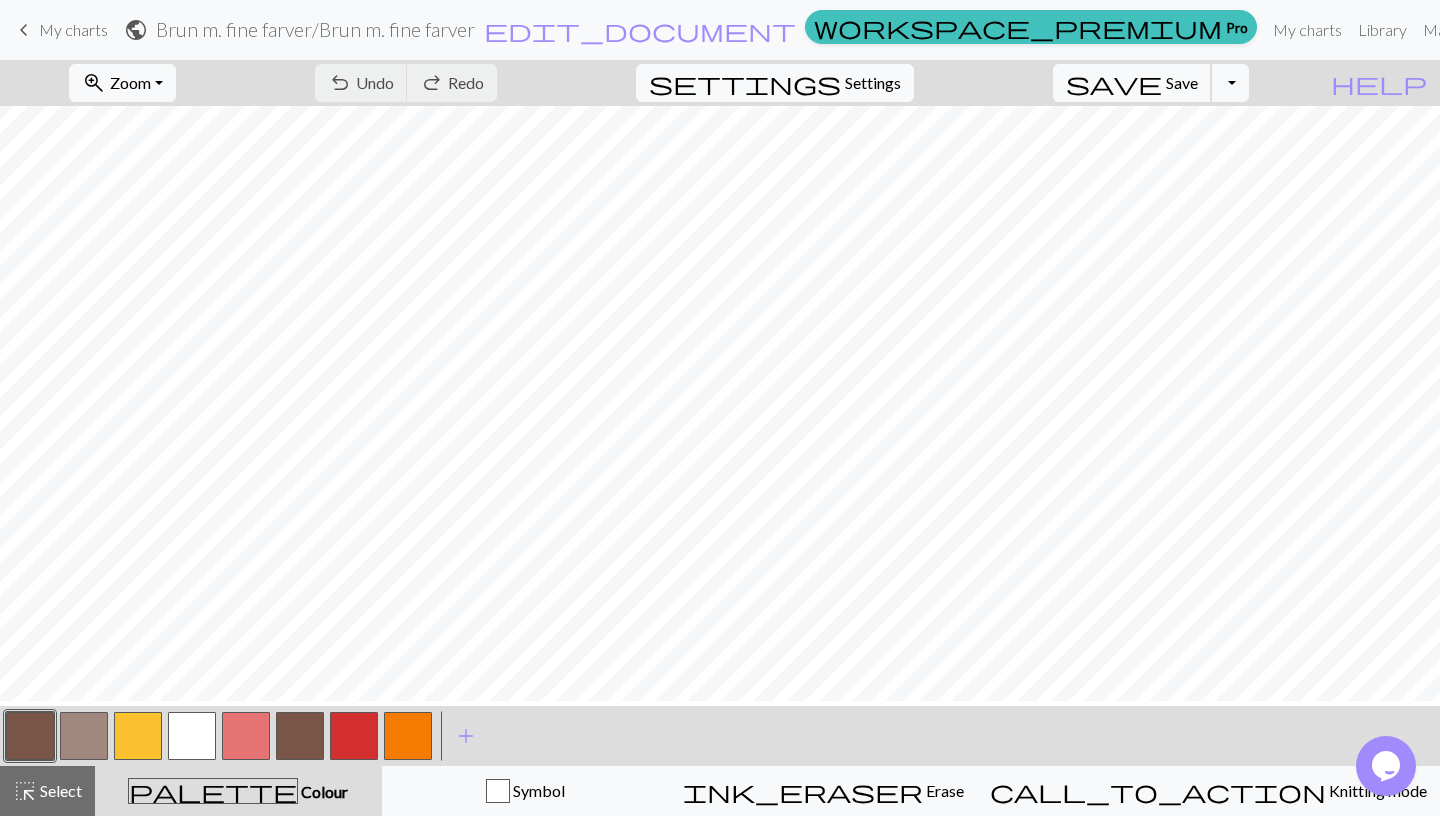 scroll, scrollTop: 0, scrollLeft: 10, axis: horizontal 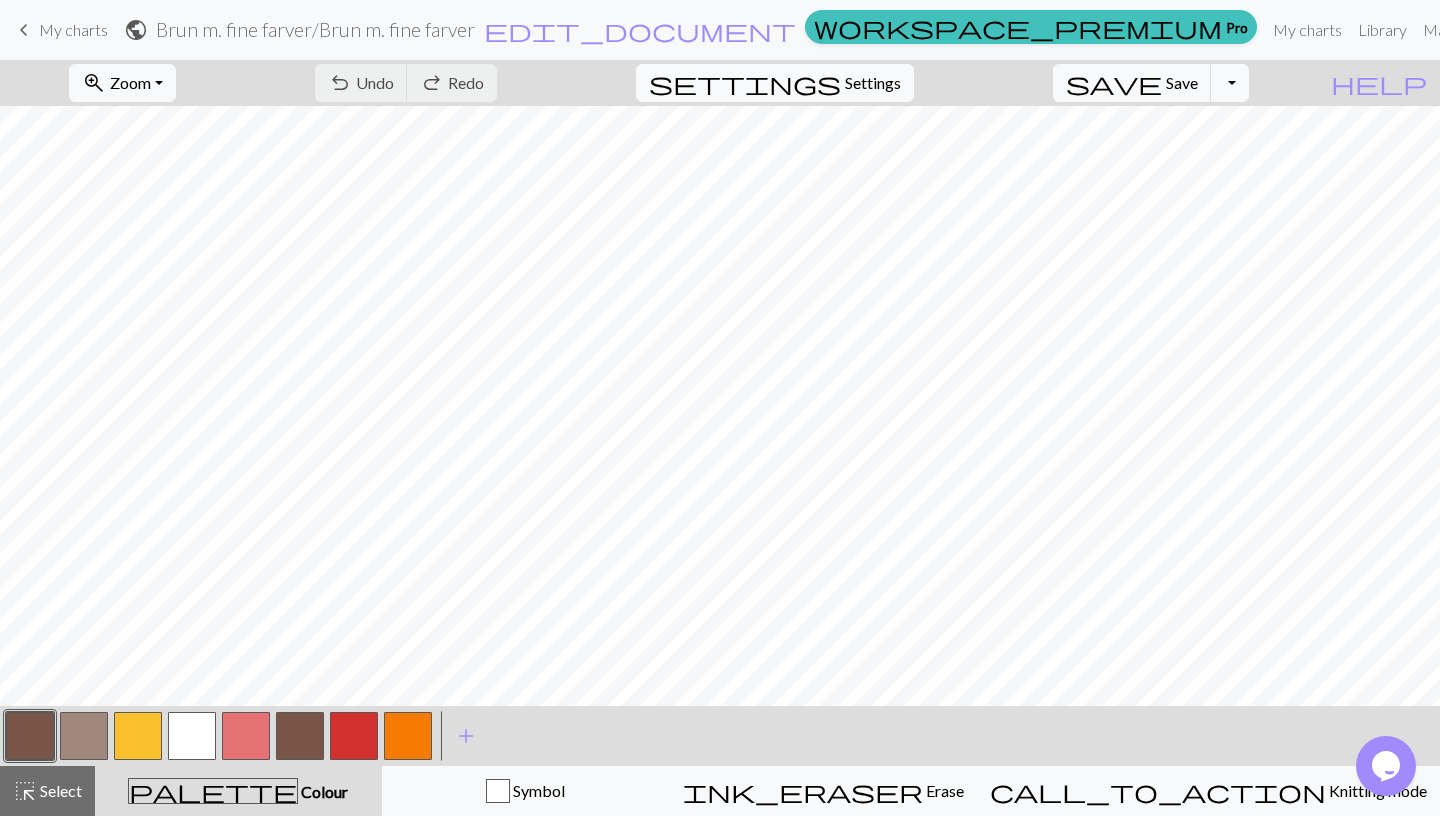 click at bounding box center (138, 736) 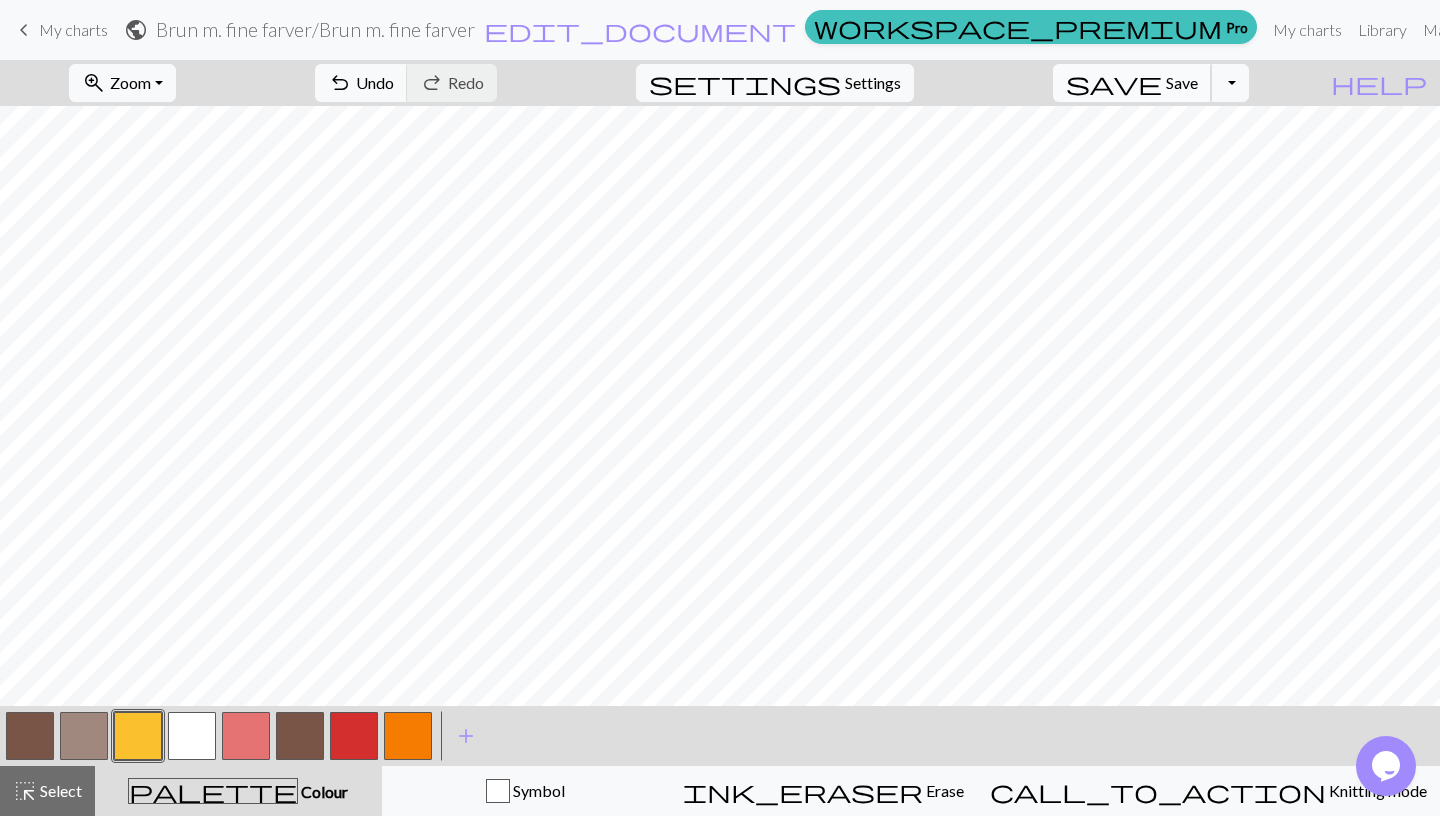 click on "Save" at bounding box center (1182, 82) 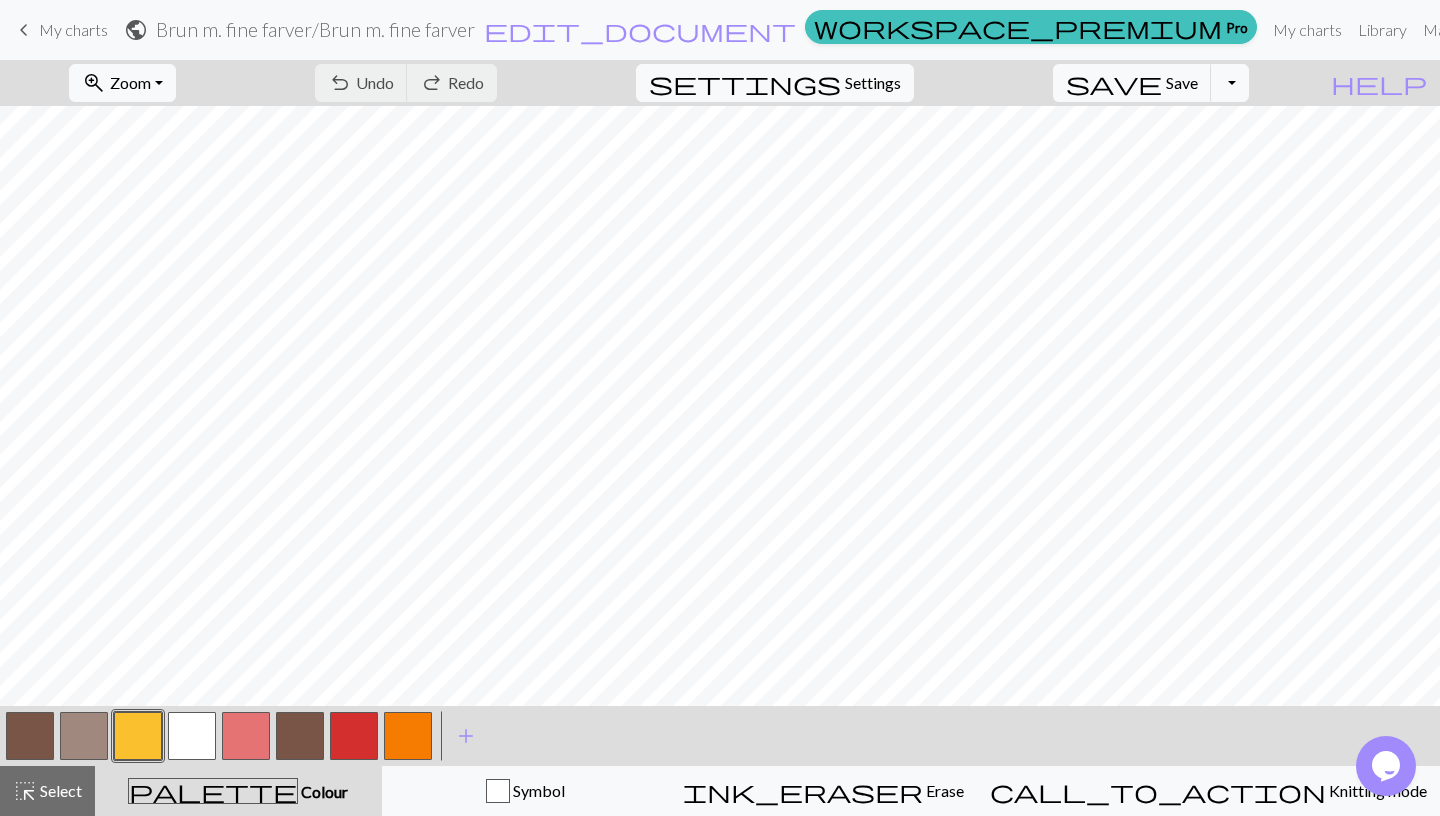 click at bounding box center (354, 736) 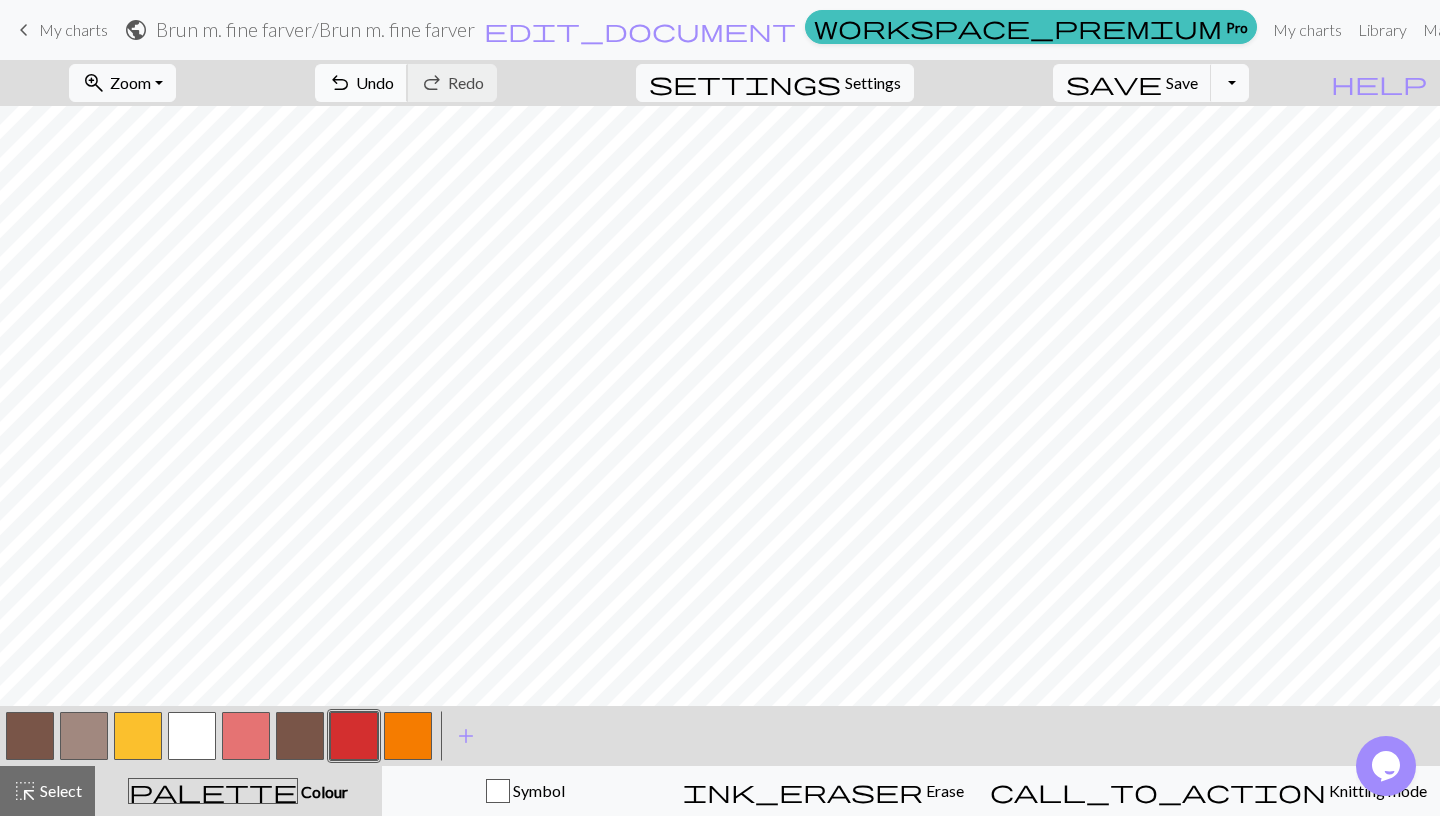 click on "Undo" at bounding box center (375, 82) 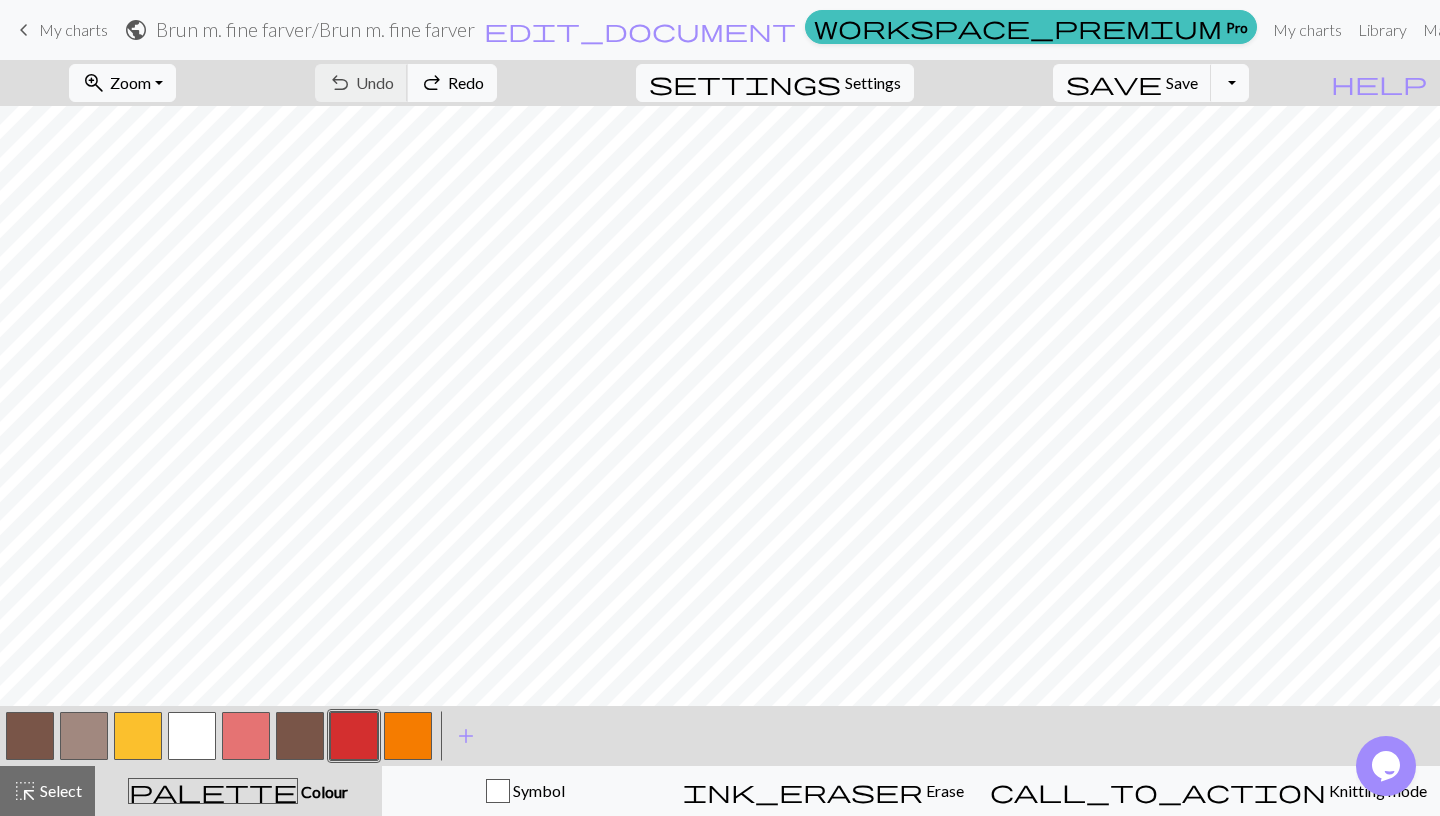 click on "undo Undo Undo redo Redo Redo" at bounding box center (406, 83) 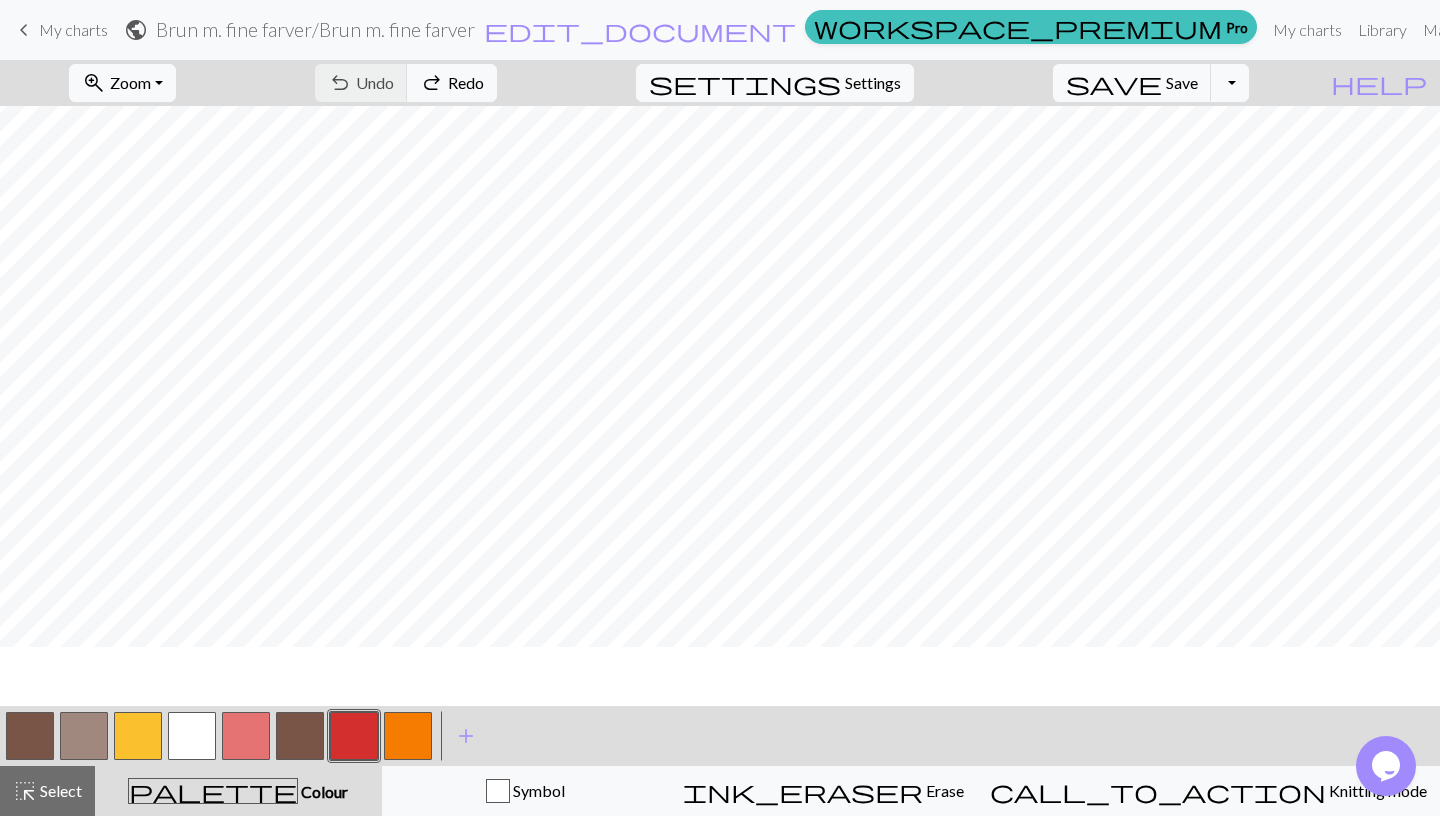 scroll, scrollTop: 0, scrollLeft: 10, axis: horizontal 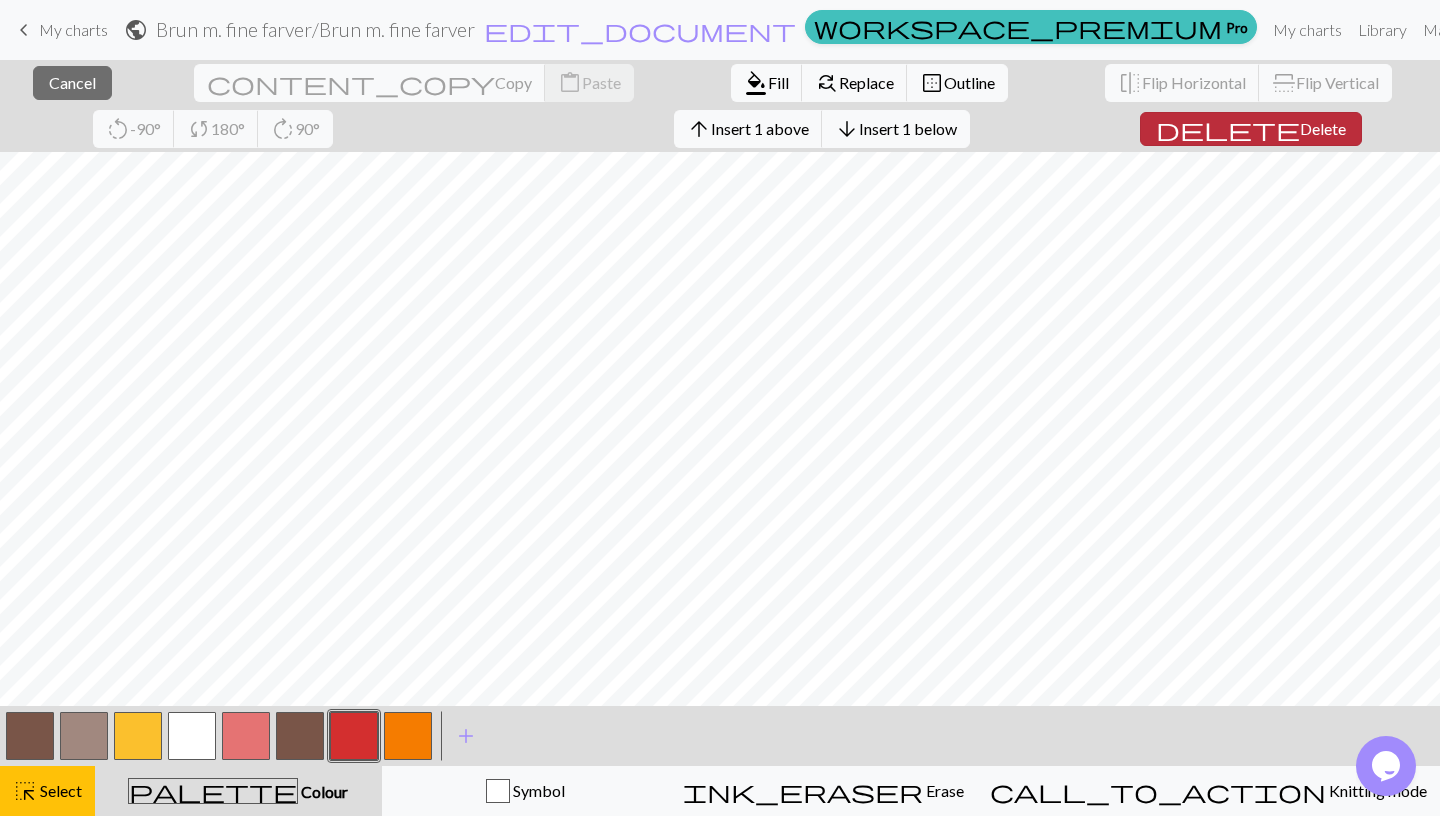 click on "Delete" at bounding box center [1323, 128] 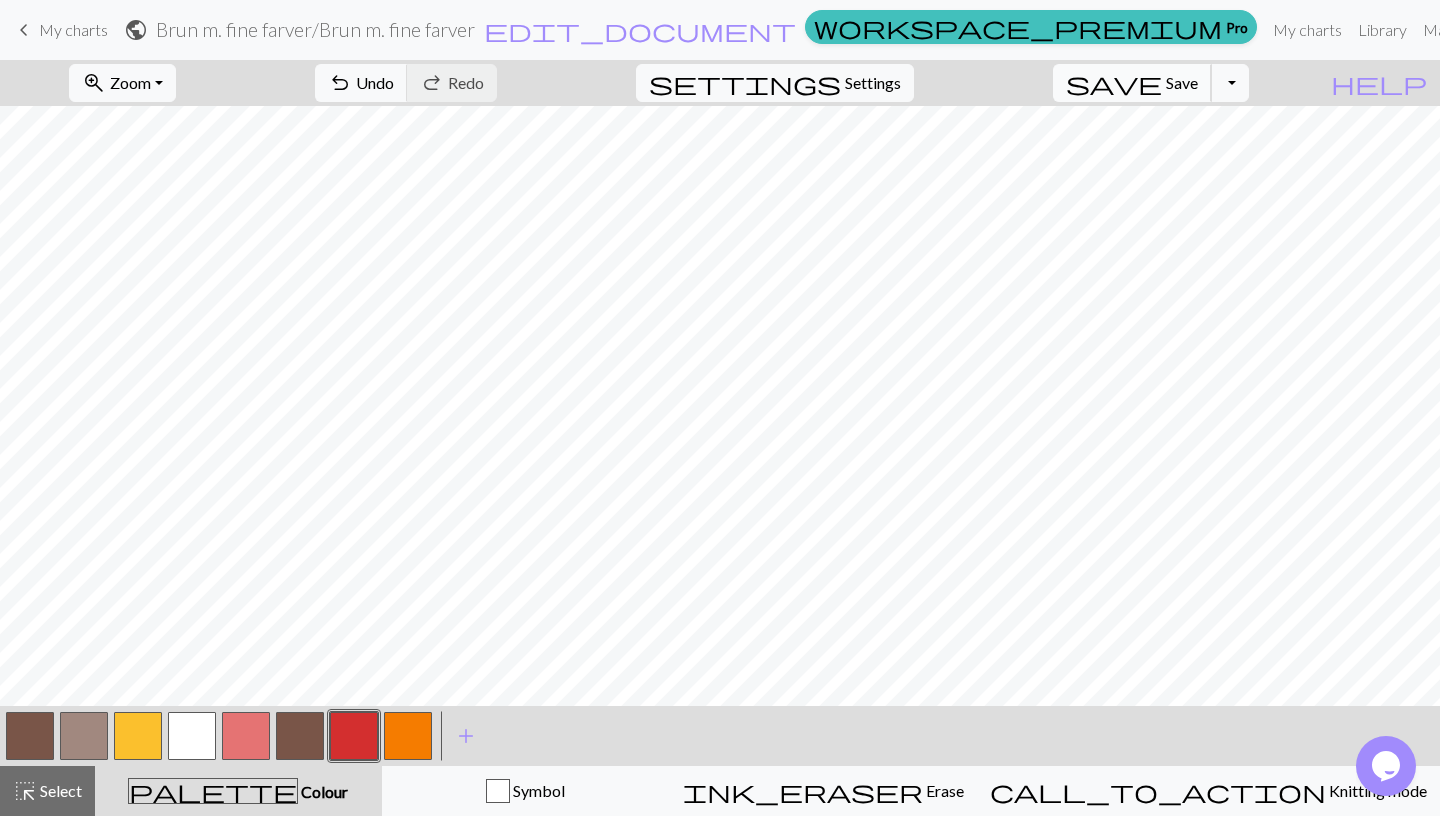 click on "Save" at bounding box center [1182, 82] 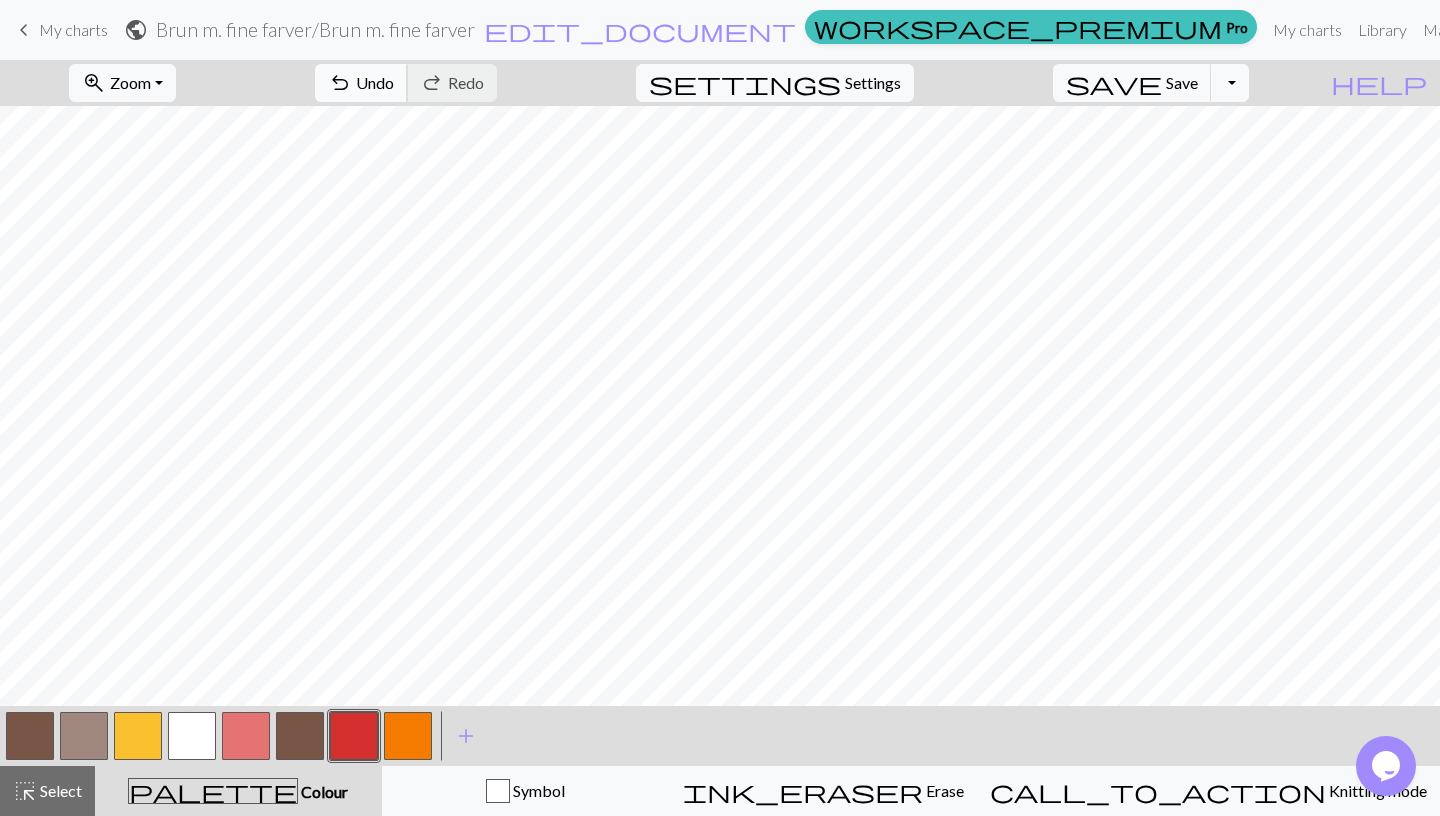 click on "Undo" at bounding box center (375, 82) 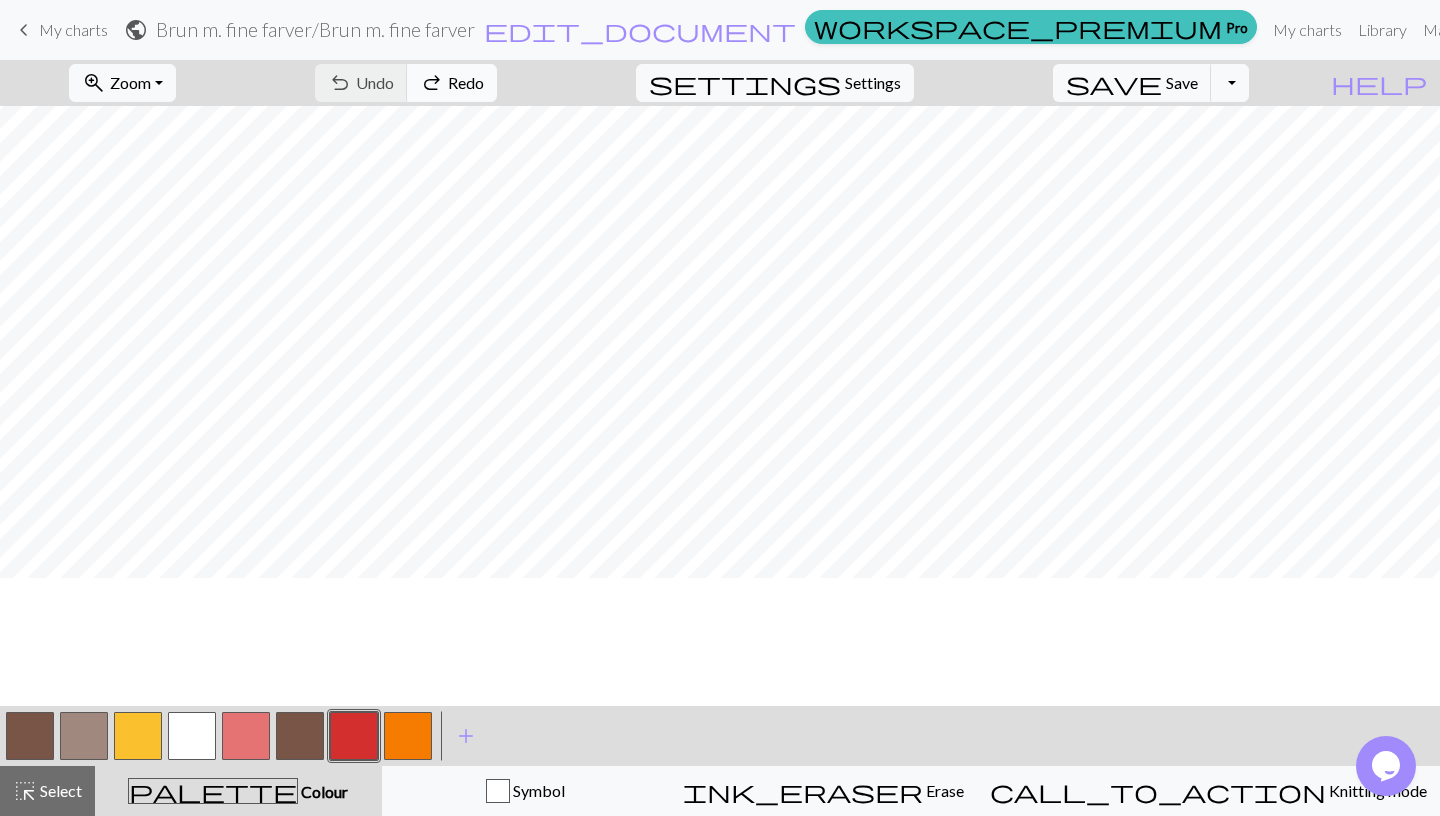 scroll, scrollTop: 0, scrollLeft: 9, axis: horizontal 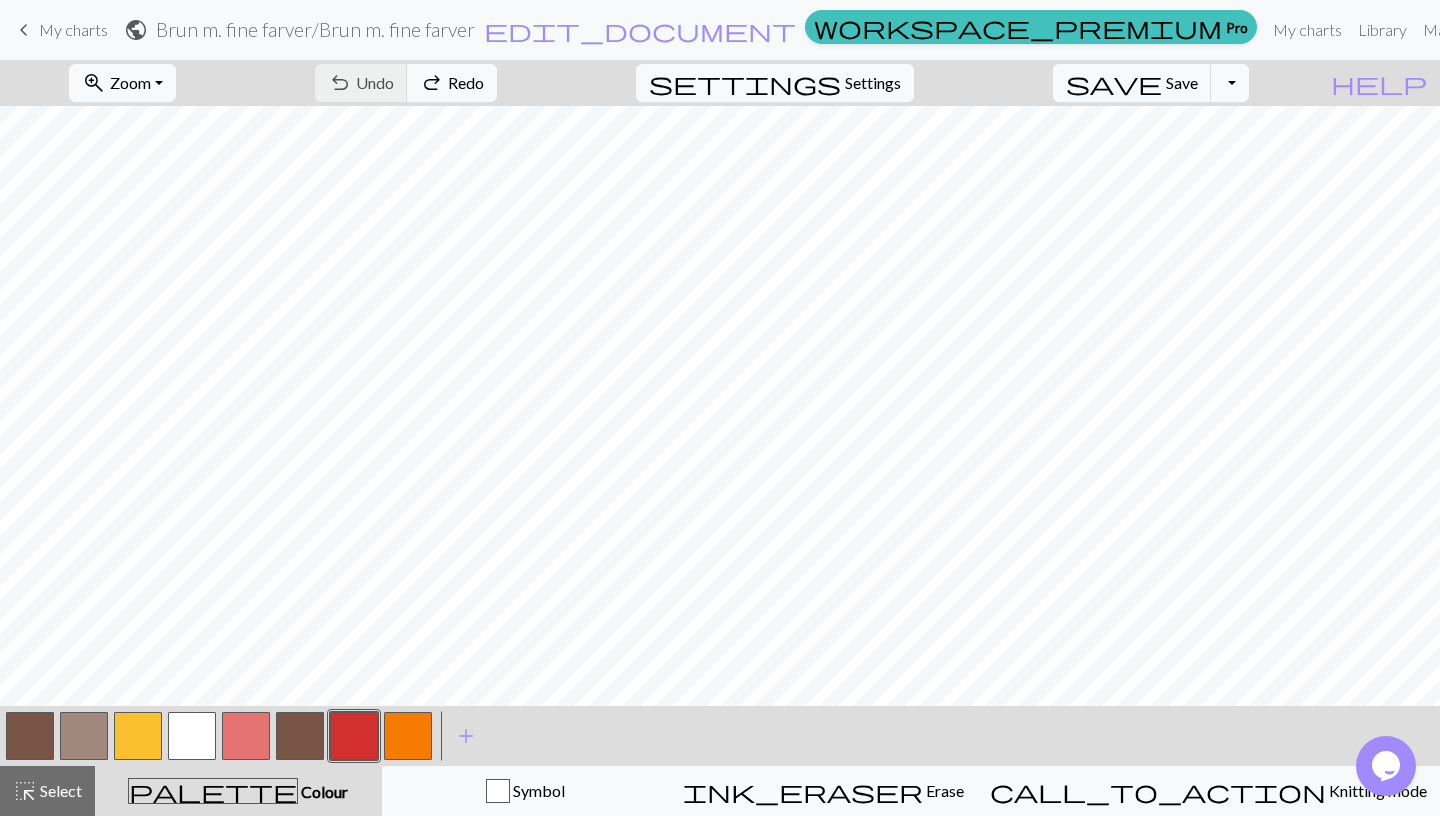 click at bounding box center (192, 736) 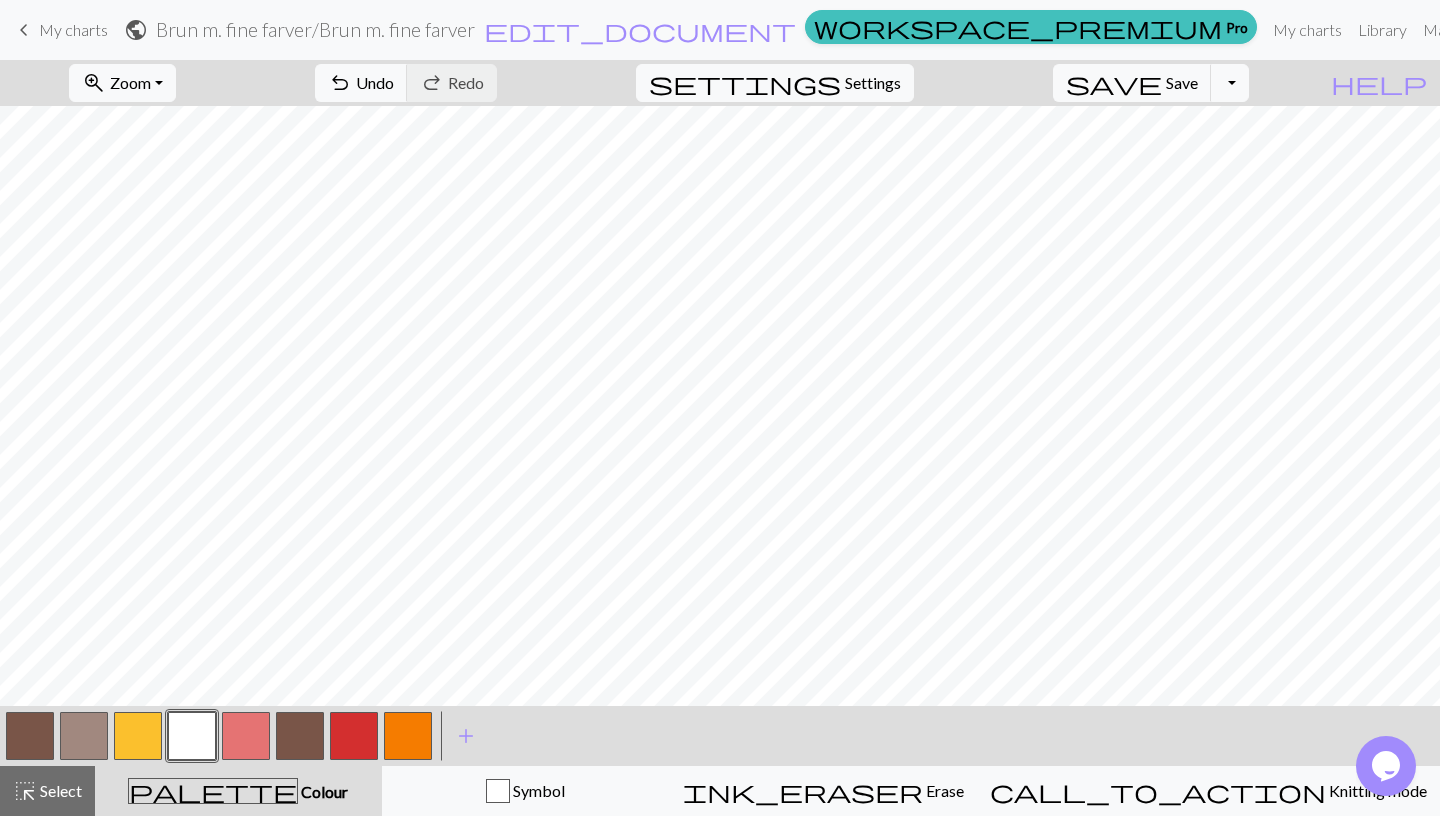 scroll, scrollTop: 288, scrollLeft: 6, axis: both 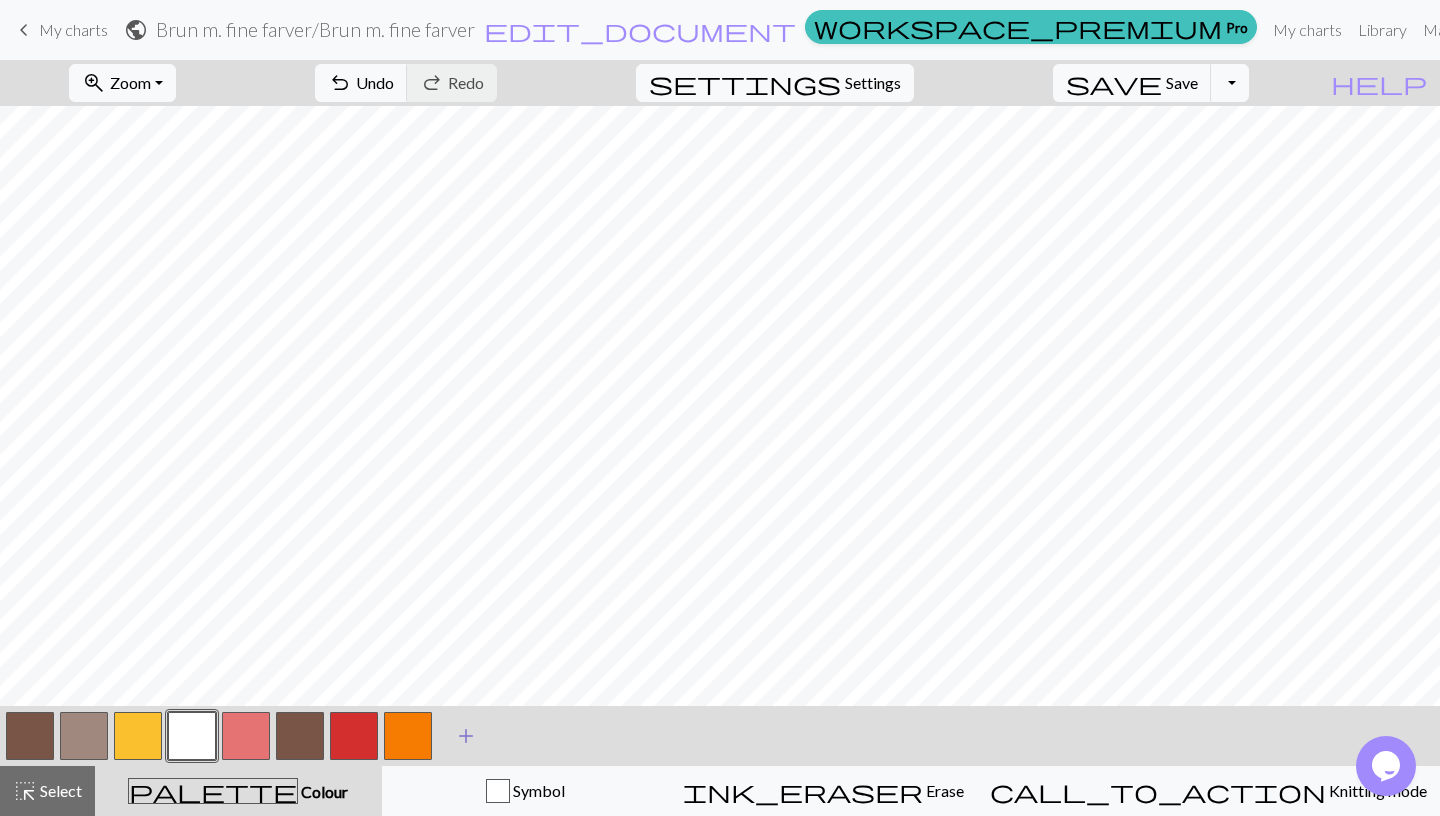 click on "add" at bounding box center (466, 736) 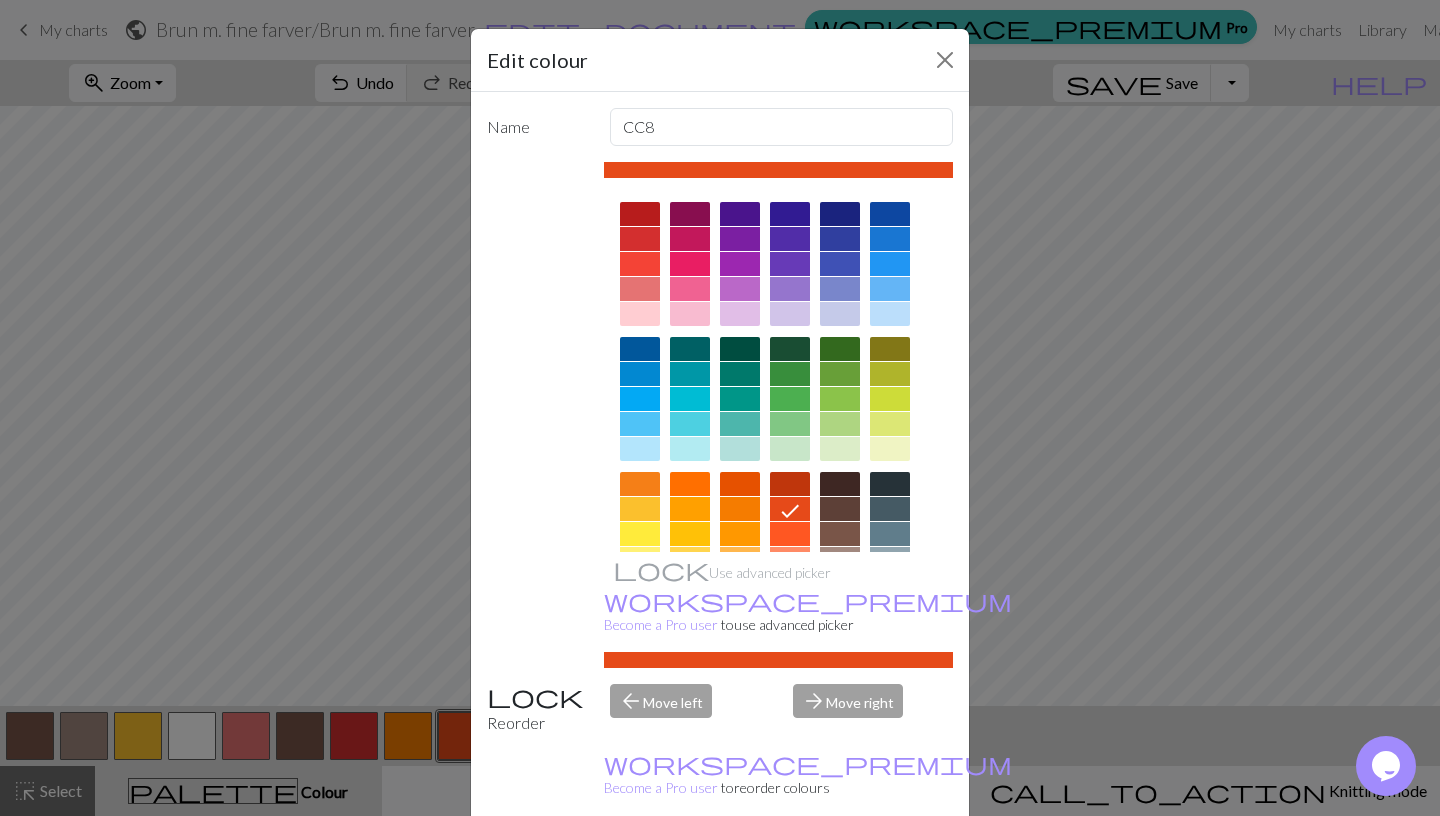 click at bounding box center (840, 374) 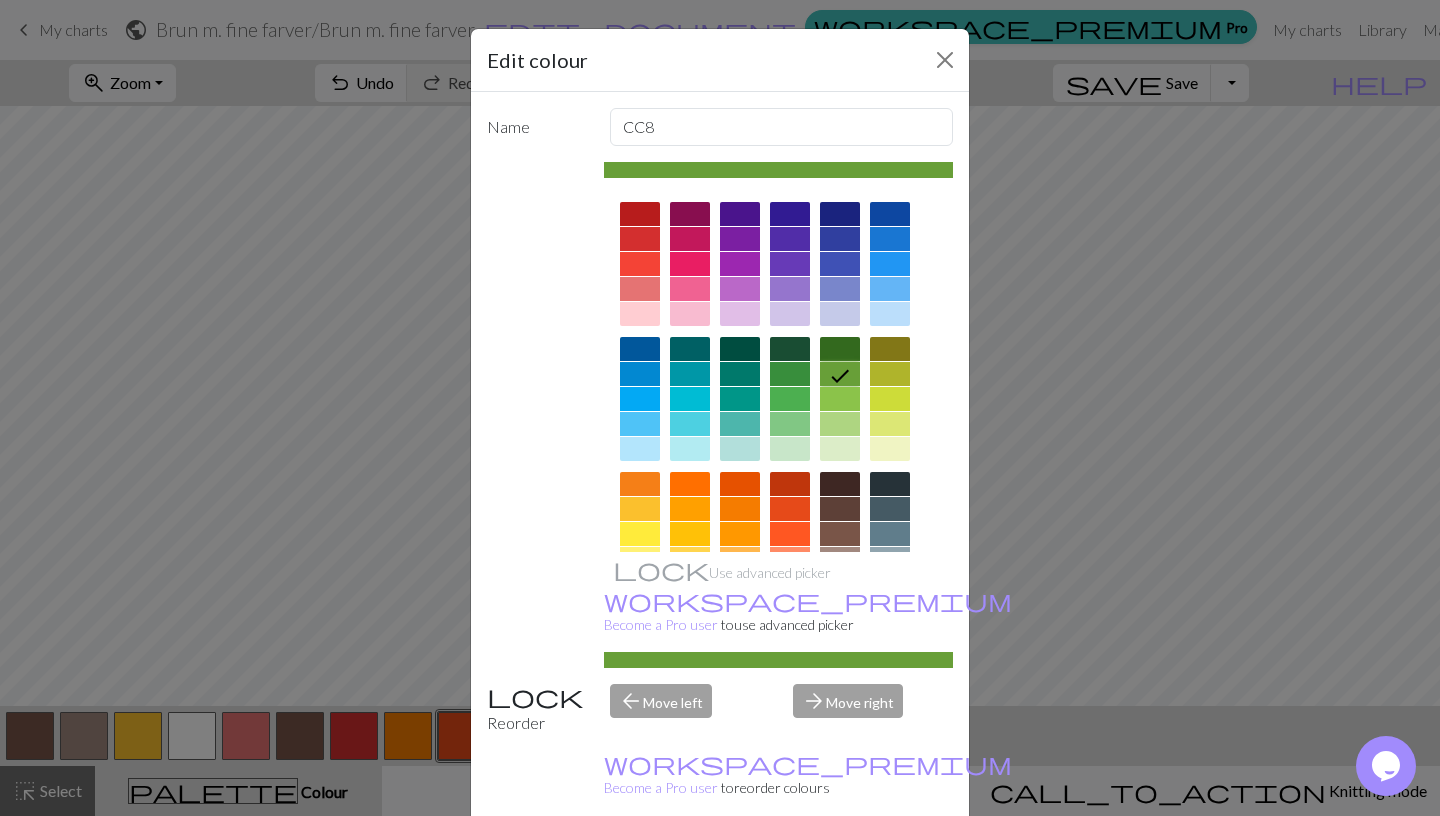 click at bounding box center (840, 399) 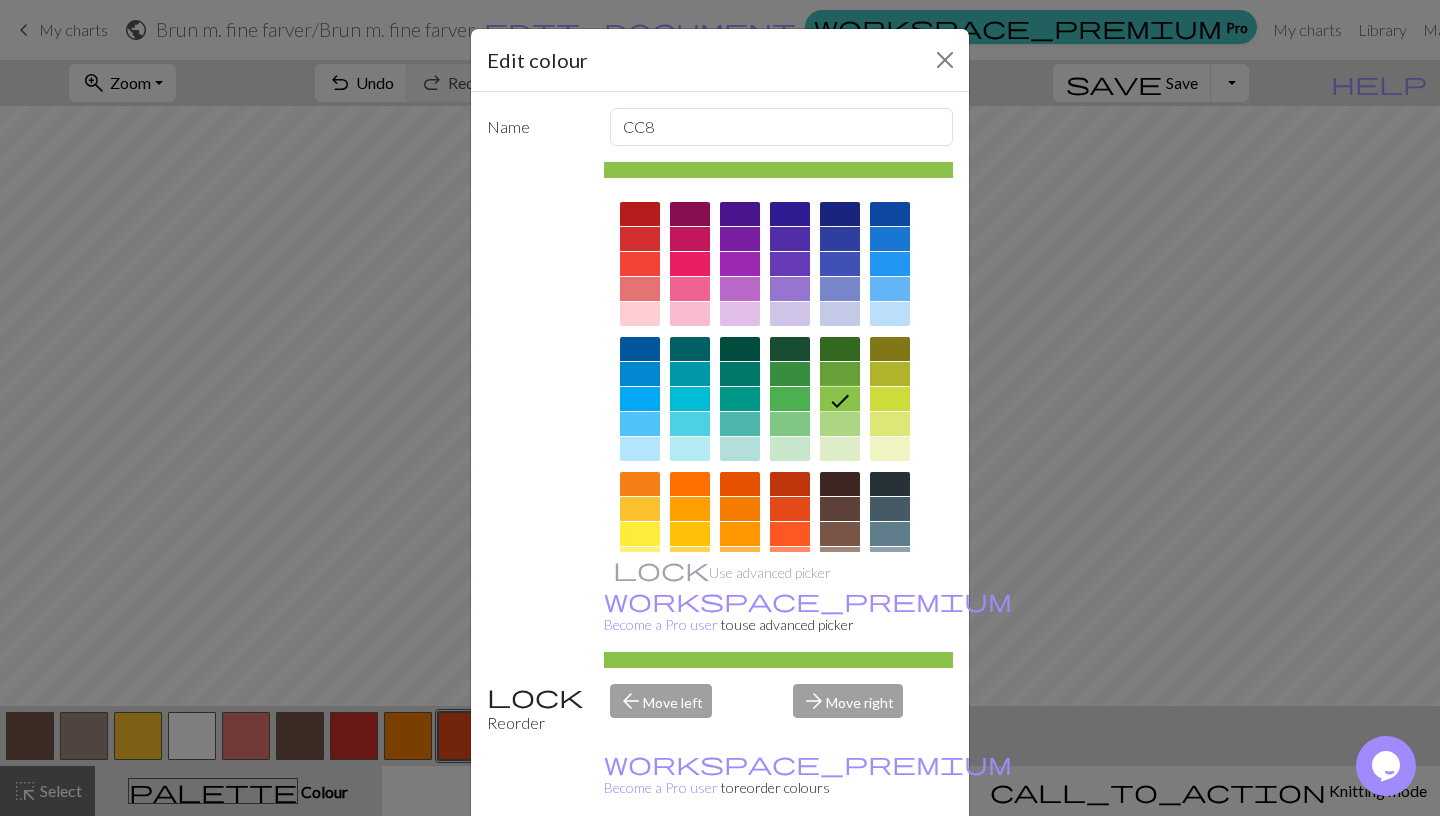 click at bounding box center (890, 374) 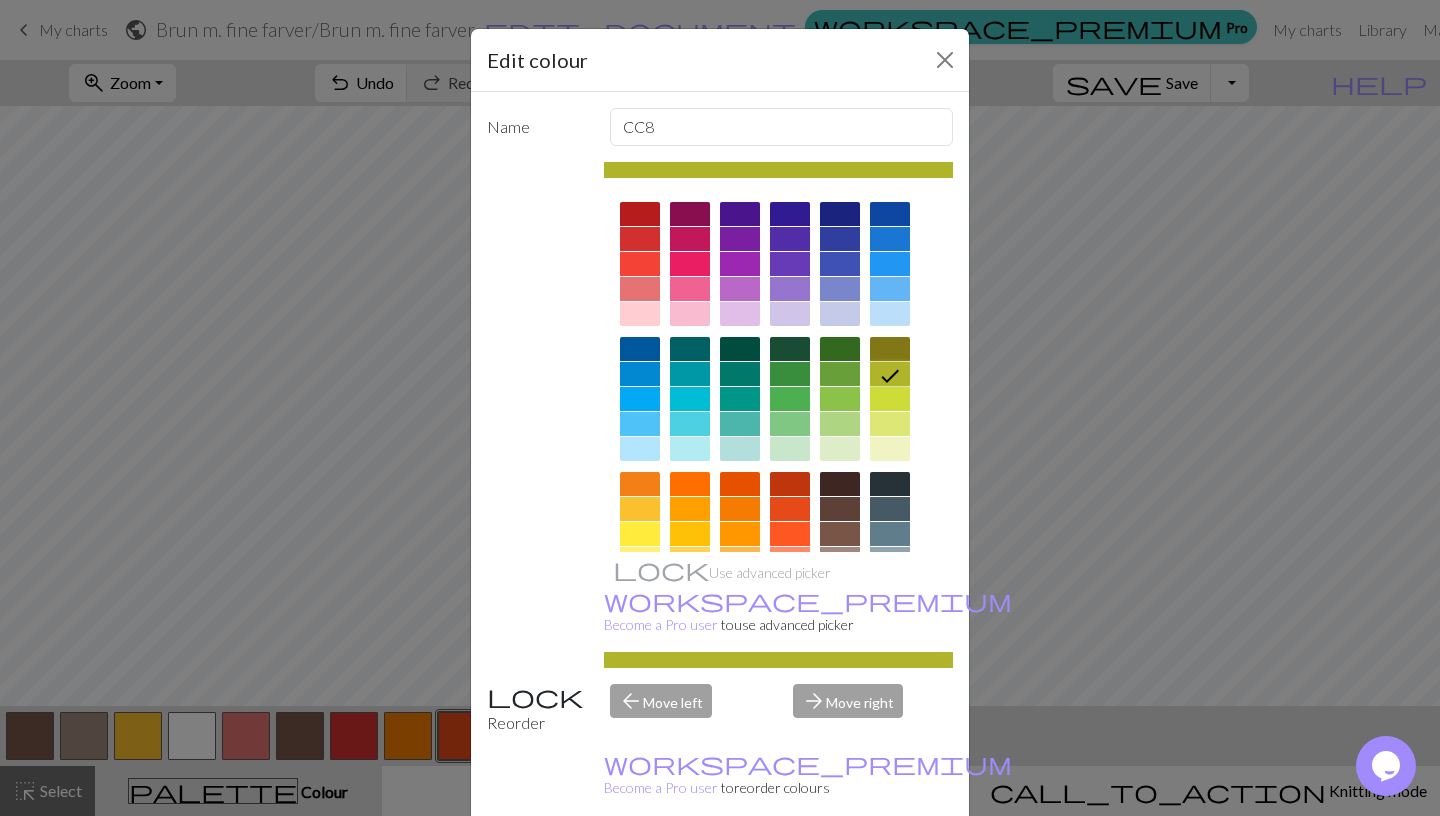 click on "Done" at bounding box center (840, 867) 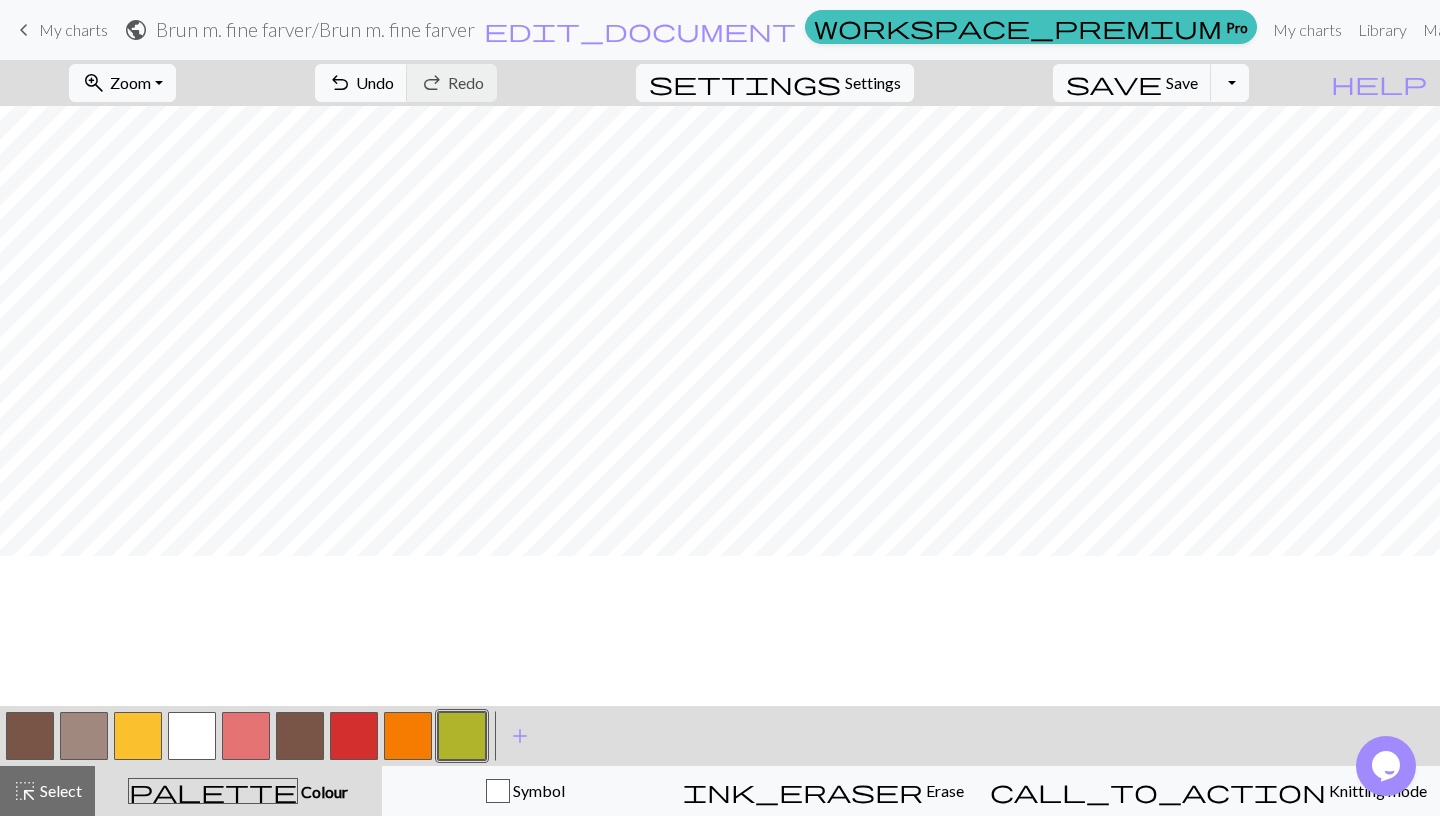 scroll, scrollTop: 0, scrollLeft: 6, axis: horizontal 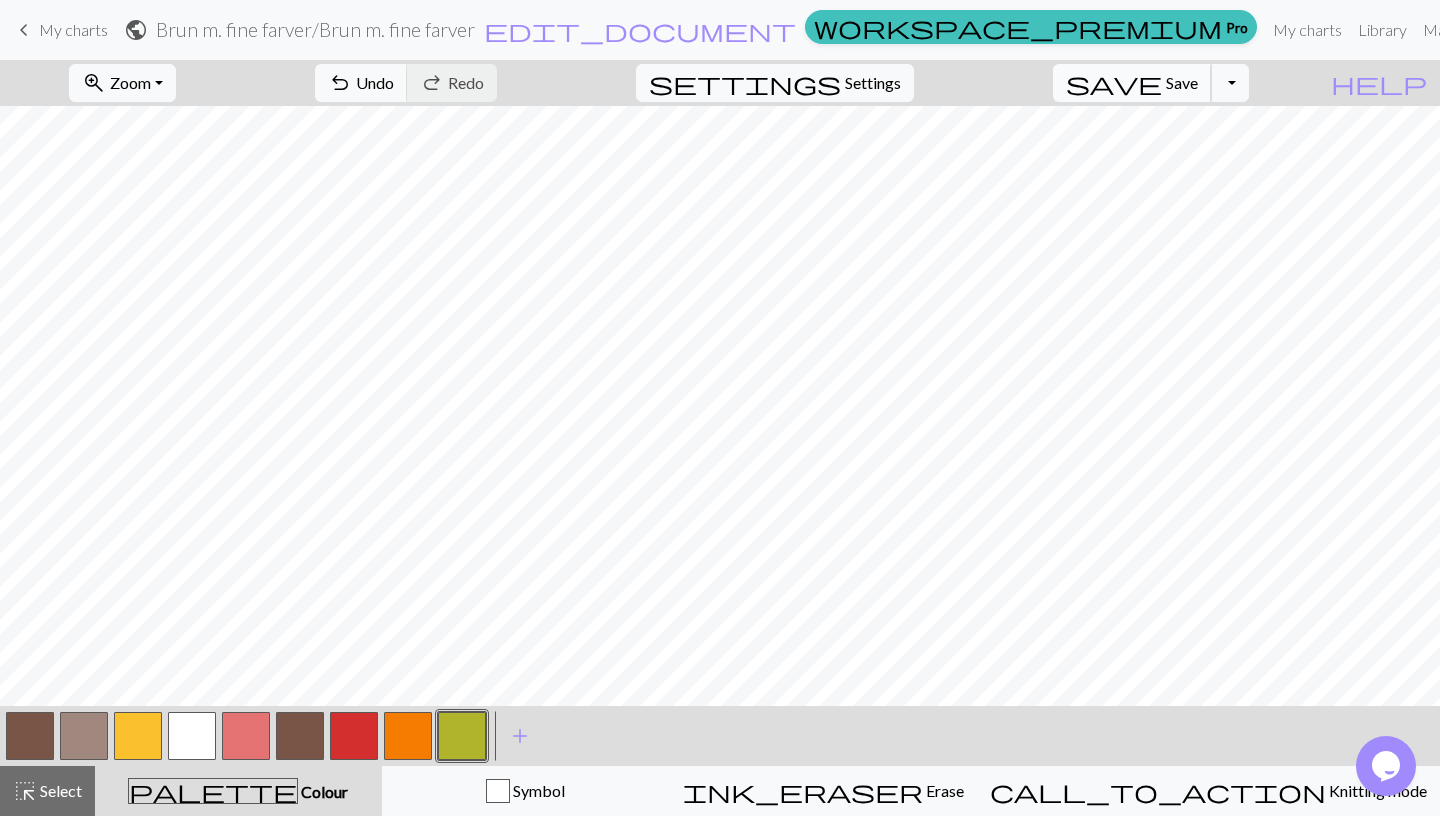 click on "Save" at bounding box center [1182, 82] 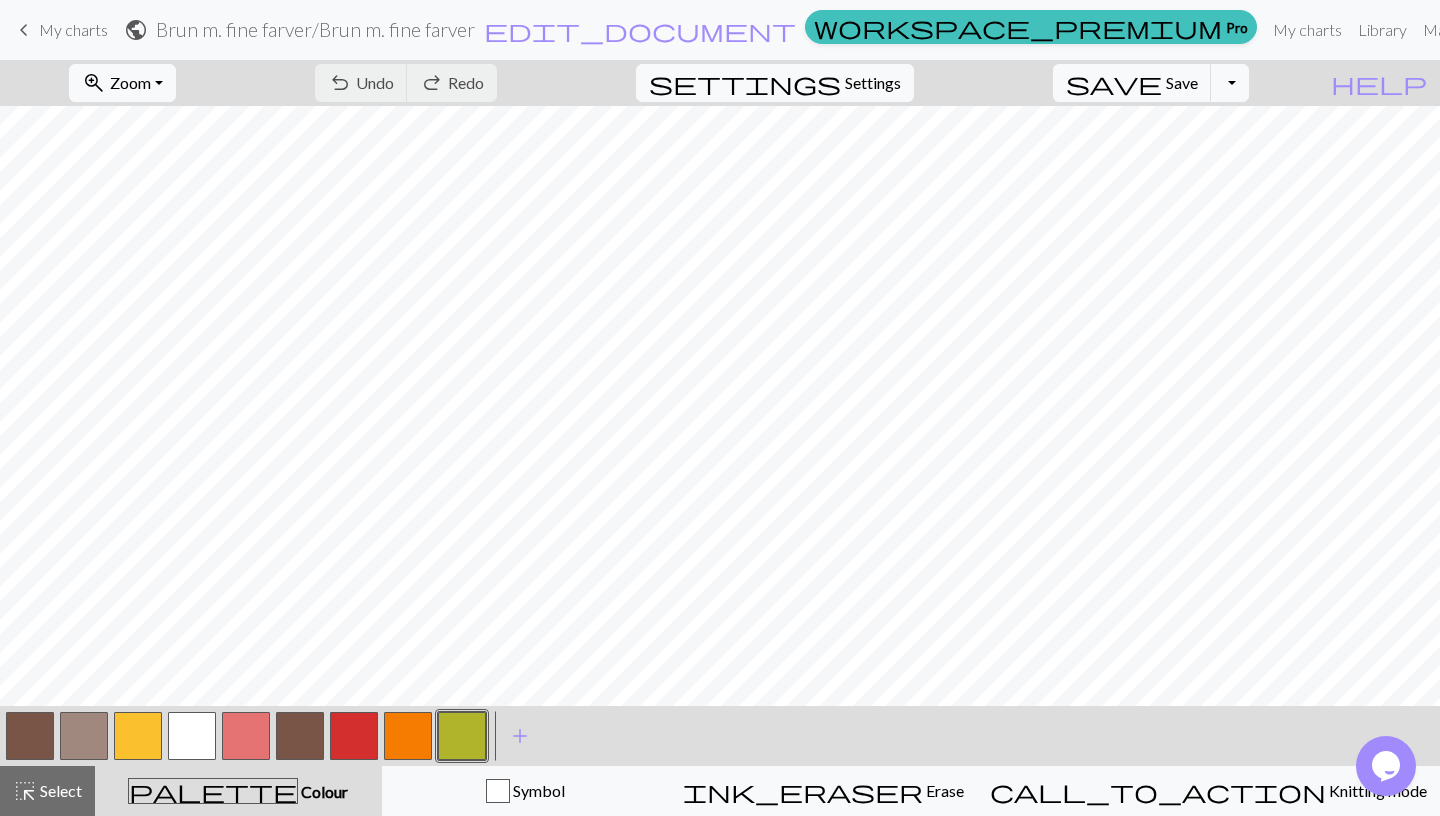 click at bounding box center [408, 736] 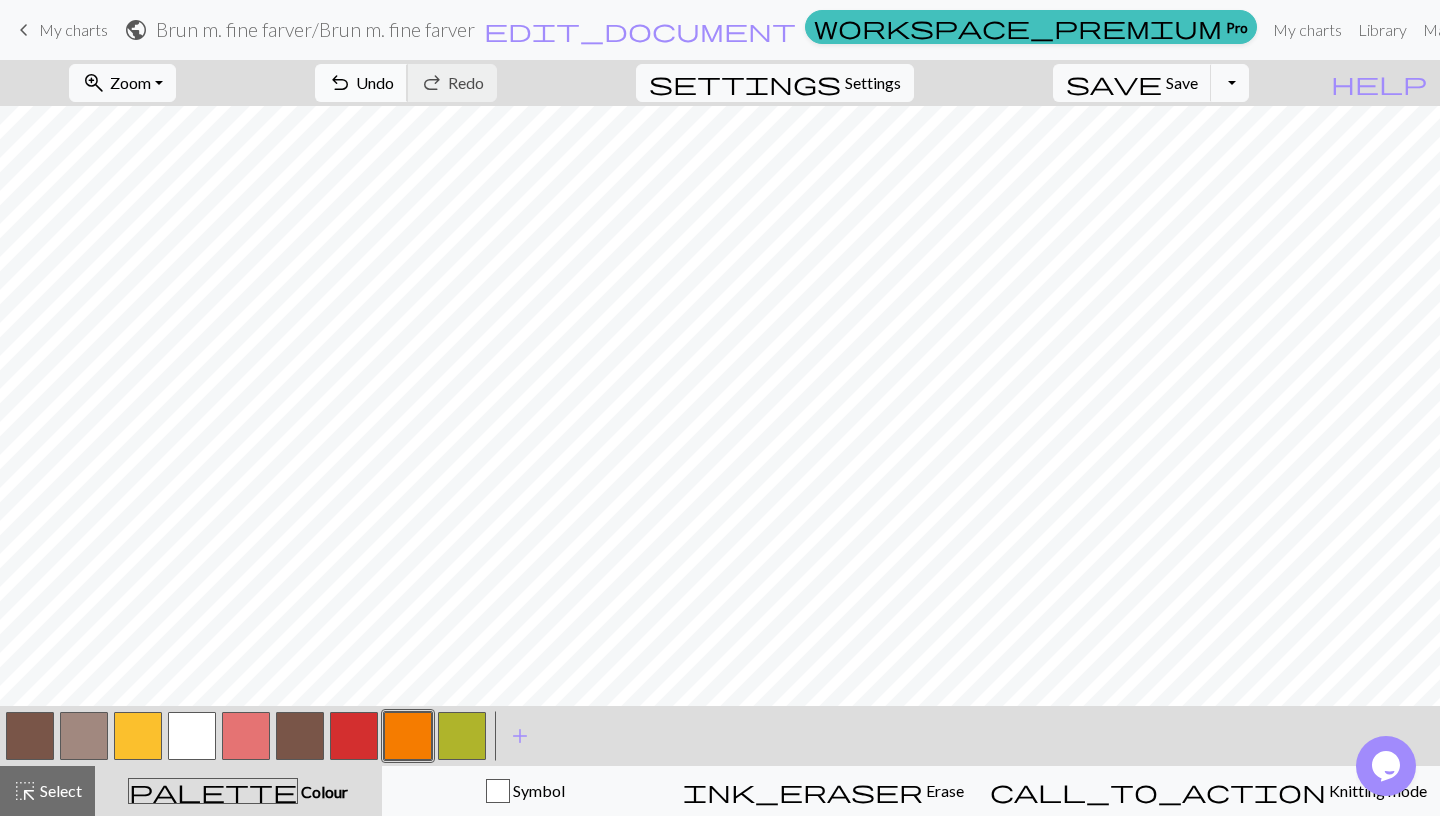click on "Undo" at bounding box center [375, 82] 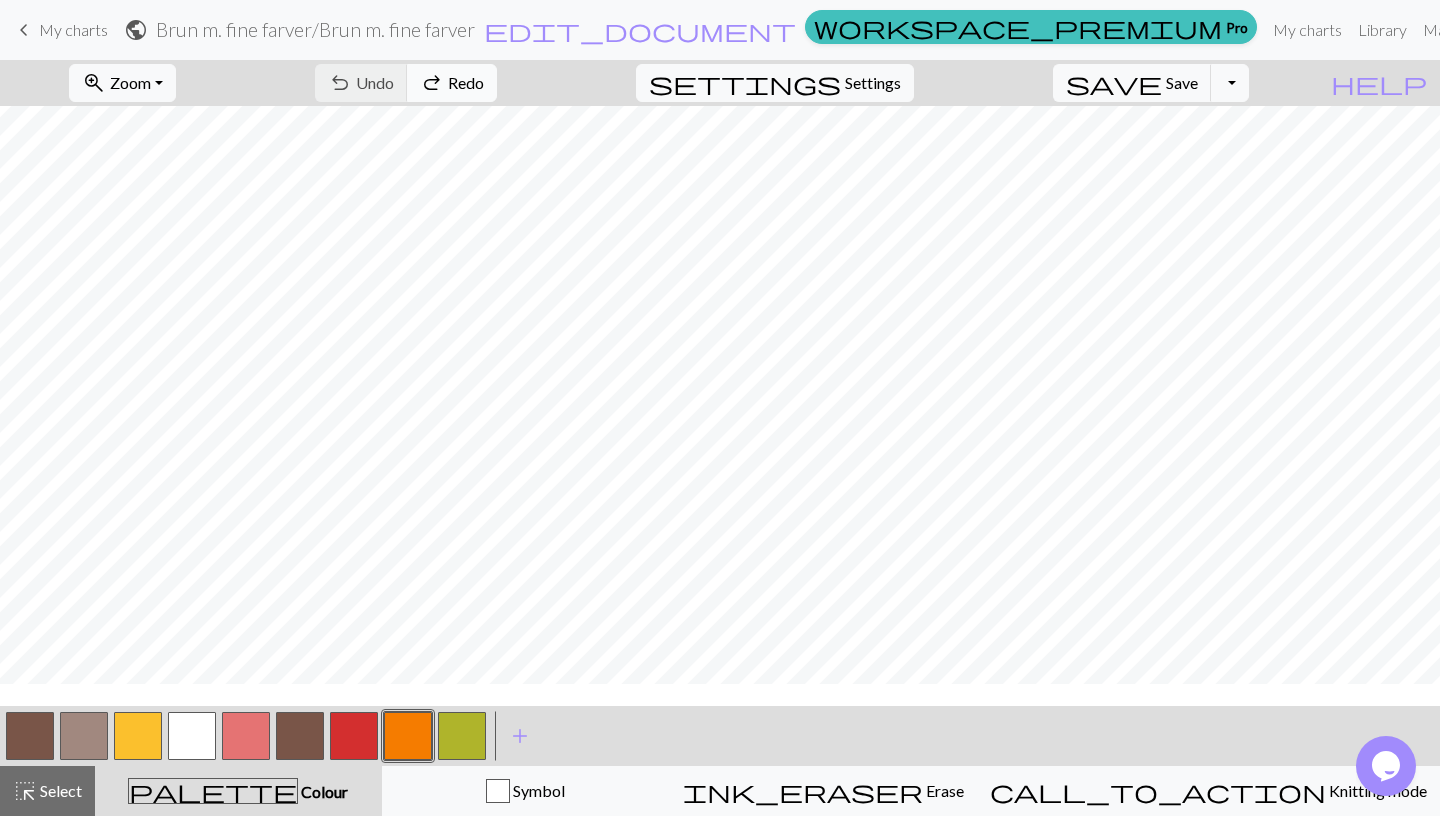 scroll, scrollTop: 0, scrollLeft: 5, axis: horizontal 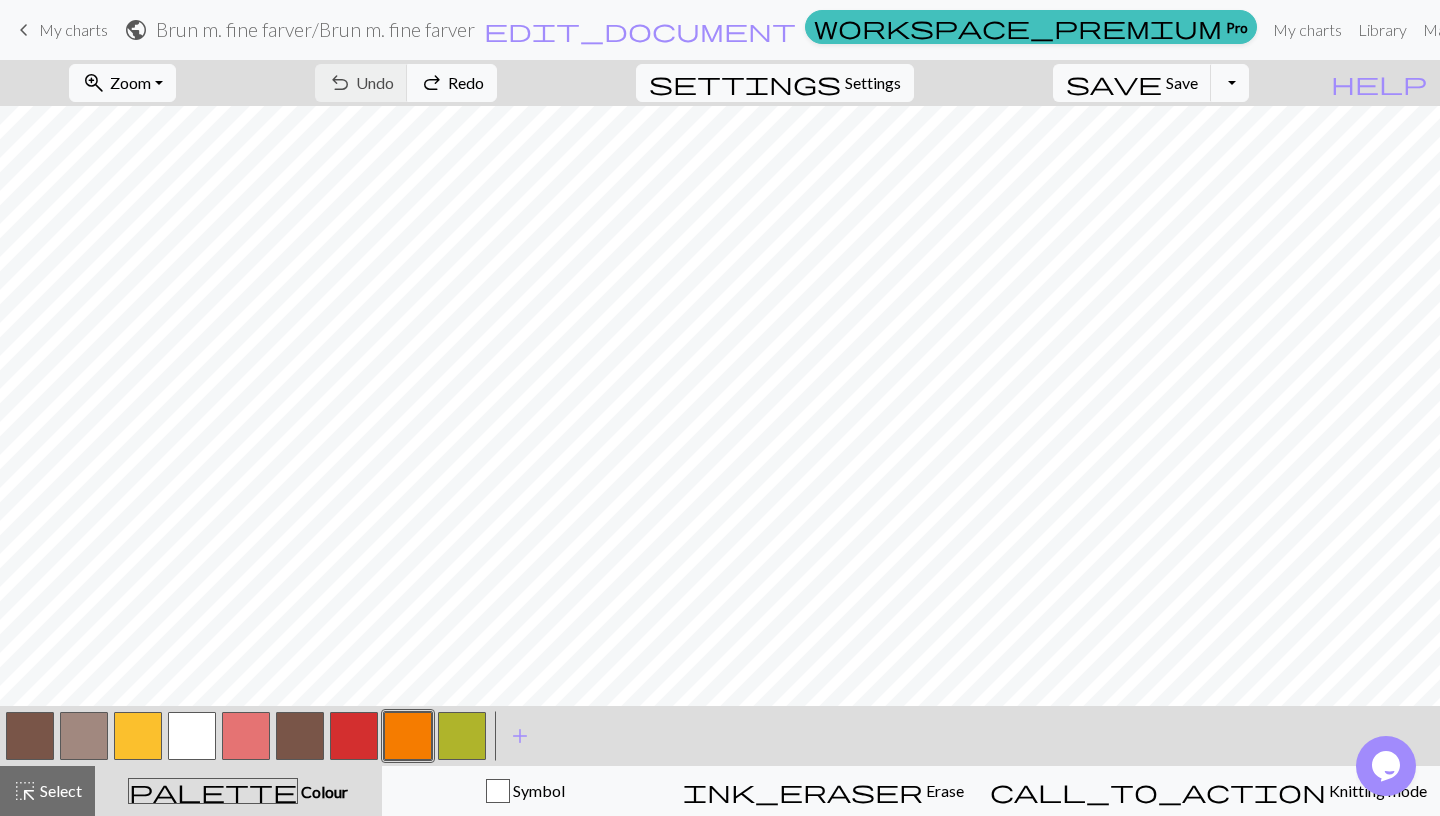 click at bounding box center (408, 736) 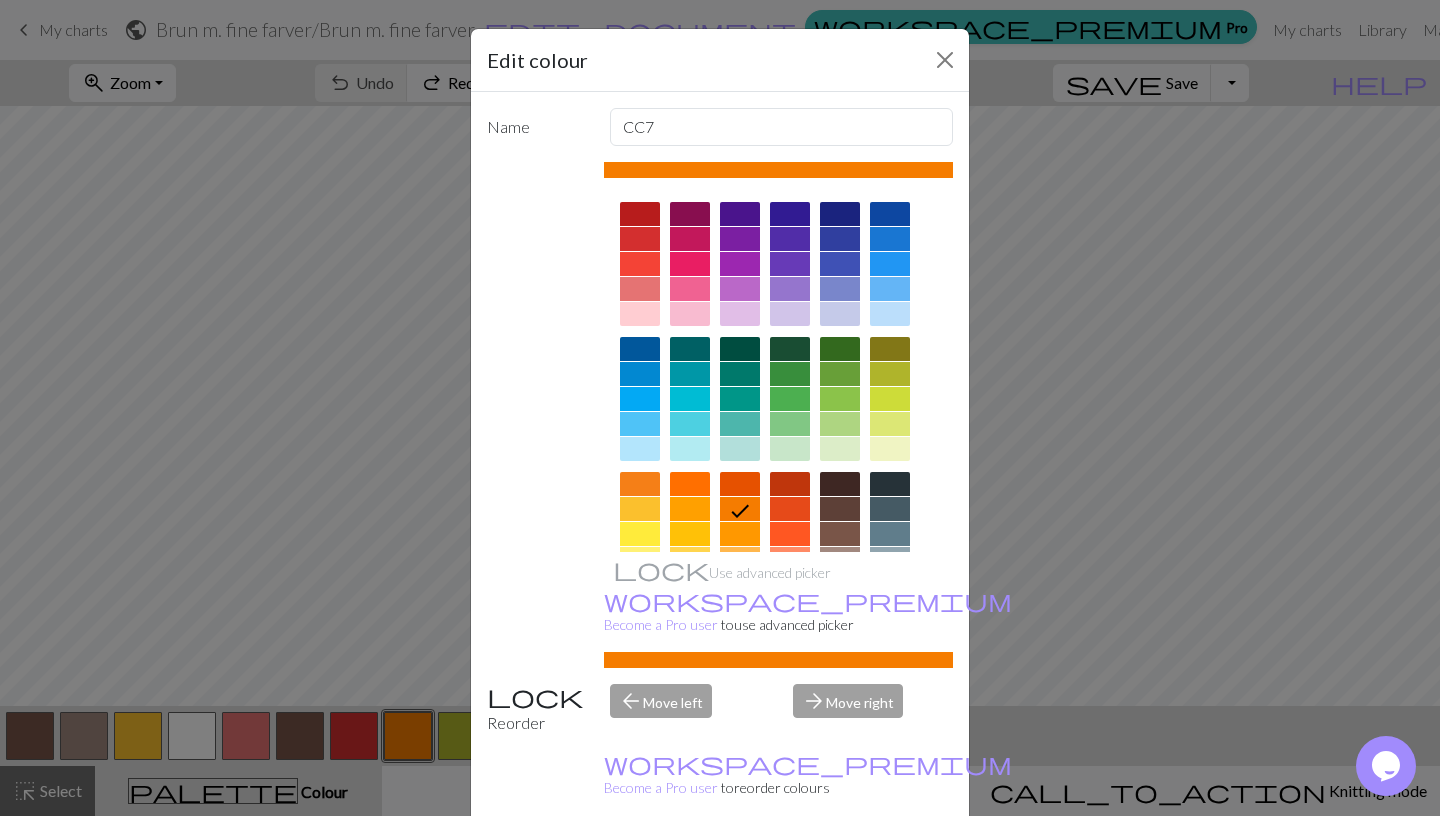 click on "Edit colour Name CC7 Use advanced picker workspace_premium Become a Pro user   to  use advanced picker Reorder arrow_back Move left arrow_forward Move right workspace_premium Become a Pro user   to  reorder colours Delete Done Cancel" at bounding box center (720, 408) 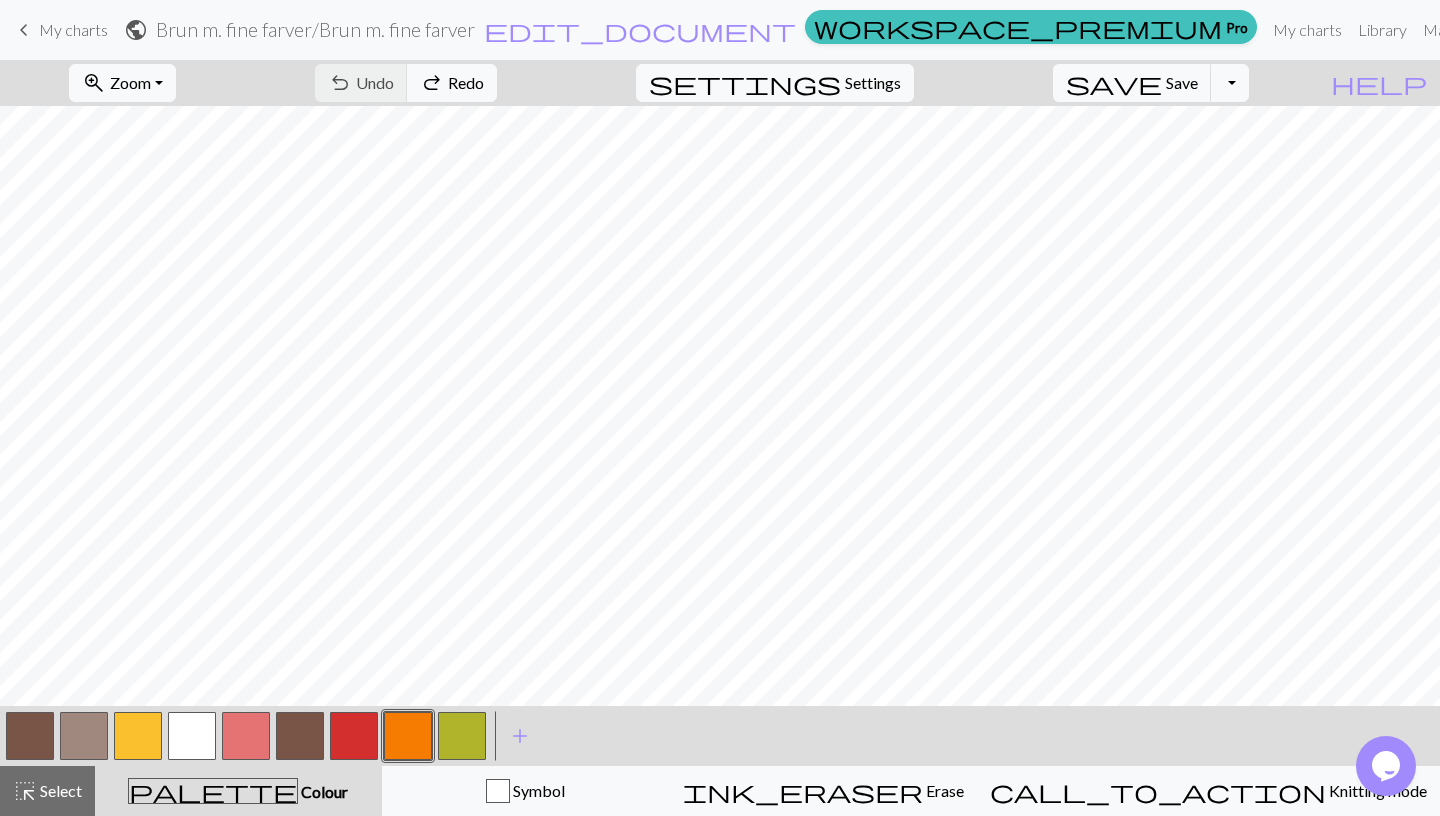 click at bounding box center [138, 736] 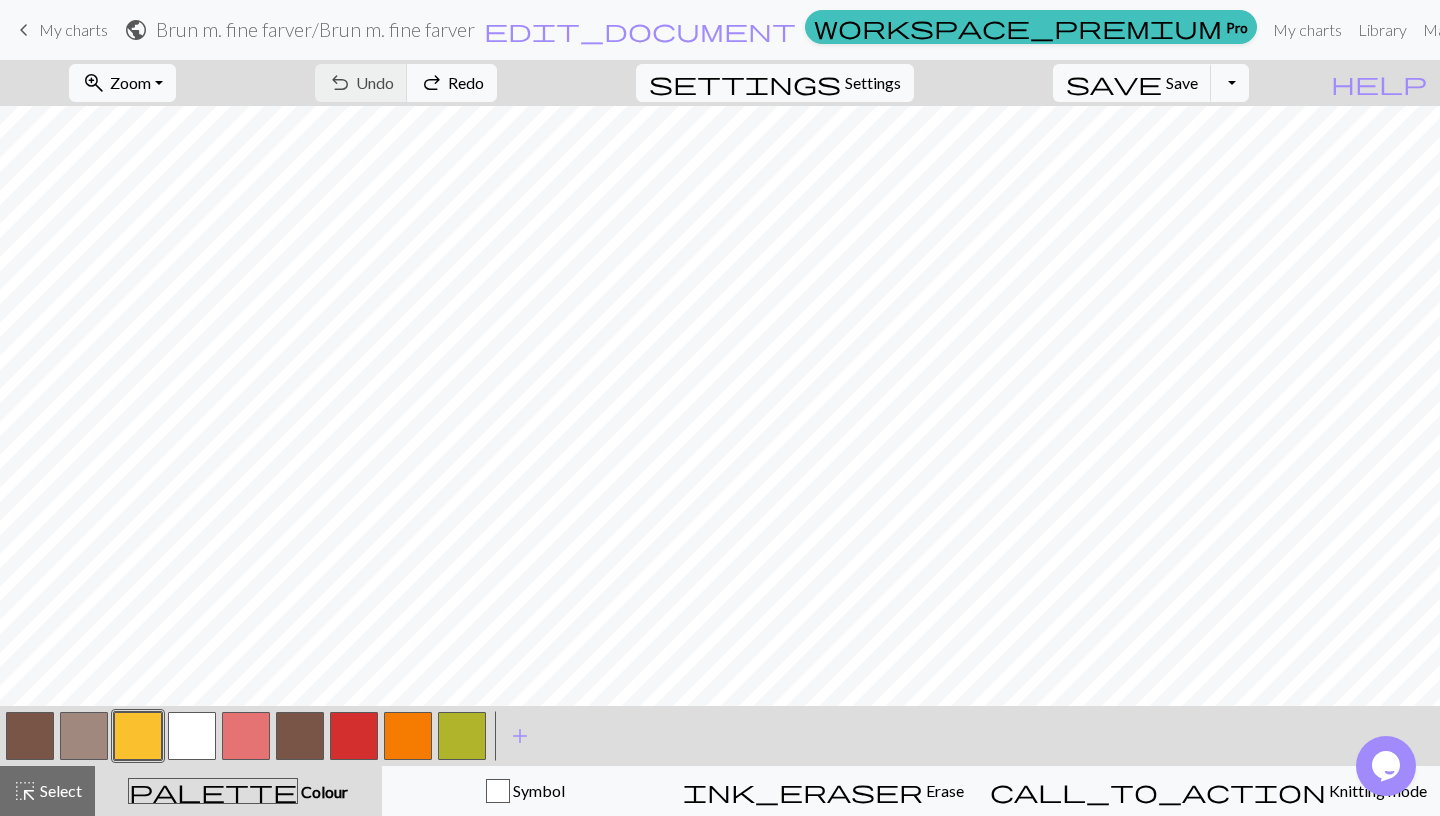 click at bounding box center [138, 736] 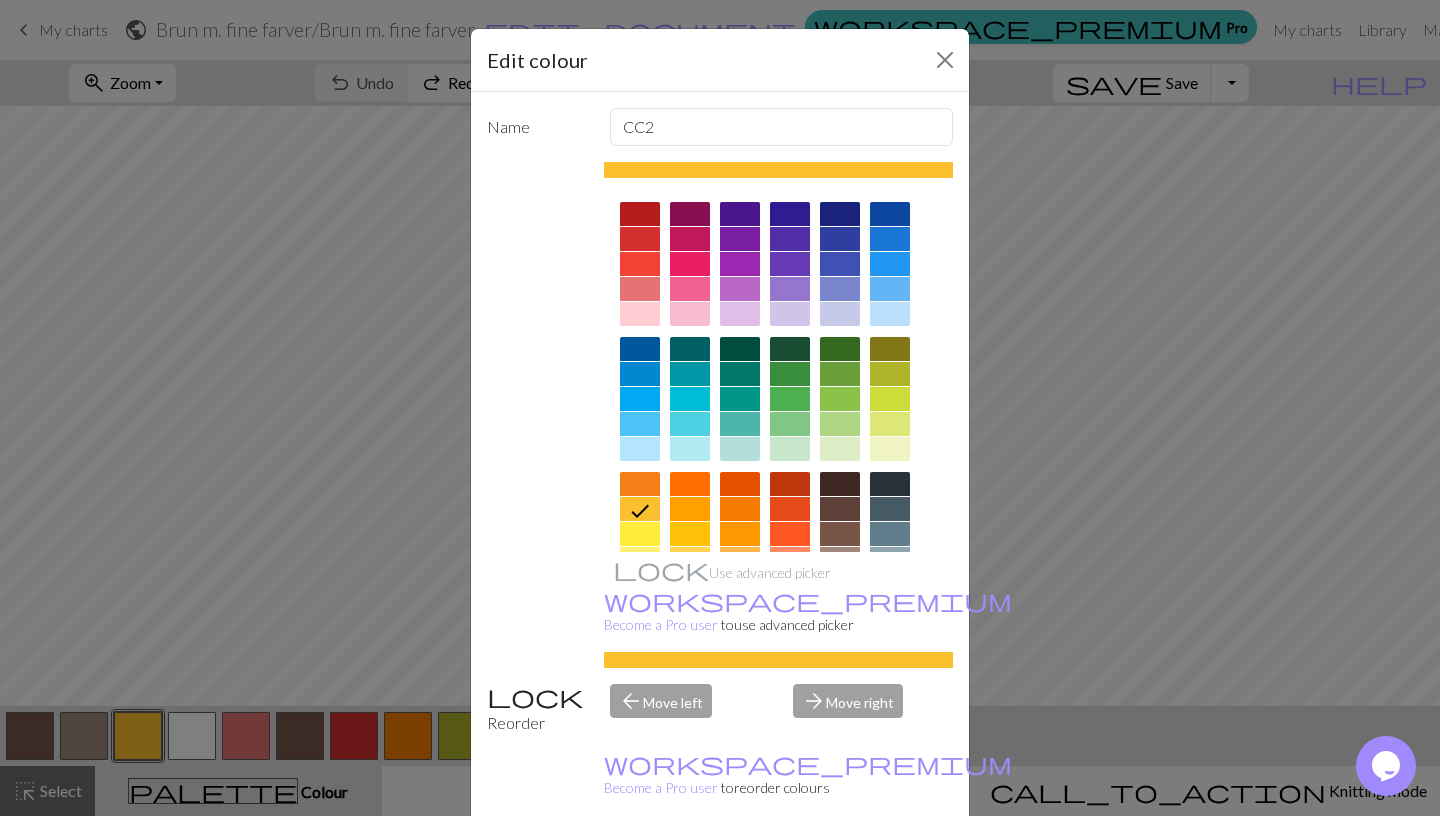 click at bounding box center (740, 509) 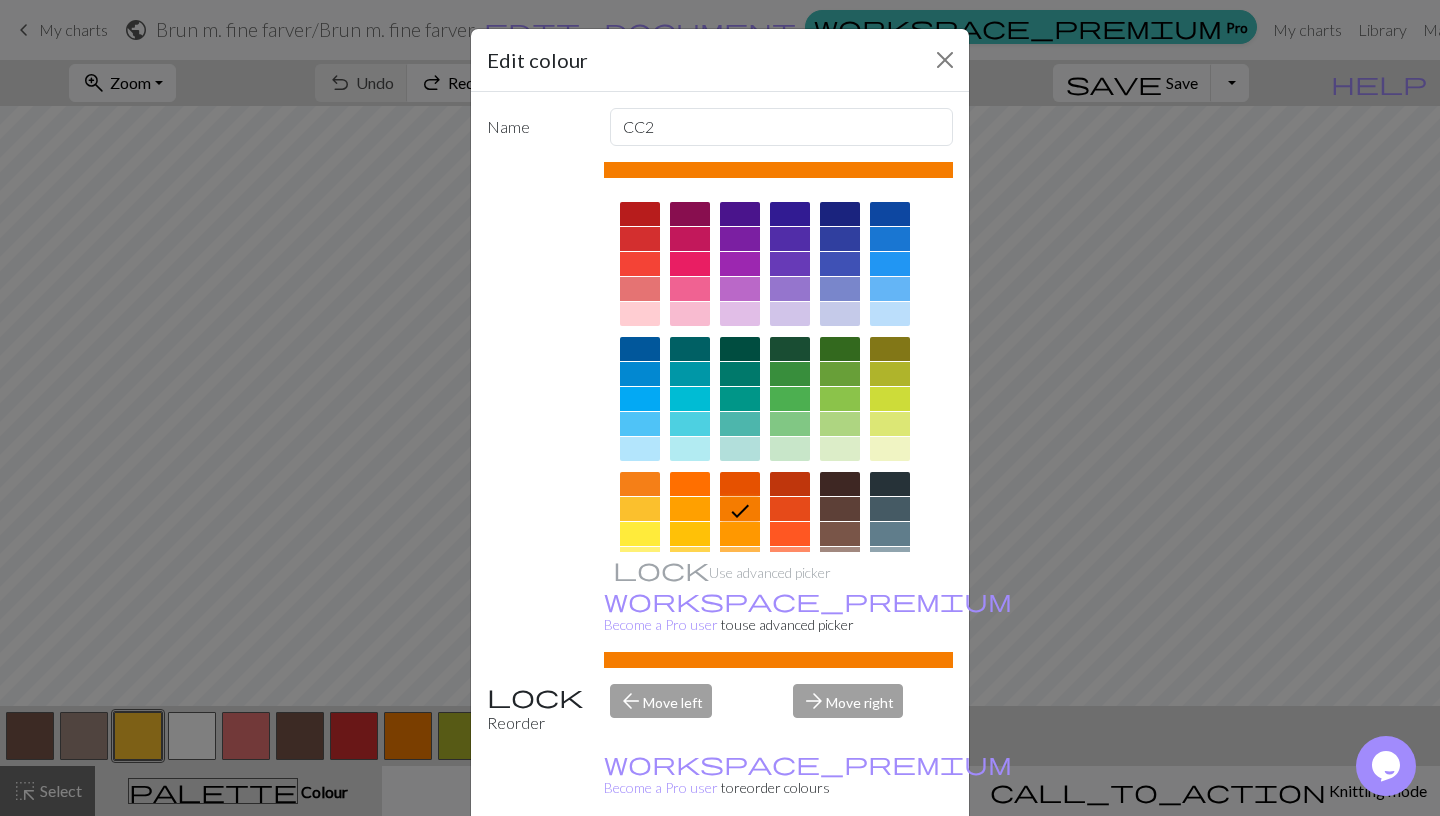 click at bounding box center (740, 534) 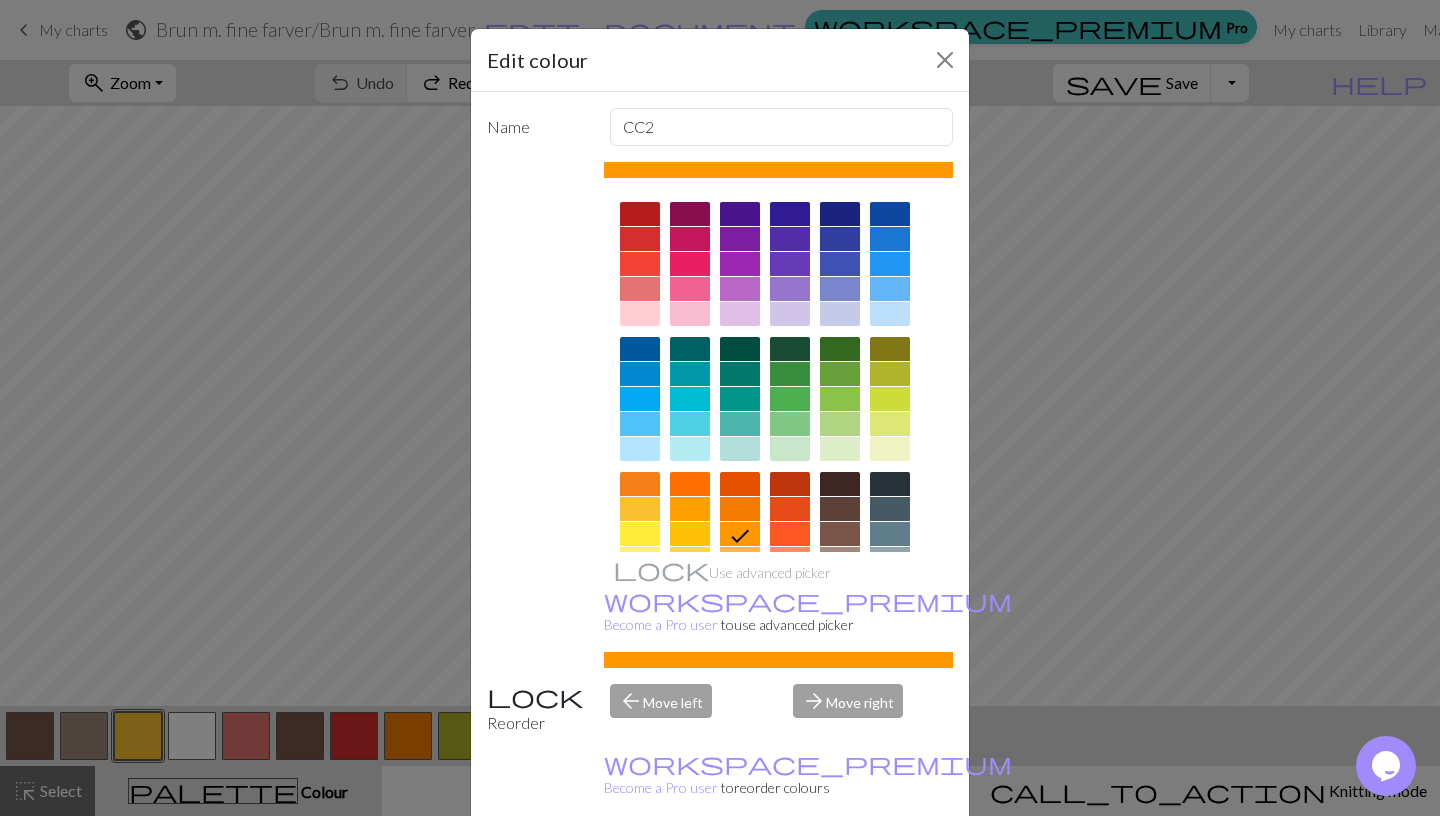 click on "Done" at bounding box center (840, 867) 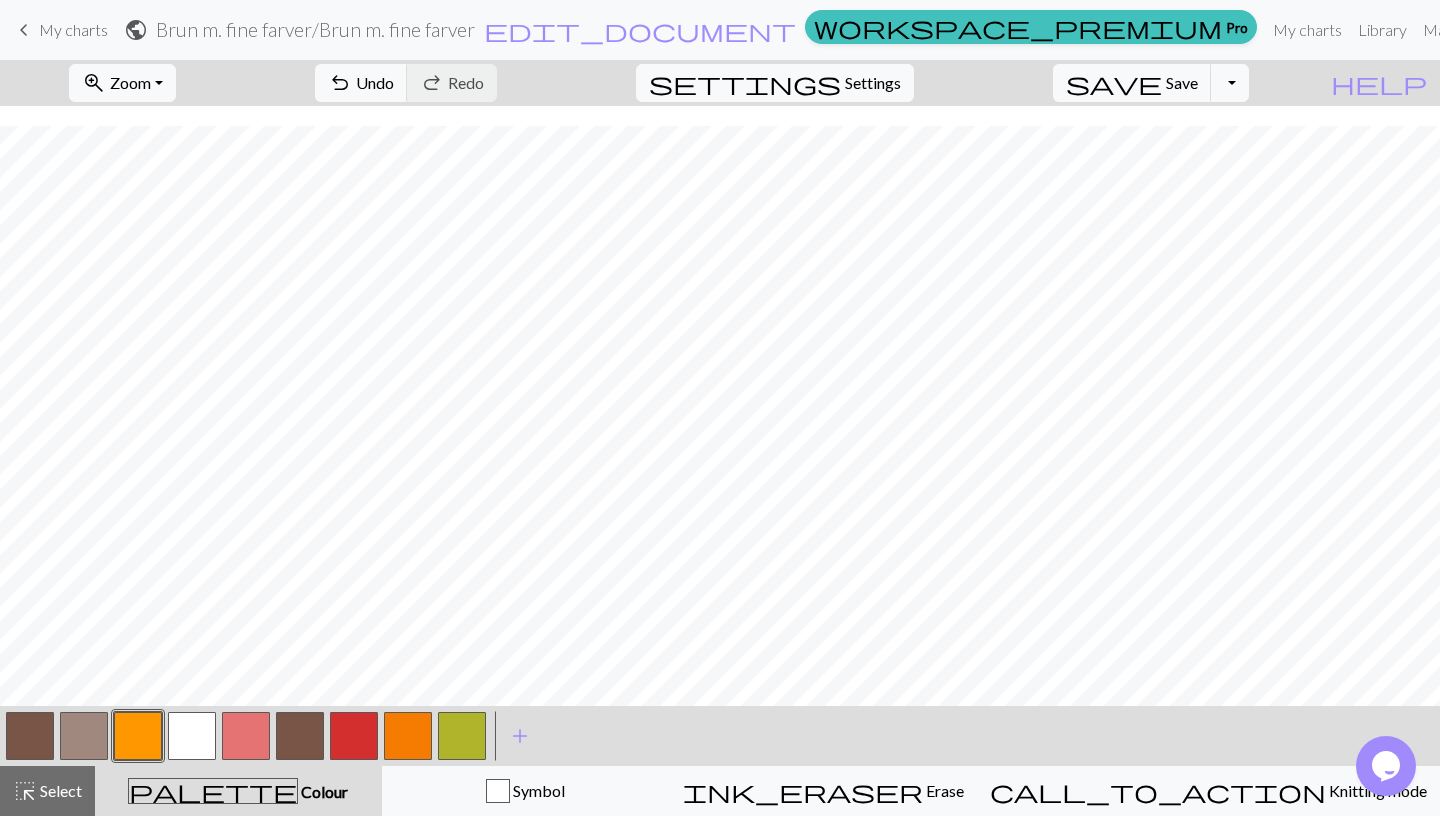 scroll, scrollTop: 295, scrollLeft: 5, axis: both 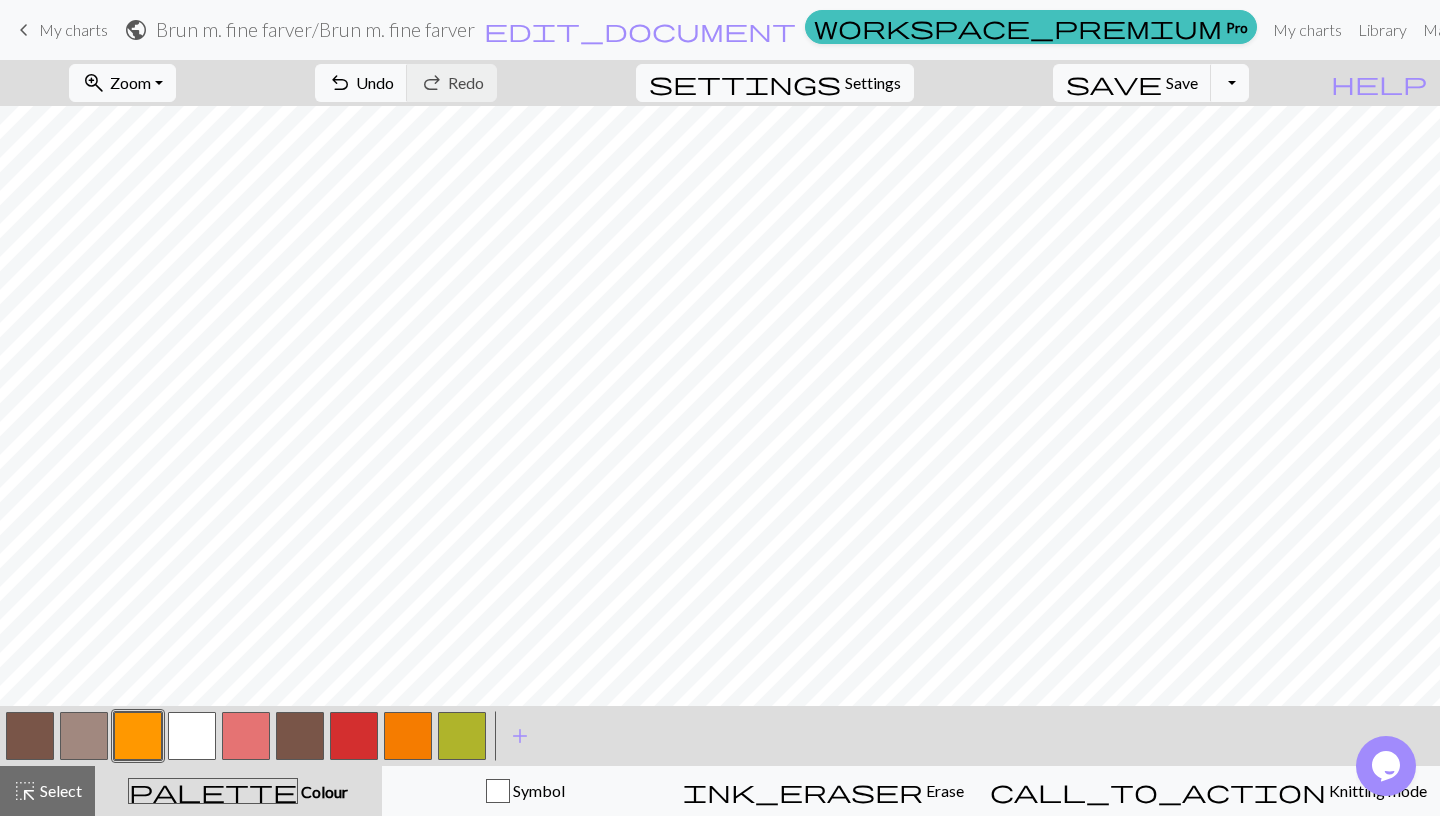 click at bounding box center [138, 736] 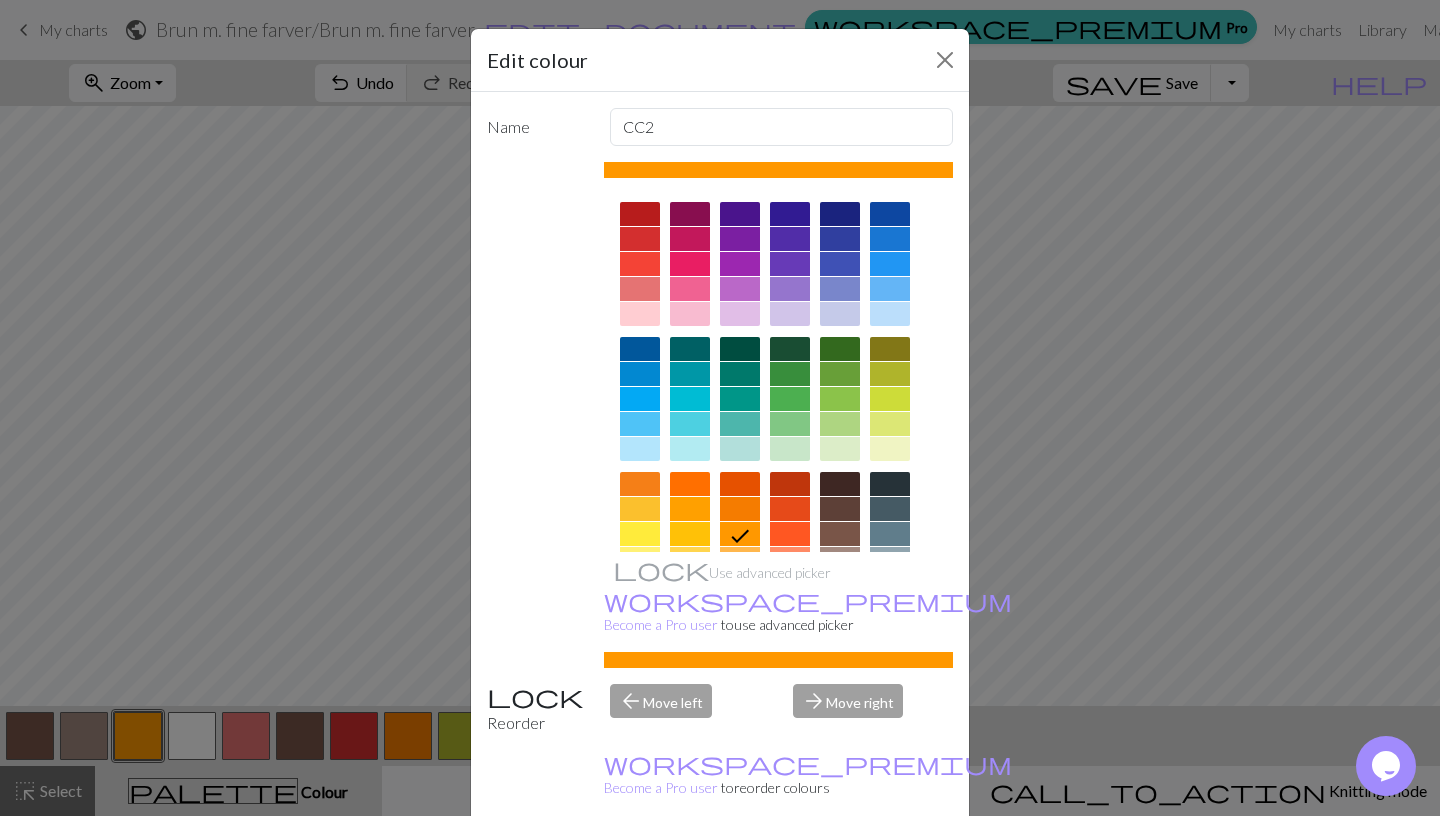 click at bounding box center [740, 509] 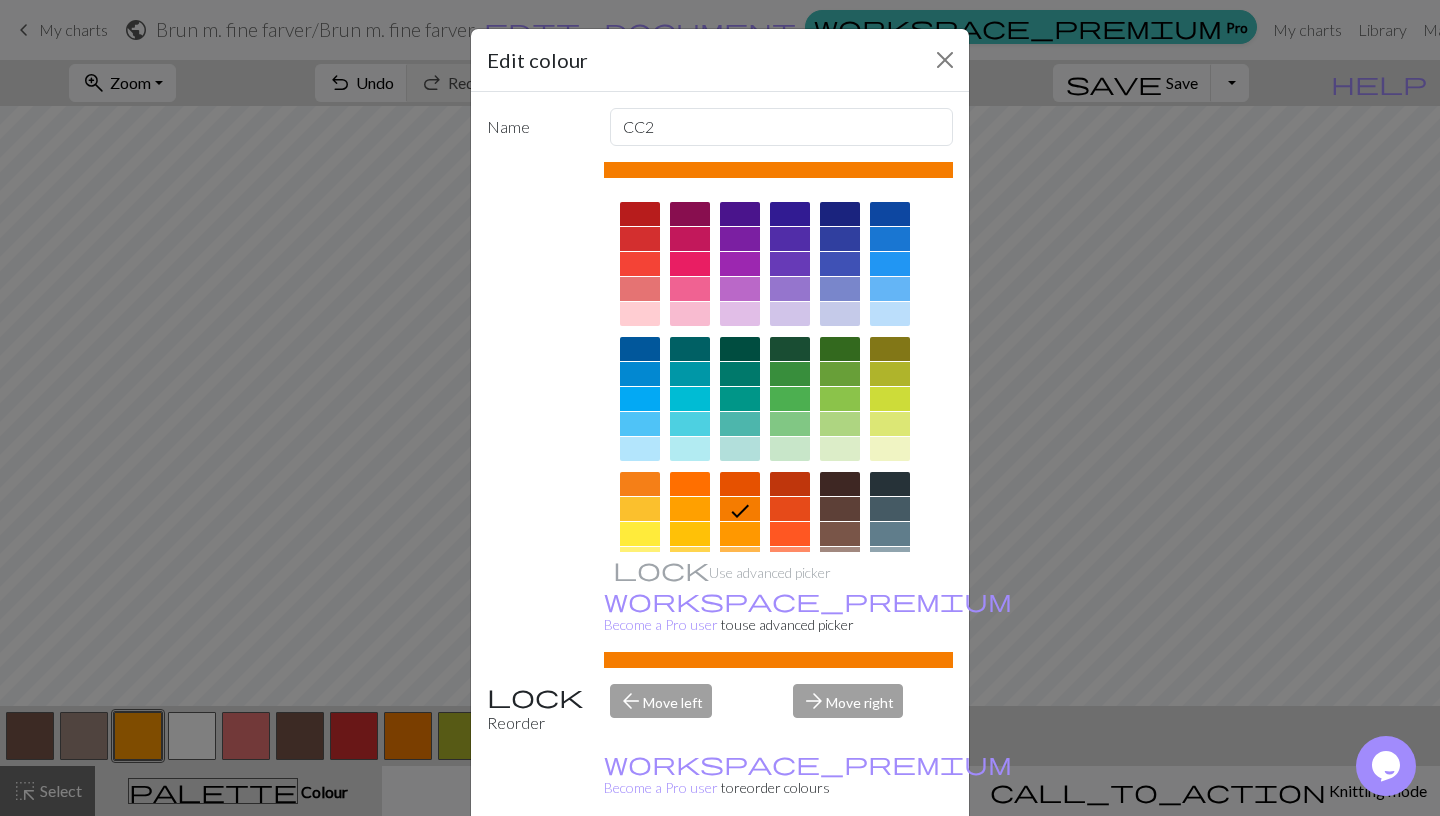 click on "Done" at bounding box center (840, 867) 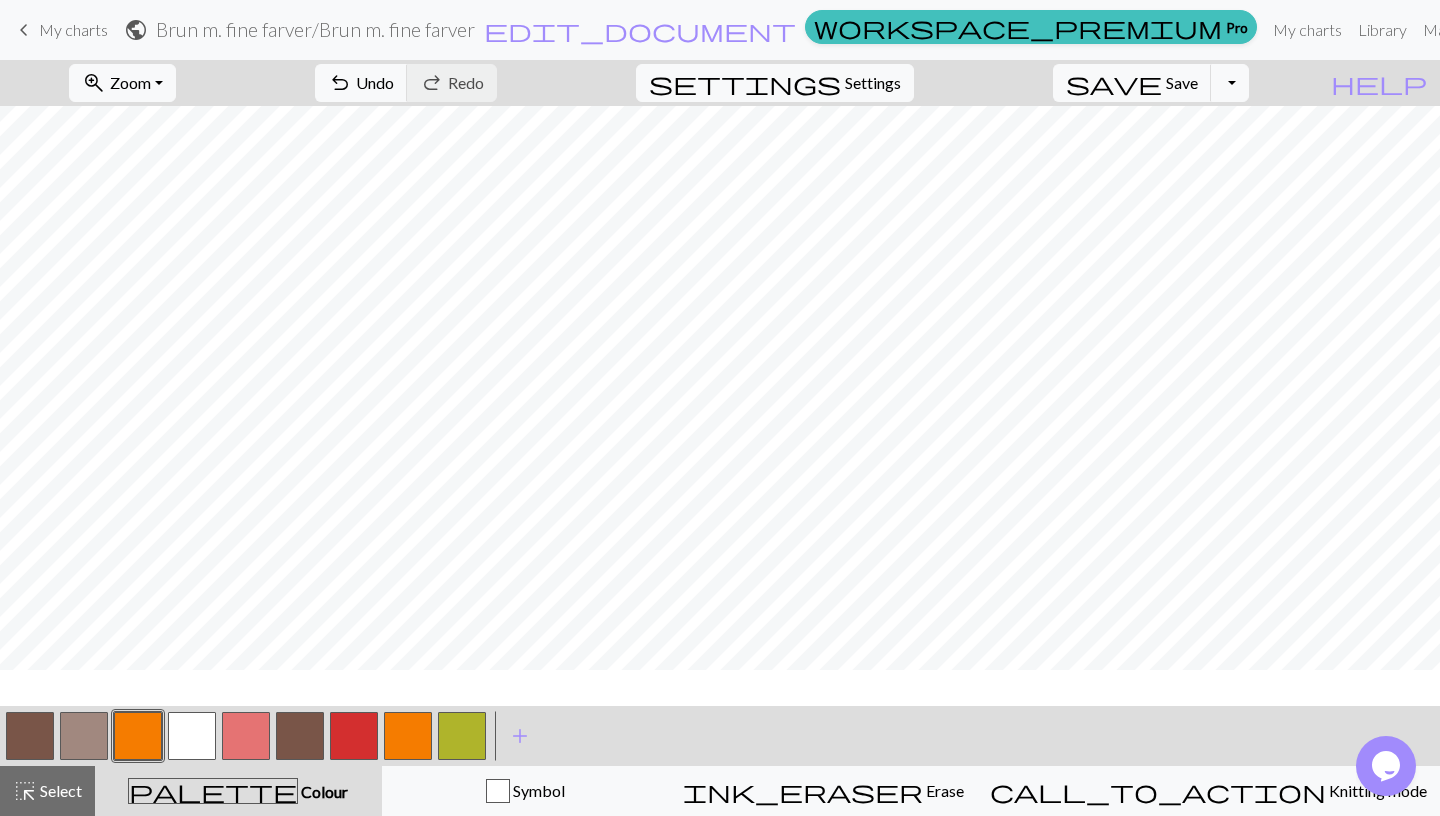 scroll, scrollTop: 223, scrollLeft: 5, axis: both 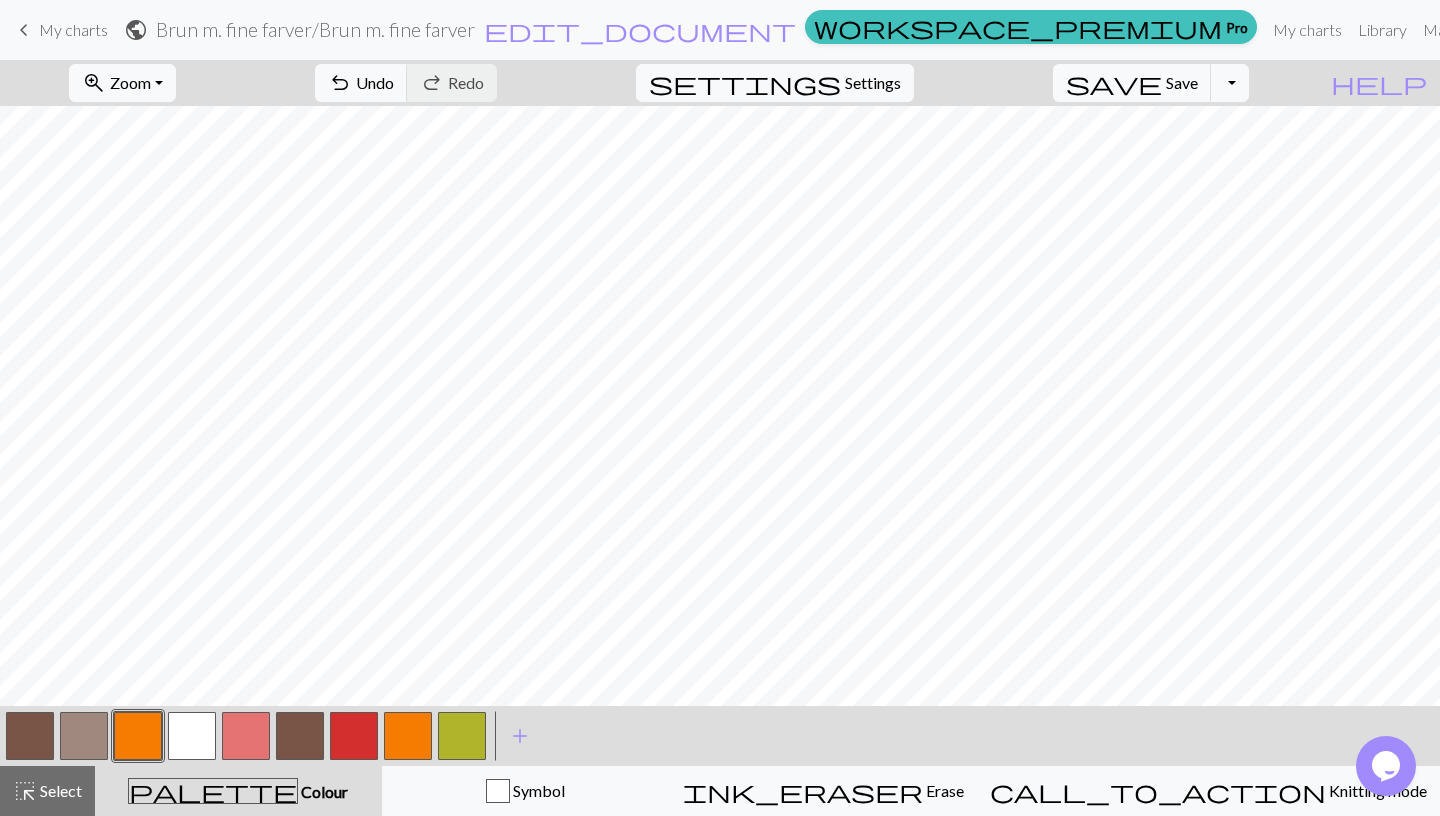 click at bounding box center [138, 736] 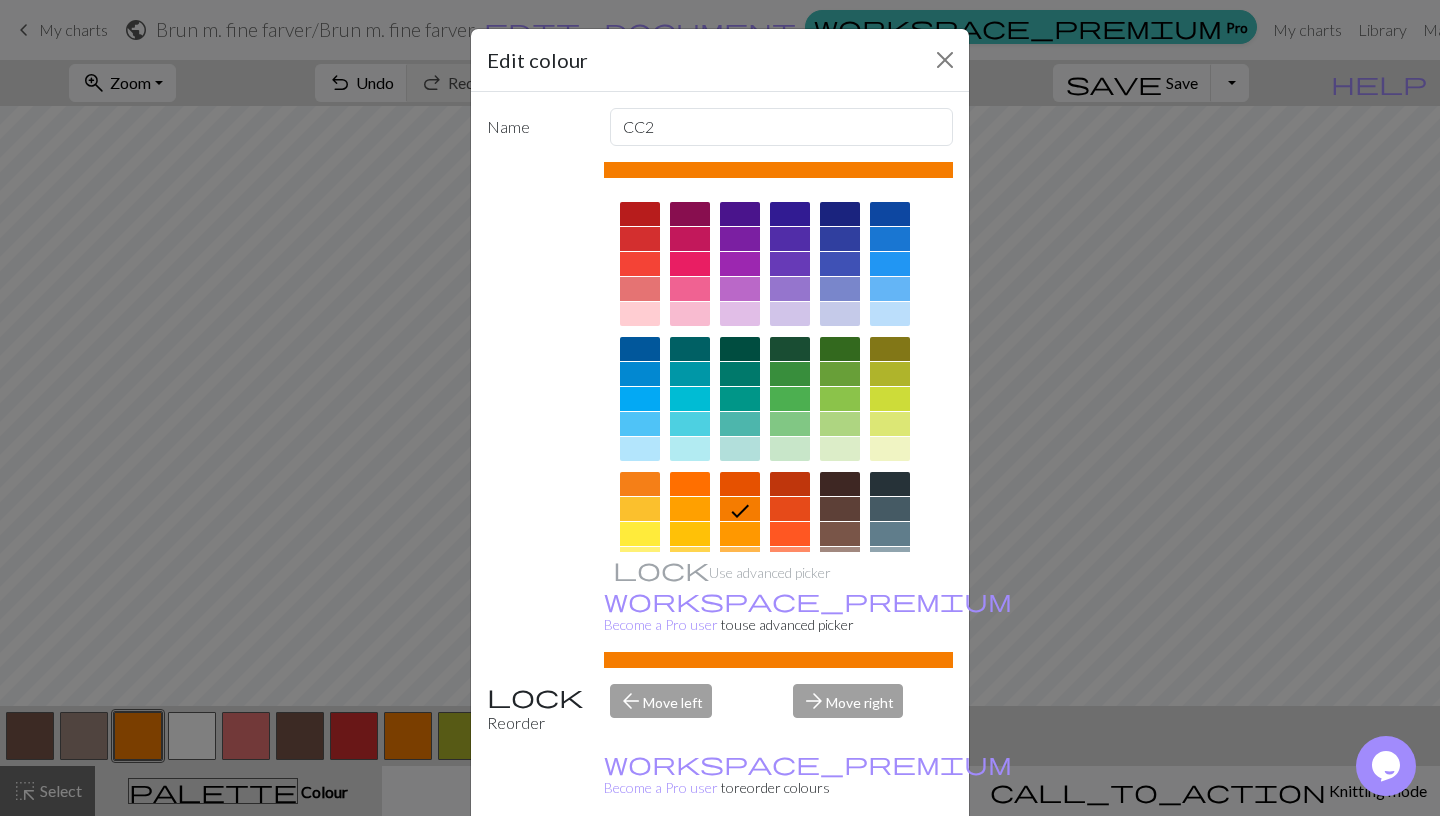 click at bounding box center [640, 509] 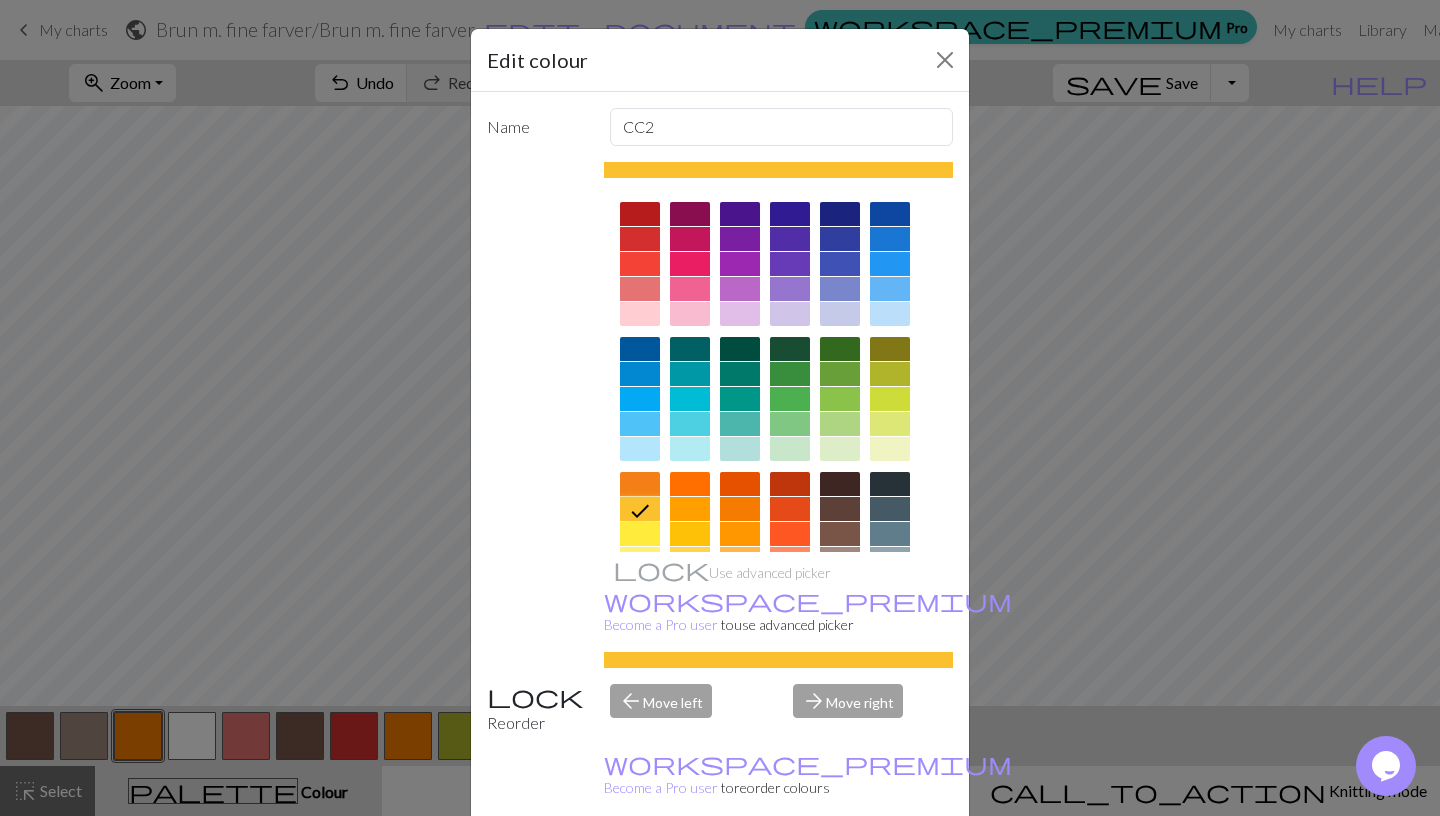 click on "Done" at bounding box center [840, 867] 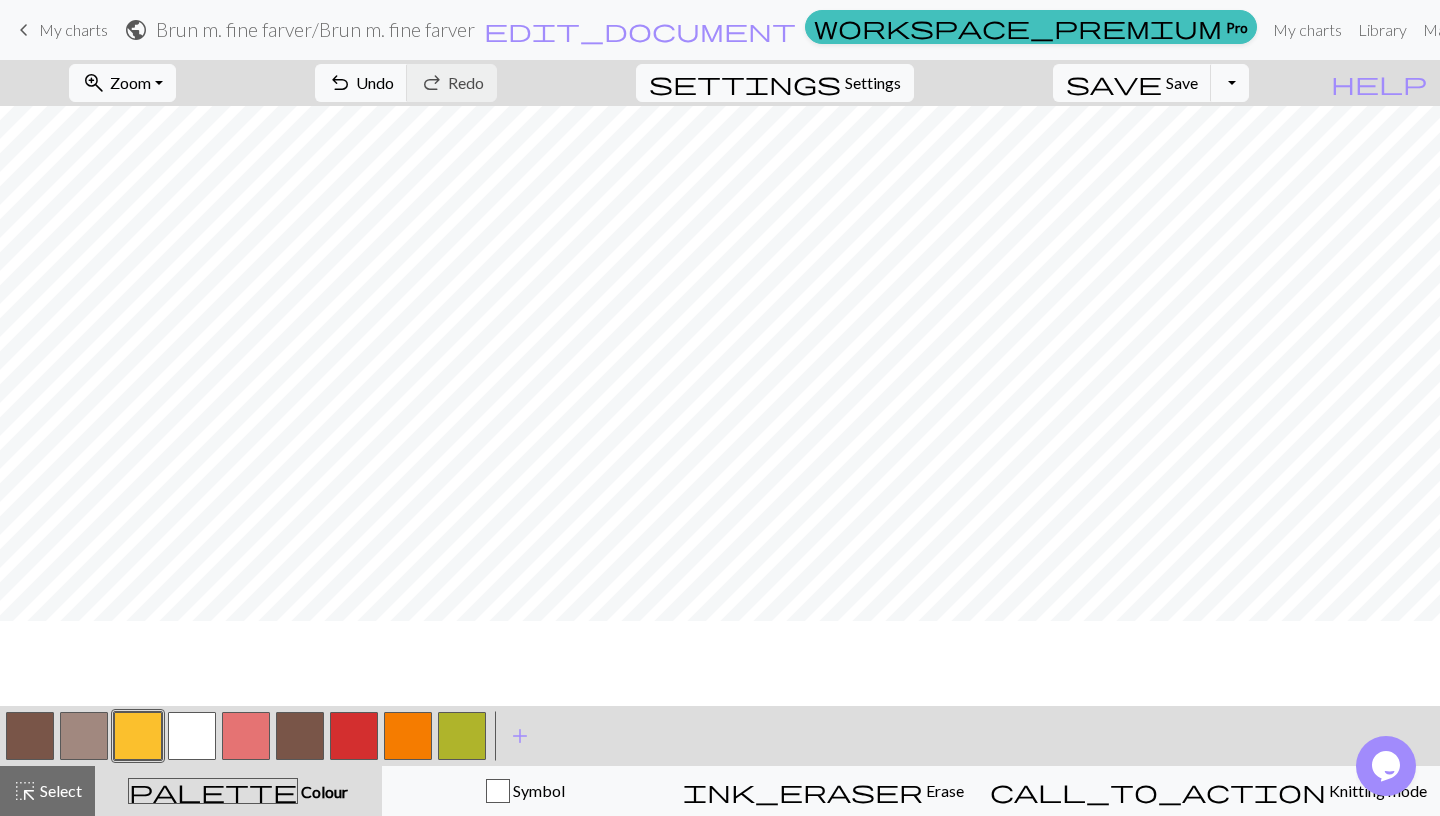 scroll, scrollTop: 0, scrollLeft: 5, axis: horizontal 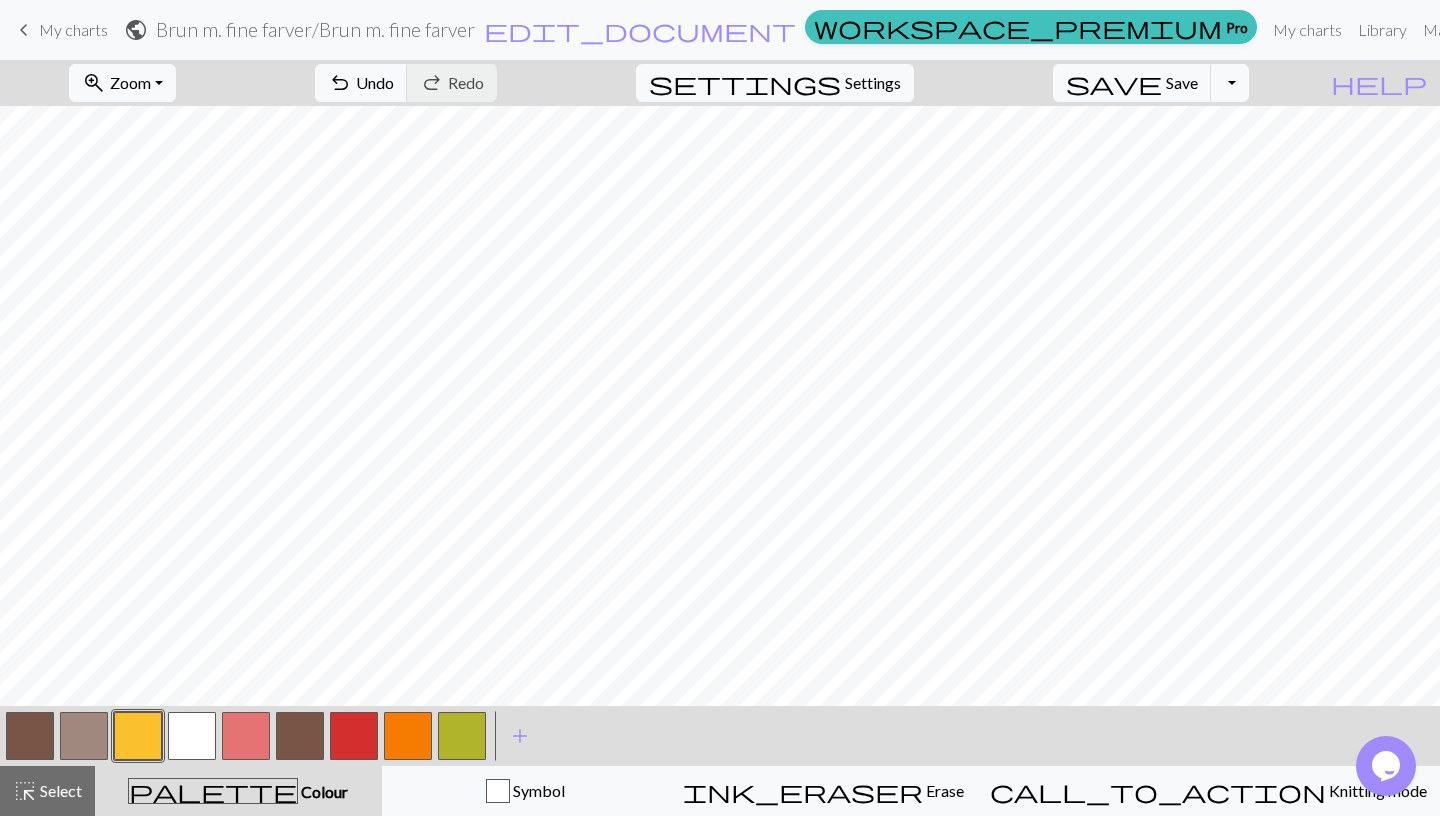 click at bounding box center (408, 736) 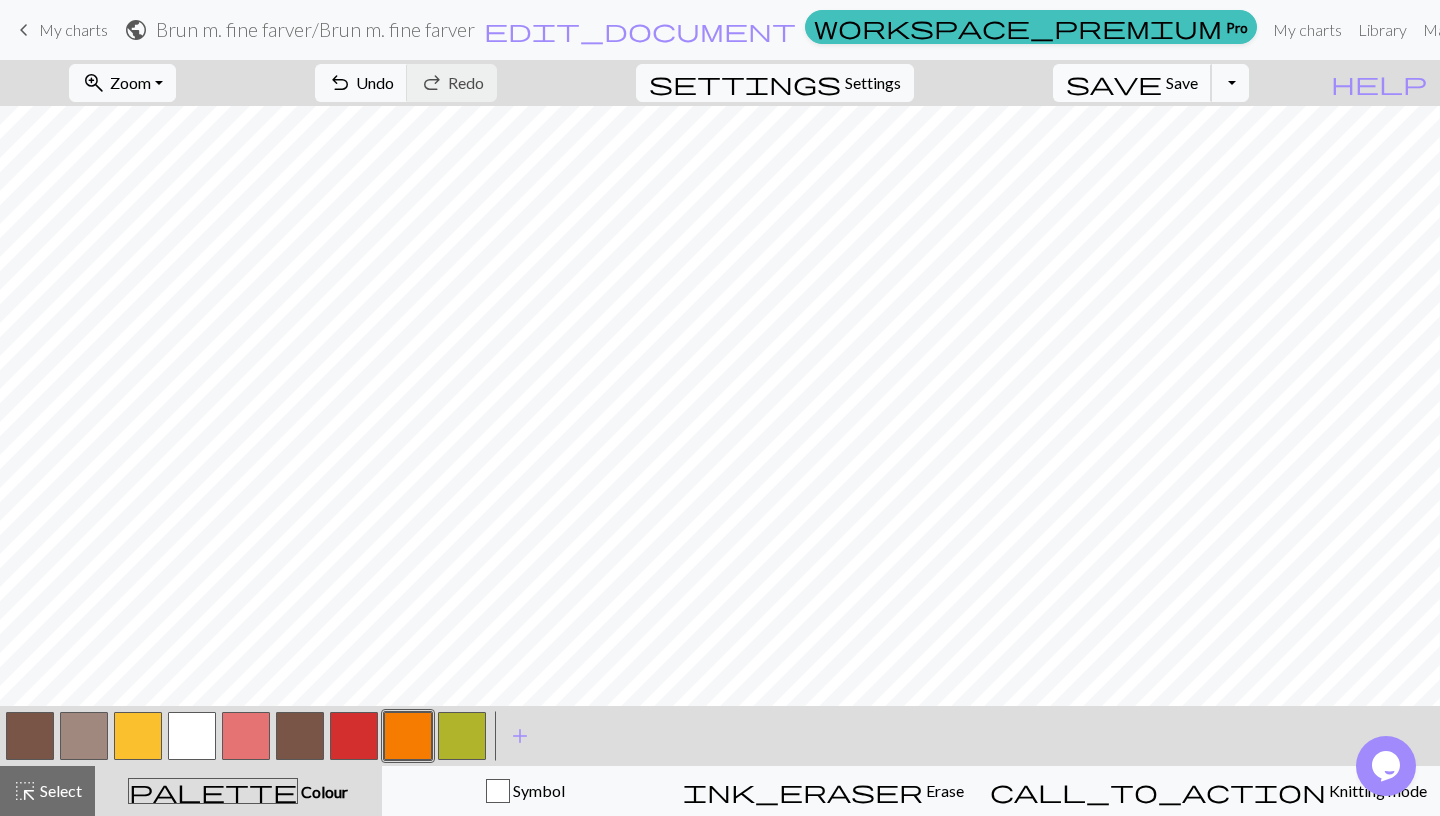 click on "Save" at bounding box center [1182, 82] 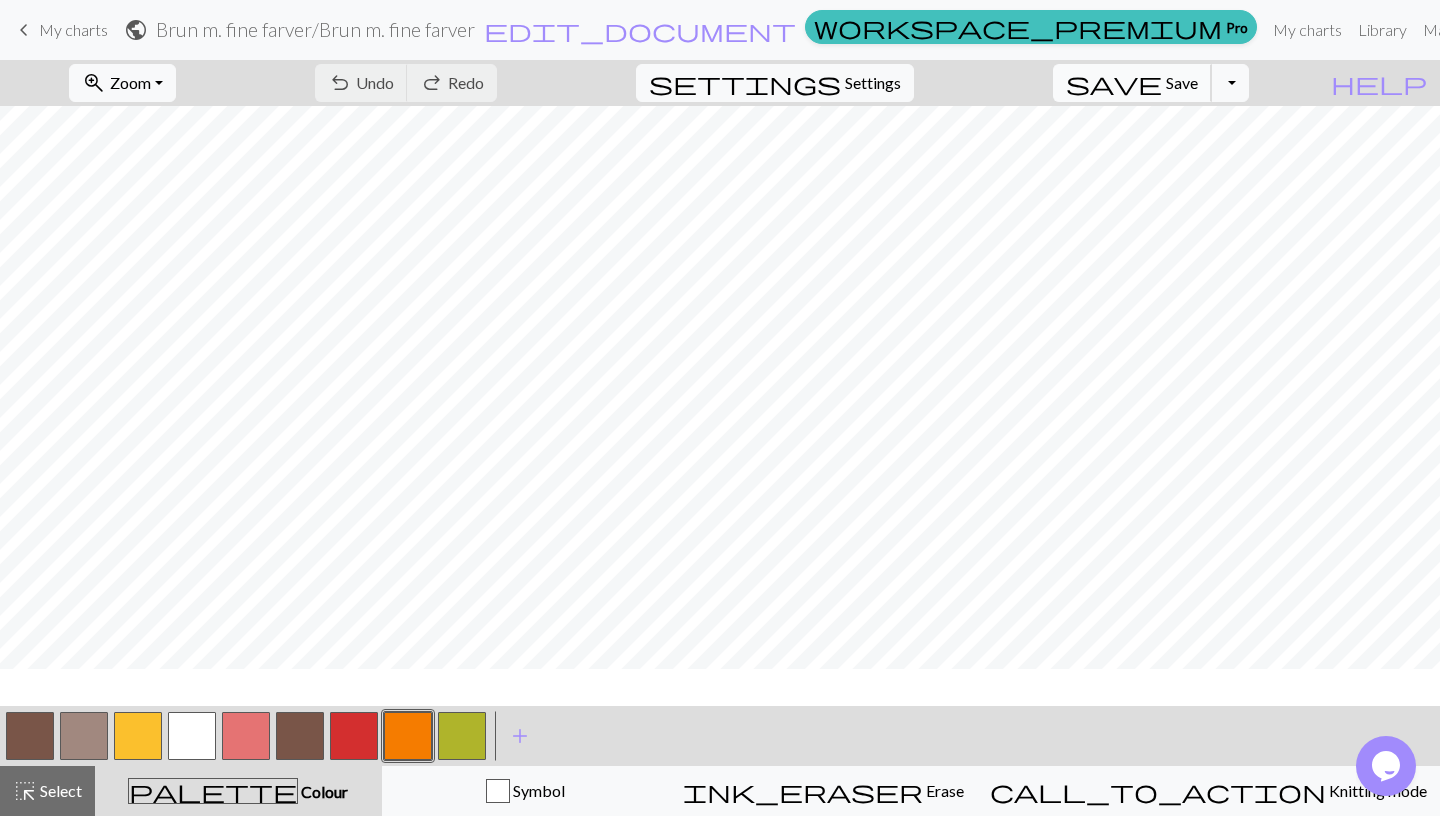 scroll, scrollTop: 0, scrollLeft: 6, axis: horizontal 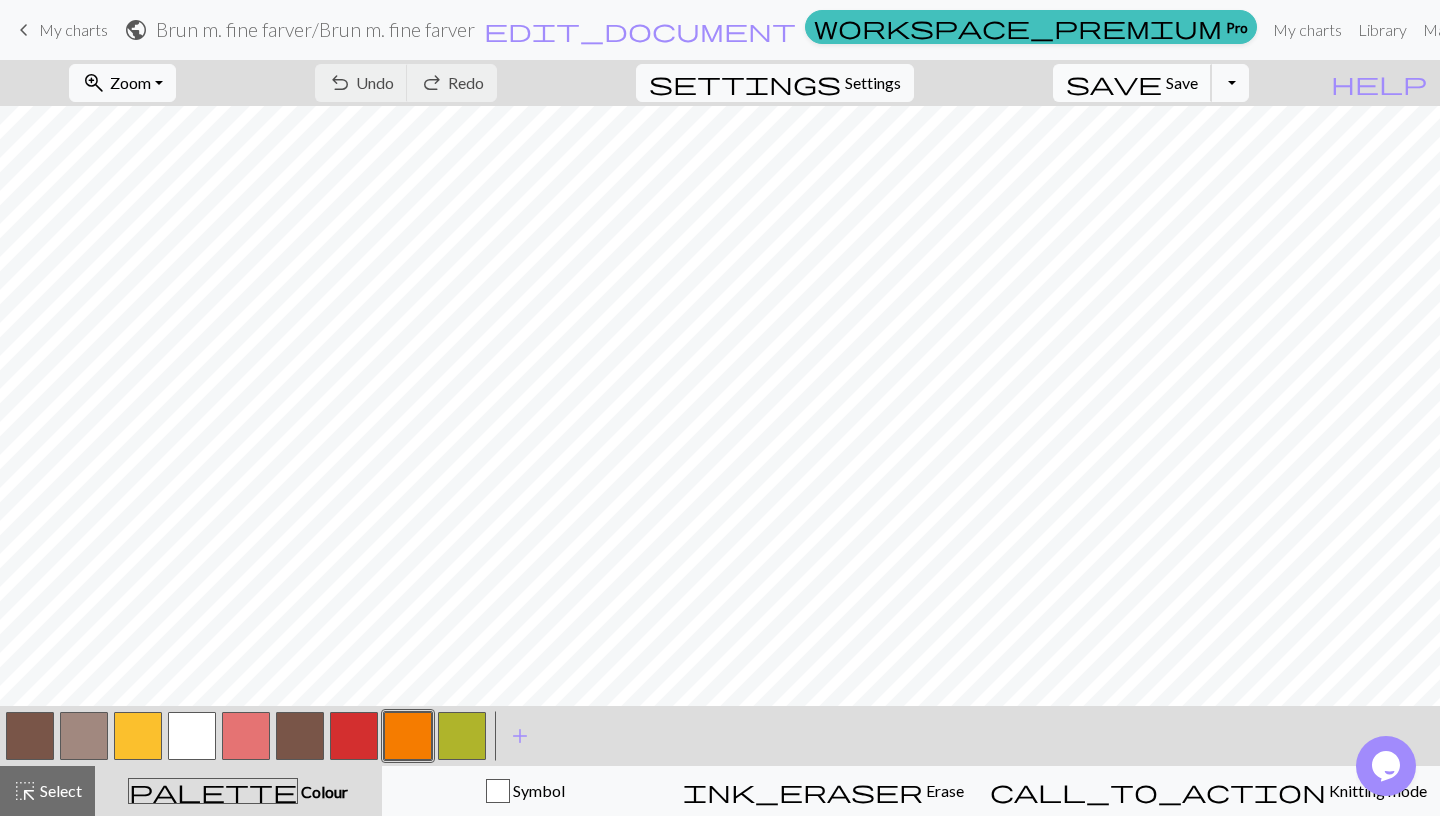 click on "Save" at bounding box center (1182, 82) 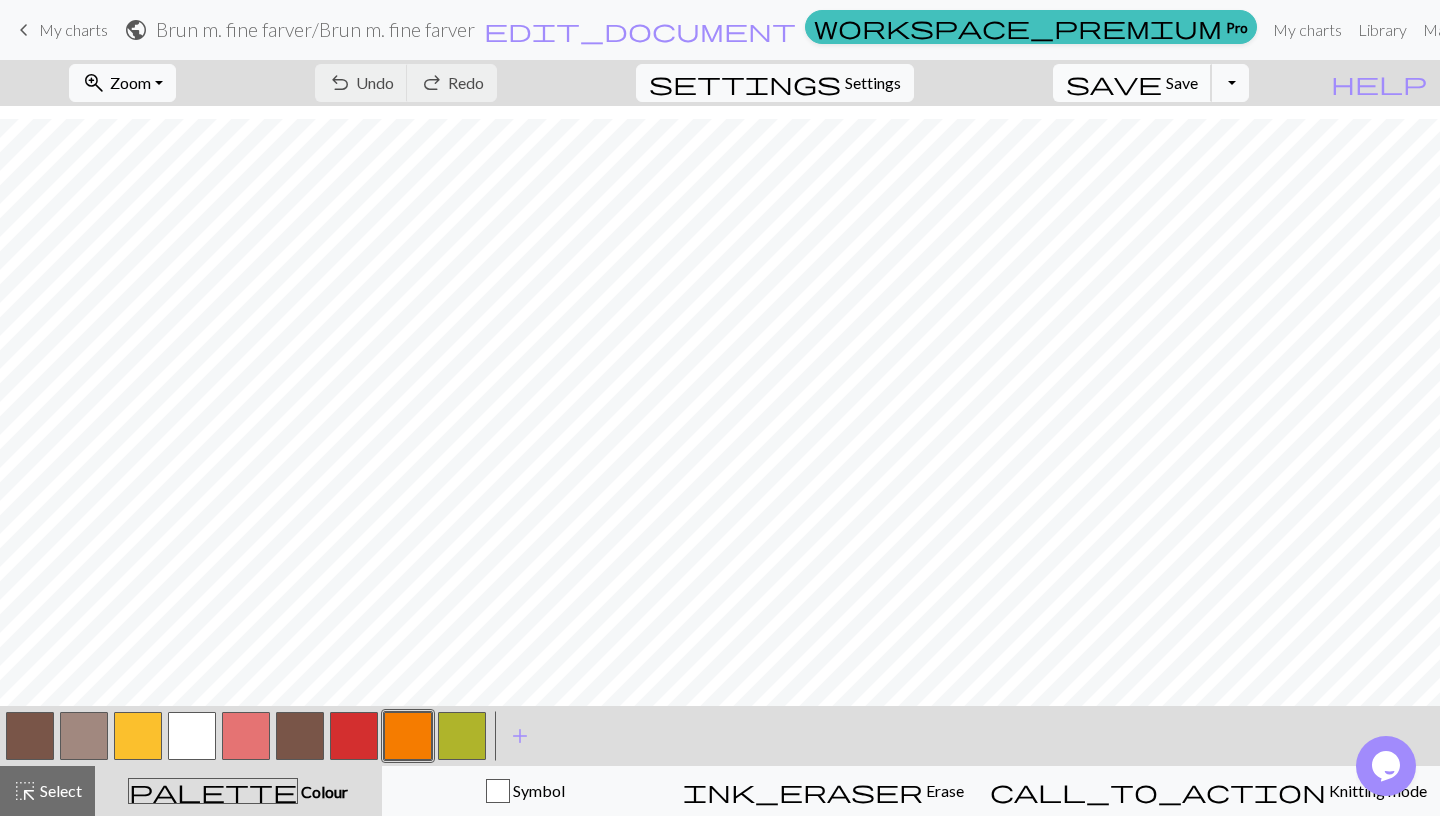 scroll, scrollTop: 407, scrollLeft: 6, axis: both 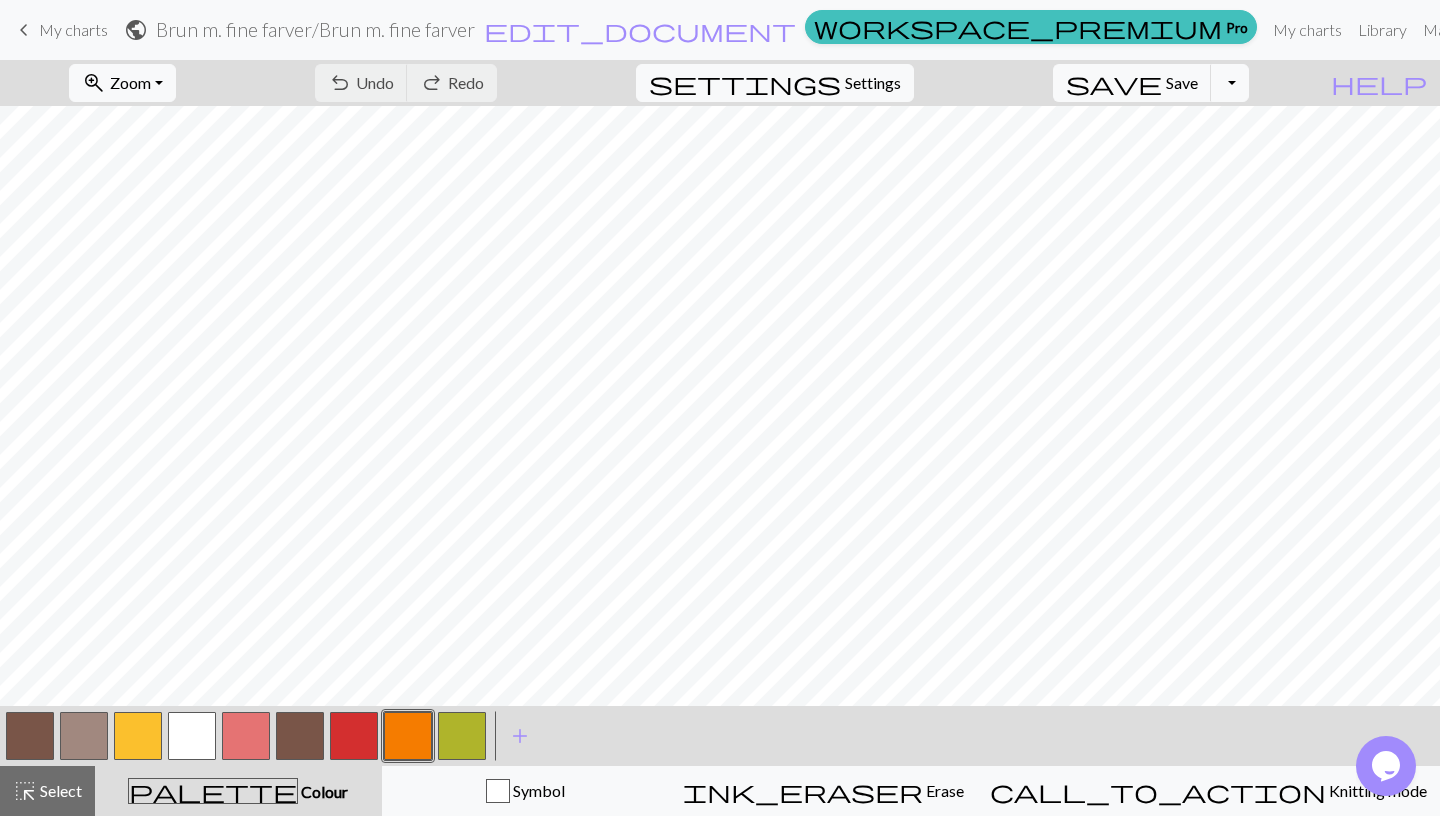 click at bounding box center [192, 736] 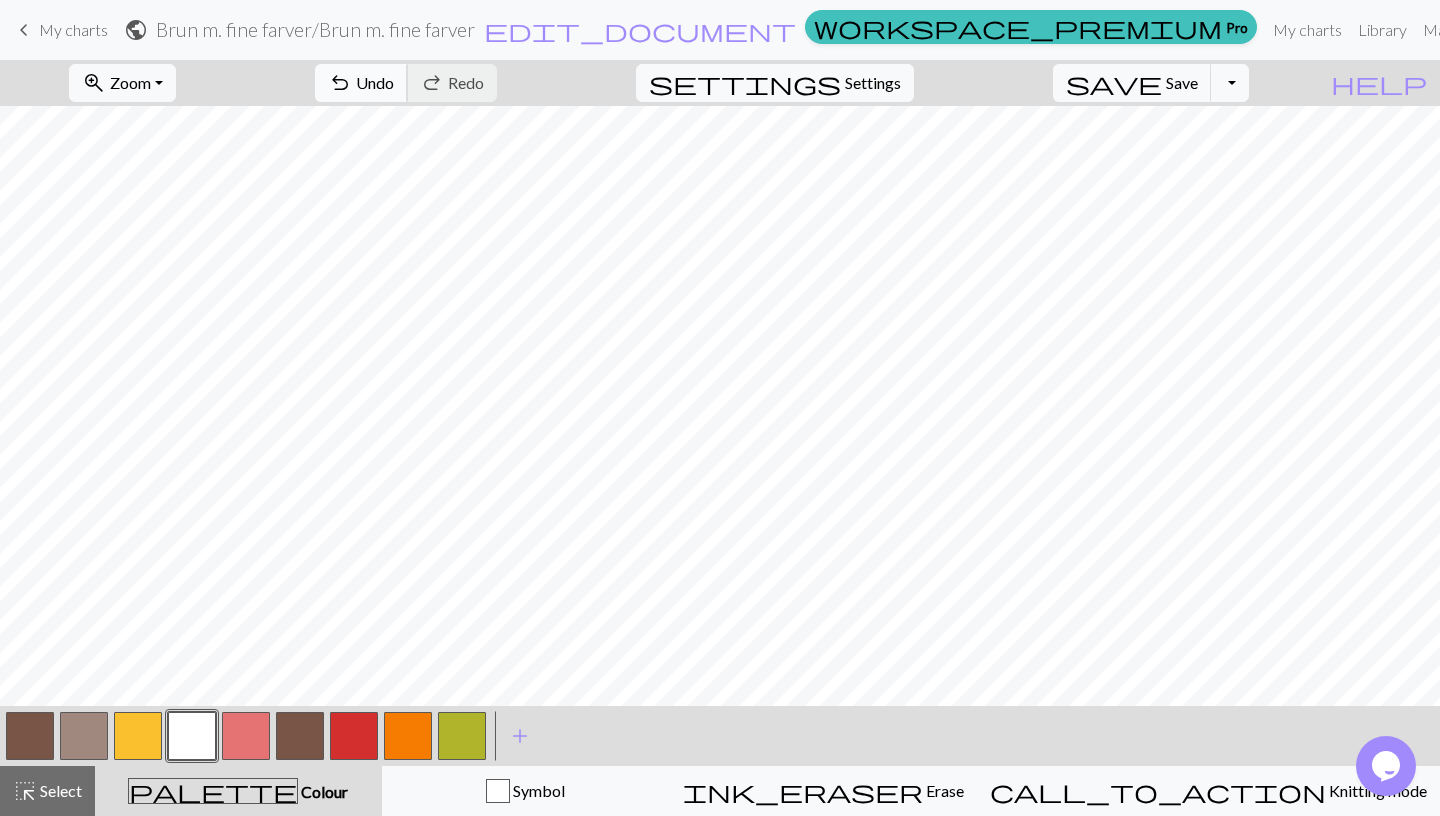 click on "Undo" at bounding box center [375, 82] 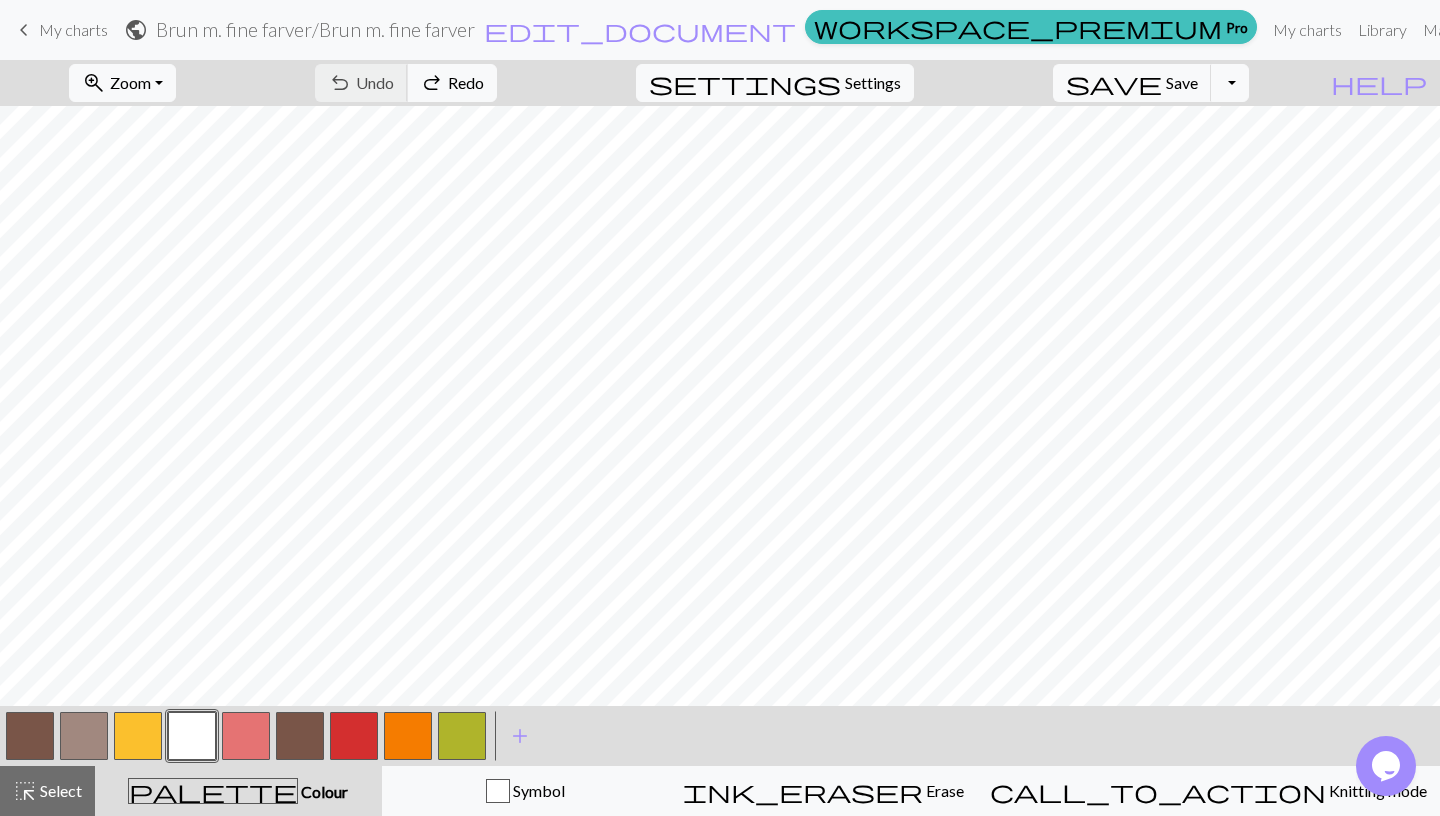 click on "undo Undo Undo redo Redo Redo" at bounding box center [406, 83] 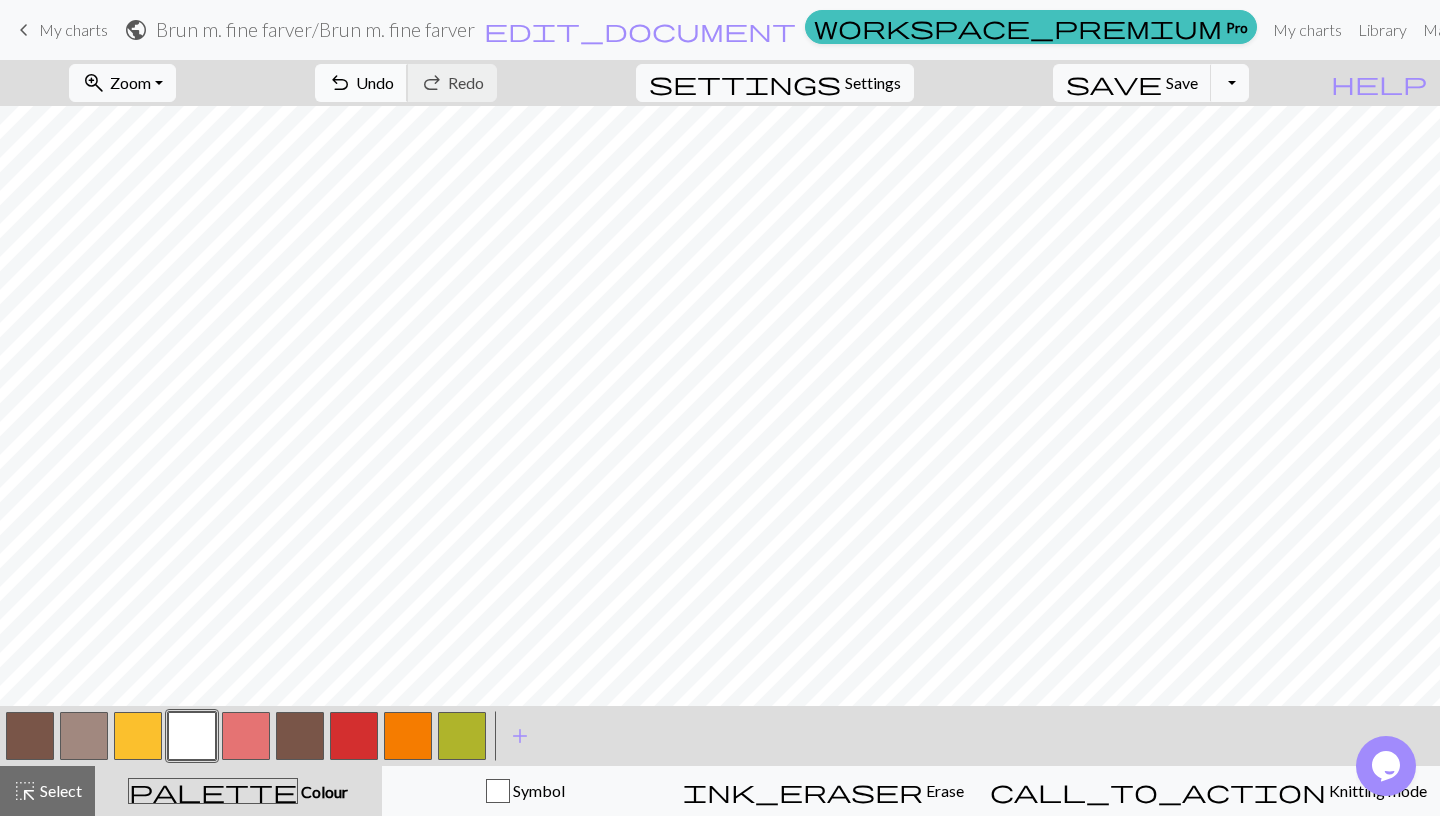 click on "Undo" at bounding box center (375, 82) 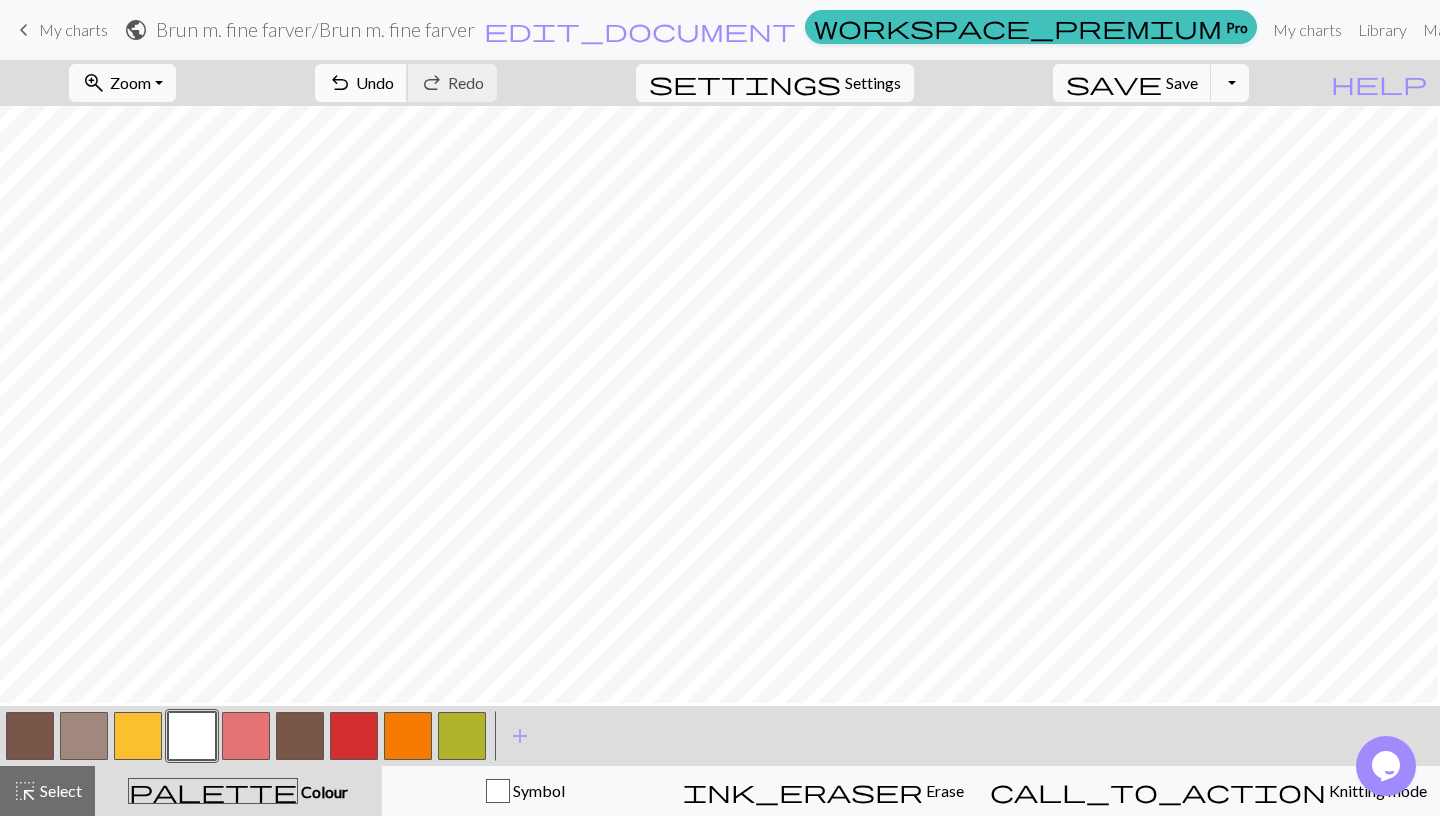 scroll, scrollTop: 262, scrollLeft: 4, axis: both 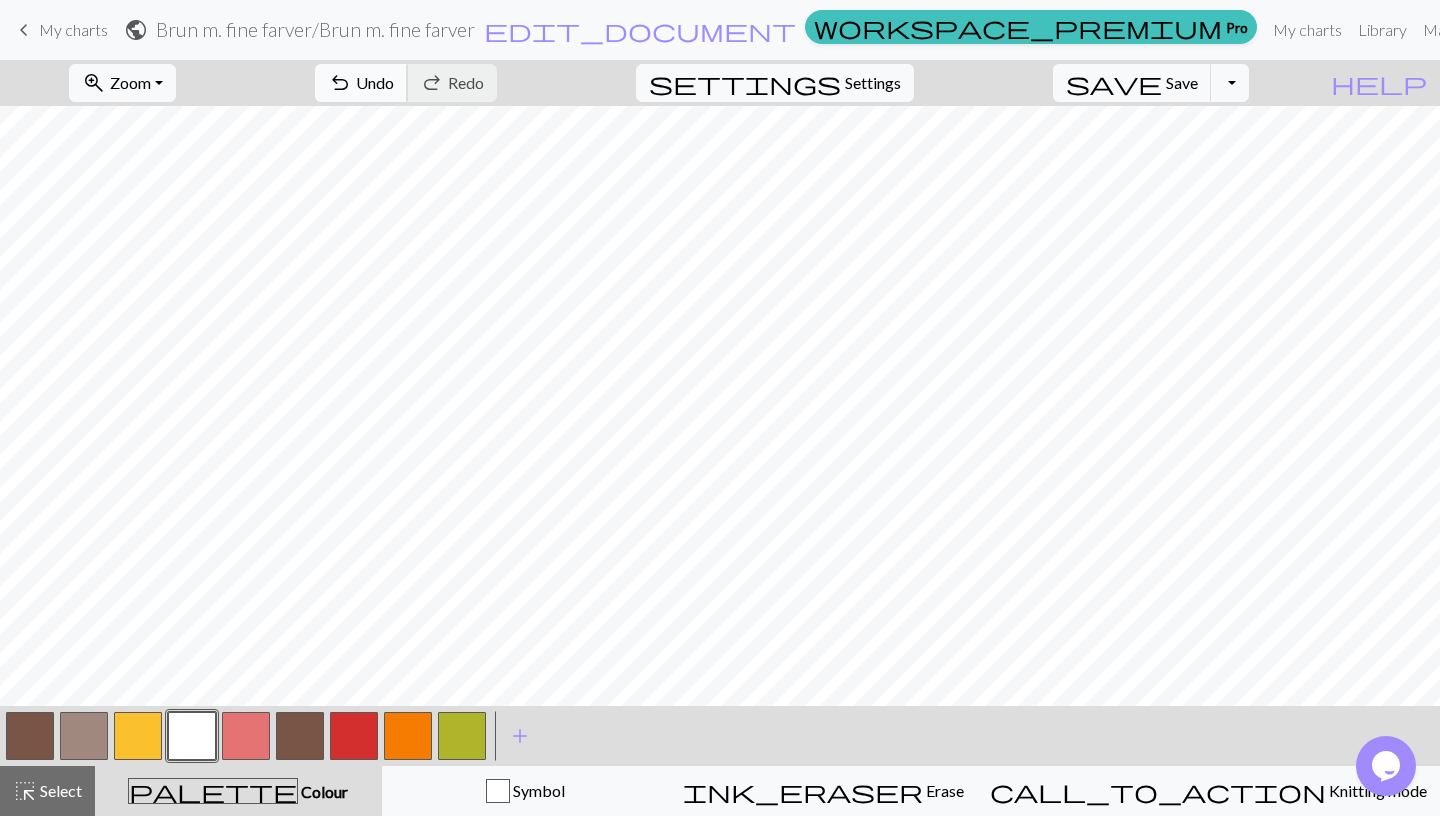 click on "Undo" at bounding box center (375, 82) 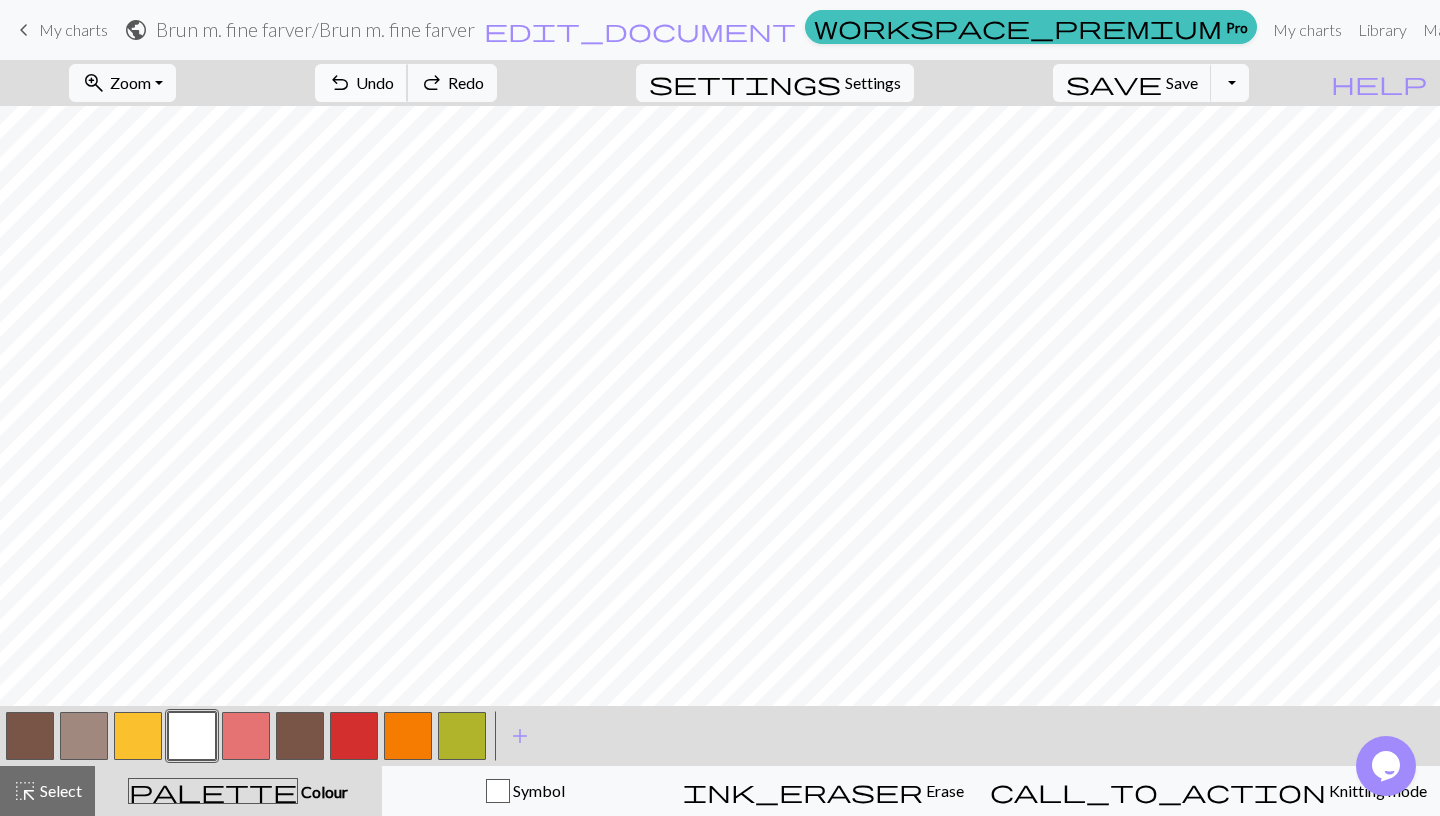 click on "Undo" at bounding box center [375, 82] 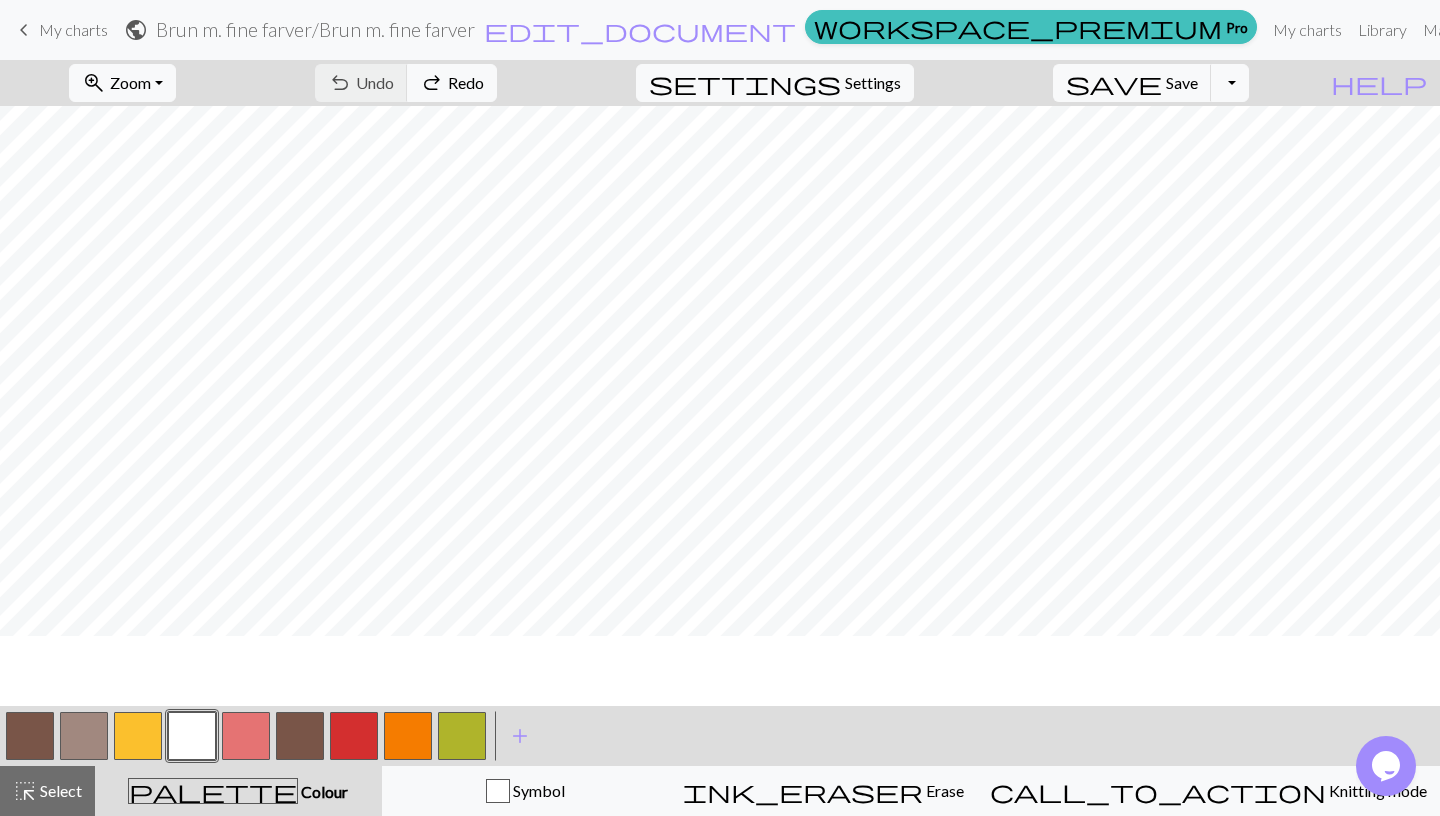 scroll, scrollTop: 0, scrollLeft: 4, axis: horizontal 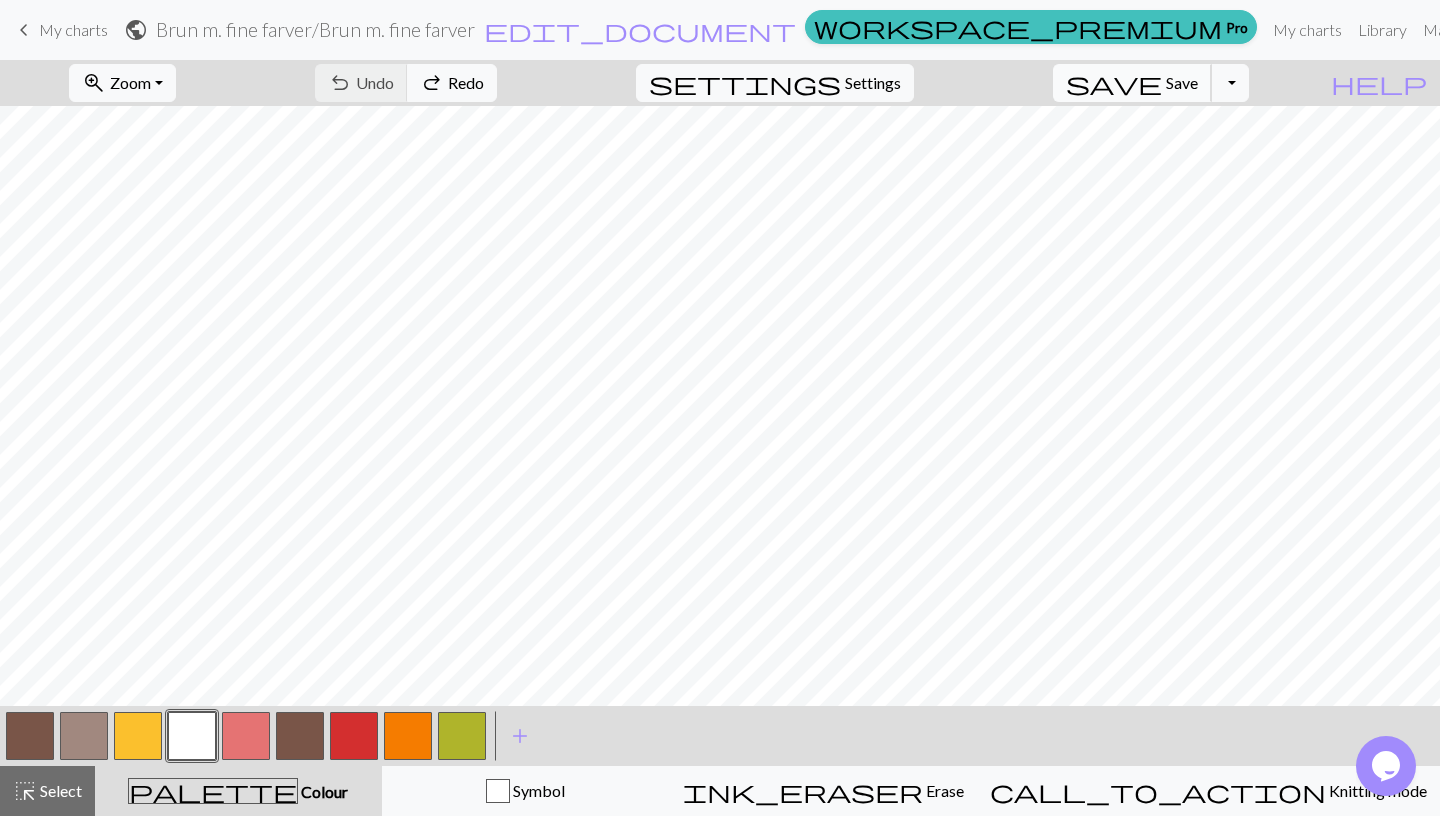 click on "Save" at bounding box center (1182, 82) 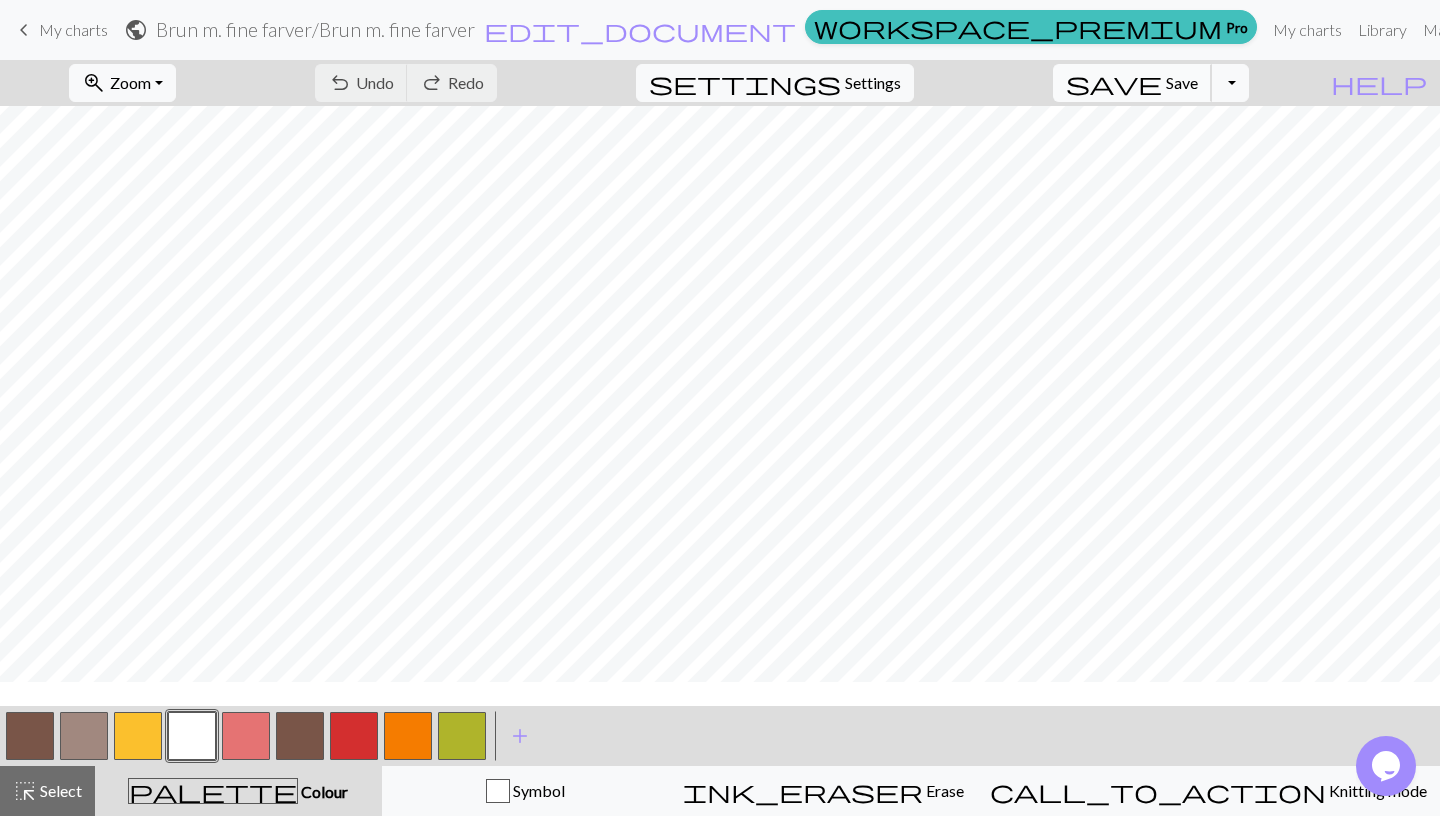 scroll, scrollTop: 0, scrollLeft: 4, axis: horizontal 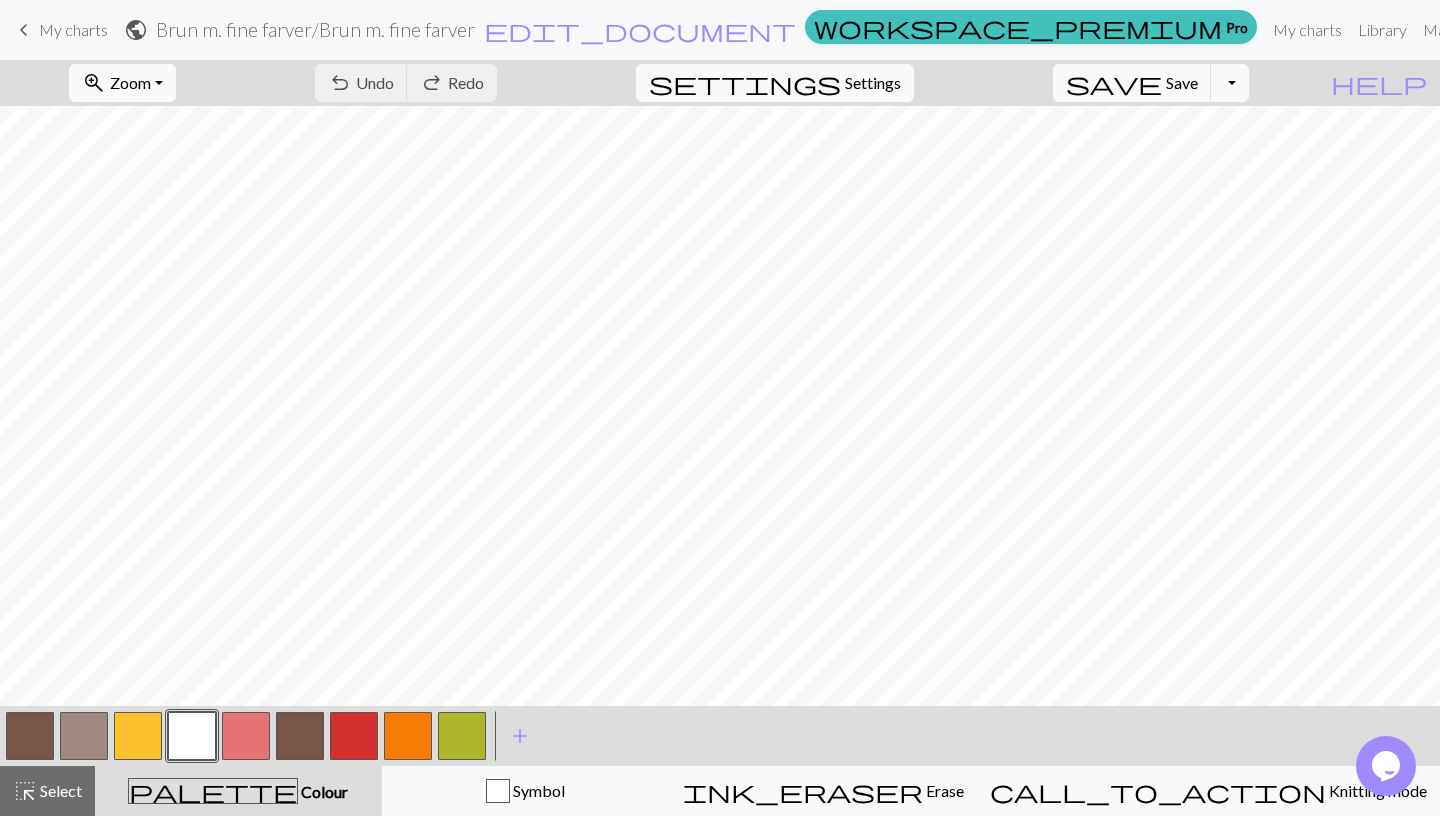 click on "zoom_in Zoom Zoom" at bounding box center (122, 83) 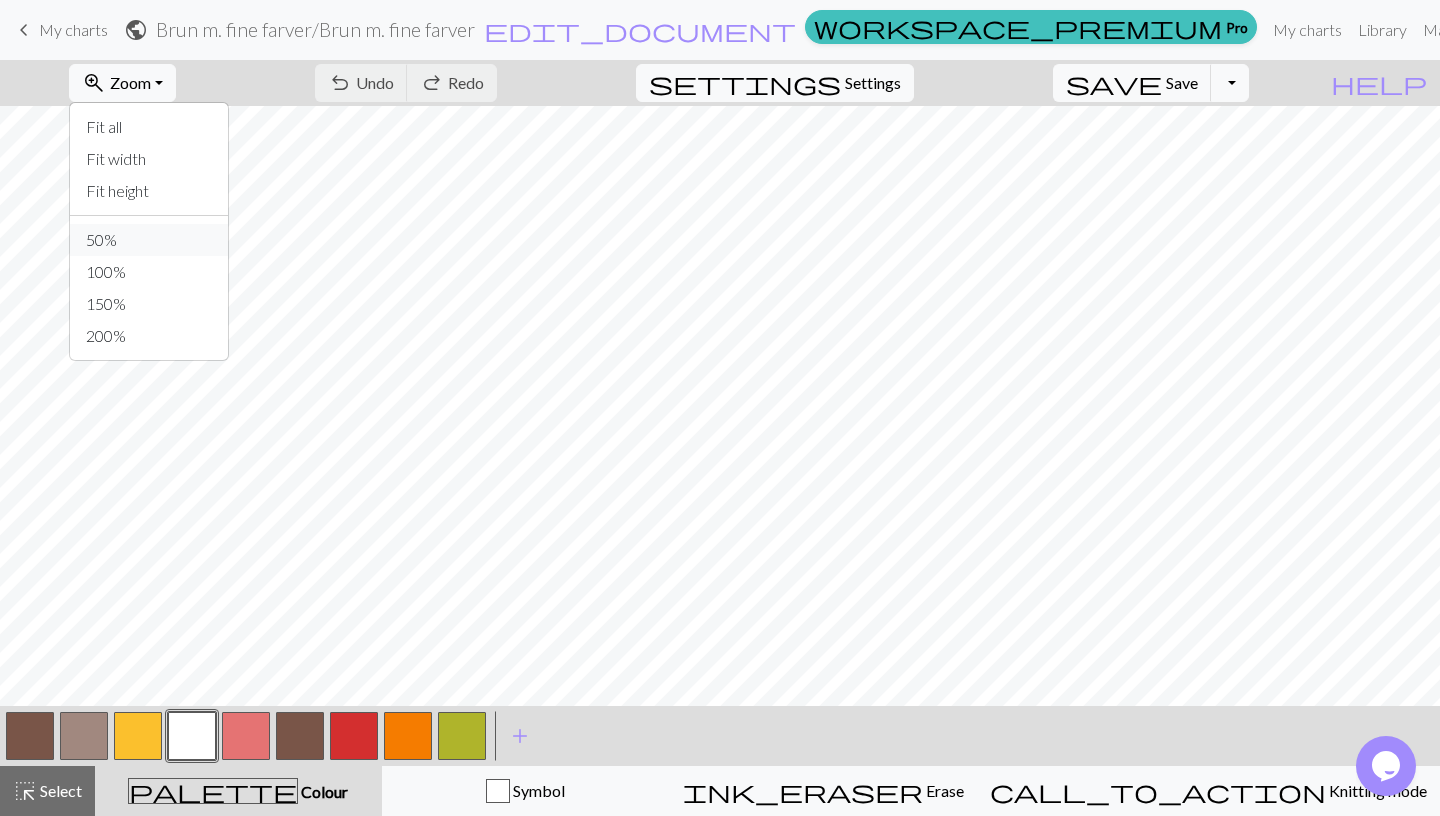 click on "50%" at bounding box center (149, 240) 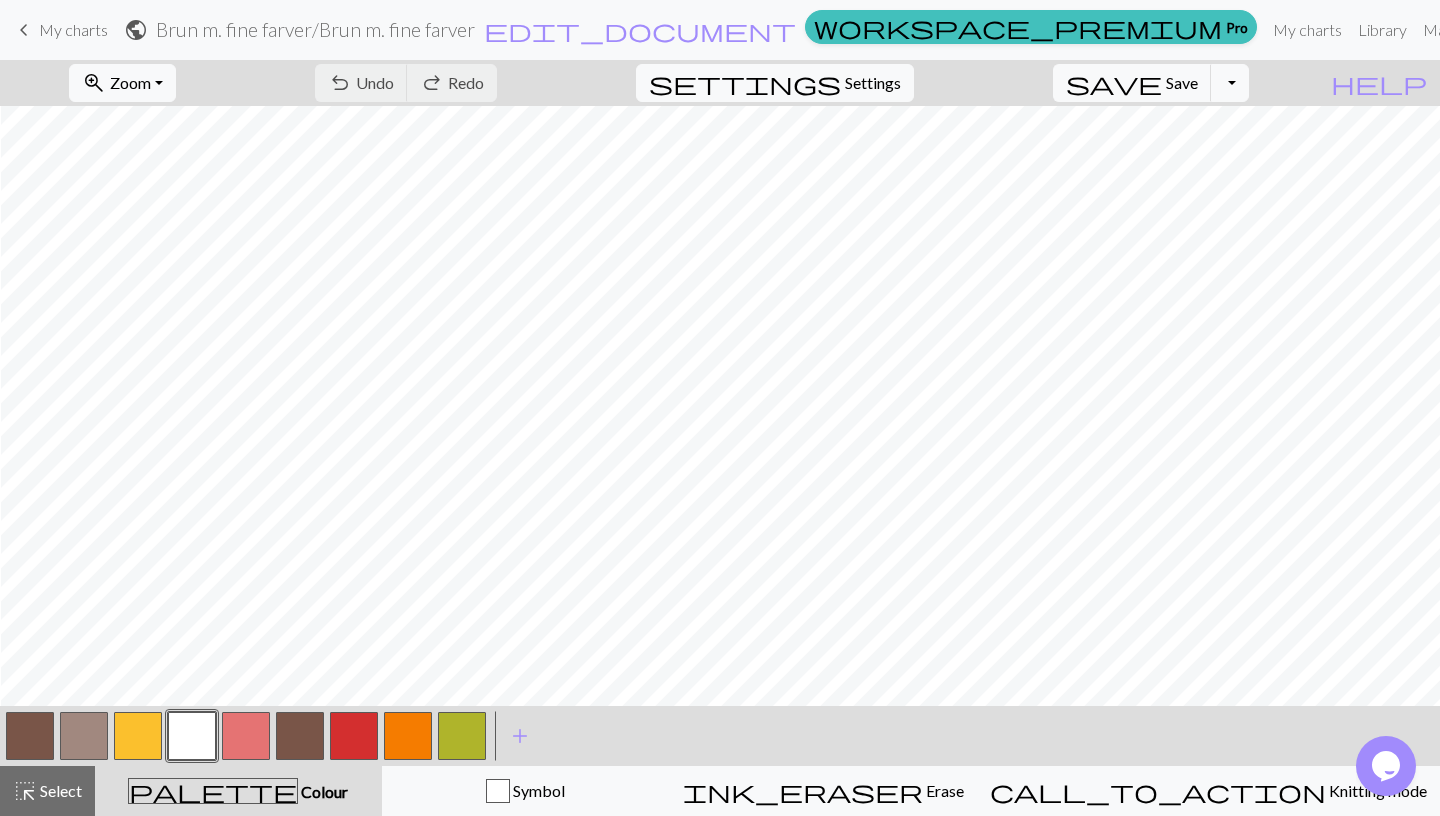 scroll, scrollTop: 0, scrollLeft: 2, axis: horizontal 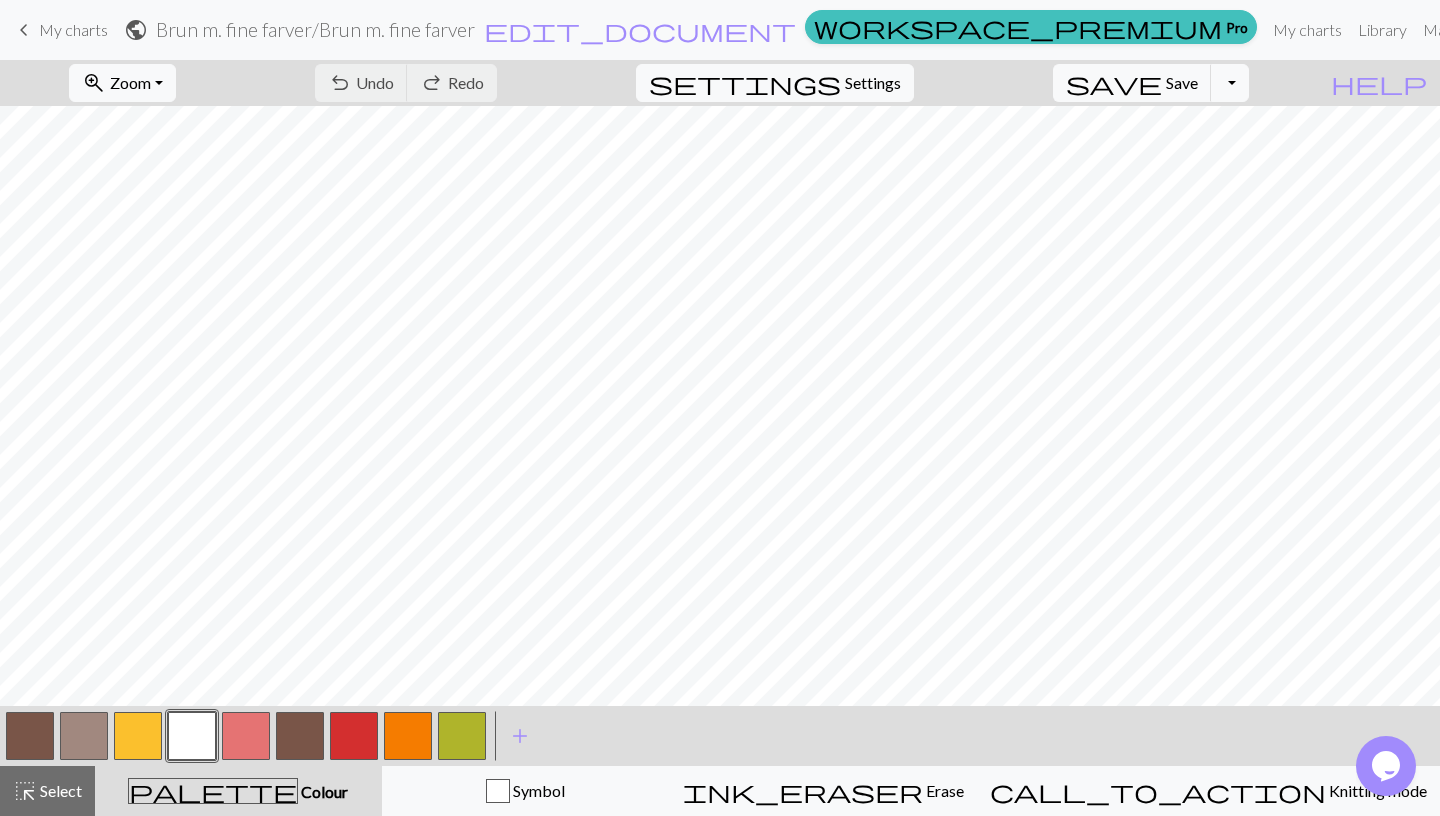 click at bounding box center [462, 736] 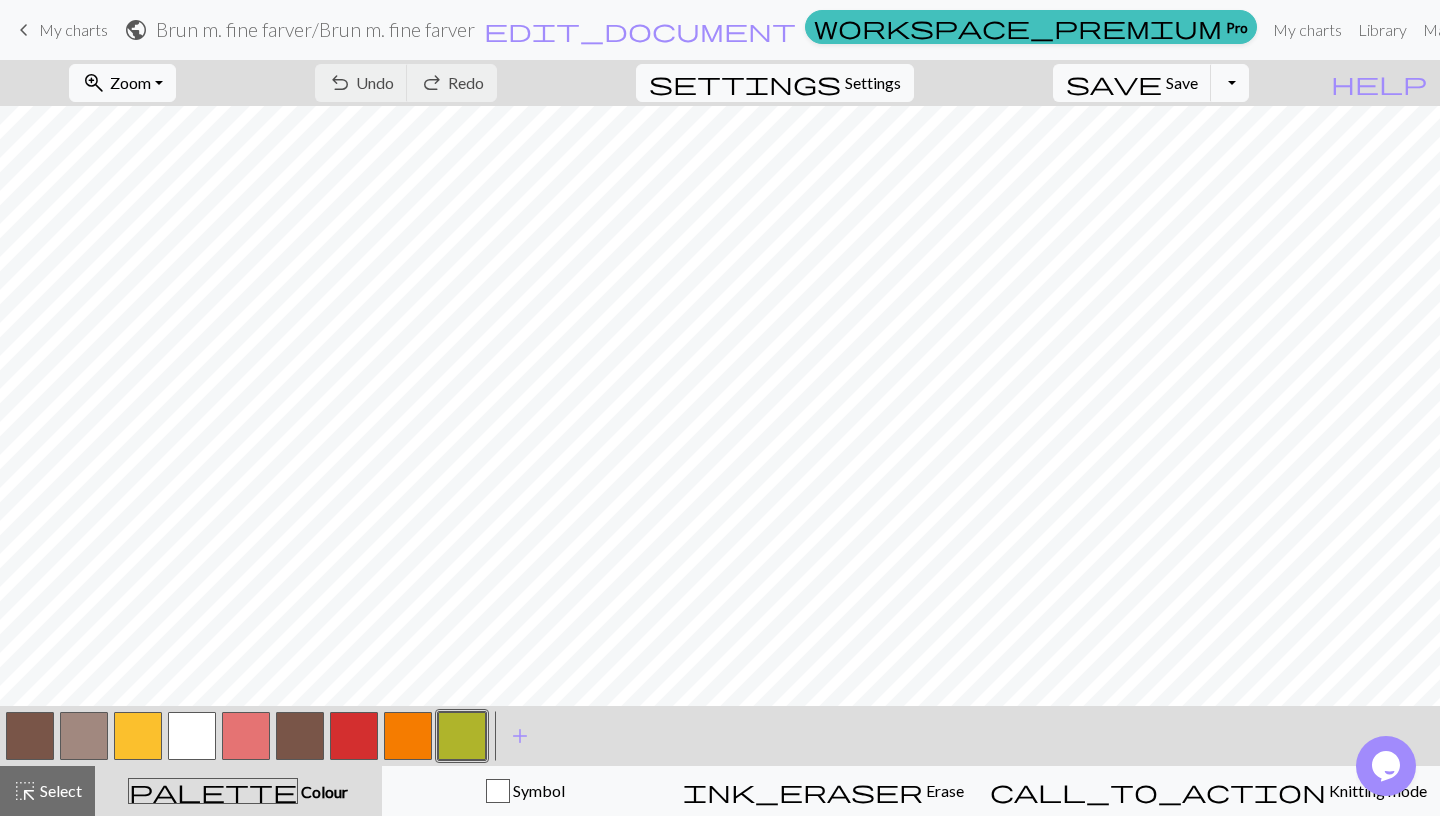 click at bounding box center [462, 736] 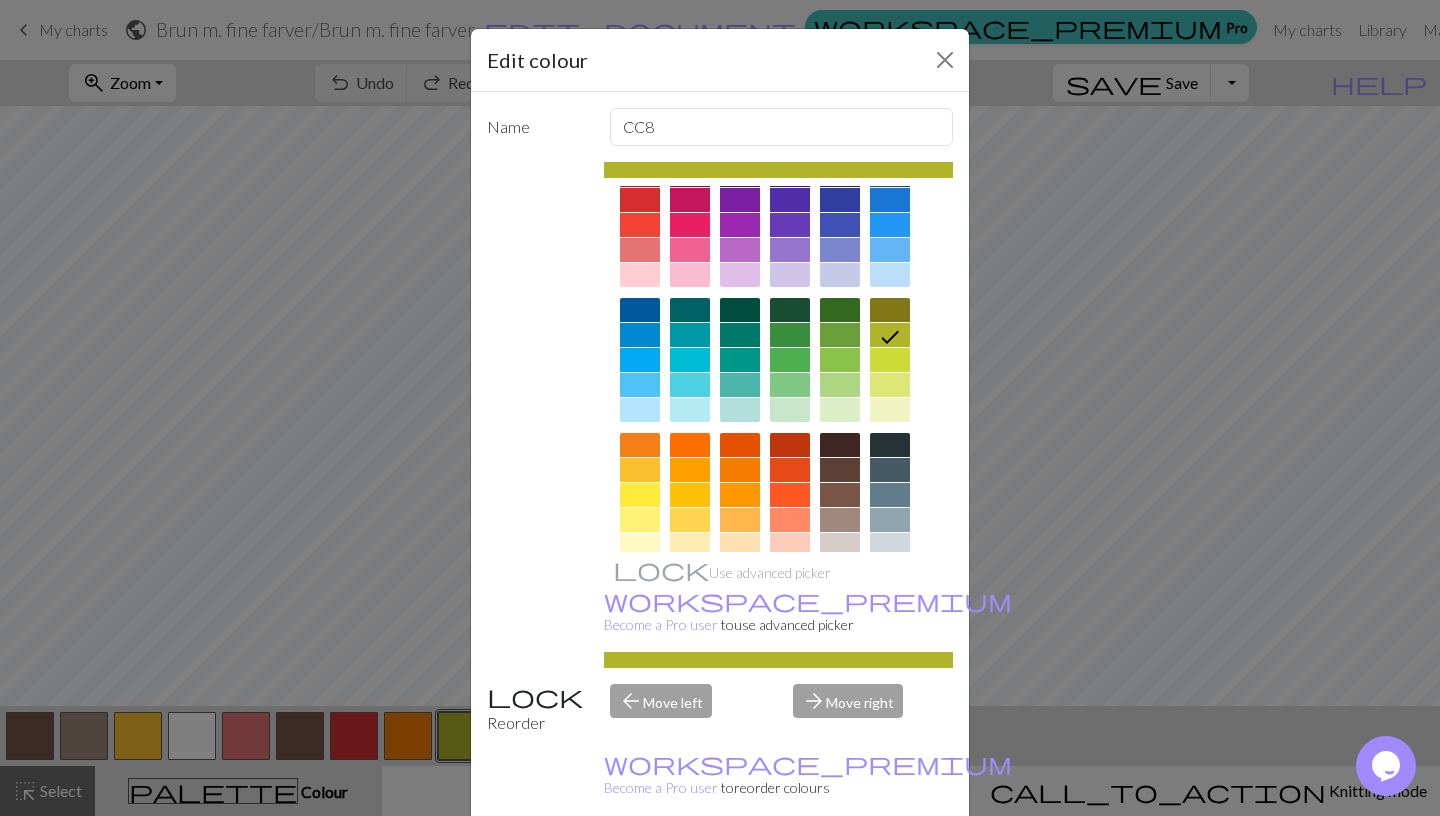 scroll, scrollTop: 40, scrollLeft: 0, axis: vertical 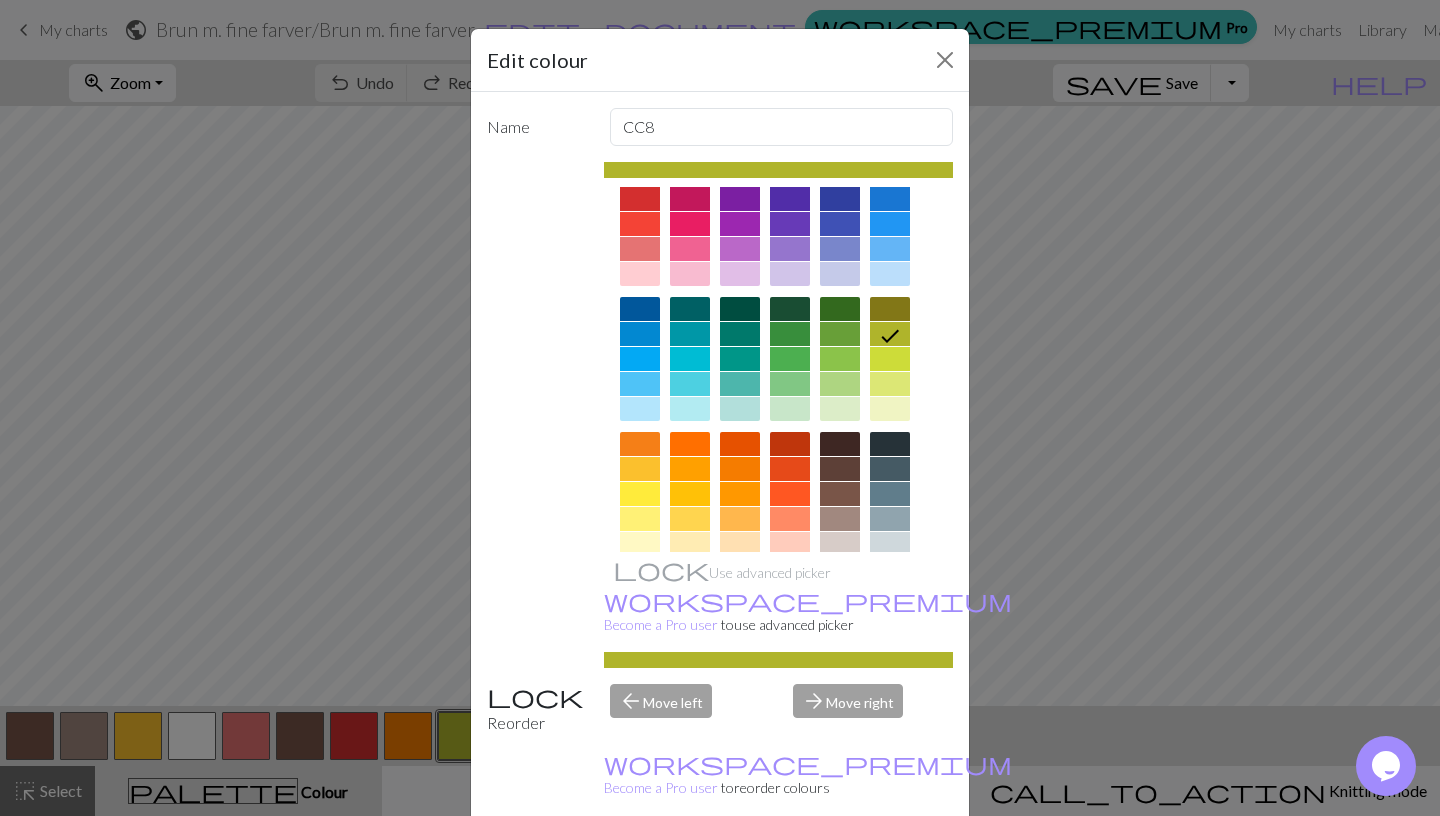 click on "arrow_back Move left" at bounding box center [690, 709] 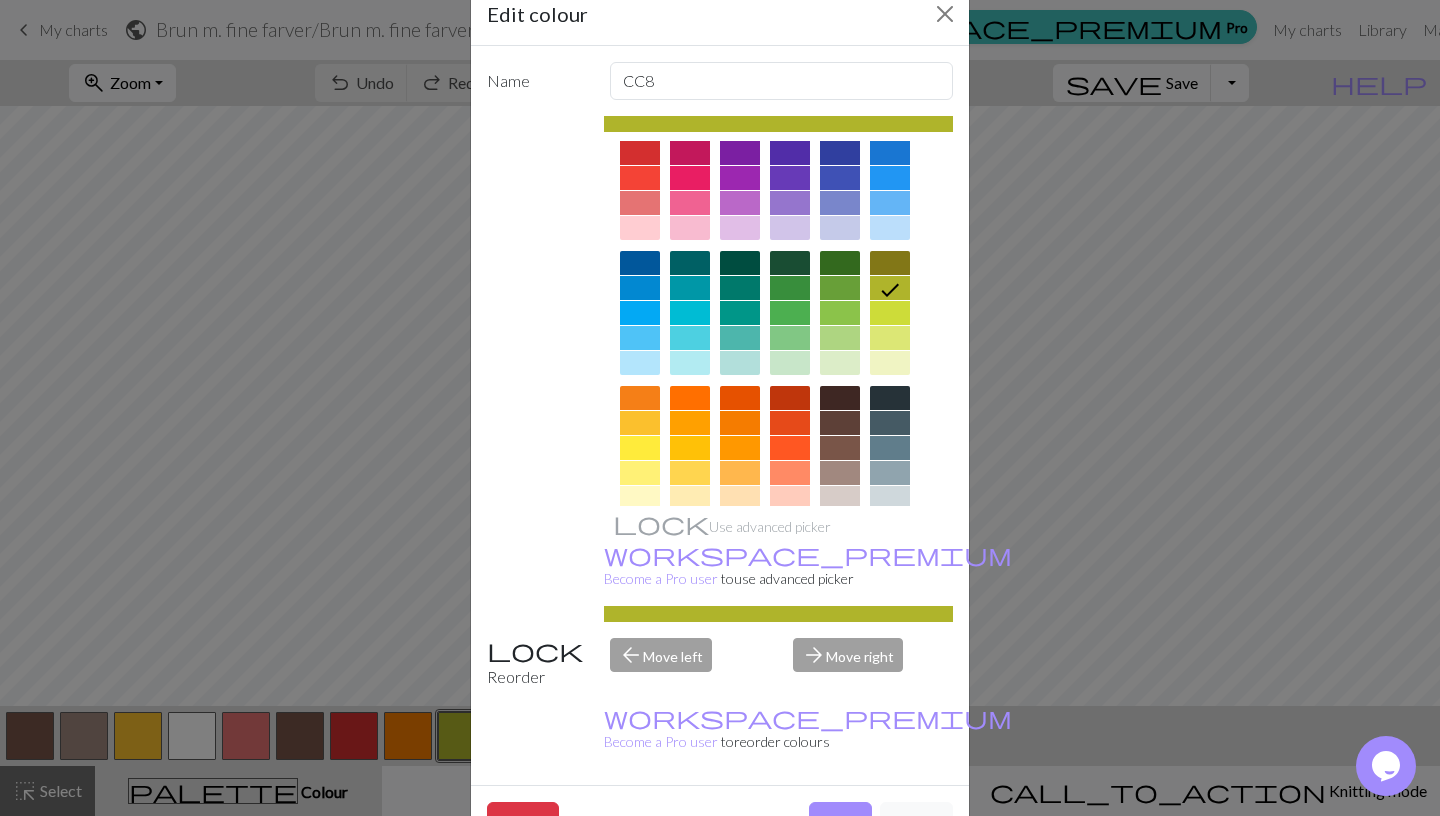 scroll, scrollTop: 50, scrollLeft: 0, axis: vertical 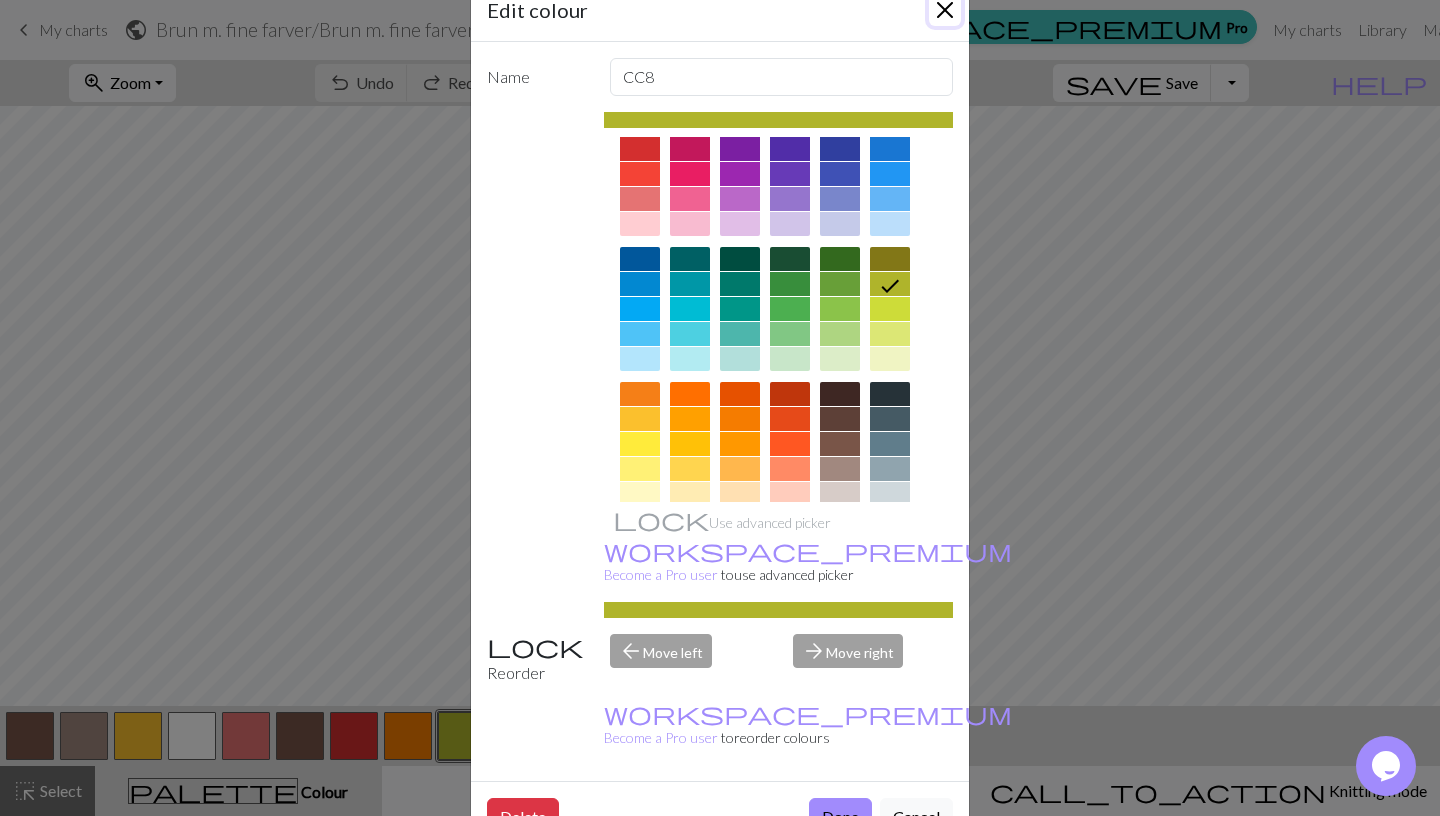 click at bounding box center [945, 10] 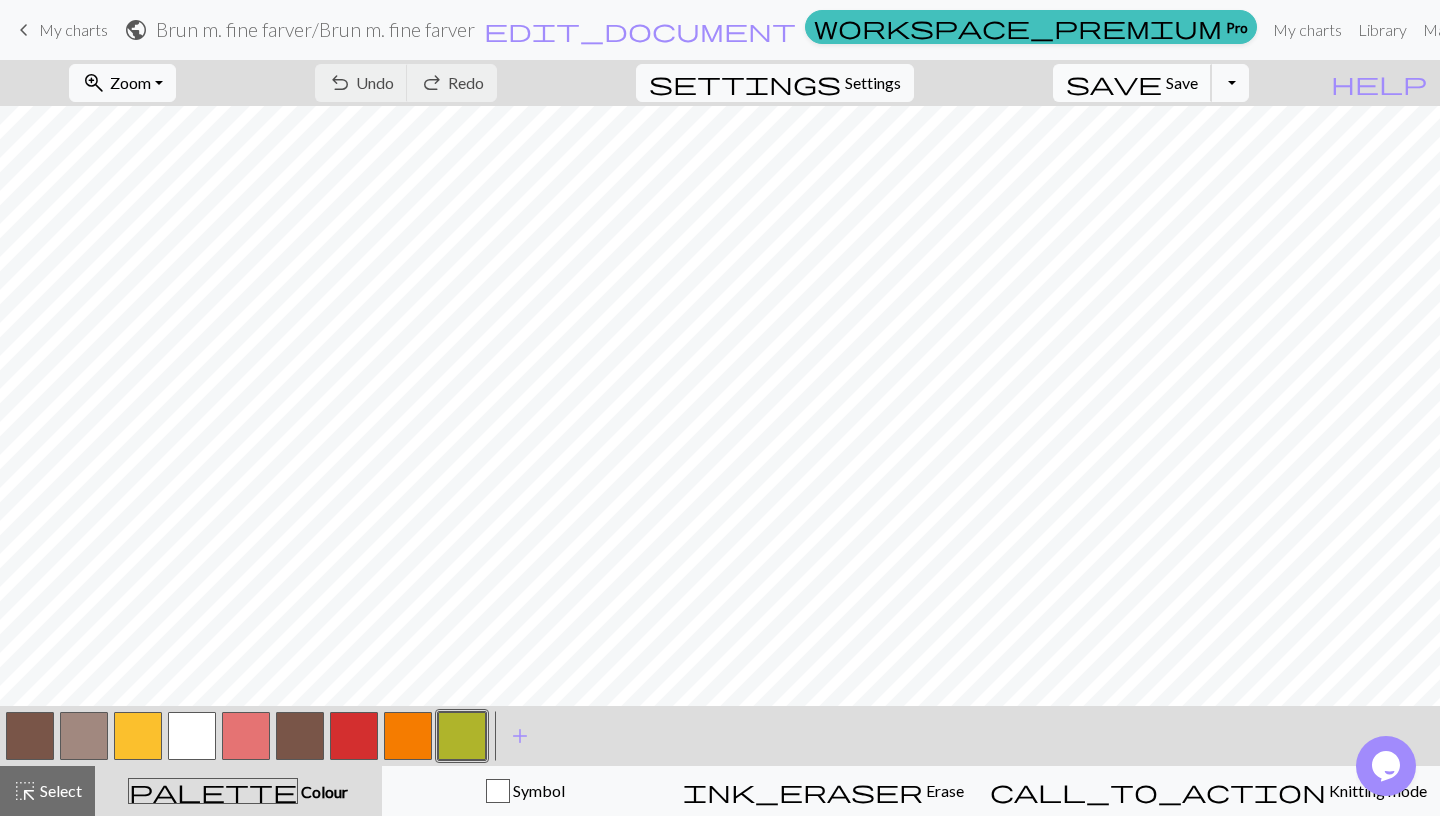 click on "save Save Save" at bounding box center (1132, 83) 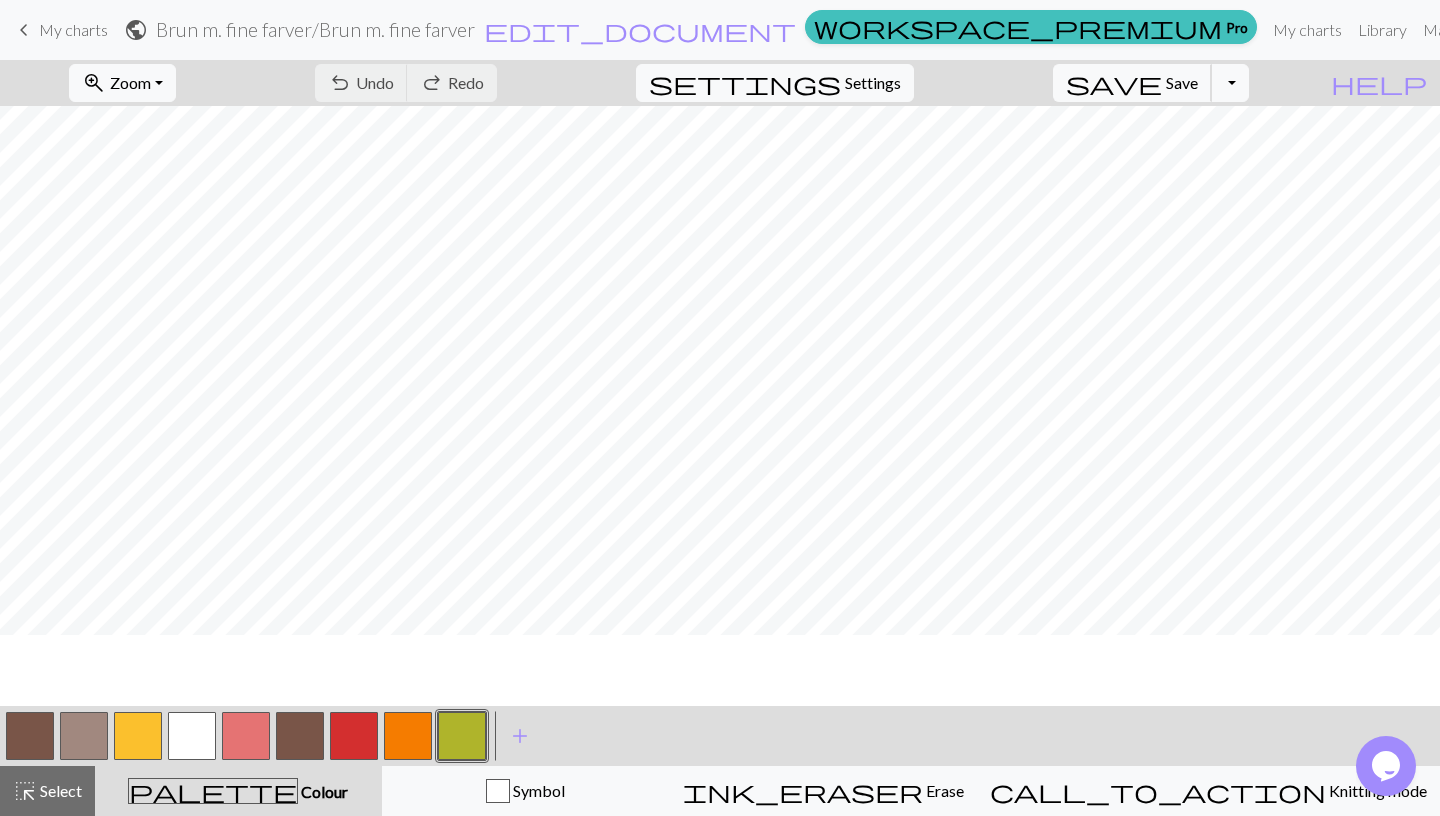 scroll, scrollTop: 0, scrollLeft: 2, axis: horizontal 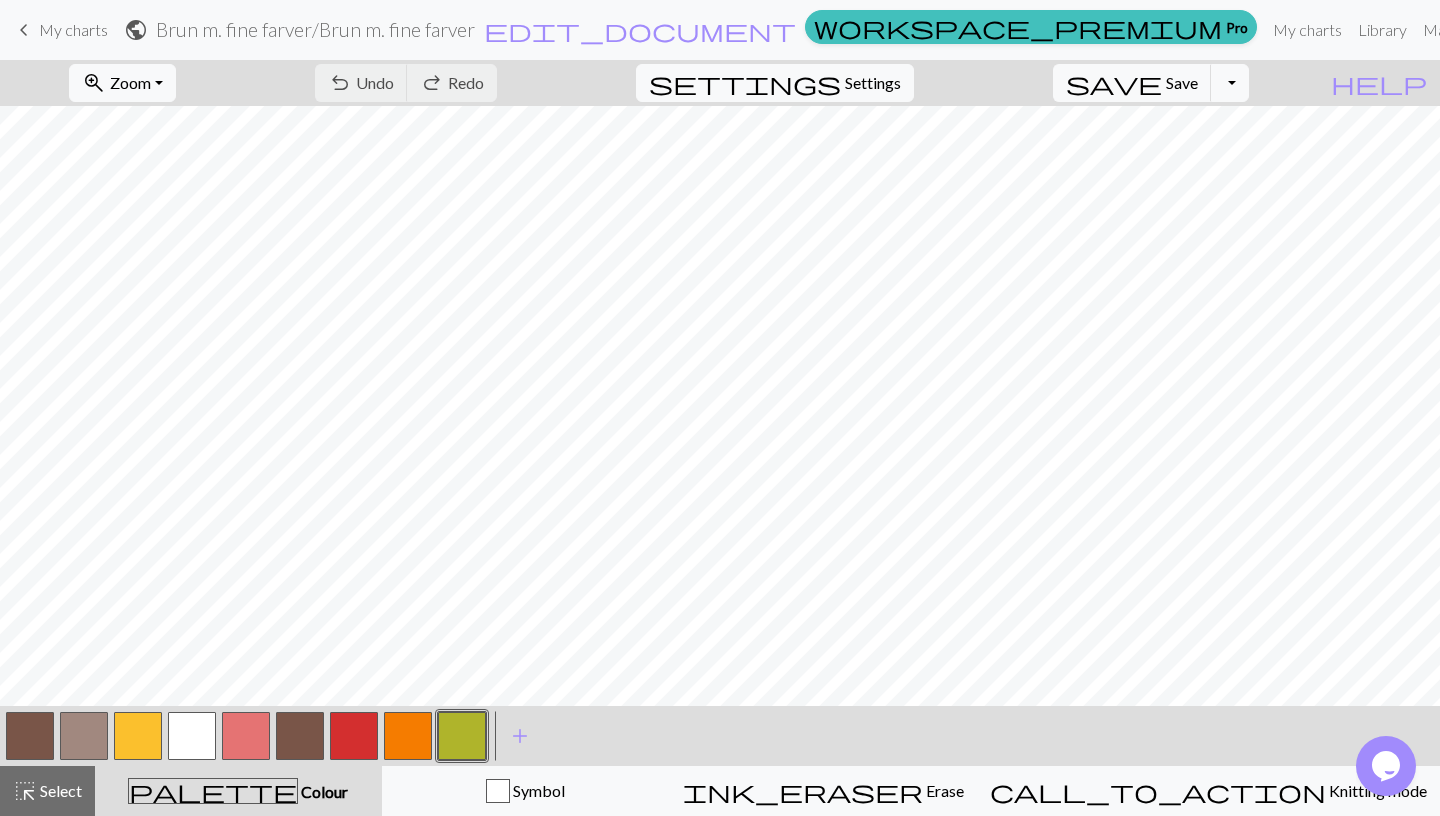 click at bounding box center (462, 736) 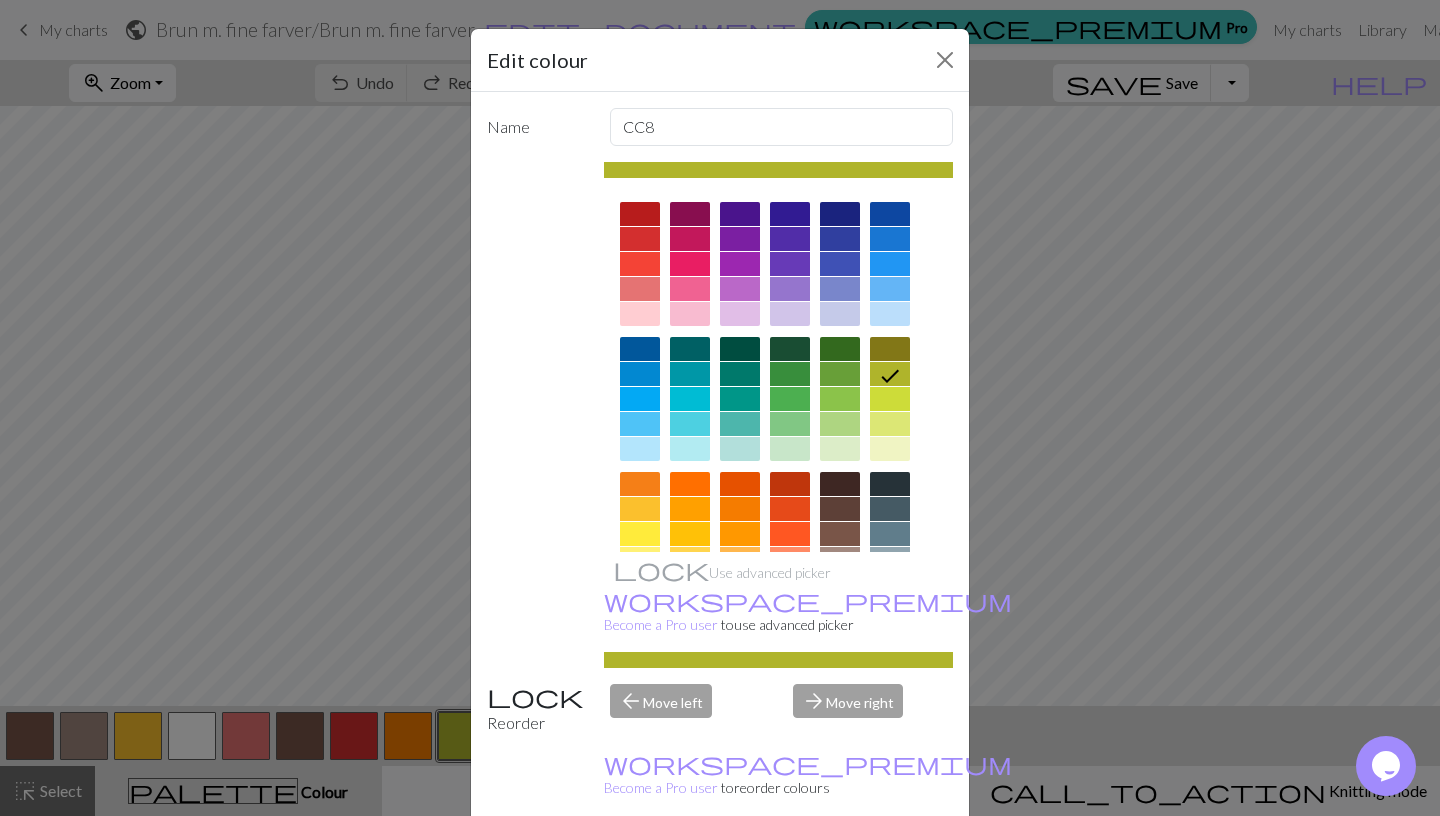 click on "Done" at bounding box center [840, 867] 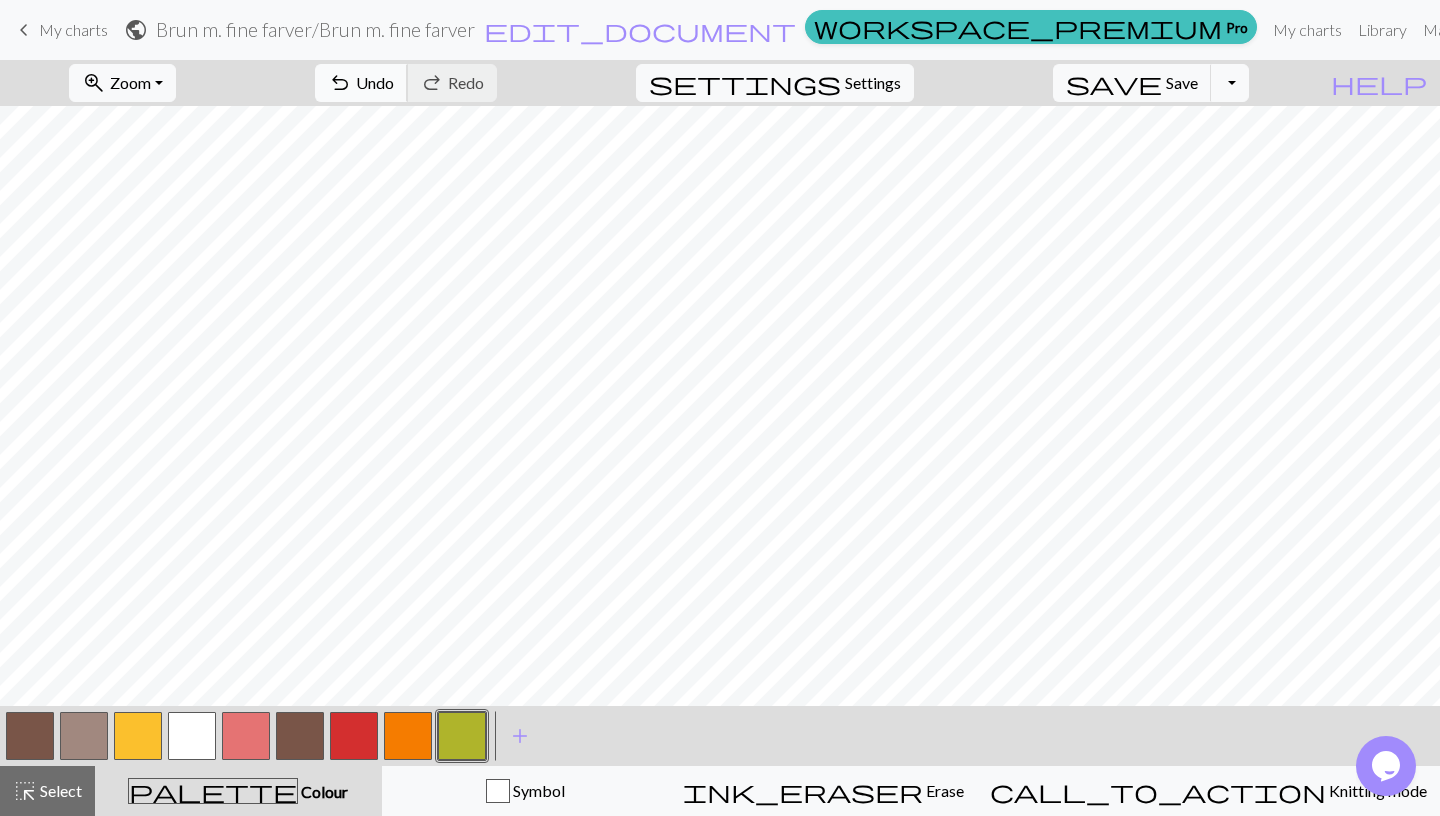 click on "undo" at bounding box center (340, 83) 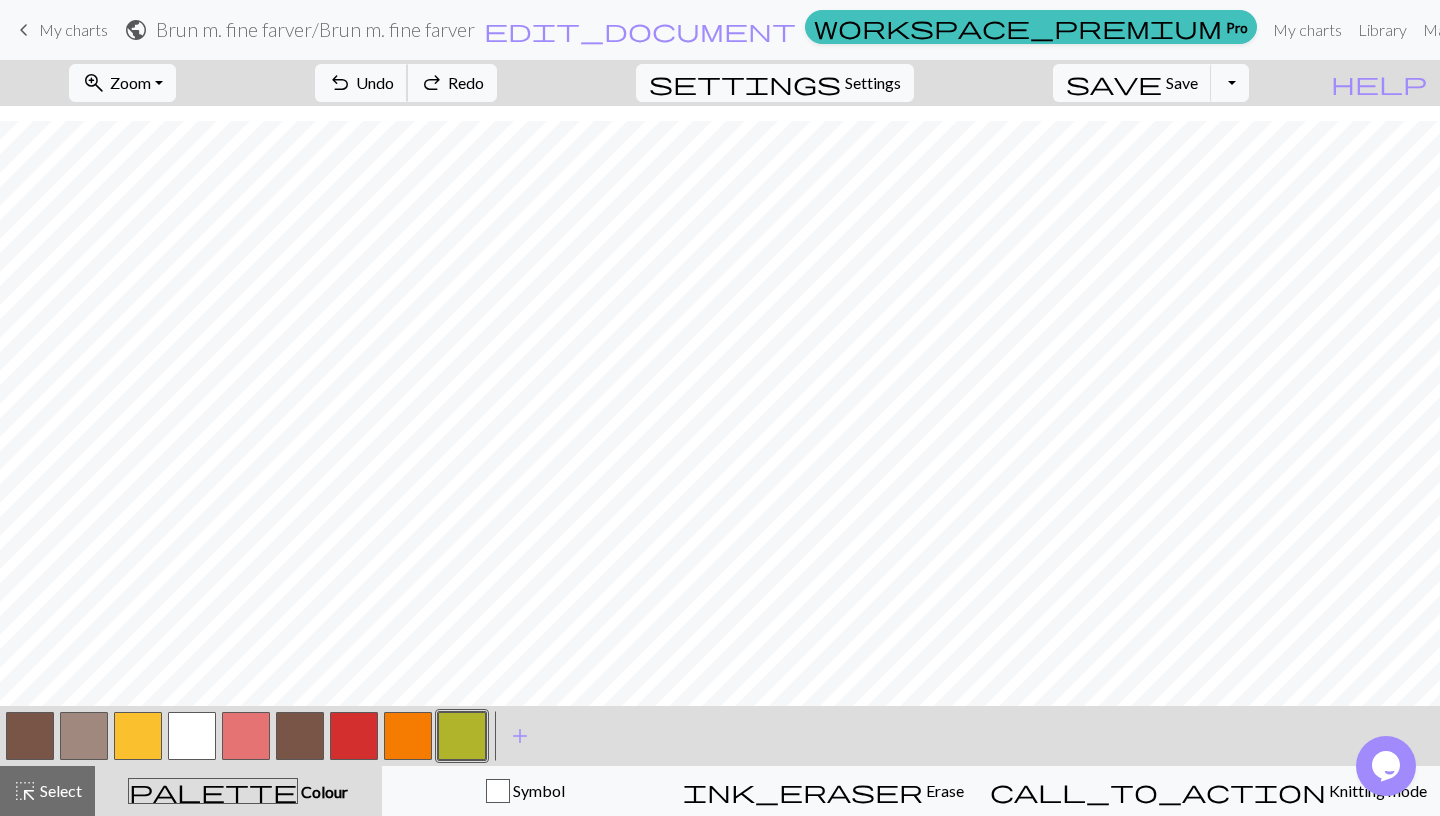 scroll, scrollTop: 420, scrollLeft: 2, axis: both 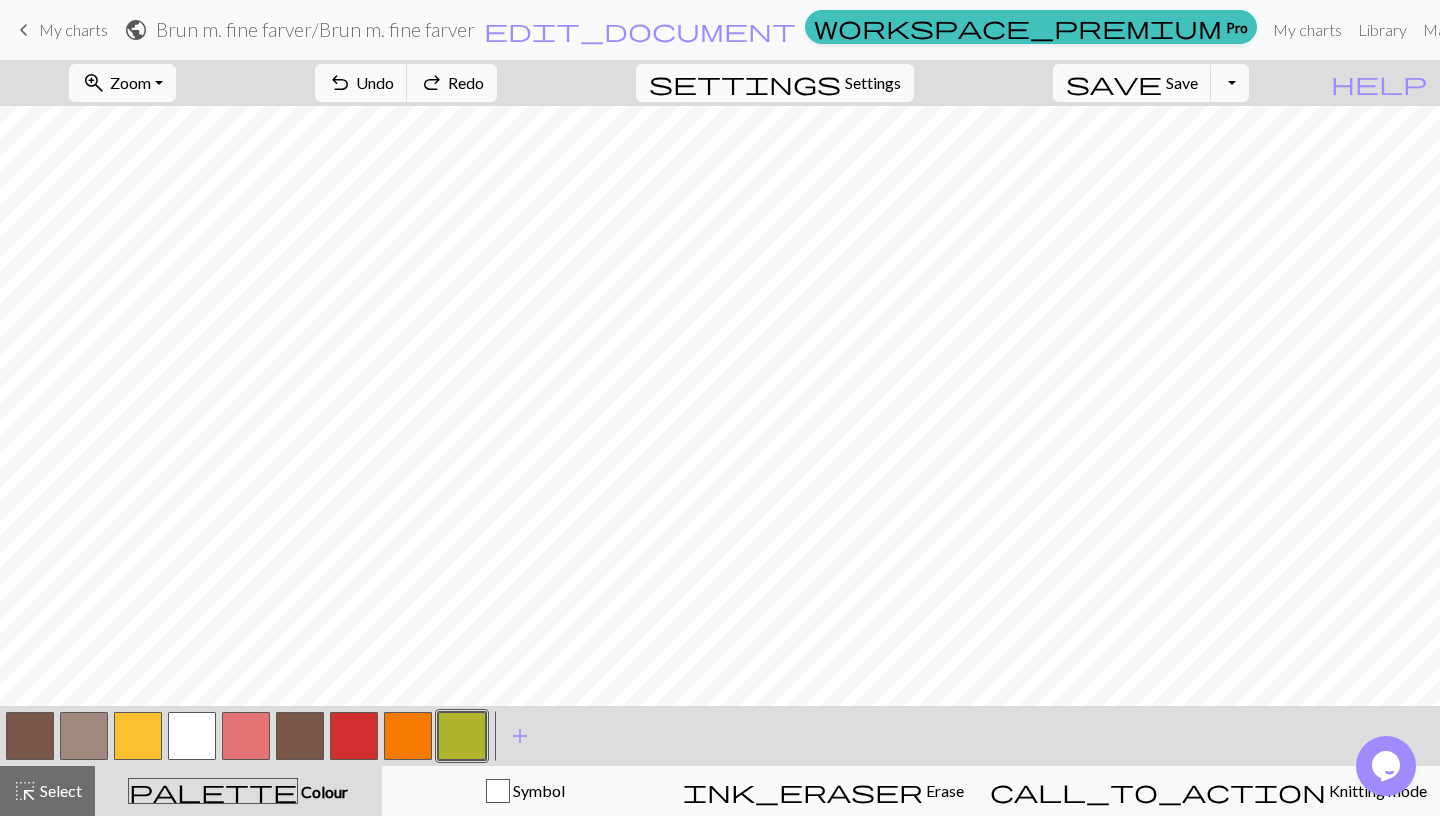 click at bounding box center (192, 736) 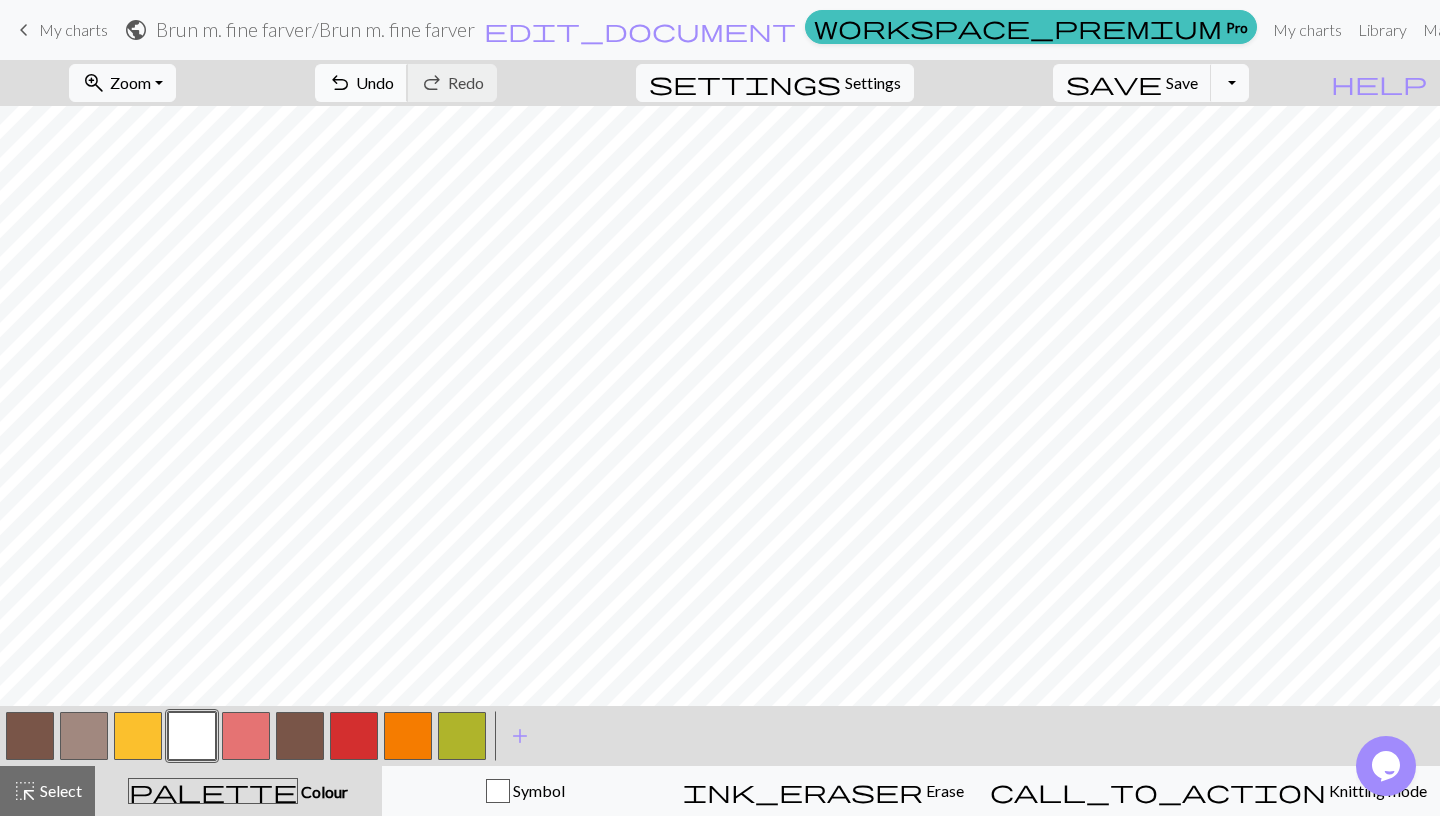click on "Undo" at bounding box center [375, 82] 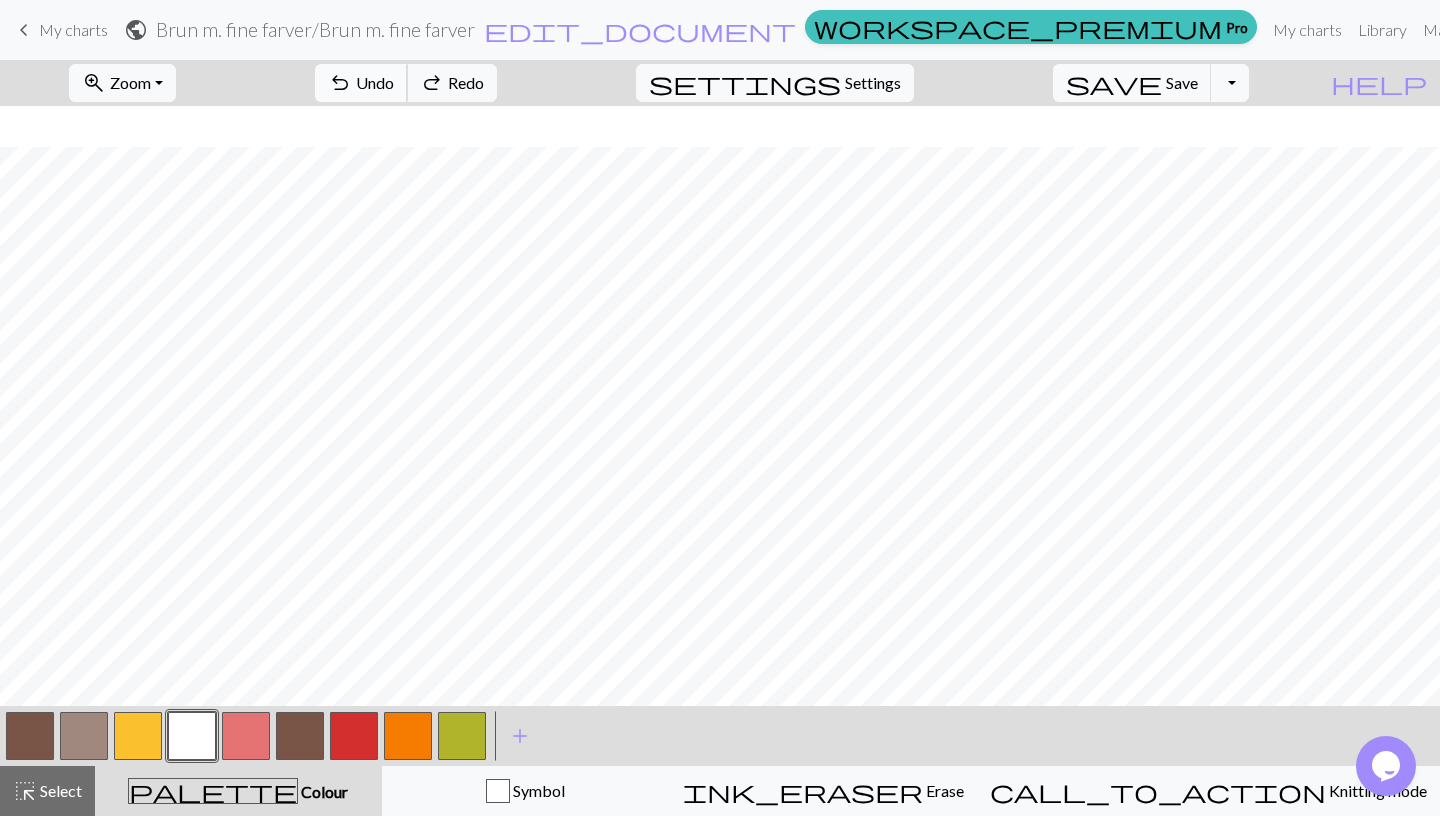 scroll, scrollTop: 148, scrollLeft: 2, axis: both 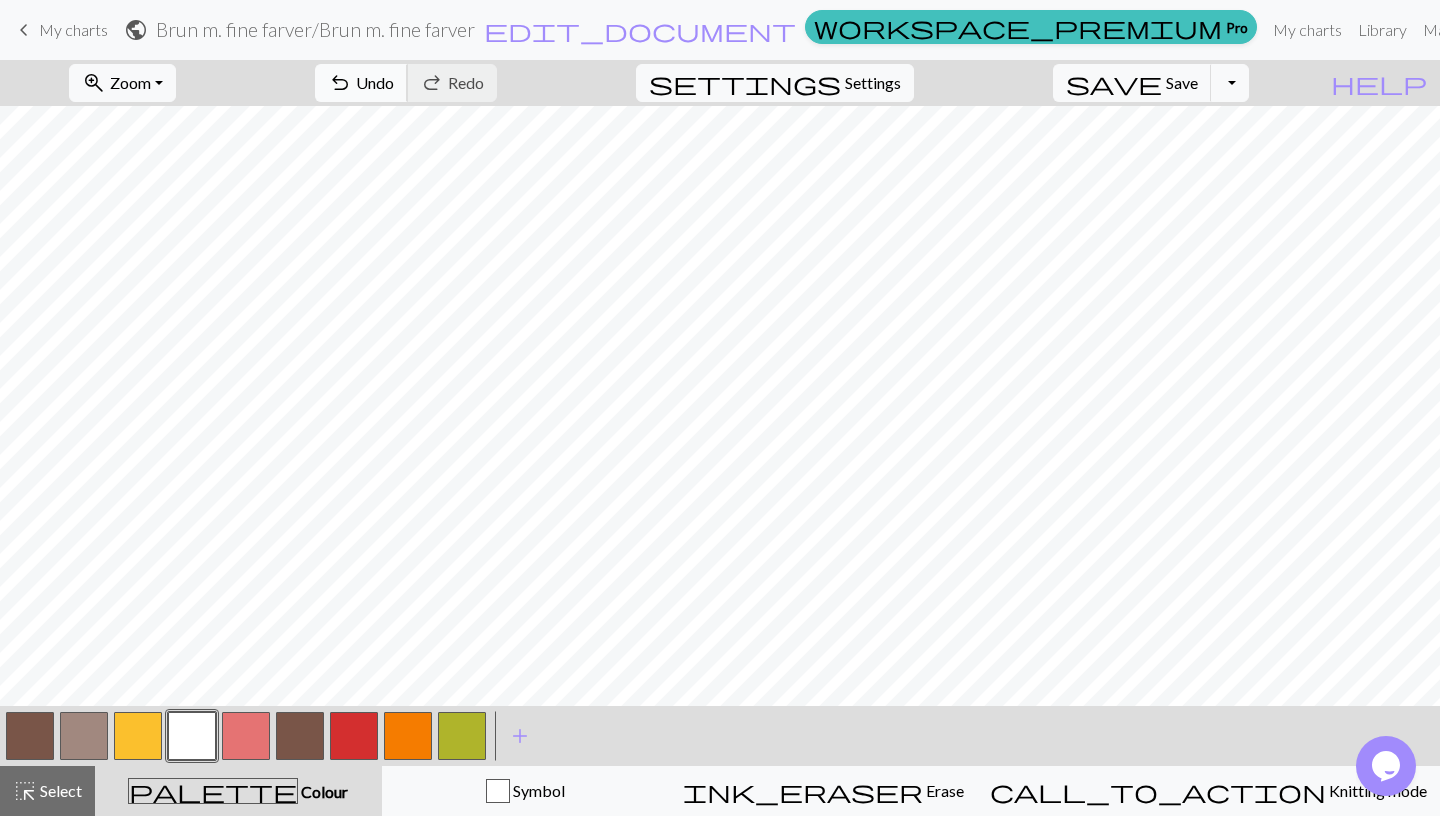 click on "Undo" at bounding box center [375, 82] 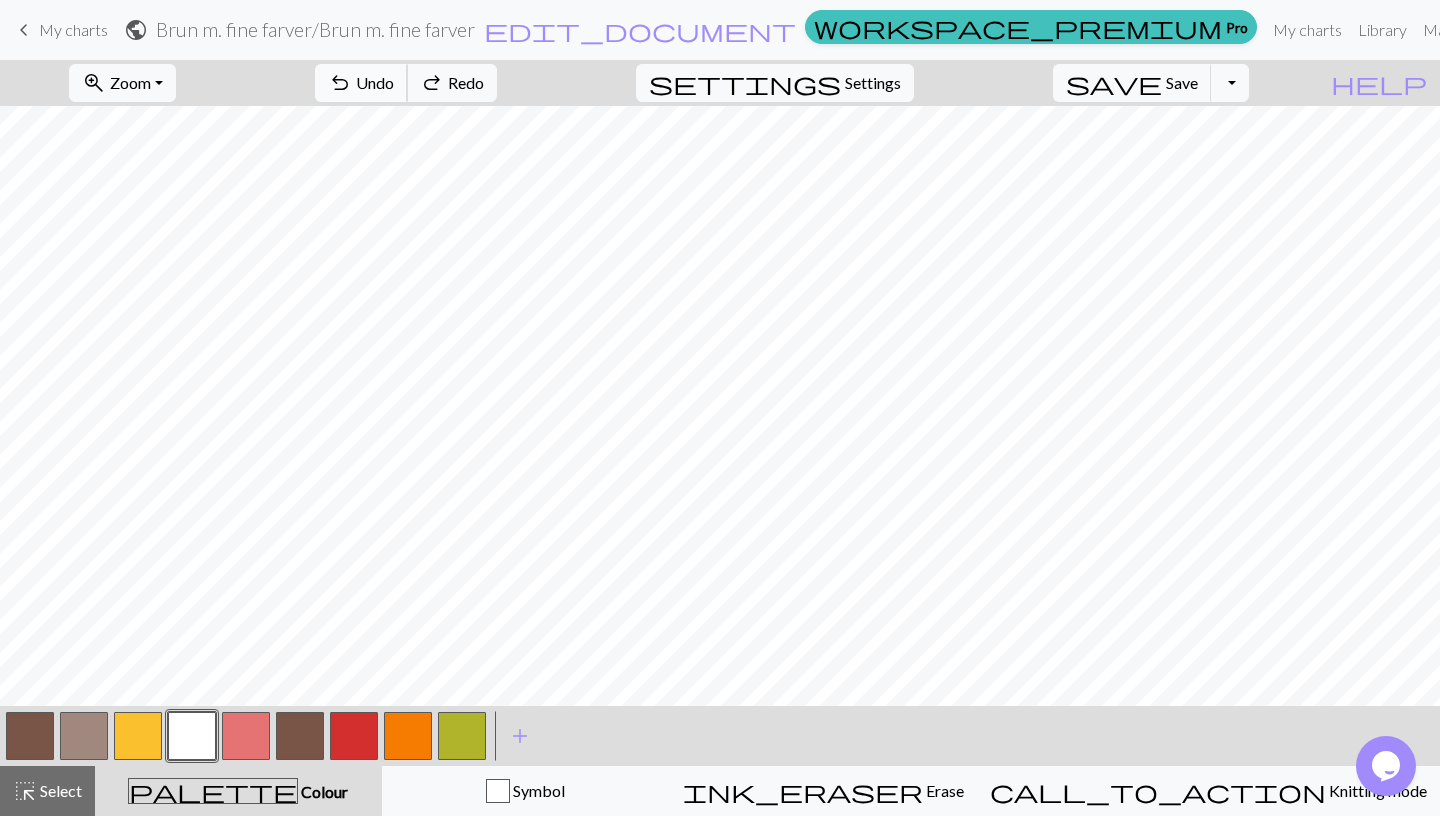 click on "Undo" at bounding box center (375, 82) 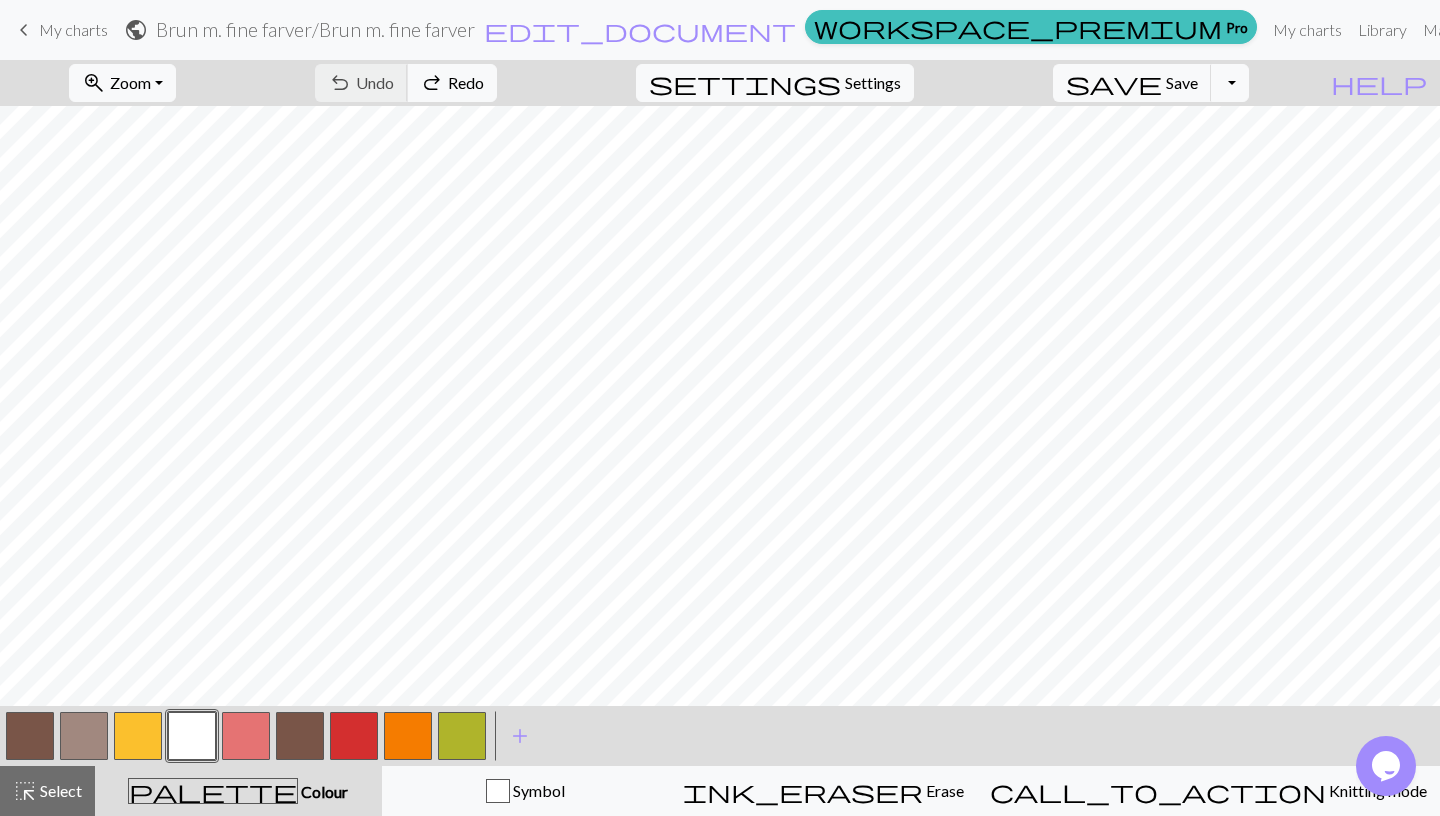 click on "undo Undo Undo redo Redo Redo" at bounding box center (406, 83) 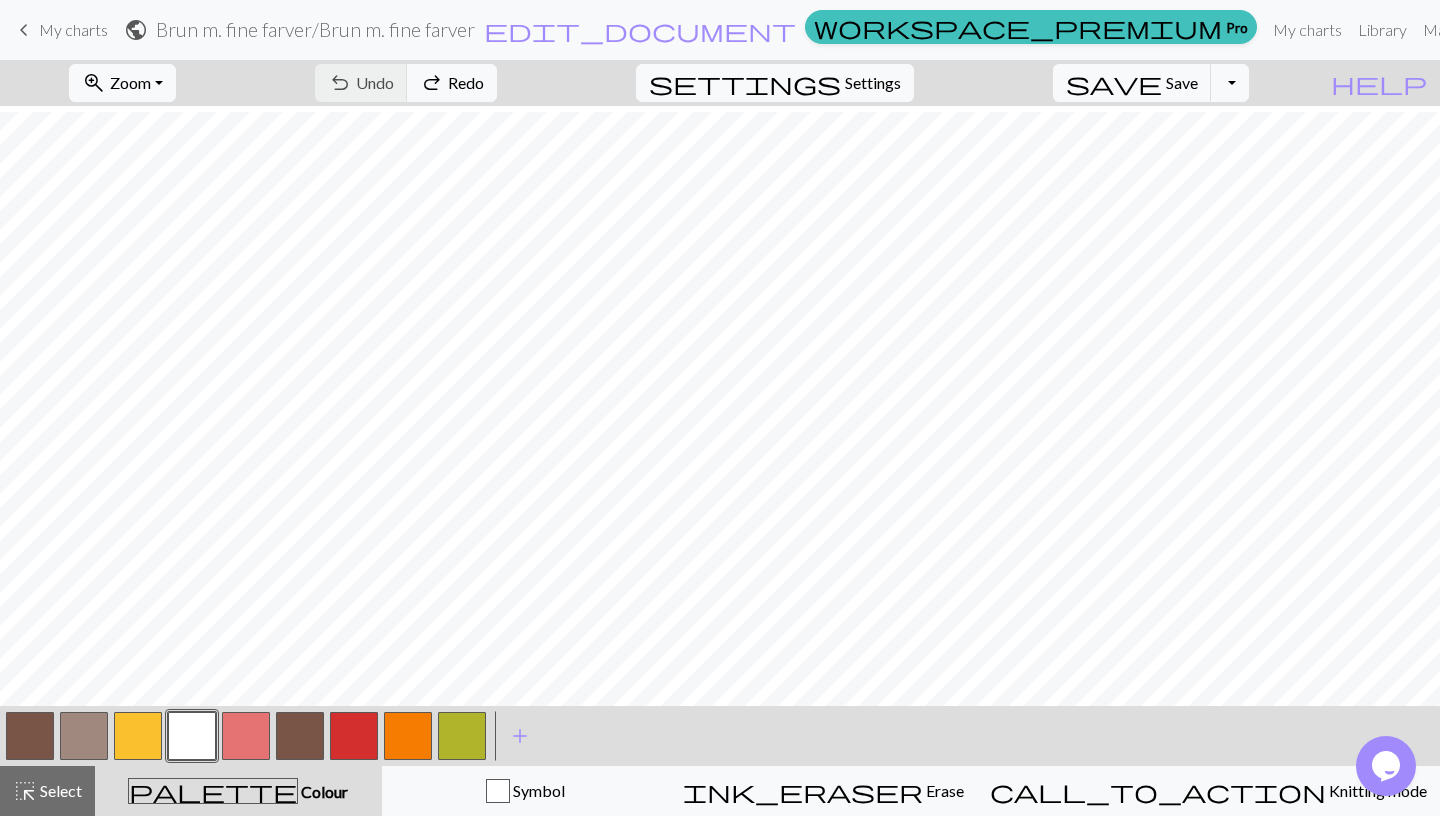 scroll, scrollTop: 288, scrollLeft: 2, axis: both 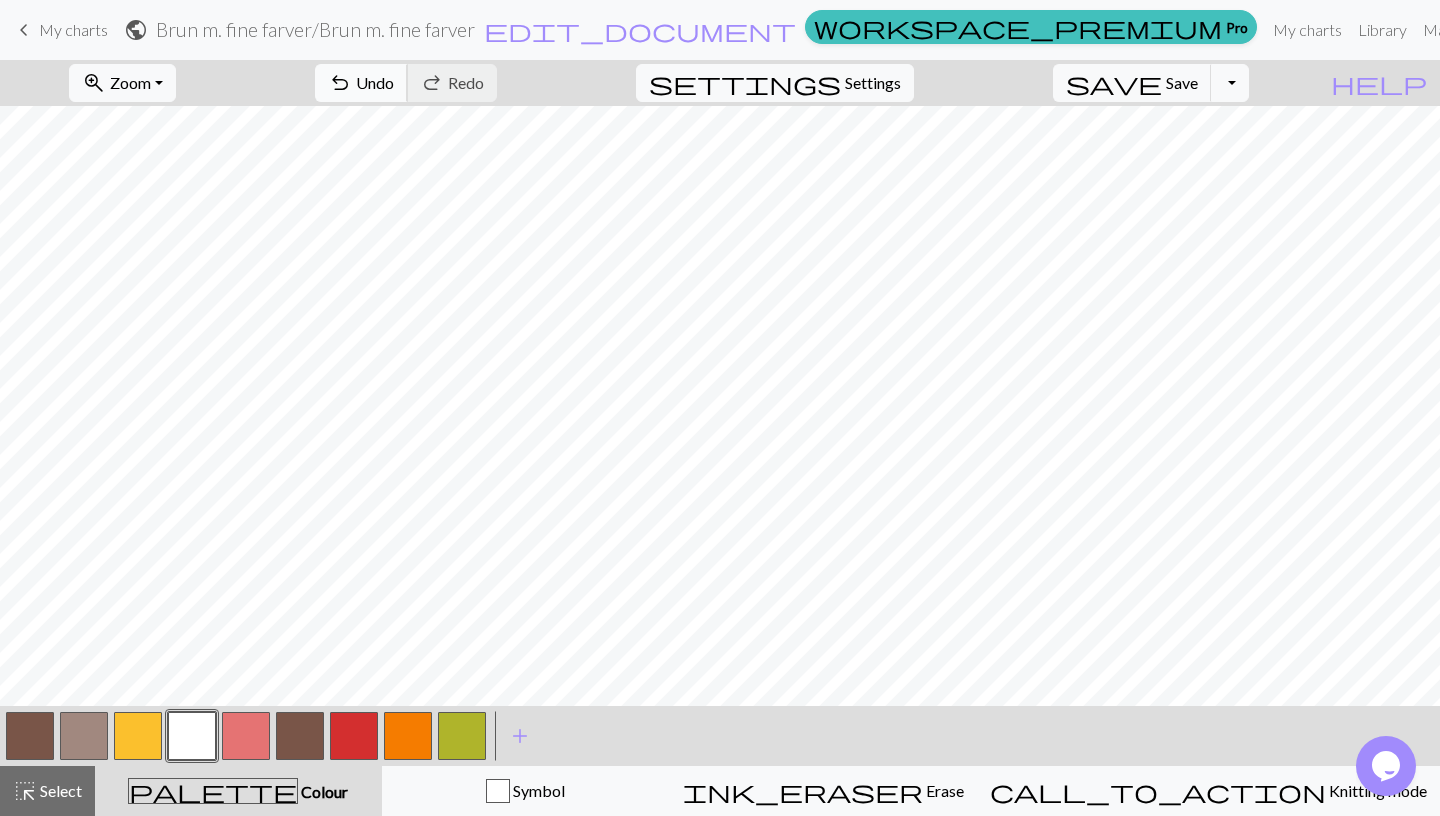 click on "Undo" at bounding box center [375, 82] 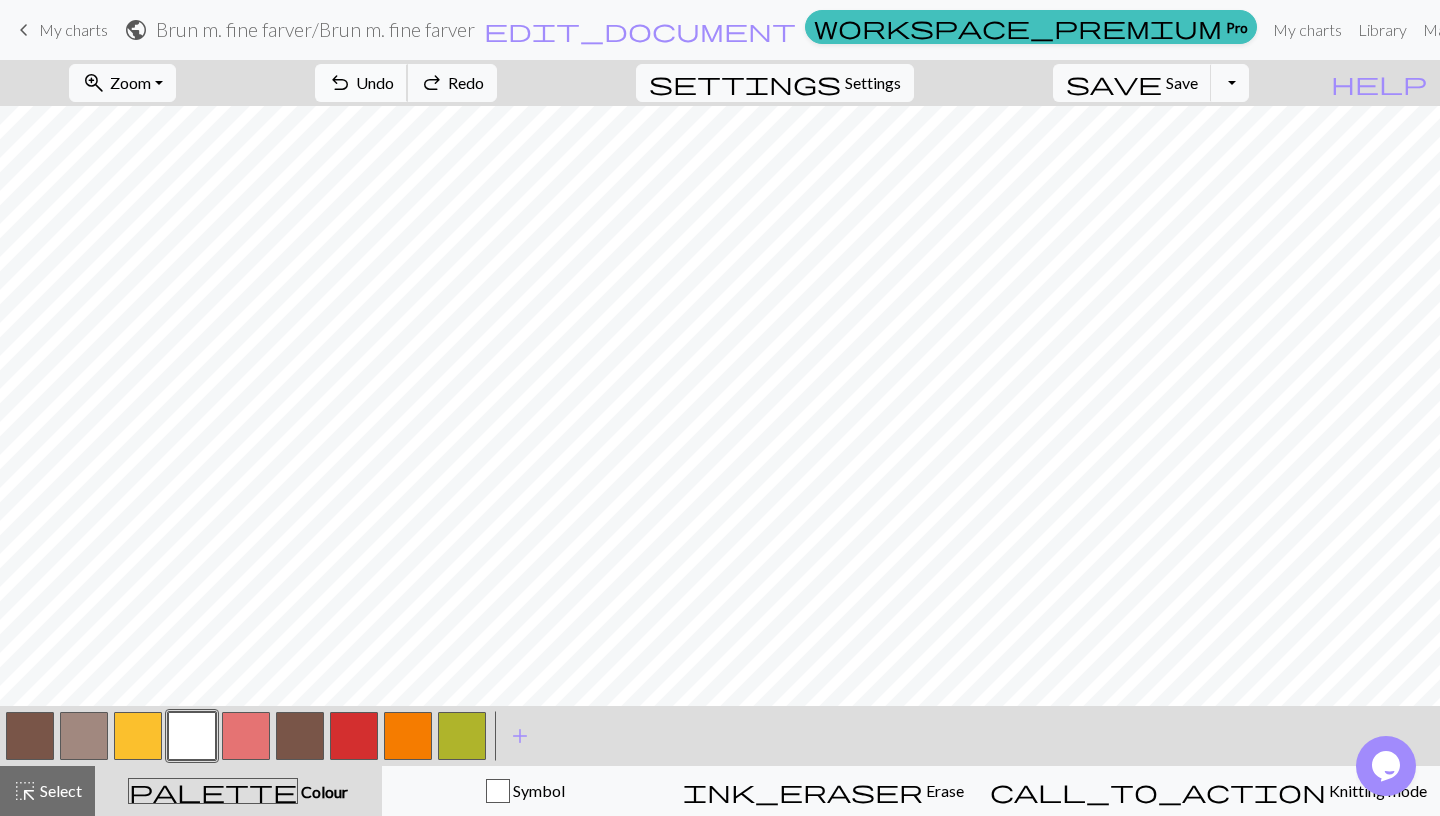 click on "Undo" at bounding box center [375, 82] 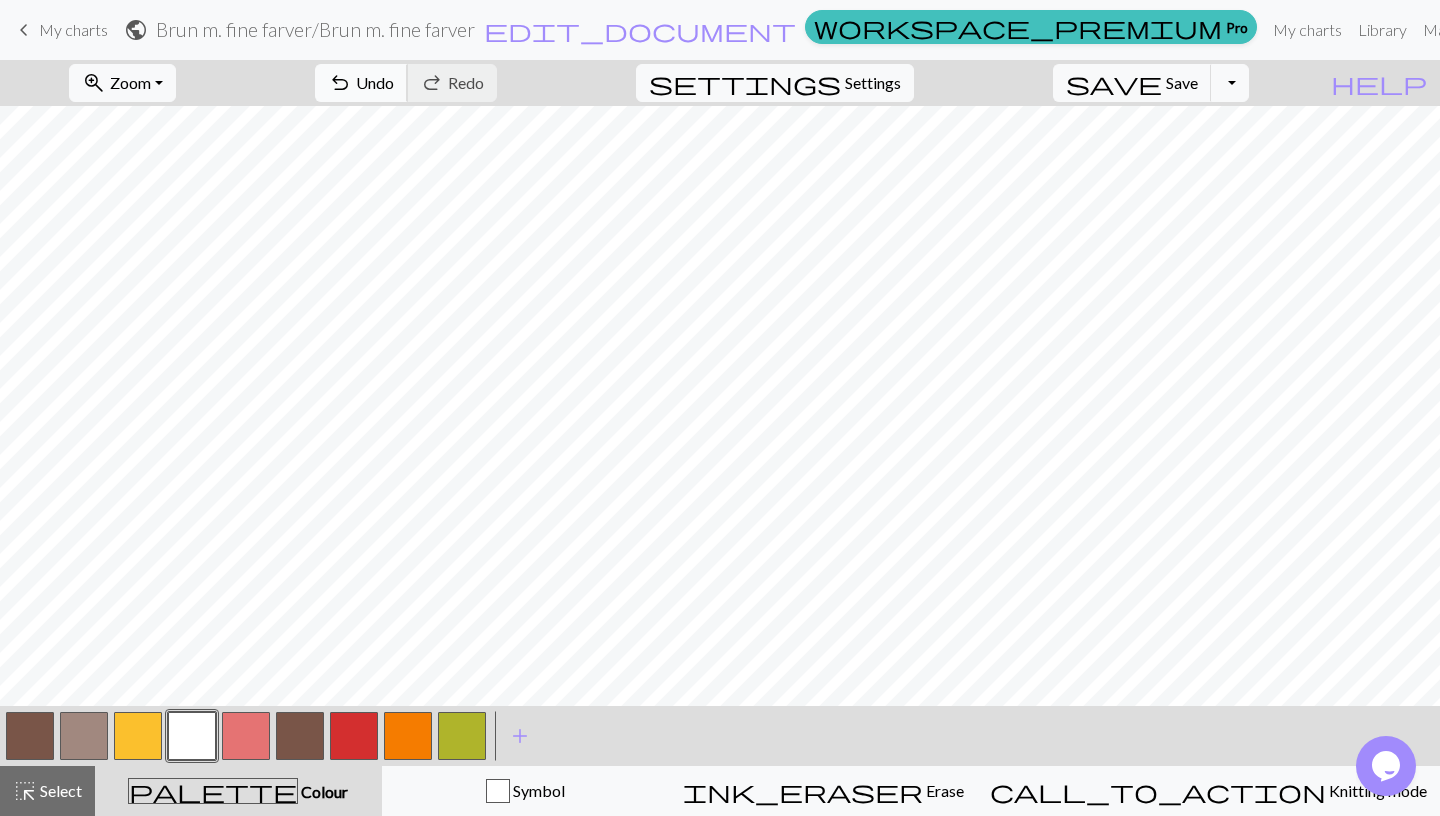 click on "Undo" at bounding box center [375, 82] 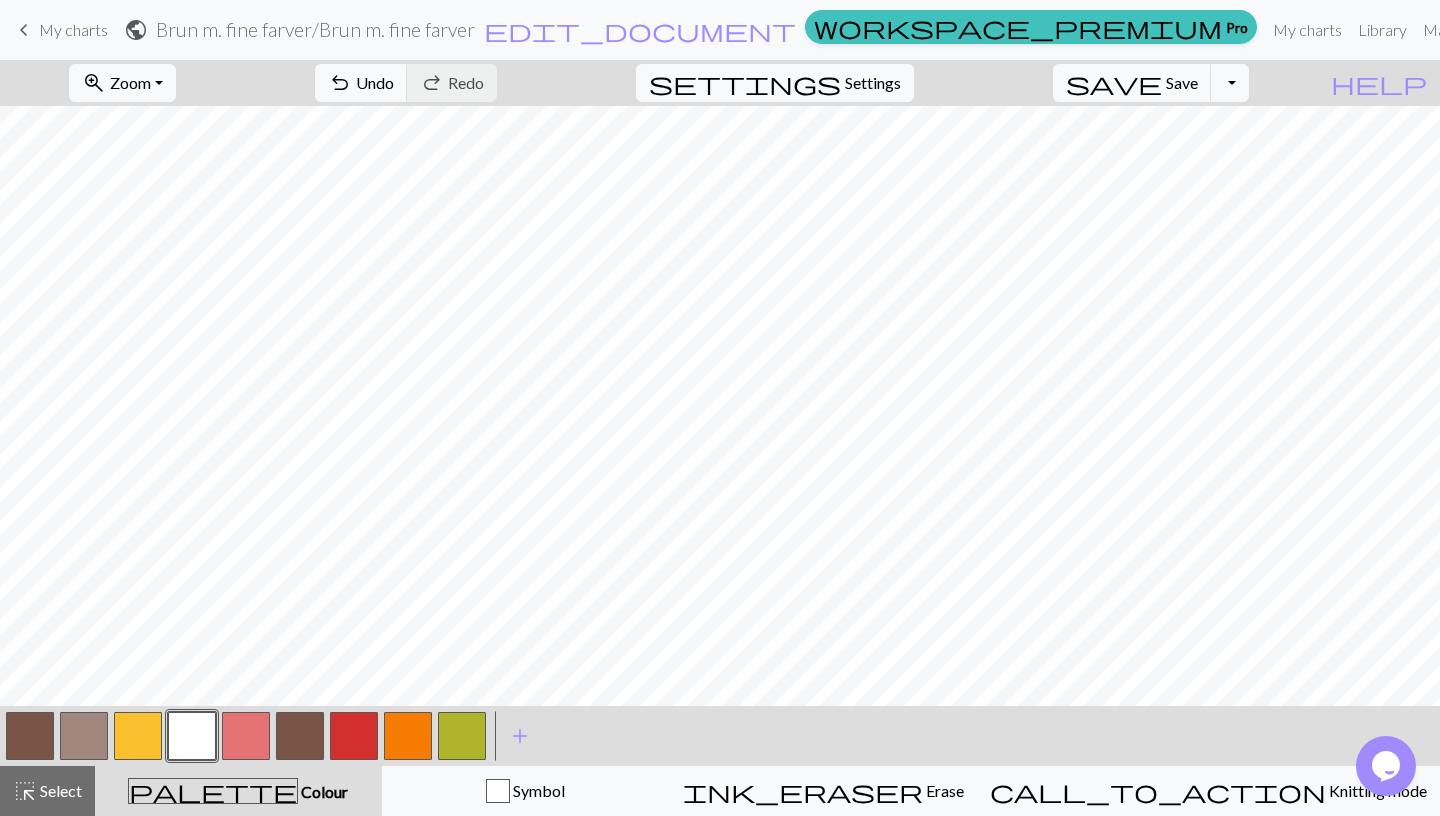 click at bounding box center (30, 736) 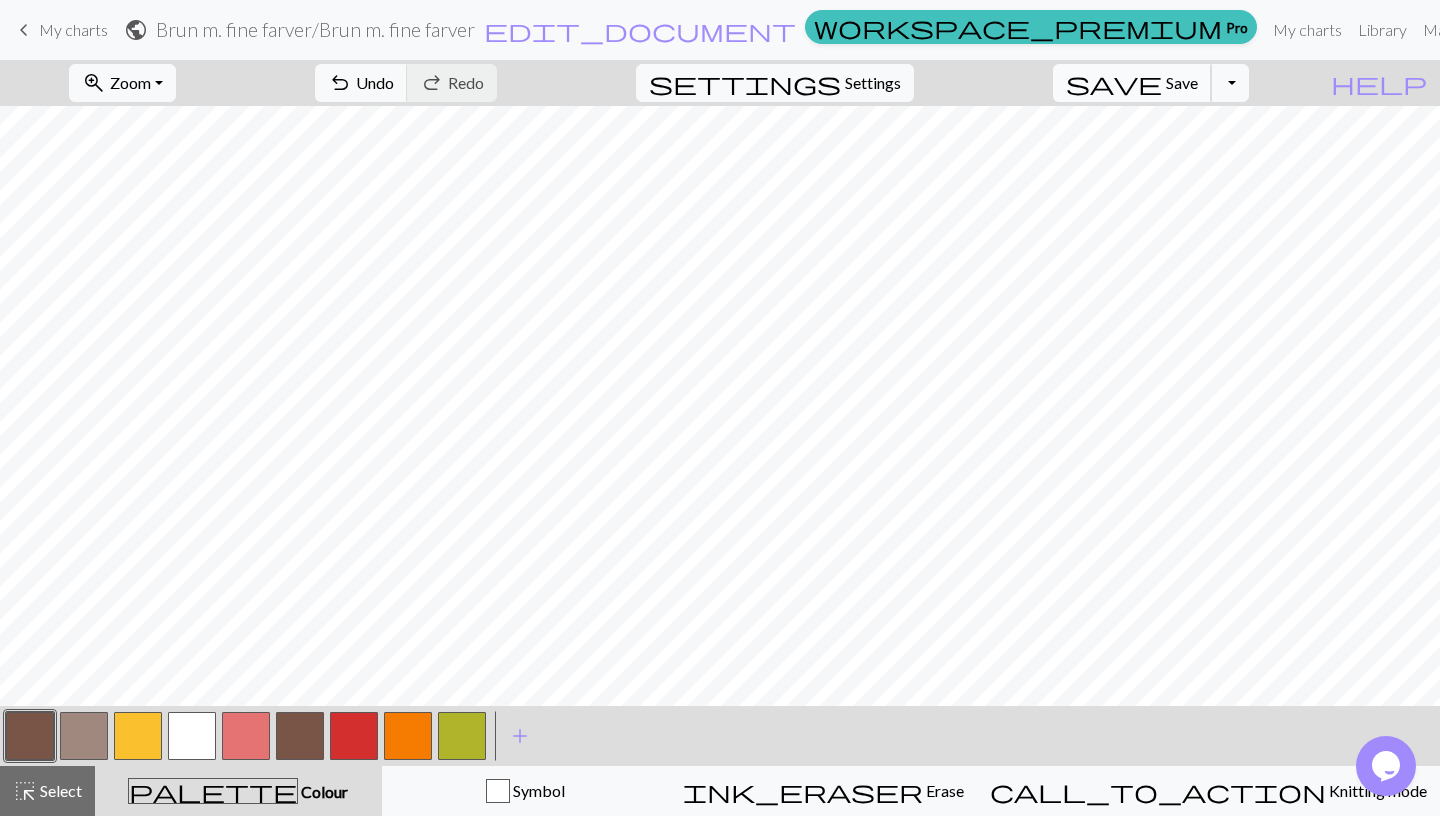 click on "Save" at bounding box center [1182, 82] 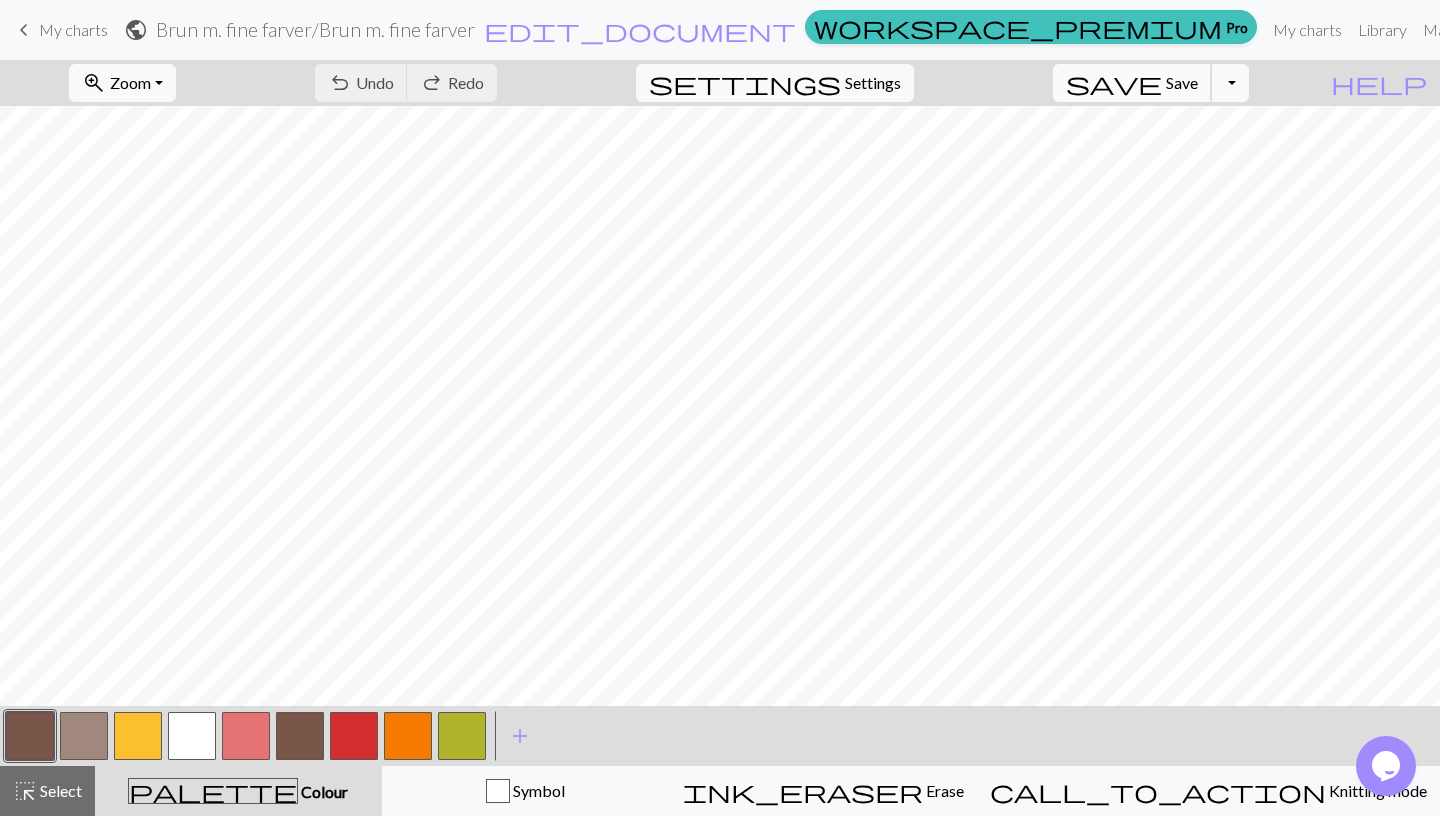scroll, scrollTop: 129, scrollLeft: 0, axis: vertical 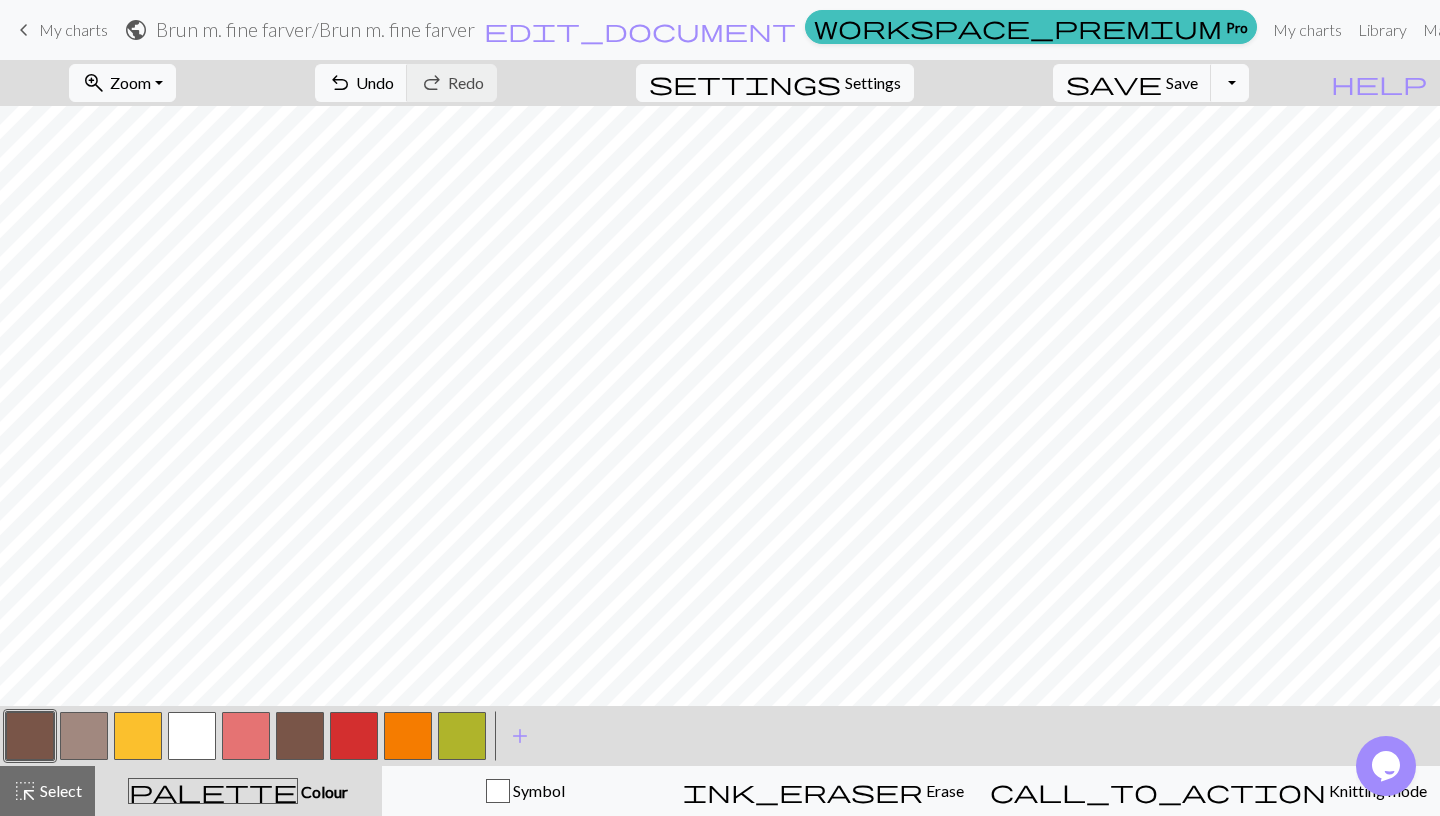 click at bounding box center (192, 736) 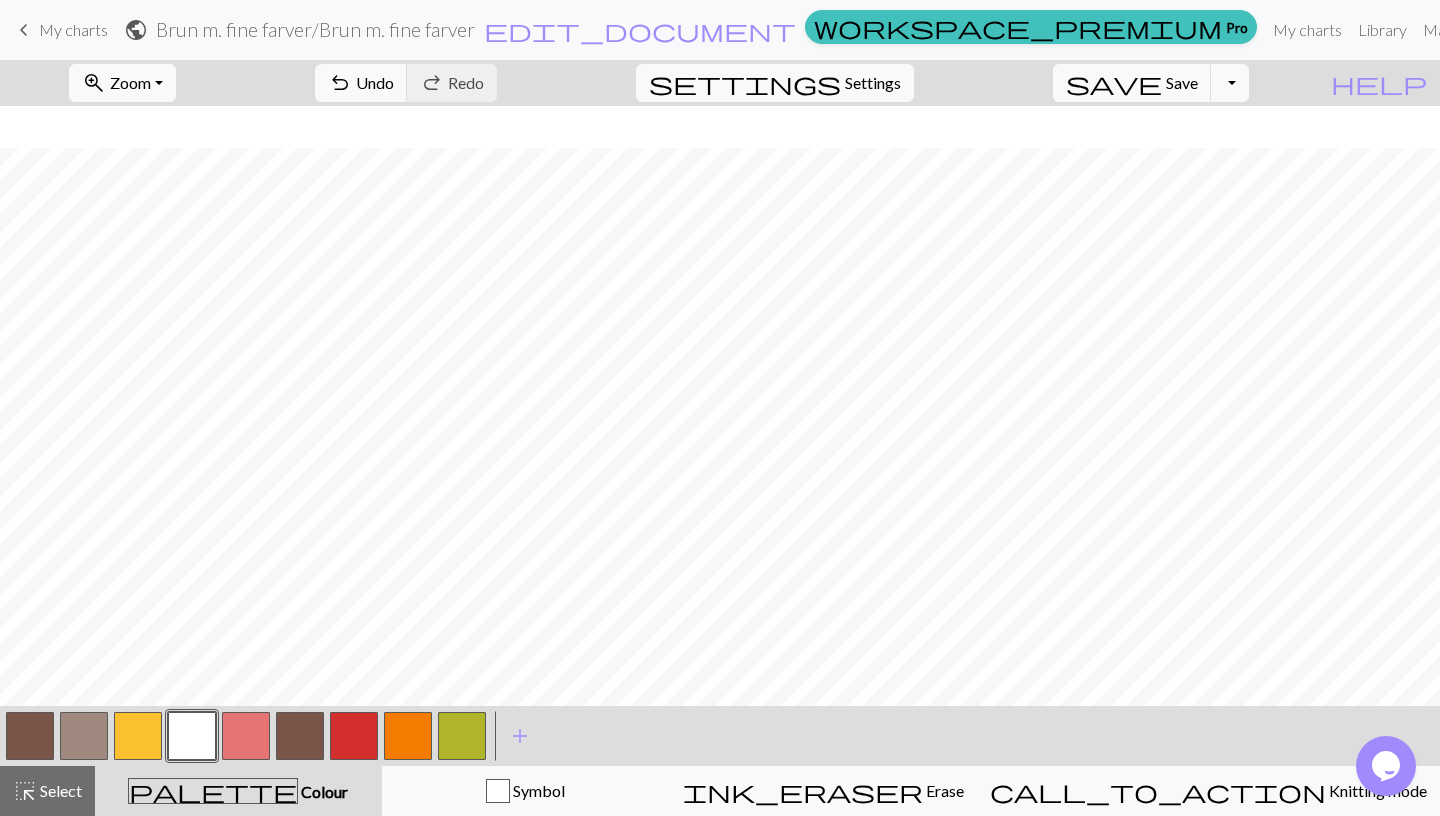 scroll, scrollTop: 197, scrollLeft: 0, axis: vertical 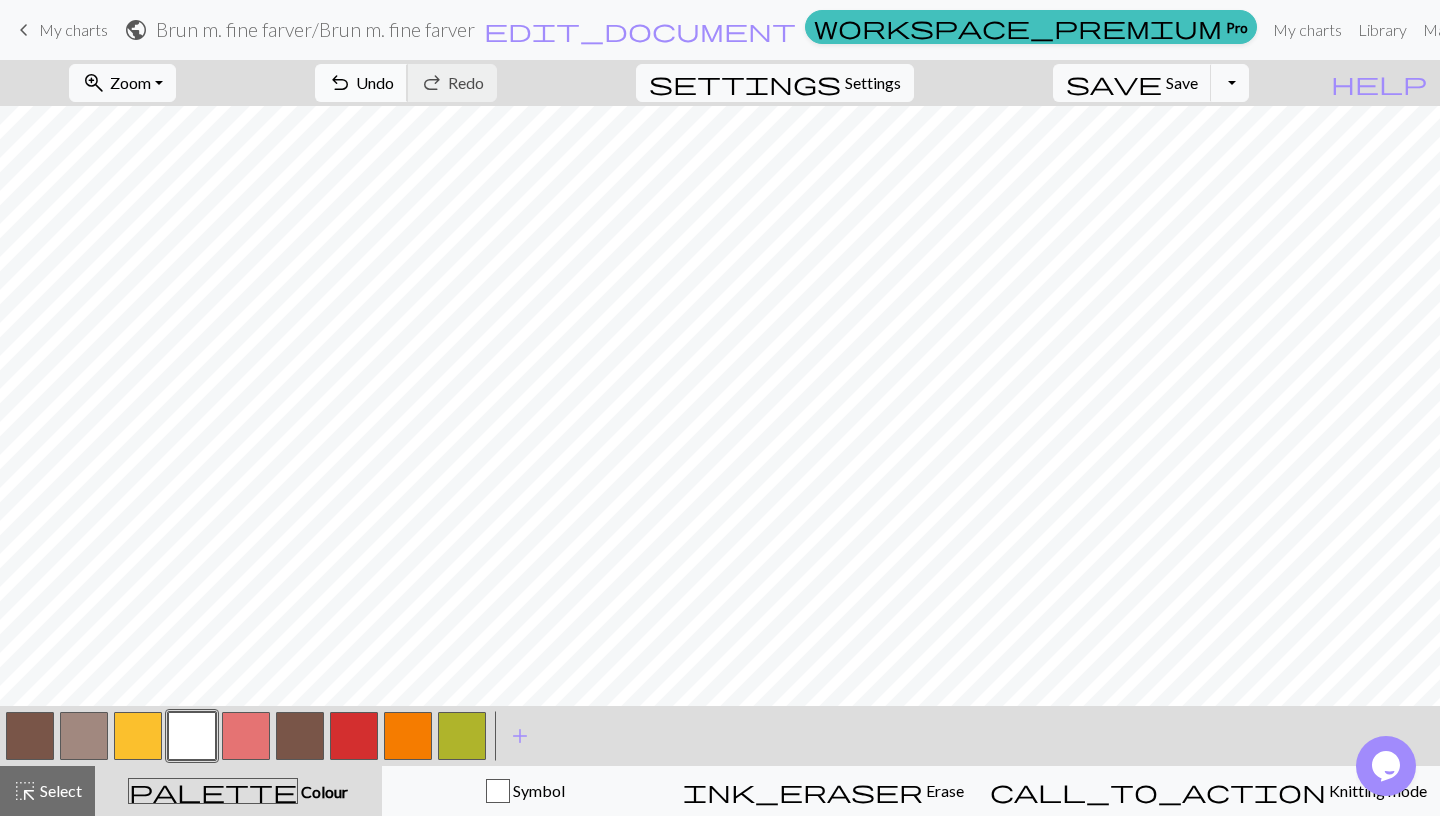 click on "Undo" at bounding box center (375, 82) 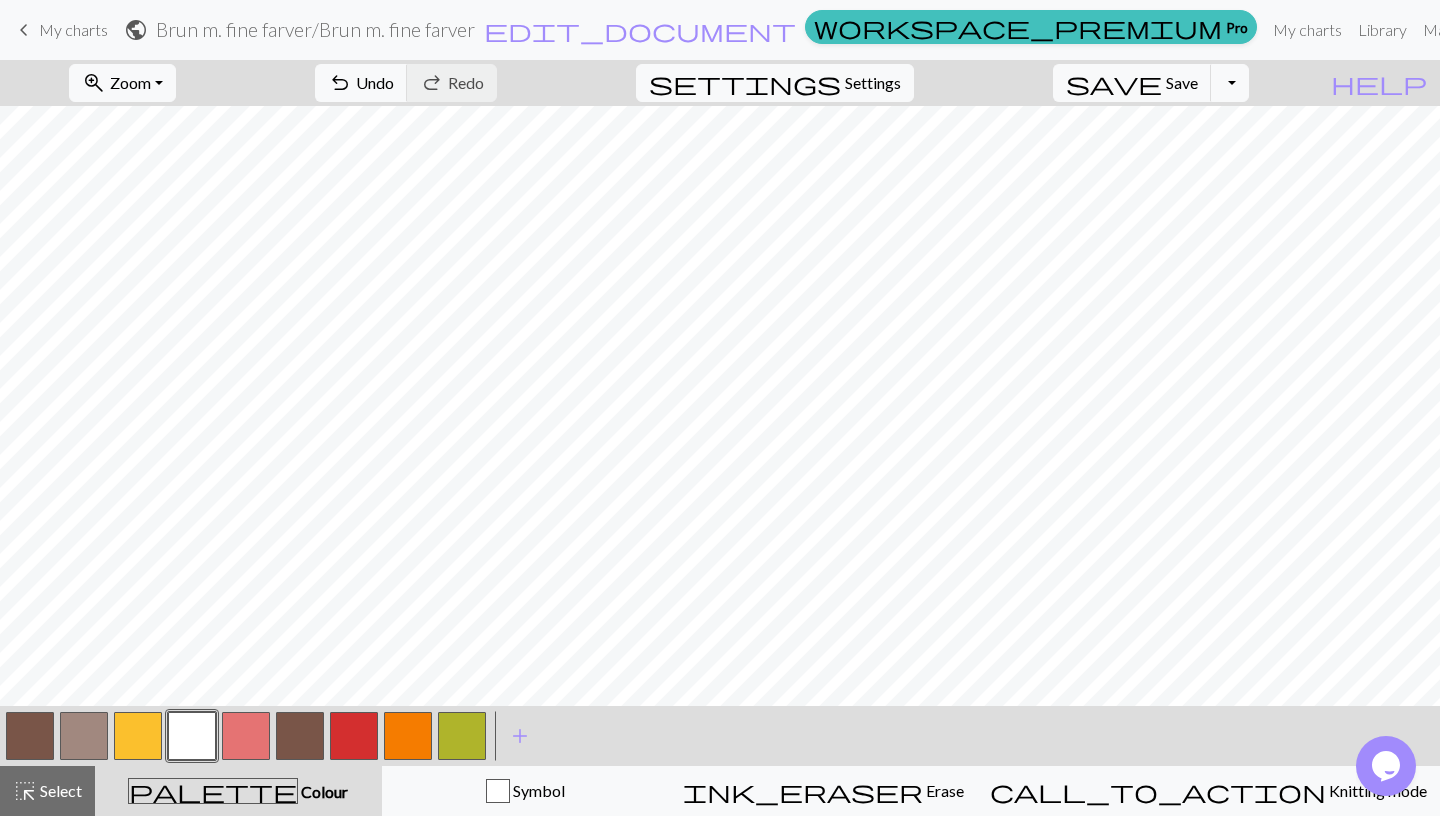 scroll, scrollTop: 136, scrollLeft: 0, axis: vertical 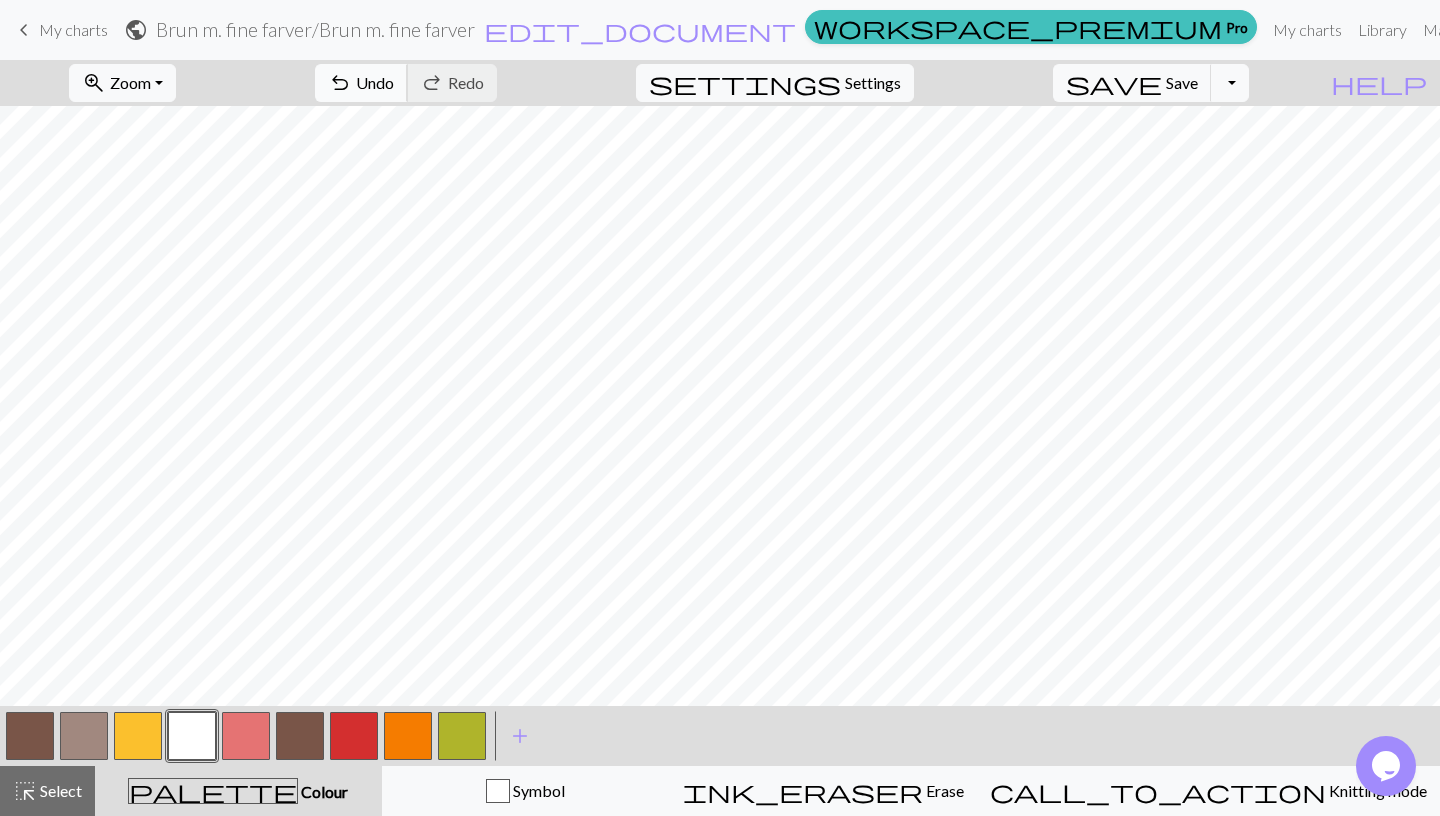 click on "Undo" at bounding box center (375, 82) 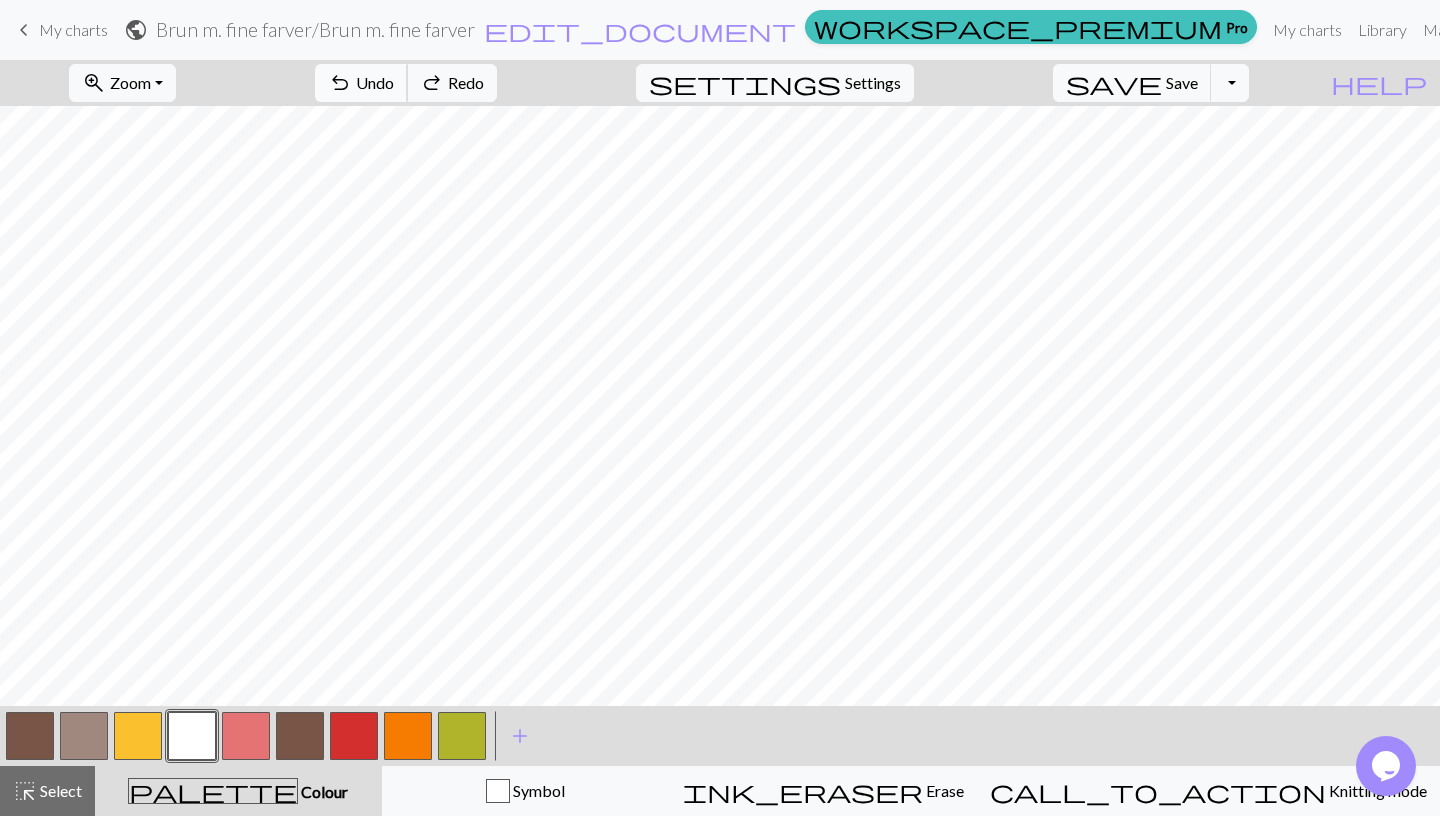 click on "Undo" at bounding box center (375, 82) 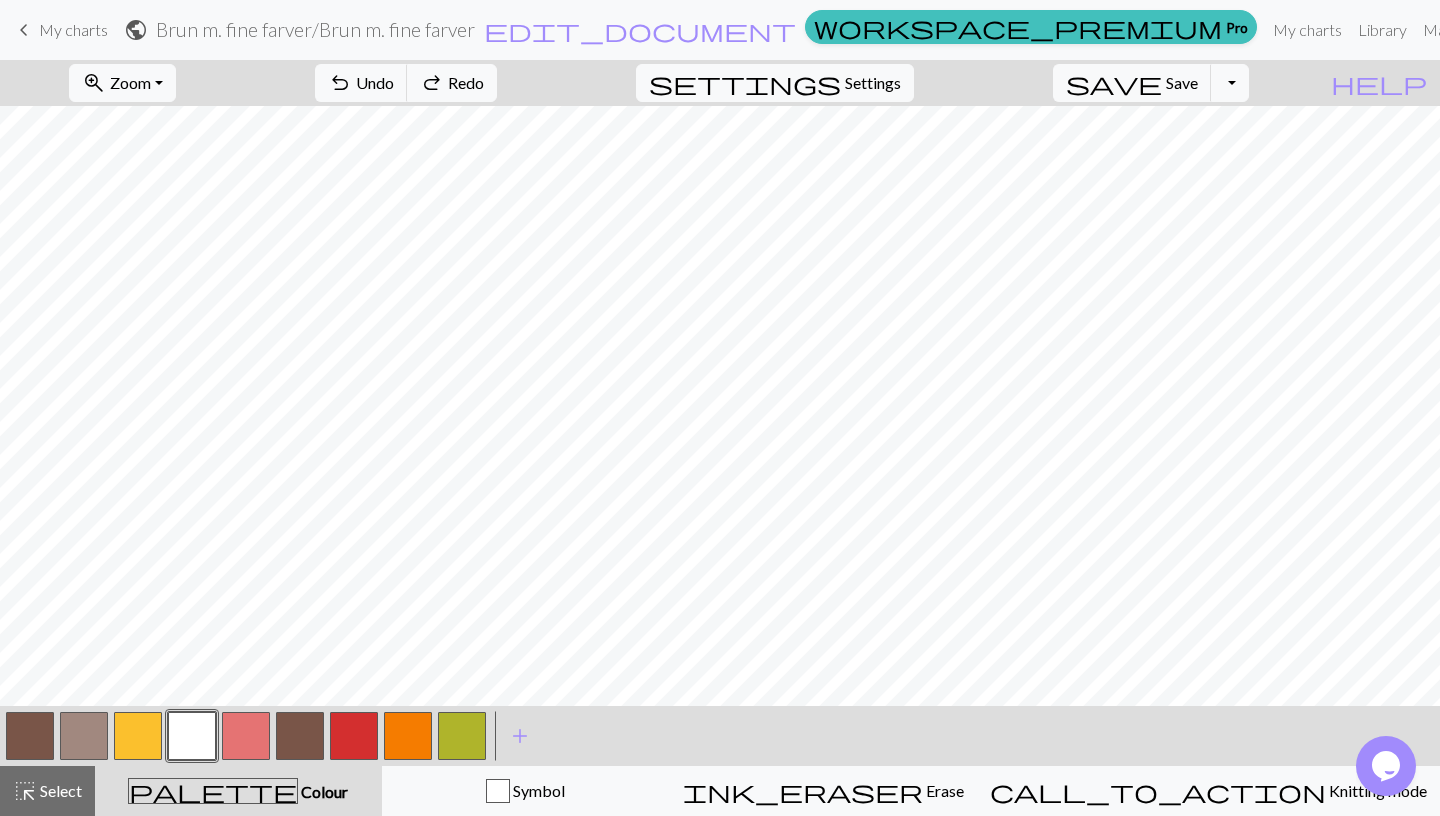 click at bounding box center (30, 736) 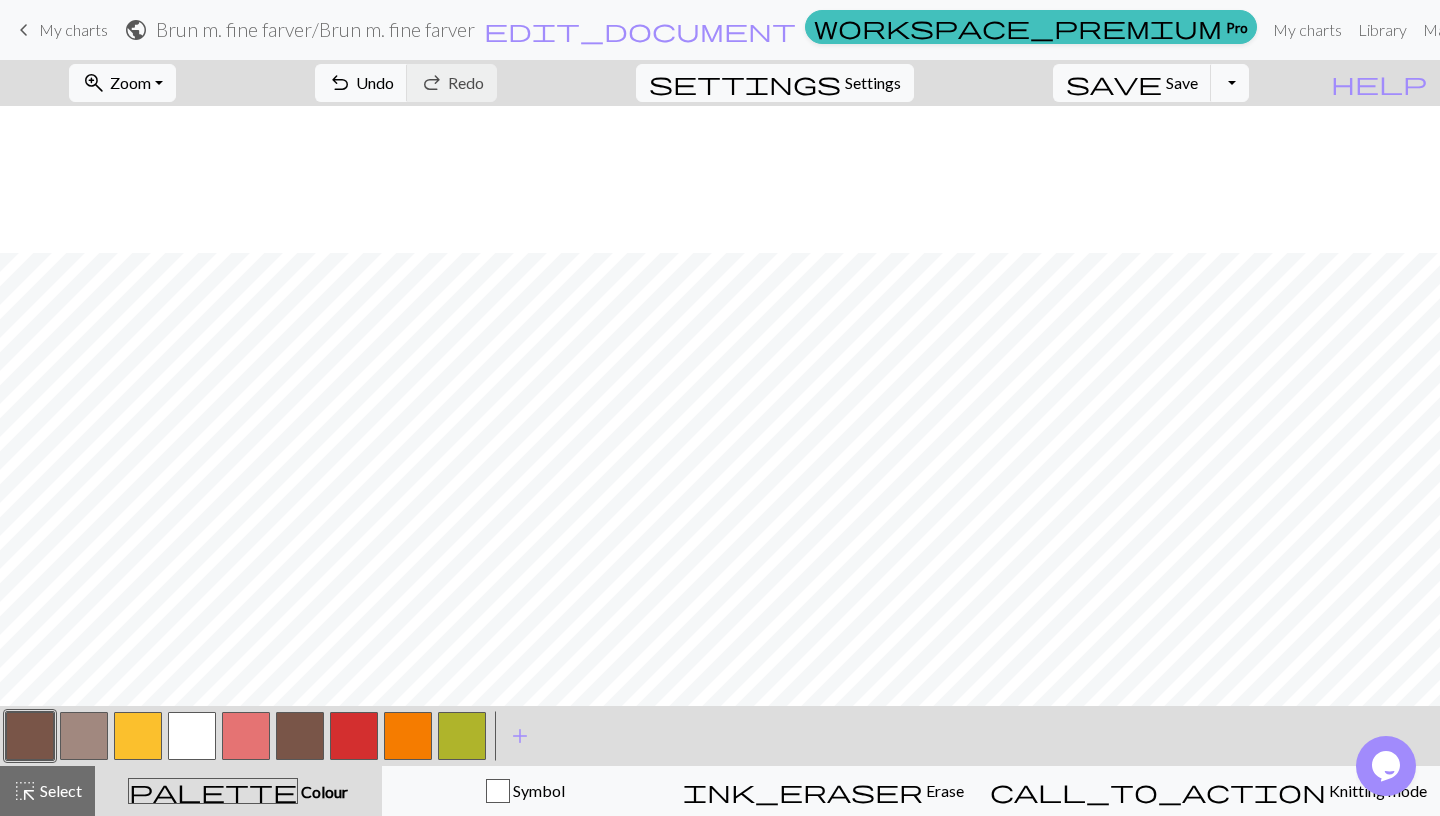 scroll, scrollTop: 169, scrollLeft: 0, axis: vertical 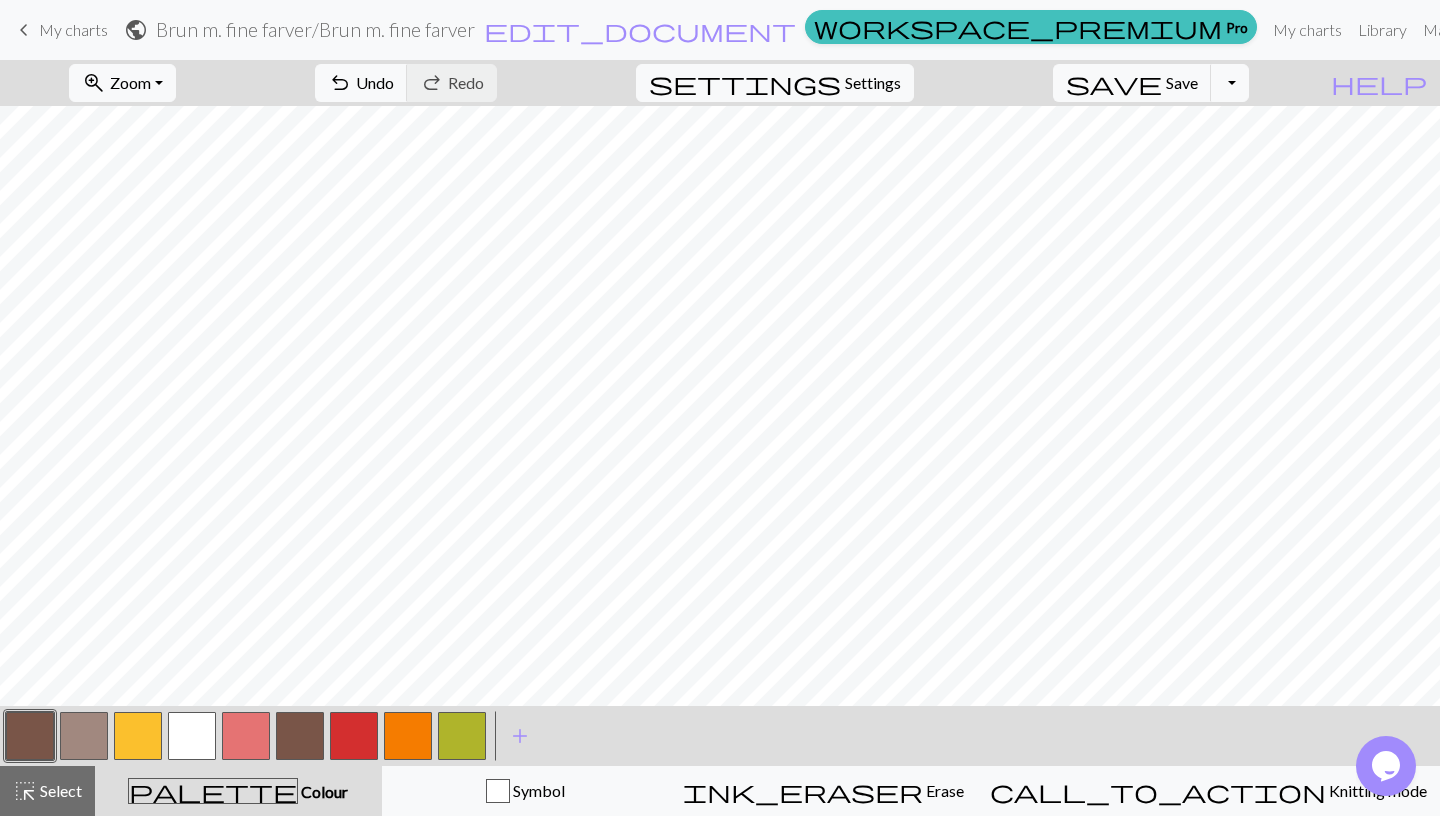 click at bounding box center [192, 736] 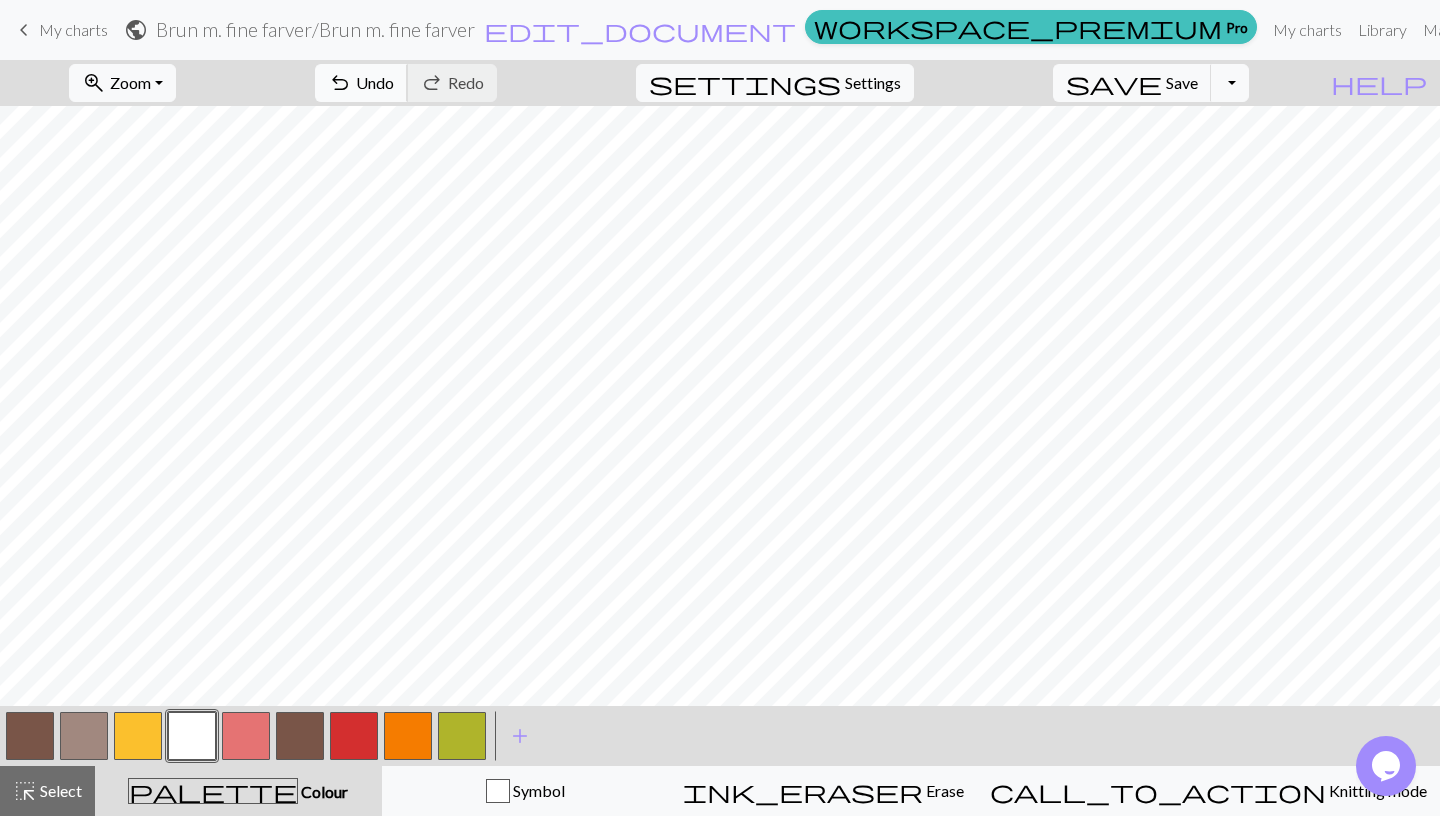click on "undo Undo Undo" at bounding box center (361, 83) 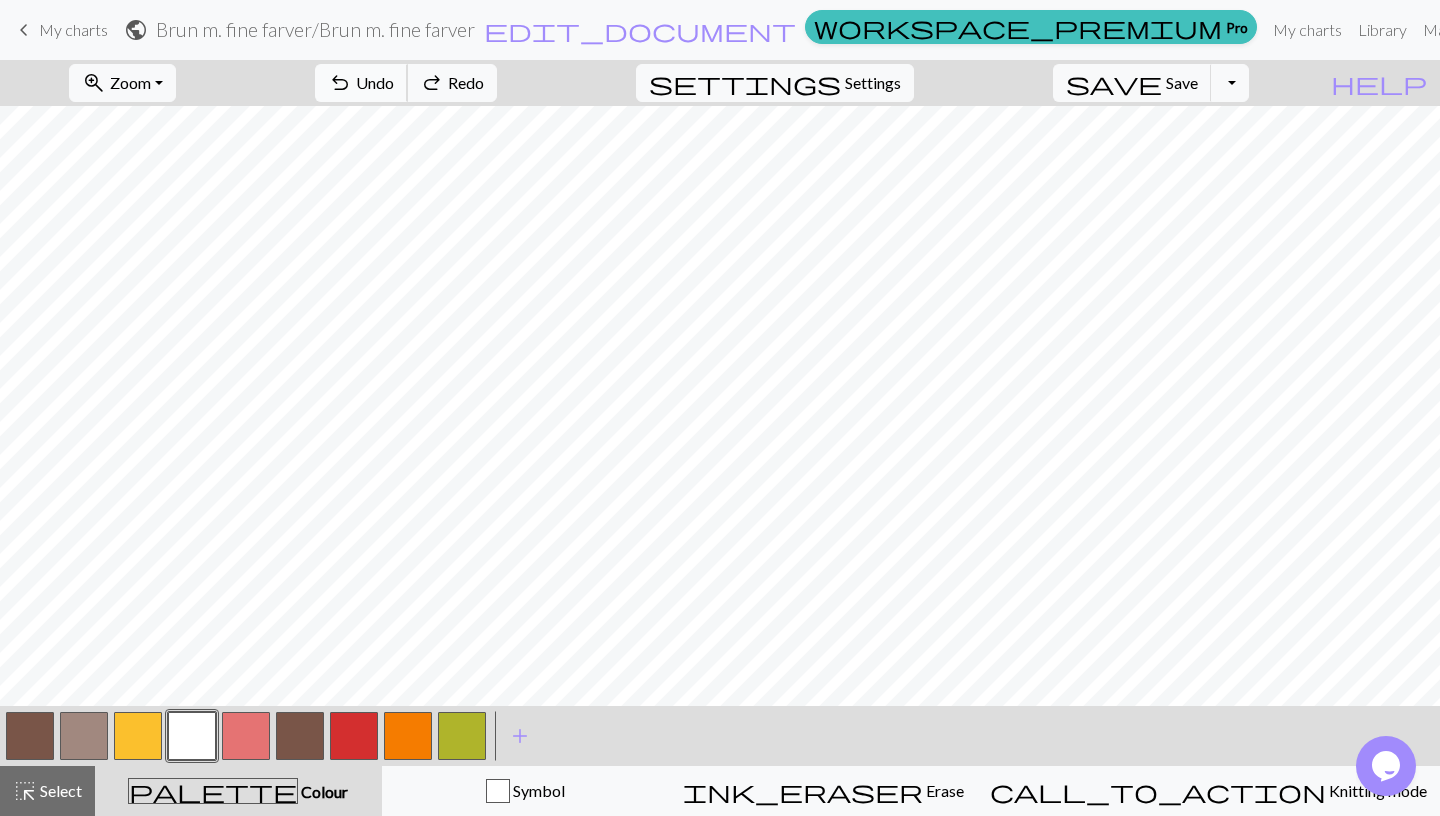 click on "undo Undo Undo" at bounding box center [361, 83] 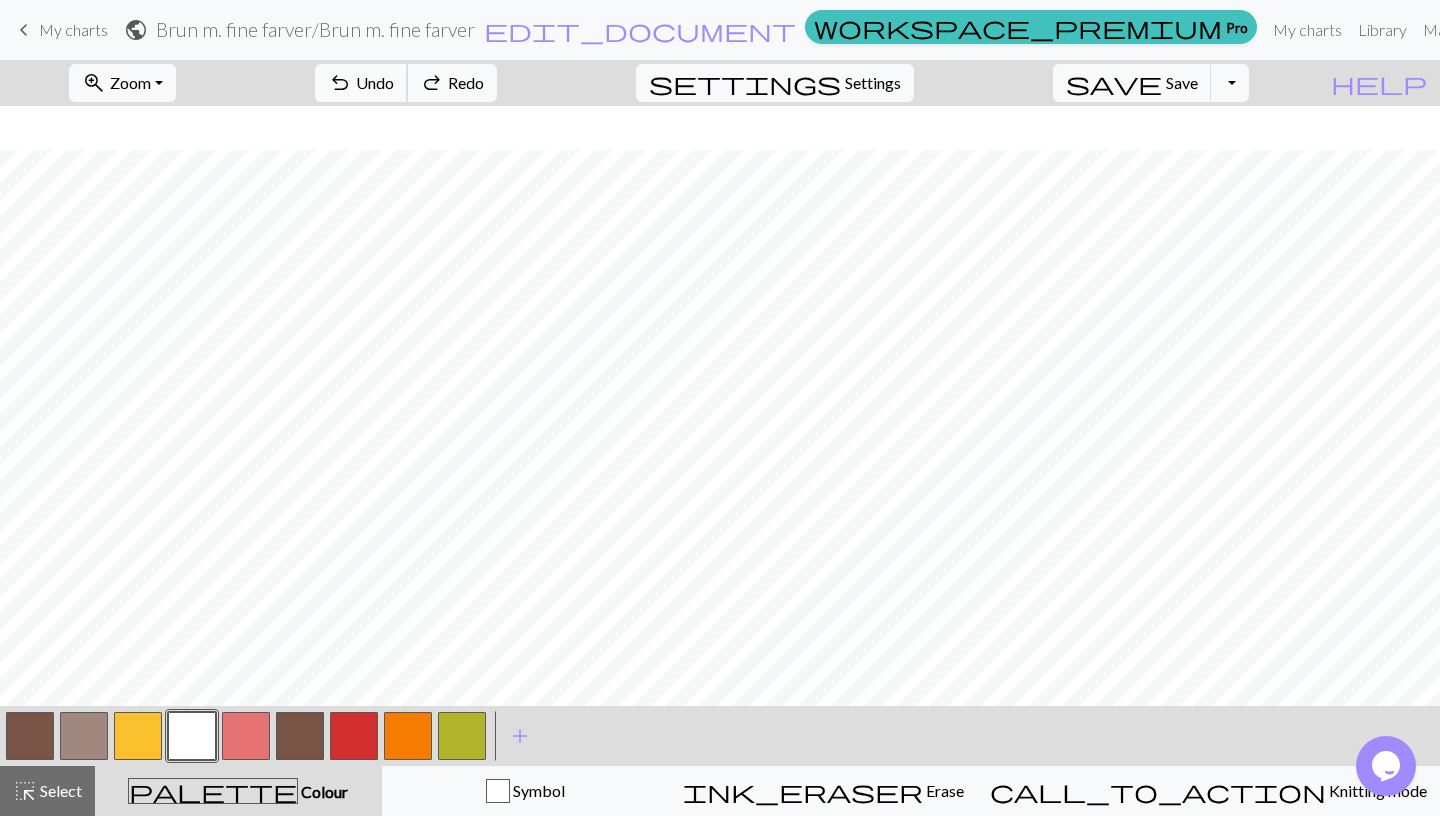 scroll, scrollTop: 238, scrollLeft: 0, axis: vertical 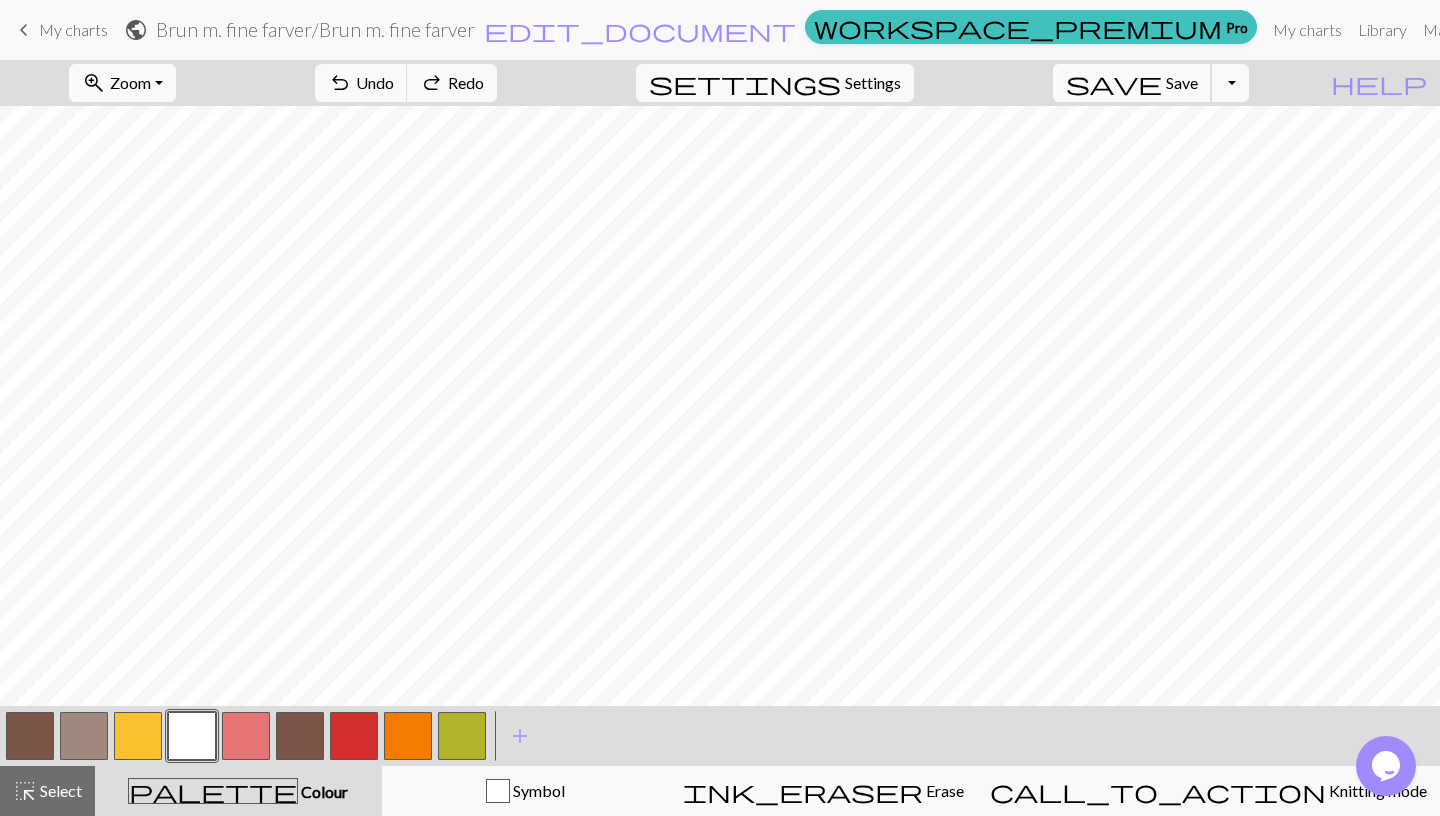 click on "Save" at bounding box center (1182, 82) 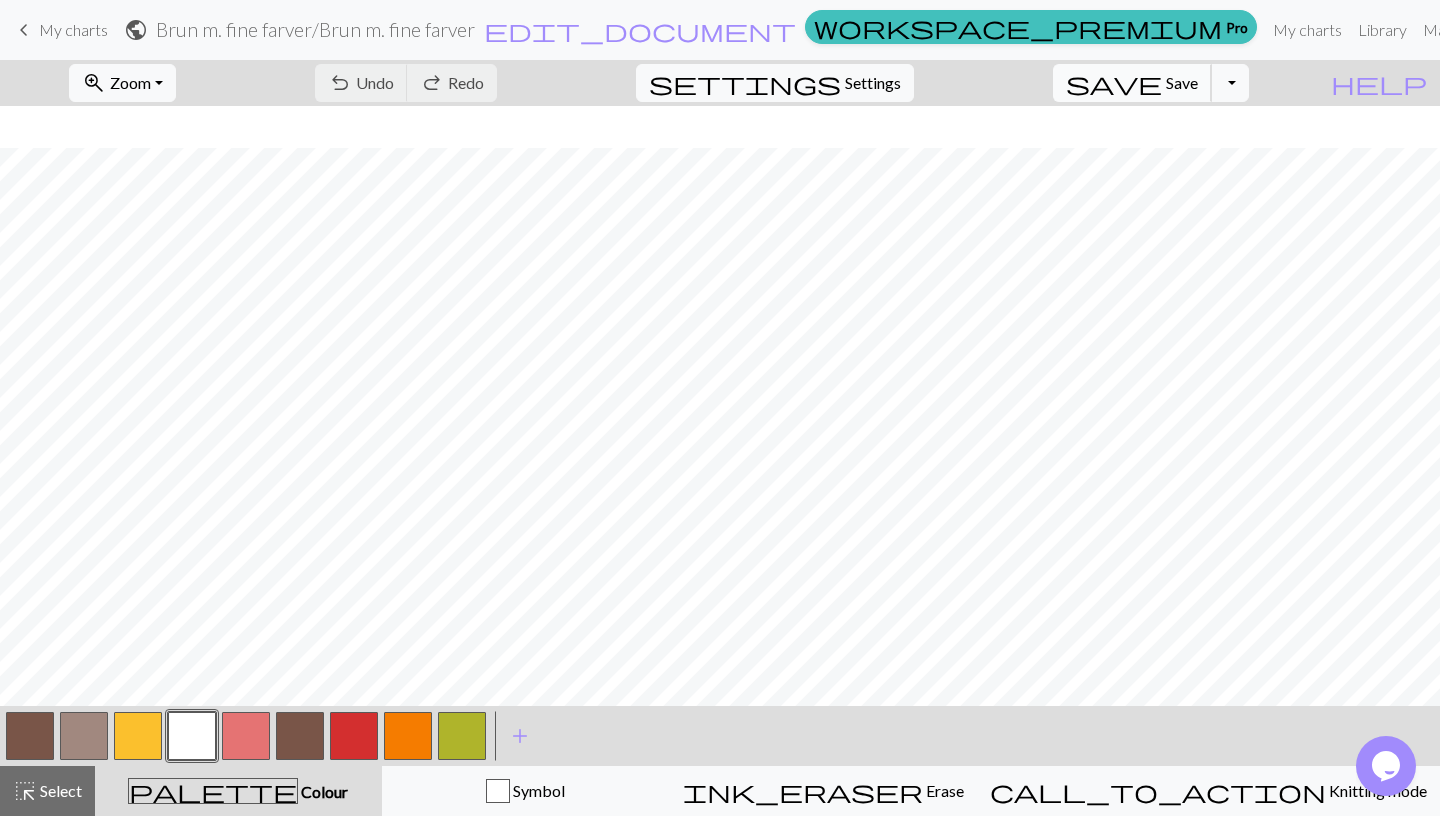 scroll, scrollTop: 473, scrollLeft: 0, axis: vertical 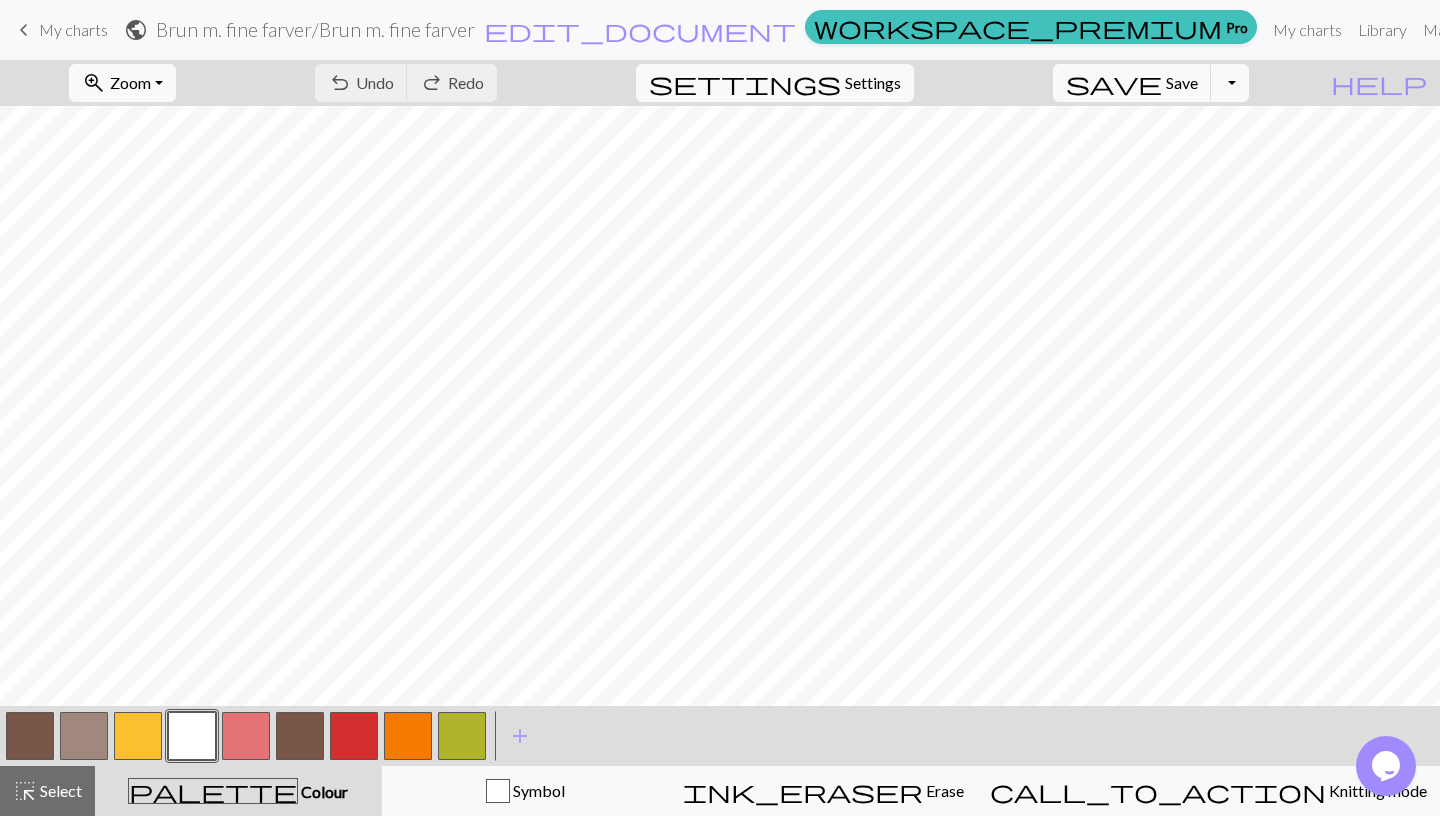 click at bounding box center (192, 736) 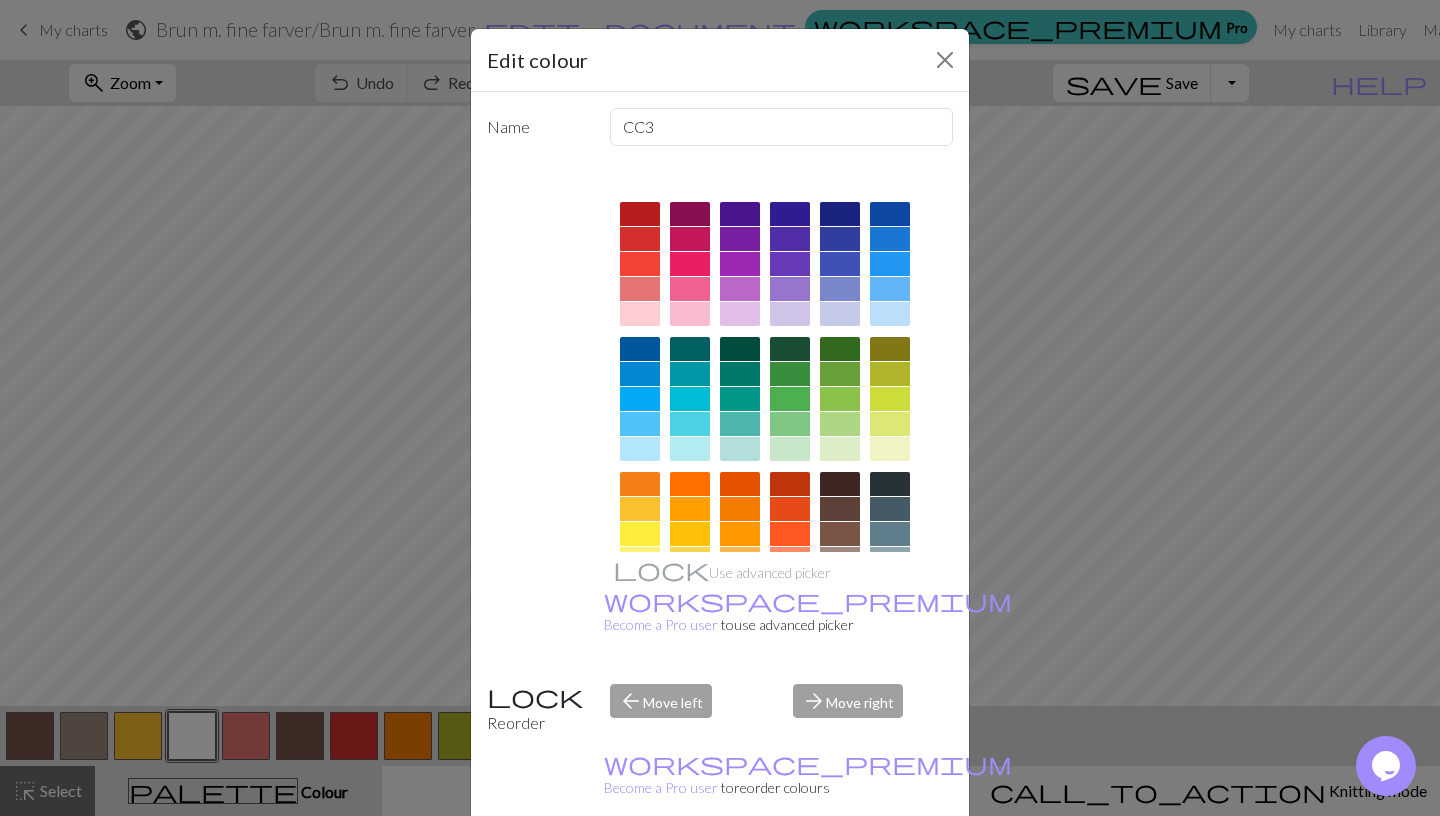 click on "Done" at bounding box center (840, 867) 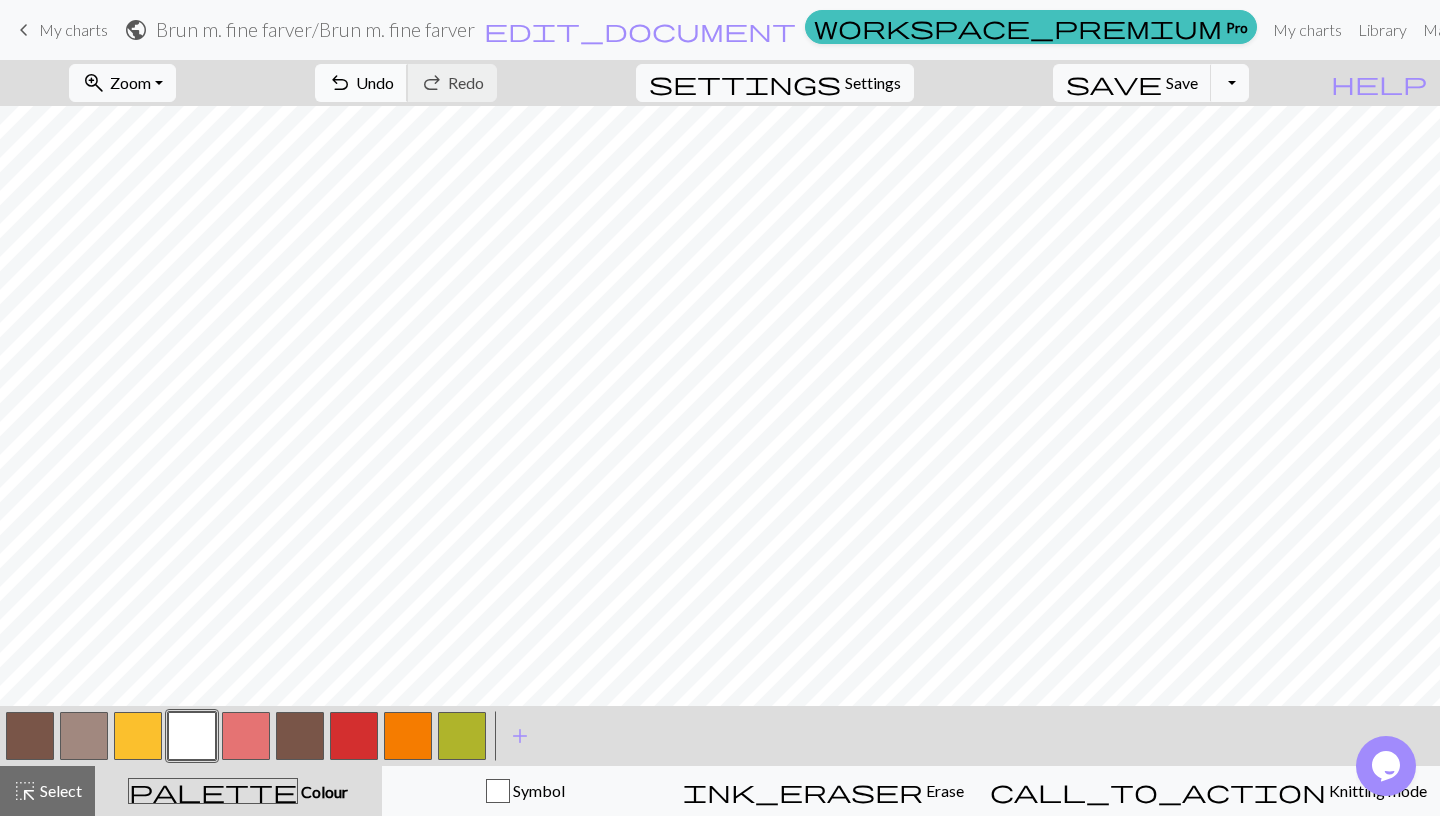 click on "Undo" at bounding box center (375, 82) 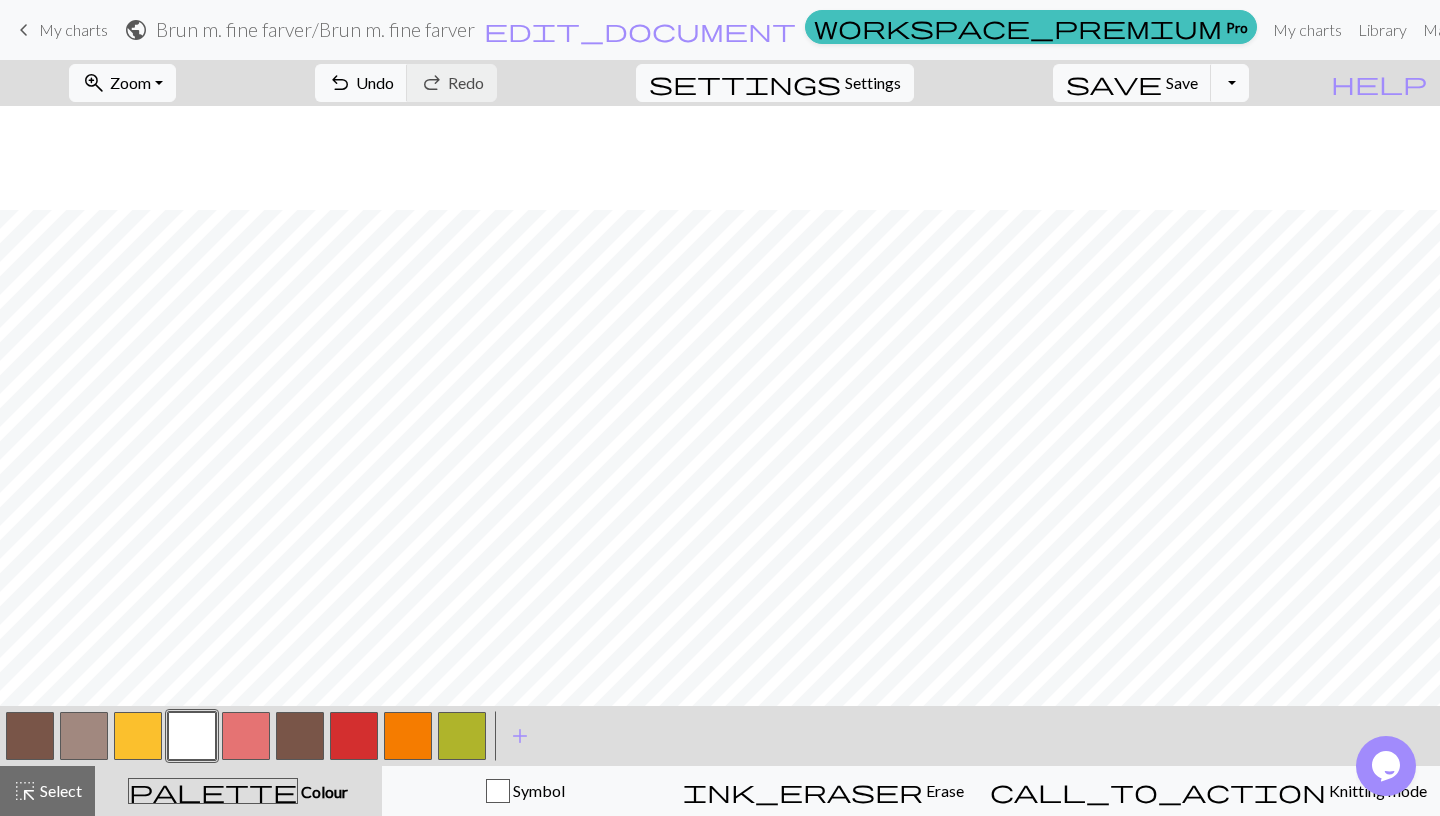 scroll, scrollTop: 434, scrollLeft: 0, axis: vertical 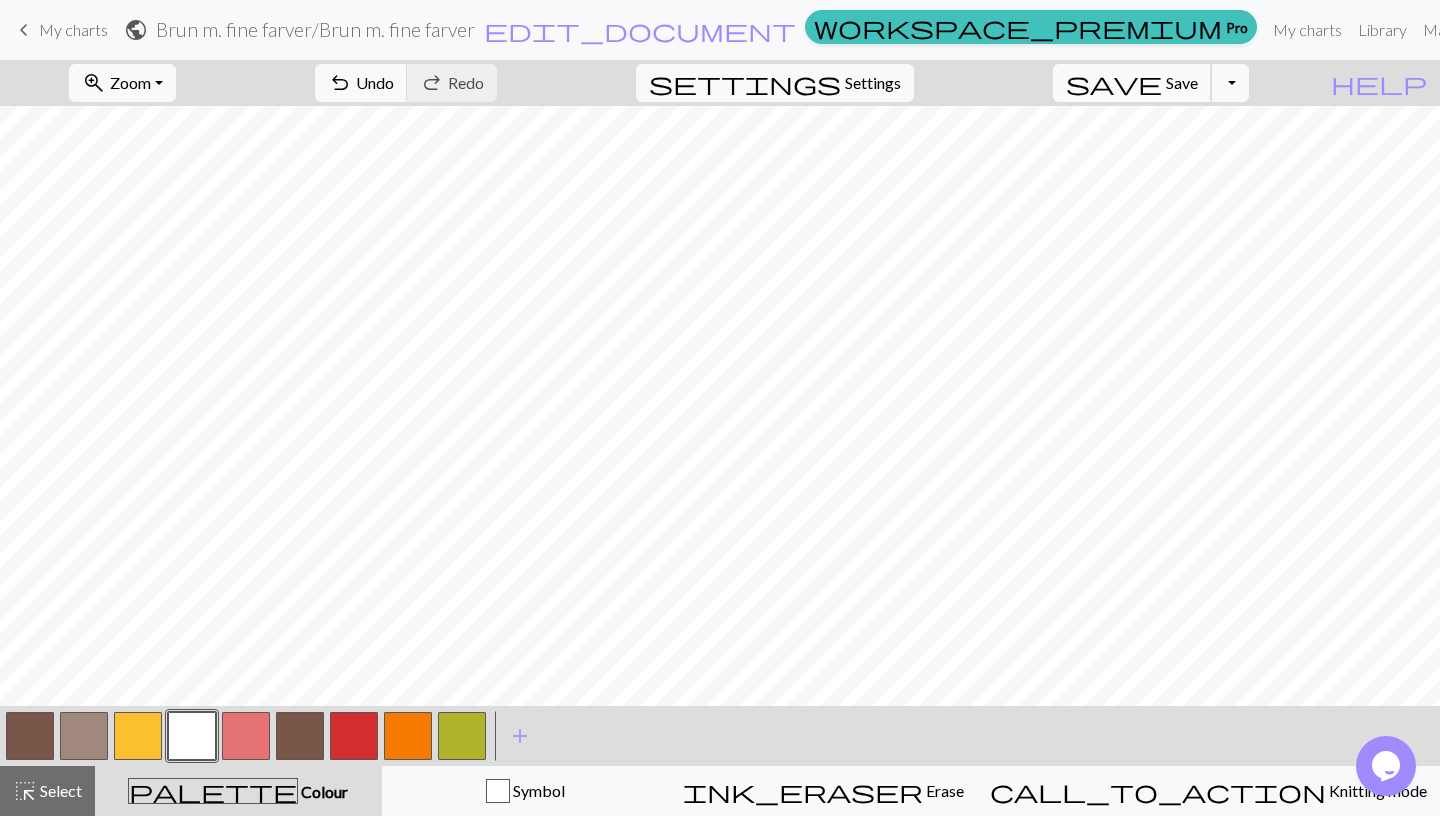 click on "Save" at bounding box center (1182, 82) 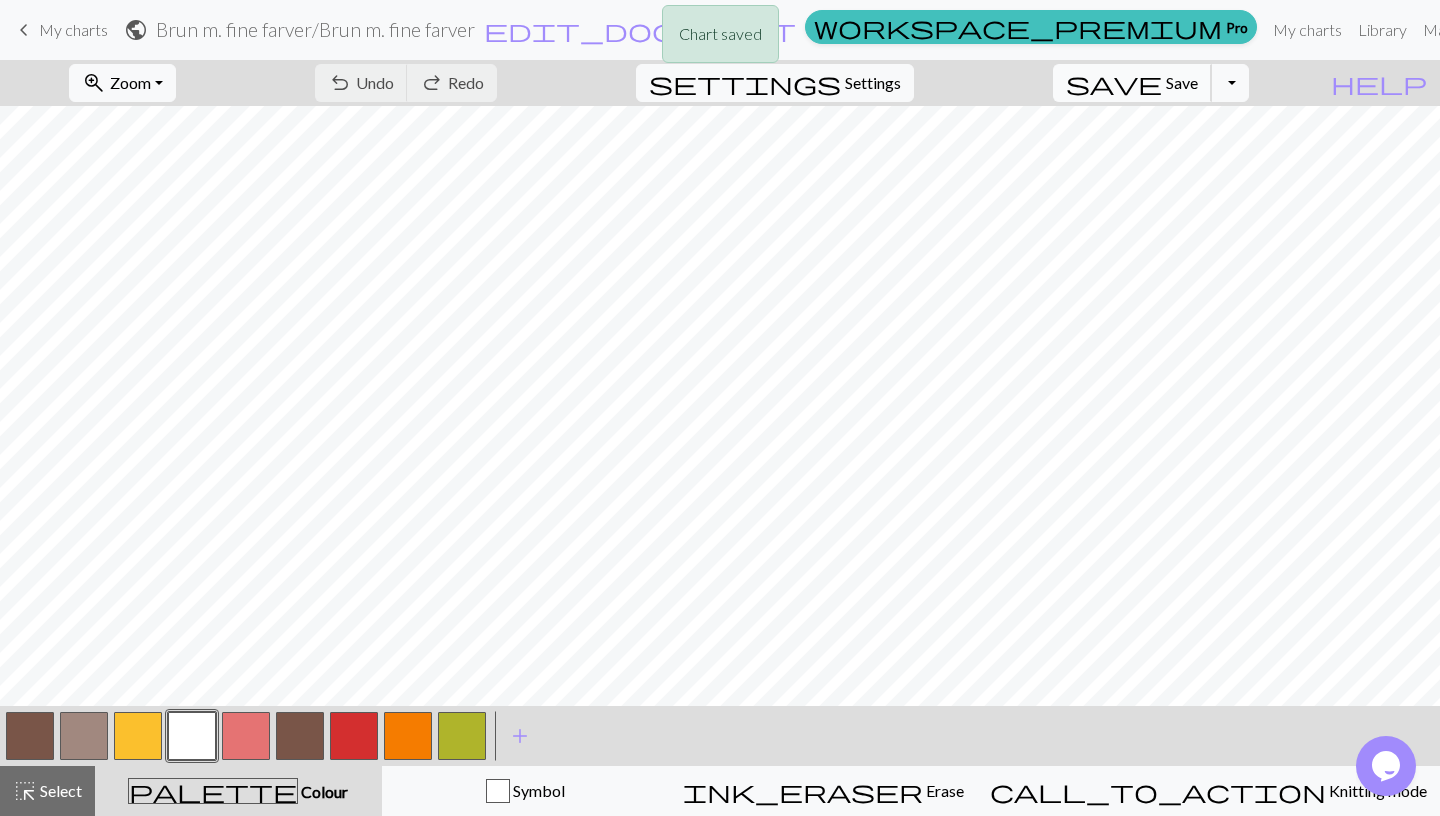 click on "Save" at bounding box center [1182, 82] 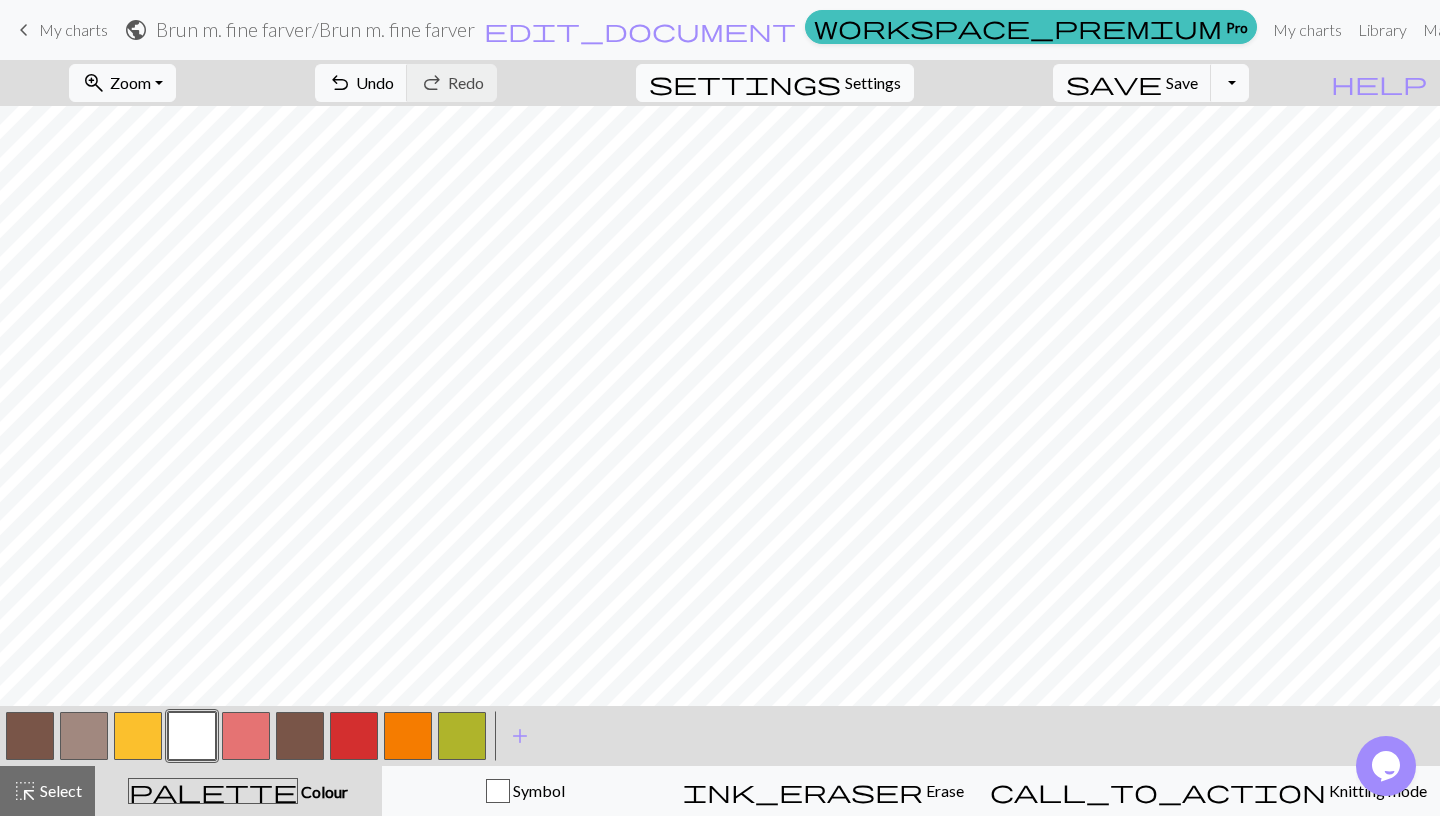 scroll, scrollTop: 468, scrollLeft: 20, axis: both 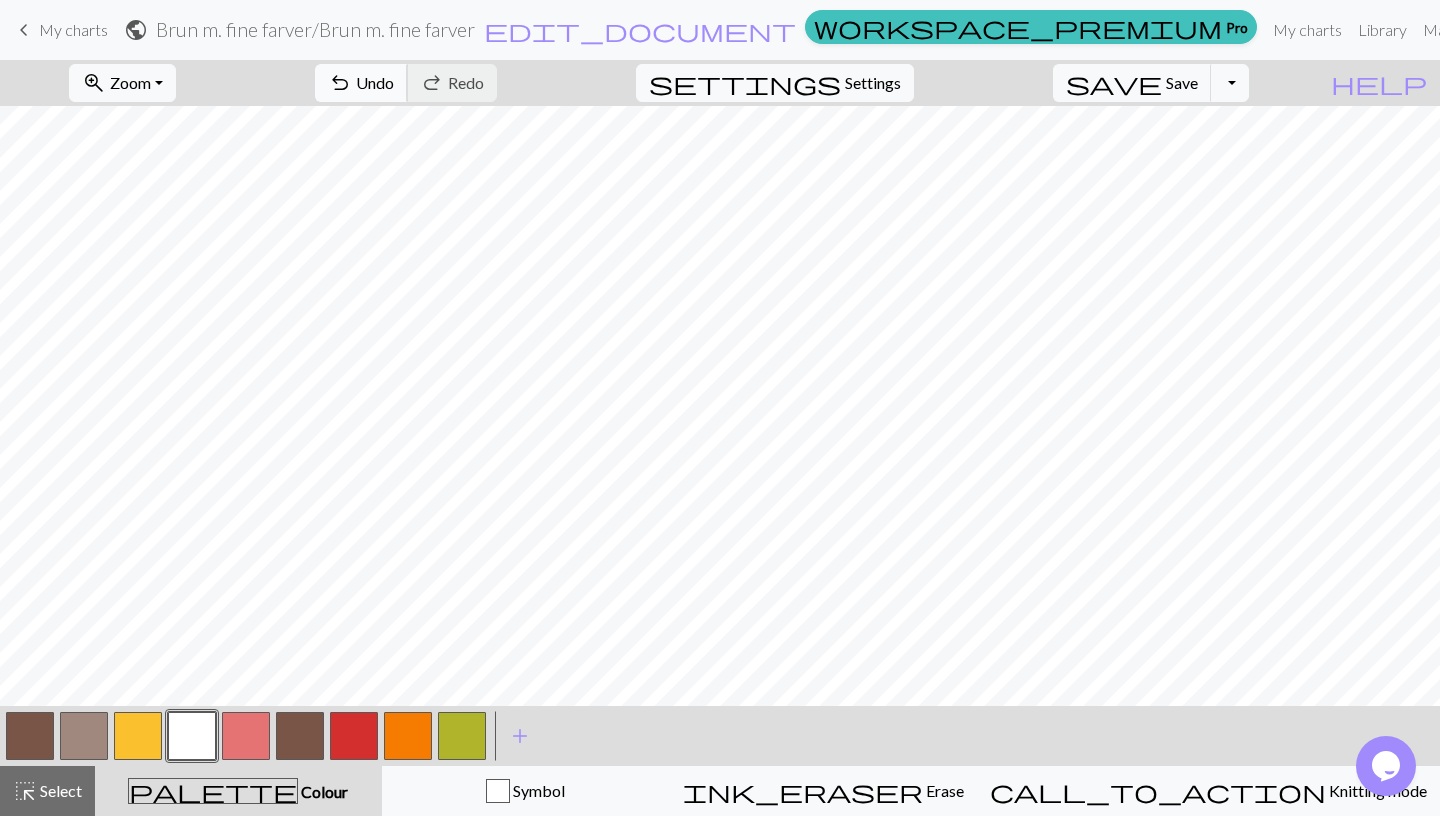click on "Undo" at bounding box center [375, 82] 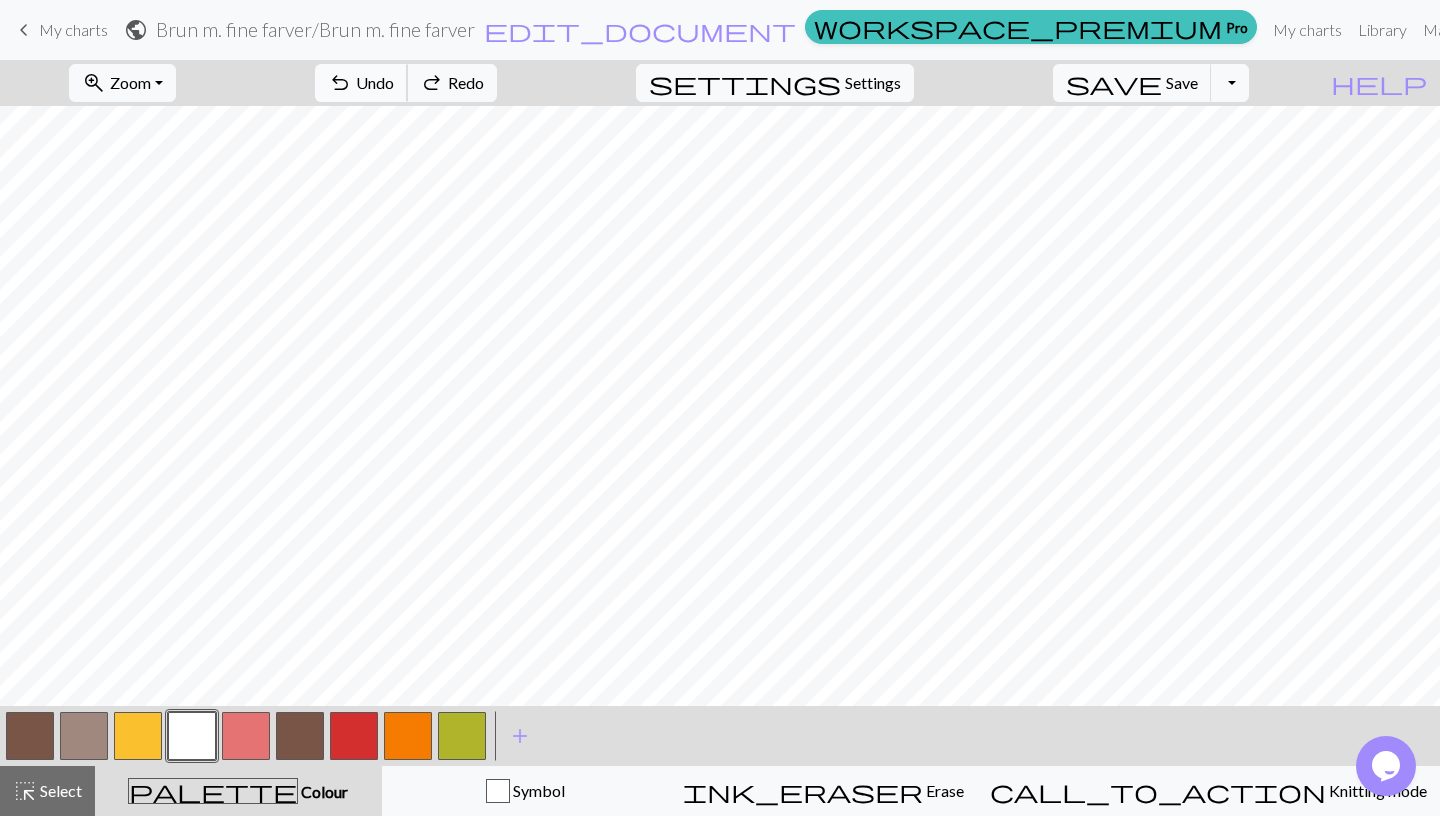 click on "Undo" at bounding box center [375, 82] 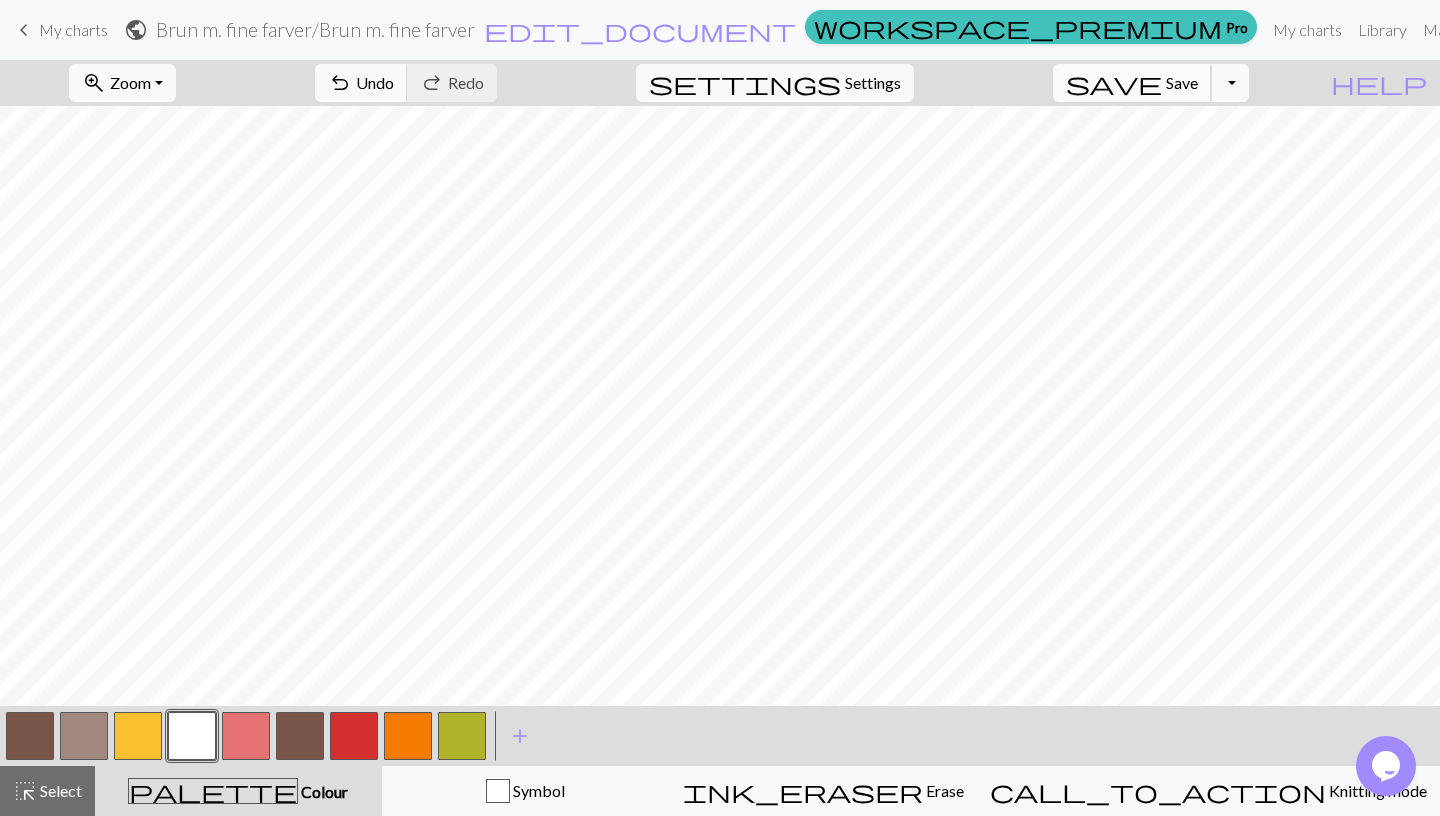 click on "Save" at bounding box center [1182, 82] 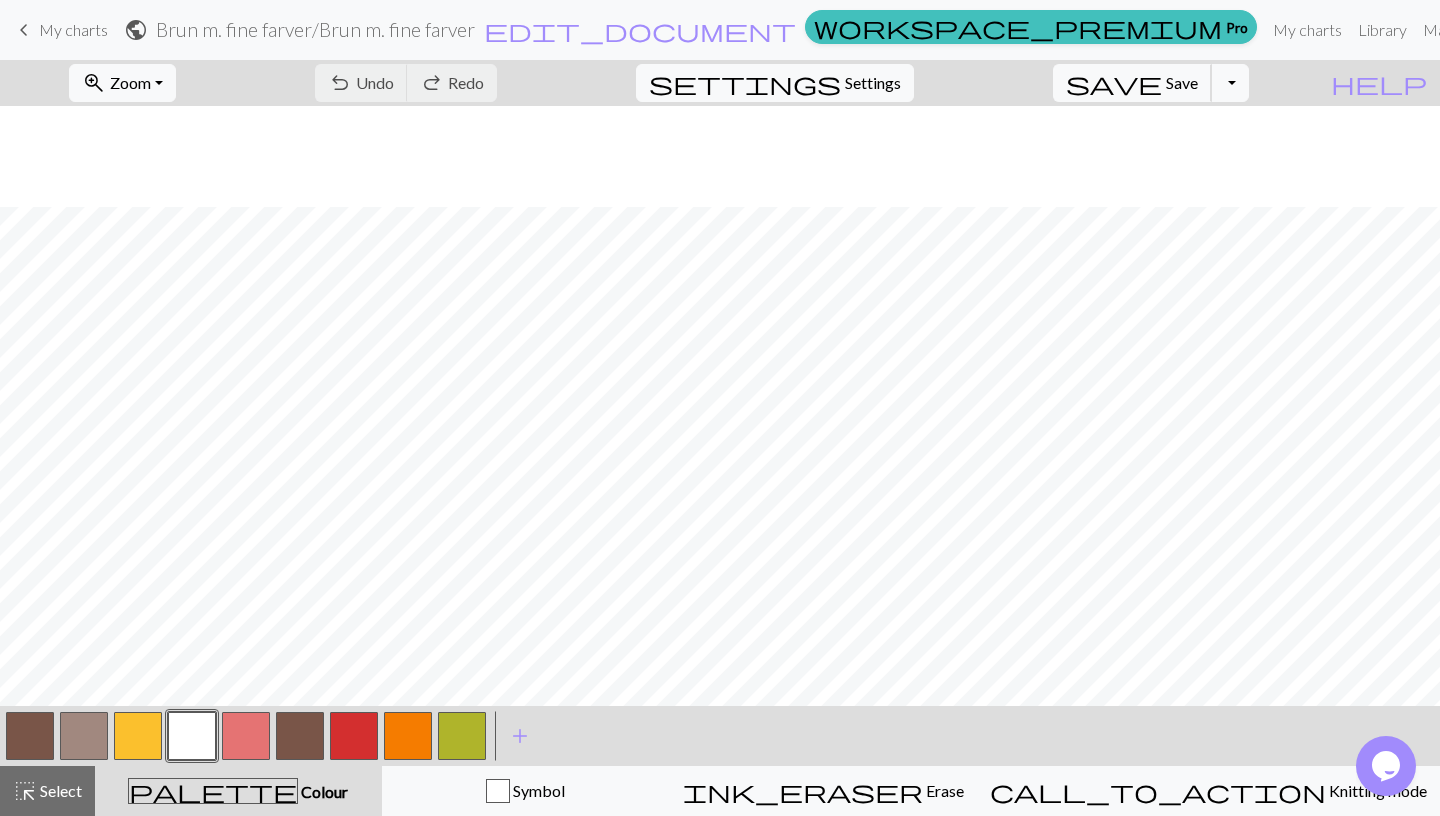 scroll, scrollTop: 562, scrollLeft: 20, axis: both 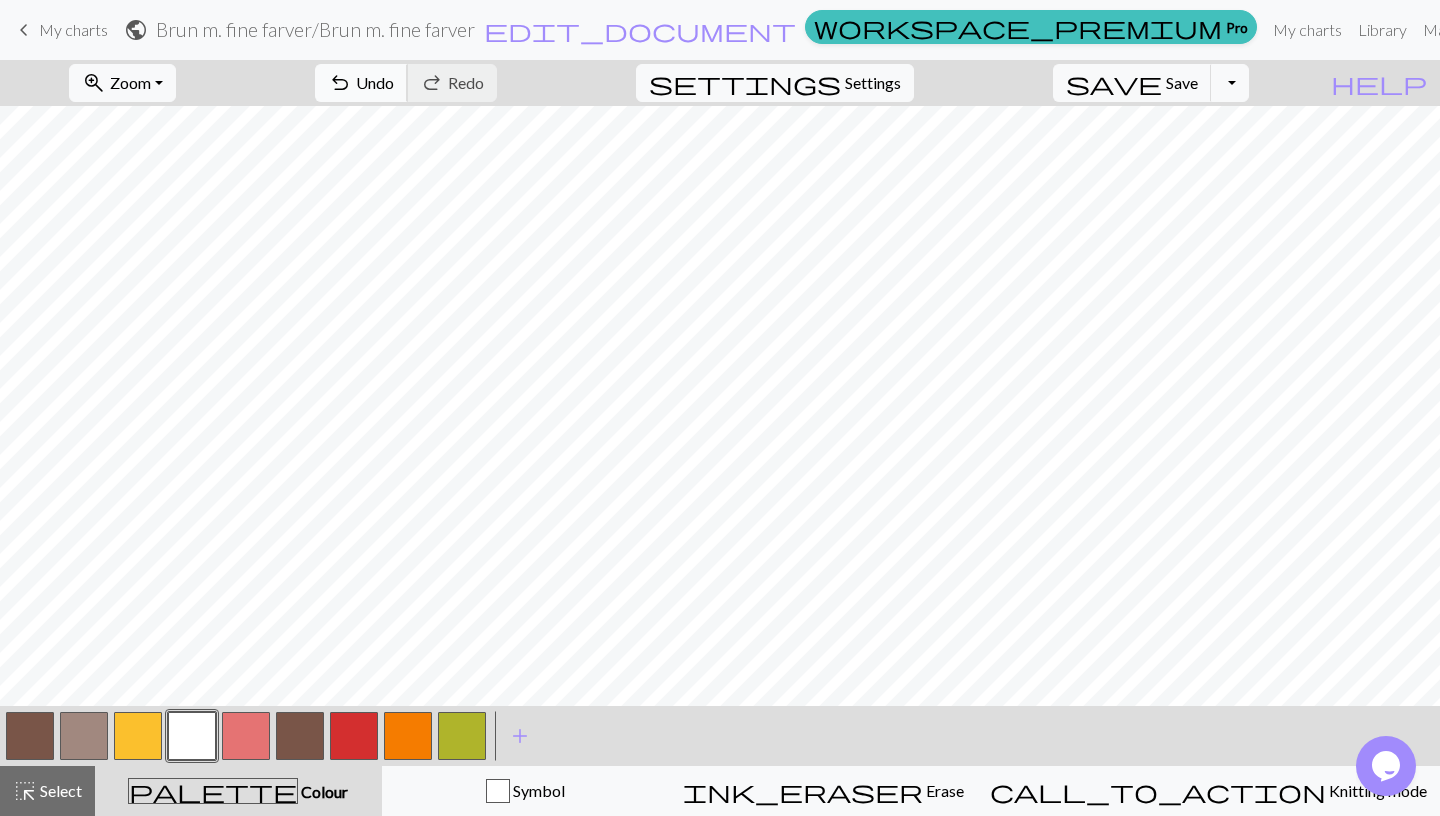 click on "Undo" at bounding box center (375, 82) 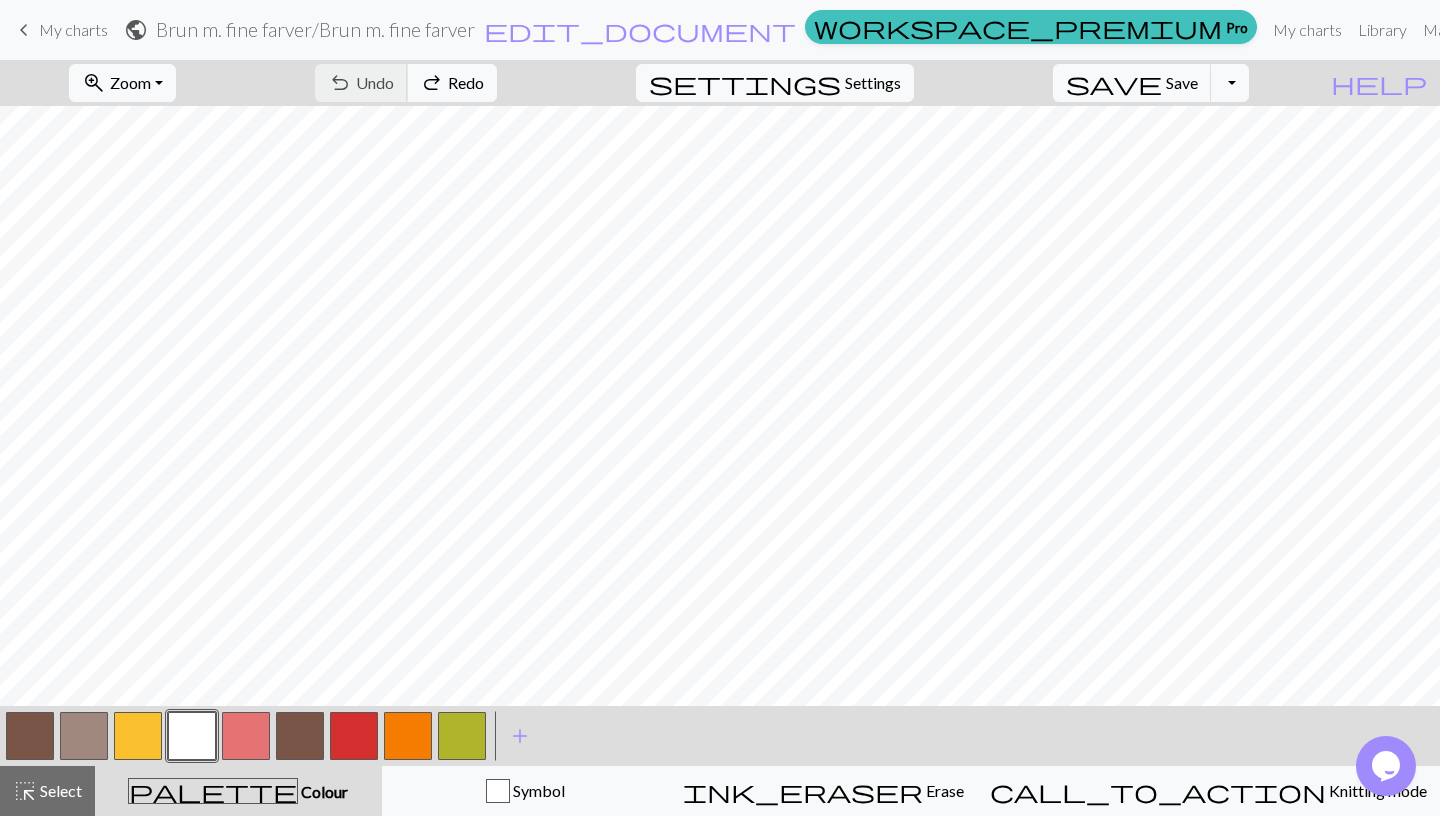 click on "undo Undo Undo redo Redo Redo" at bounding box center [406, 83] 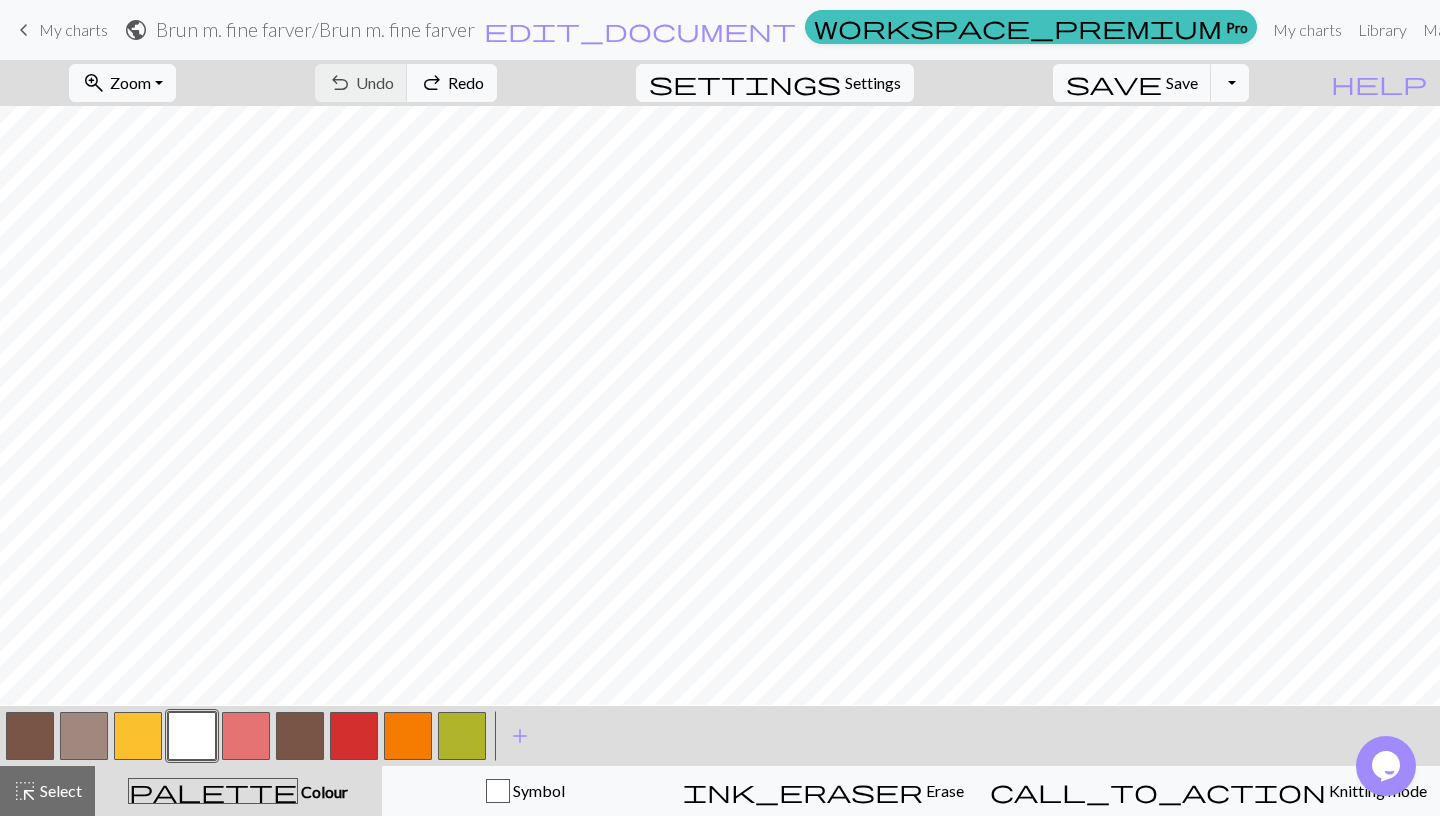 scroll, scrollTop: 541, scrollLeft: 19, axis: both 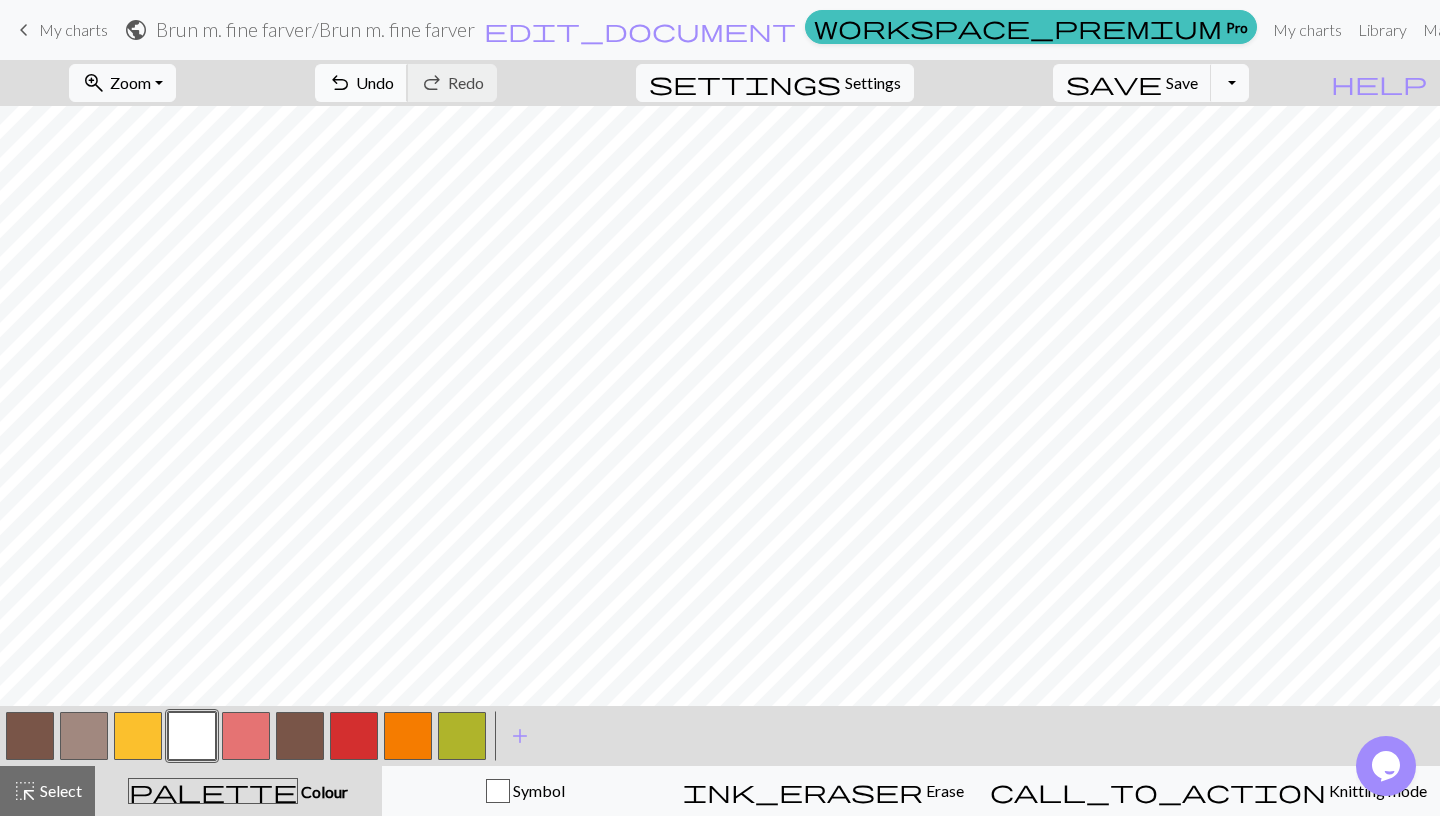click on "Undo" at bounding box center (375, 82) 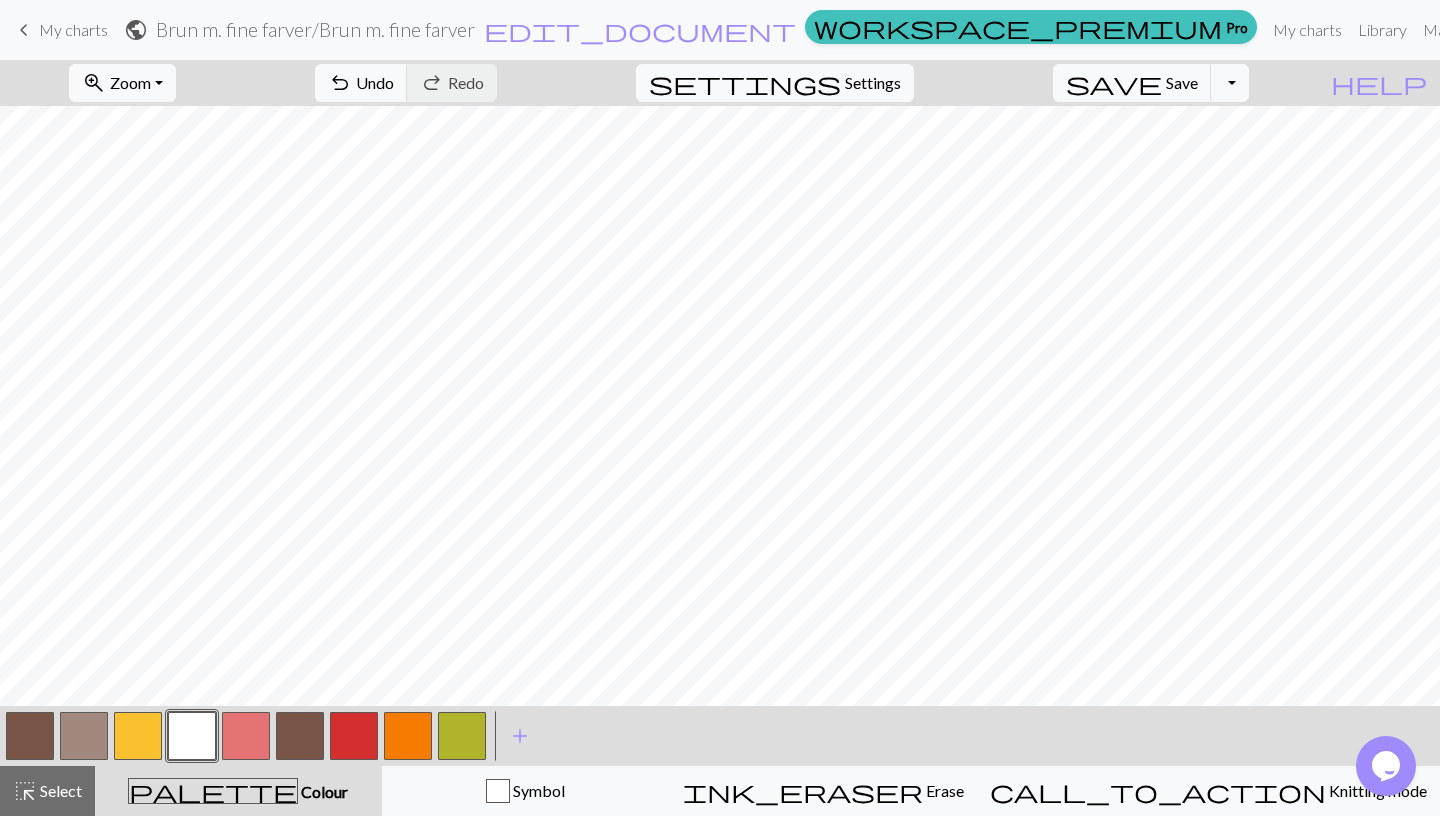 click at bounding box center (30, 736) 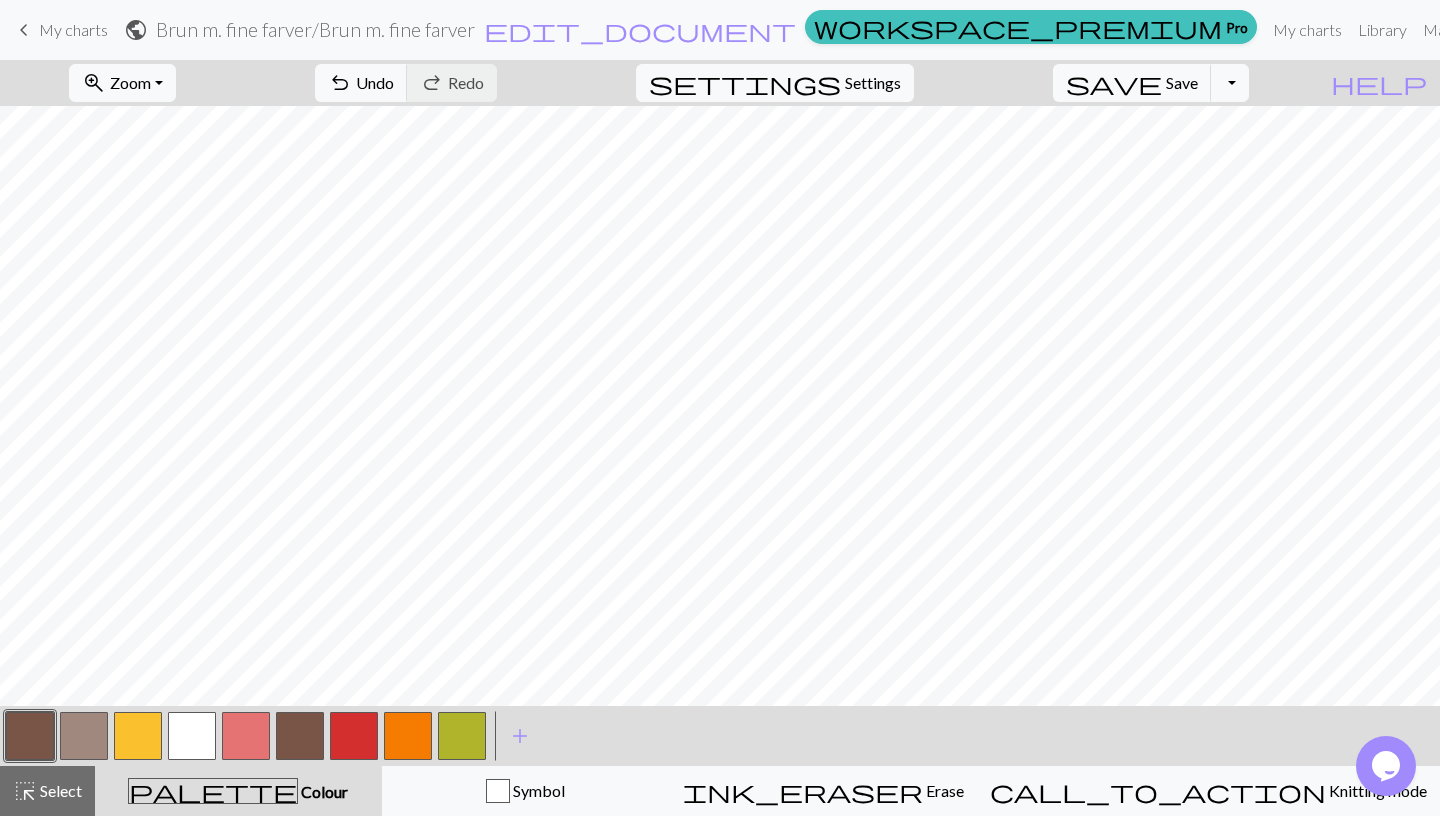 click at bounding box center [192, 736] 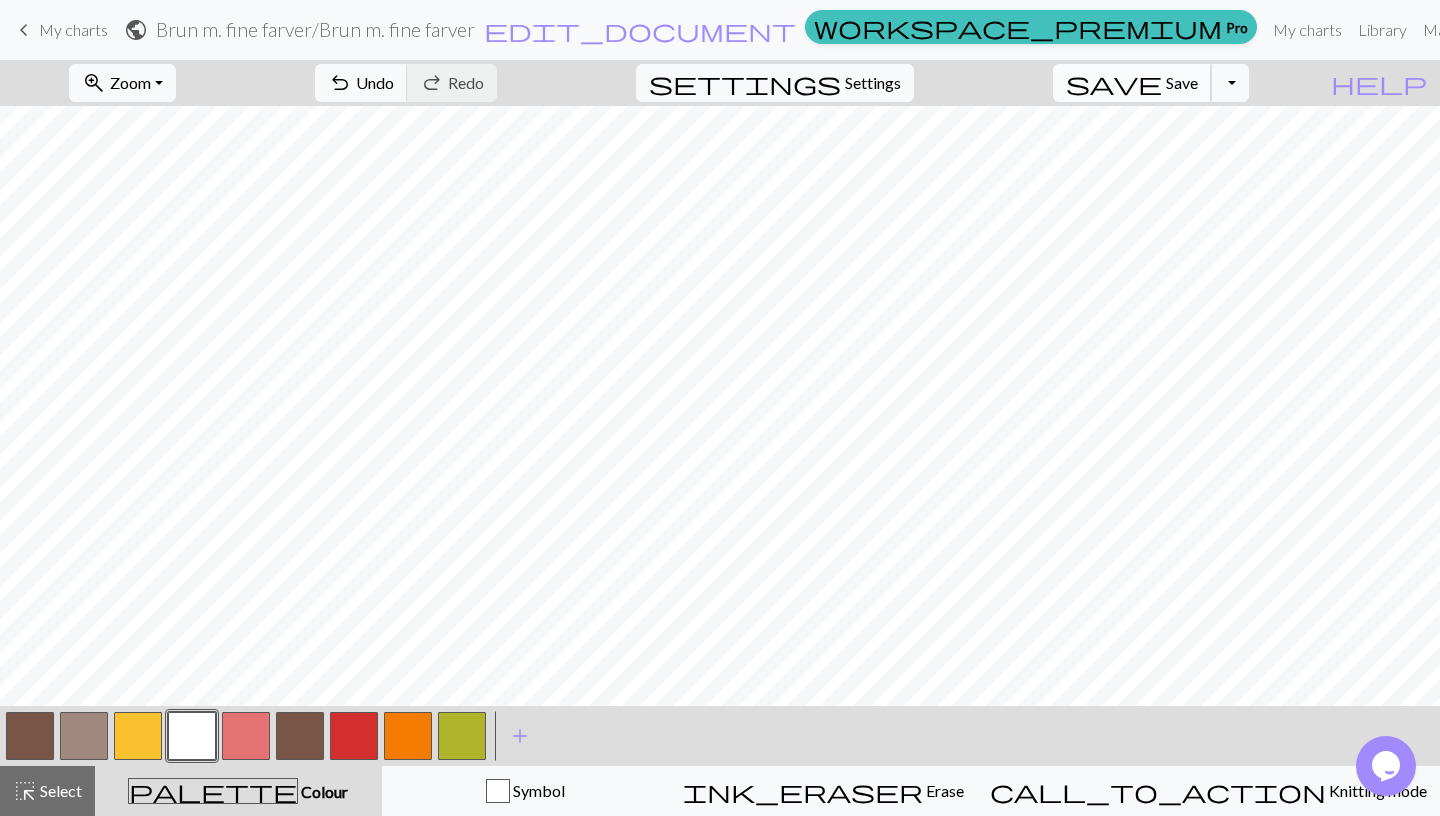 click on "Save" at bounding box center [1182, 82] 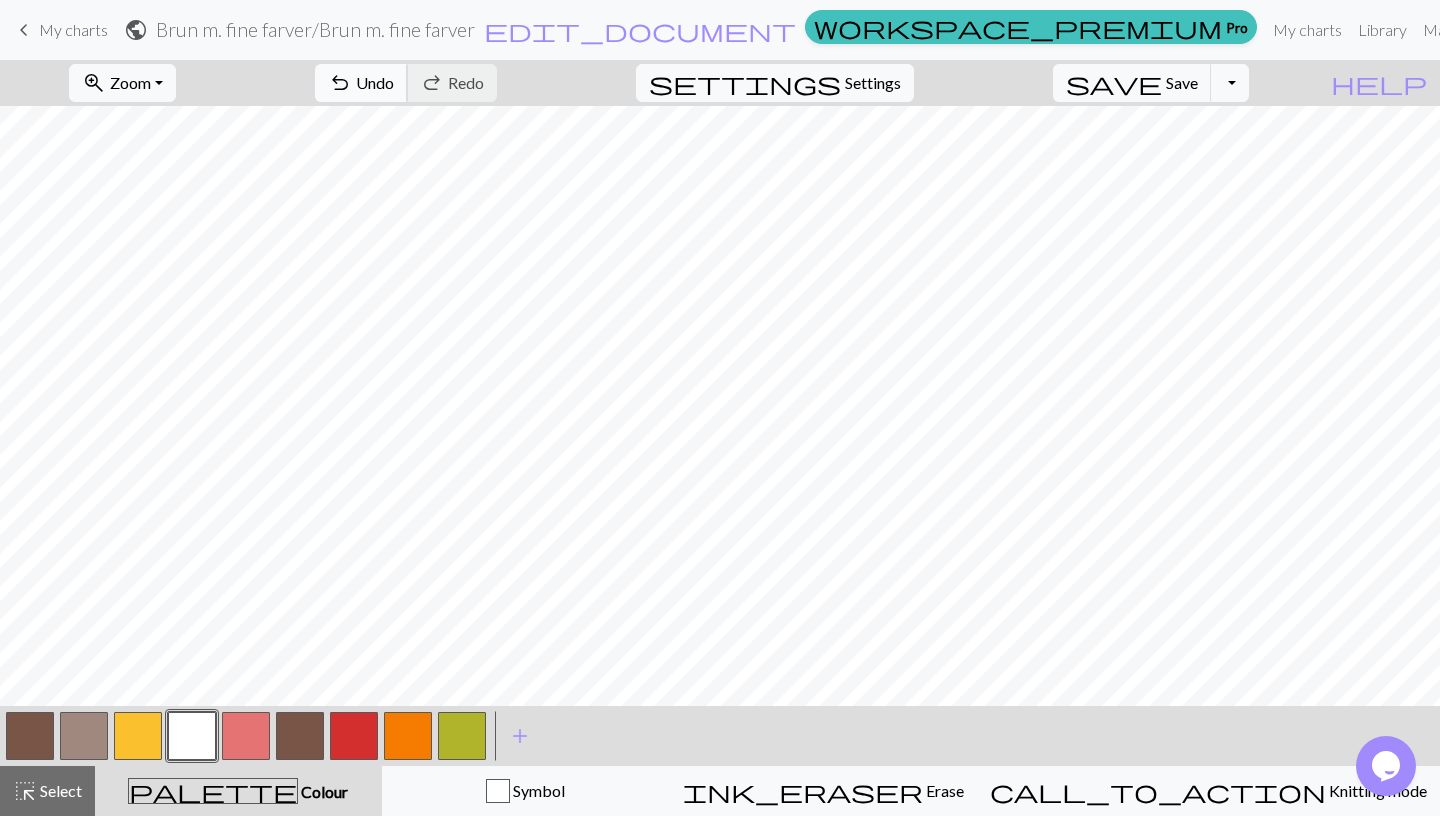 click on "undo Undo Undo" at bounding box center (361, 83) 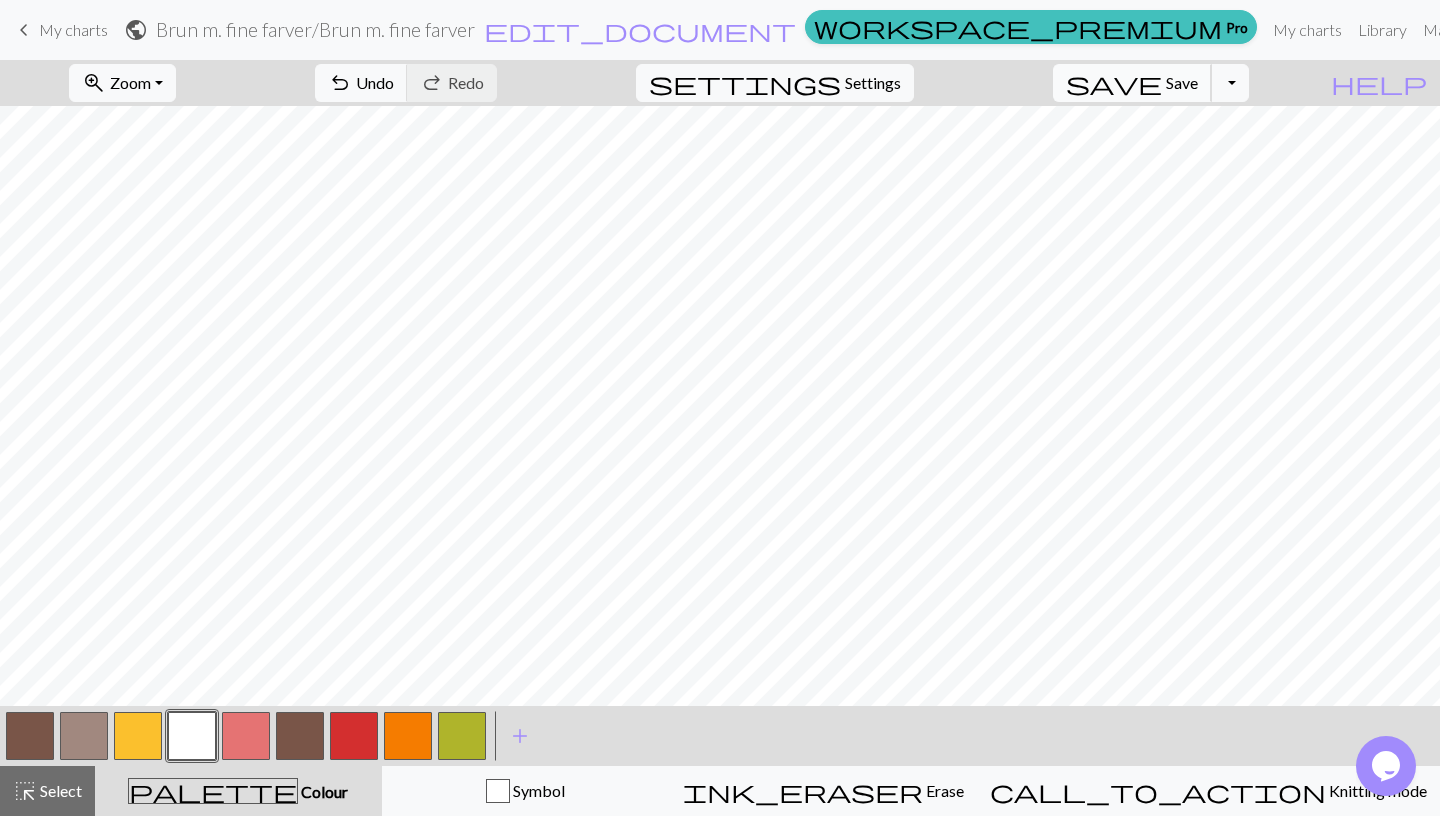 click on "Save" at bounding box center (1182, 82) 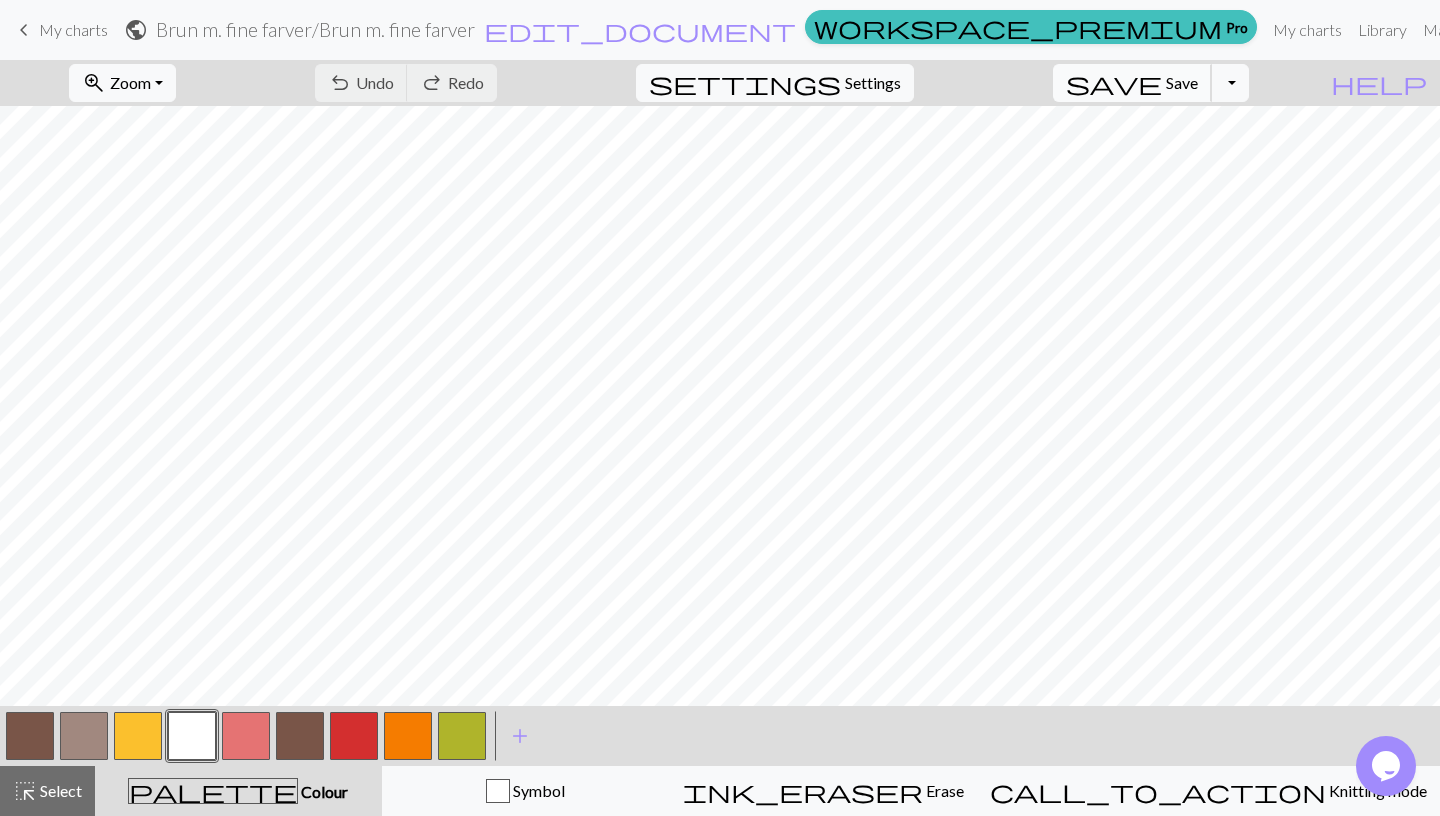 click on "Save" at bounding box center (1182, 82) 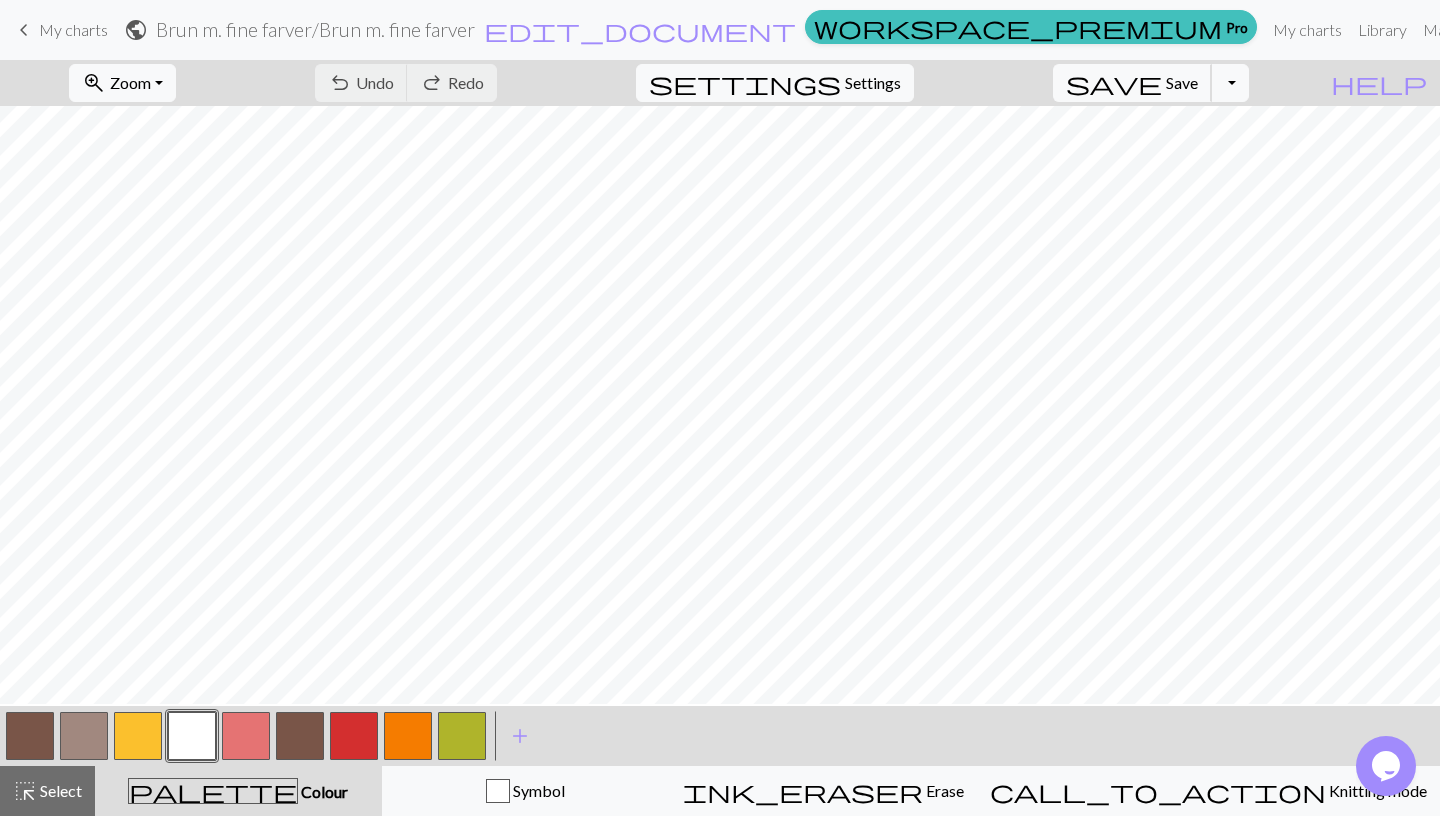 scroll, scrollTop: 291, scrollLeft: 19, axis: both 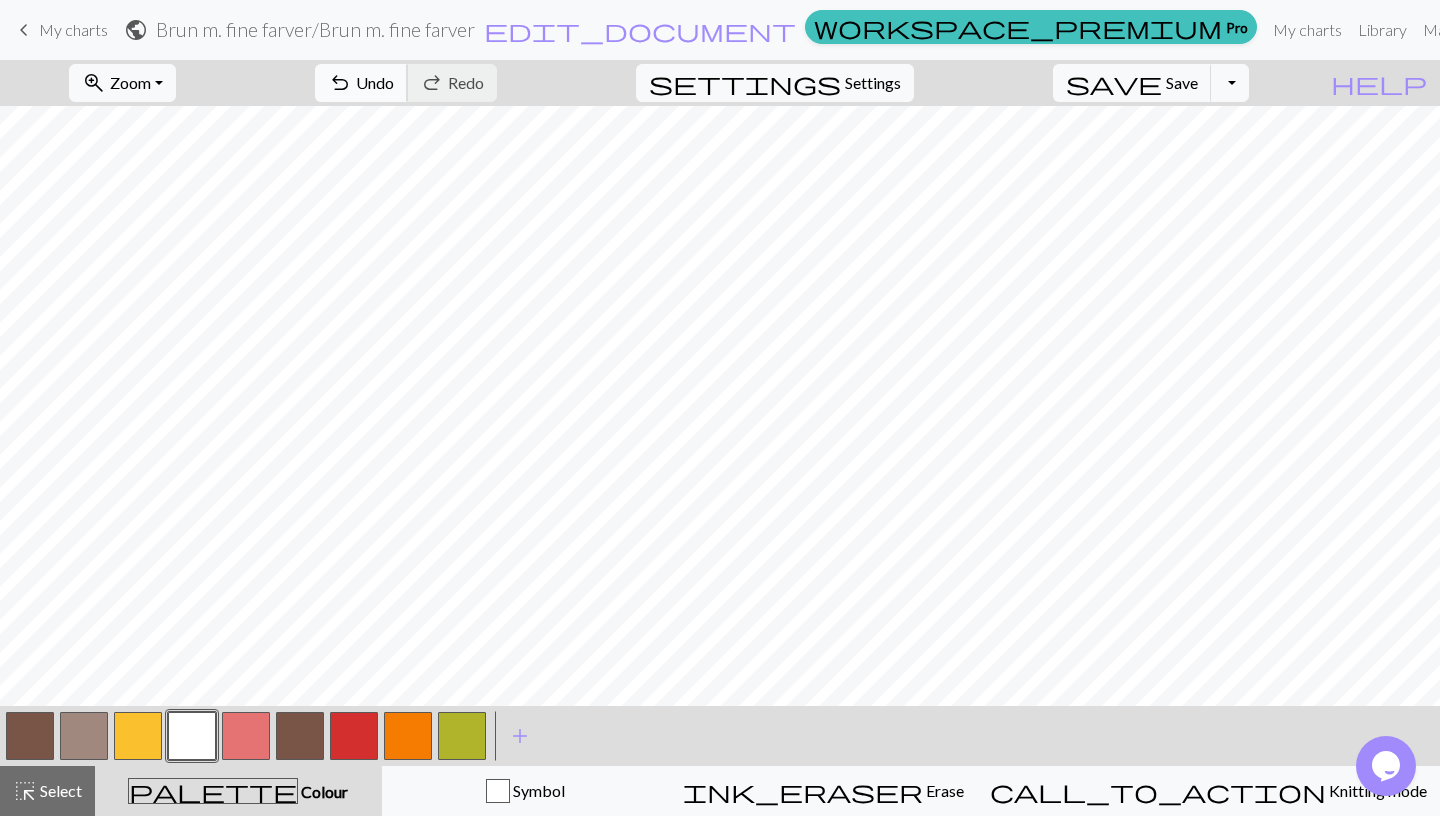 click on "undo Undo Undo" at bounding box center [361, 83] 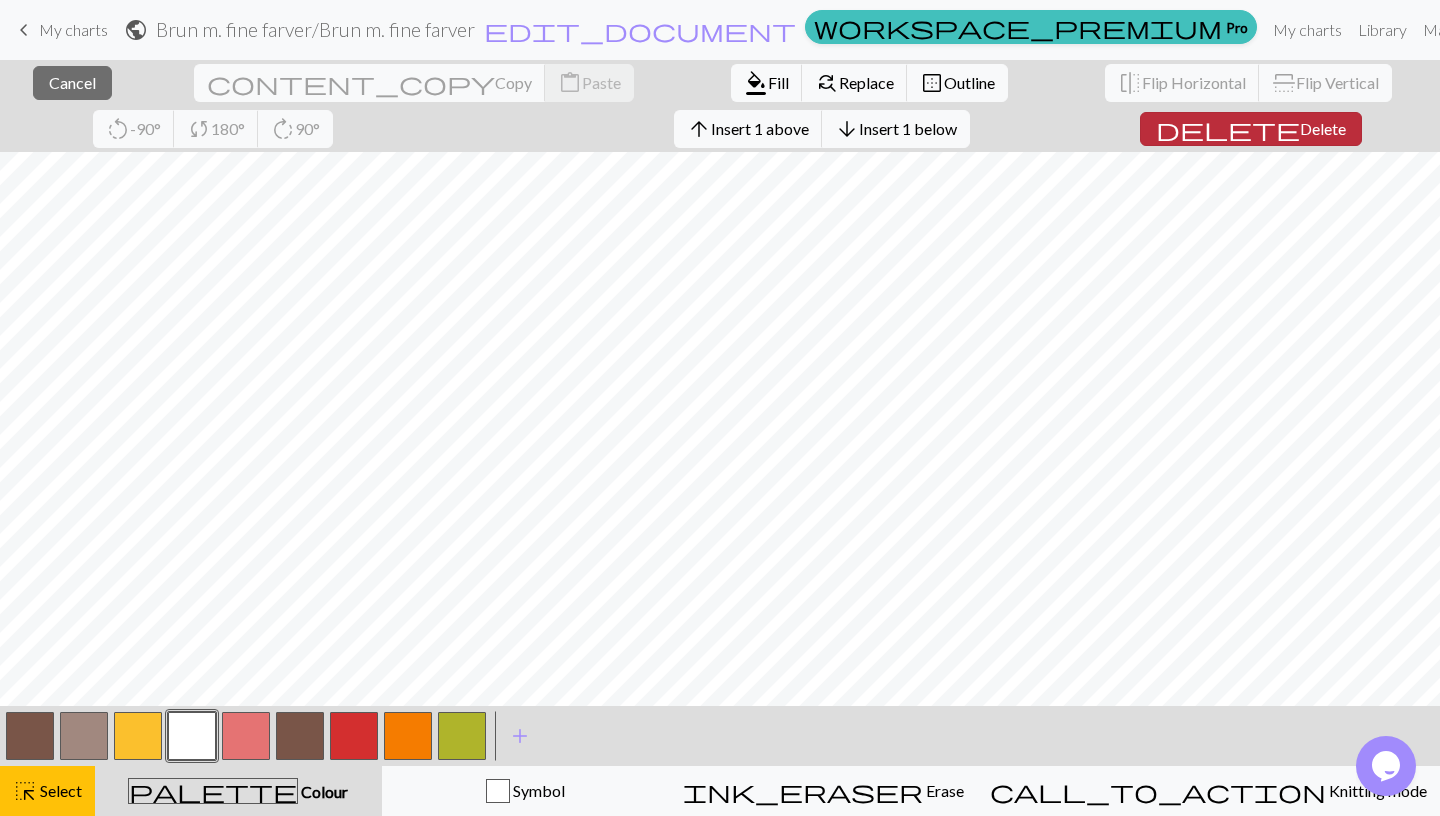 click on "Delete" at bounding box center [1323, 128] 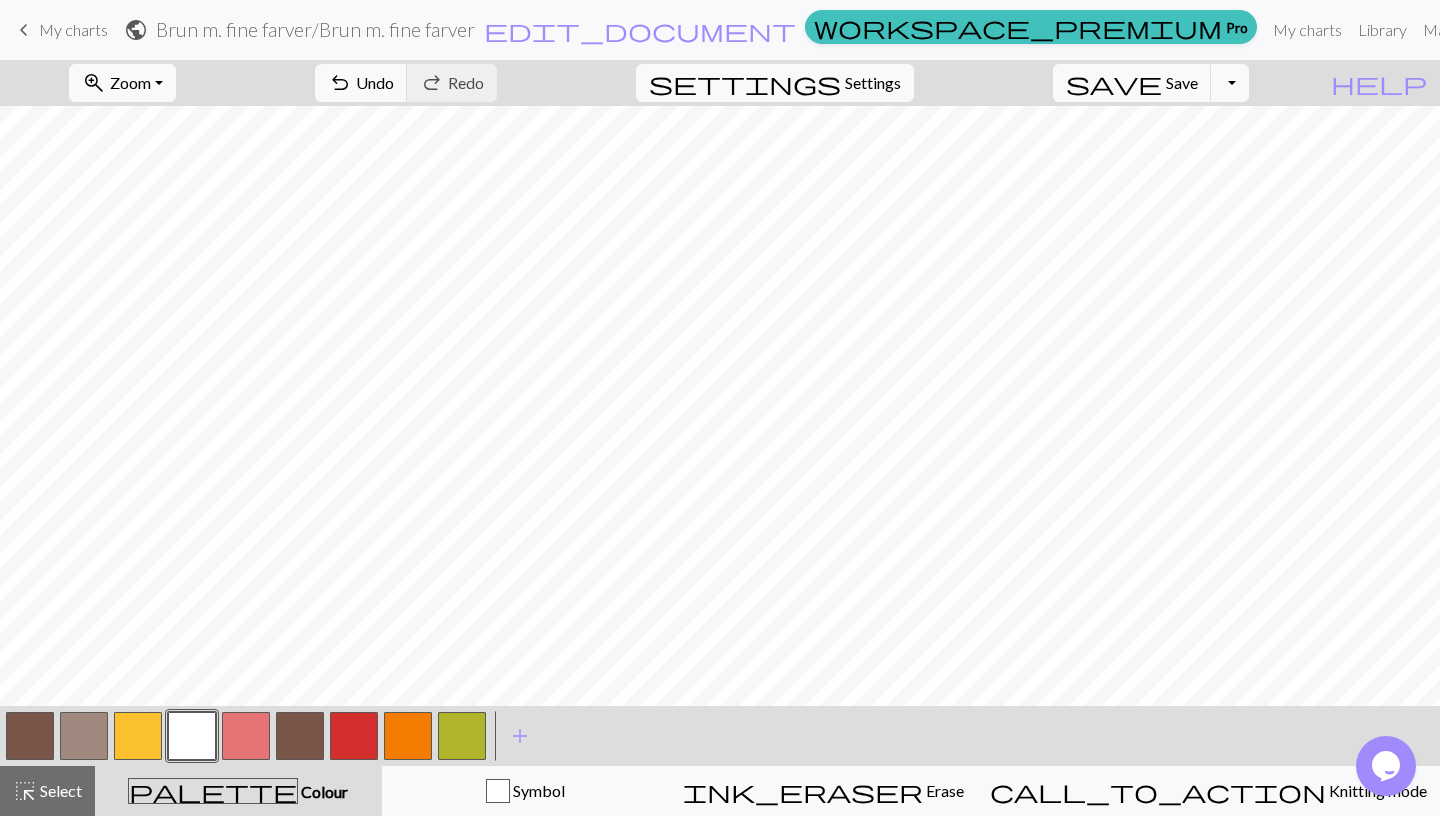 scroll, scrollTop: 484, scrollLeft: 6, axis: both 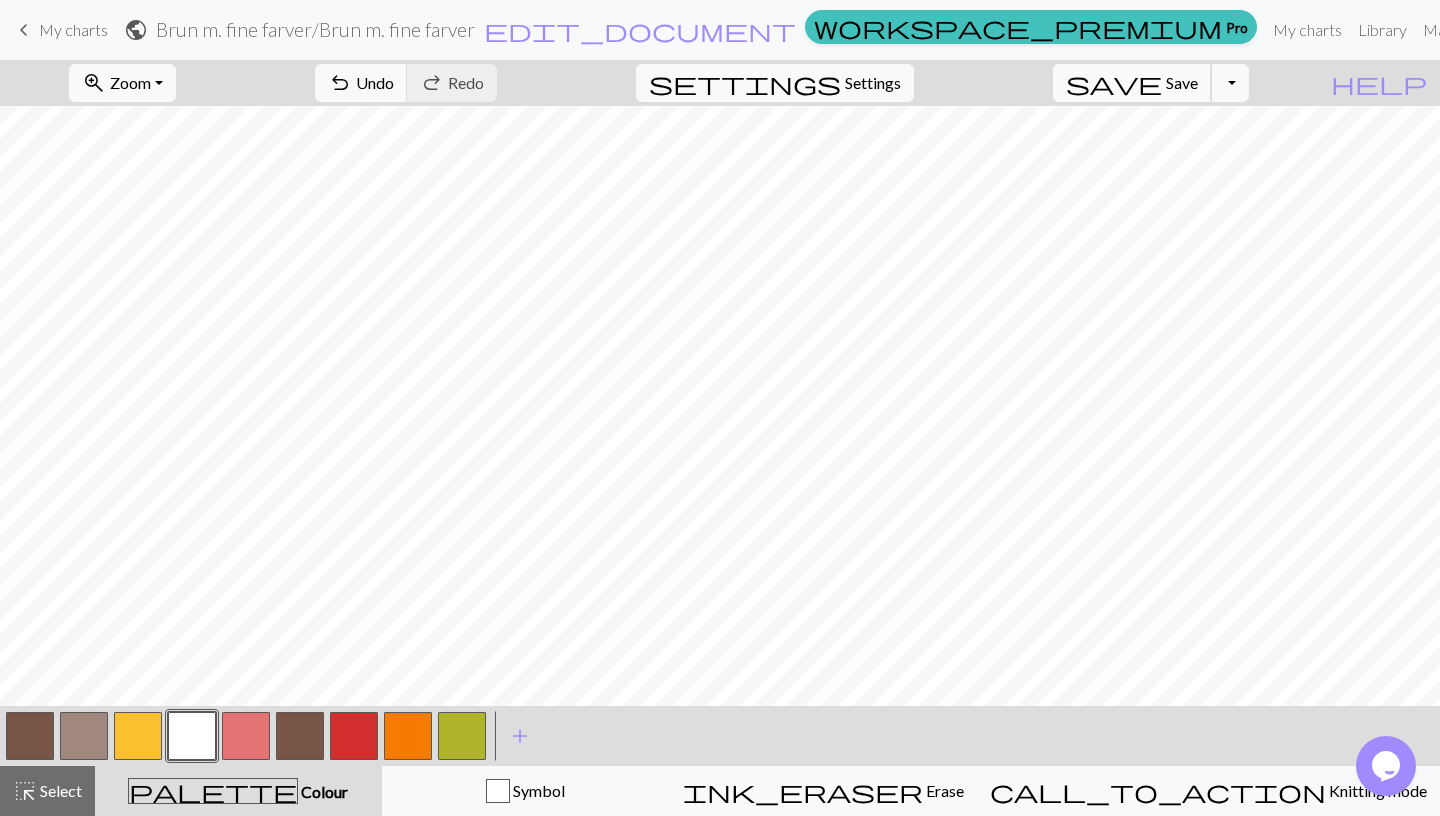 click on "Save" at bounding box center (1182, 82) 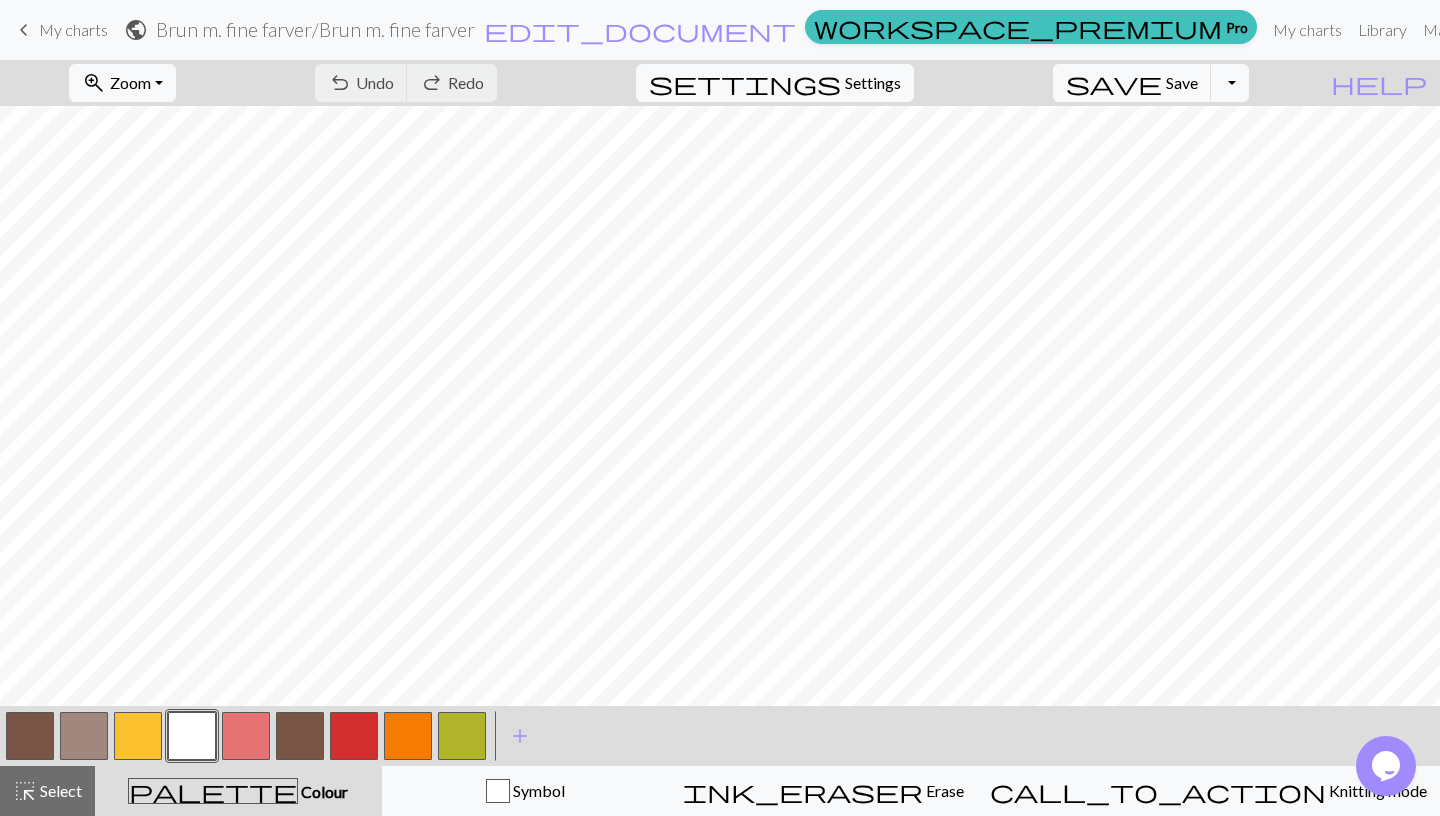 click at bounding box center (408, 736) 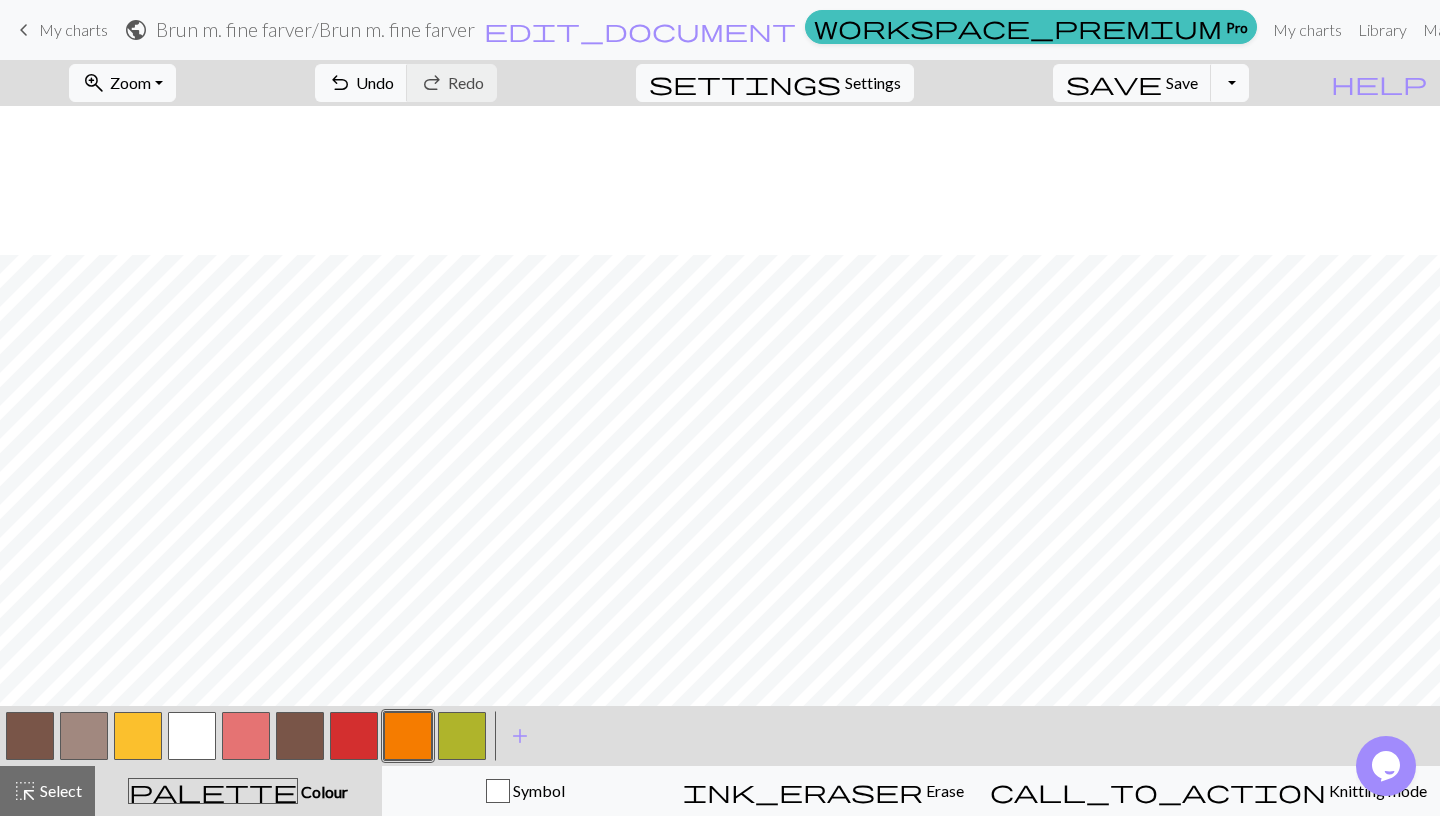 scroll, scrollTop: 513, scrollLeft: 2, axis: both 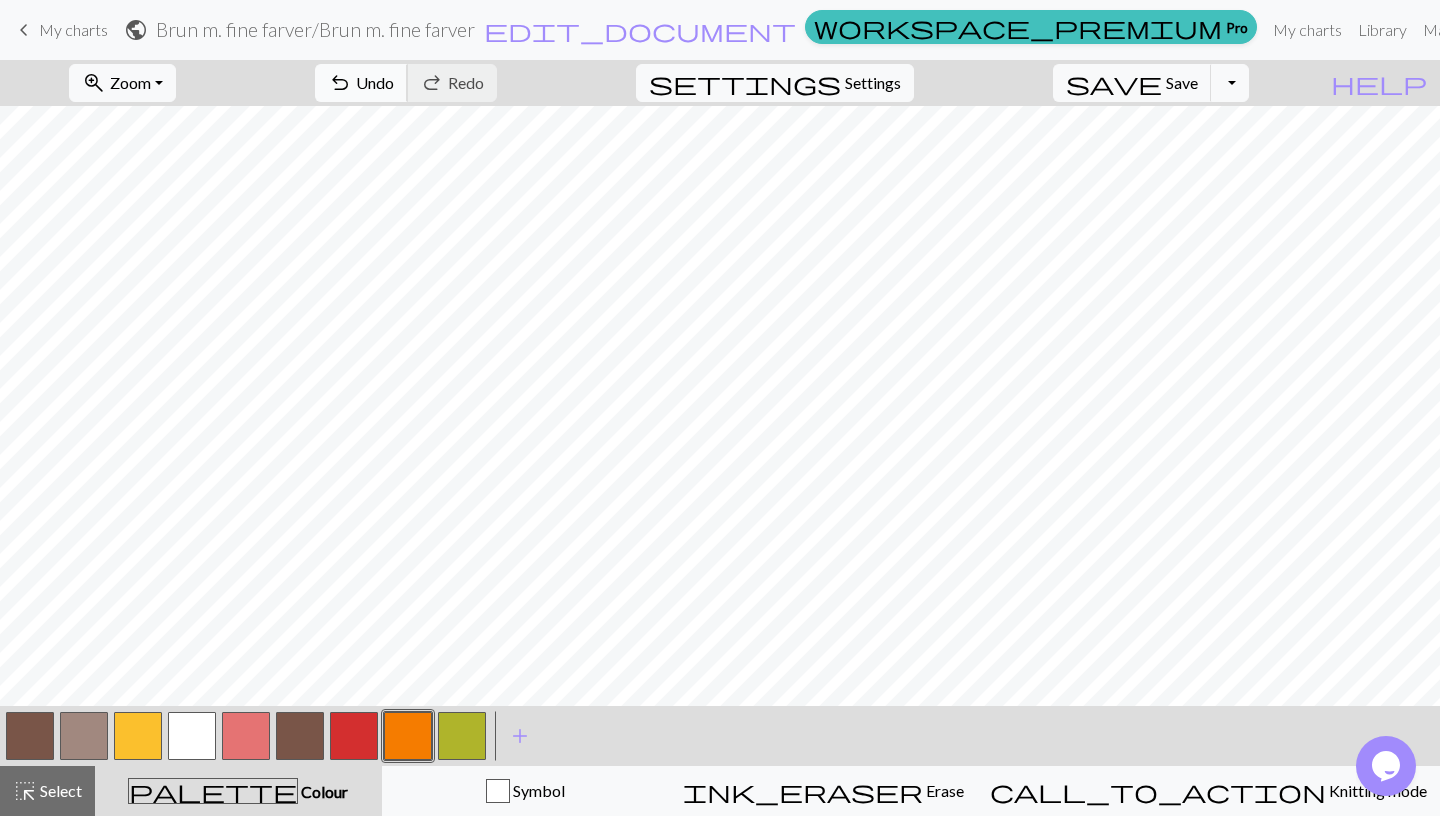 click on "Undo" at bounding box center (375, 82) 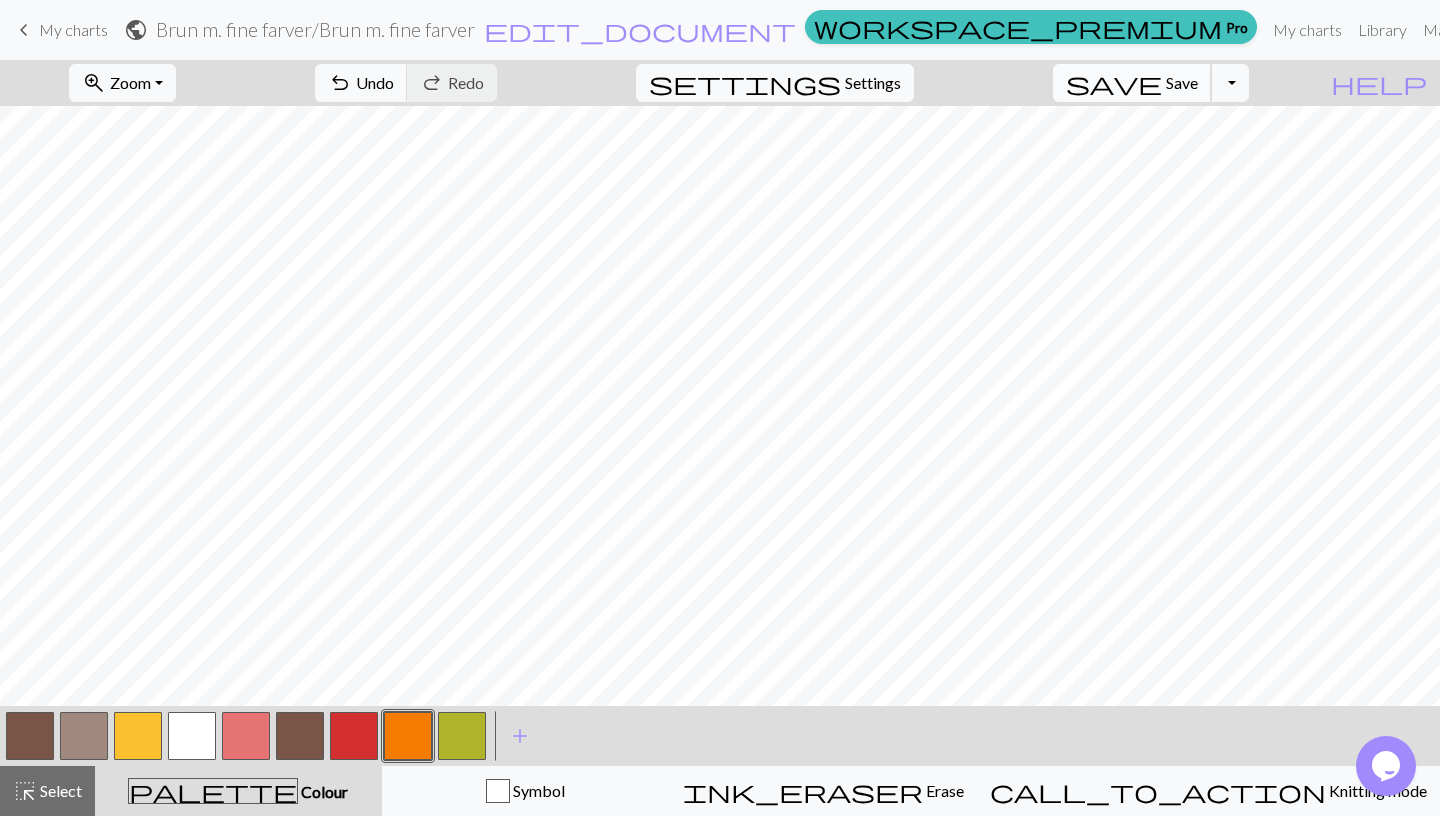 click on "Save" at bounding box center [1182, 82] 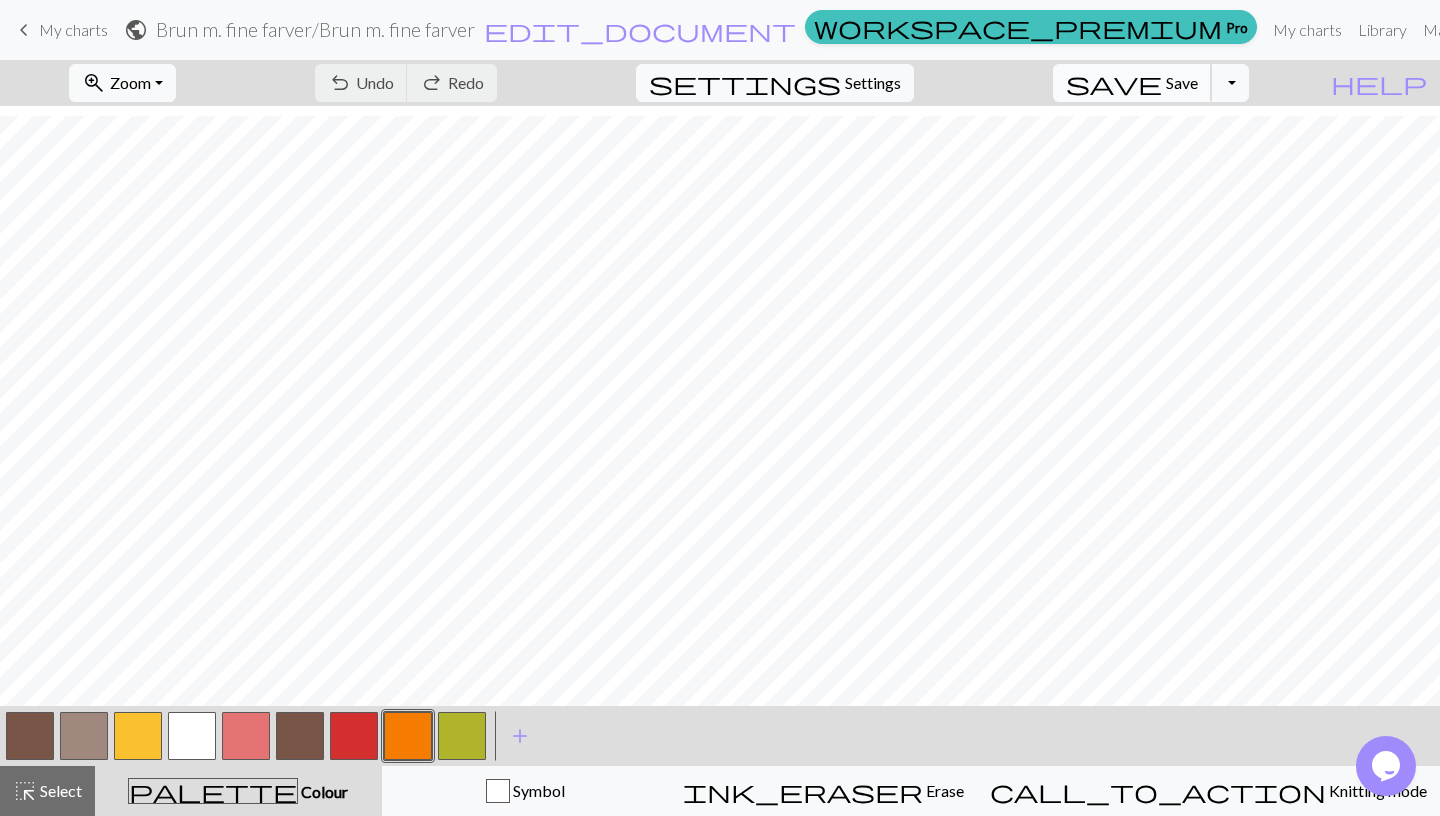 scroll, scrollTop: 595, scrollLeft: 2, axis: both 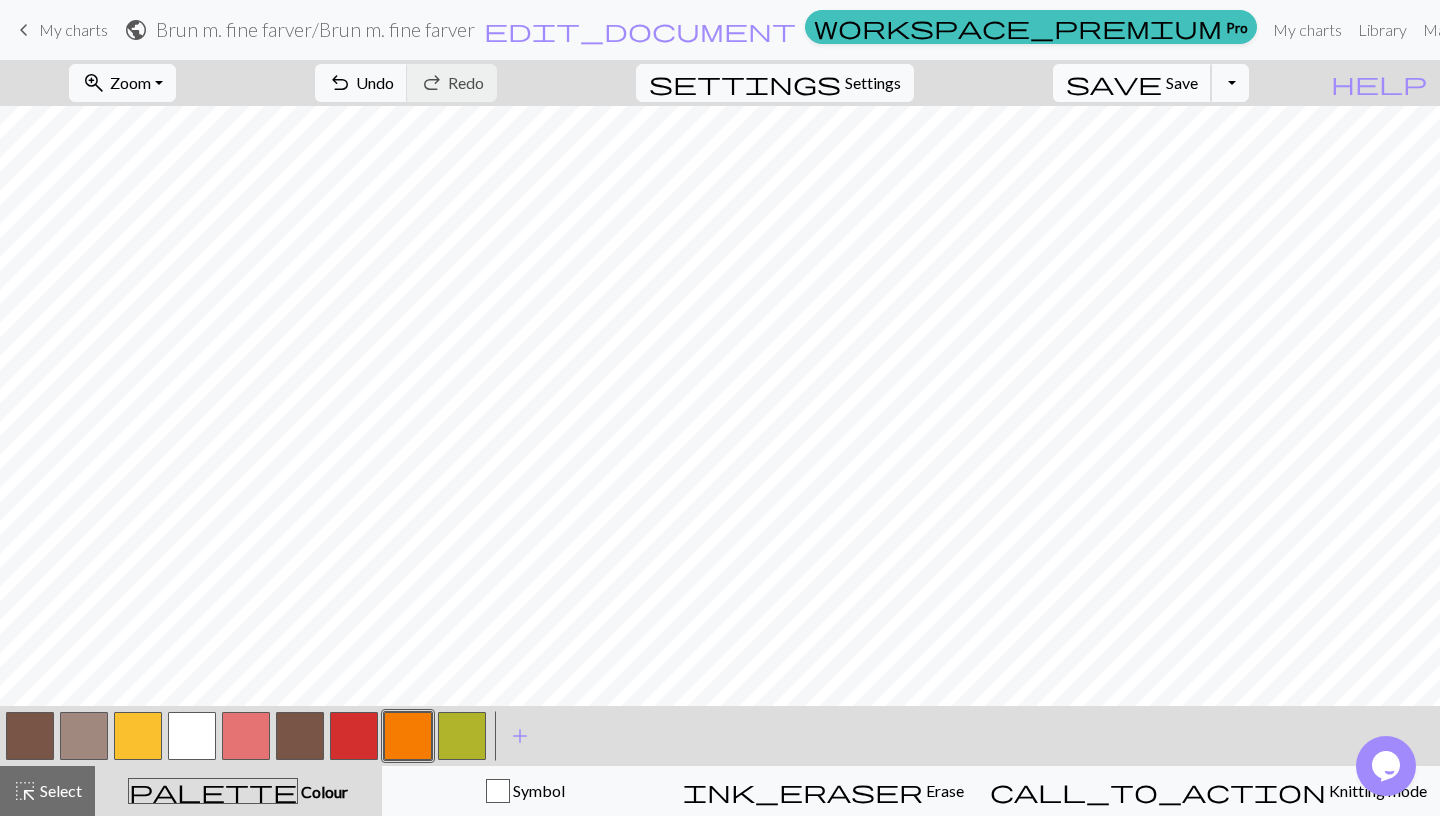 click on "Save" at bounding box center [1182, 82] 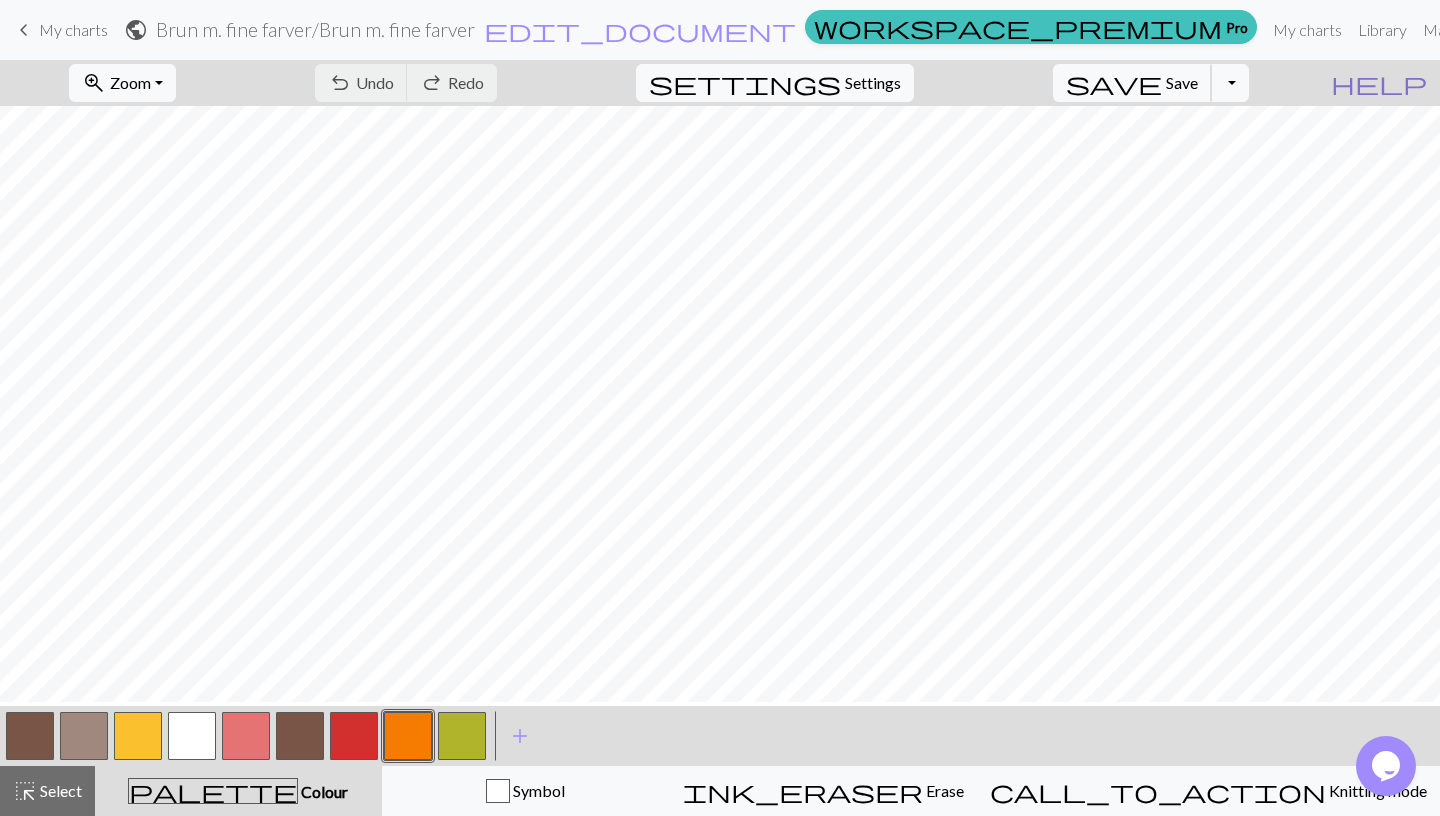 scroll, scrollTop: 471, scrollLeft: 0, axis: vertical 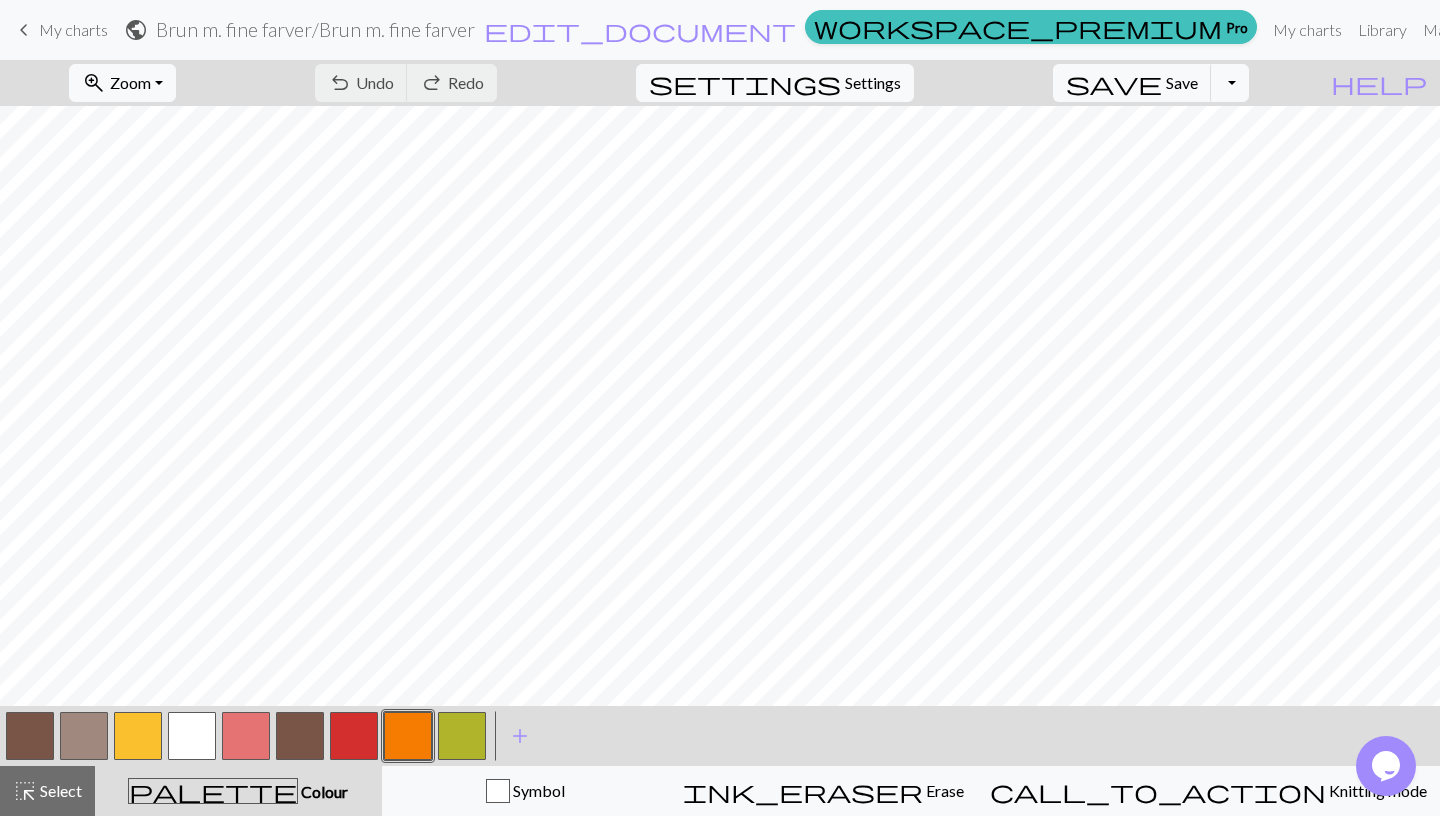 click at bounding box center [30, 736] 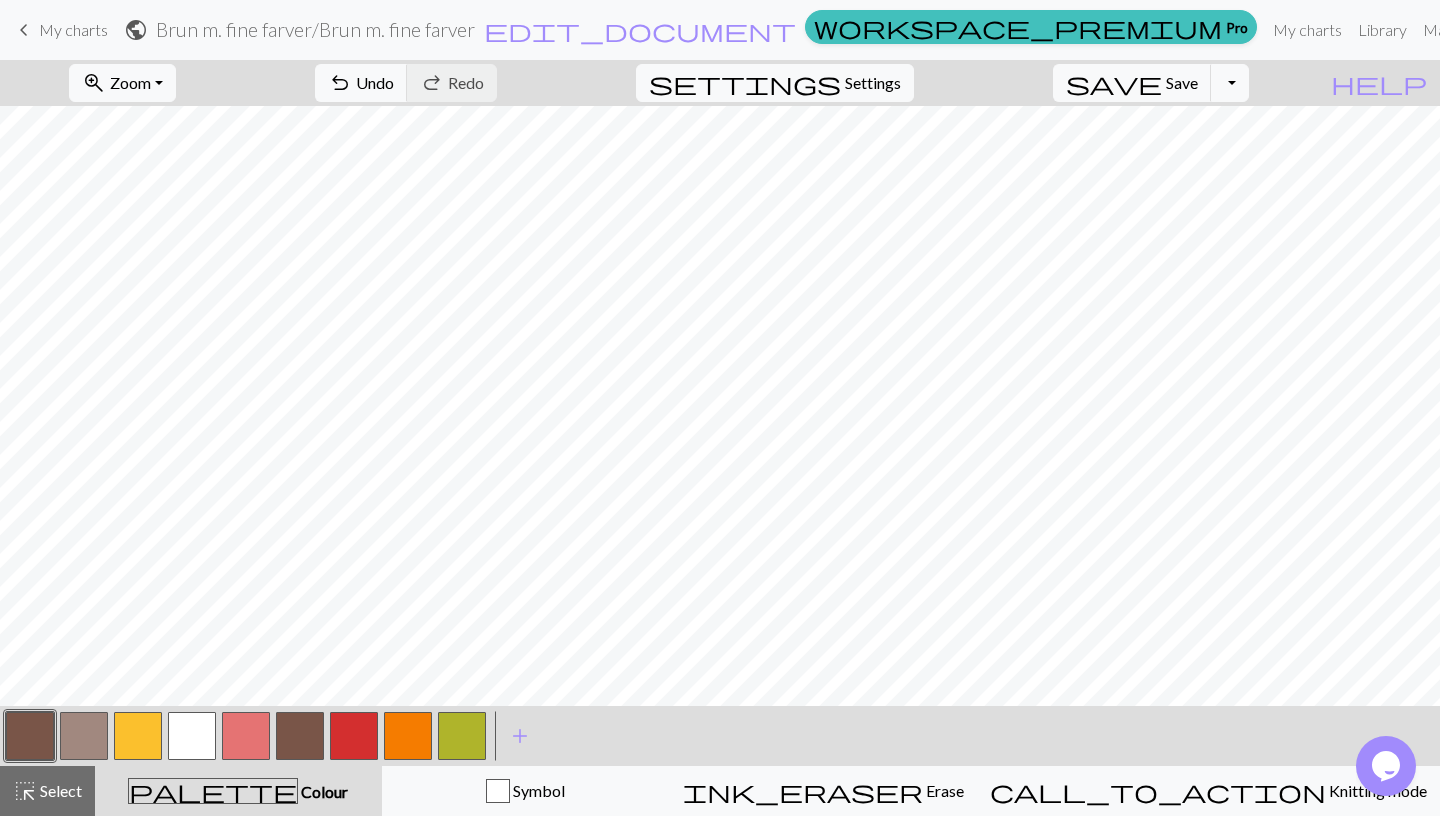 click at bounding box center [192, 736] 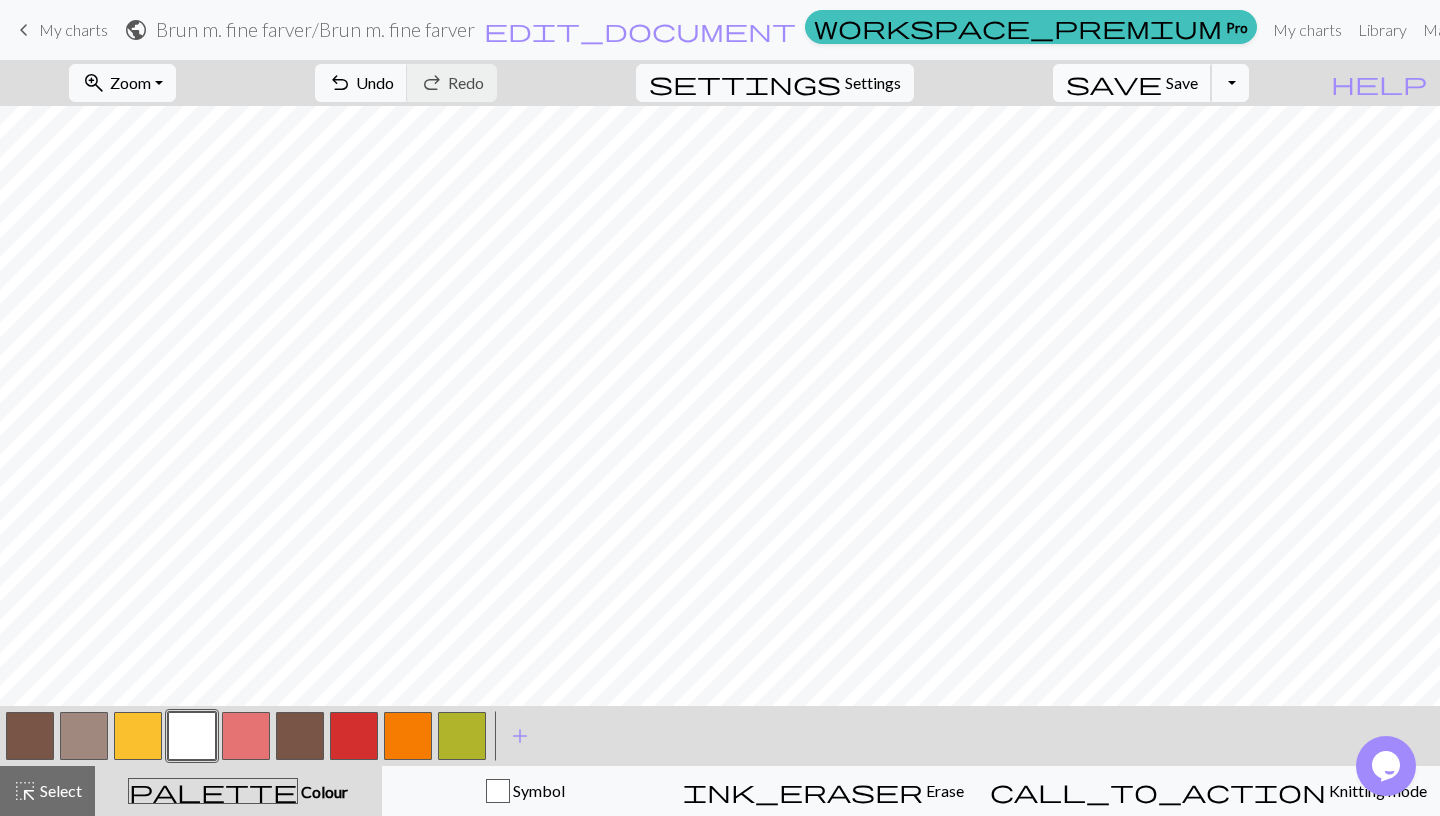 click on "Save" at bounding box center (1182, 82) 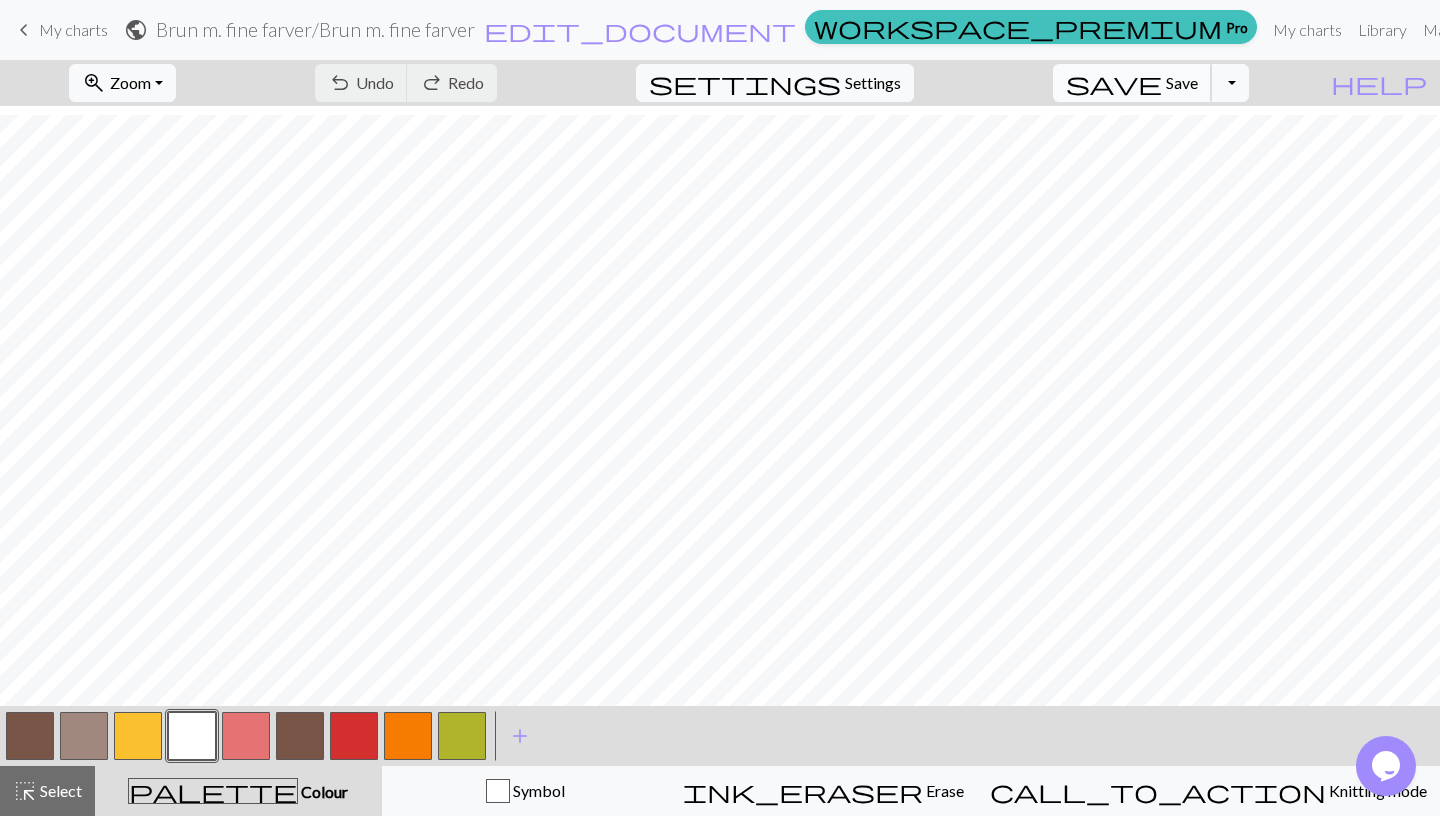 scroll, scrollTop: 483, scrollLeft: 0, axis: vertical 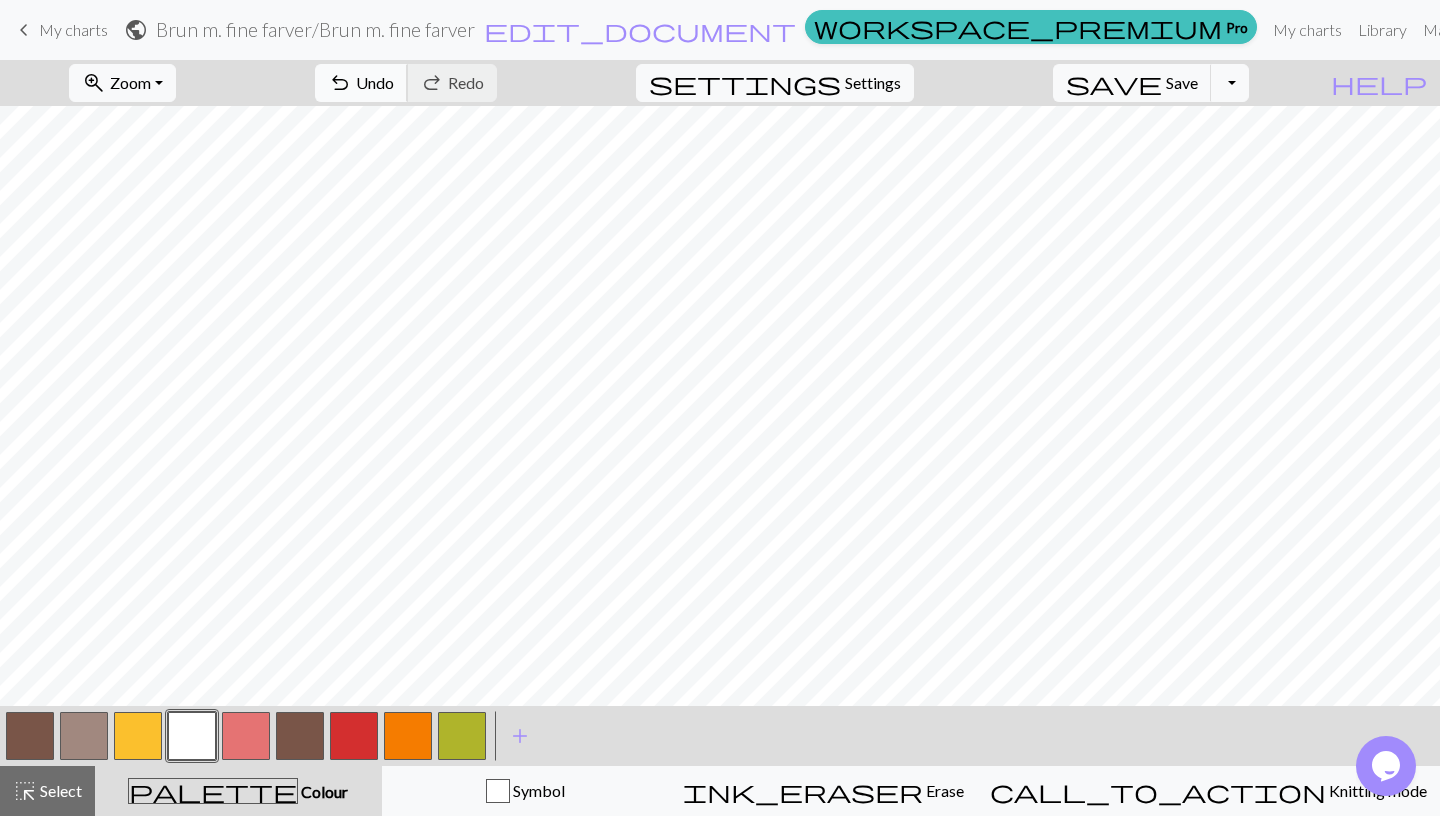 click on "Undo" at bounding box center (375, 82) 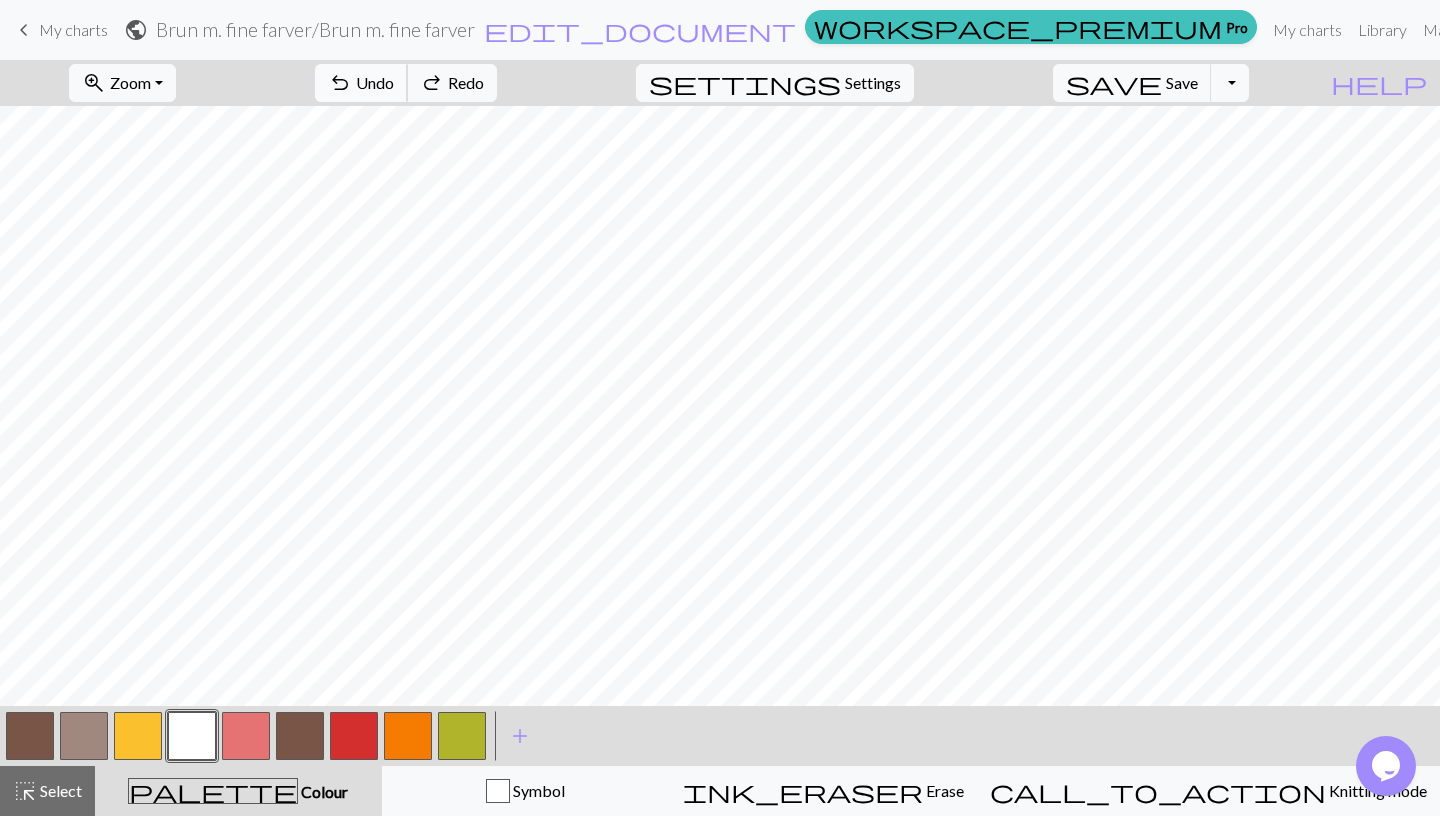 click on "Undo" at bounding box center [375, 82] 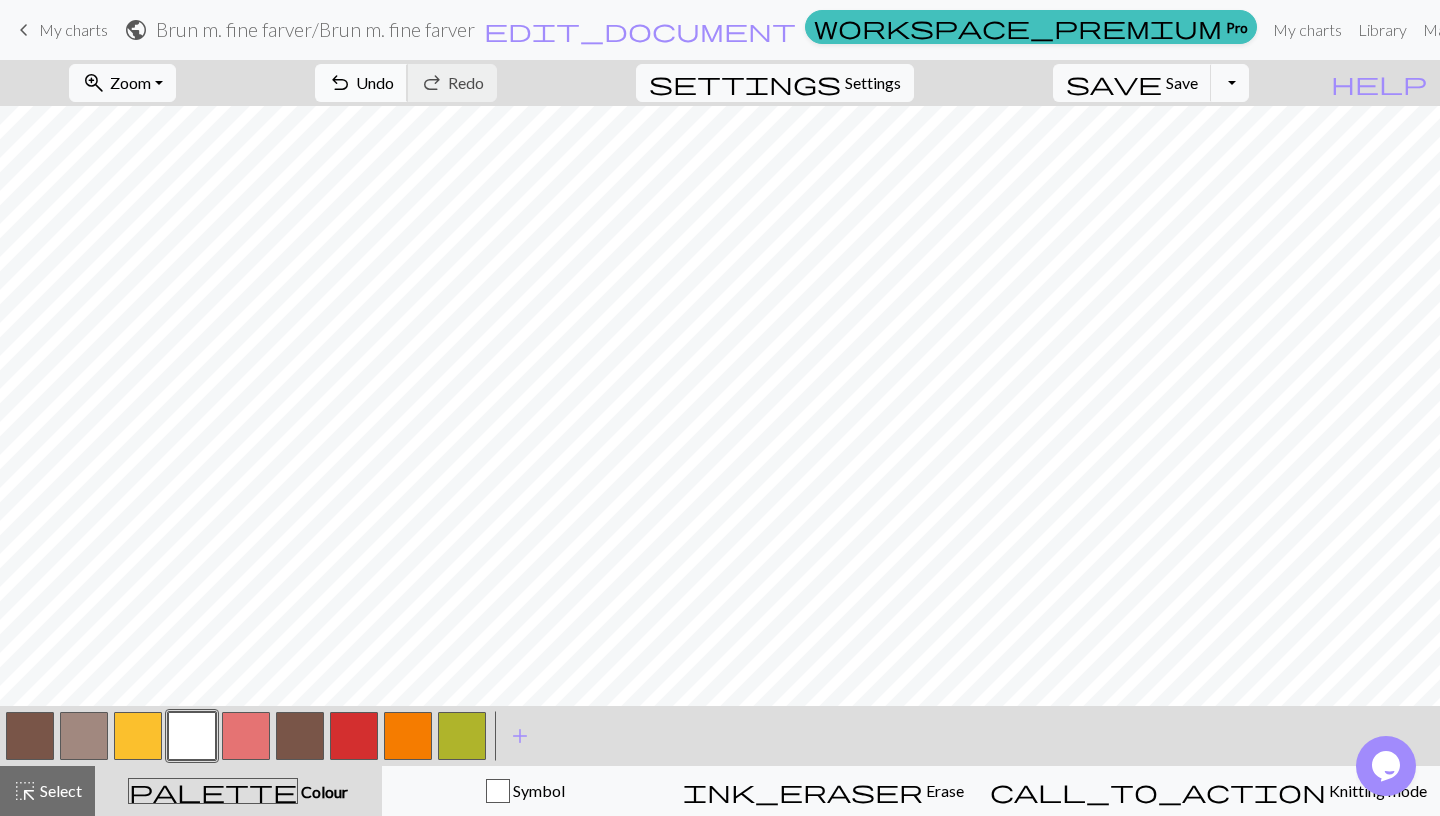 click on "Undo" at bounding box center (375, 82) 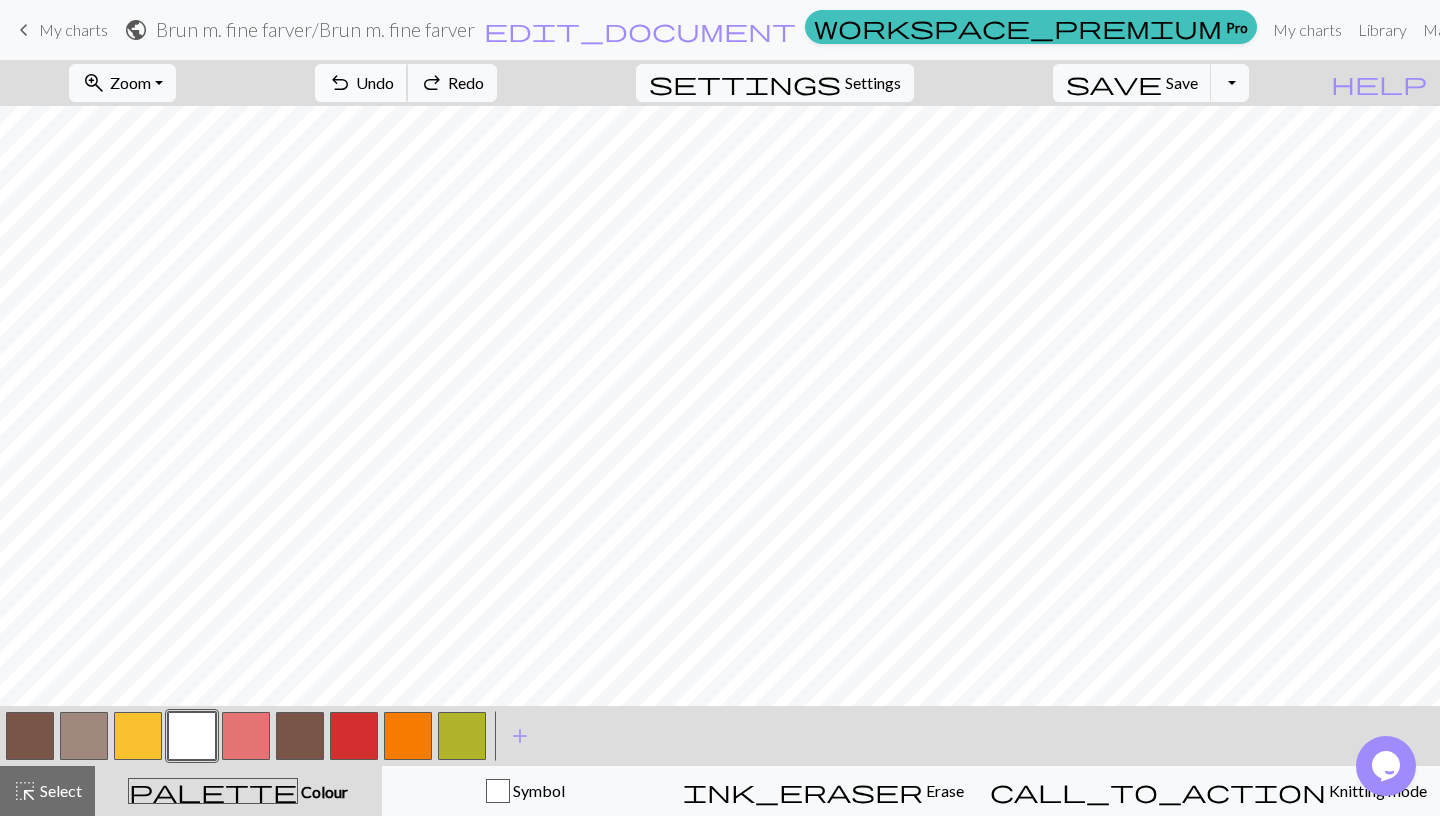 click on "Undo" at bounding box center [375, 82] 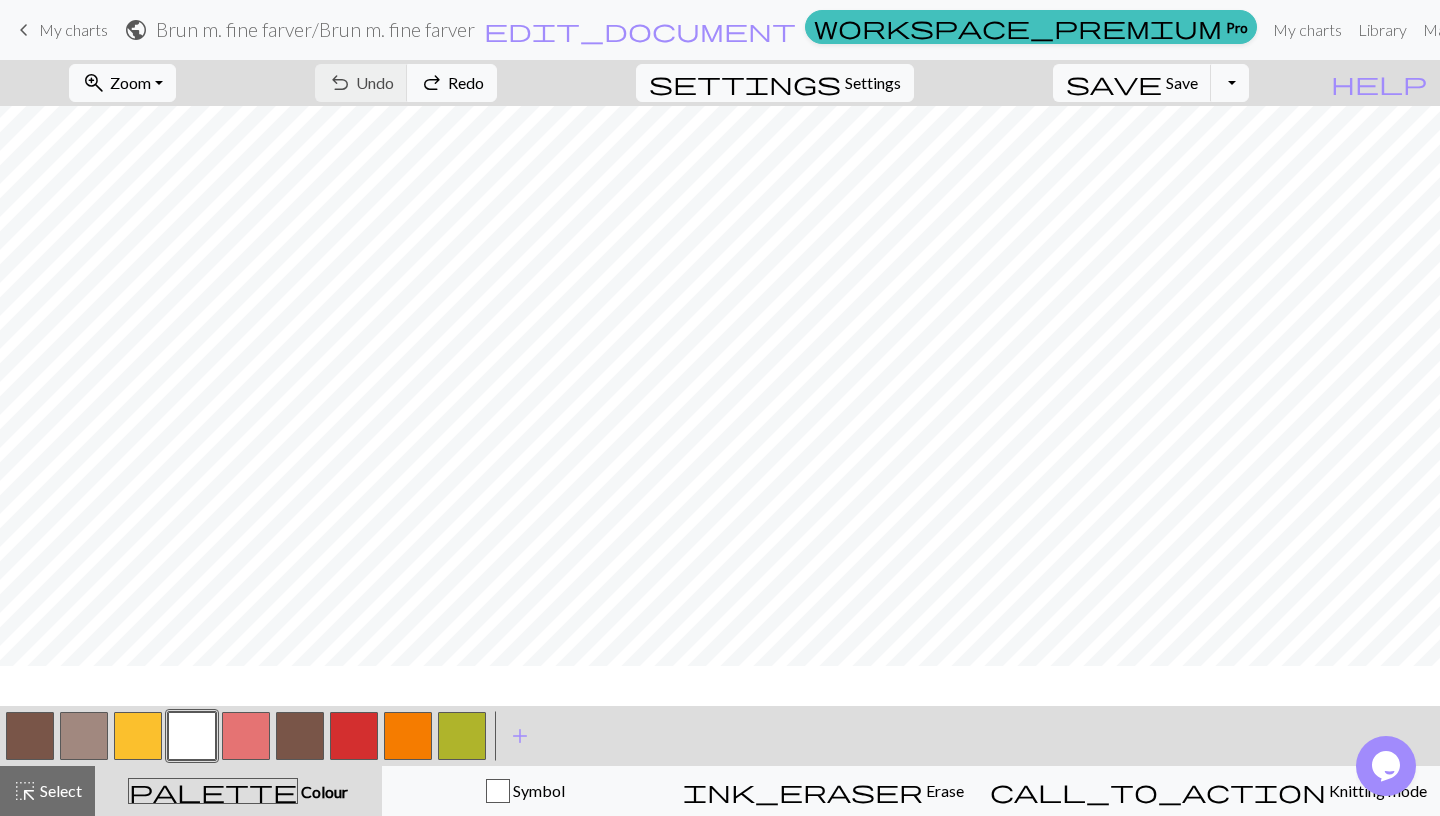 scroll, scrollTop: 410, scrollLeft: 0, axis: vertical 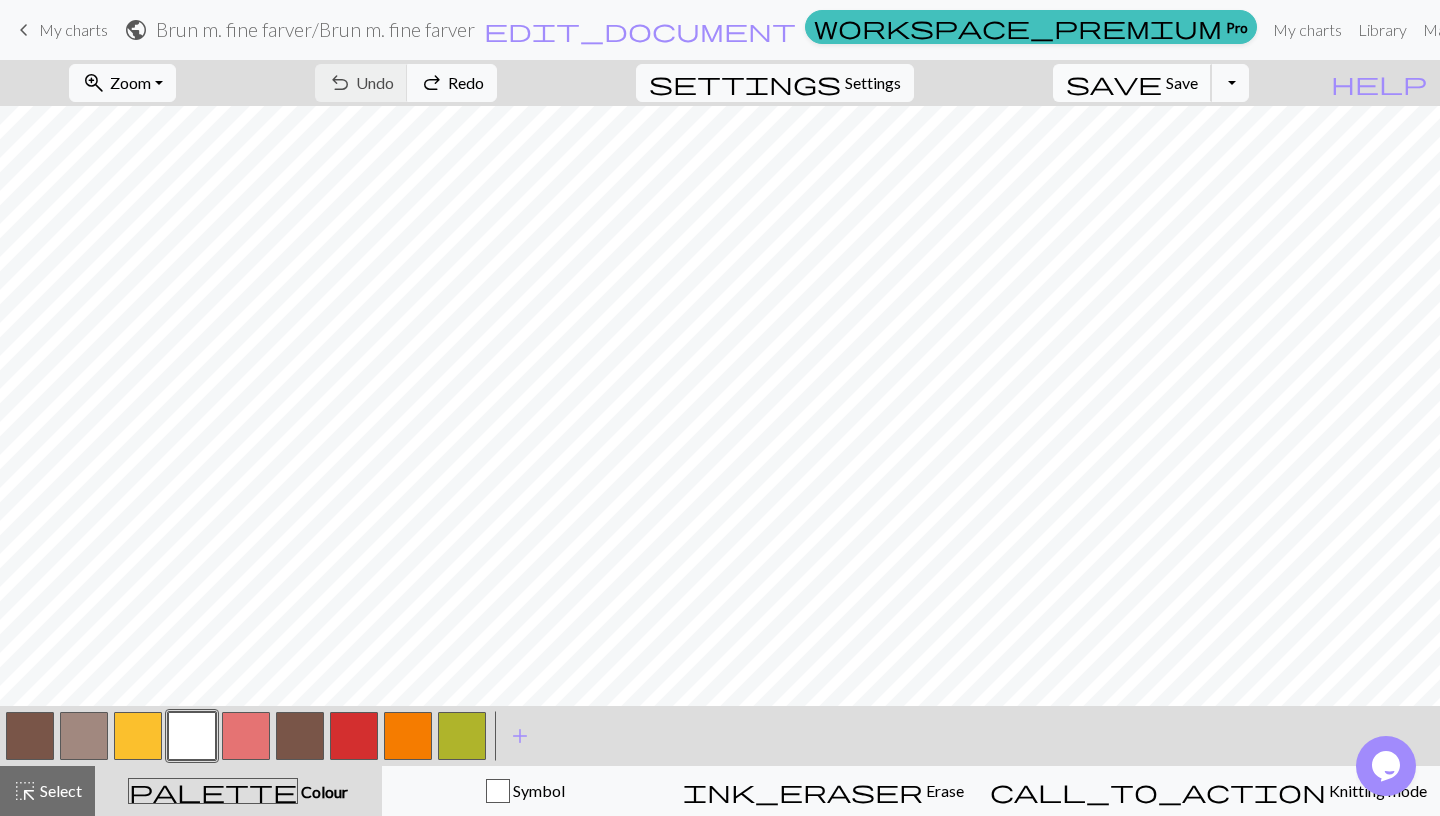 click on "Save" at bounding box center (1182, 82) 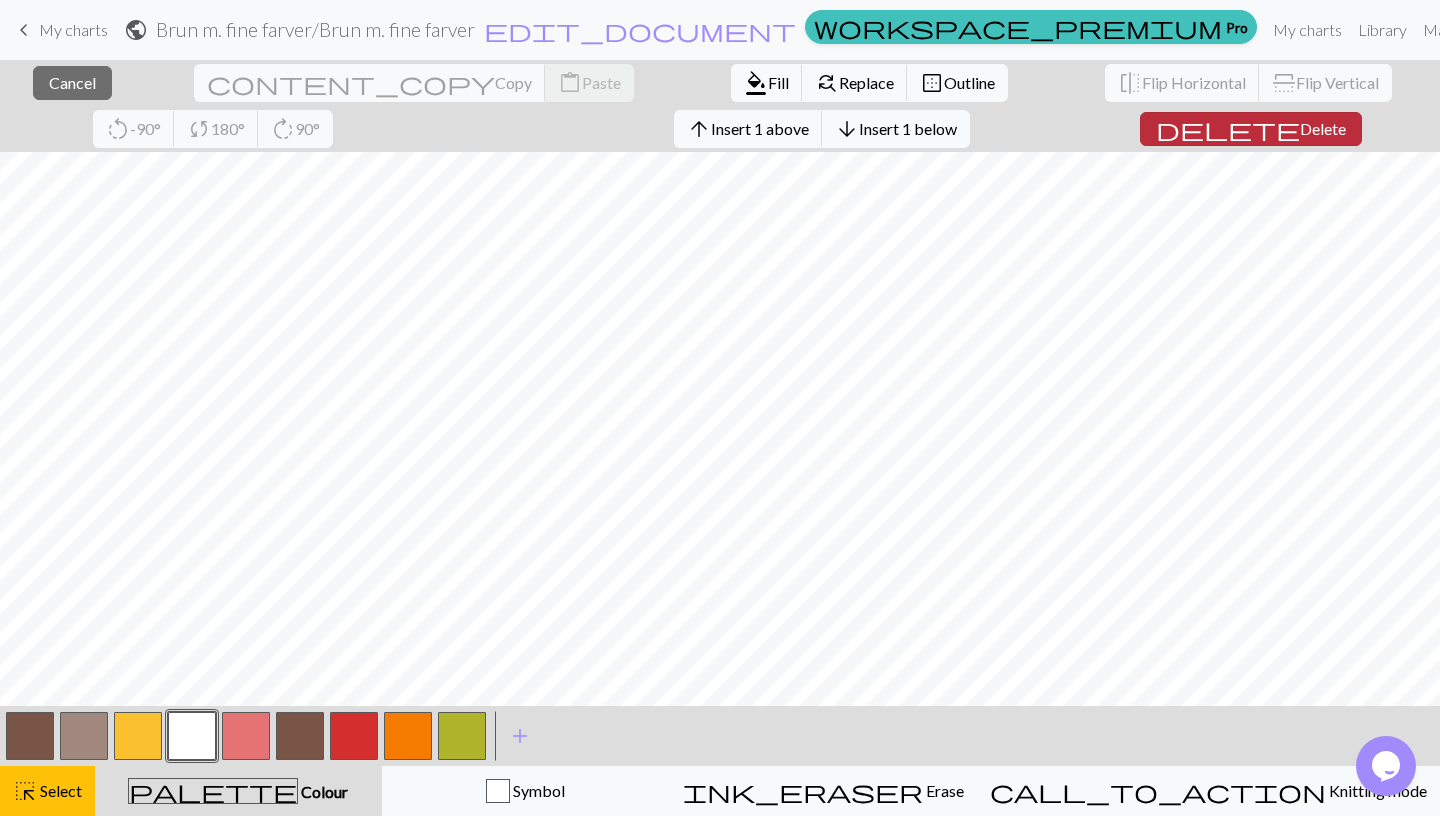 click on "Delete" at bounding box center [1323, 128] 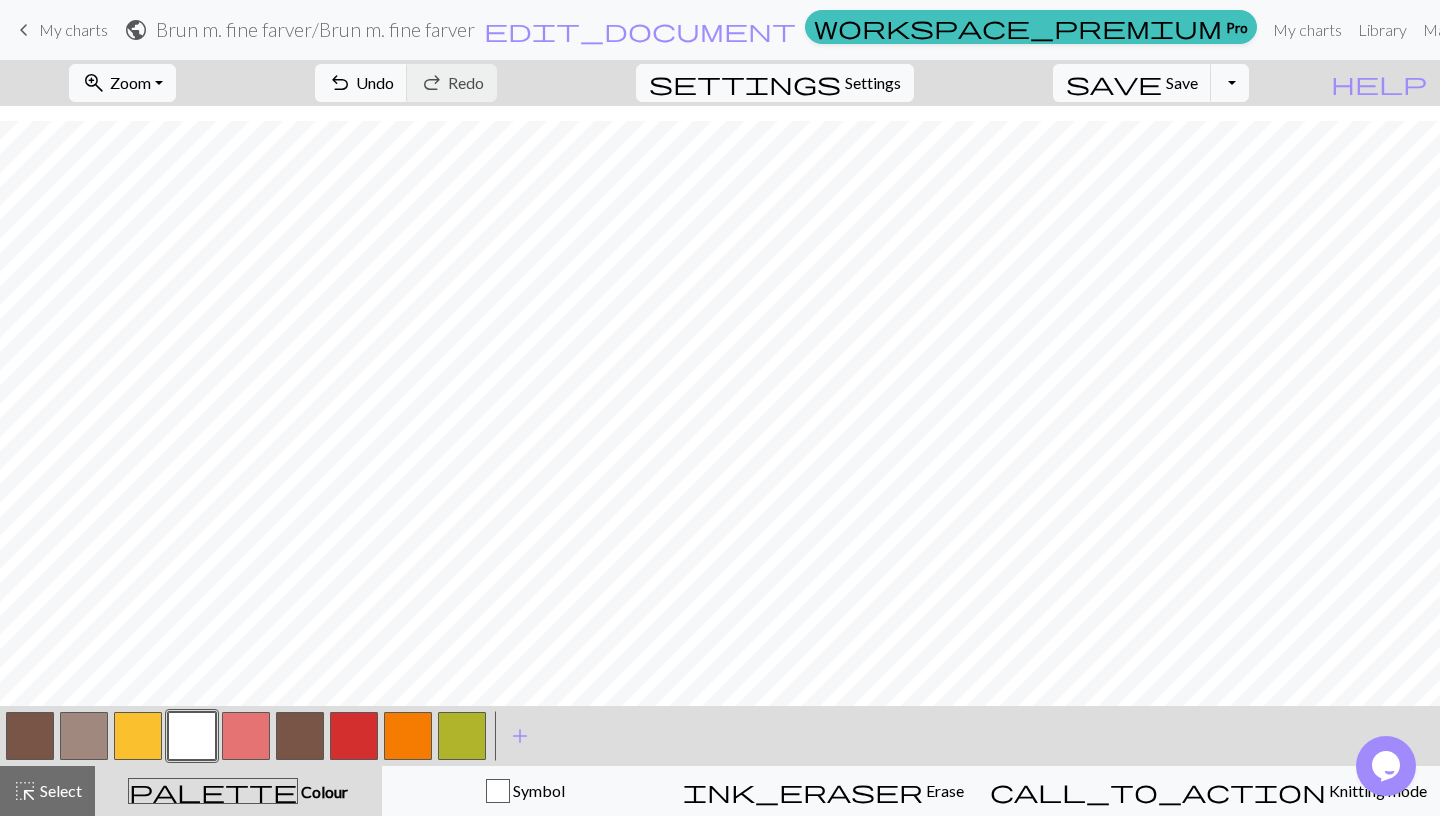 scroll, scrollTop: 485, scrollLeft: 0, axis: vertical 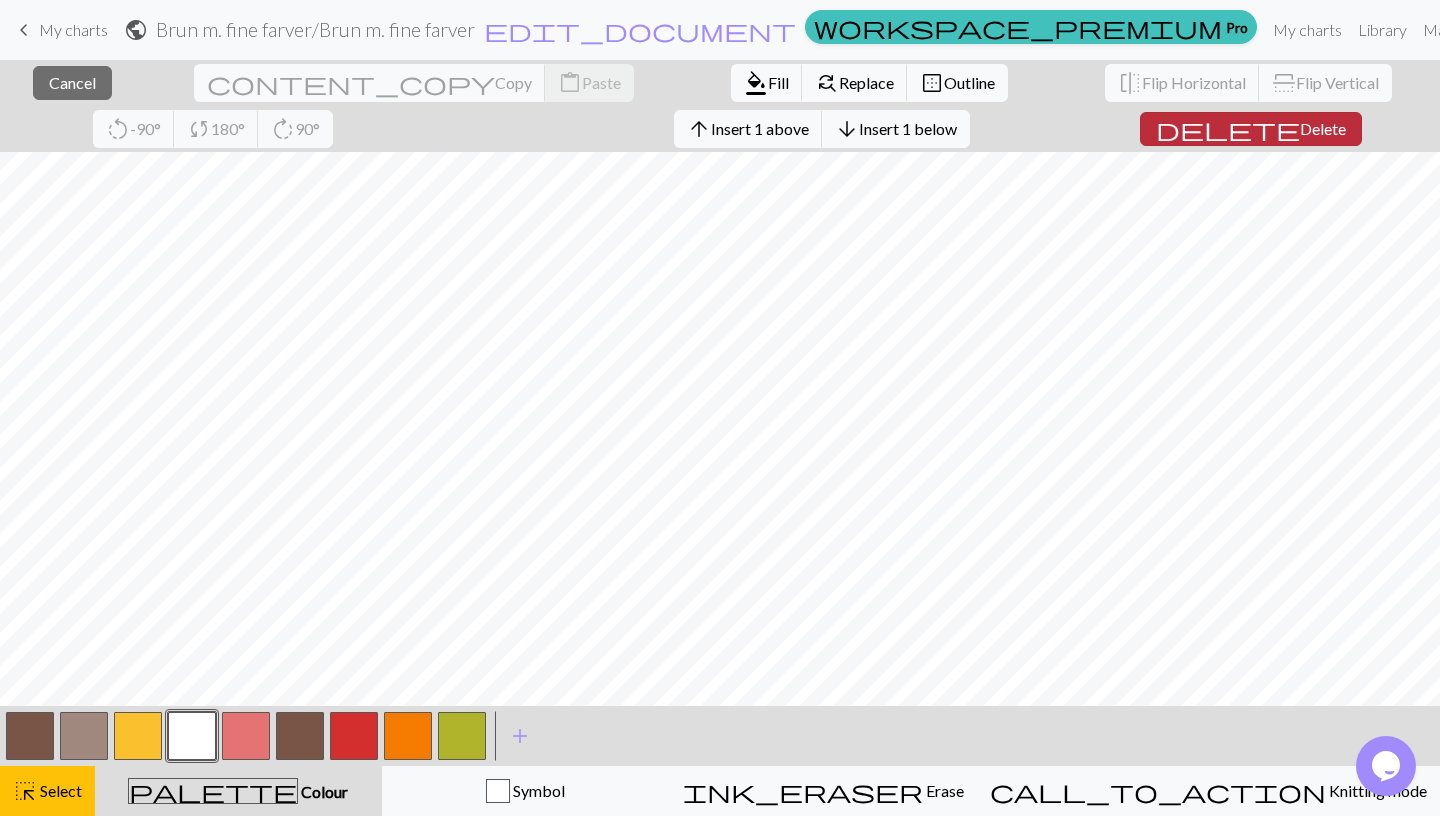 click on "delete  Delete" at bounding box center [1251, 129] 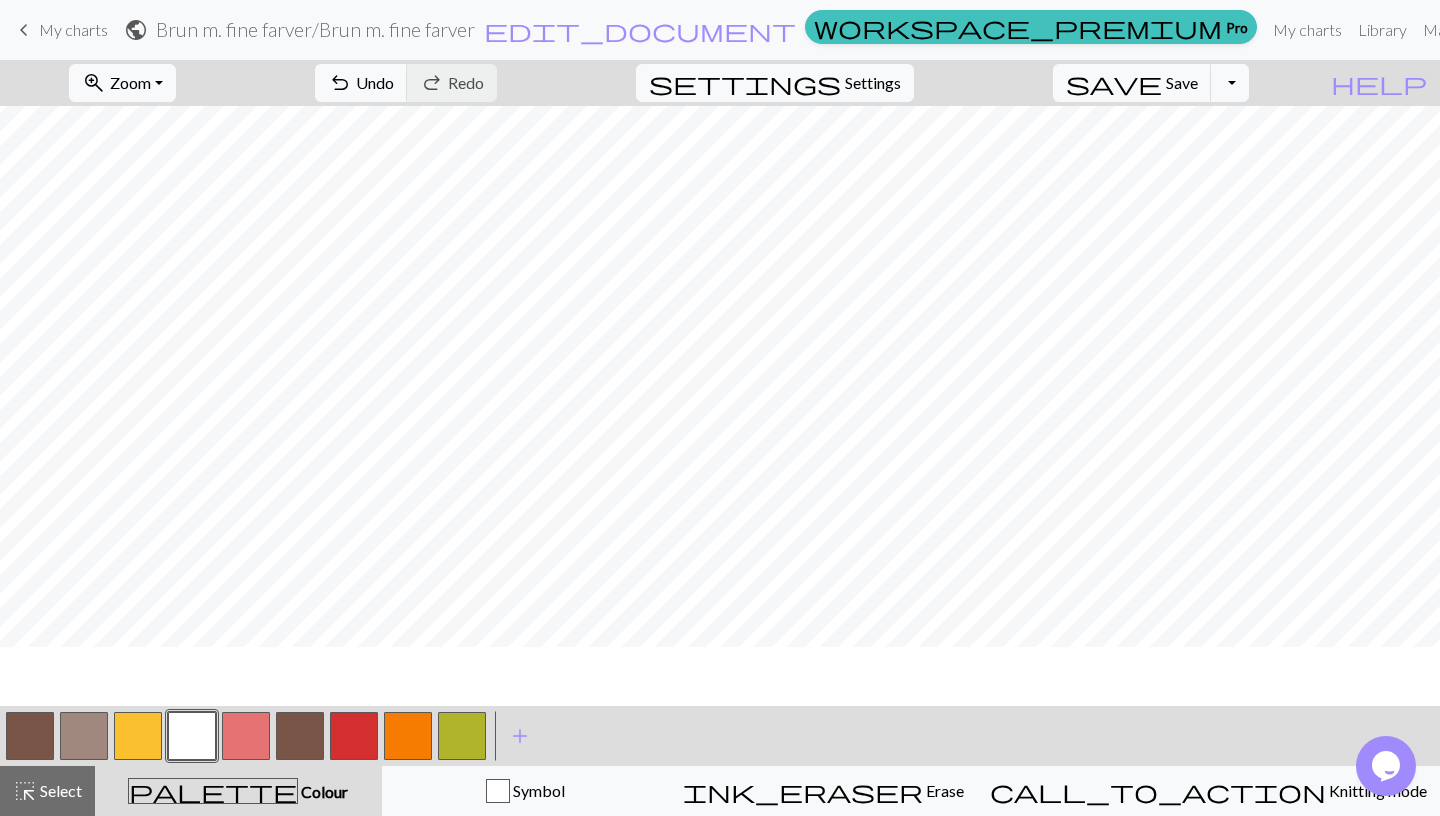 scroll, scrollTop: 410, scrollLeft: 0, axis: vertical 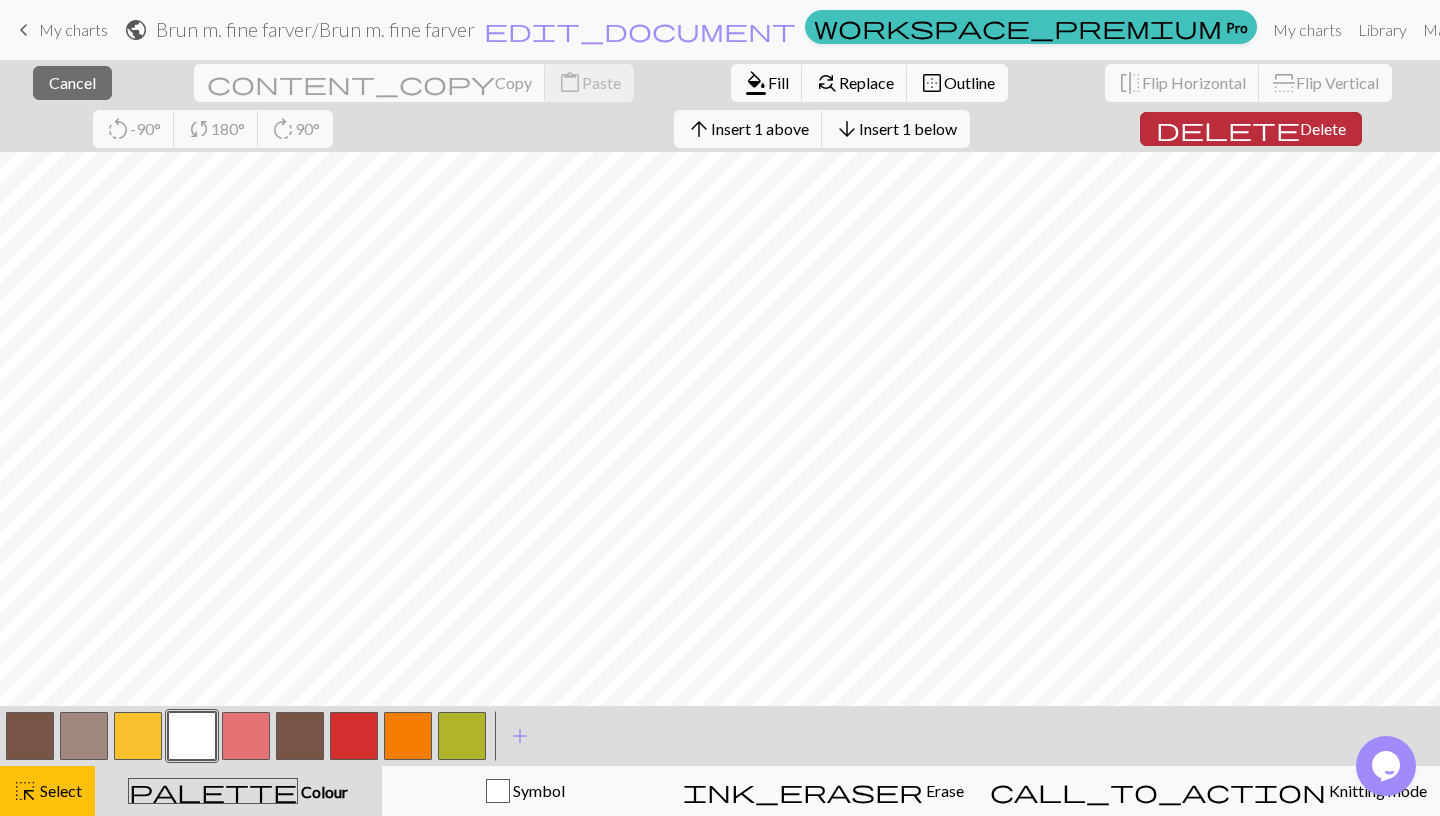 click on "Delete" at bounding box center [1323, 128] 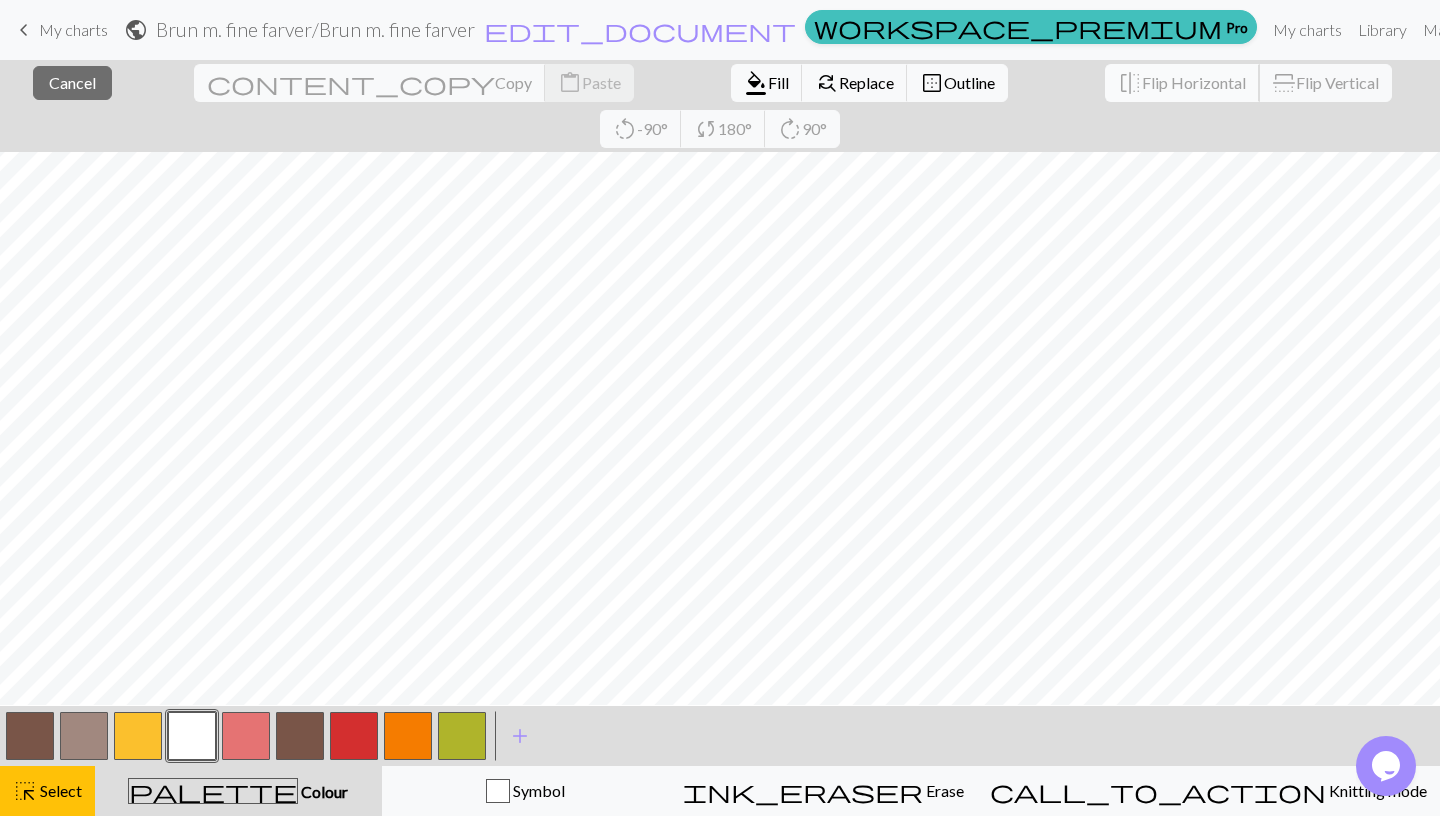 scroll, scrollTop: 376, scrollLeft: 0, axis: vertical 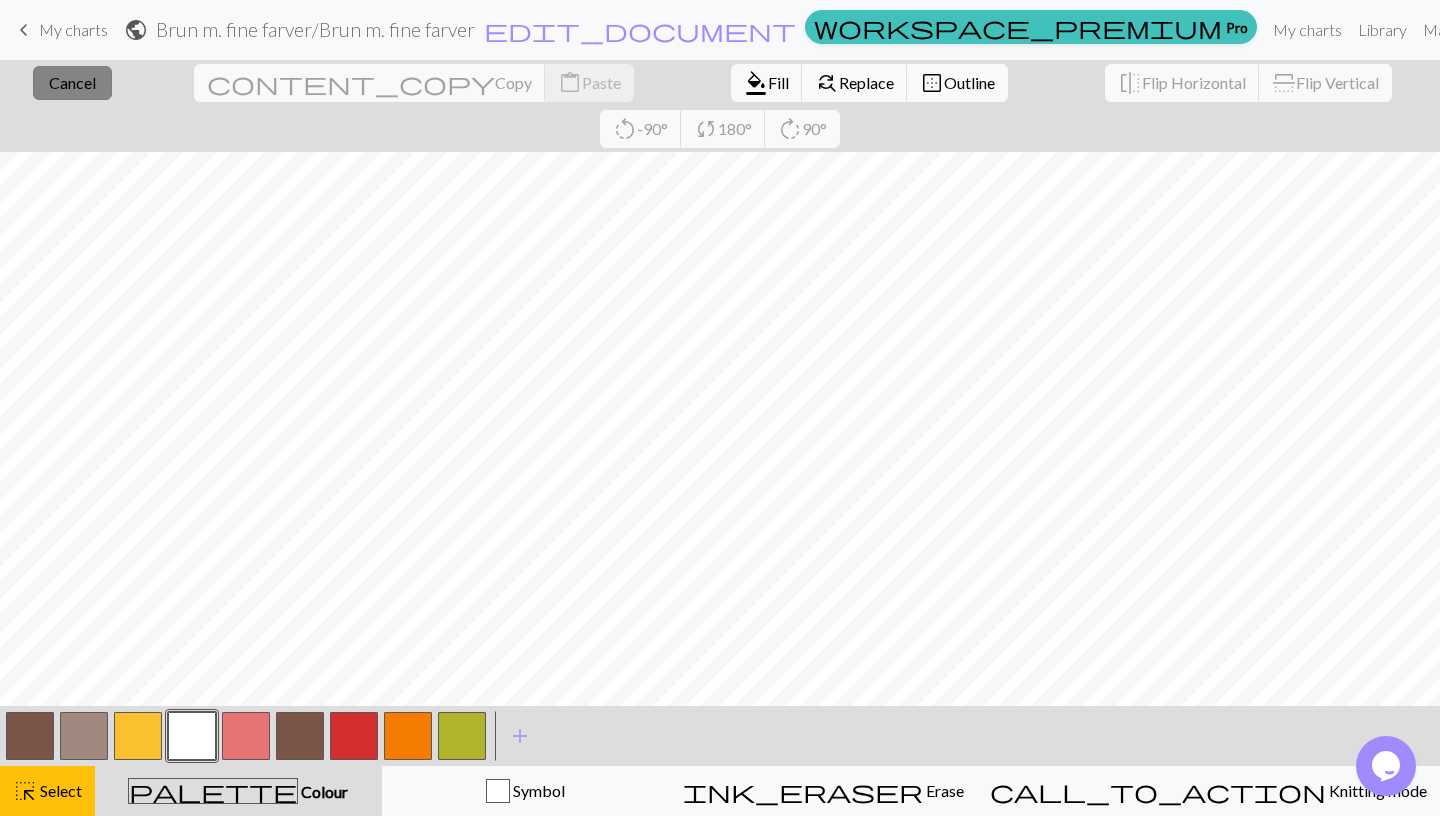 click on "Cancel" at bounding box center [72, 82] 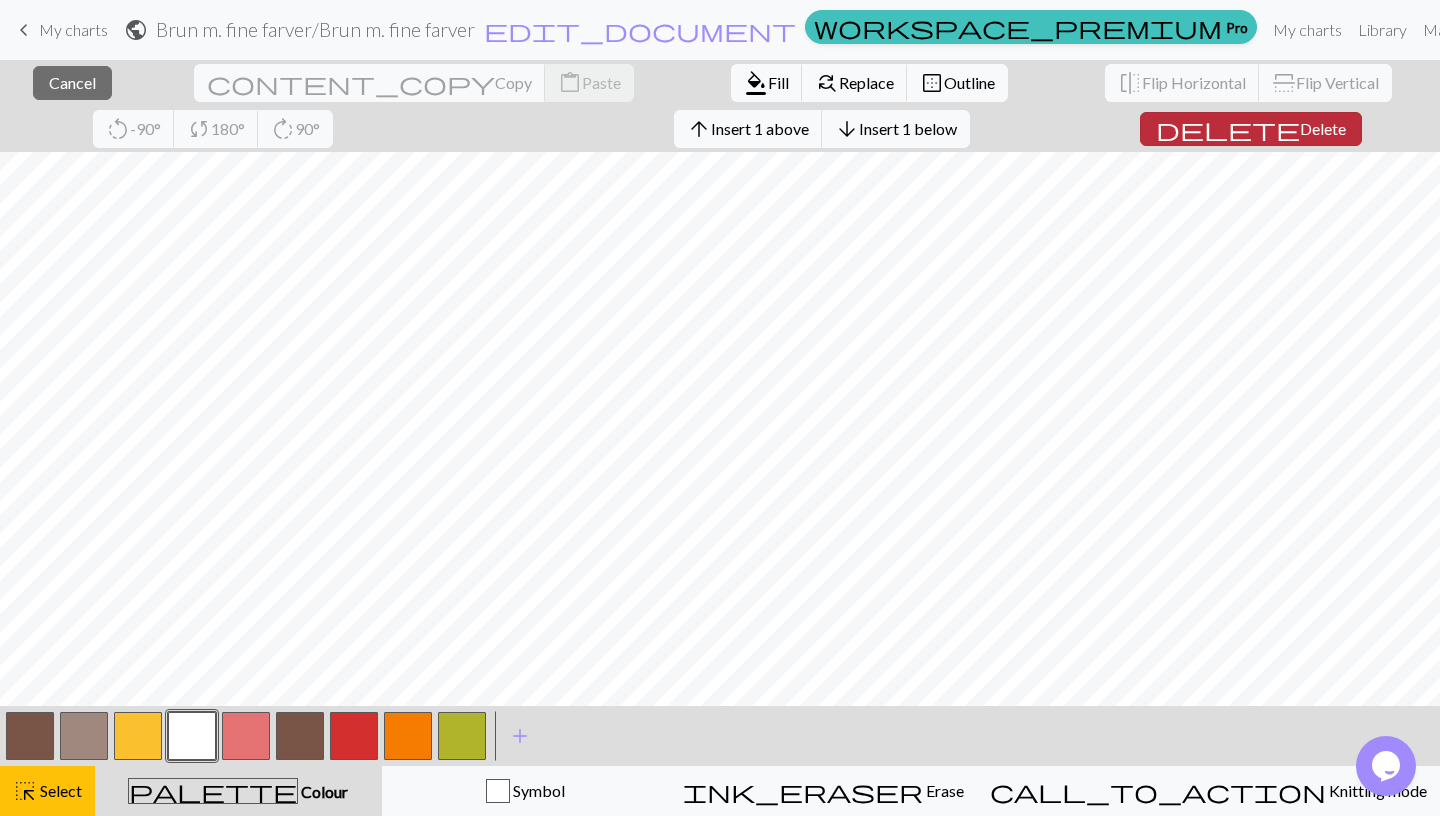 click on "Delete" at bounding box center [1323, 128] 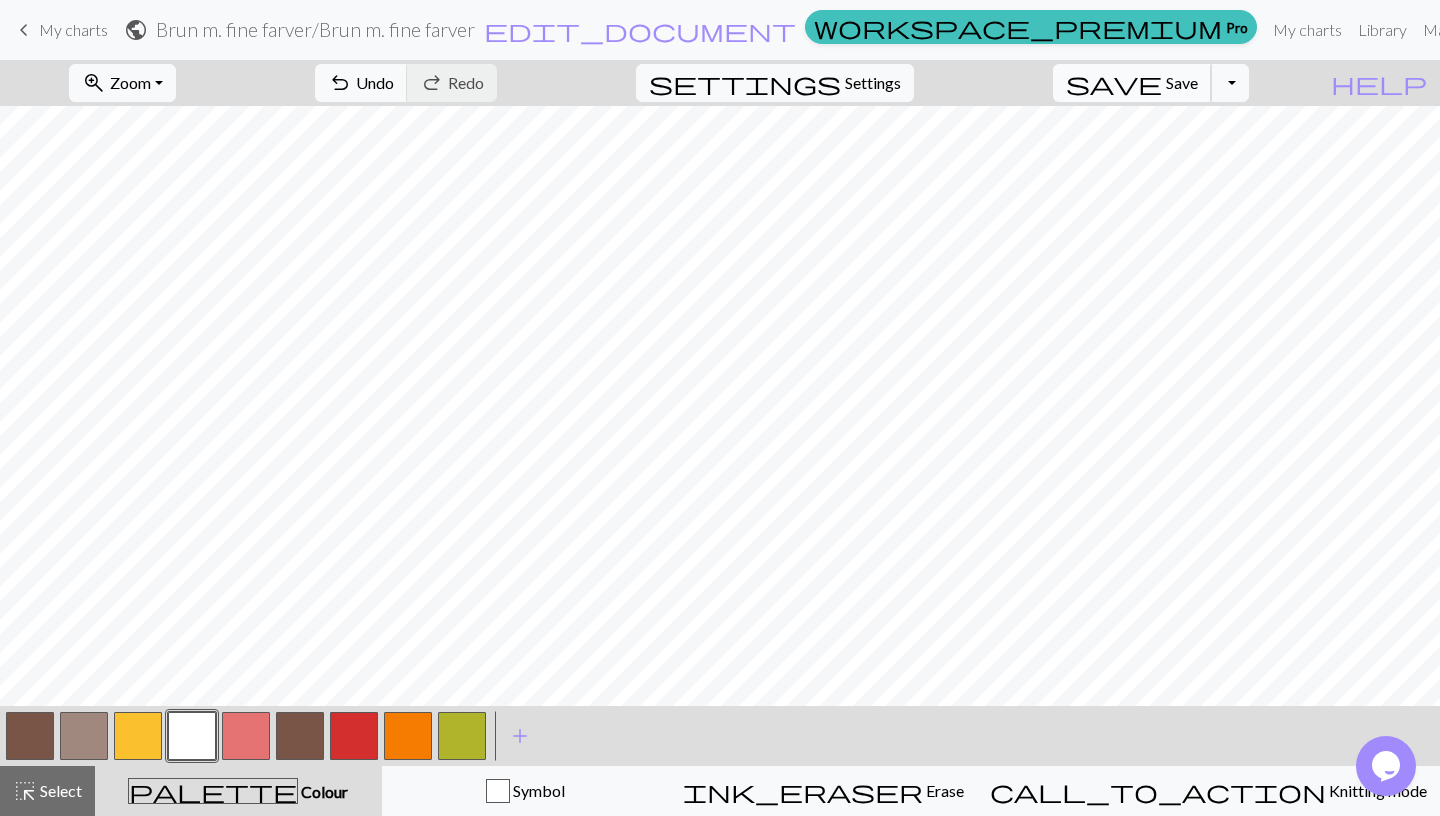 click on "Save" at bounding box center (1182, 82) 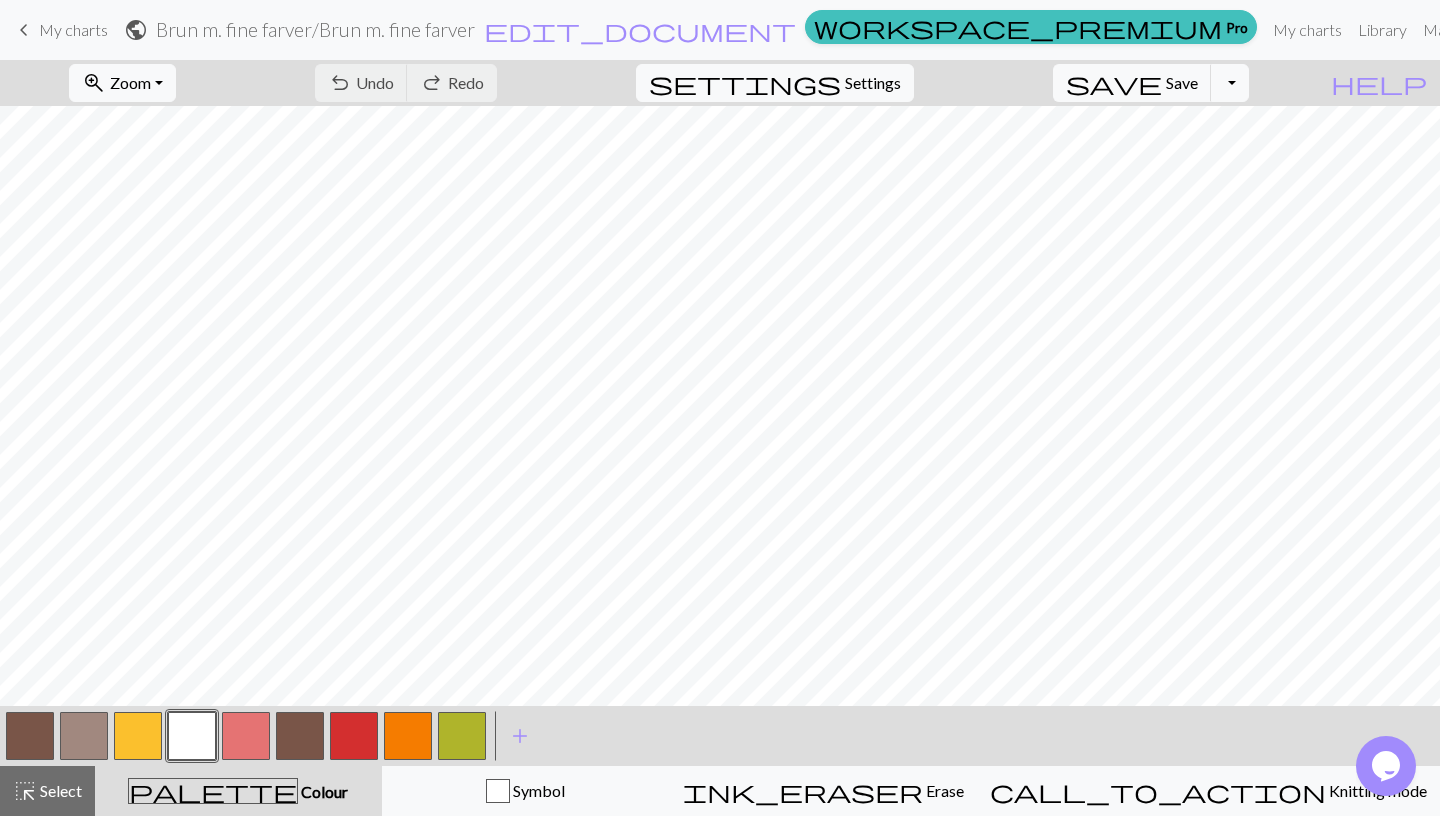 click at bounding box center (192, 736) 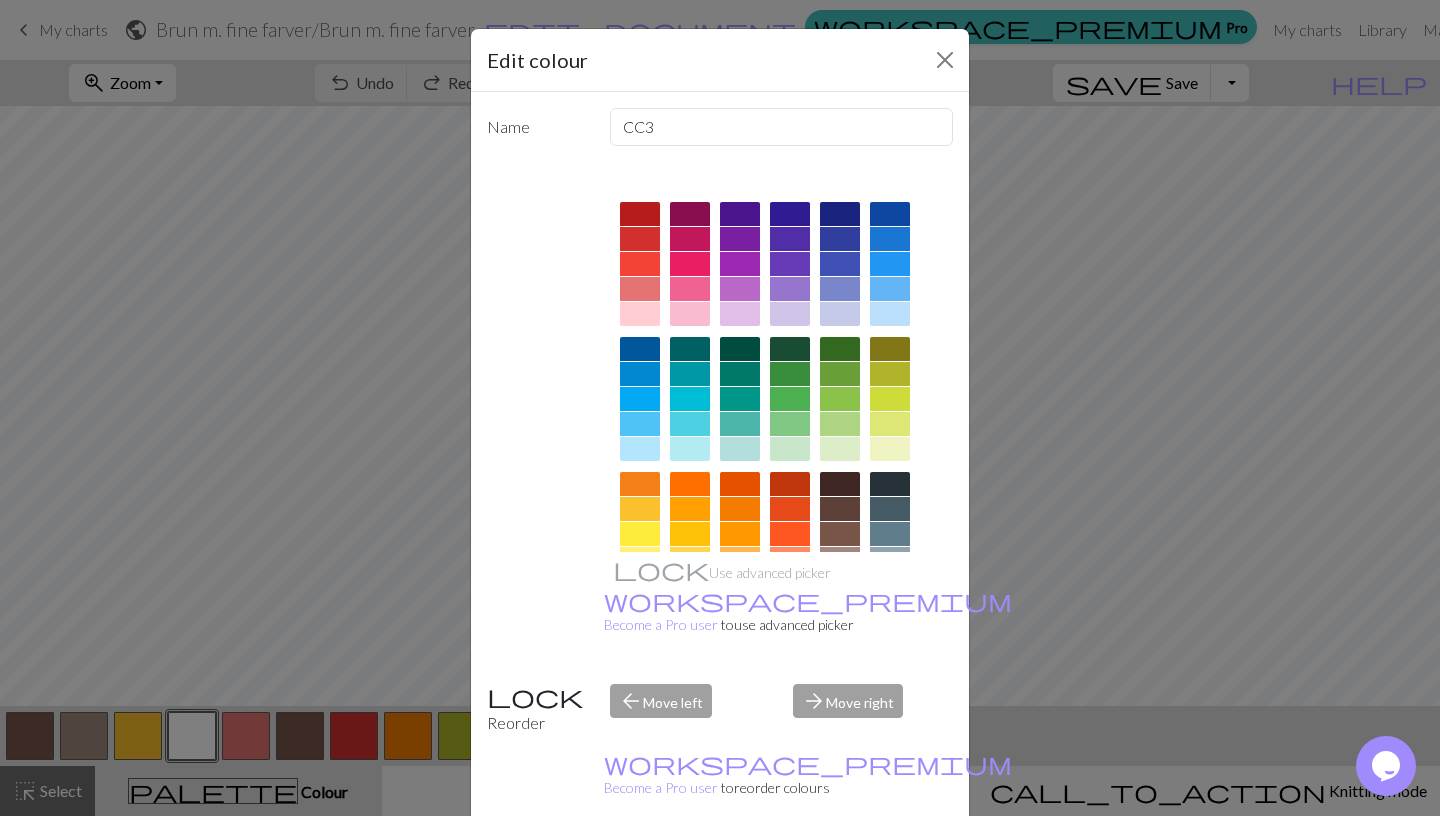 click on "Done" at bounding box center (840, 867) 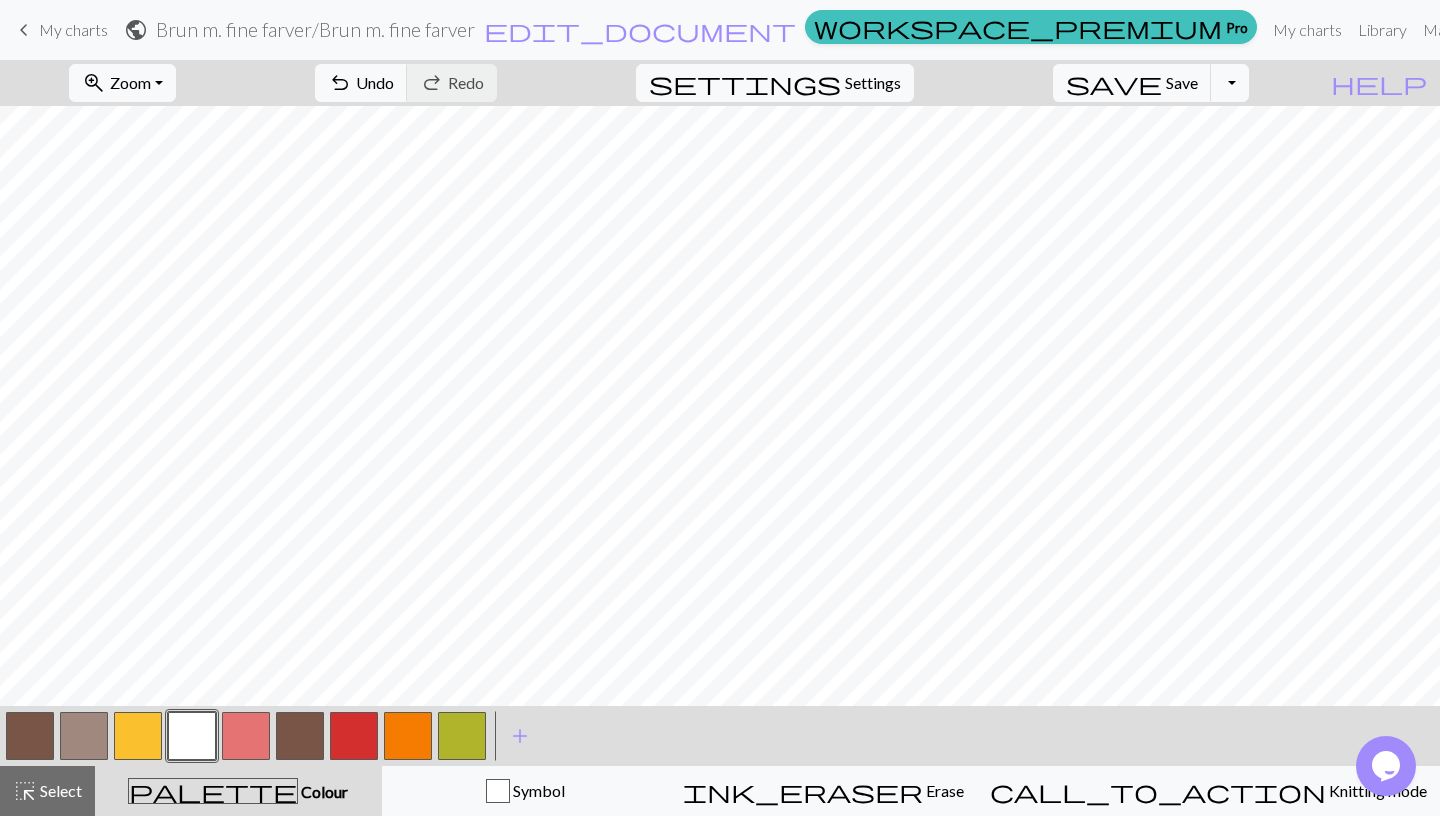 scroll, scrollTop: 212, scrollLeft: 0, axis: vertical 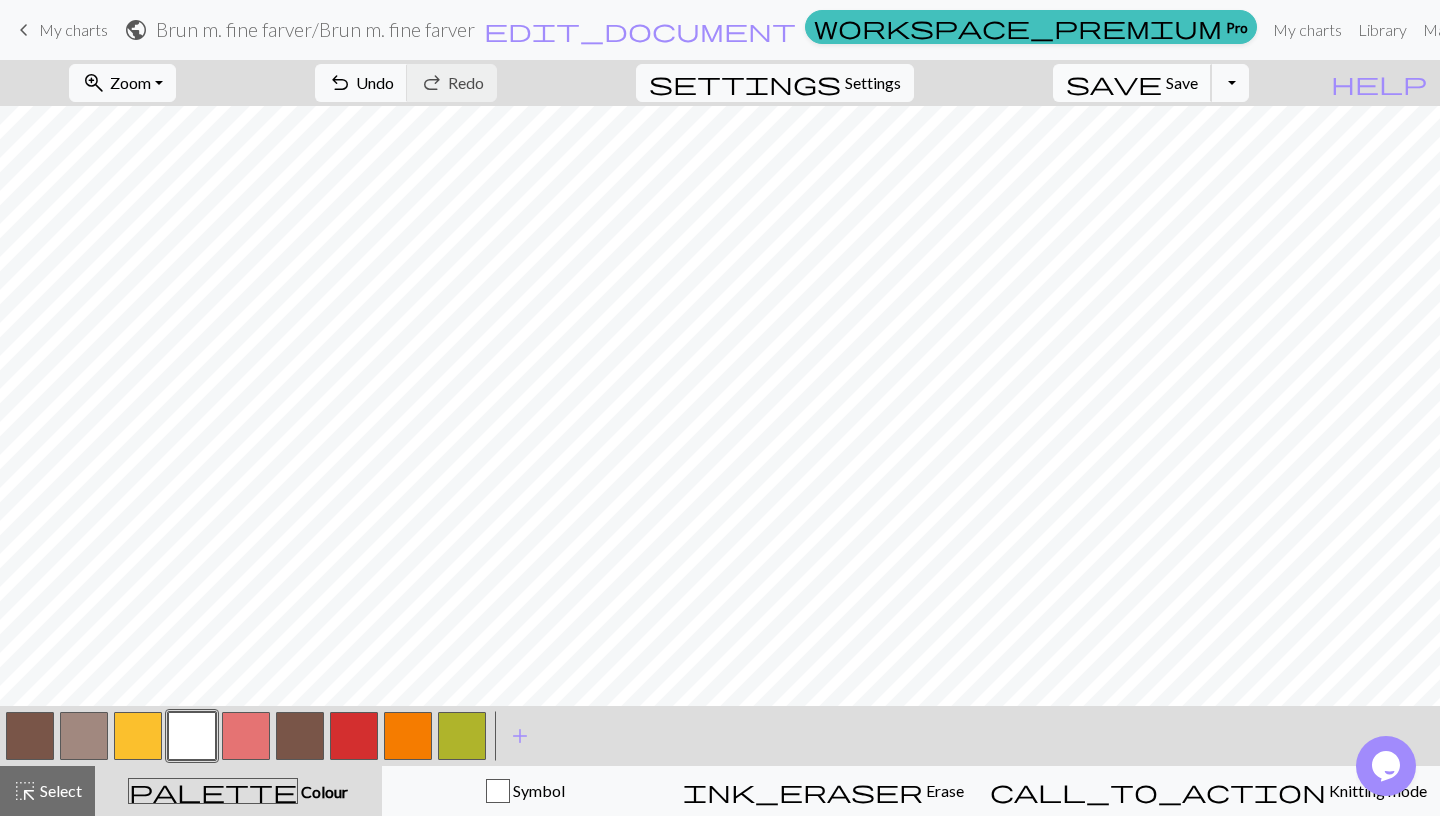 click on "Save" at bounding box center (1182, 82) 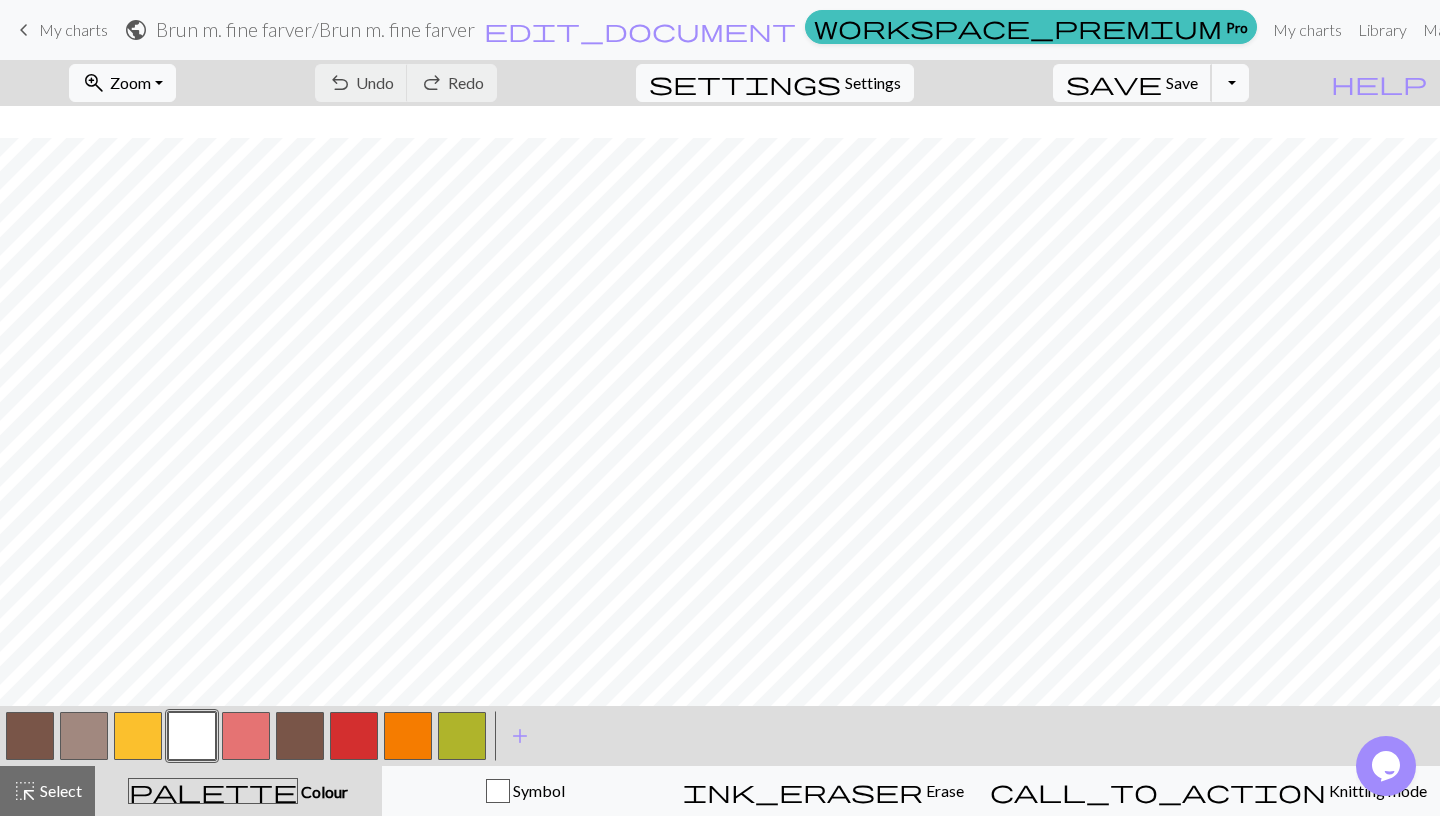 scroll, scrollTop: 290, scrollLeft: 0, axis: vertical 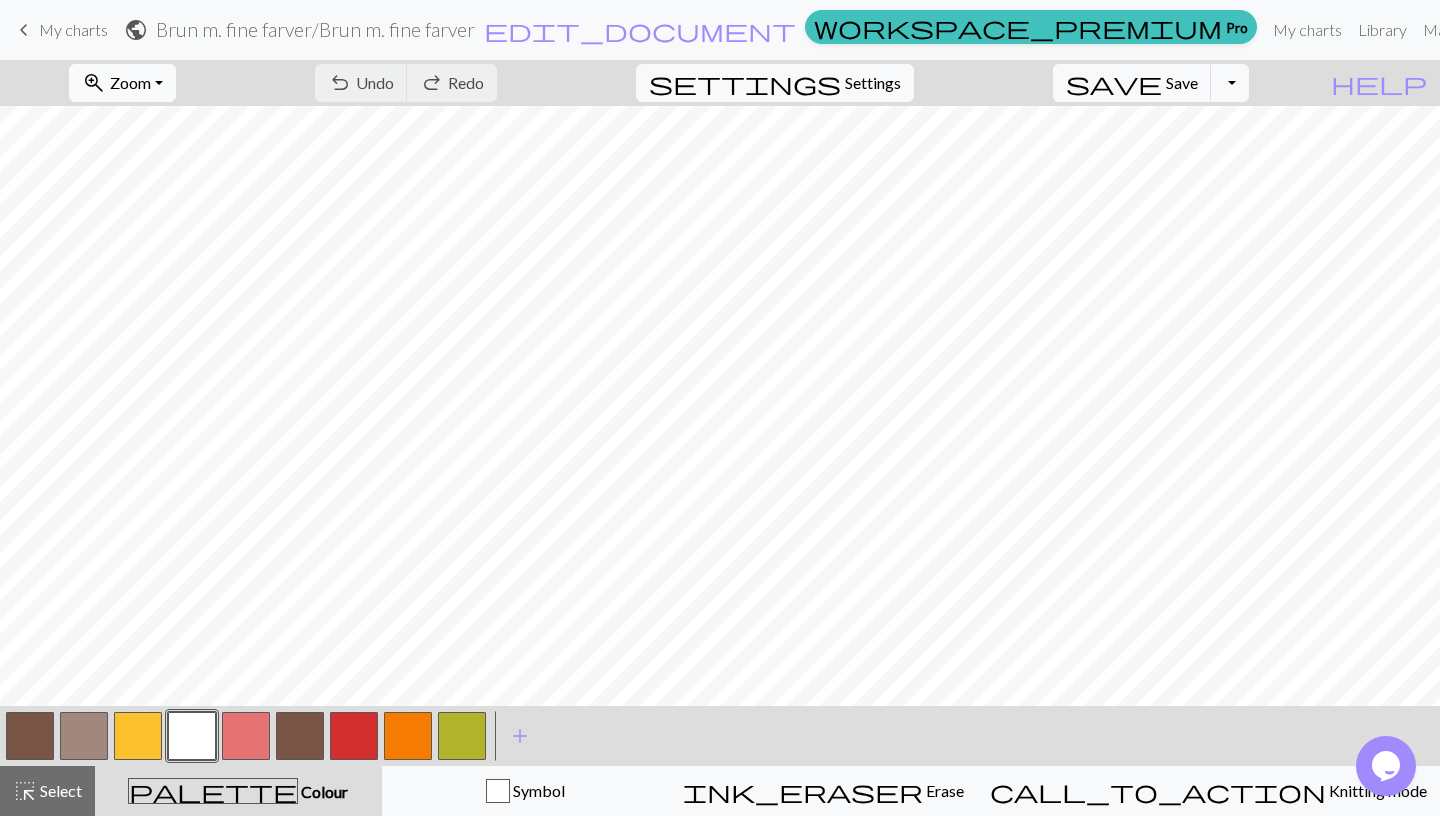 click on "zoom_in Zoom Zoom" at bounding box center [122, 83] 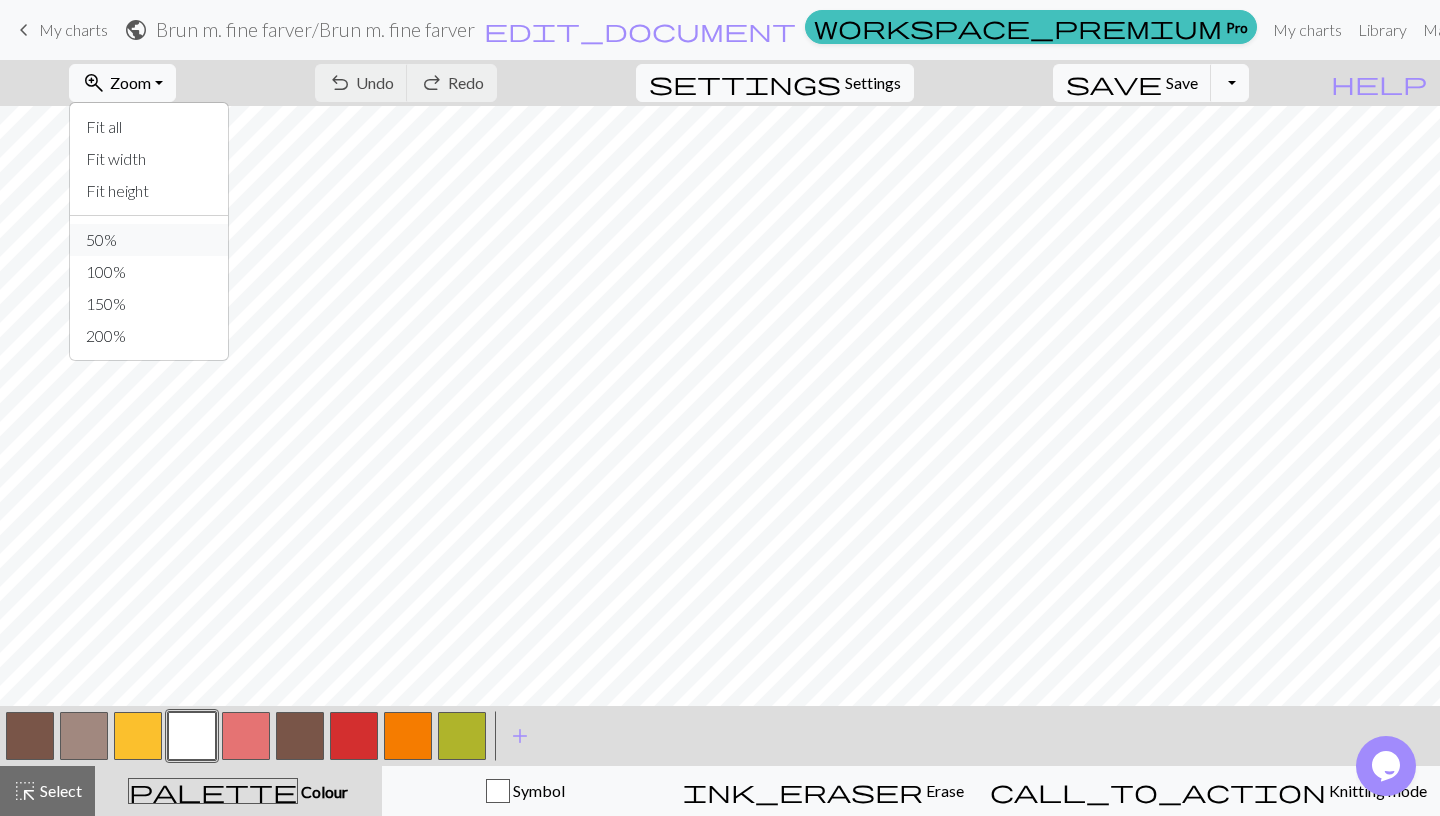 click on "50%" at bounding box center (149, 240) 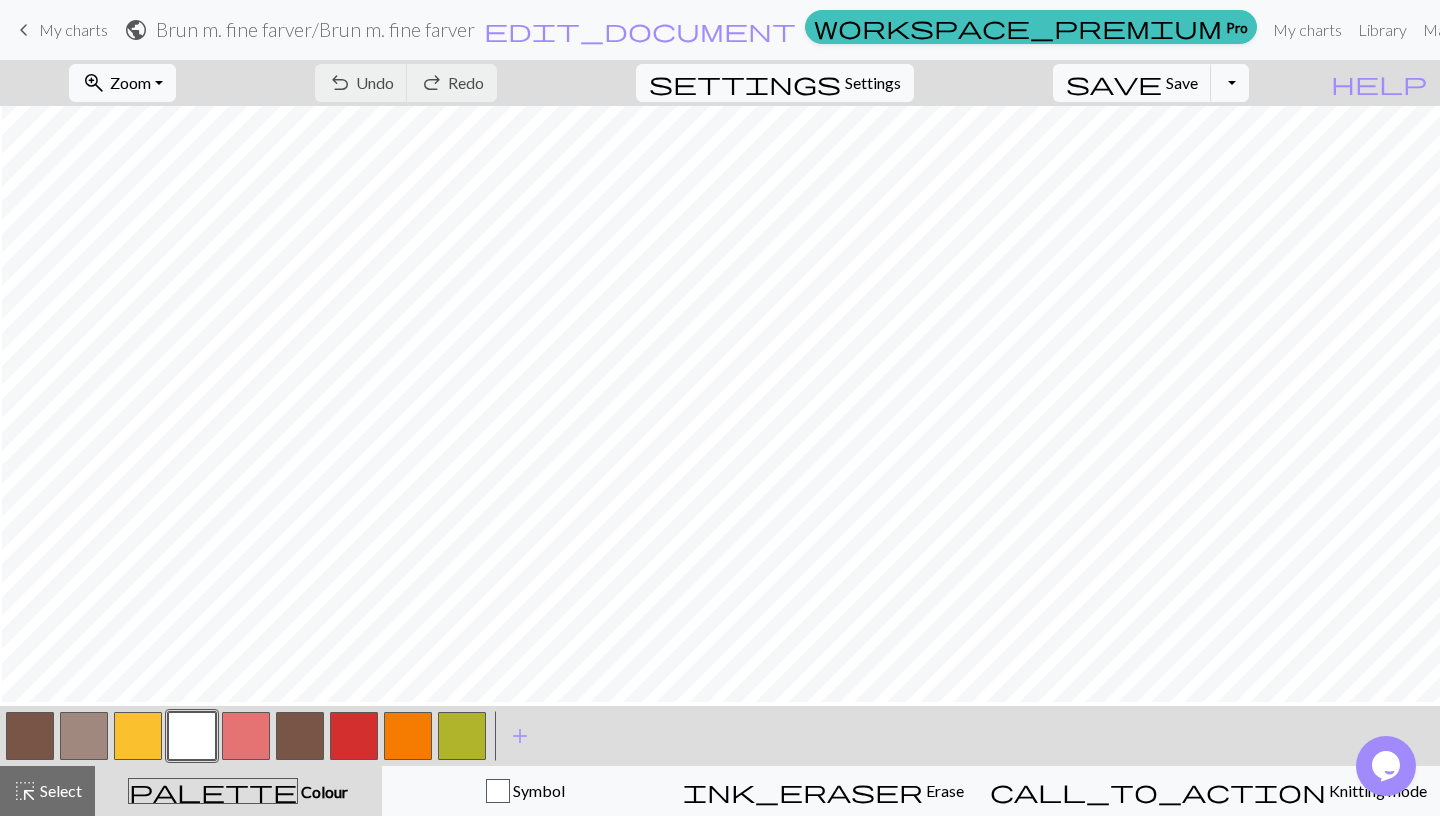 scroll, scrollTop: 348, scrollLeft: 6, axis: both 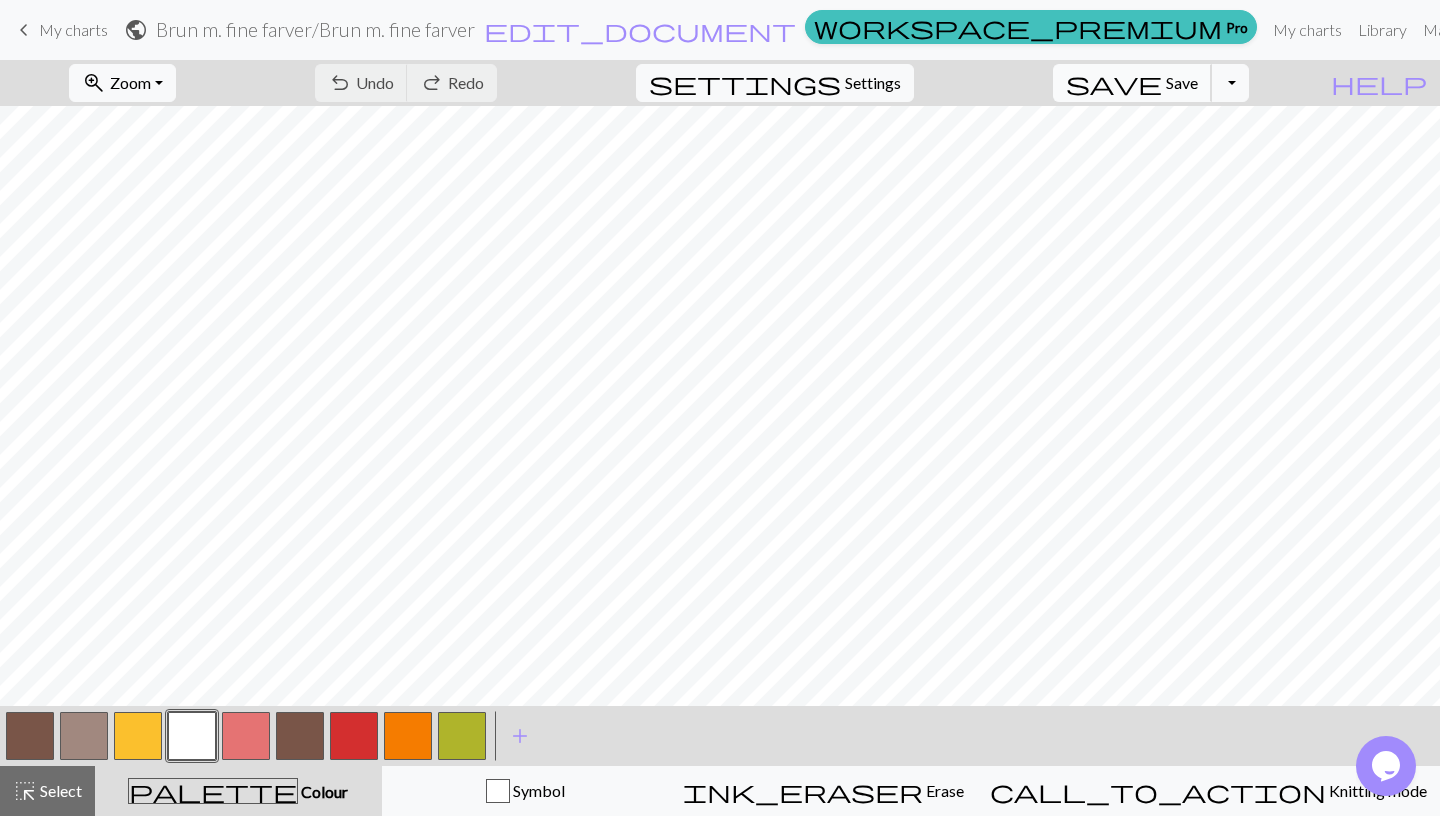 click on "Save" at bounding box center [1182, 82] 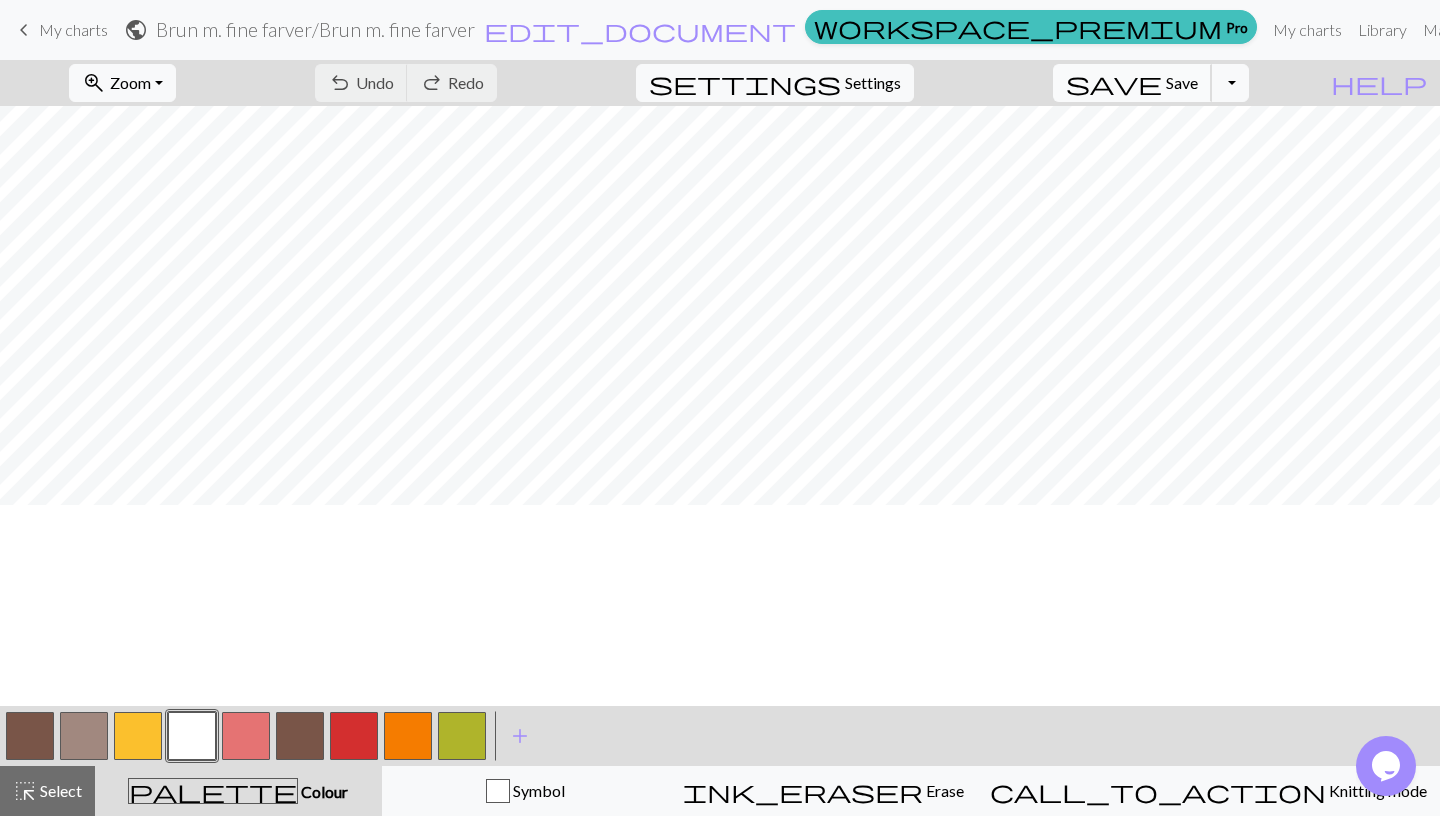 scroll, scrollTop: 0, scrollLeft: 6, axis: horizontal 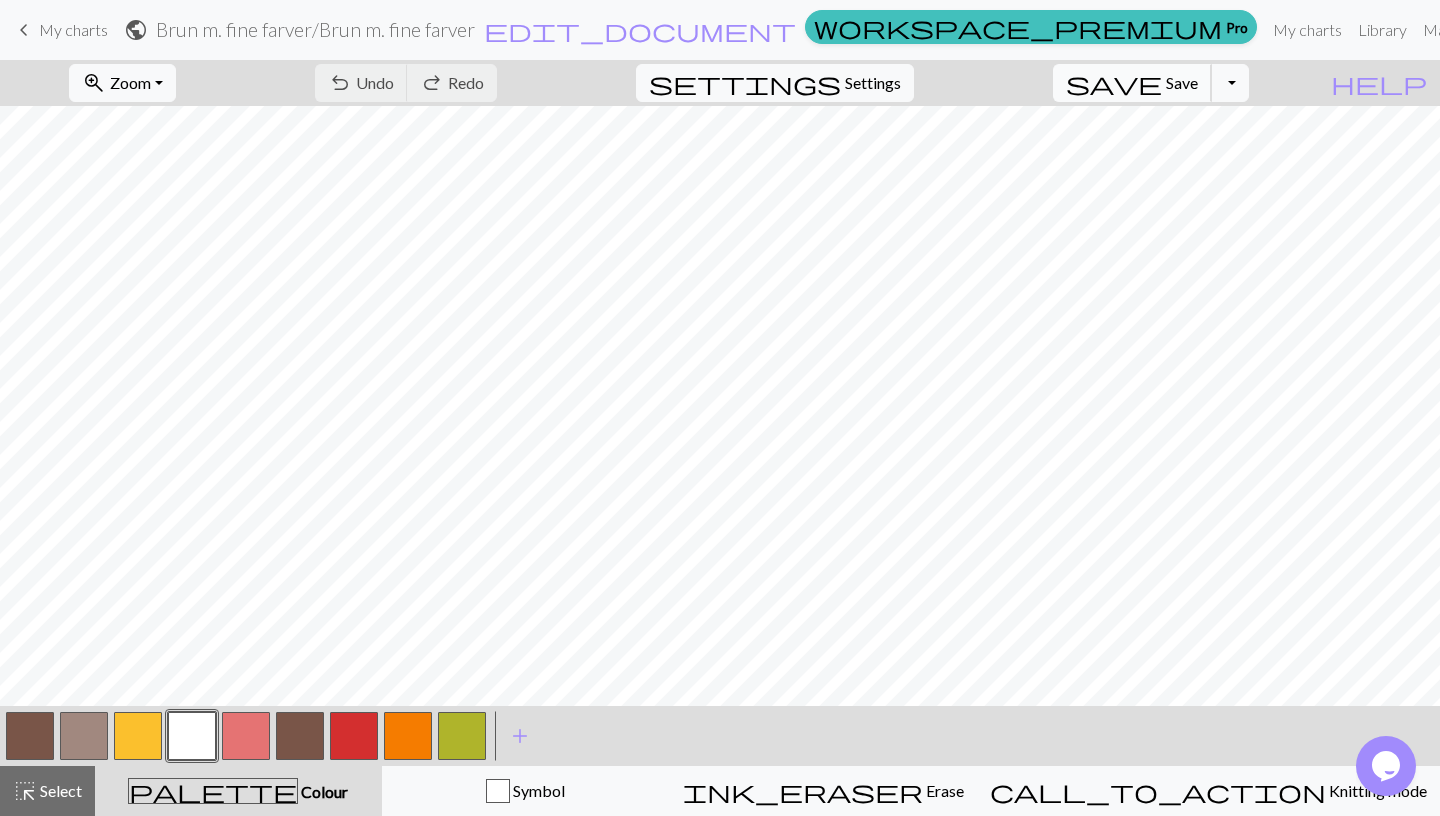 click on "Save" at bounding box center (1182, 82) 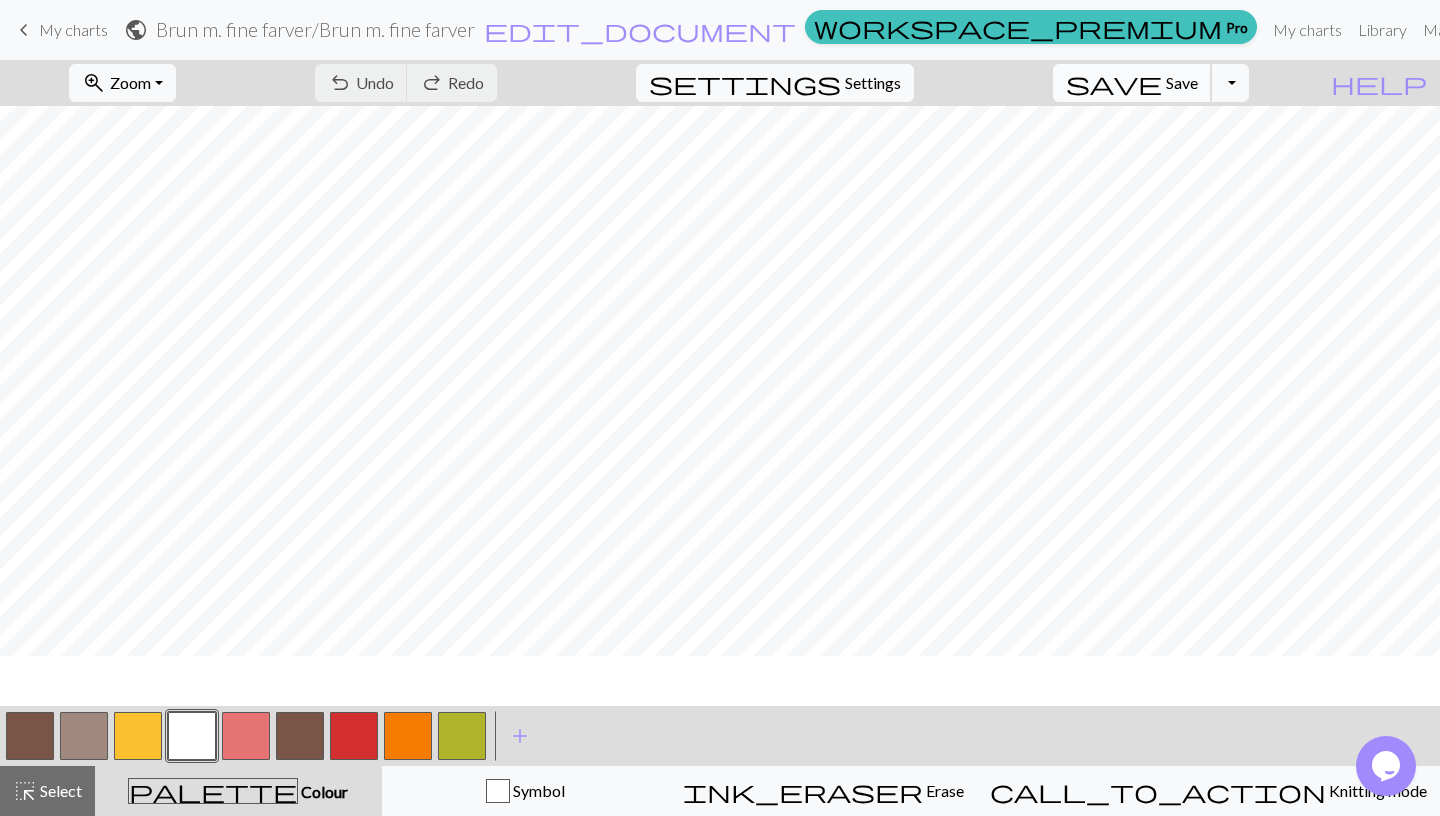 scroll, scrollTop: 0, scrollLeft: 0, axis: both 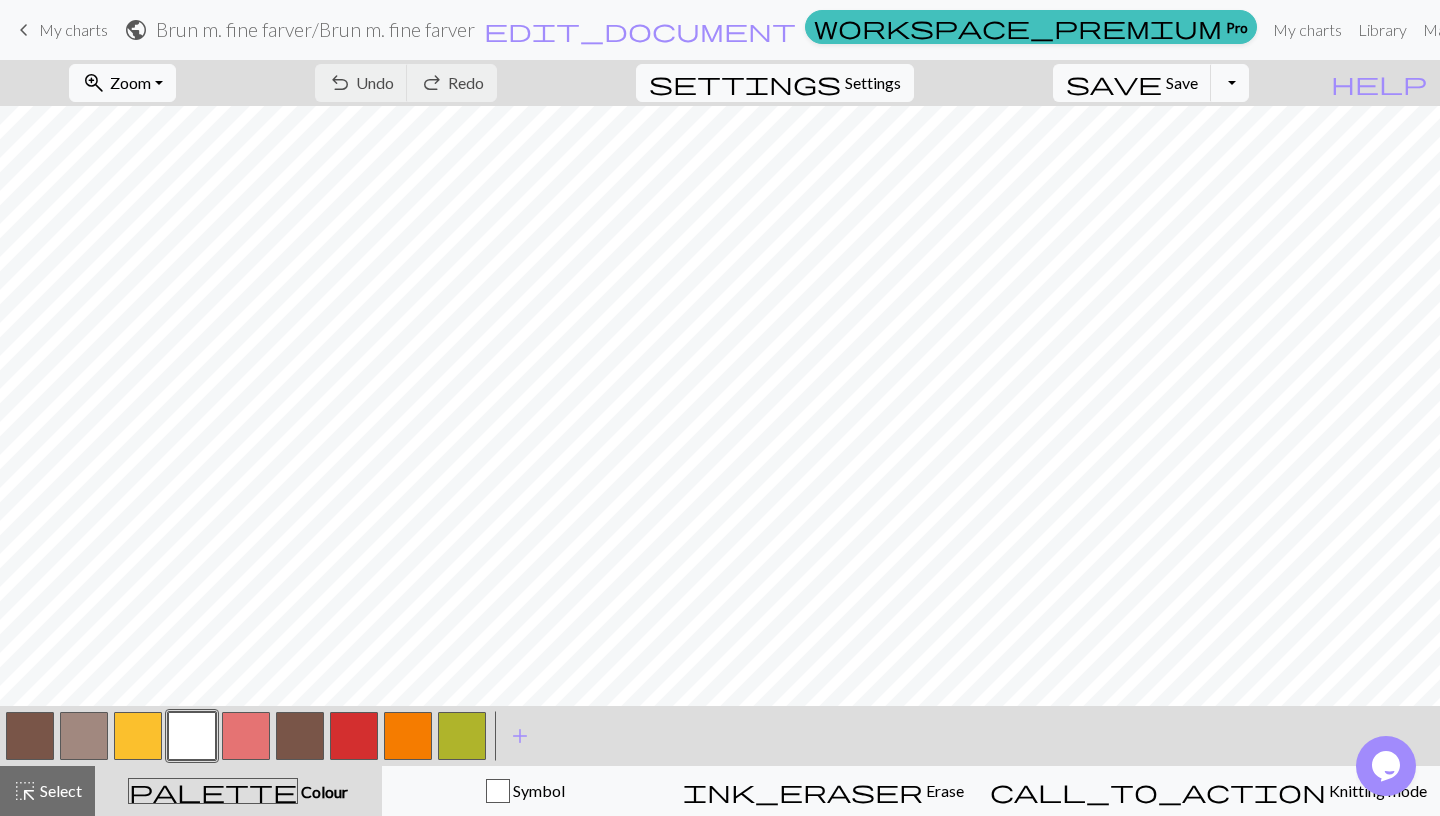click at bounding box center [30, 736] 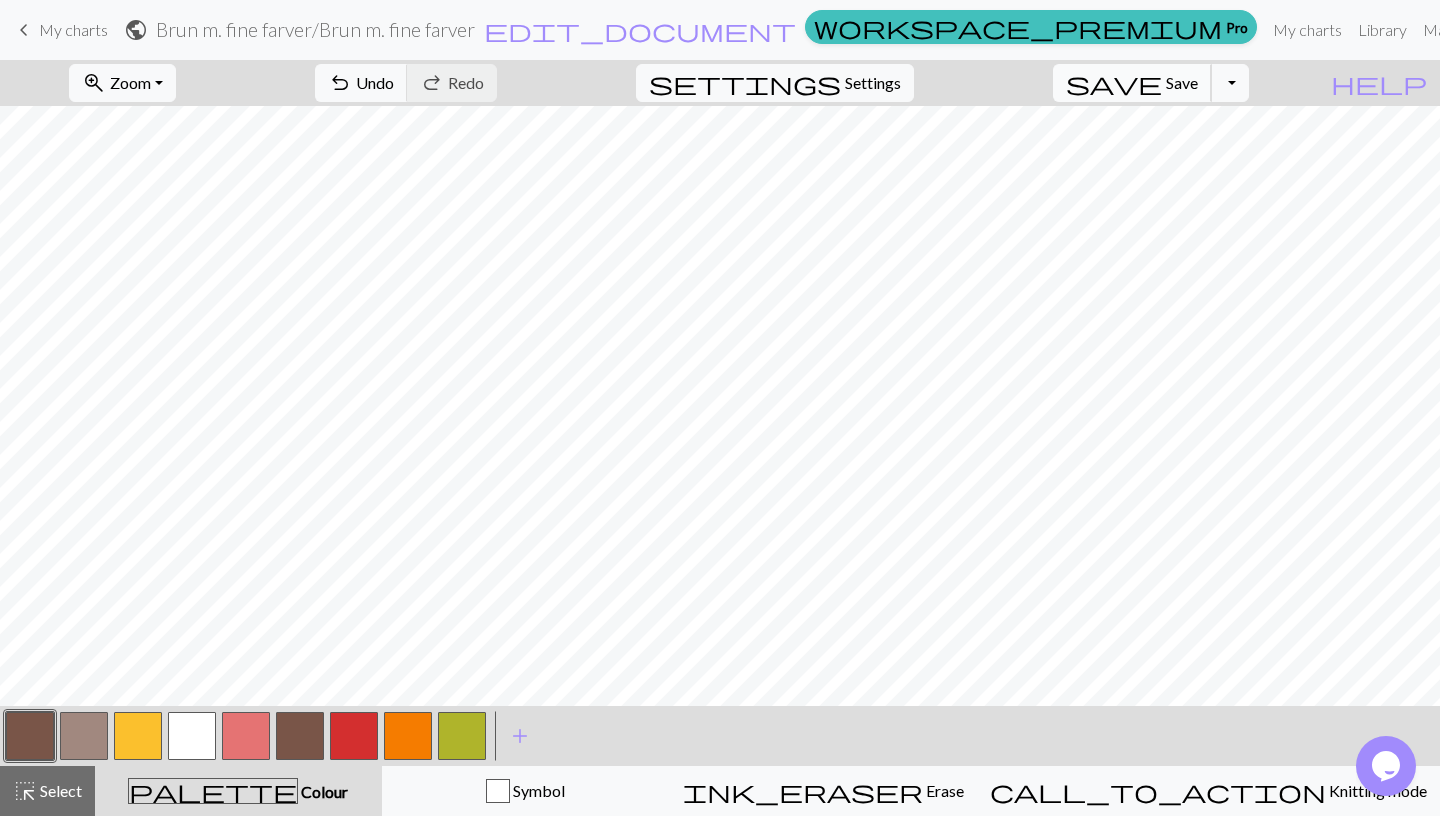 click on "Save" at bounding box center (1182, 82) 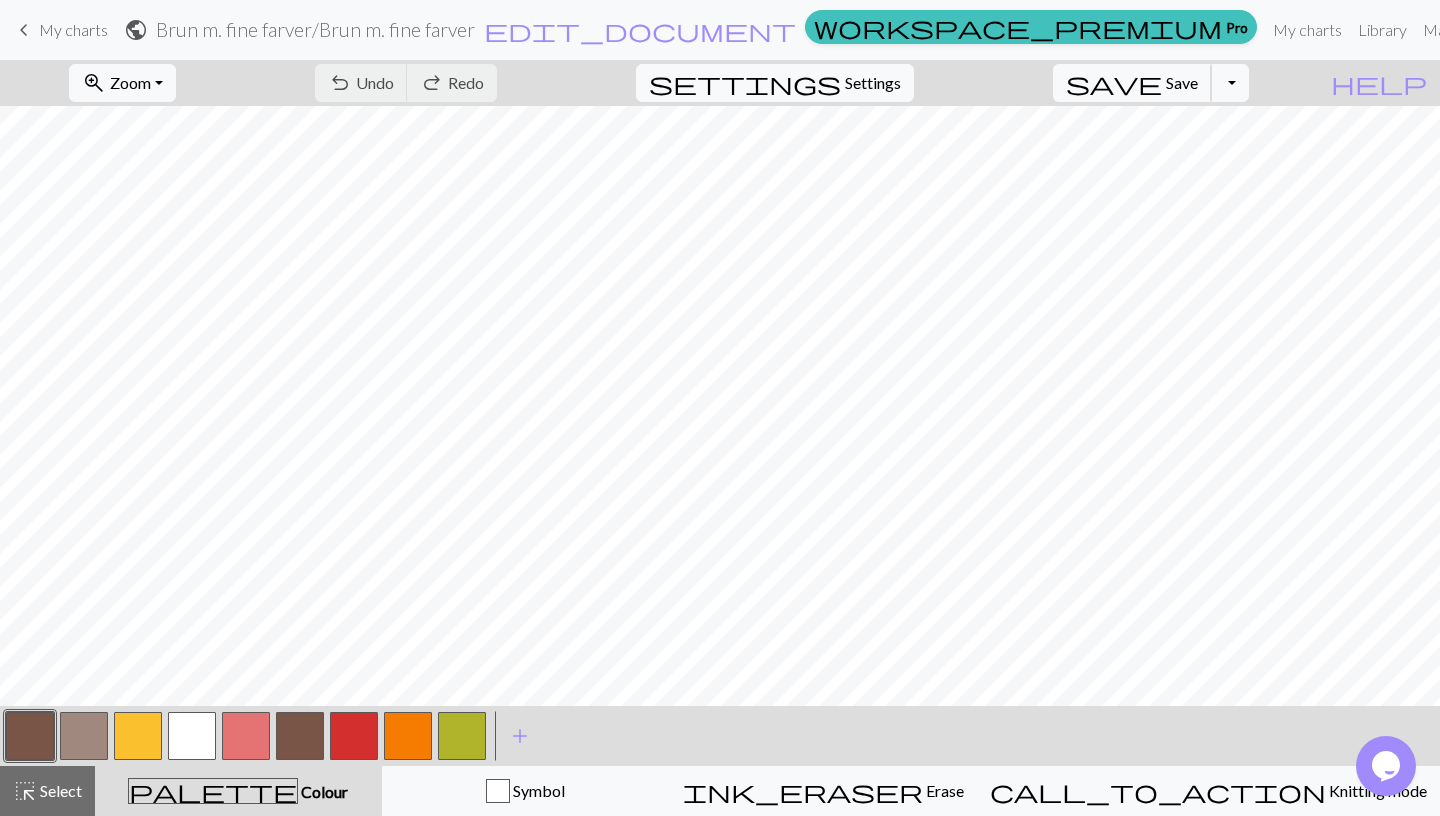 scroll, scrollTop: 269, scrollLeft: 0, axis: vertical 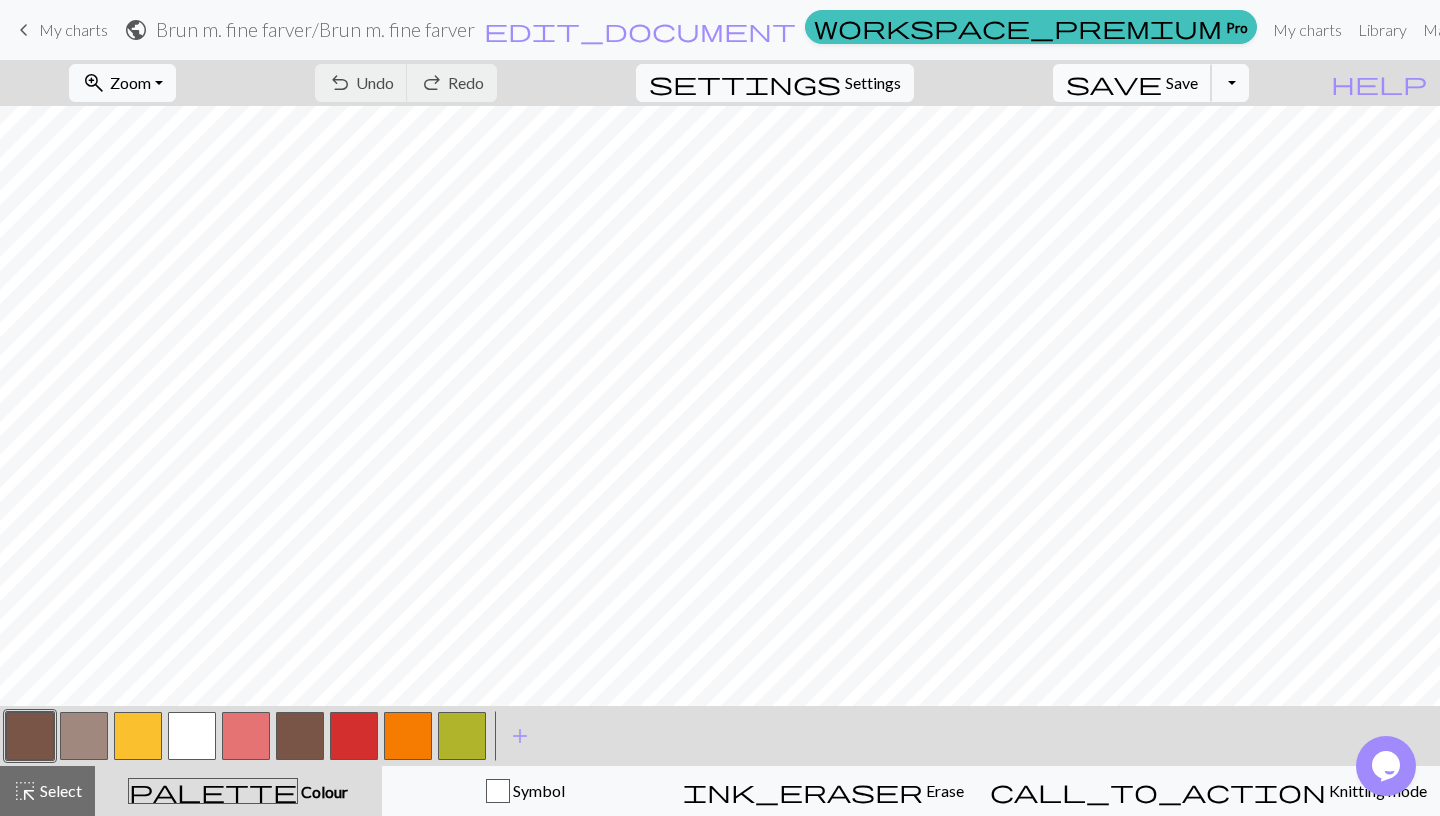click on "Save" at bounding box center (1182, 82) 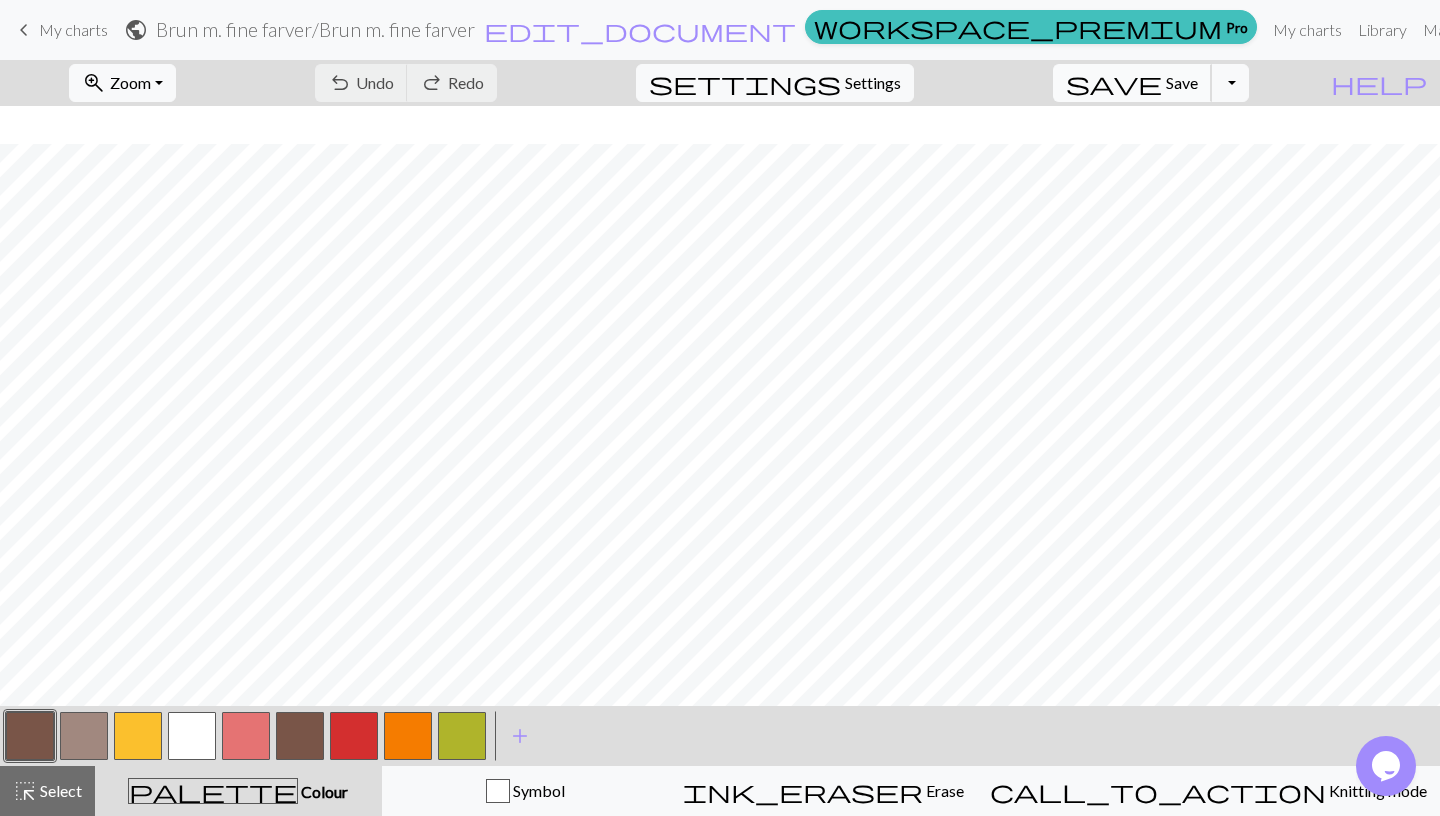 scroll, scrollTop: 306, scrollLeft: 0, axis: vertical 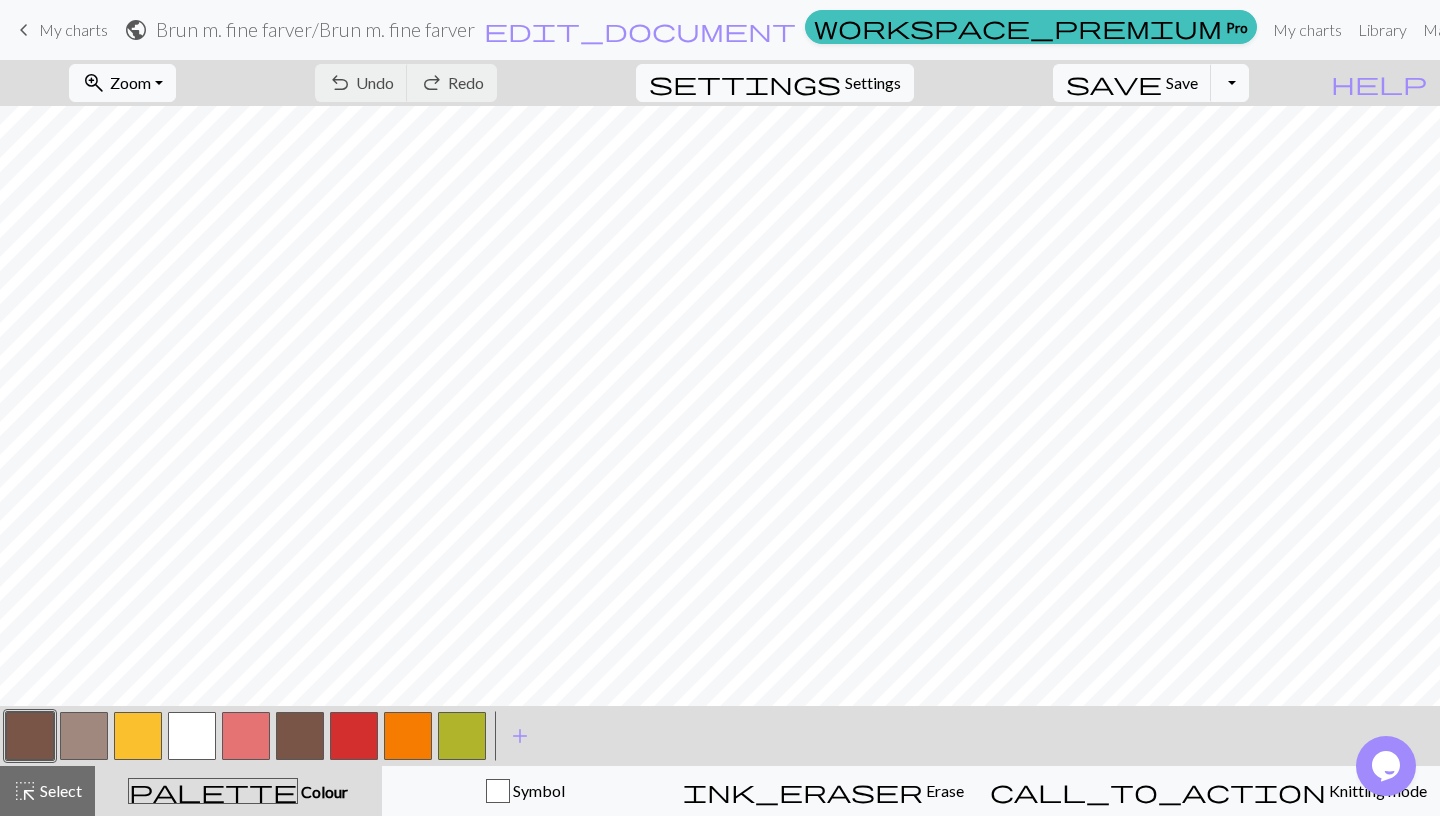click at bounding box center (138, 736) 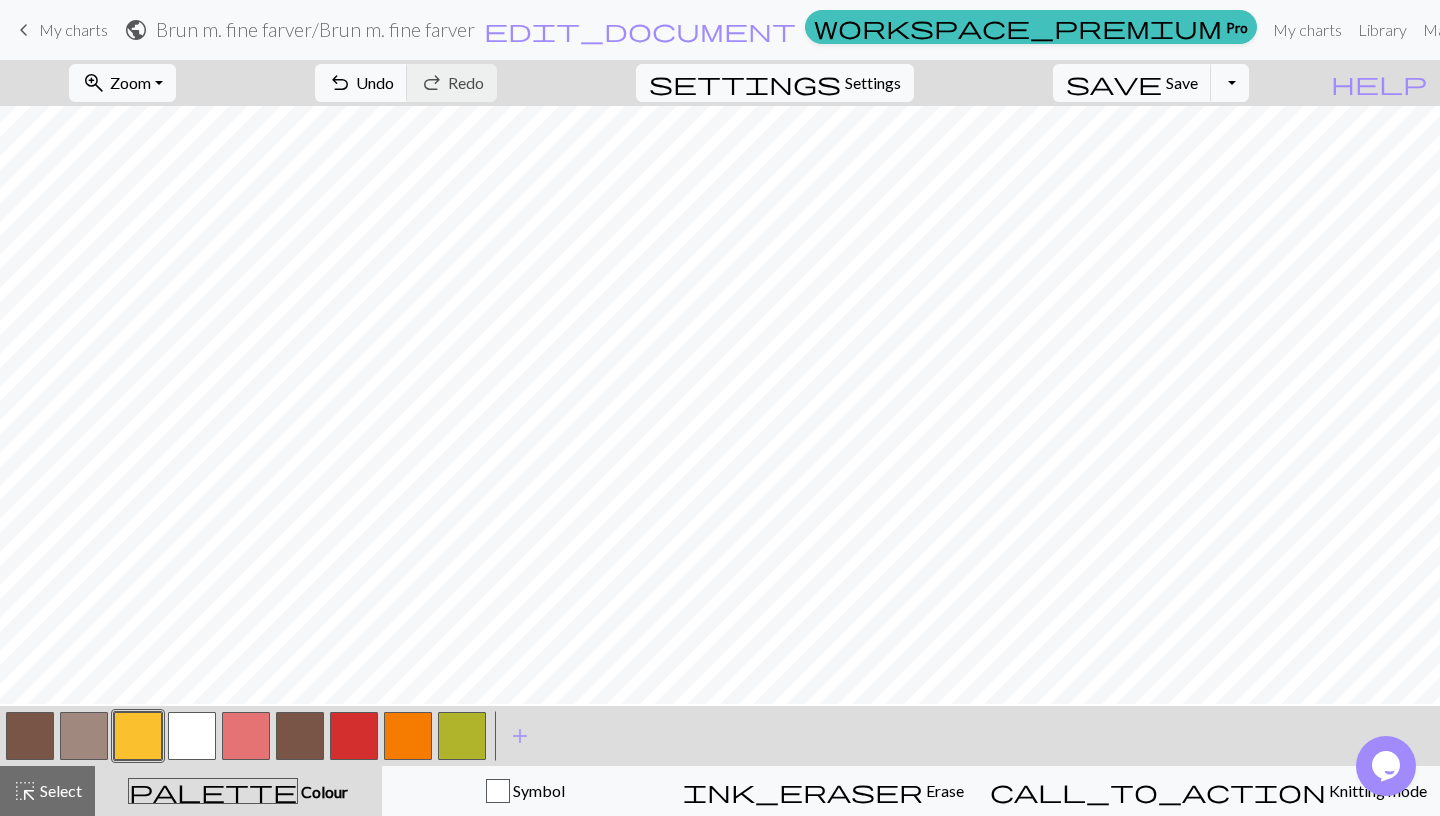 scroll, scrollTop: 154, scrollLeft: 0, axis: vertical 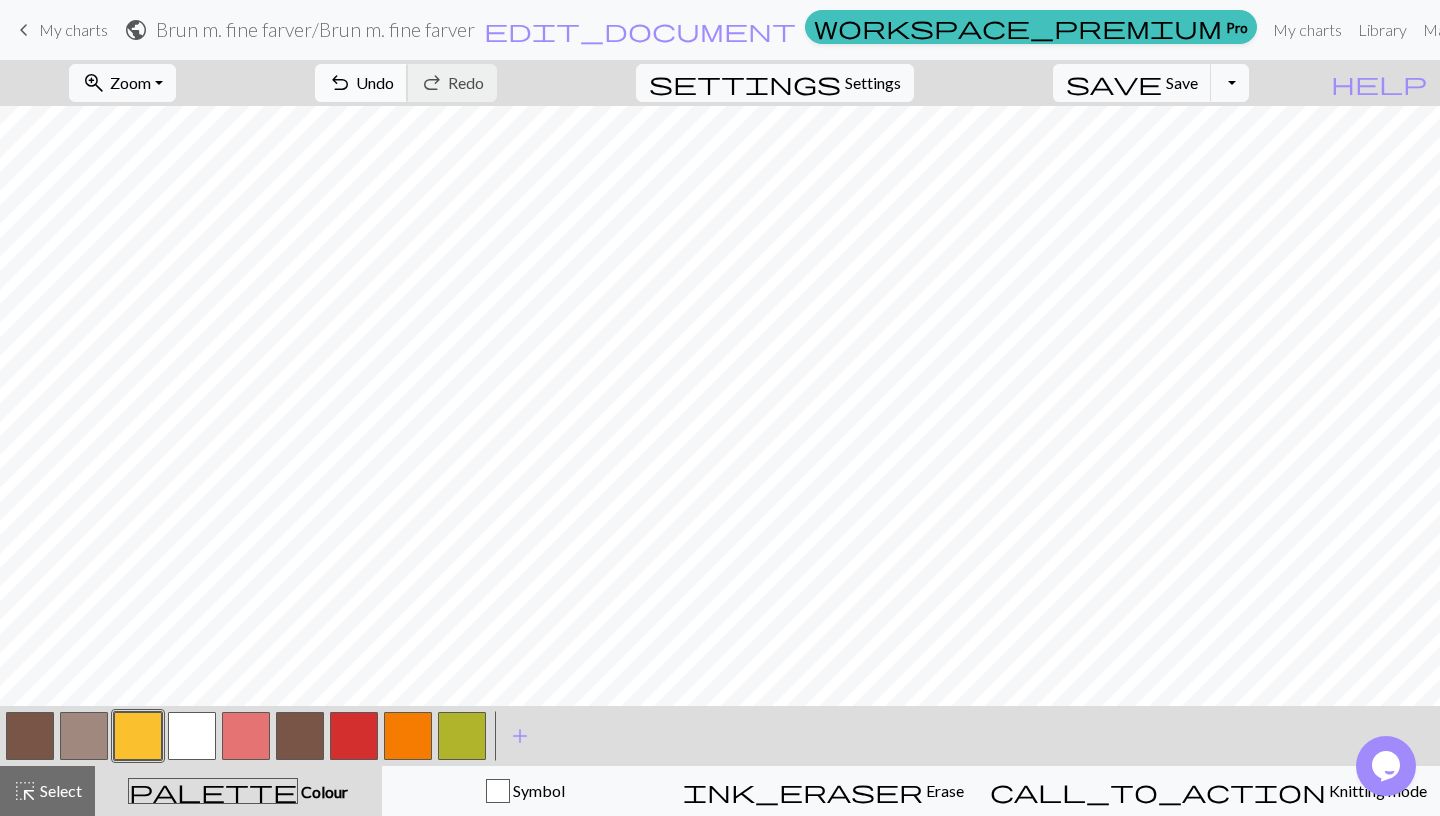 click on "Undo" at bounding box center (375, 82) 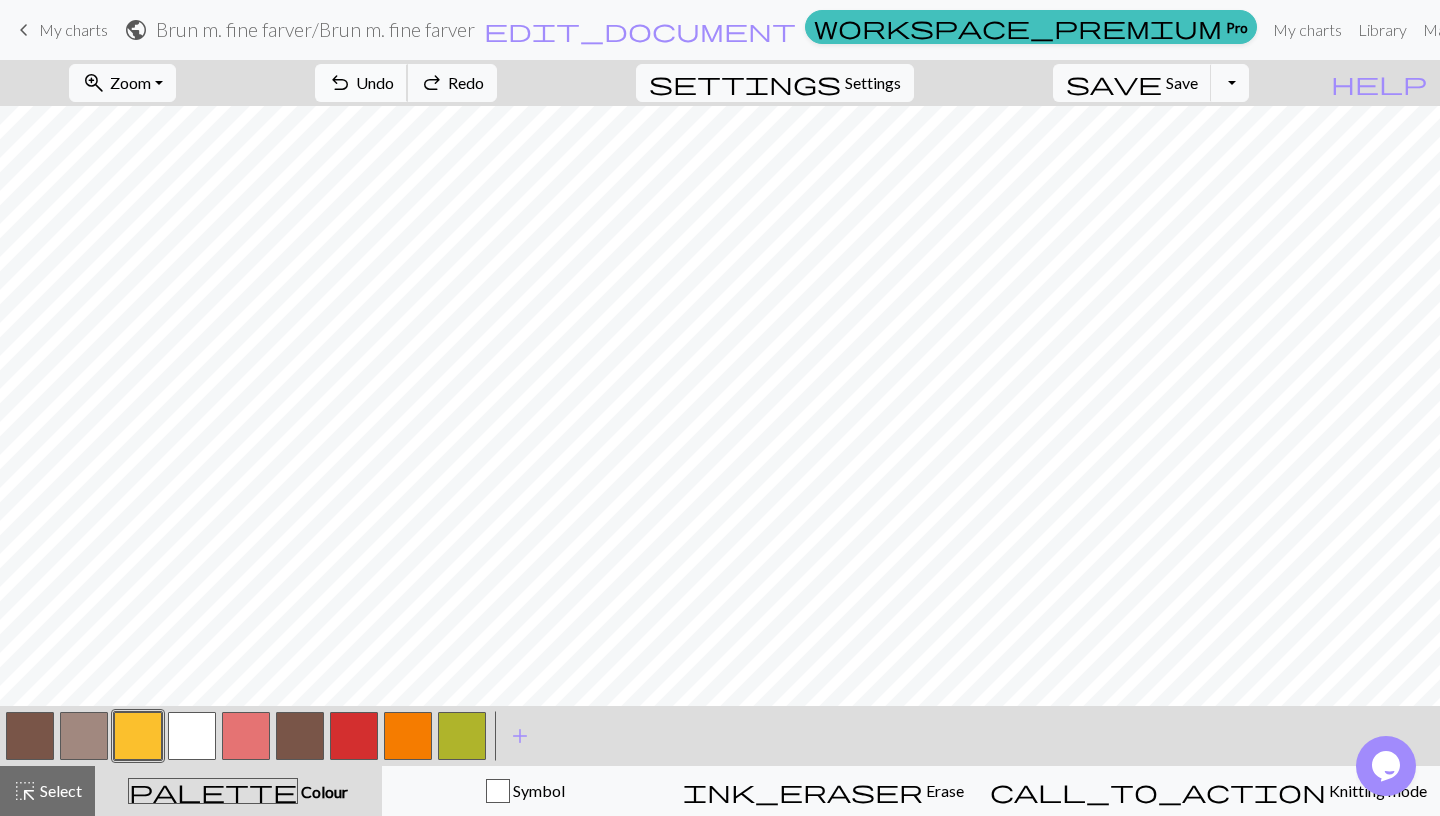 click on "Undo" at bounding box center (375, 82) 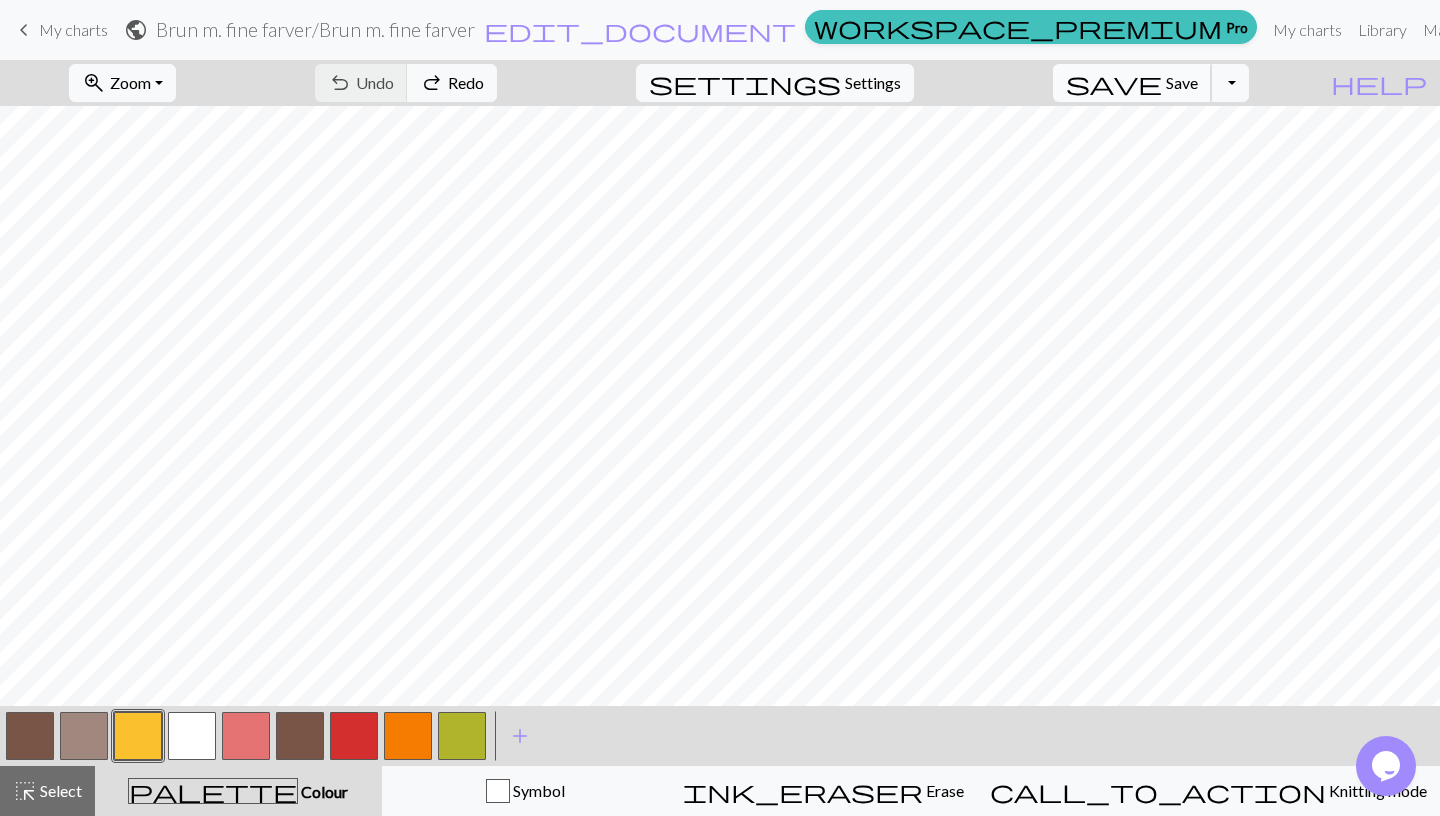 click on "Save" at bounding box center [1182, 82] 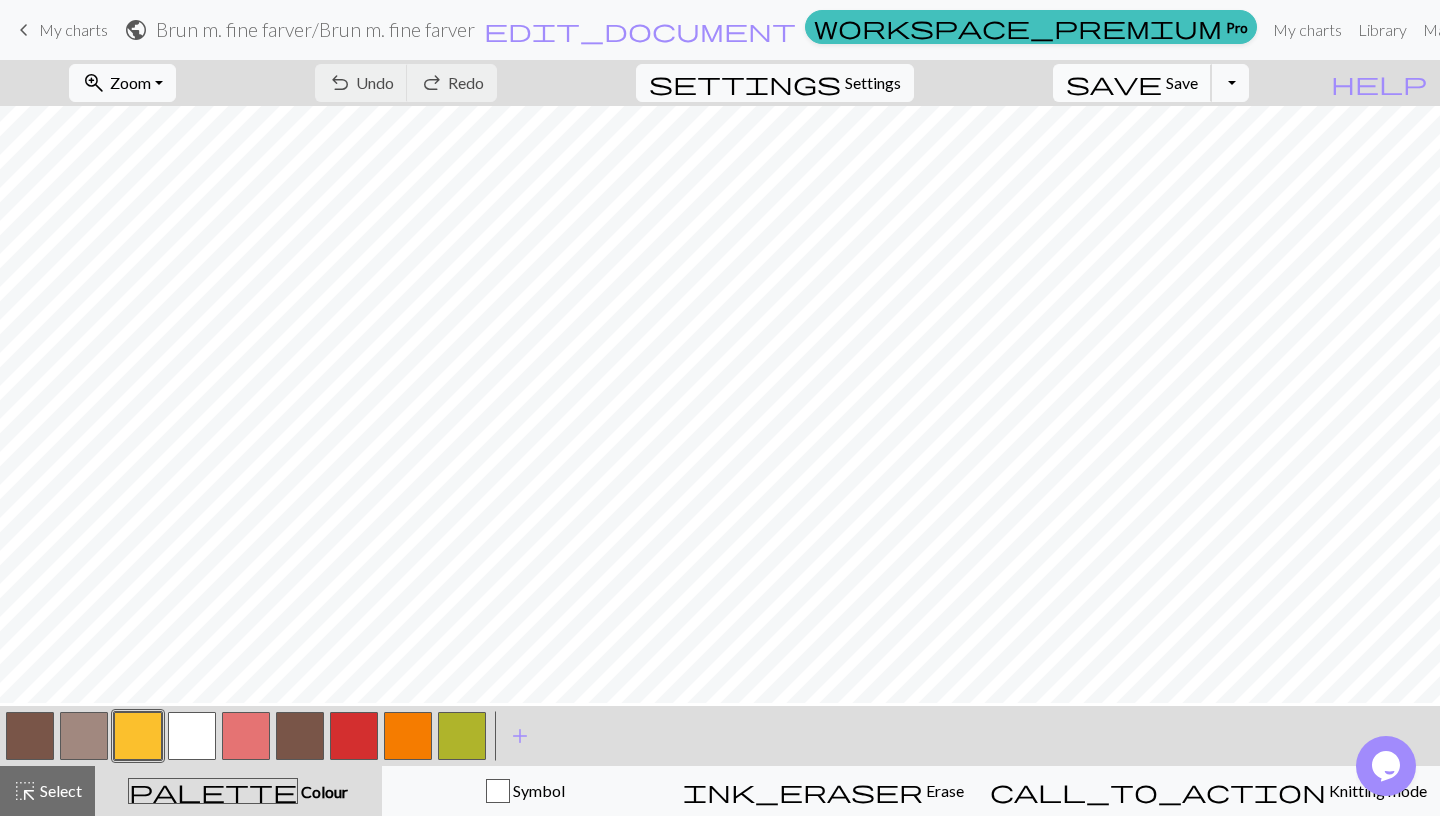 scroll, scrollTop: 298, scrollLeft: 1, axis: both 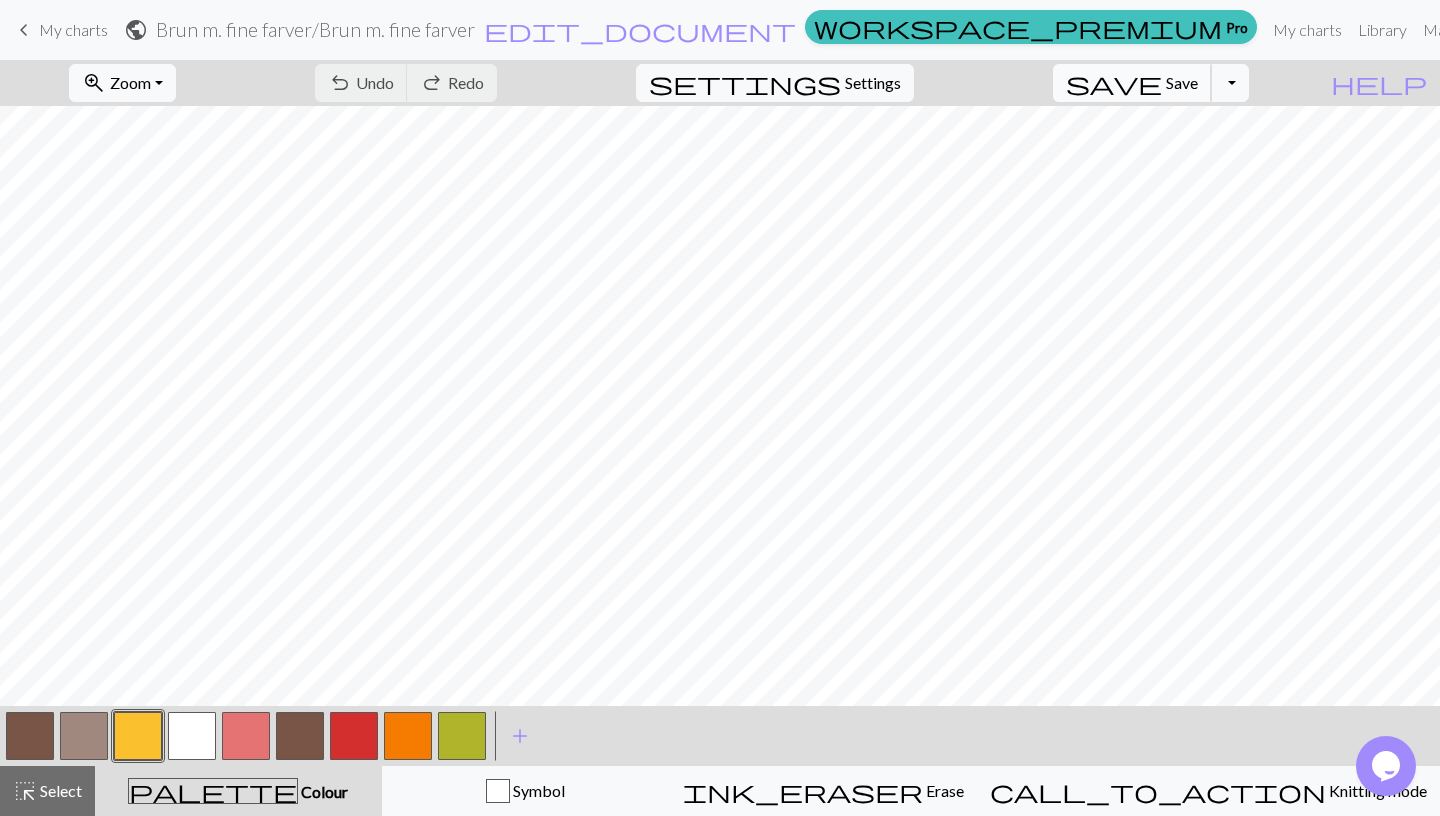 click on "Save" at bounding box center (1182, 82) 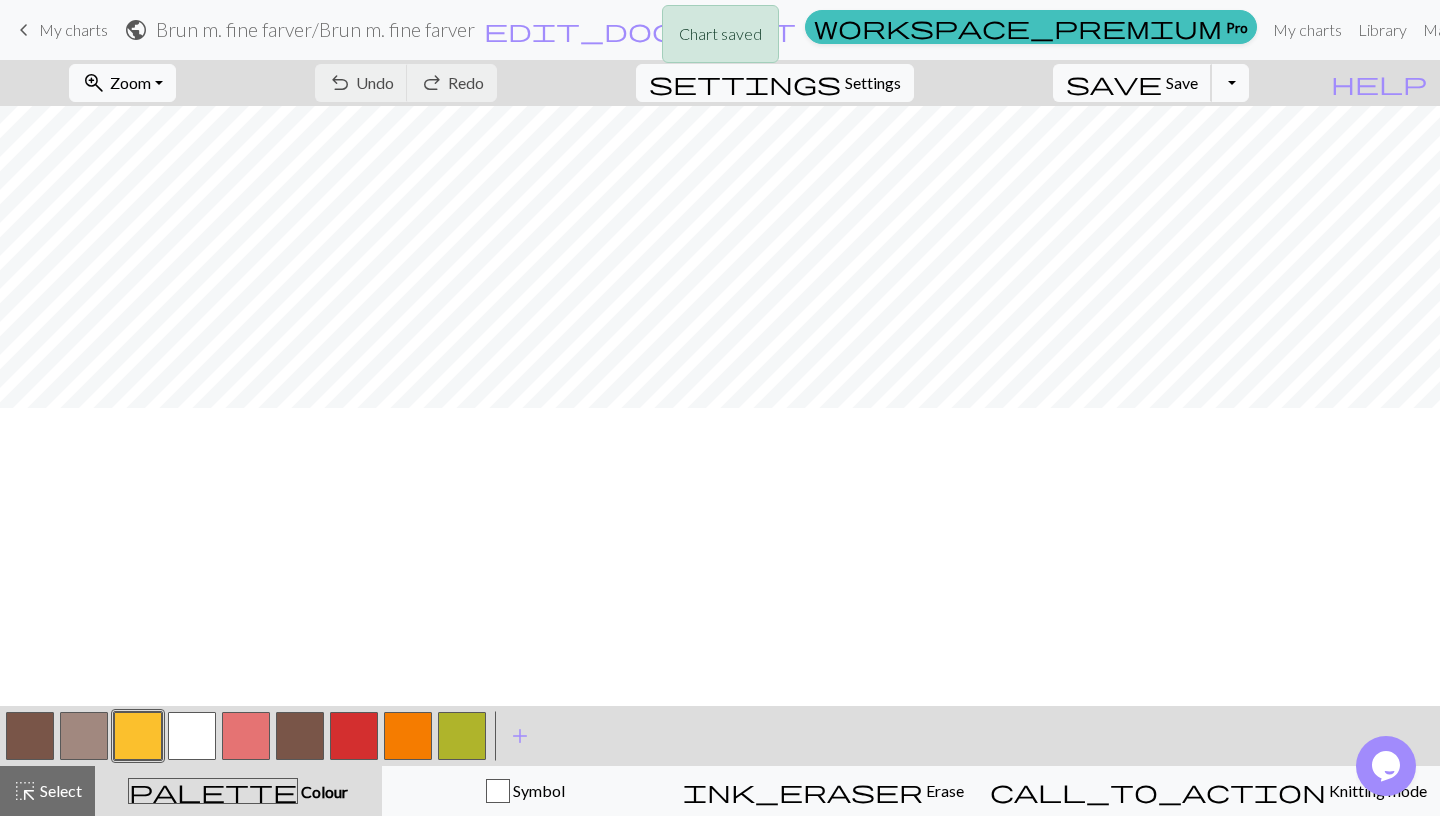scroll, scrollTop: 0, scrollLeft: 1, axis: horizontal 